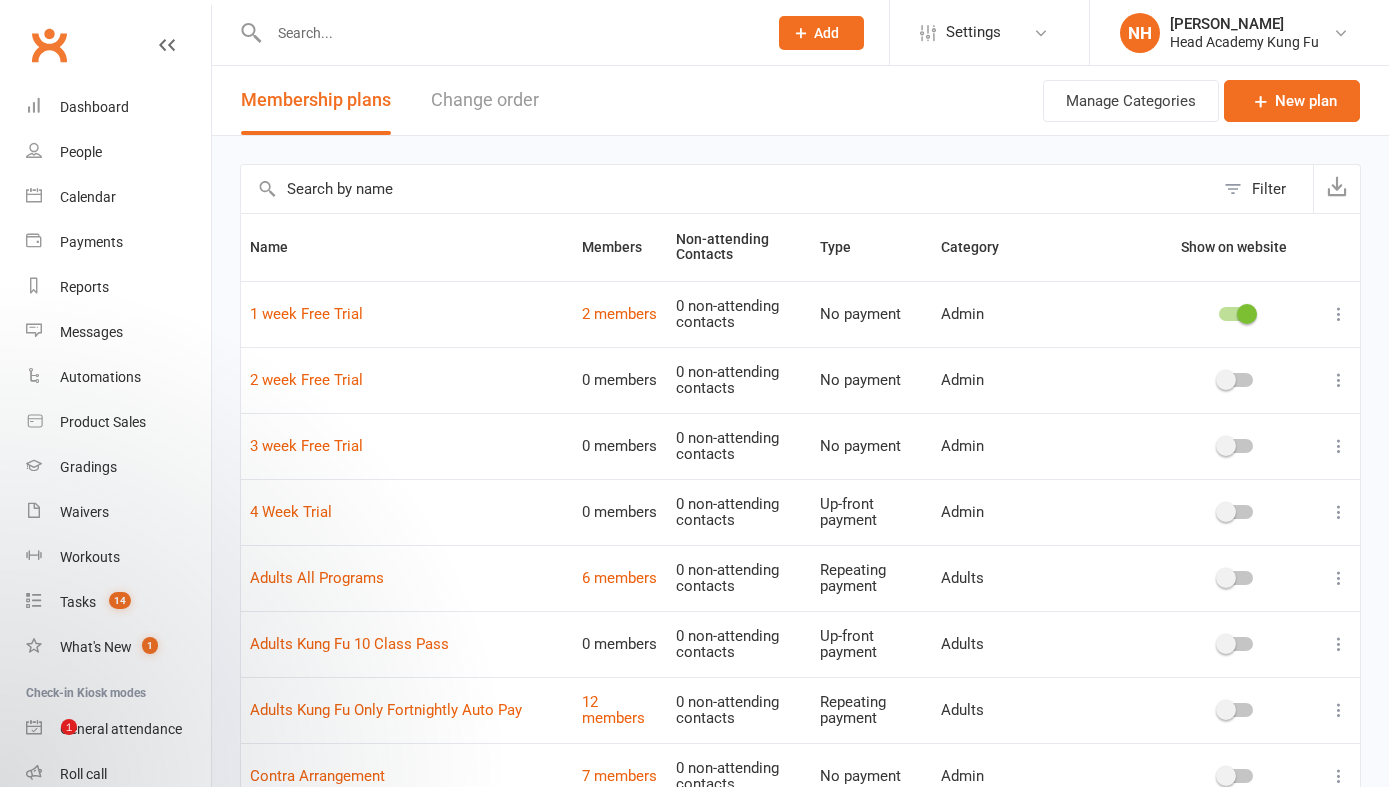 select on "100" 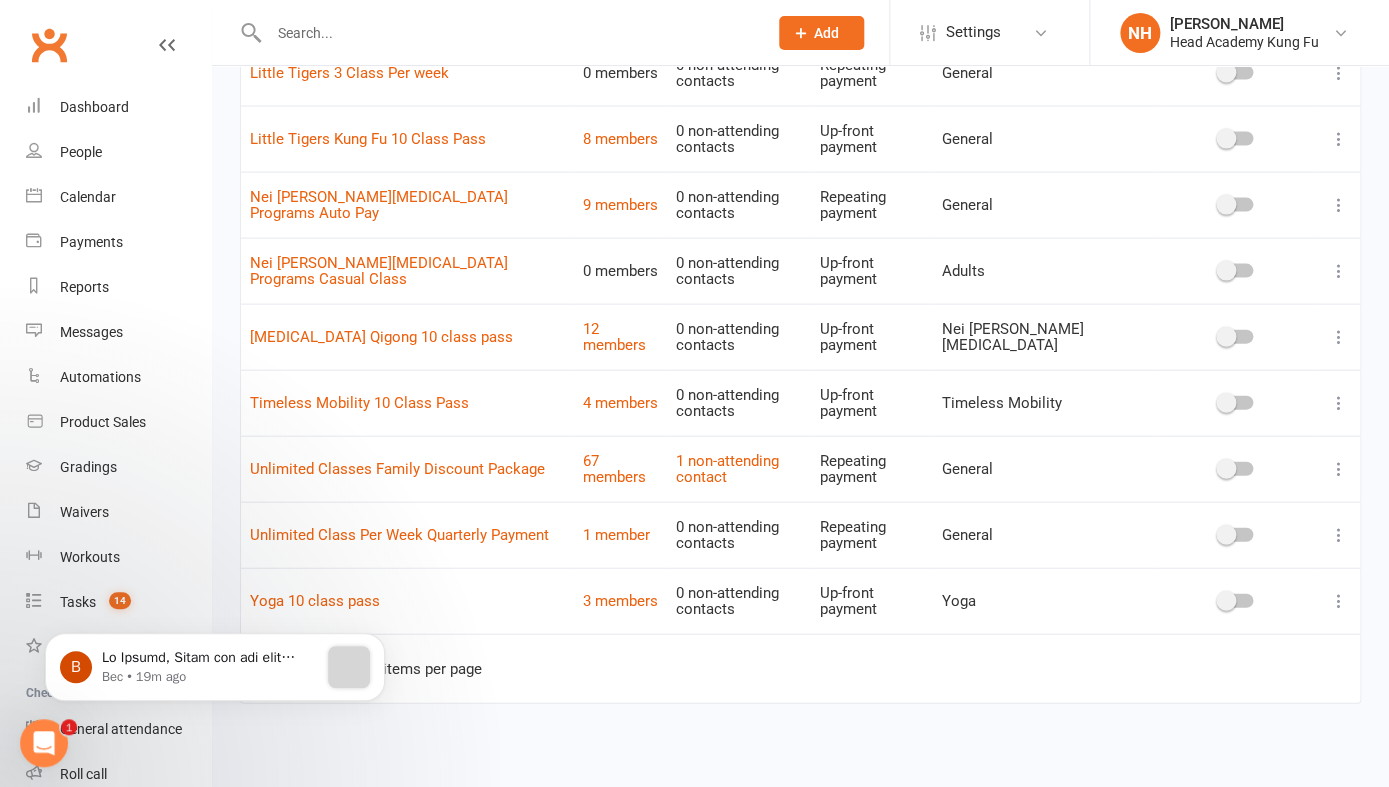 scroll, scrollTop: 0, scrollLeft: 0, axis: both 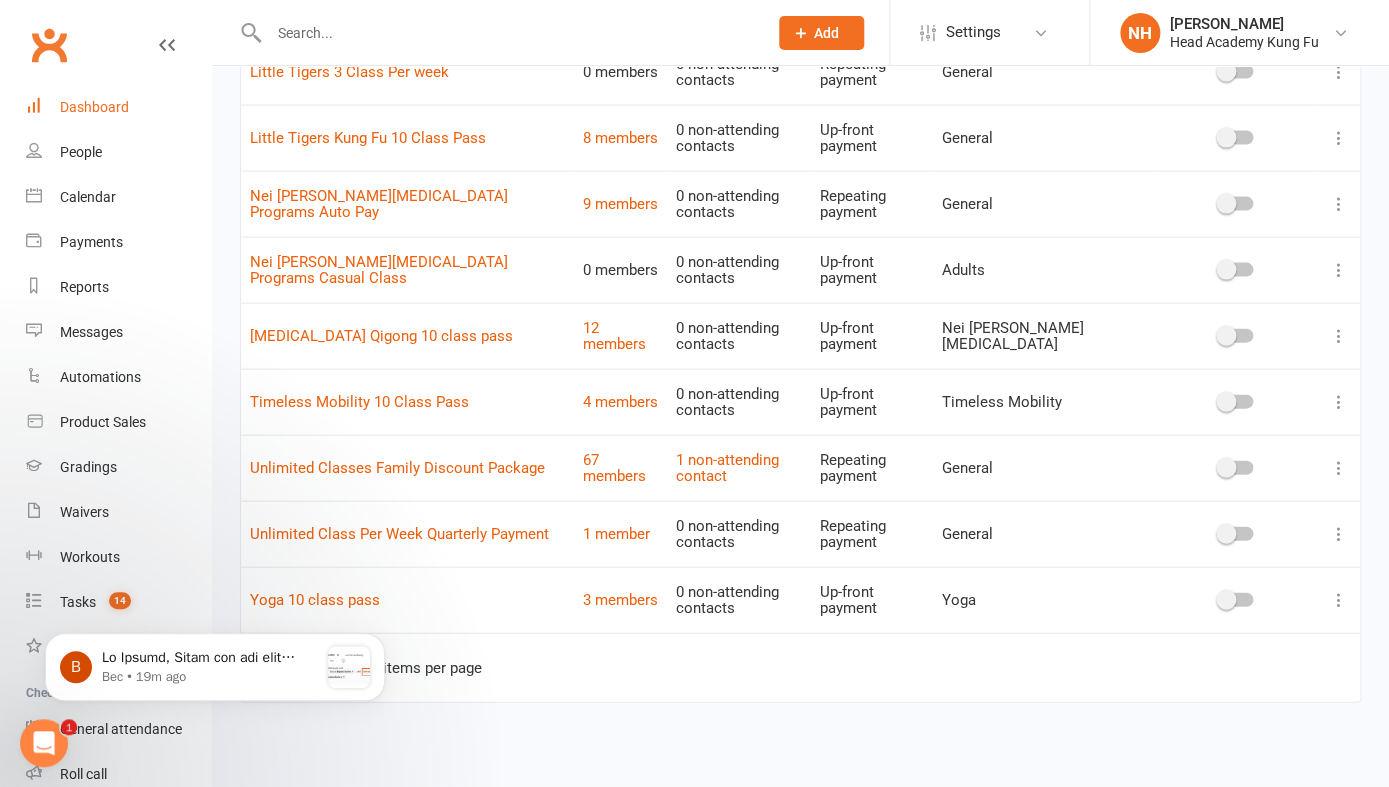 click on "Dashboard" at bounding box center (94, 107) 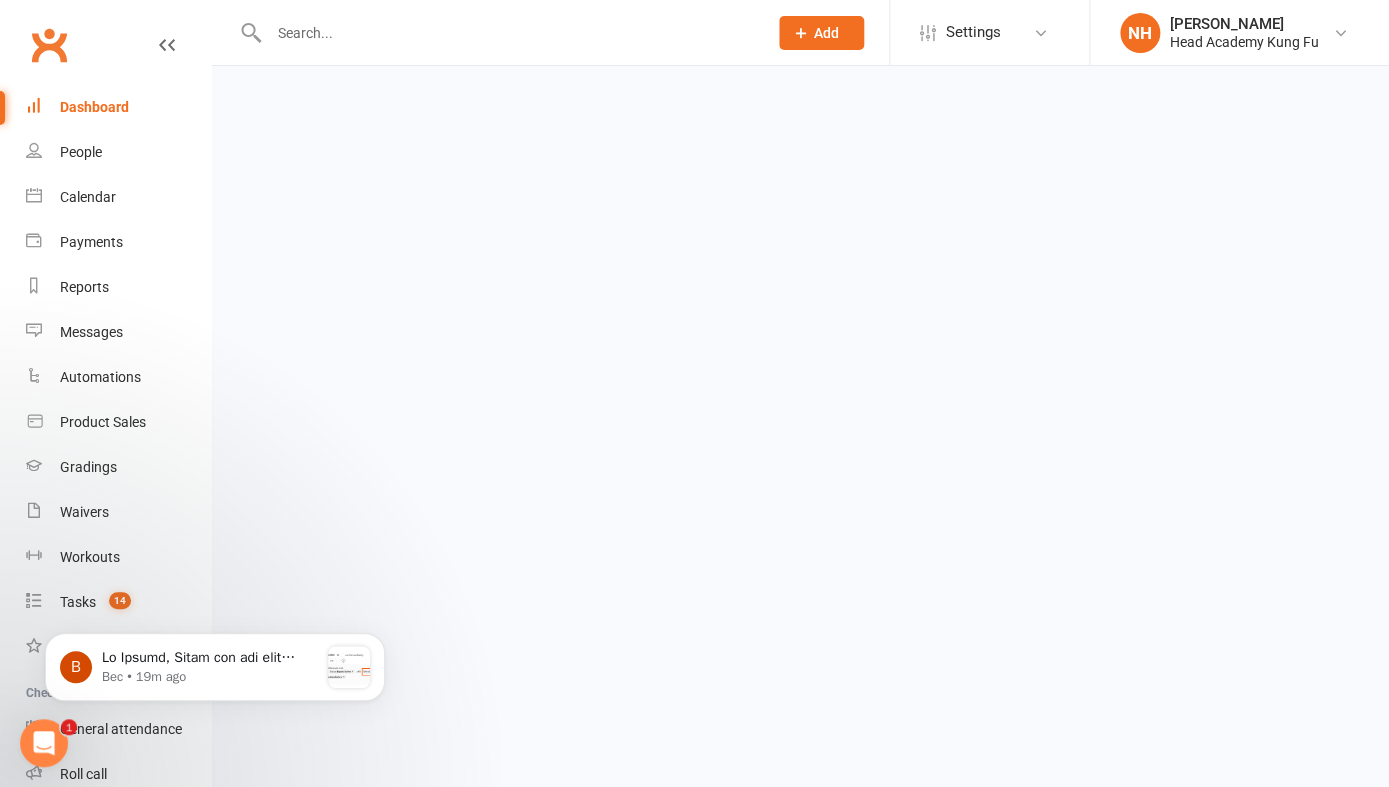 scroll, scrollTop: 0, scrollLeft: 0, axis: both 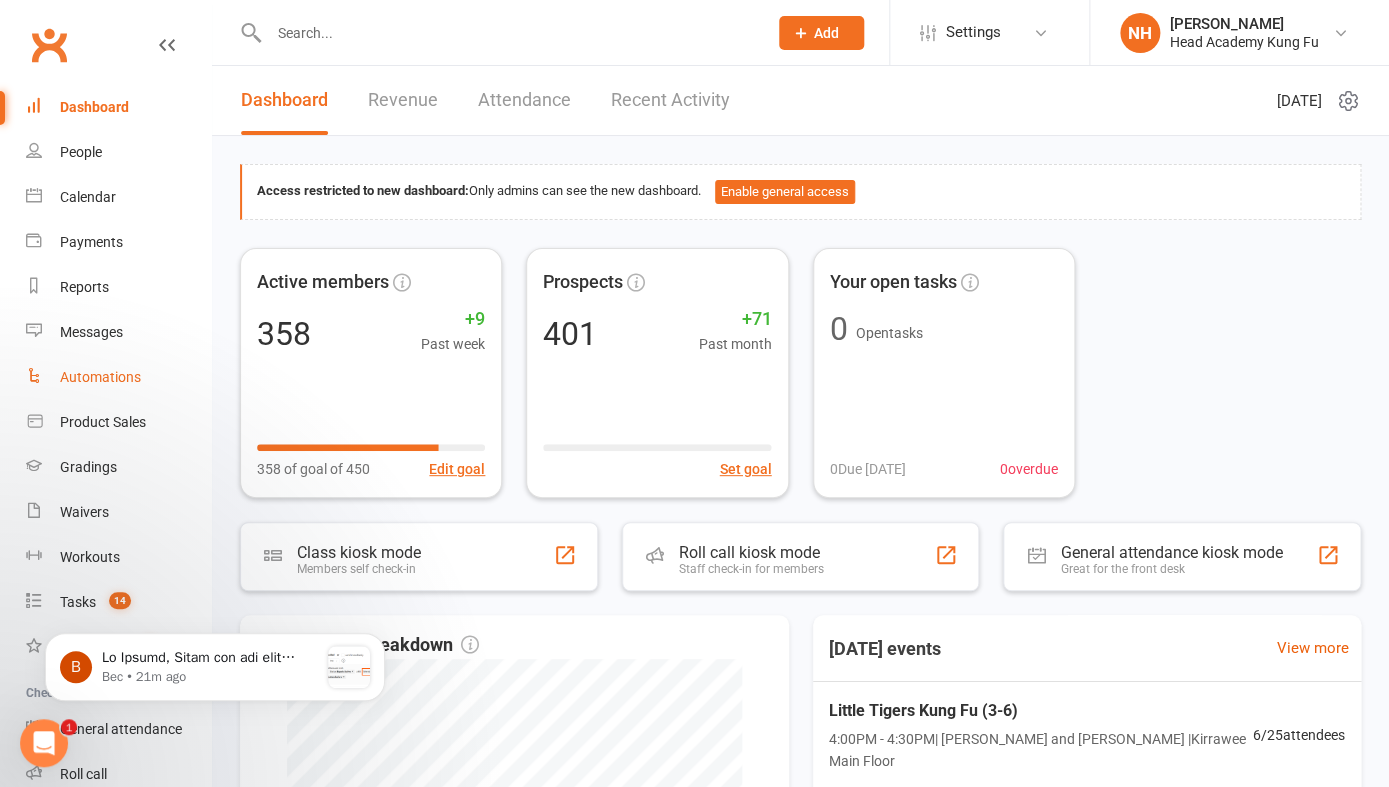 click on "Automations" at bounding box center (100, 377) 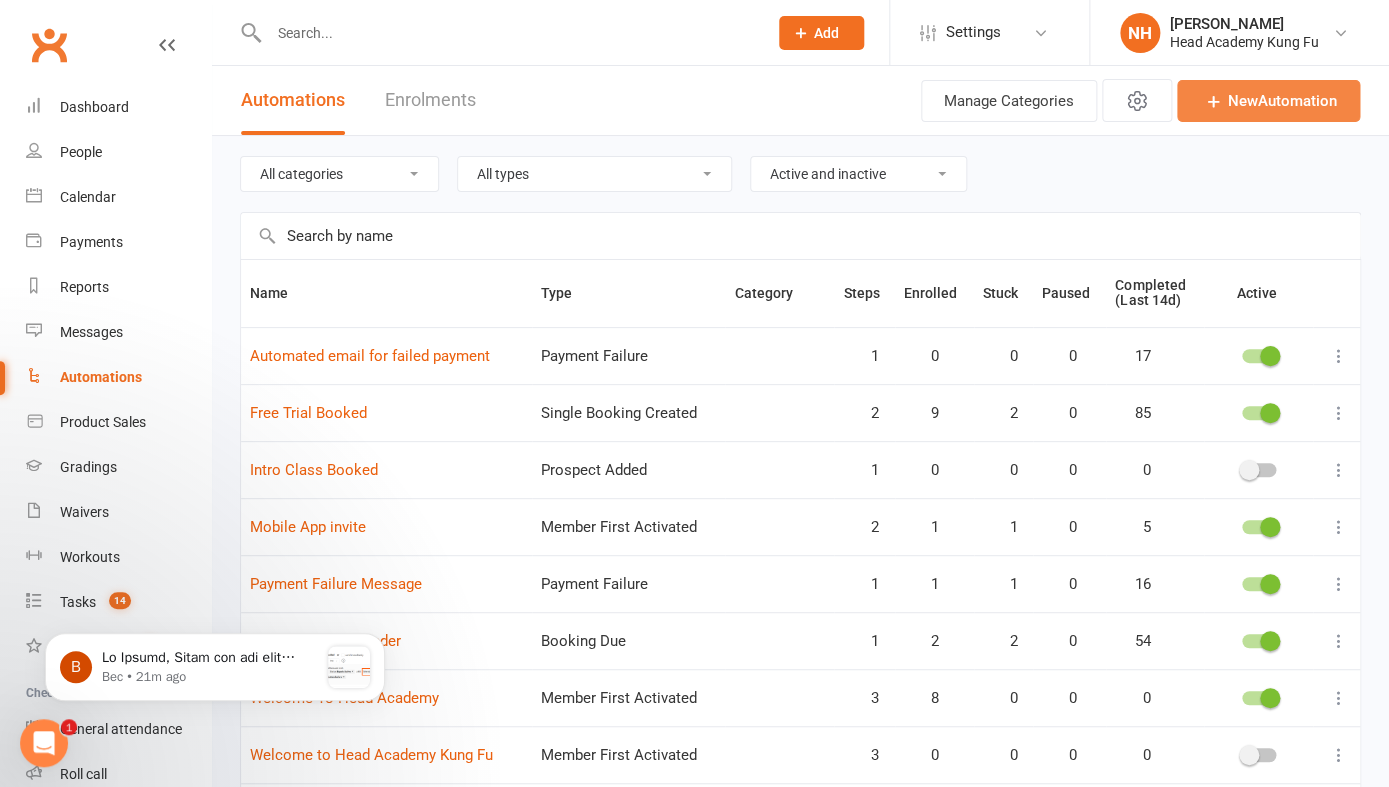 click on "New  Automation" at bounding box center (1268, 101) 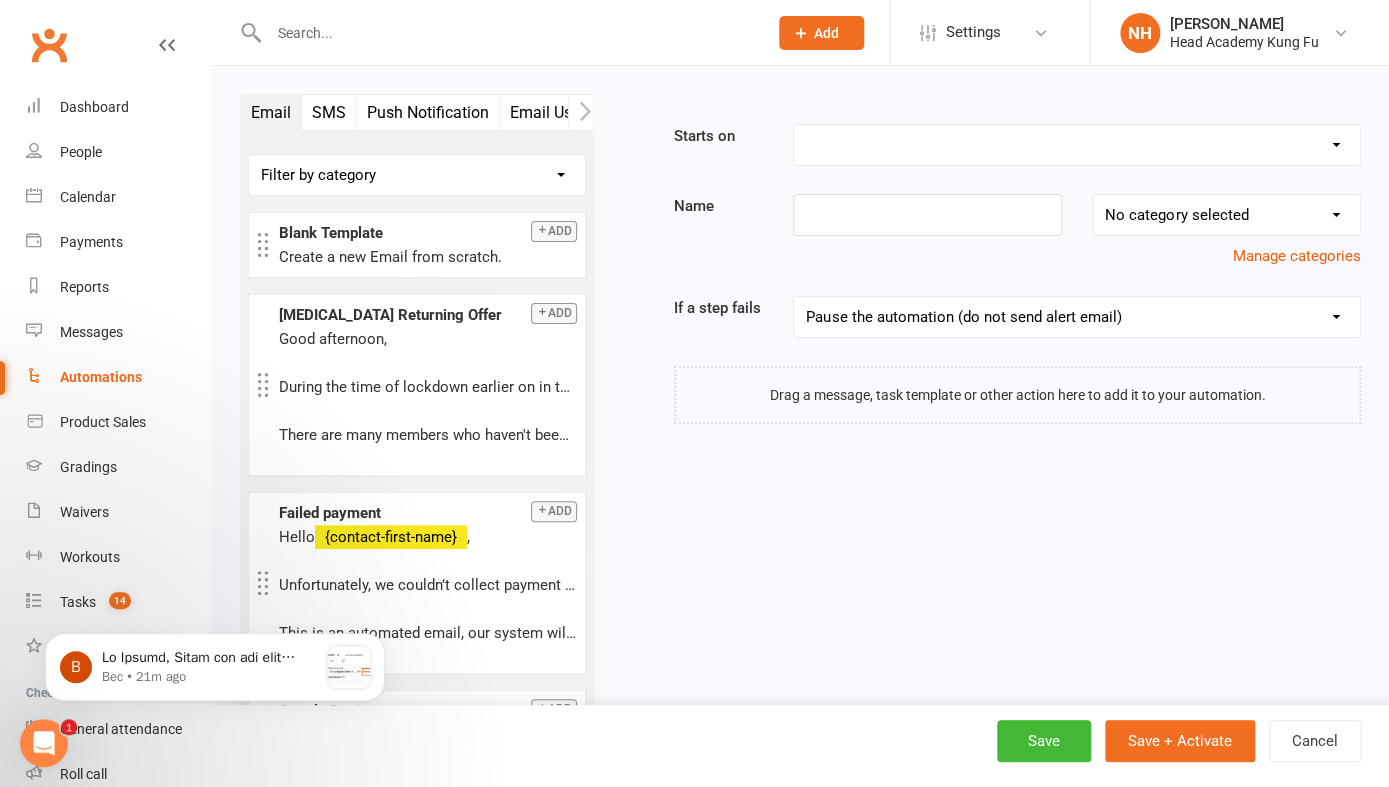 click on "Booking Cancelled Booking Due Booking Late-Cancelled Booking Marked Absent Booking Marked Attended Contact Added to Event Waitlist Contact Birthday Converted to Member Credit Card Expiry Days Since Last Attendance Days Since Last Mobile App Activity End of Suspension Enrolled in [MEDICAL_DATA] Style First Class Attended First Class Due General Attendance Marked Manual Enrolment Member Added Member First Activated Member Promoted / Graded Membership Added Membership Cancelled Membership Due to Start Membership Expiry Non-attending Contact Added Payment Due Payment Failure Payment Paid Prospect Added Prospect Status Changed Signed Waiver Approved Single Booking Created Start of Suspension Suspension Added Workout Performed" at bounding box center [1077, 145] 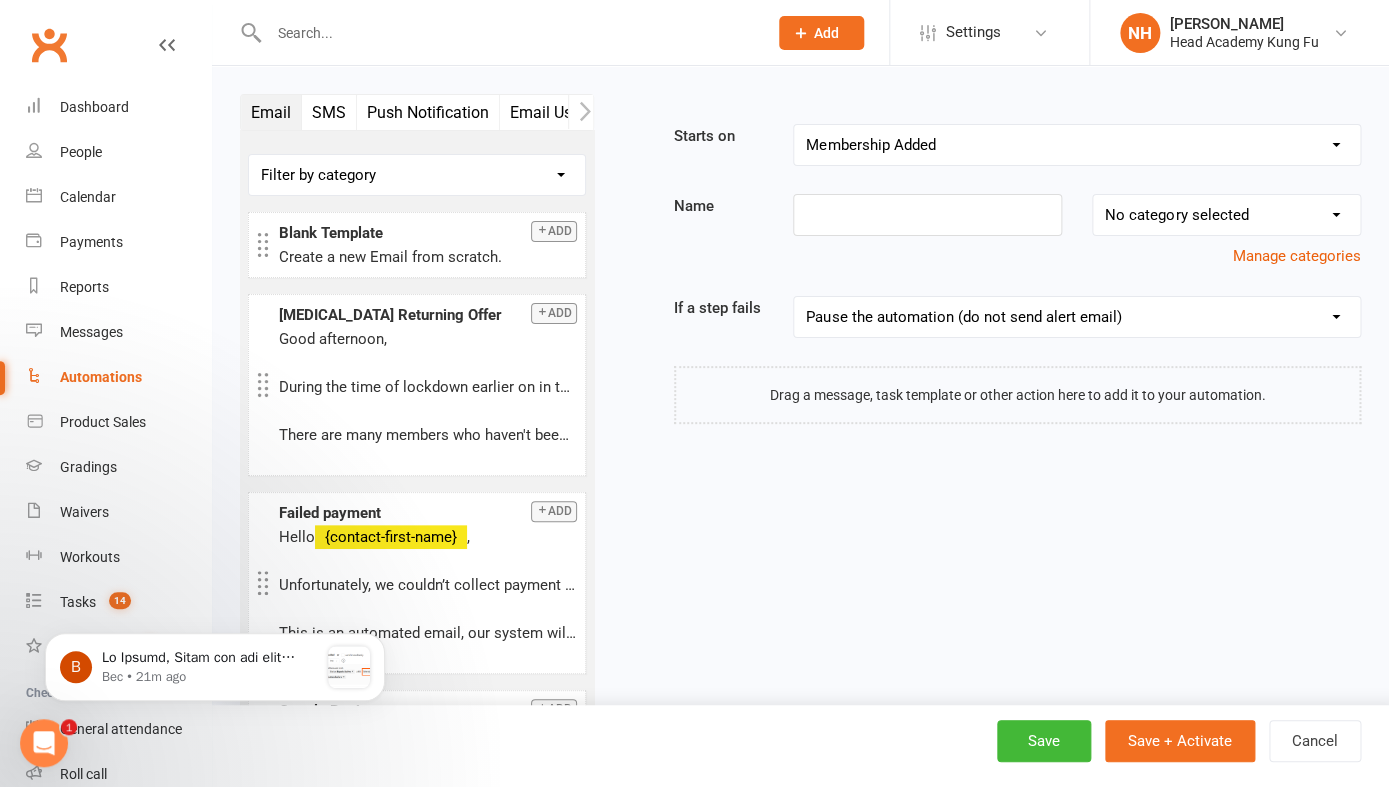 click on "Membership Added" at bounding box center (0, 0) 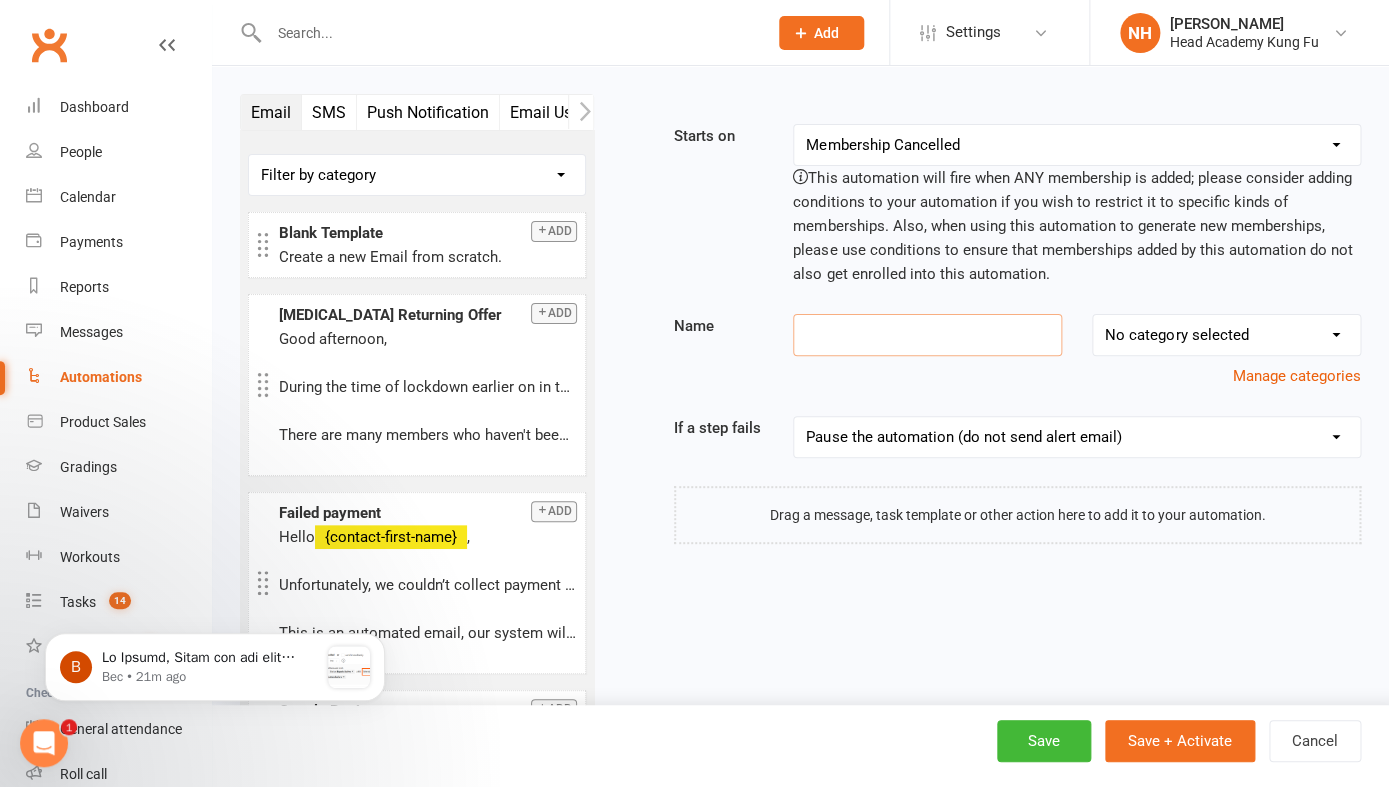 click at bounding box center [927, 335] 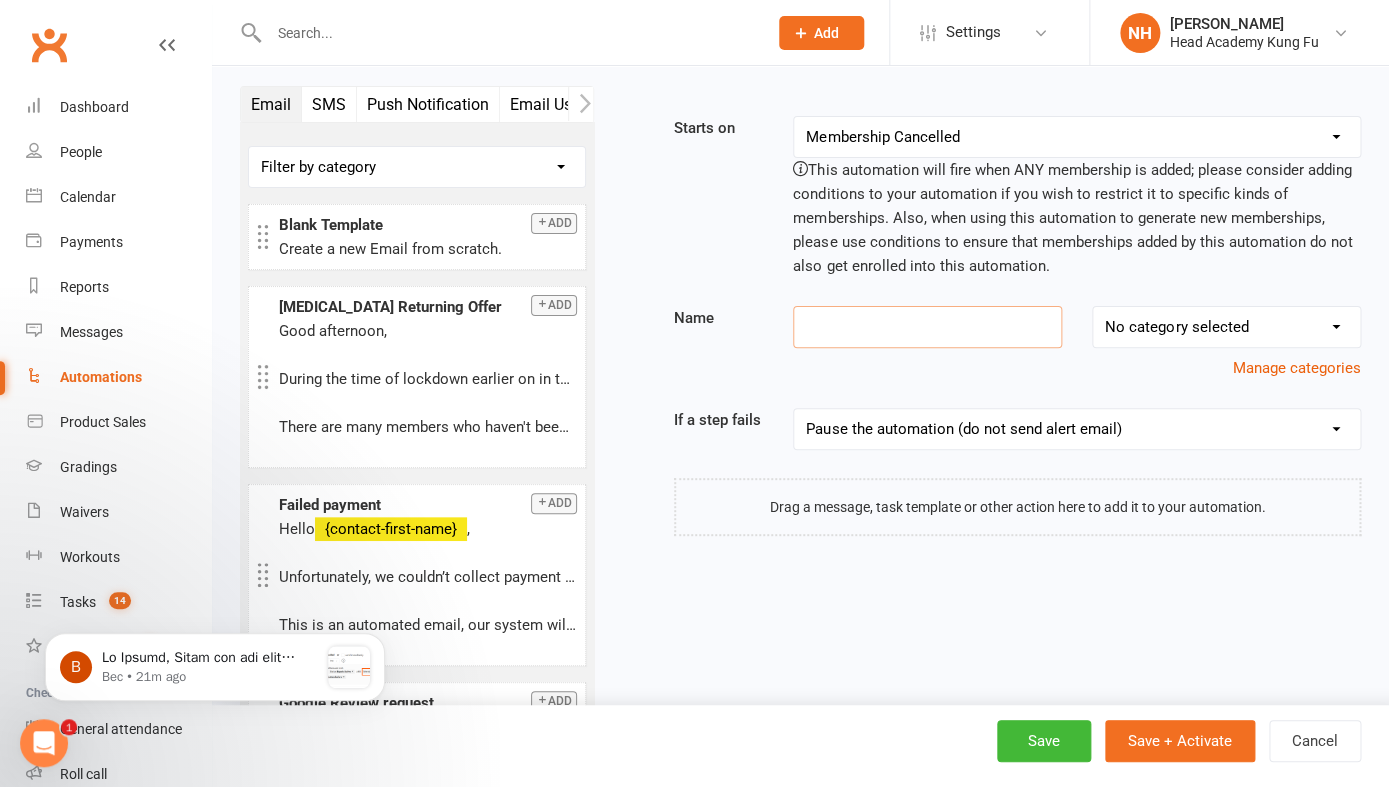 scroll, scrollTop: 0, scrollLeft: 0, axis: both 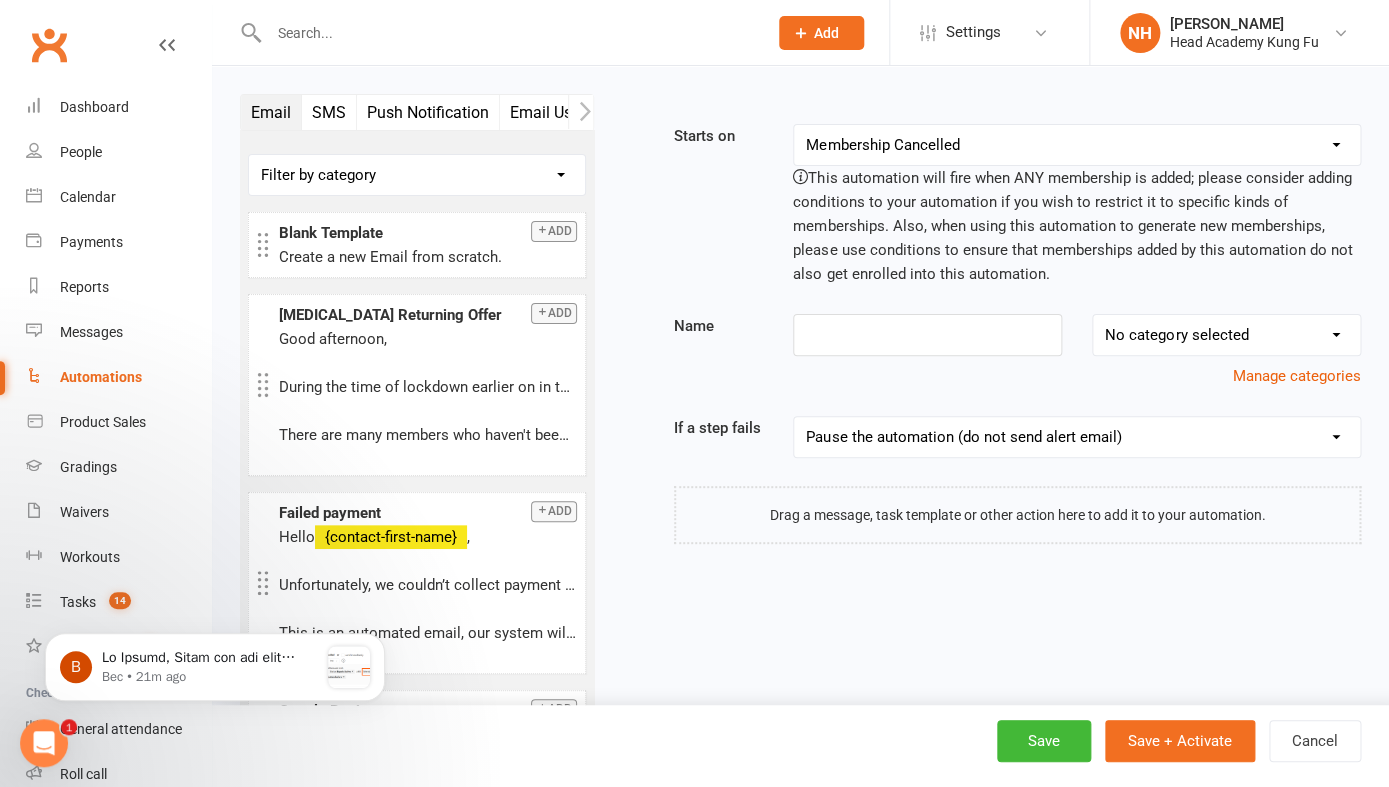 select on "0" 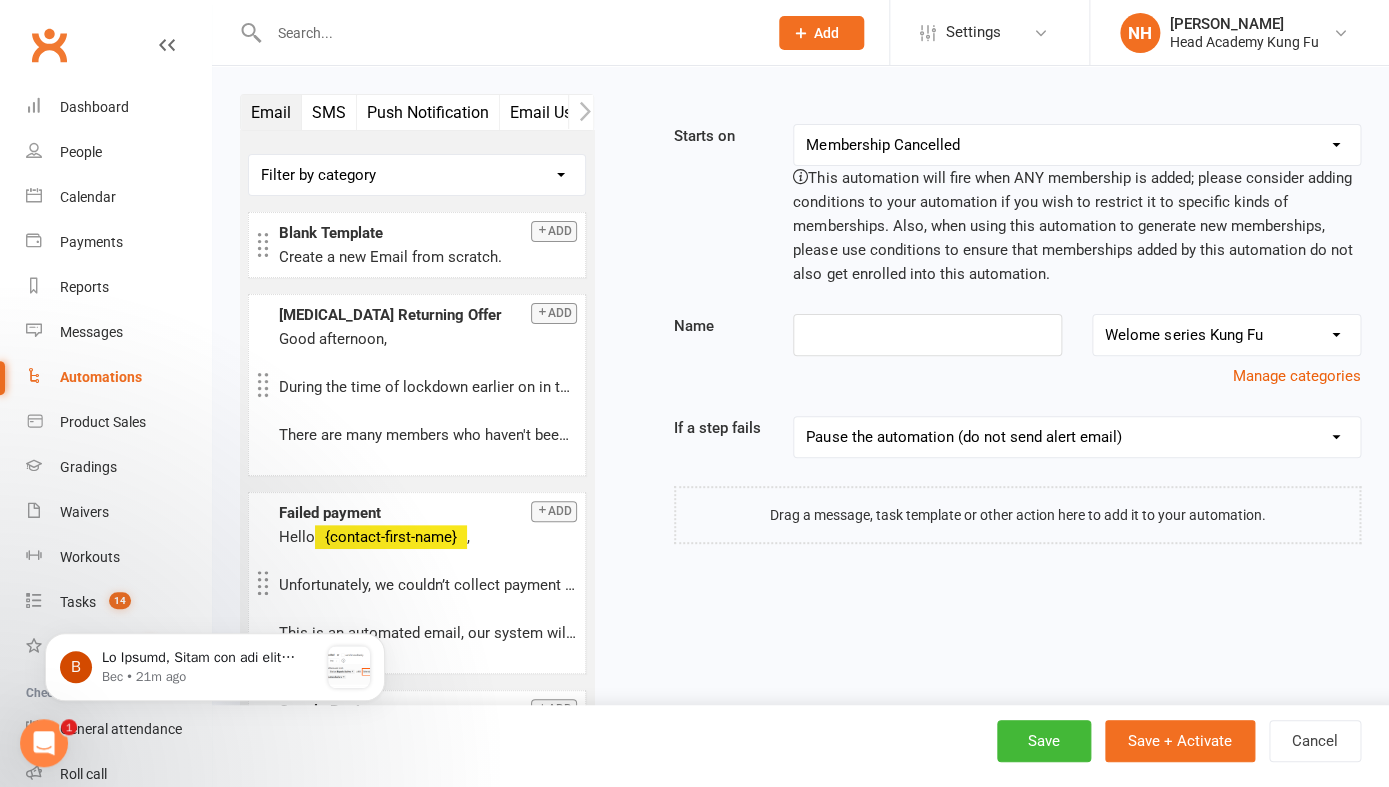 click on "Welome series Kung Fu" at bounding box center [0, 0] 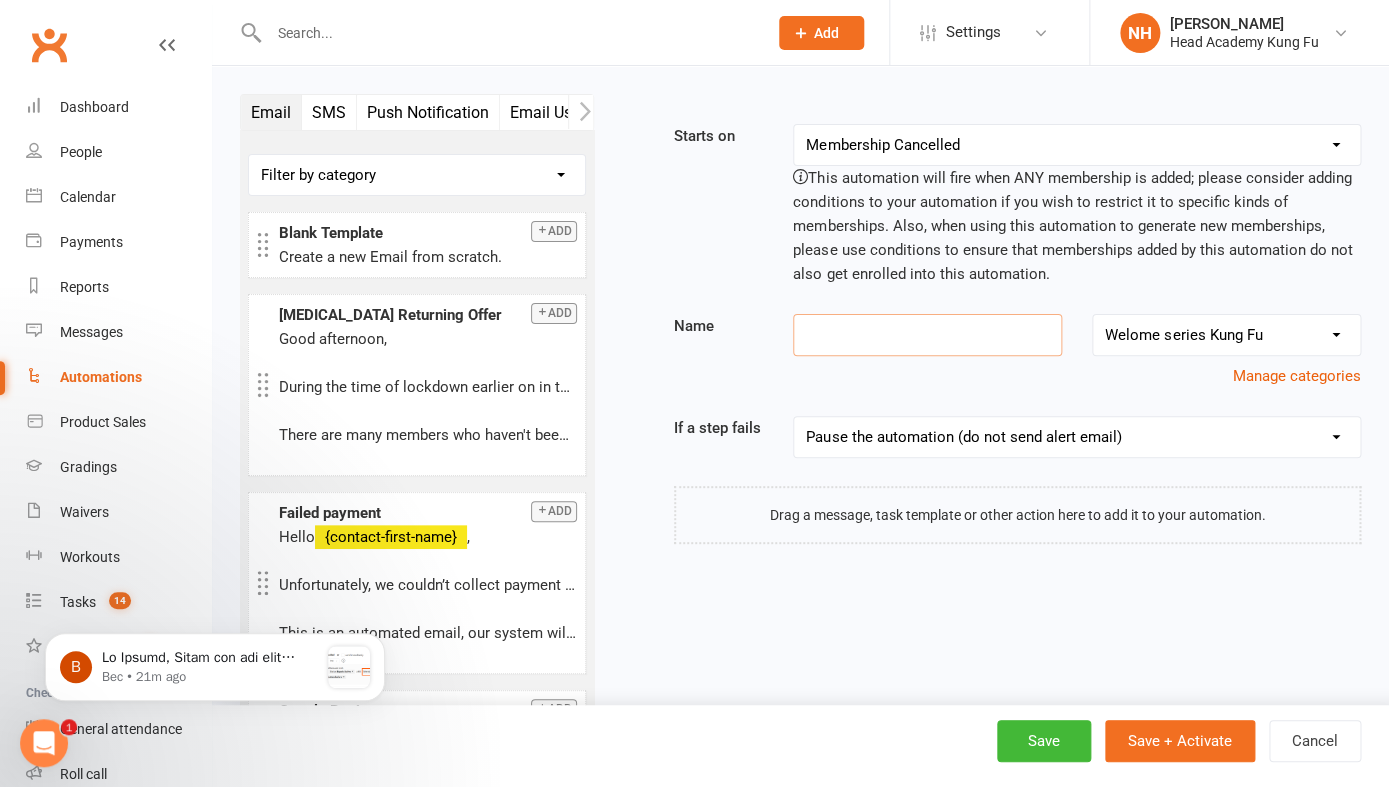 click at bounding box center (927, 335) 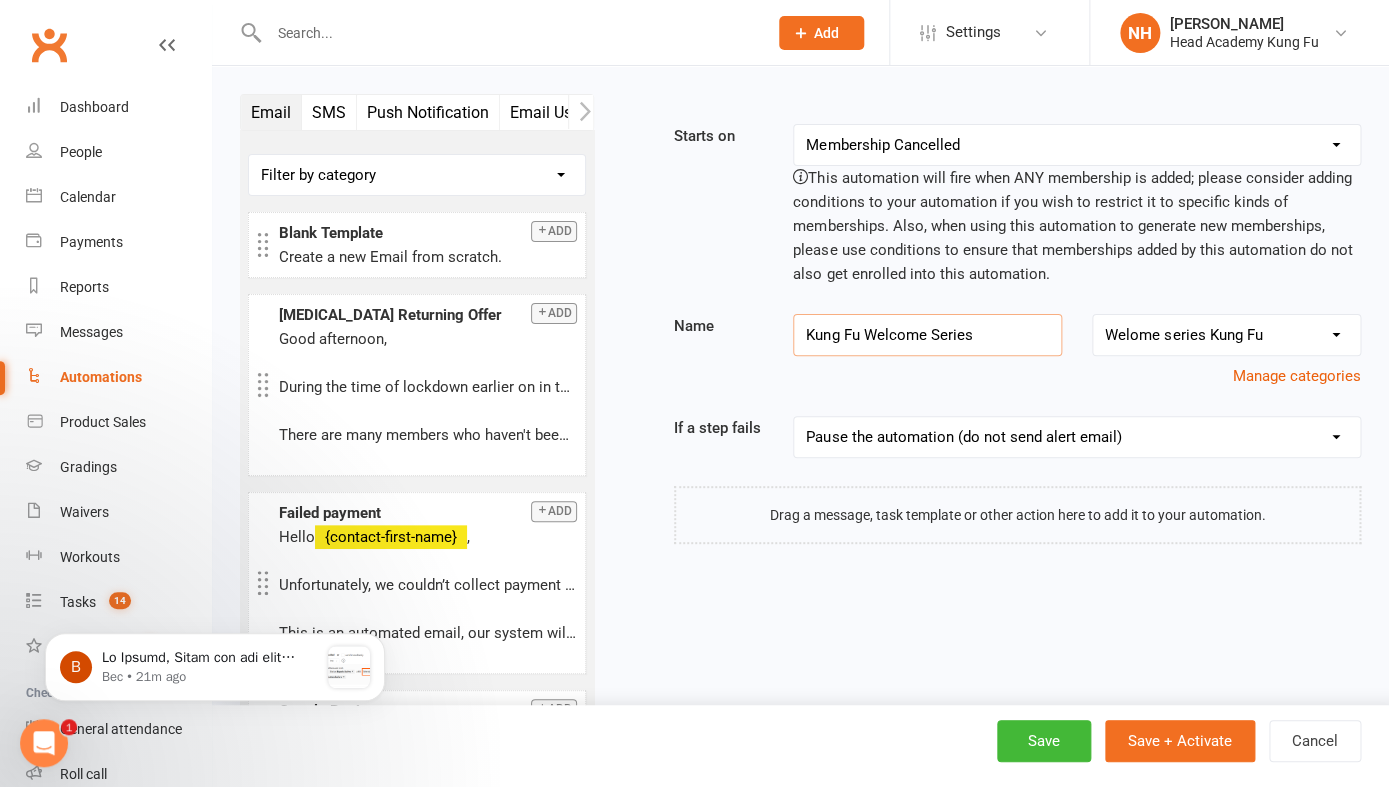 type on "Kung Fu Welcome Series" 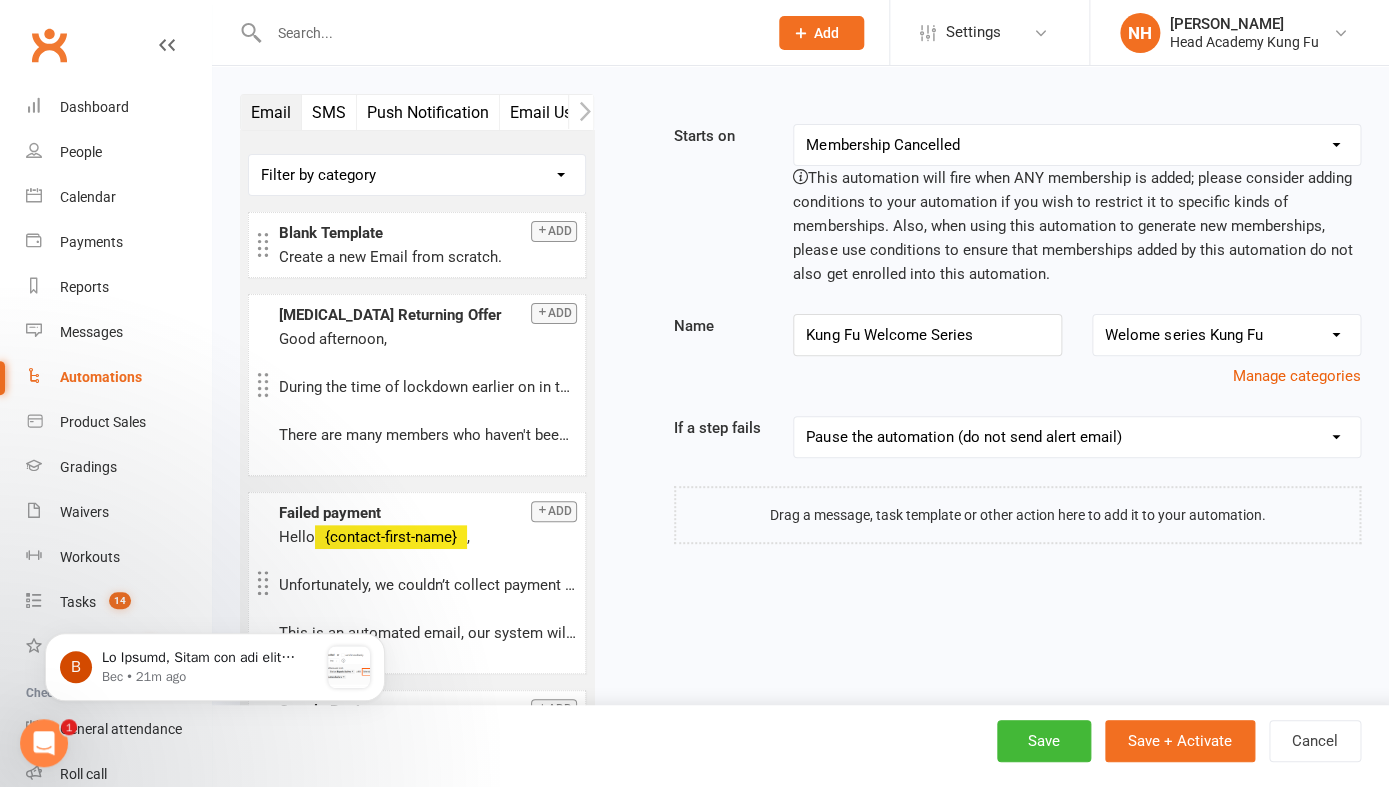 click on "Email SMS Push Notification Email User Task Portal Membership Workout Style Mobile App Prospect Status Change Waivers Credit Voucher Make-up Class Convert to NAC Flag Note Custom Field Change
Filter by category No category General Add Blank Template Create a new Email from scratch. Add Covid Returning Offer Good afternoon,   During the time of lockdown earlier on in the year, we at Head Academy were overwhelmed with the tremendous support we received from our members. It wasn't an easy time for most of us and I do believe that many of us will still feel the after effects for a long time to come.     If you are receiving this email then you already have the membership agreement set up on our end, so all you need to do is book in and come down for a lesson!    If you have any questions, please don't hesitate to ask.   Kind regards,   Head Academy Team Add Failed payment Hello  {contact-first-name} ,   Unfortunately, we couldn’t collect payment of  {payment-amount}    for the bill towards         ," at bounding box center [800, 443] 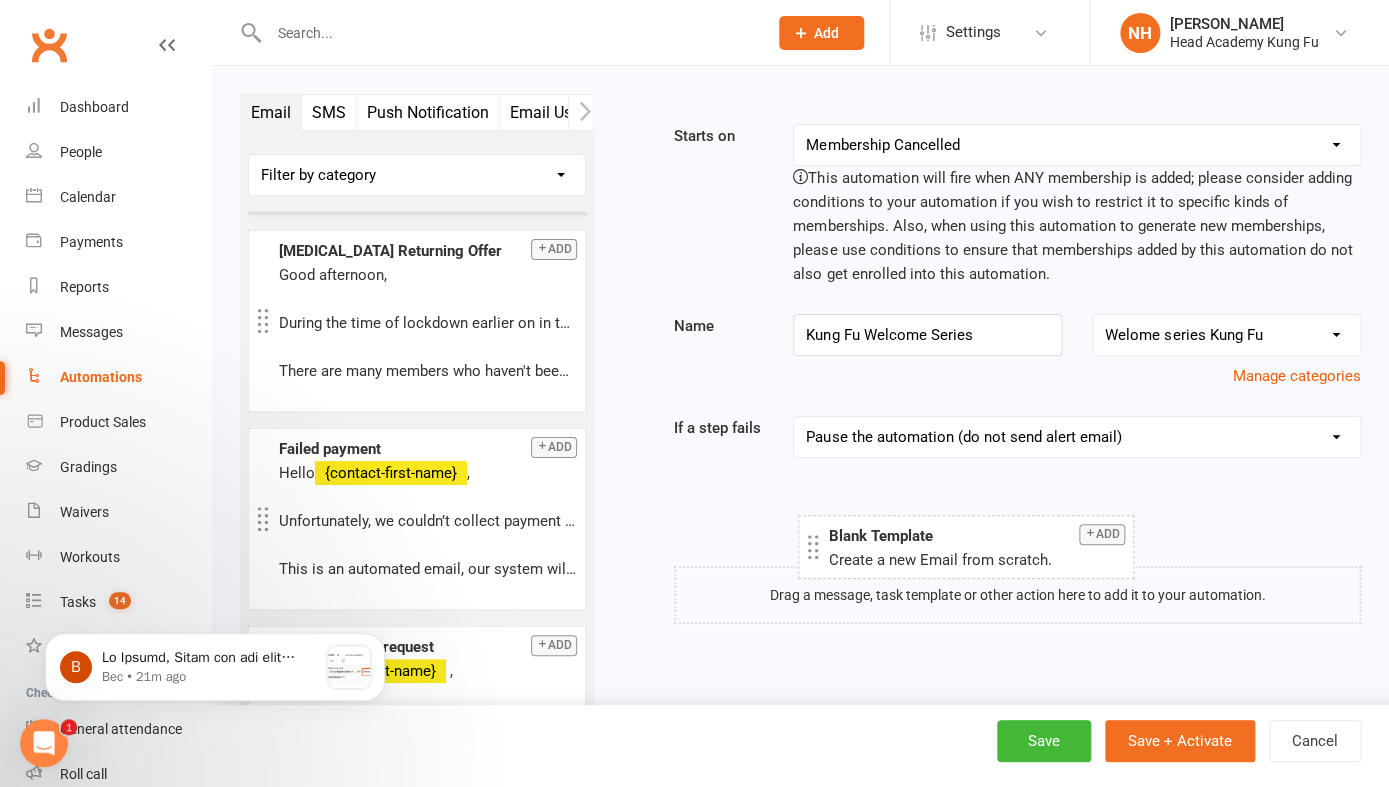 drag, startPoint x: 340, startPoint y: 240, endPoint x: 889, endPoint y: 542, distance: 626.582 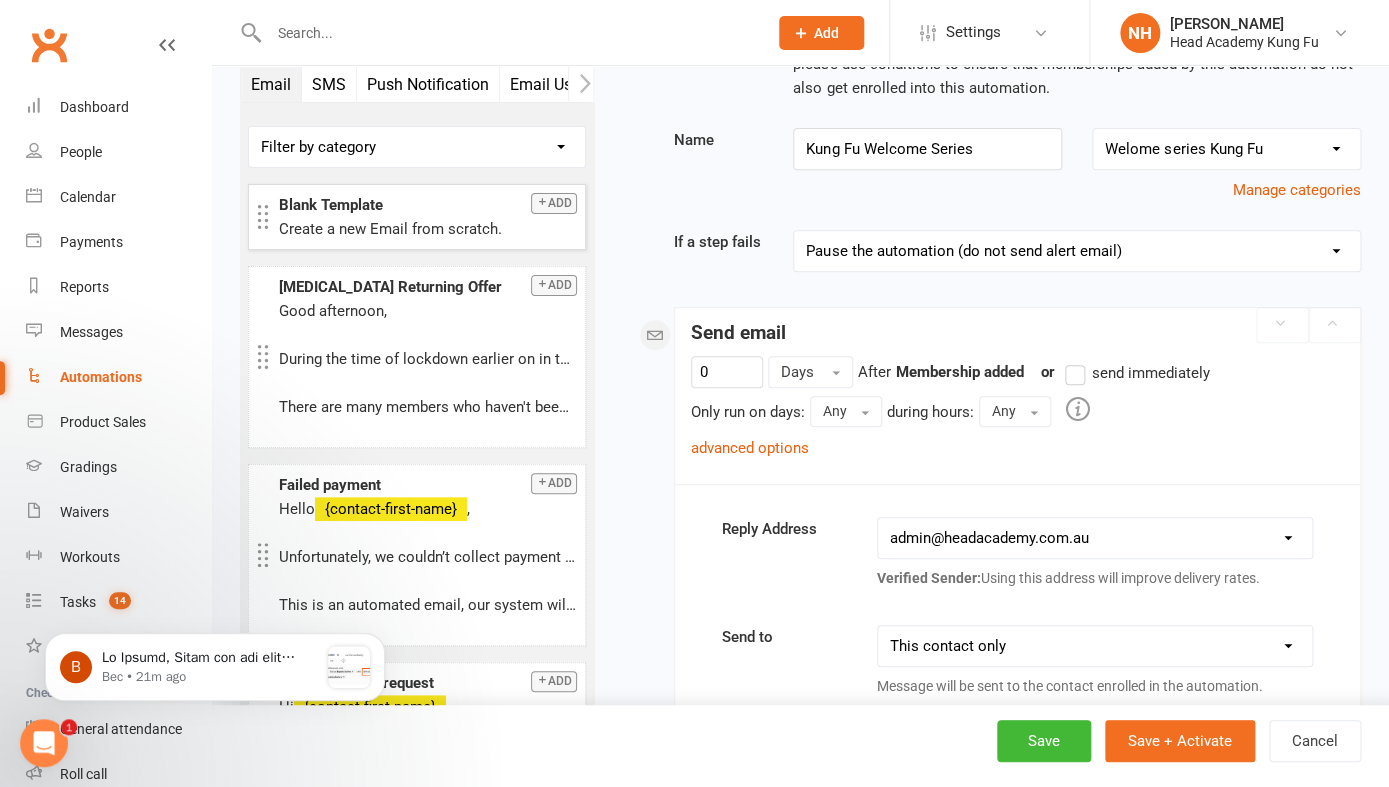 scroll, scrollTop: 167, scrollLeft: 0, axis: vertical 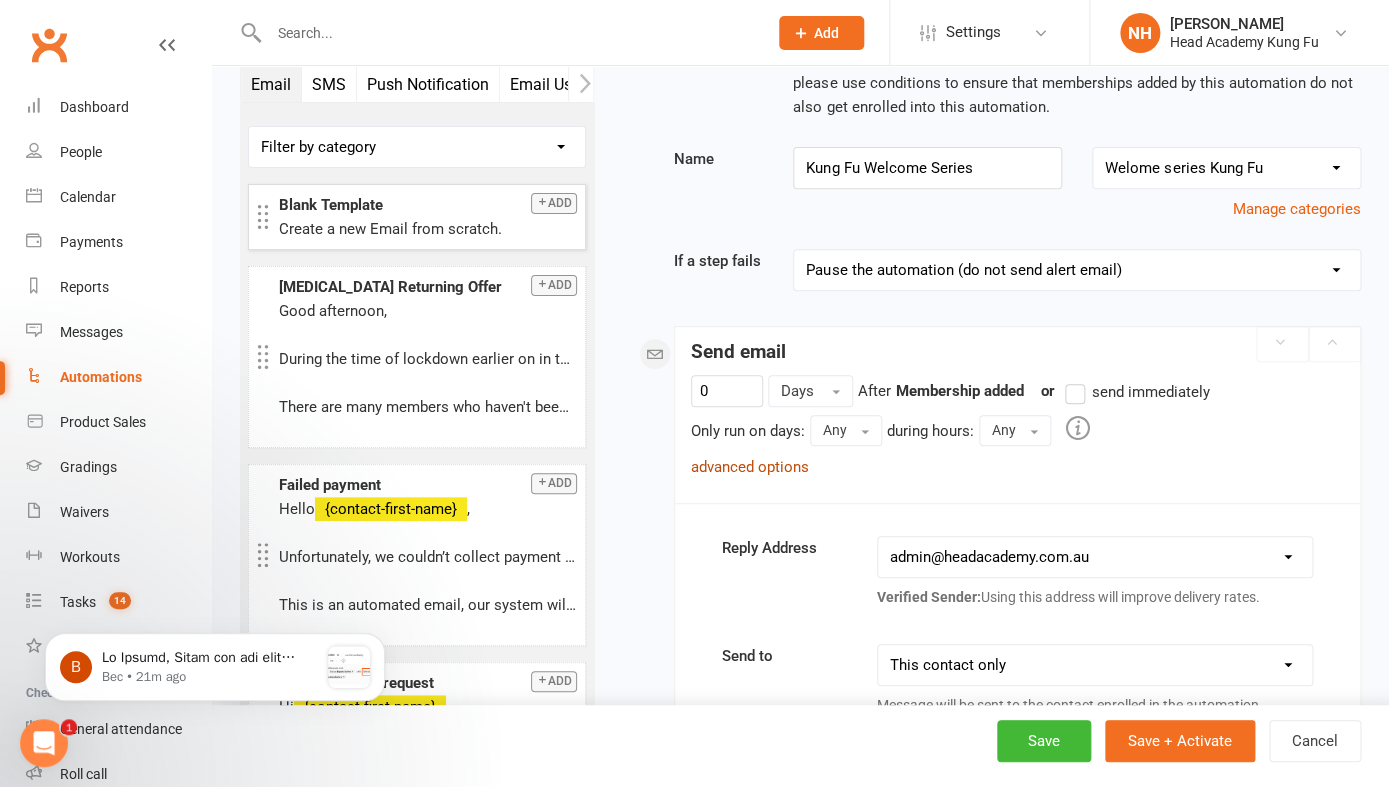 click on "advanced options" at bounding box center (750, 467) 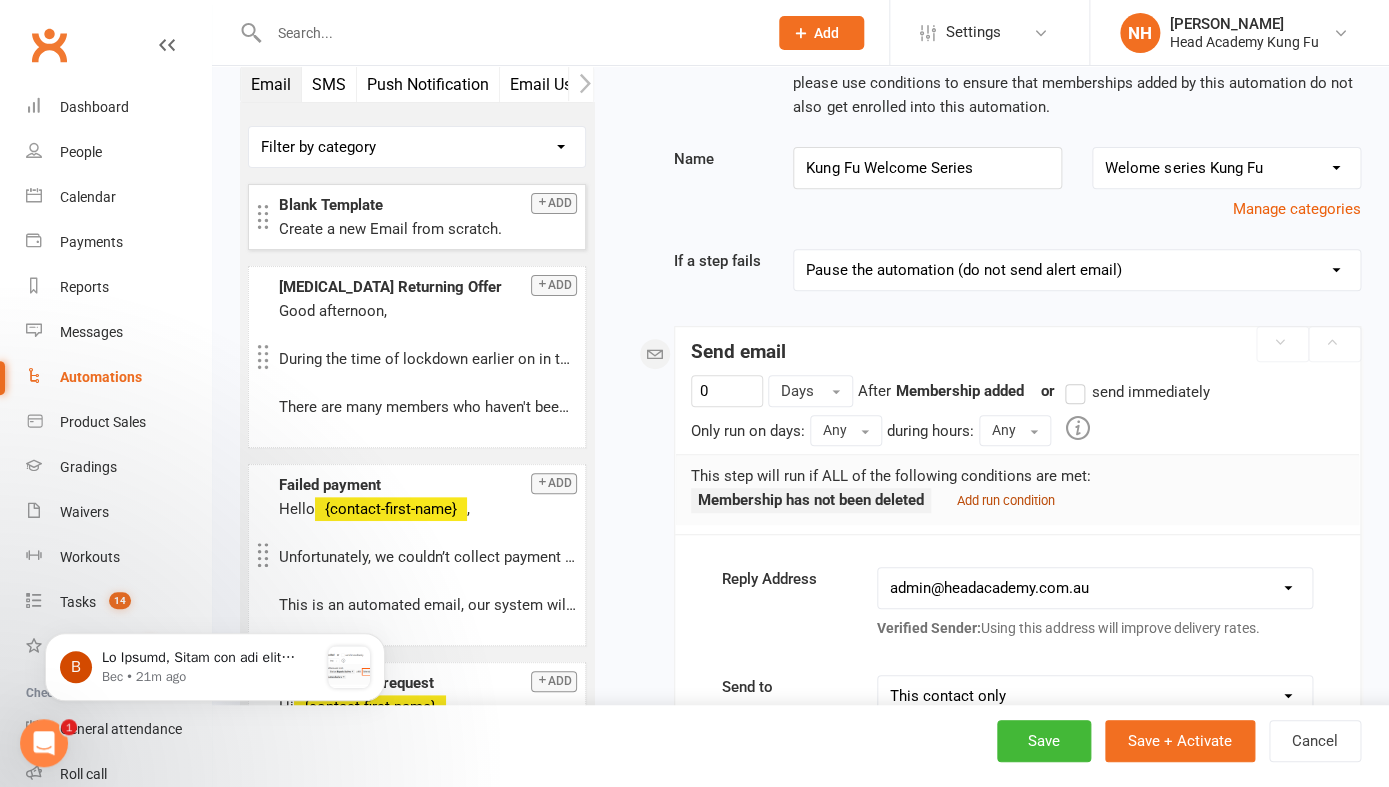 click on "Add run condition" at bounding box center (1006, 500) 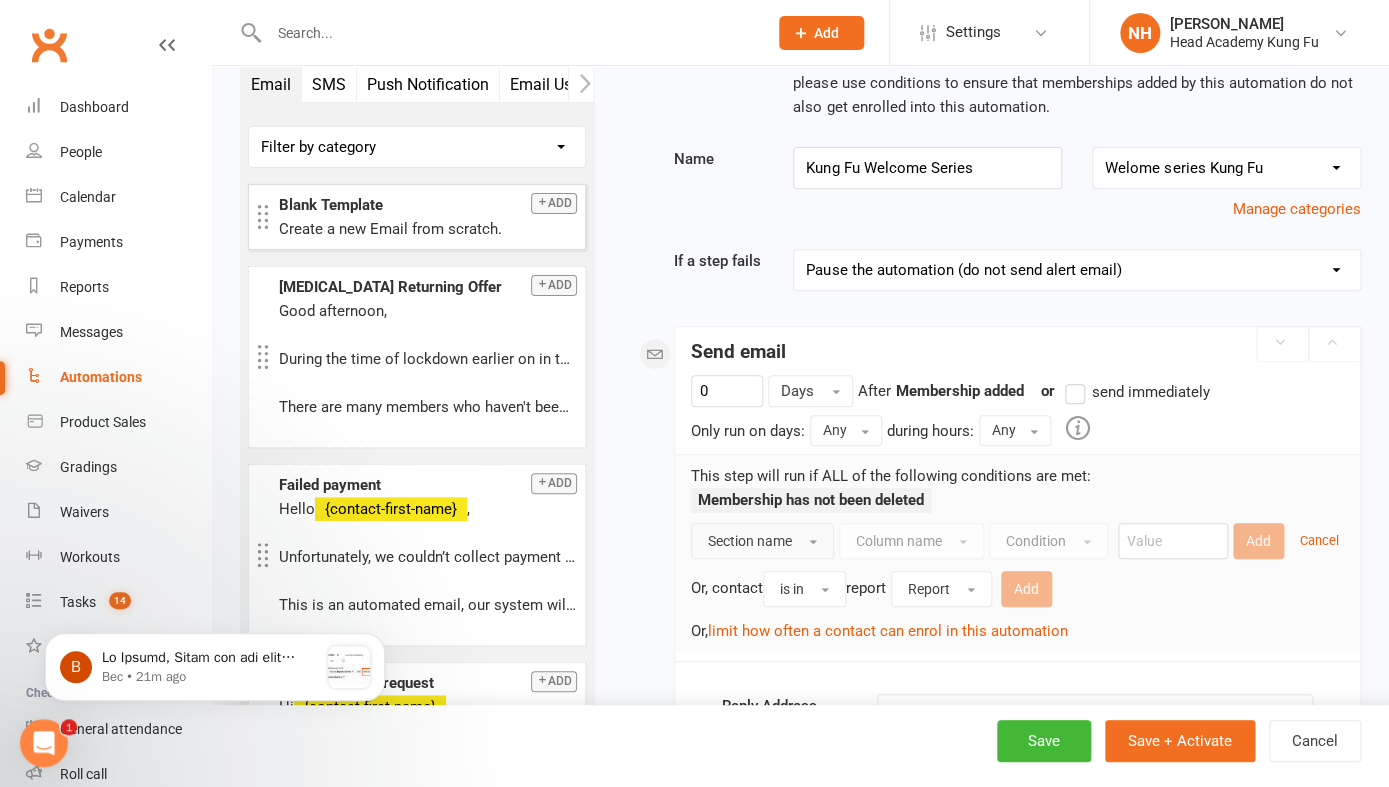 click on "Section name" at bounding box center (750, 541) 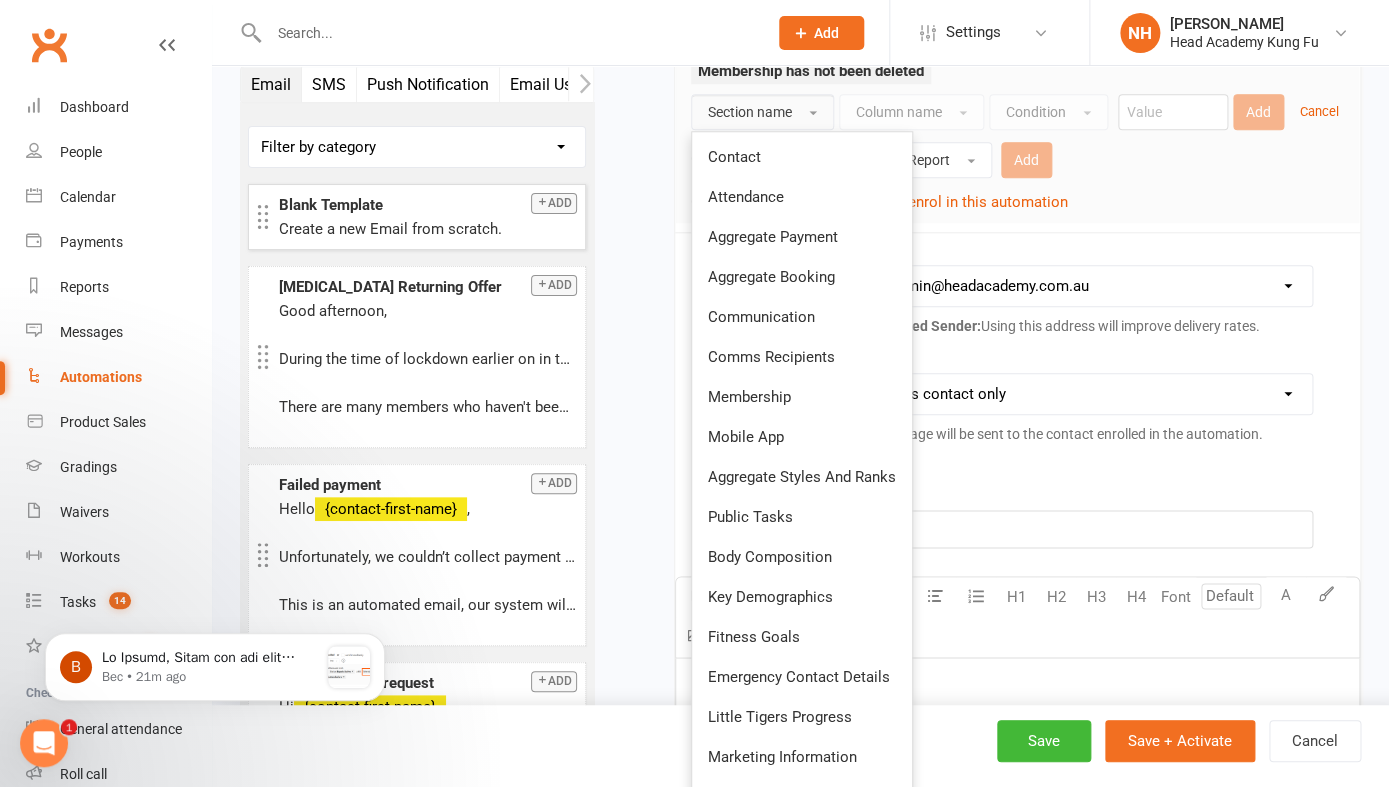 scroll, scrollTop: 550, scrollLeft: 0, axis: vertical 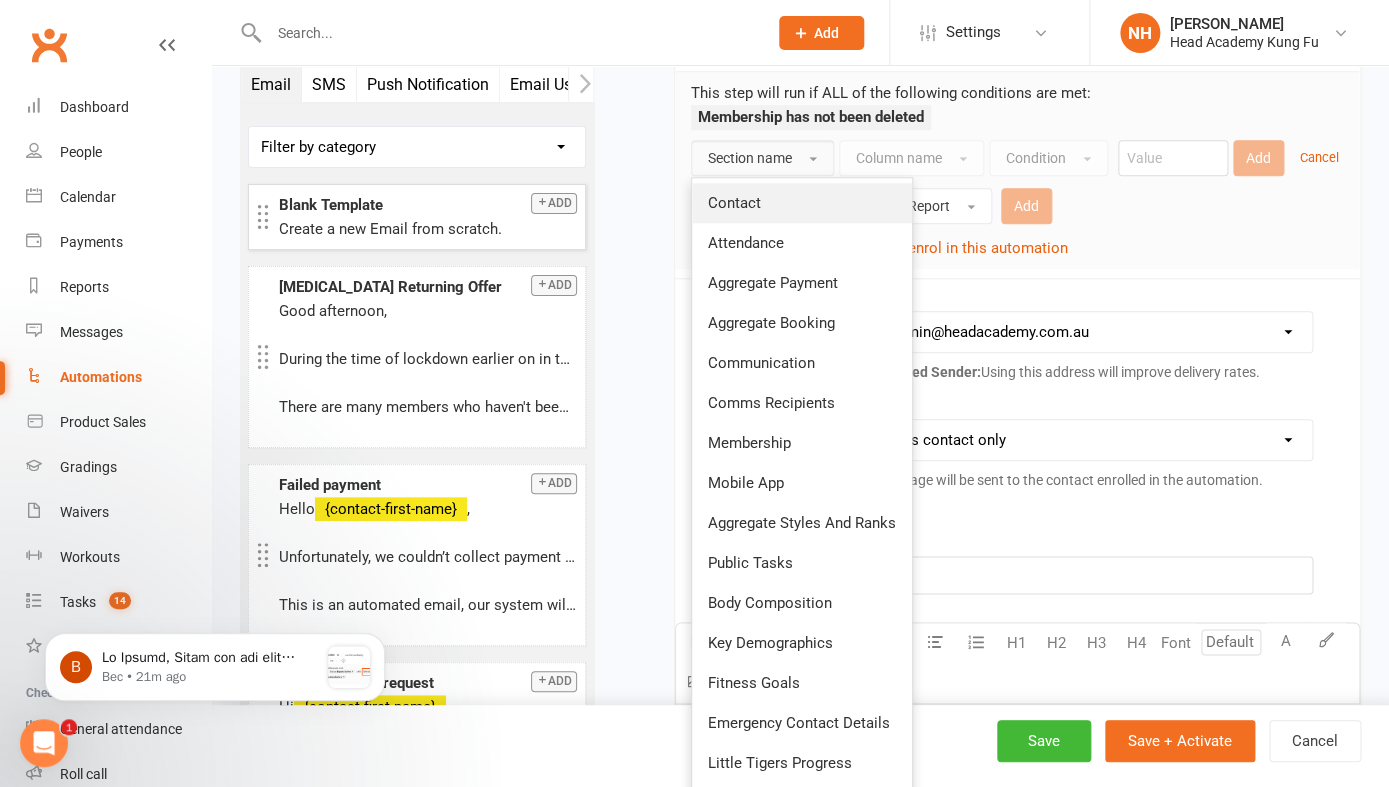 click on "Contact" at bounding box center [734, 203] 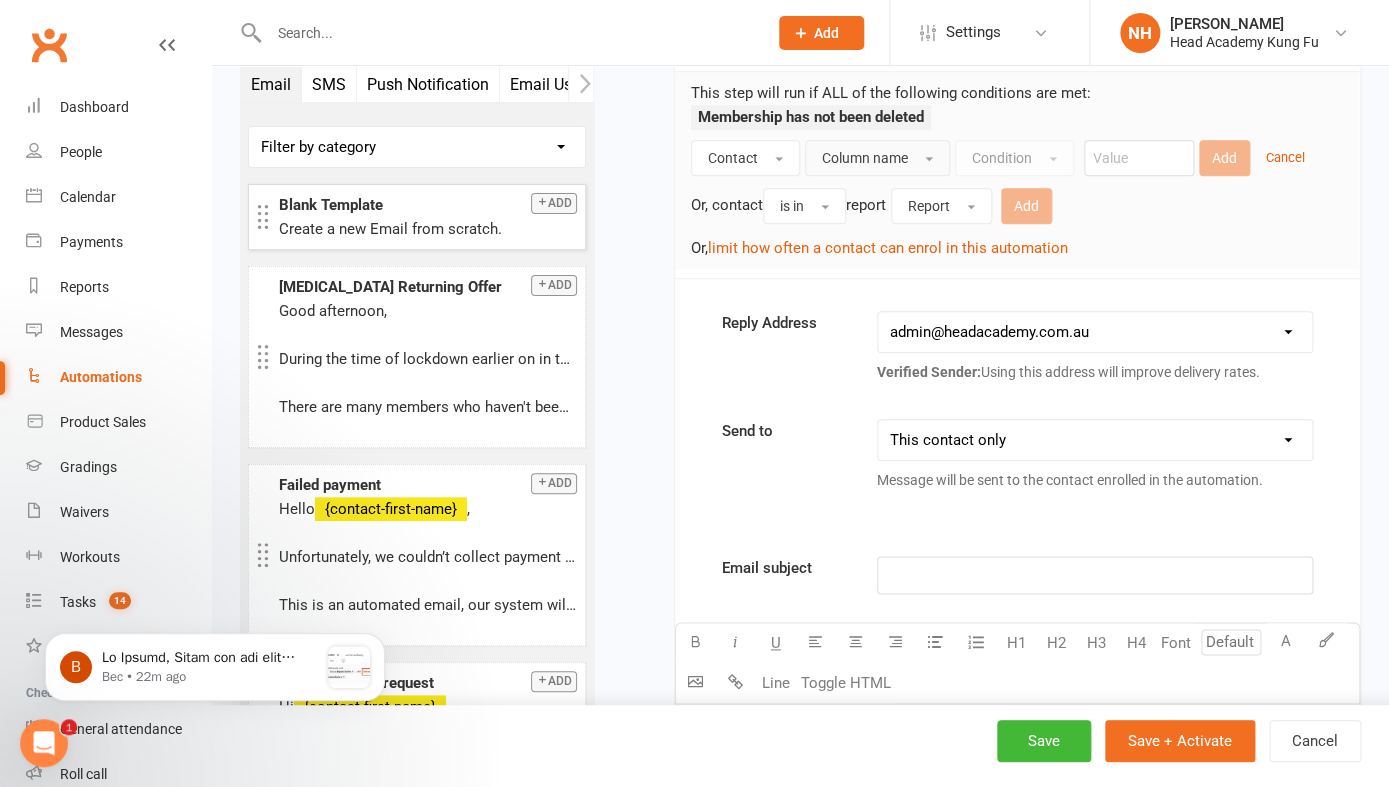click on "Column name" at bounding box center (865, 158) 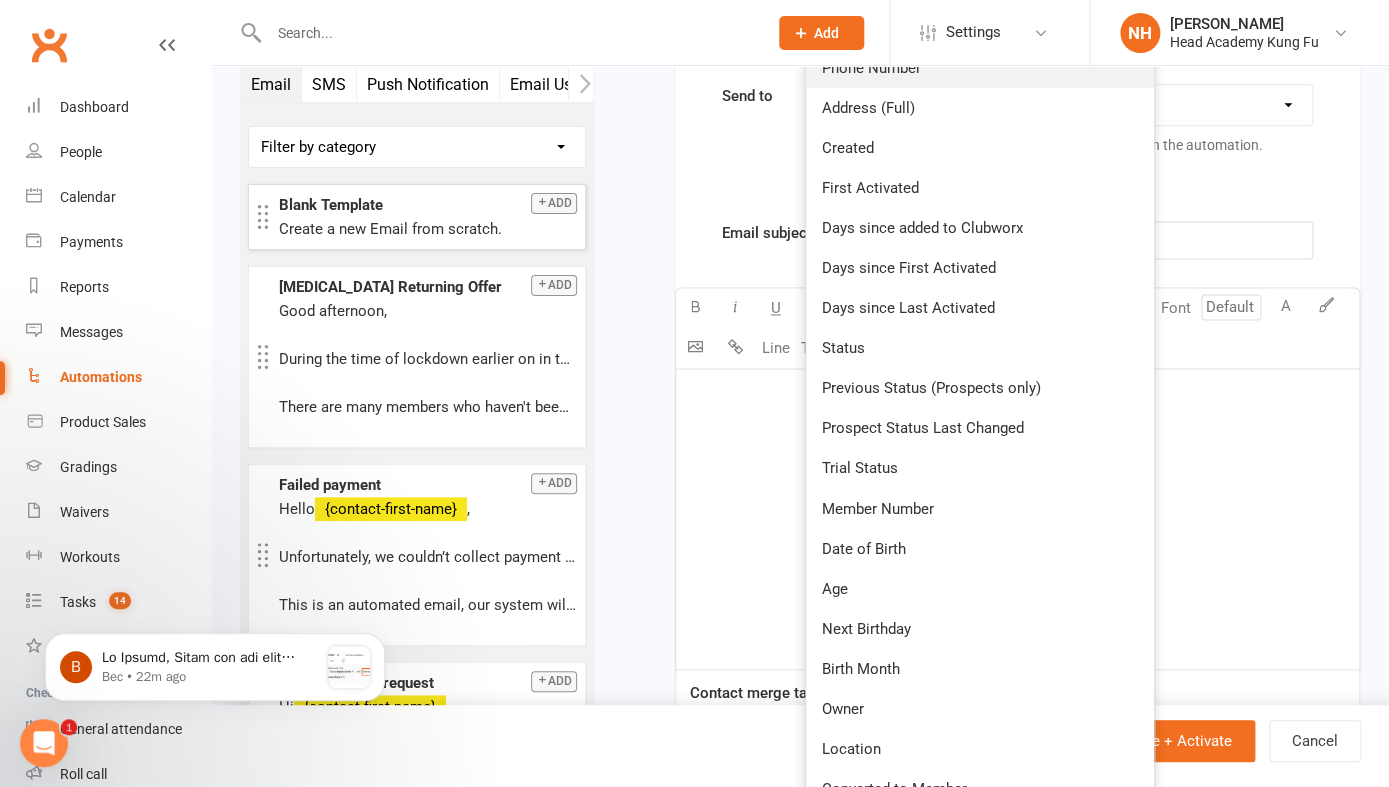 scroll, scrollTop: 458, scrollLeft: 0, axis: vertical 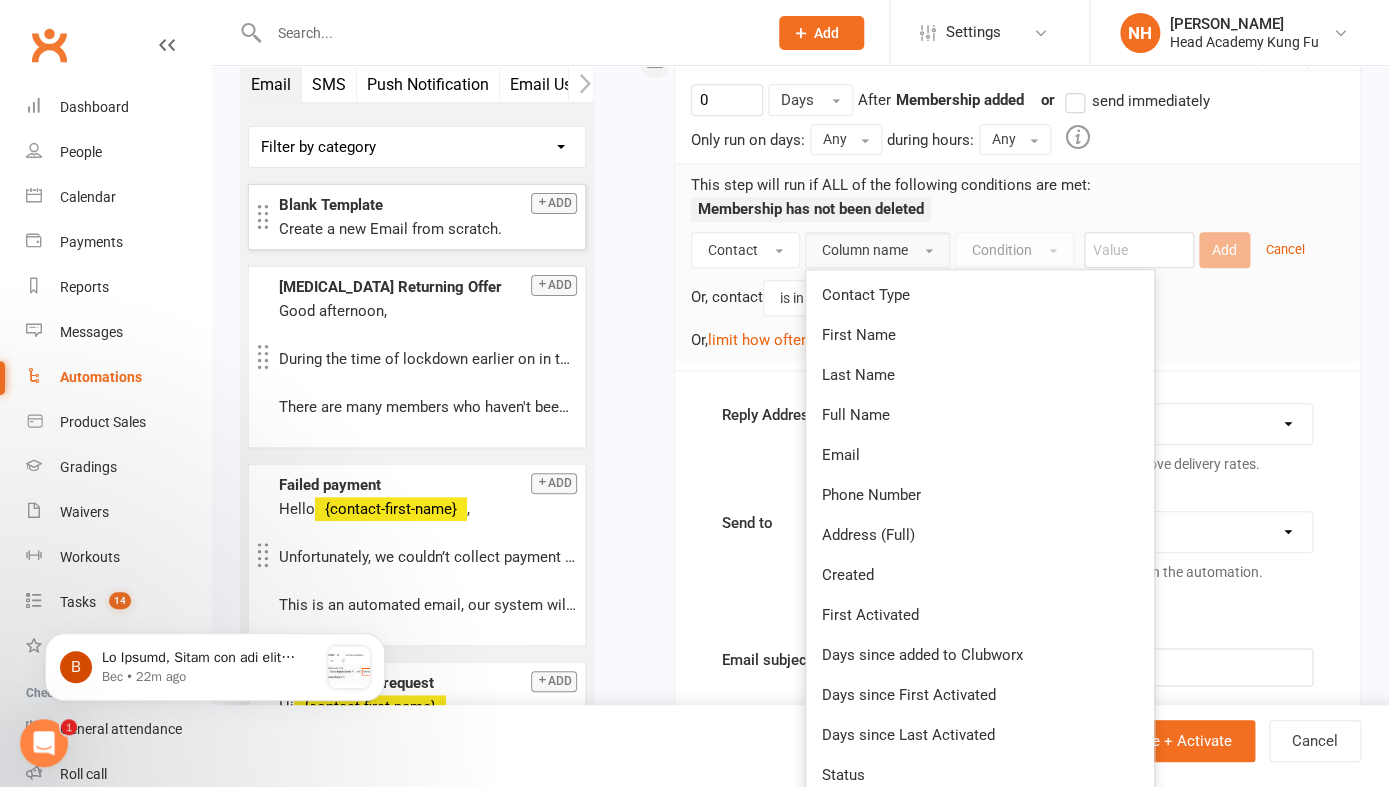 click on "Reply Address hello@clubworx.com admin@headacademy.com.au sifu@headacademy.com.au jun@headacademy.com.au contact@fit4surf.com.au enquiries@headacademy.com.au nathandon@headacademy.com.au joveline@headacademy.com.au Verified Sender:  Using this address will improve delivery rates.  Send to This contact only Recipients that accept messages sent from automations Recipients that accept messages sent from automations (or: send to contact if no other recipients available) Message will be sent to the contact enrolled in the automation. Email subject ﻿ U H1 H2 H3 H4 Font A Line Toggle HTML ﻿ Contact merge tags contact-first-name contact-last-name contact-email contact-phone-number contact-address what-contact-interested-in how-contact-contacted-us how-contact-heard-about-us last-attended-on next-upcoming-payment-amount next-upcoming-payment-date failed-payments-count failed-payments-total-amount business-name member-portal-url member-portal-pin mobile-app-ios-app-store-link mobile-app-google-app-store-link" at bounding box center [1017, 1005] 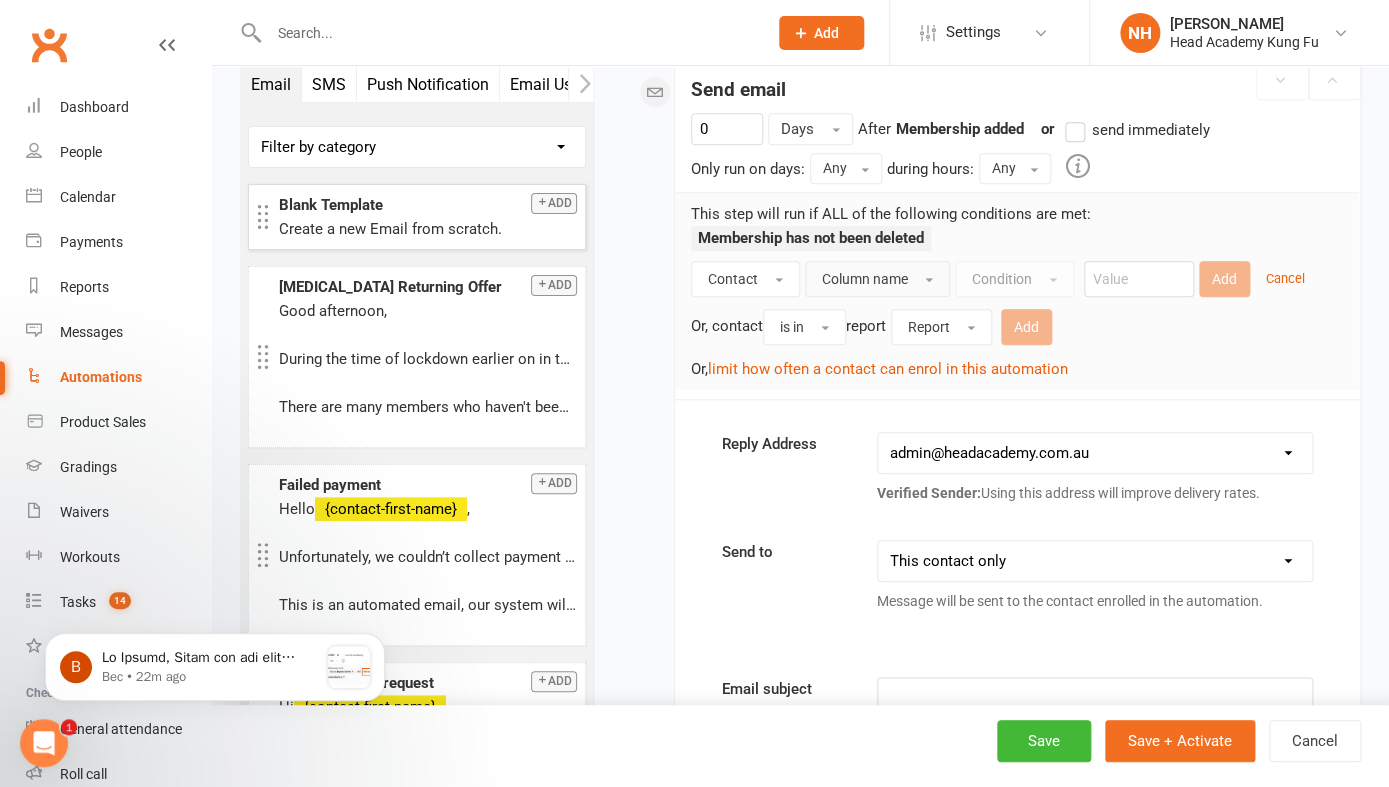 scroll, scrollTop: 434, scrollLeft: 0, axis: vertical 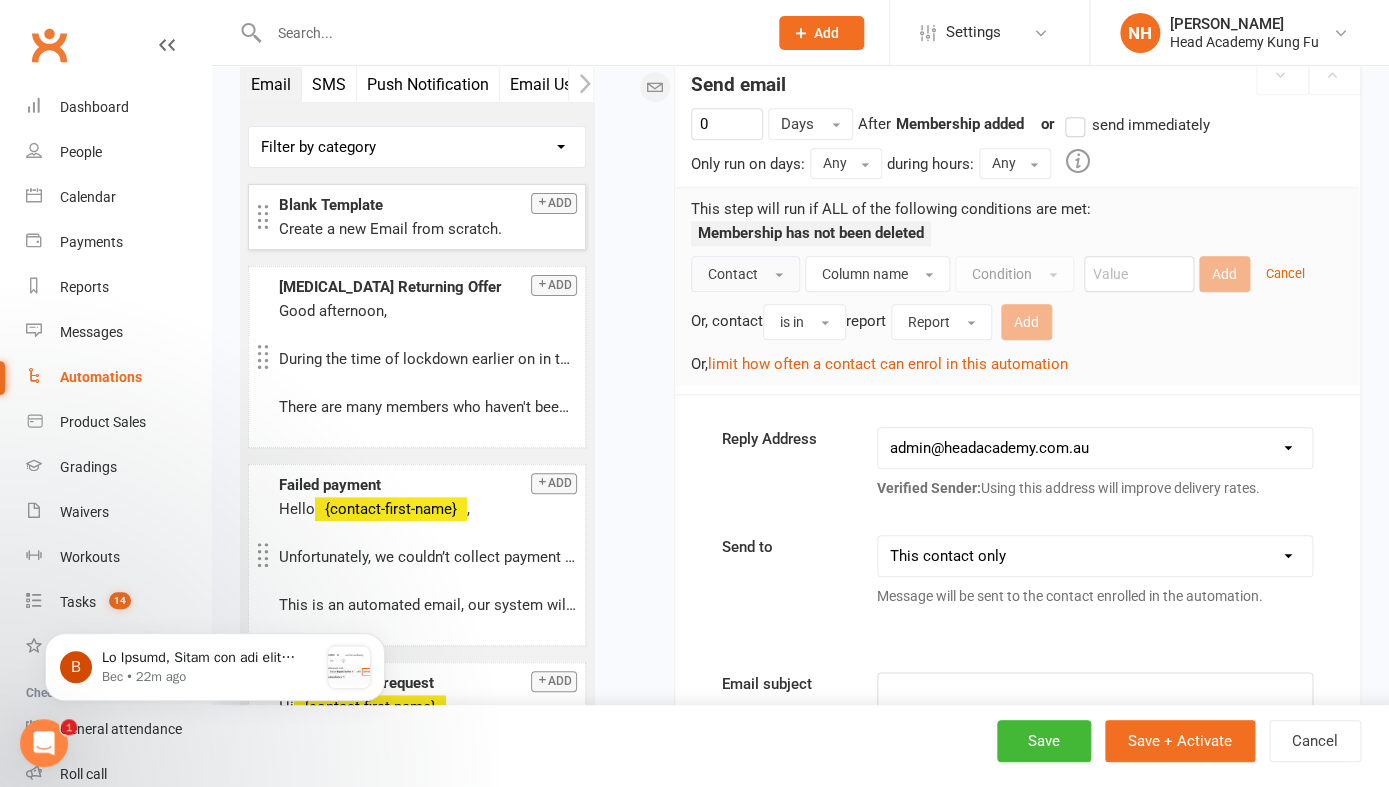 click on "Contact" at bounding box center [733, 274] 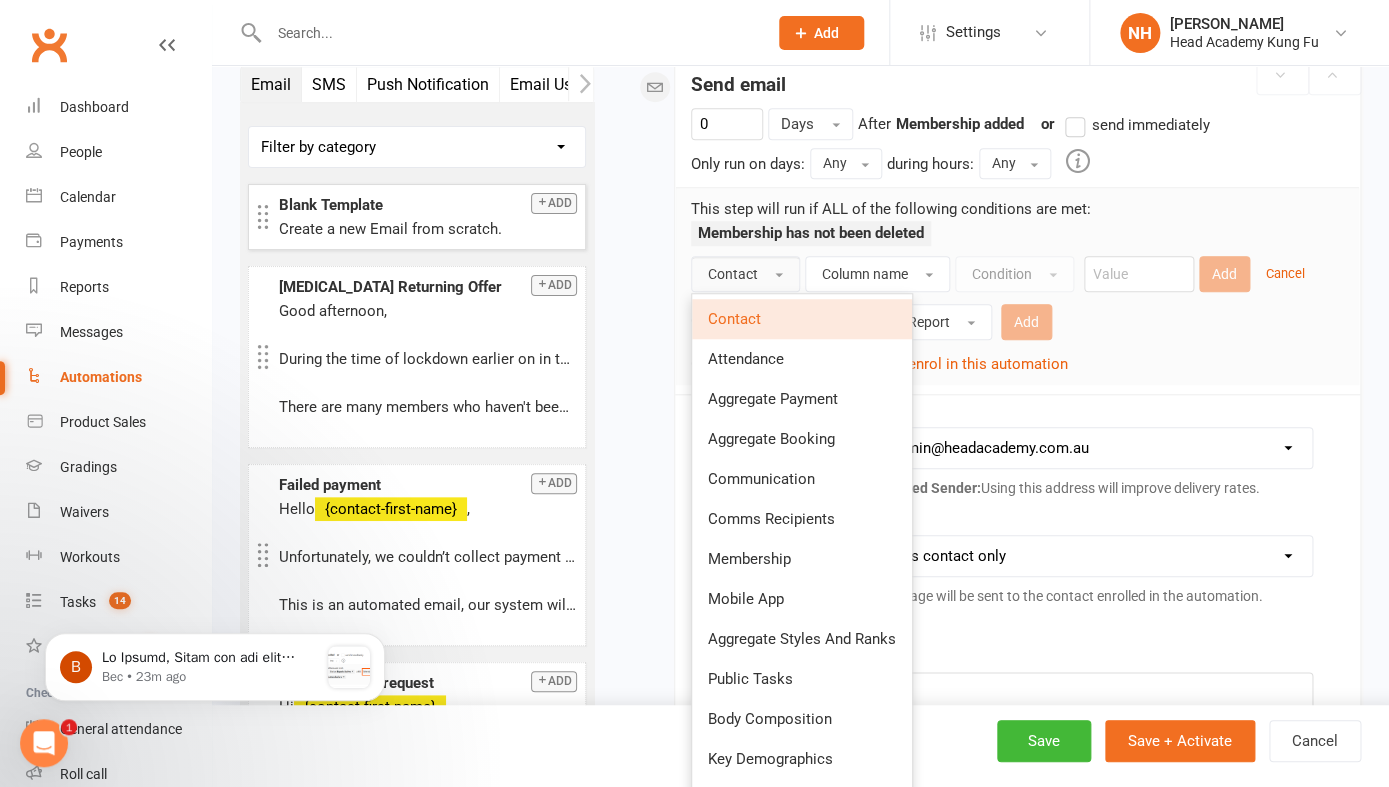 click on "Reply Address hello@clubworx.com admin@headacademy.com.au sifu@headacademy.com.au jun@headacademy.com.au contact@fit4surf.com.au enquiries@headacademy.com.au nathandon@headacademy.com.au joveline@headacademy.com.au Verified Sender:  Using this address will improve delivery rates.  Send to This contact only Recipients that accept messages sent from automations Recipients that accept messages sent from automations (or: send to contact if no other recipients available) Message will be sent to the contact enrolled in the automation. Email subject ﻿ U H1 H2 H3 H4 Font A Line Toggle HTML ﻿ Contact merge tags contact-first-name contact-last-name contact-email contact-phone-number contact-address what-contact-interested-in how-contact-contacted-us how-contact-heard-about-us last-attended-on next-upcoming-payment-amount next-upcoming-payment-date failed-payments-count failed-payments-total-amount business-name member-portal-url member-portal-pin mobile-app-ios-app-store-link mobile-app-google-app-store-link" at bounding box center [1017, 1029] 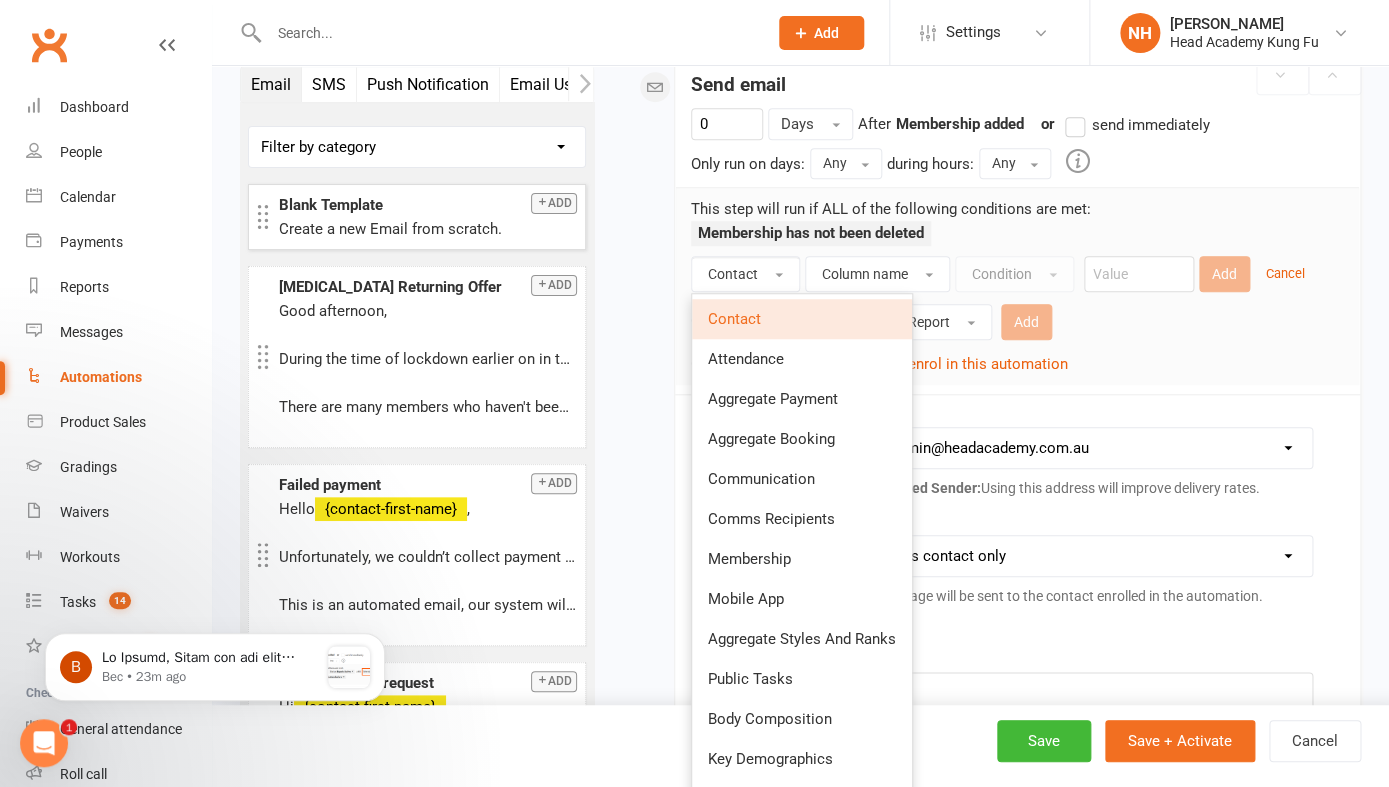 click on "Contact" at bounding box center [802, 319] 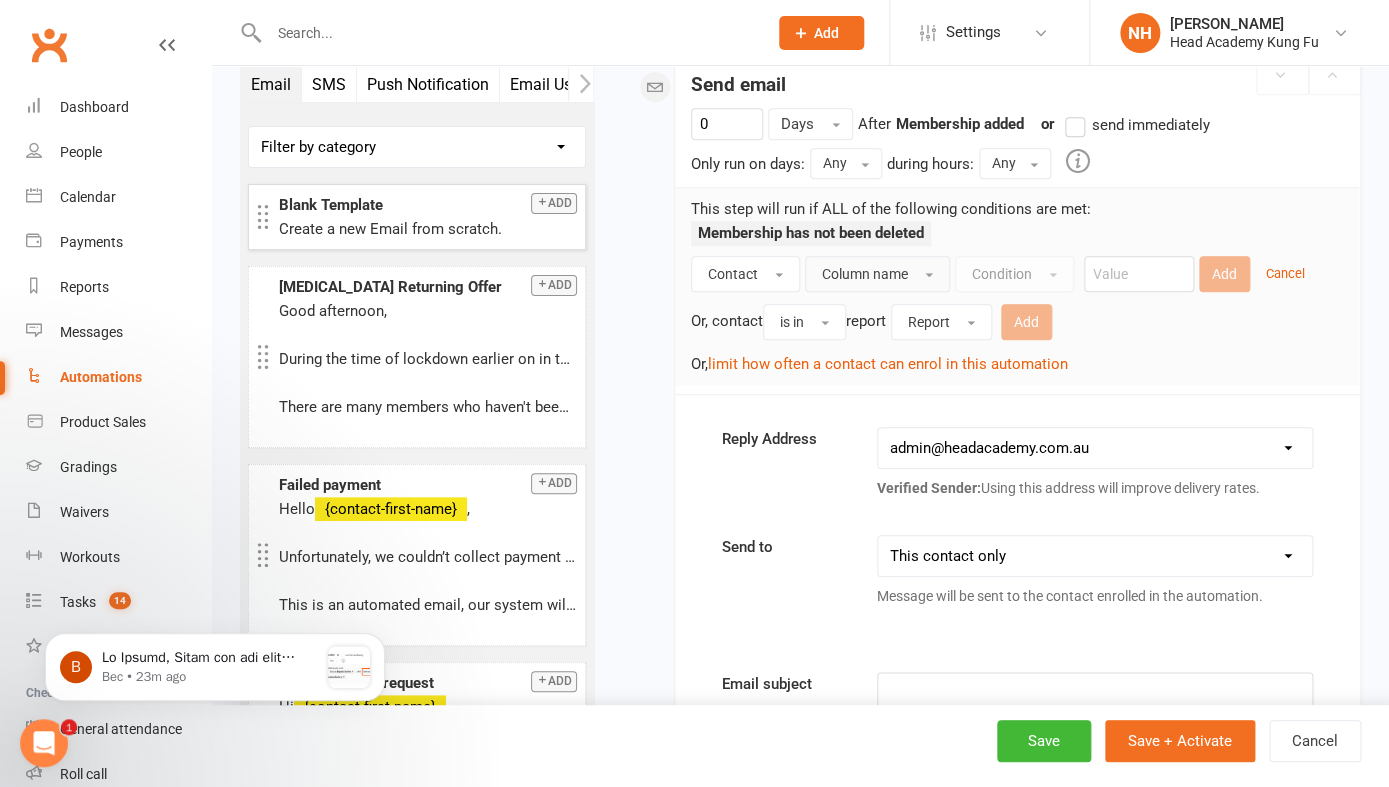 click on "Column name" at bounding box center [865, 274] 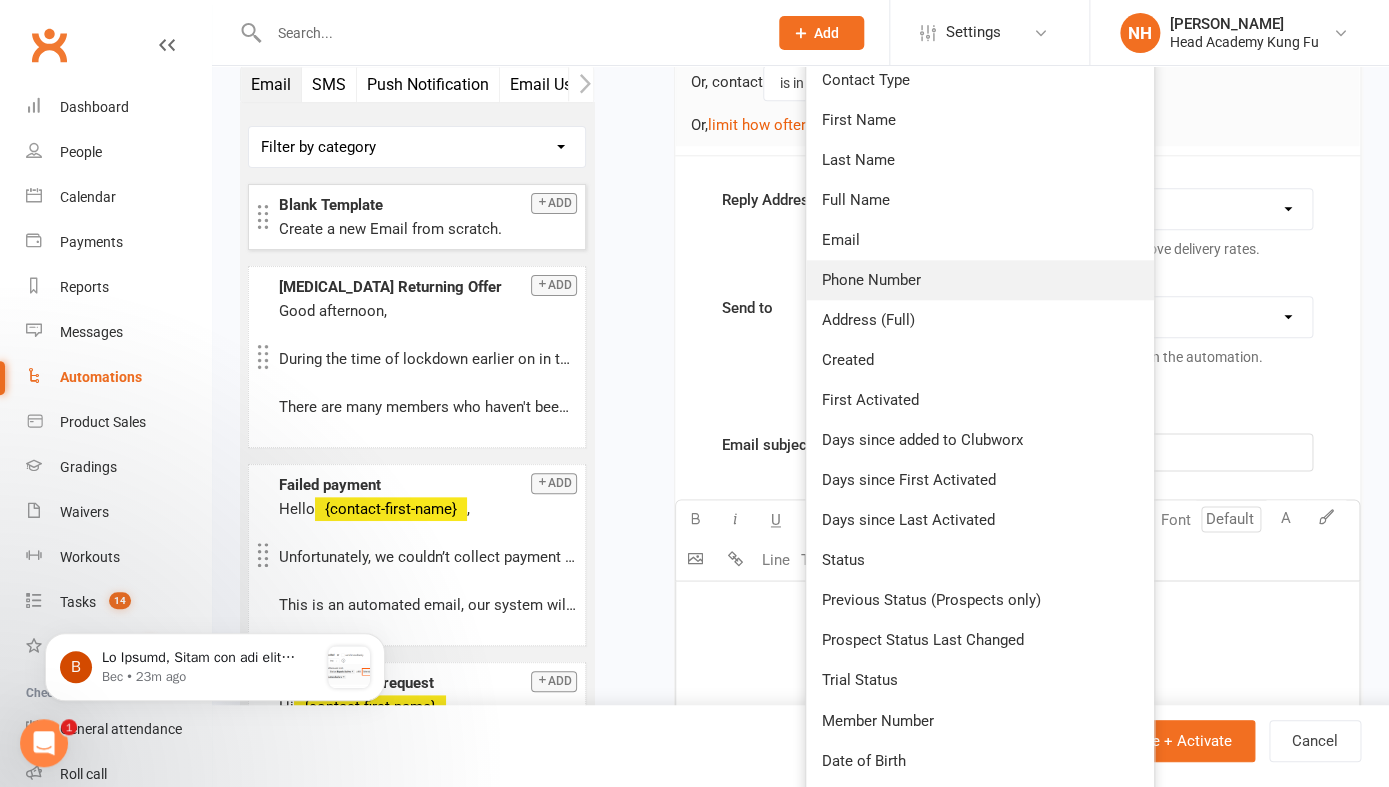 scroll, scrollTop: 676, scrollLeft: 0, axis: vertical 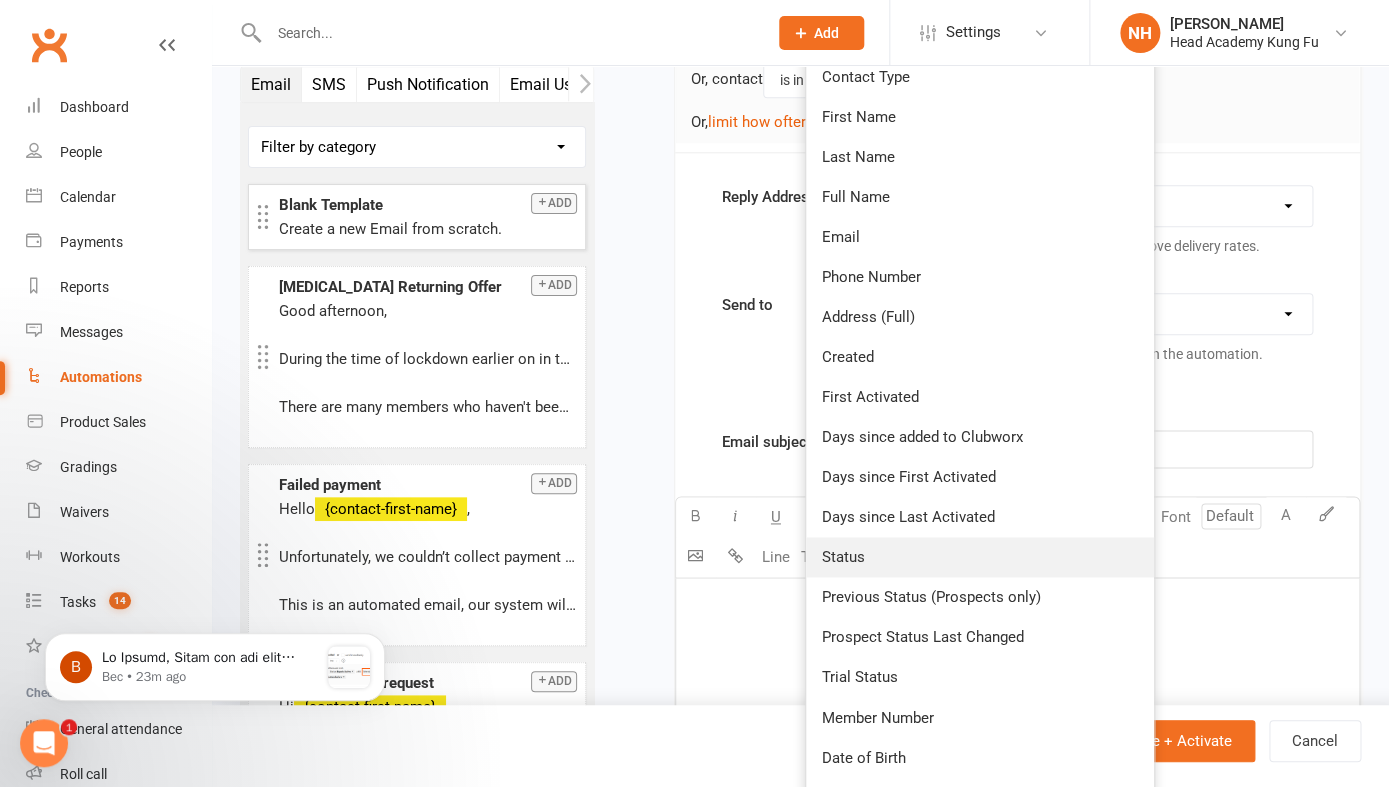 click on "Status" at bounding box center [980, 557] 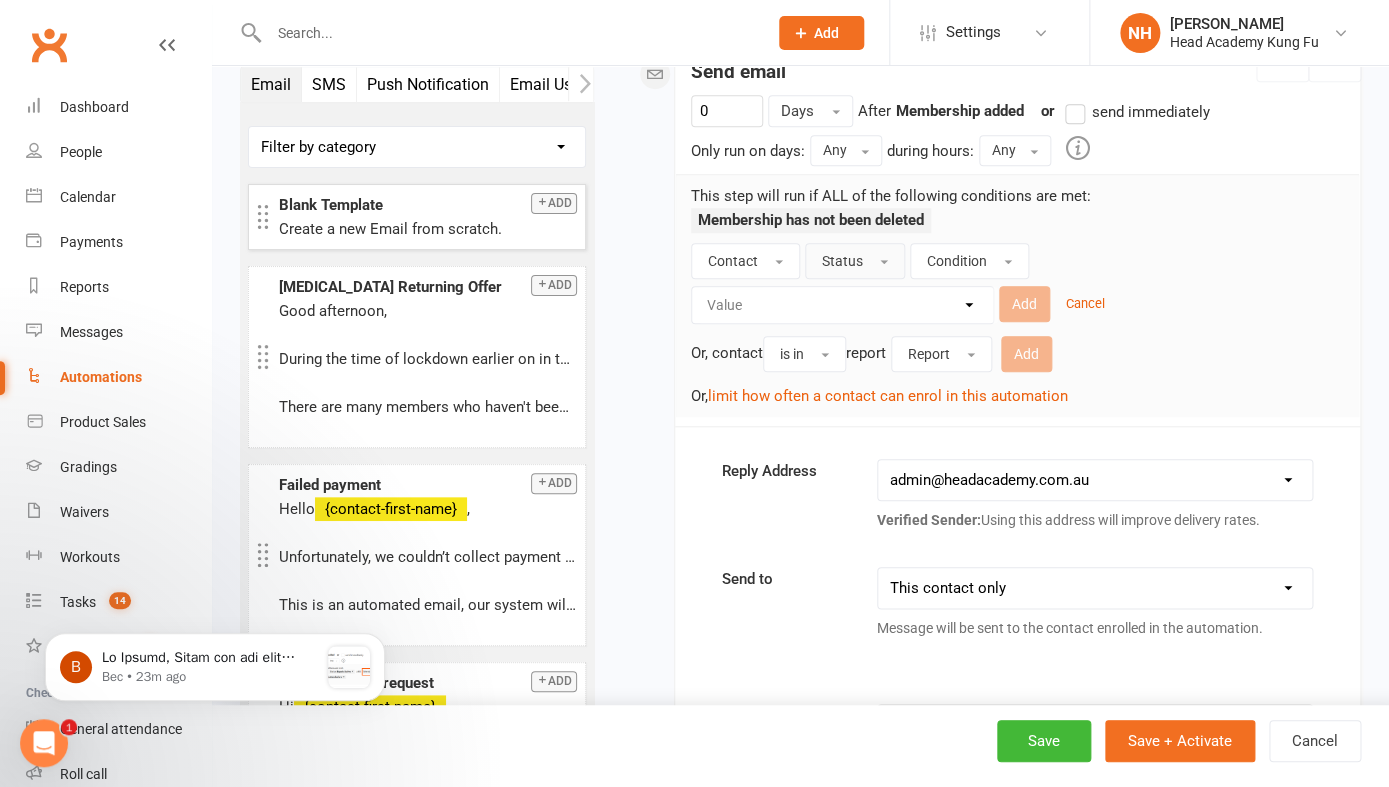 scroll, scrollTop: 442, scrollLeft: 0, axis: vertical 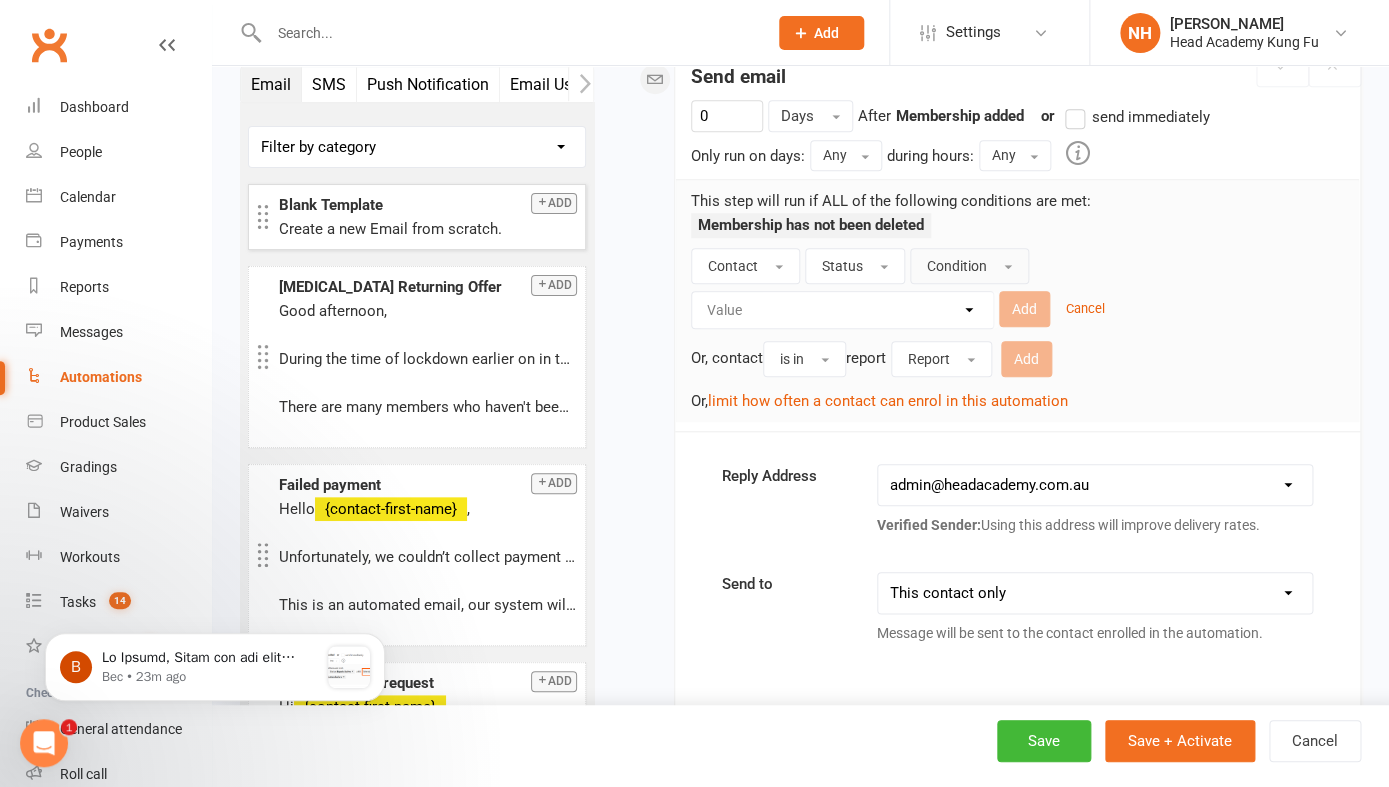 click on "Condition" at bounding box center (957, 266) 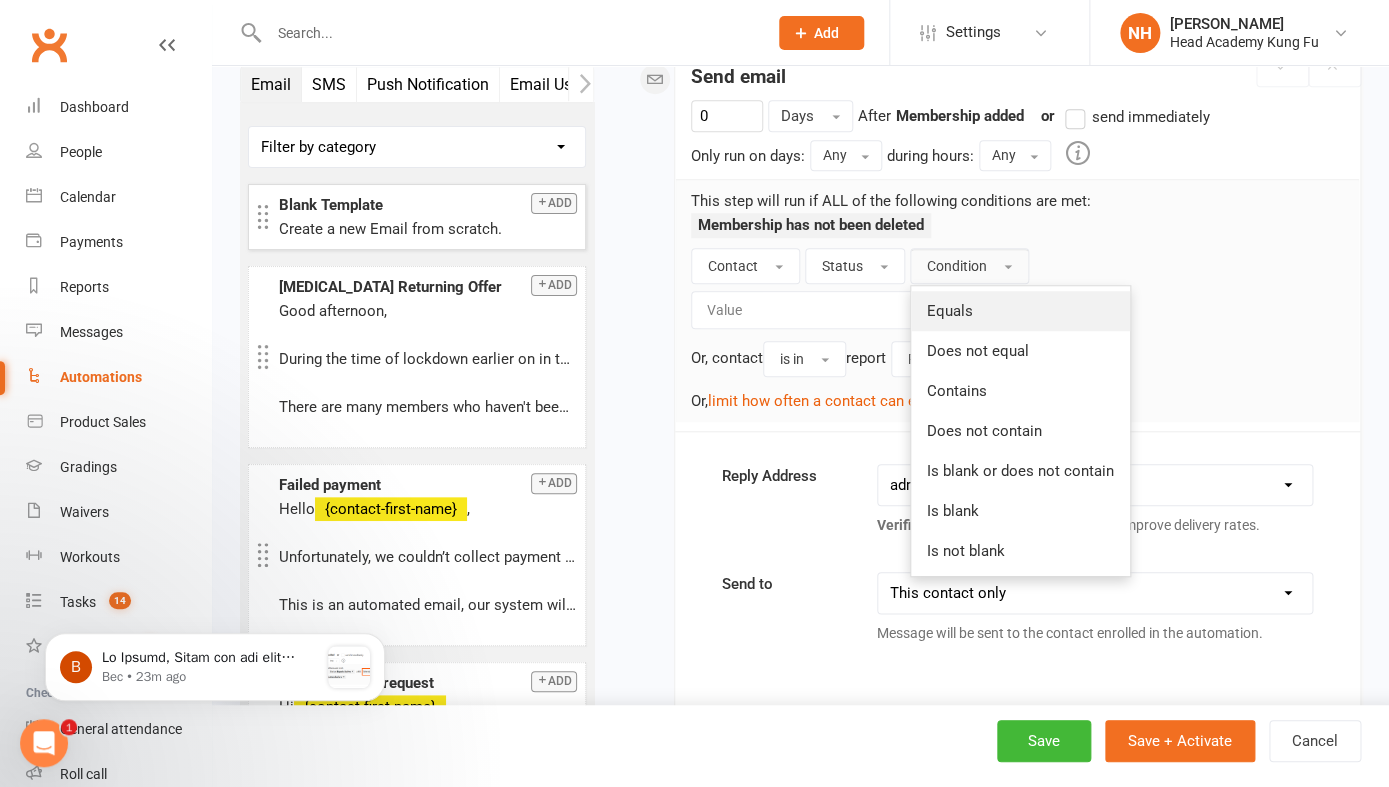 click on "Equals" at bounding box center (950, 311) 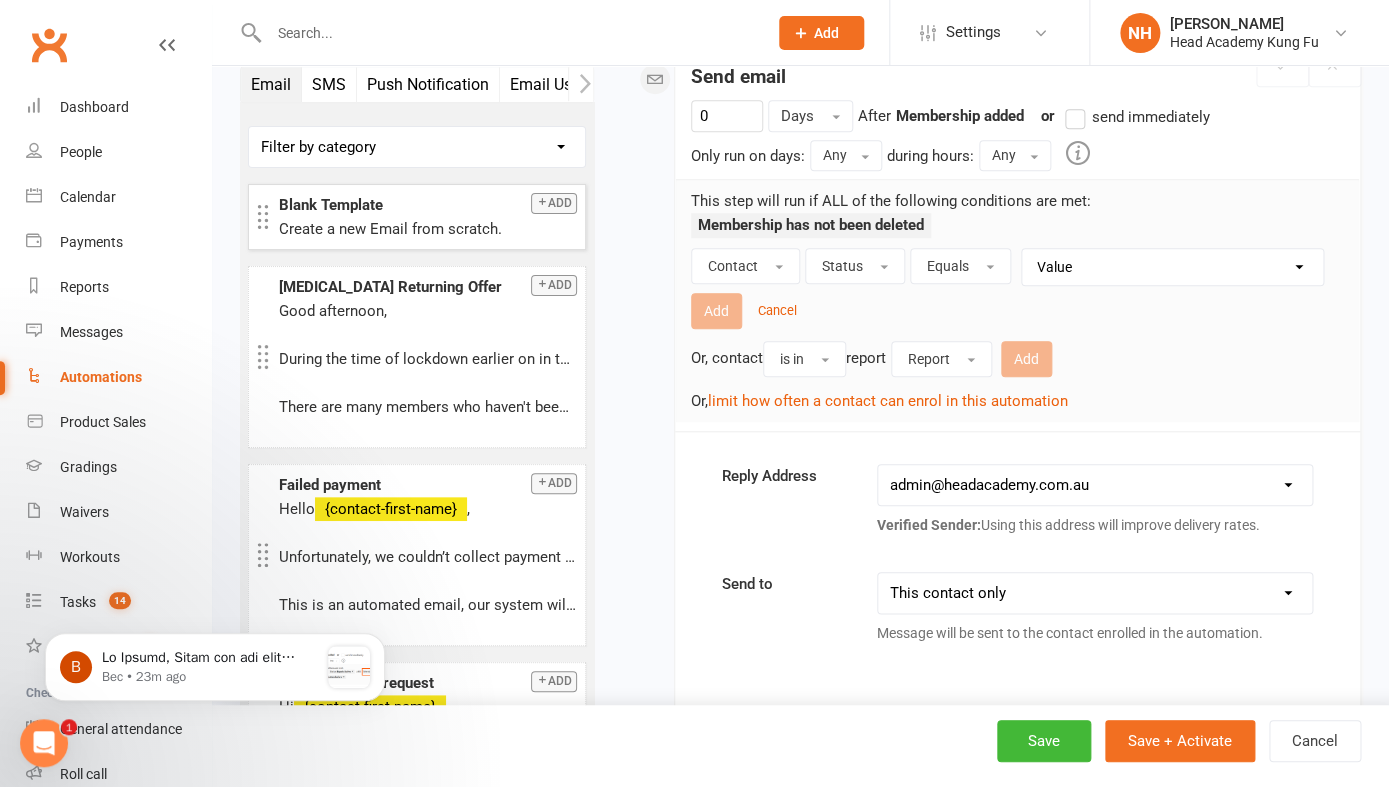select on "12" 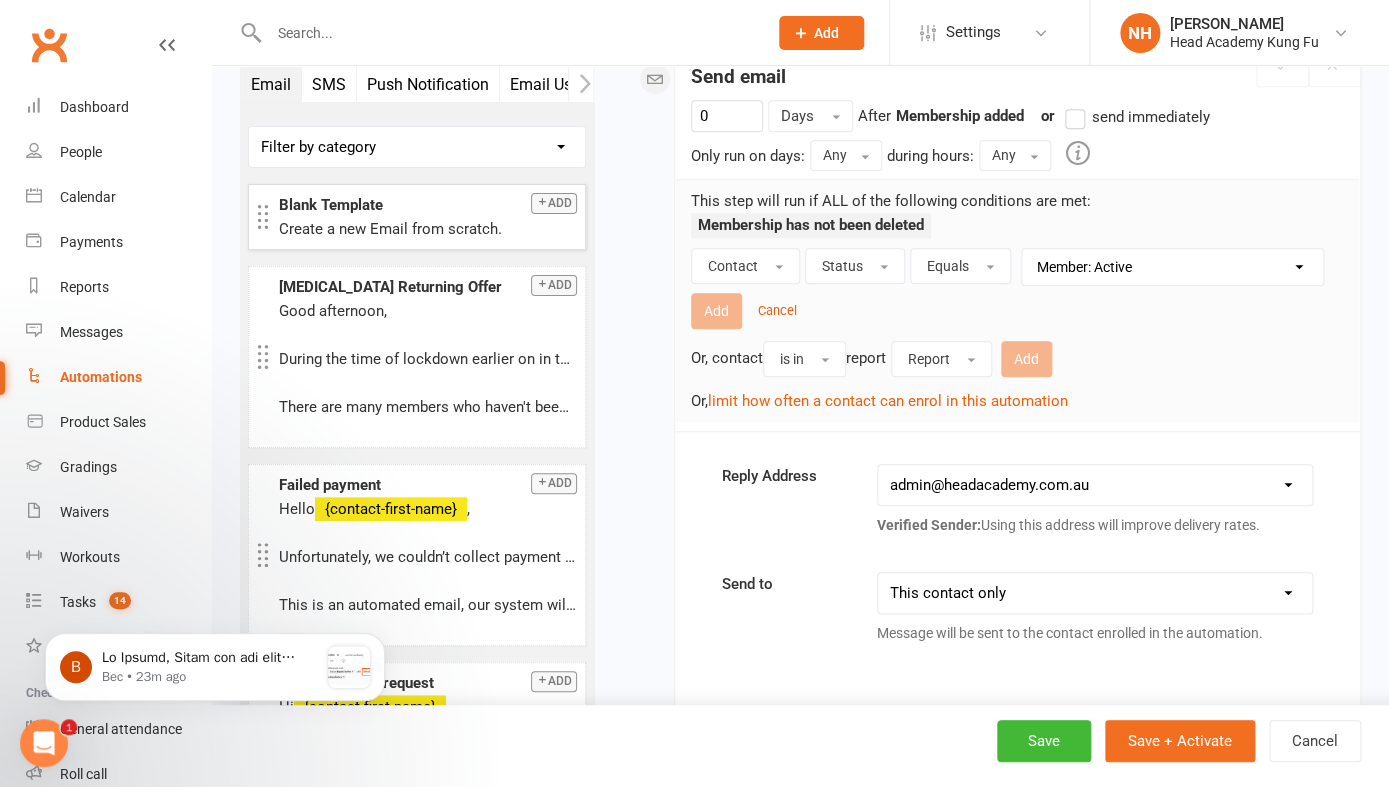click on "Member: Active" at bounding box center [0, 0] 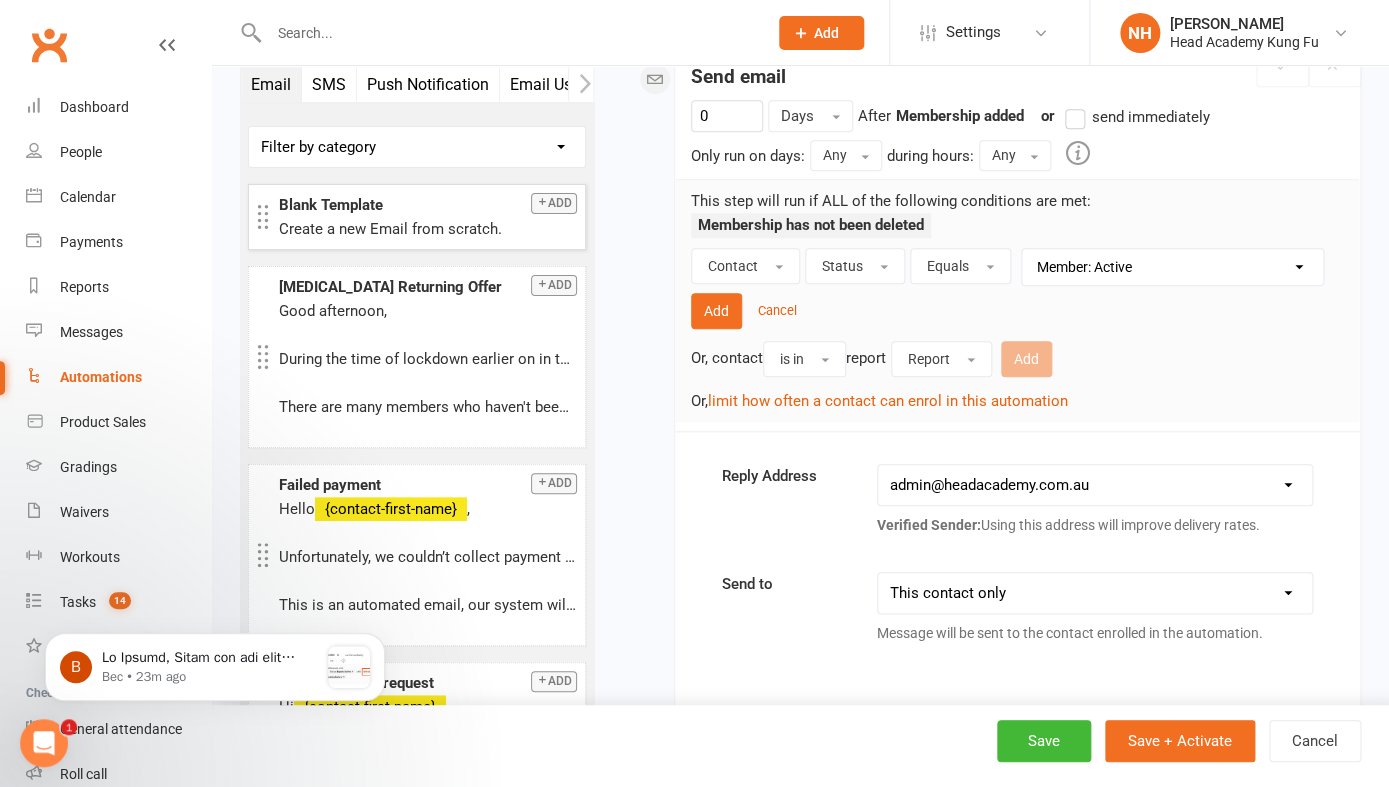 click on "Value Prospect: Initial Contact Prospect: Follow-up Call No Contact Prospect: Follow-up Email No Contact Prospect: Intro booked Prospect: Follow Up Call after intro Prospect: Follow Up email after intro Prospect: Intro done waiting for Waivers Prospect: Not Ready Prospect: Closed Lost Prospect: Closed Won Prospect: Closed Time Waster Prospect: Closed not for us Member: Active Member: Cancelled Member: Suspended Not attending" at bounding box center [1177, 267] 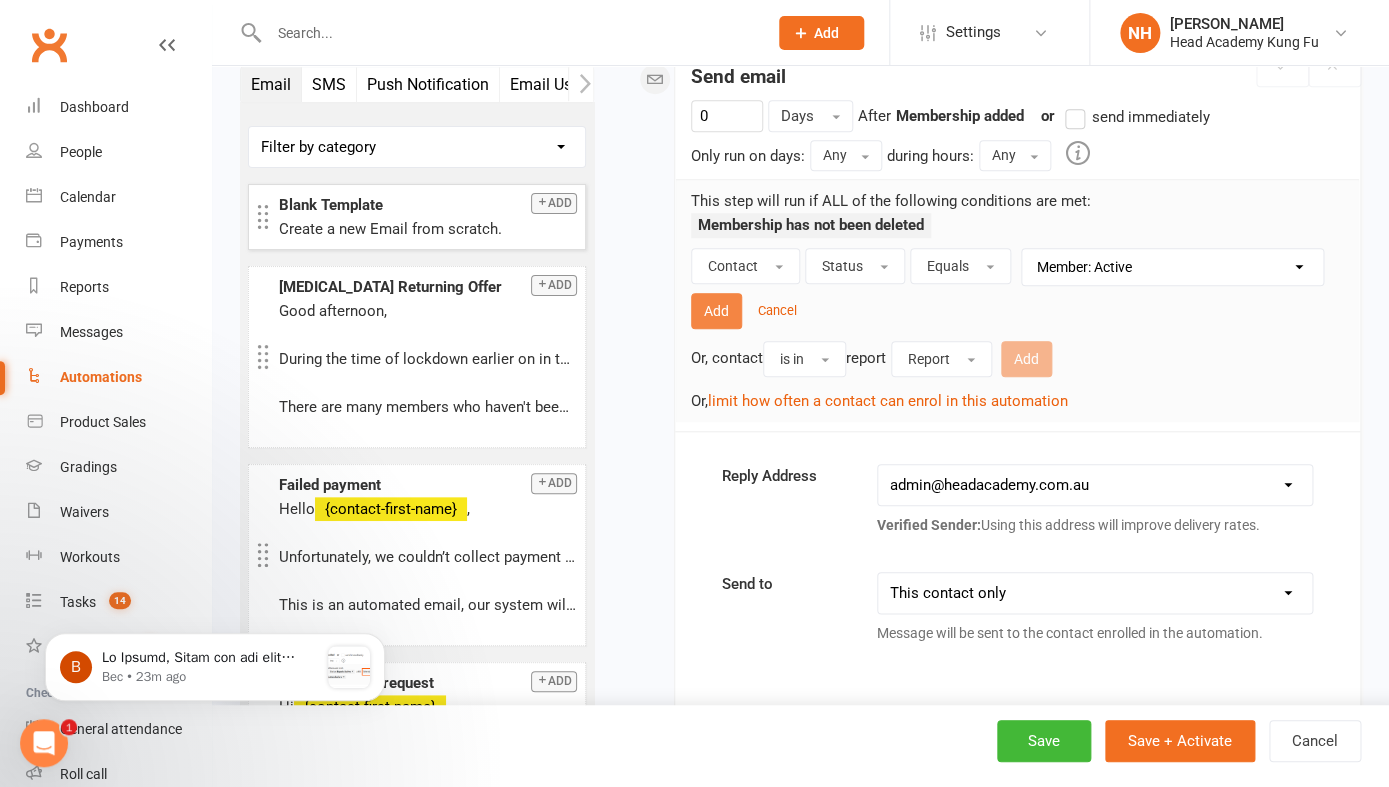 click on "Add" at bounding box center [716, 311] 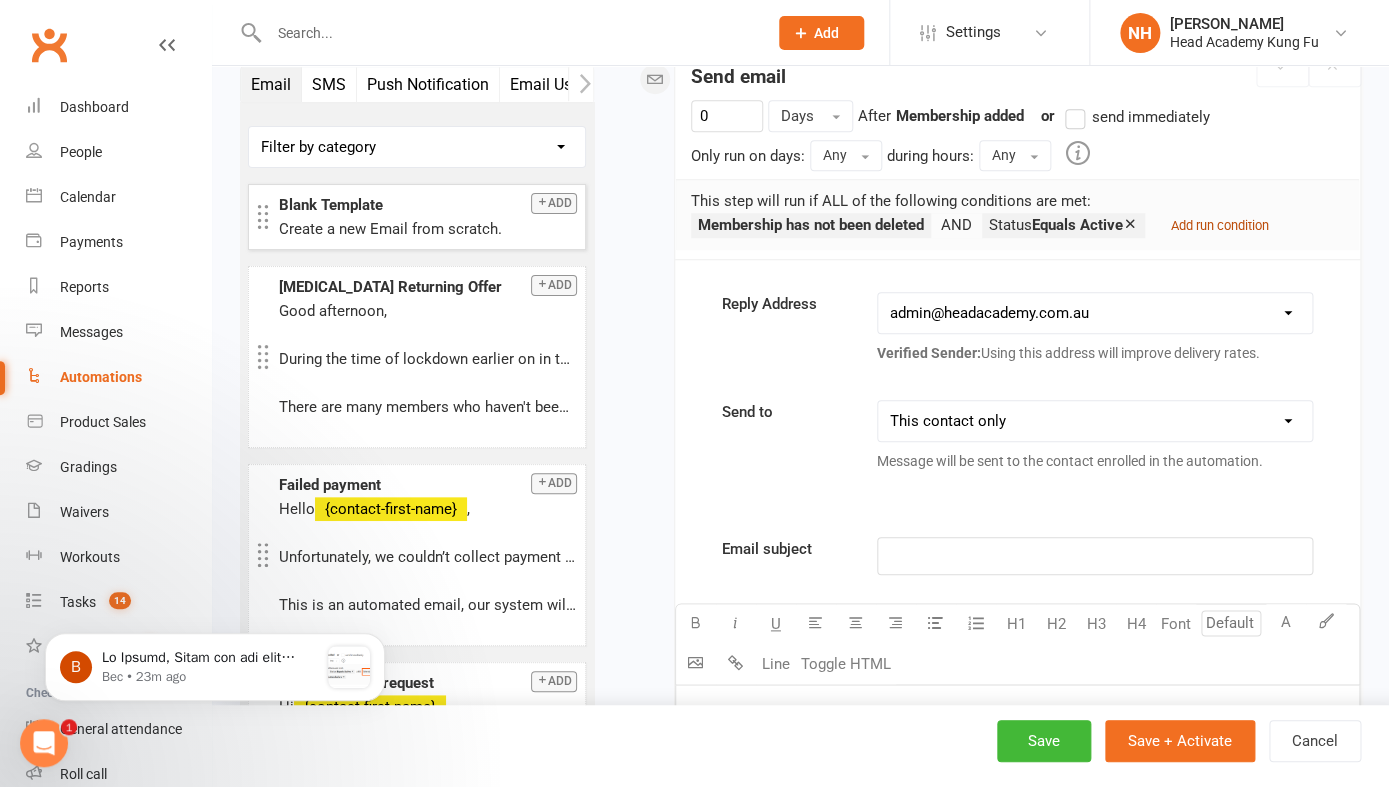 click on "Add run condition" at bounding box center [1220, 225] 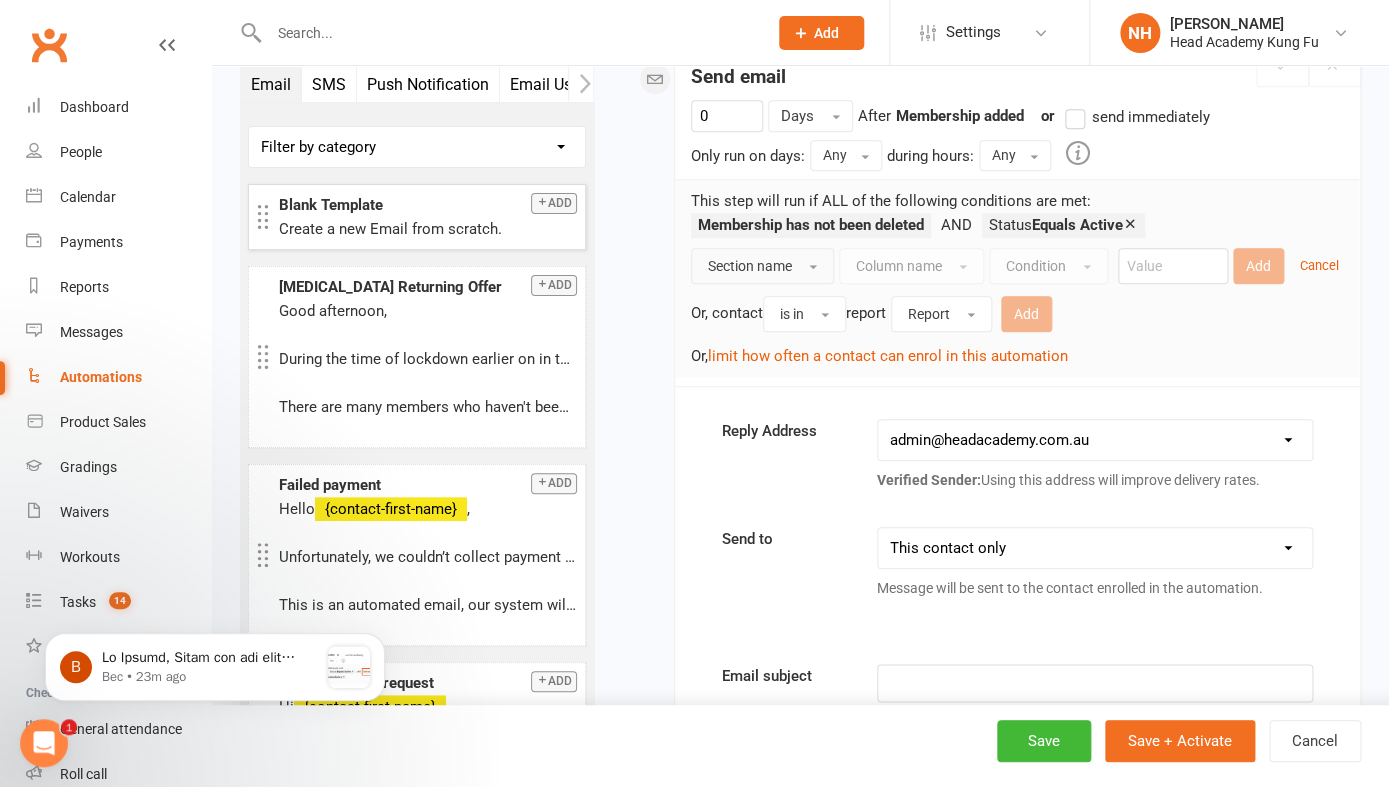 click on "Section name" at bounding box center (750, 266) 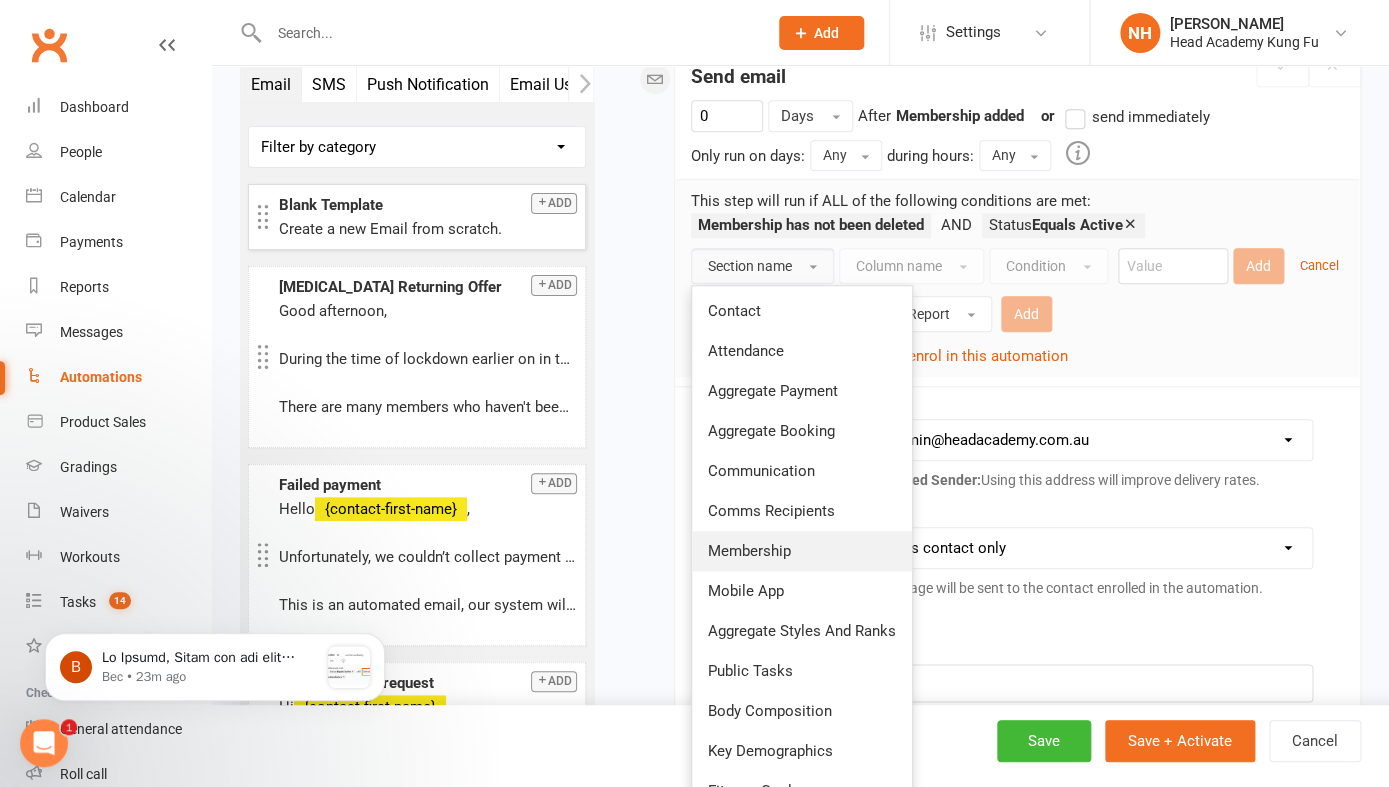 click on "Membership" at bounding box center [749, 551] 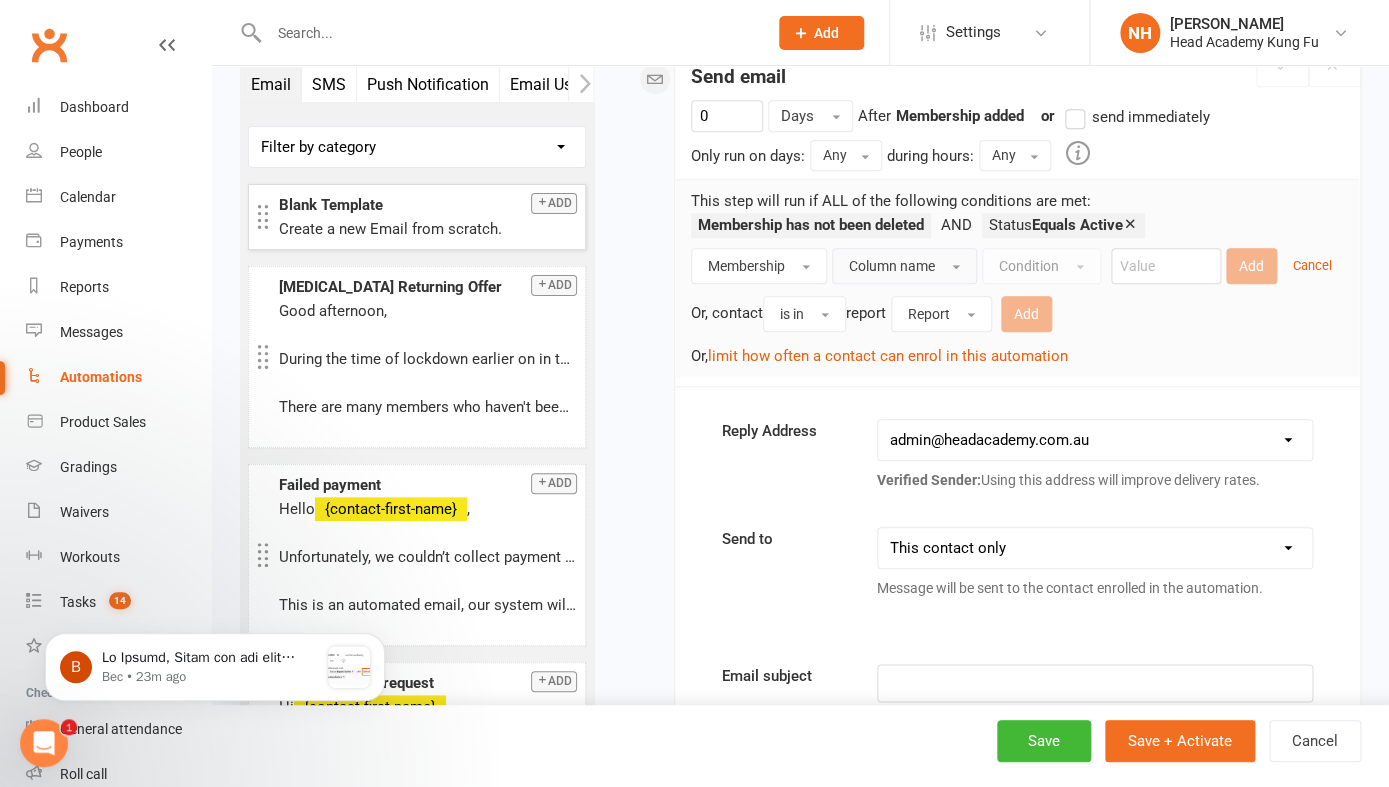 click on "Column name" at bounding box center (892, 266) 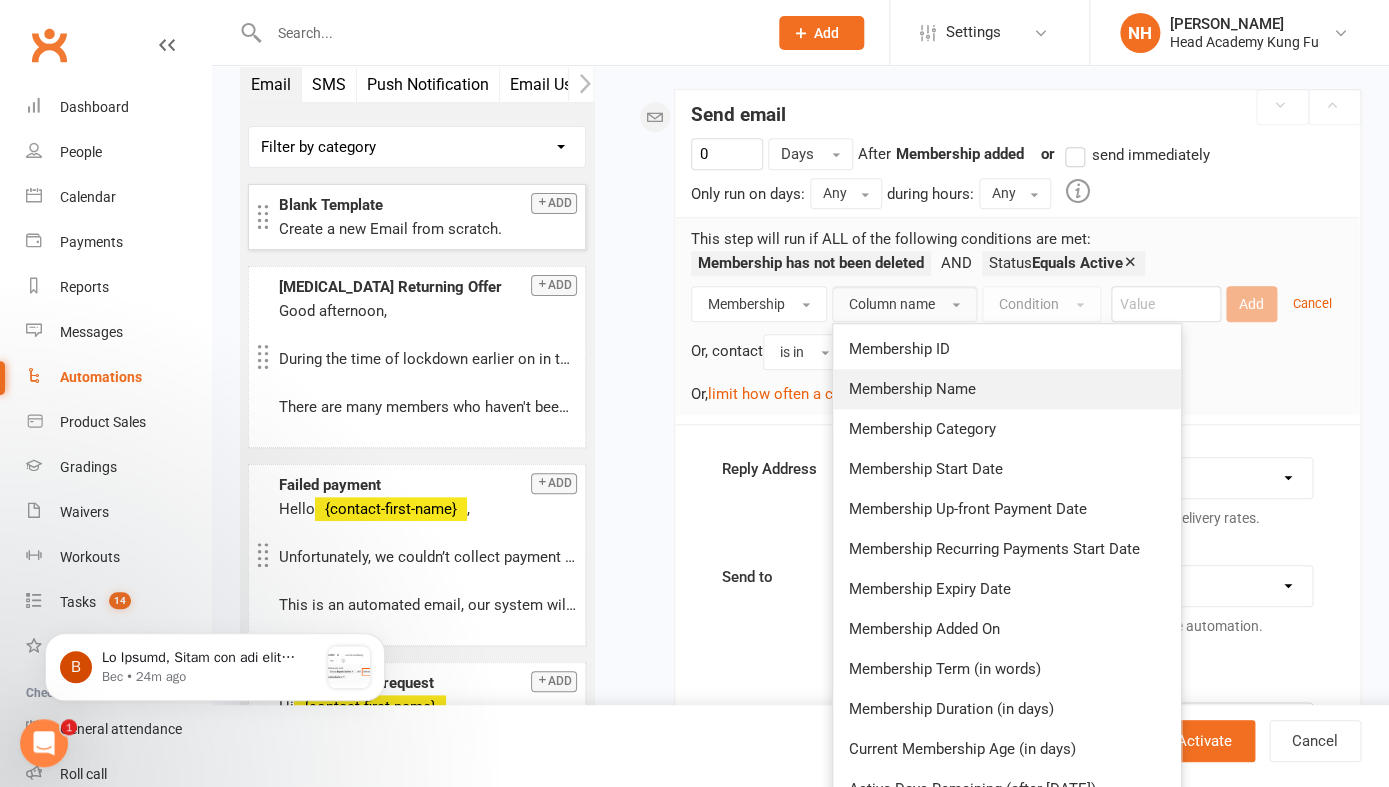 scroll, scrollTop: 405, scrollLeft: 0, axis: vertical 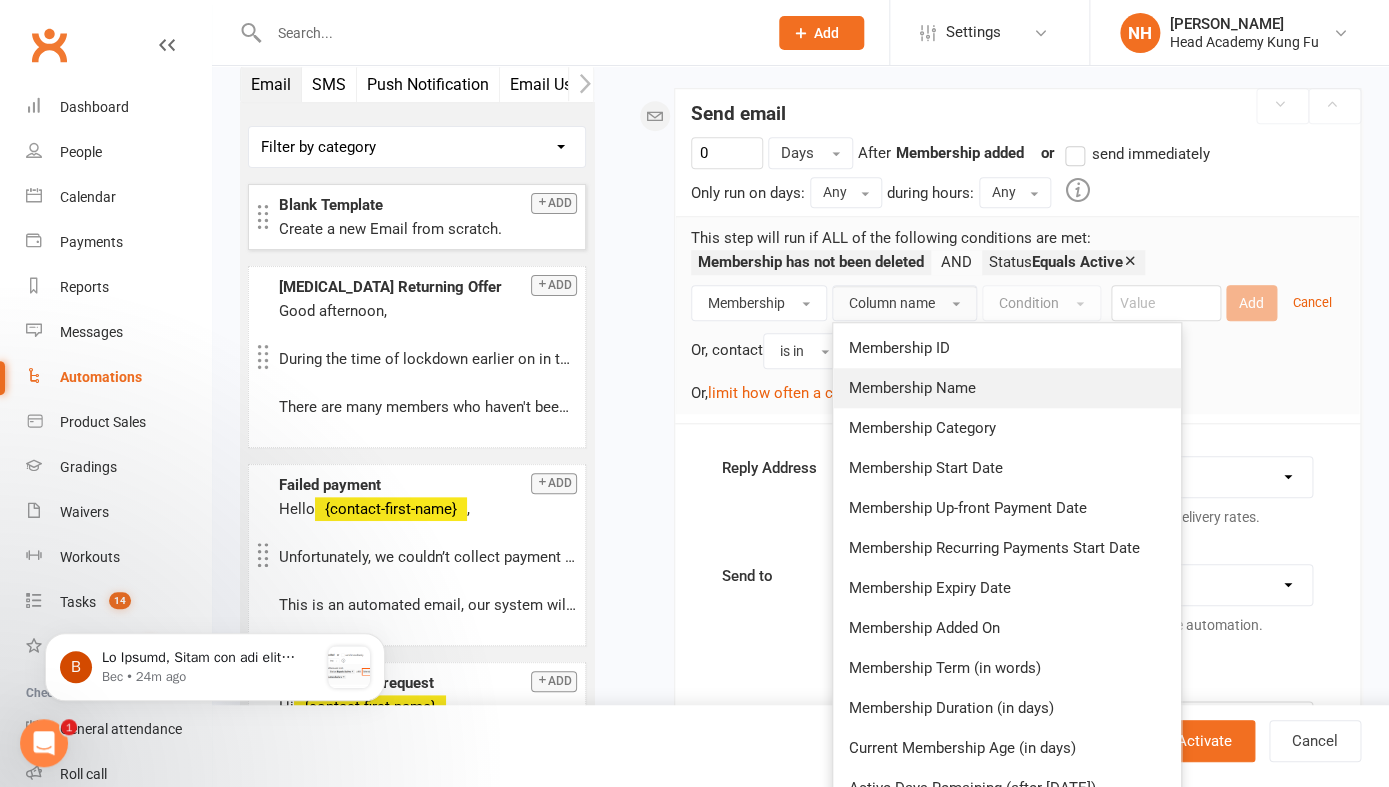 click on "Membership Name" at bounding box center (1007, 388) 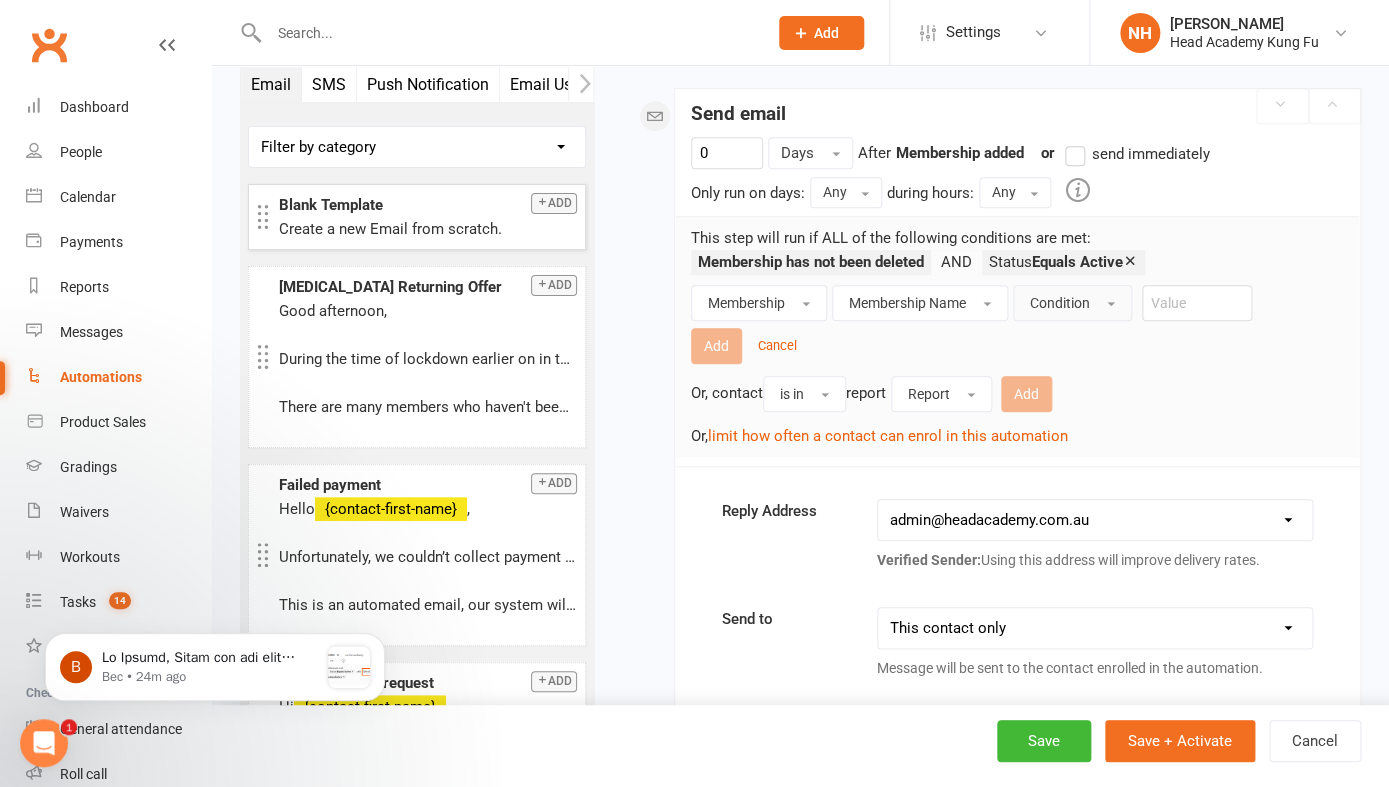 click on "Condition" at bounding box center (1060, 303) 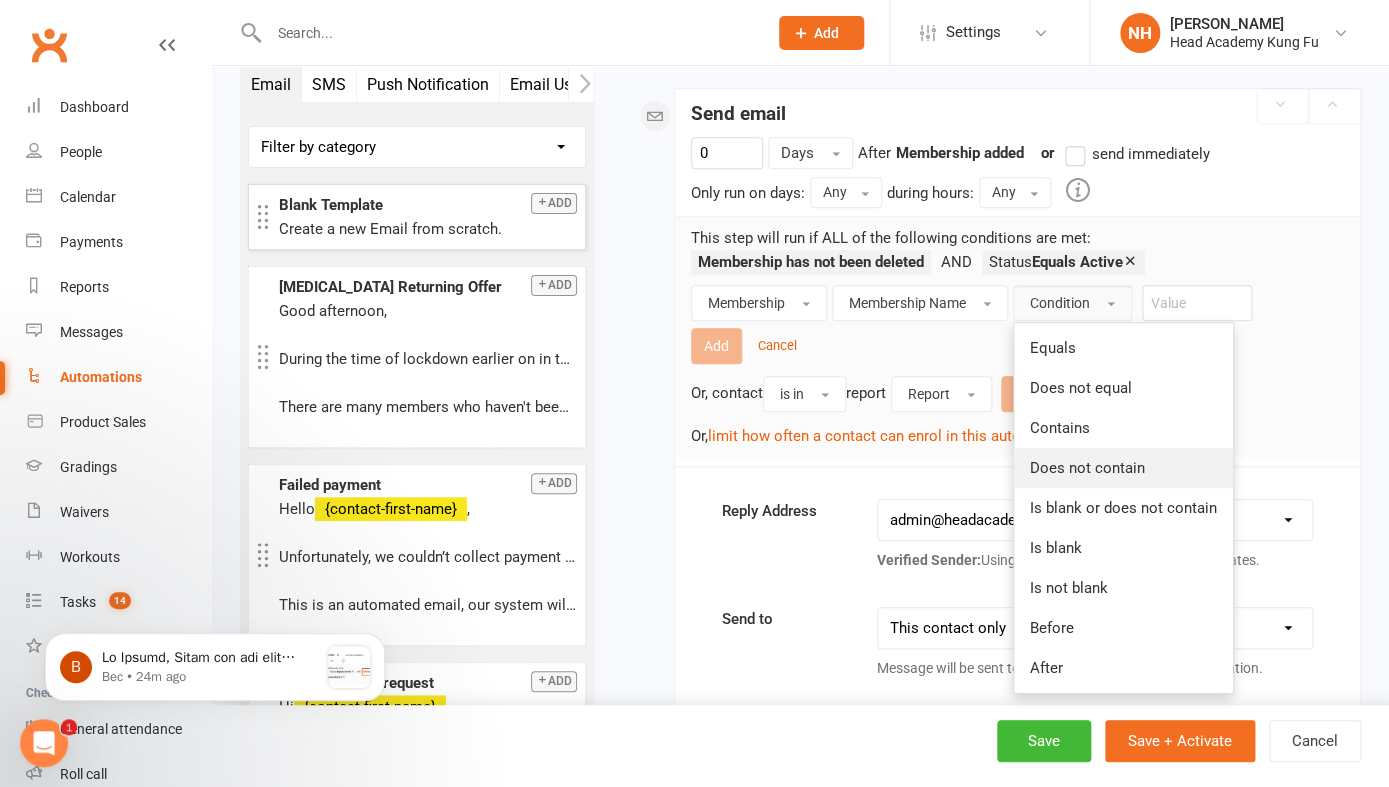 click on "Does not contain" at bounding box center (1087, 468) 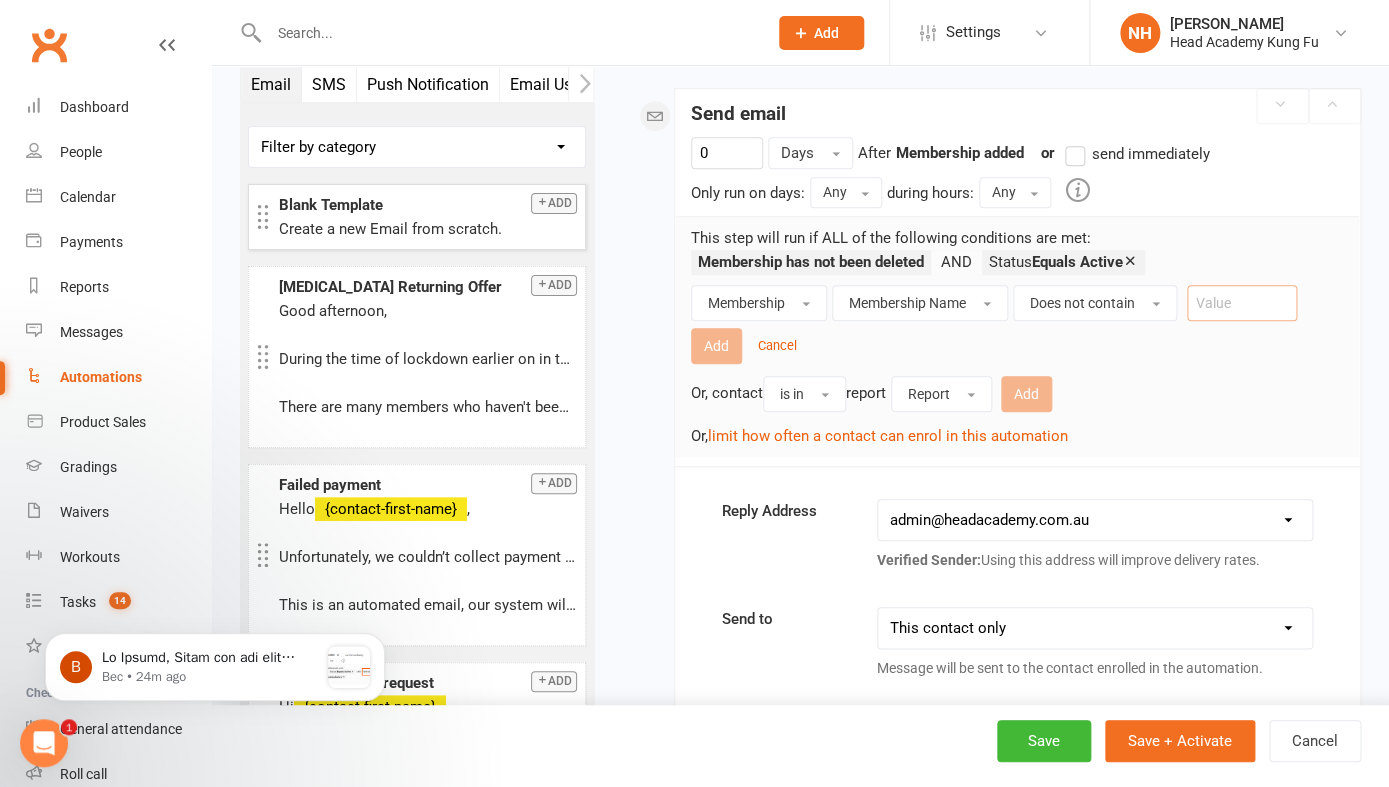 click at bounding box center (1242, 303) 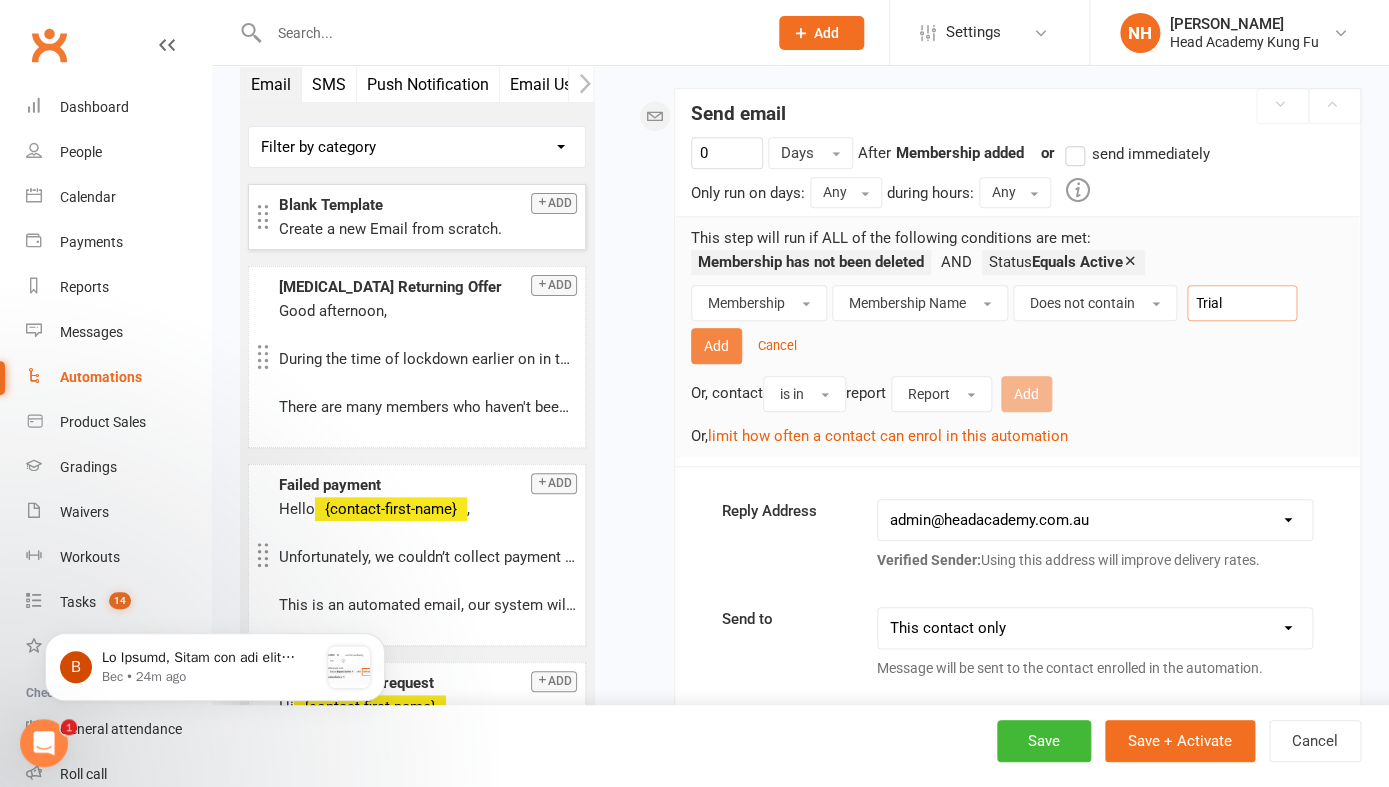 type on "Trial" 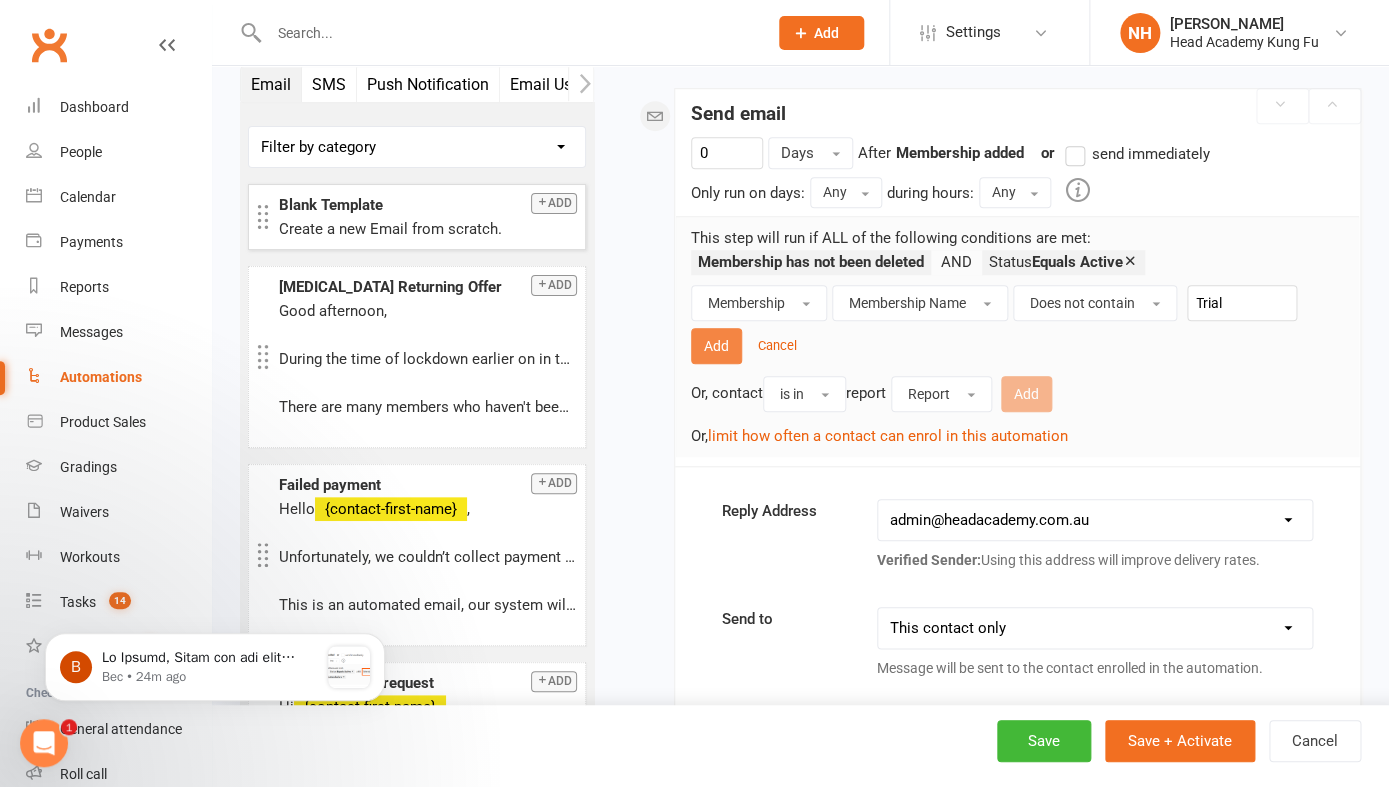 click on "Add" at bounding box center [716, 346] 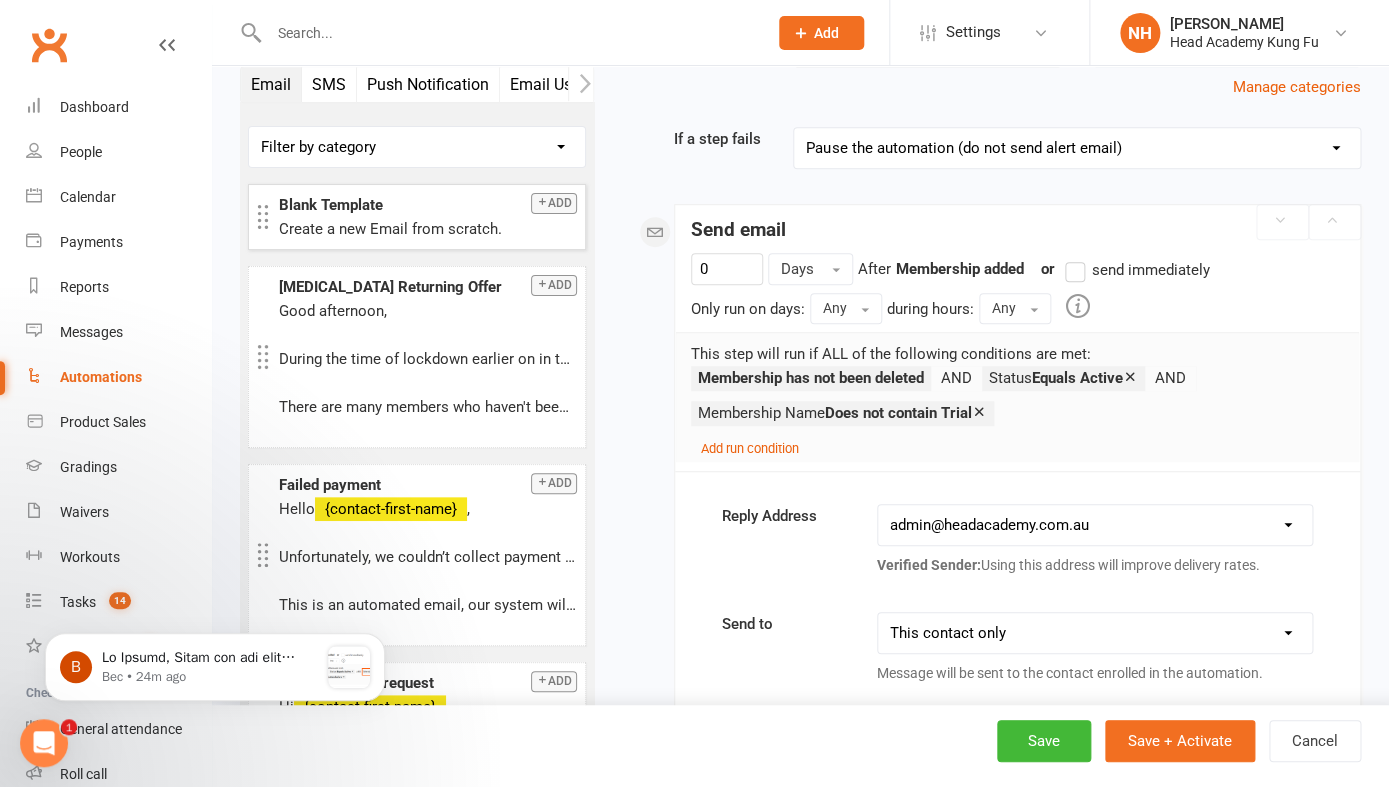 scroll, scrollTop: 310, scrollLeft: 0, axis: vertical 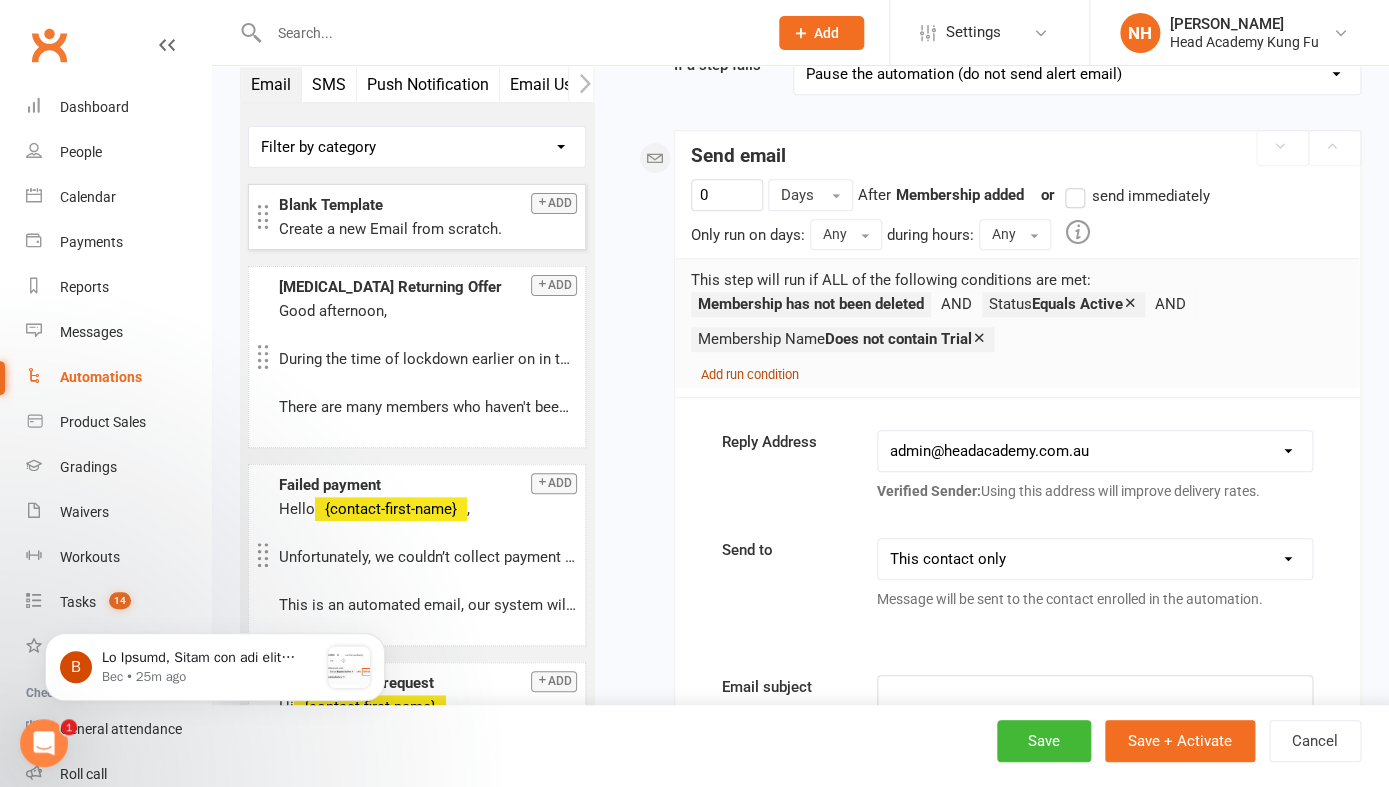 click on "Add run condition" at bounding box center [750, 374] 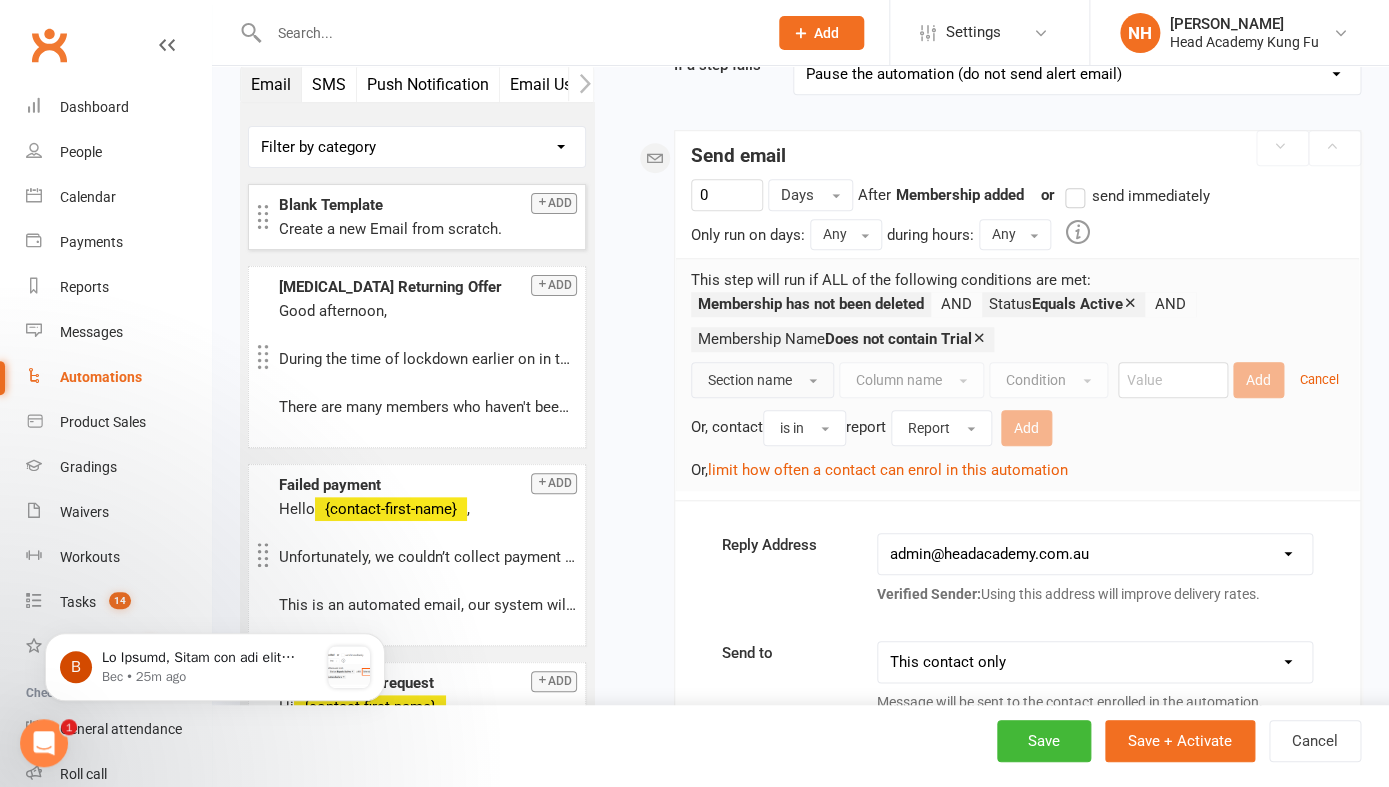 click on "Section name" at bounding box center [750, 380] 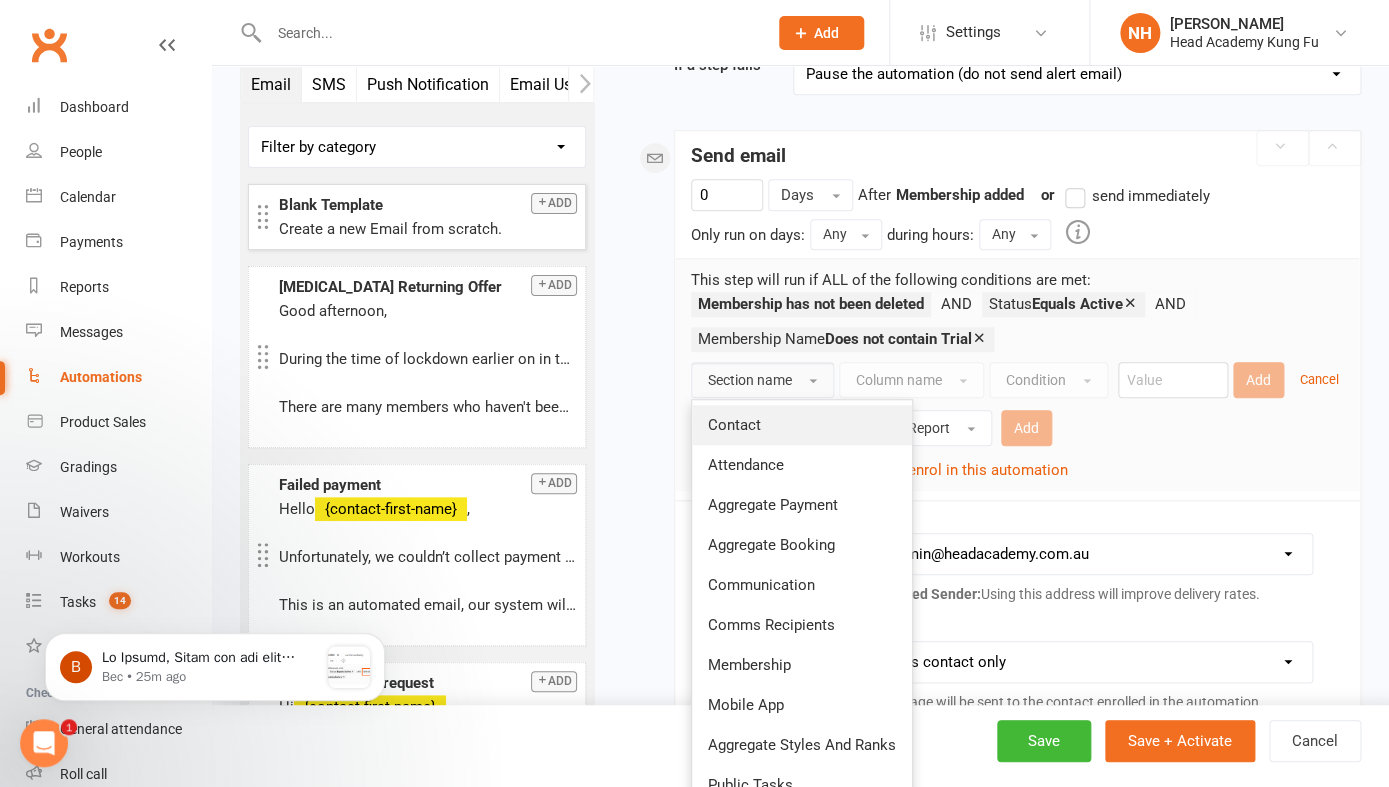click on "Contact" at bounding box center [802, 425] 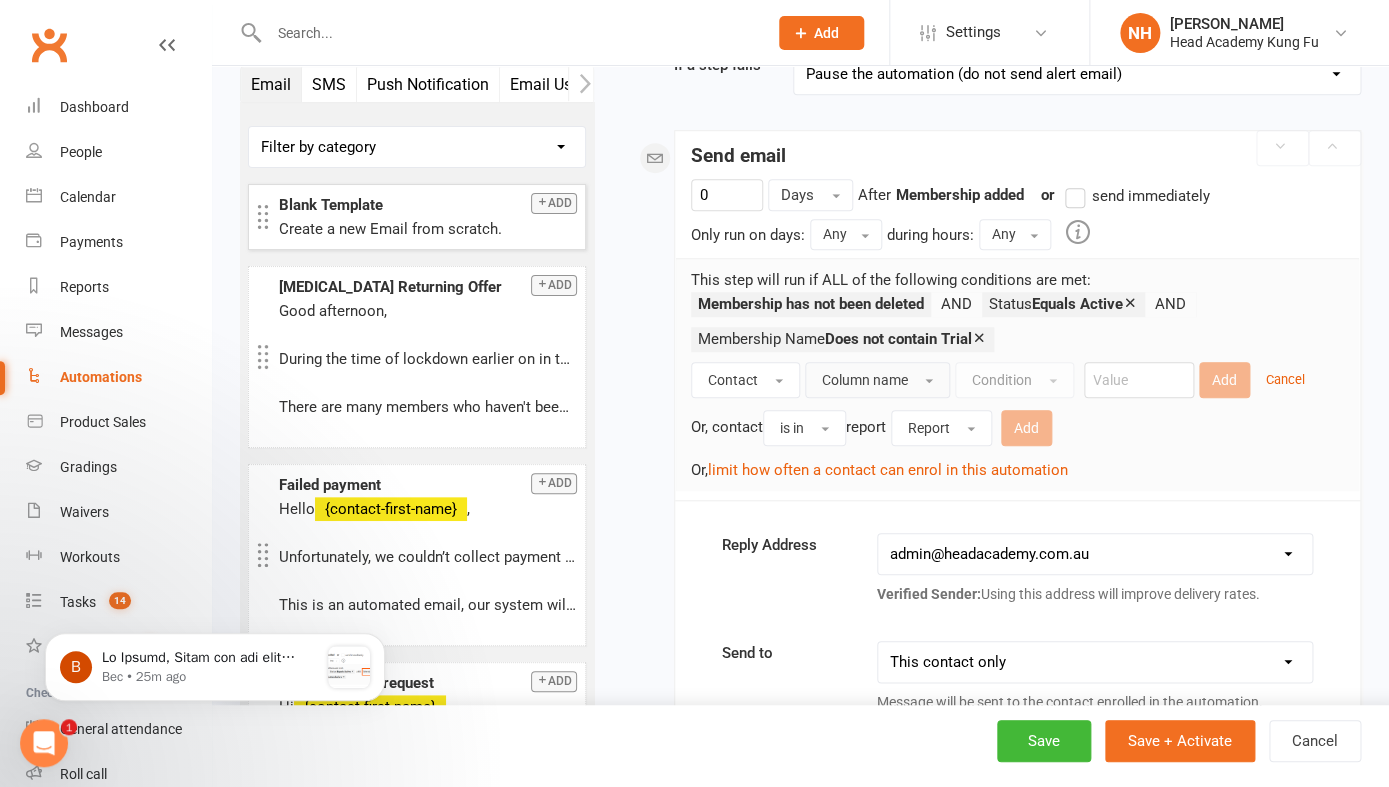 click on "Column name" at bounding box center (865, 380) 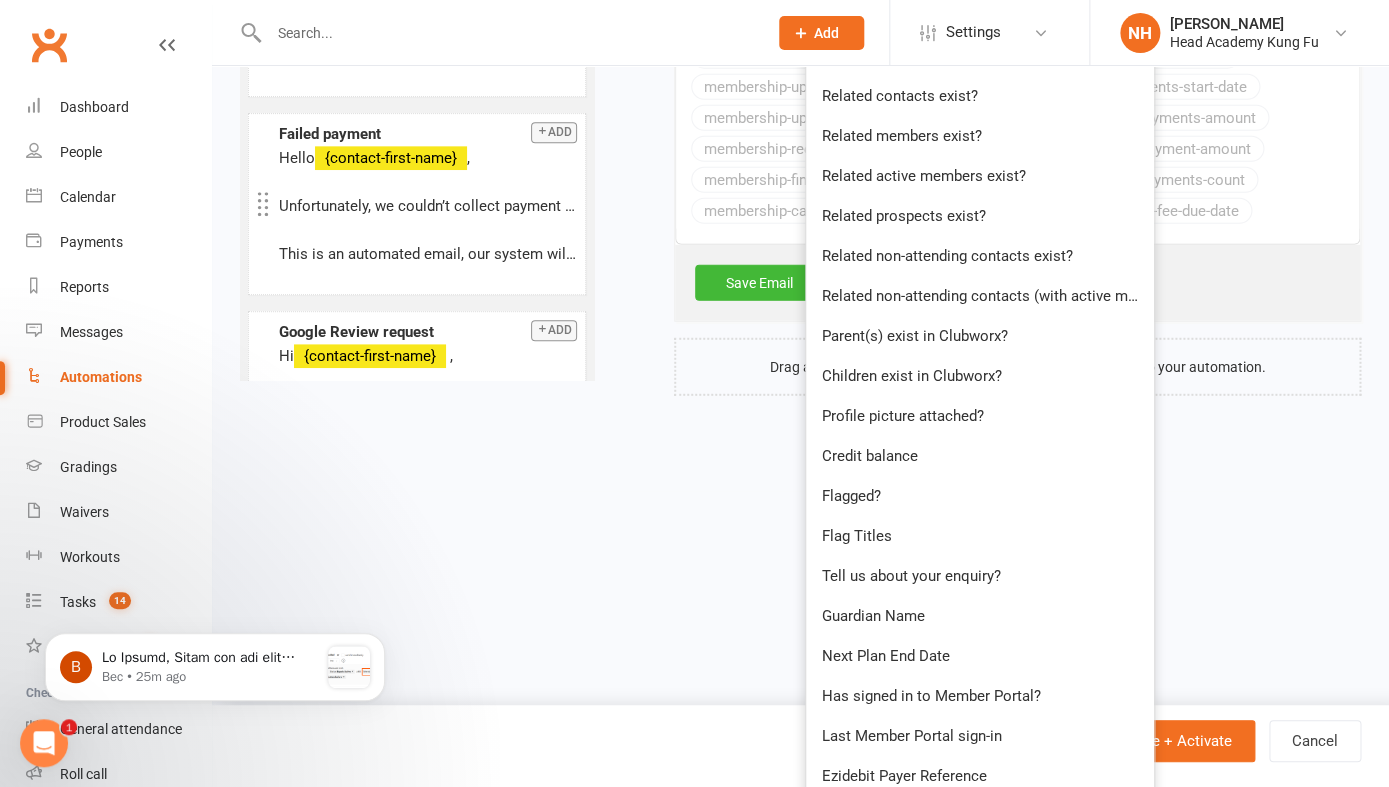scroll, scrollTop: 1827, scrollLeft: 0, axis: vertical 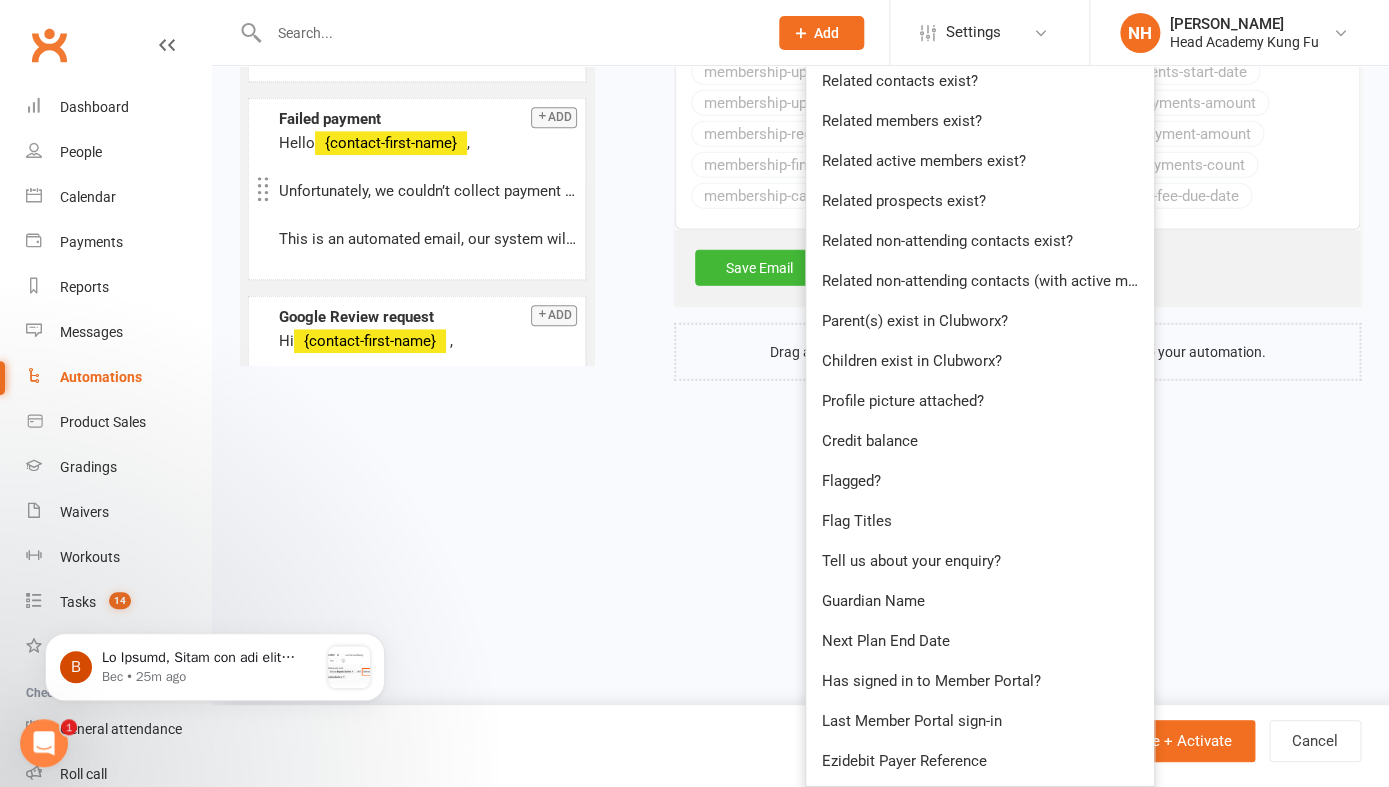 click on "Prospect
Member
Non-attending contact
Class / event
Appointment
Grading event
Task
Membership plan
Bulk message
Add
Settings Membership Plans Event Templates Appointment Types Mobile App  Website Image Library Customize Contacts Access Control Users Account Profile Clubworx API NH Nathan Head Head Academy Kung Fu Signed in as: Head Academy Kung Fu Switch to: Head Academy Leichhardt My profile My subscription Help Terms & conditions  Privacy policy  Sign out Clubworx Dashboard People Calendar Payments Reports Messages   Automations   Product Sales Gradings   Waivers   Workouts   Tasks   14 What's New 1 Check-in Kiosk modes General attendance Roll call Class check-in × Adults Off-Peak Fortnightly Auto Pay successfully deleted × × Email" at bounding box center (694, -661) 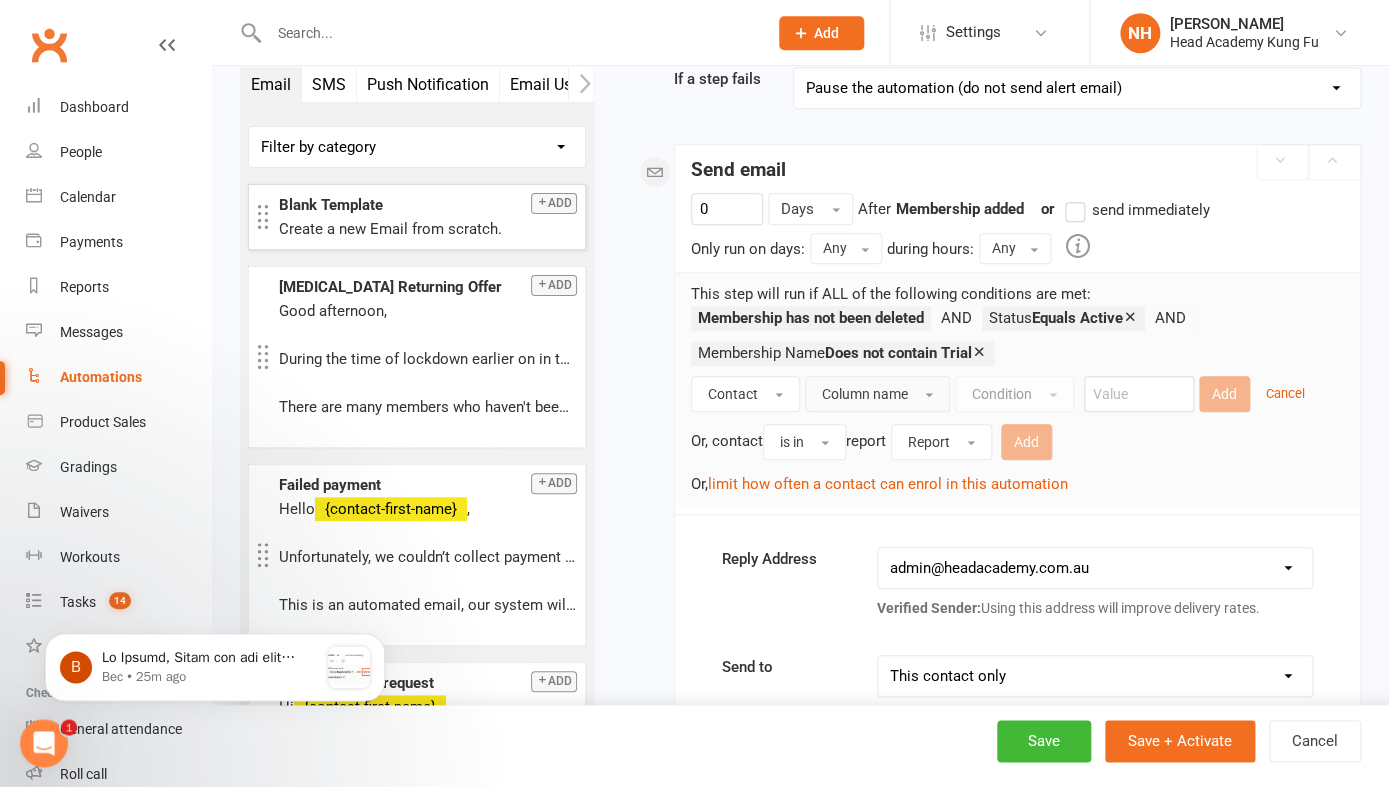click on "Column name" at bounding box center (865, 394) 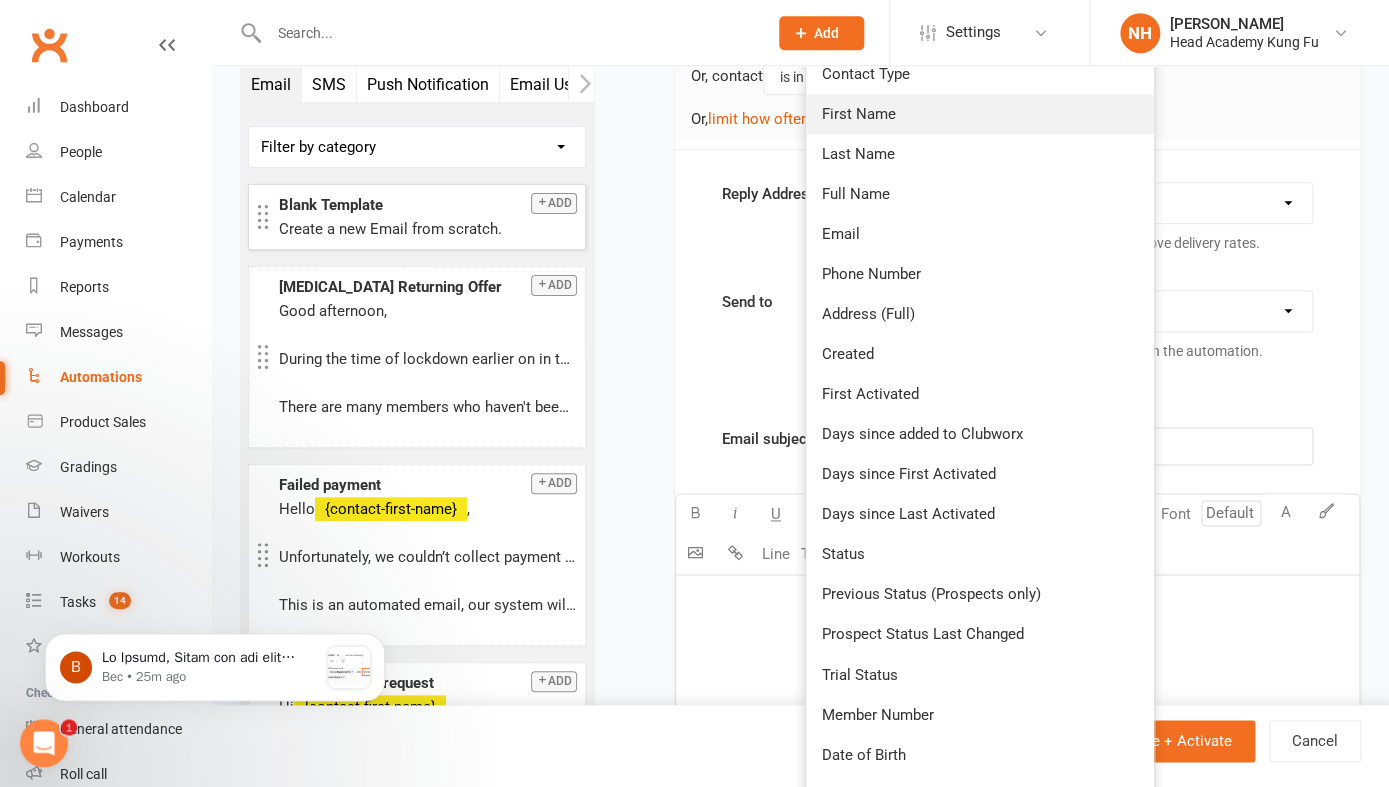 scroll, scrollTop: 715, scrollLeft: 0, axis: vertical 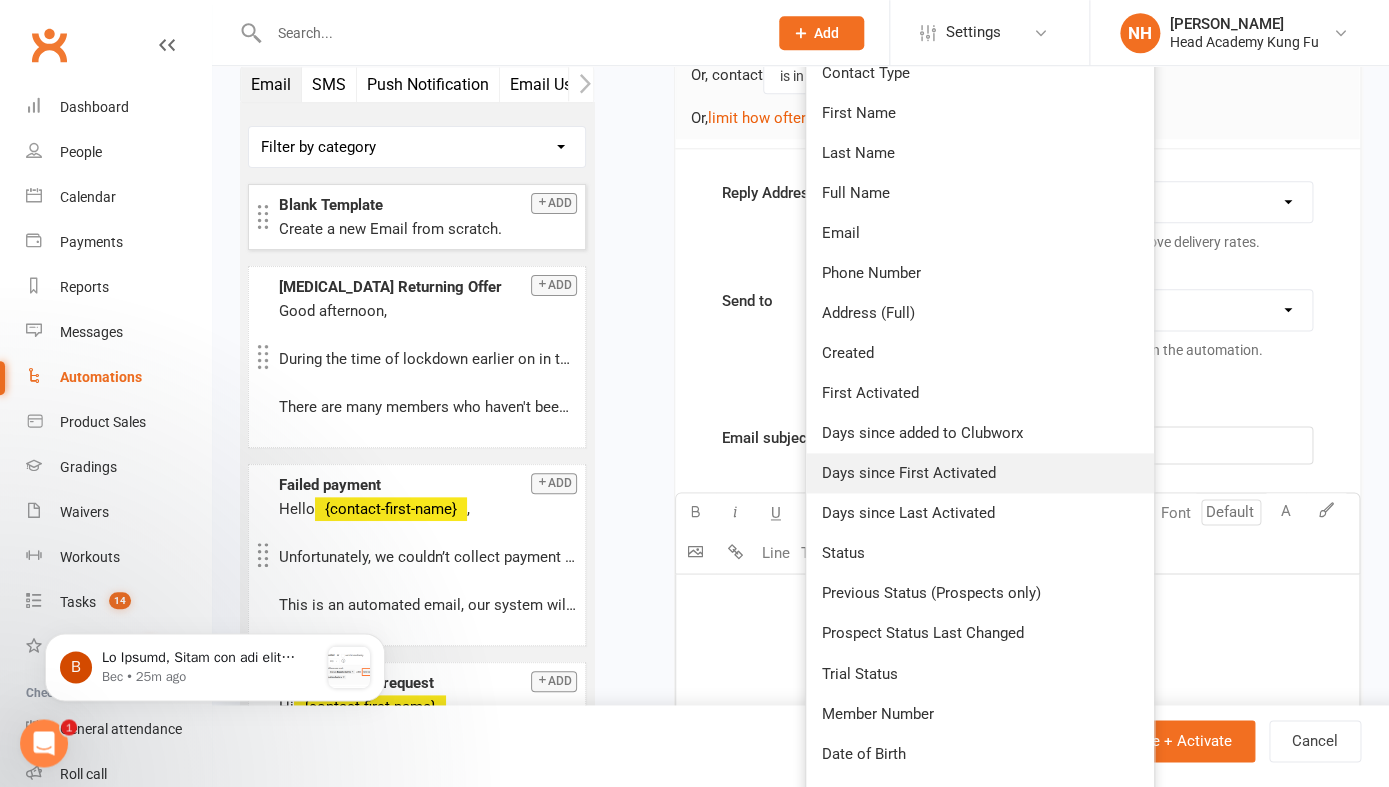 click on "Days since First Activated" at bounding box center [980, 473] 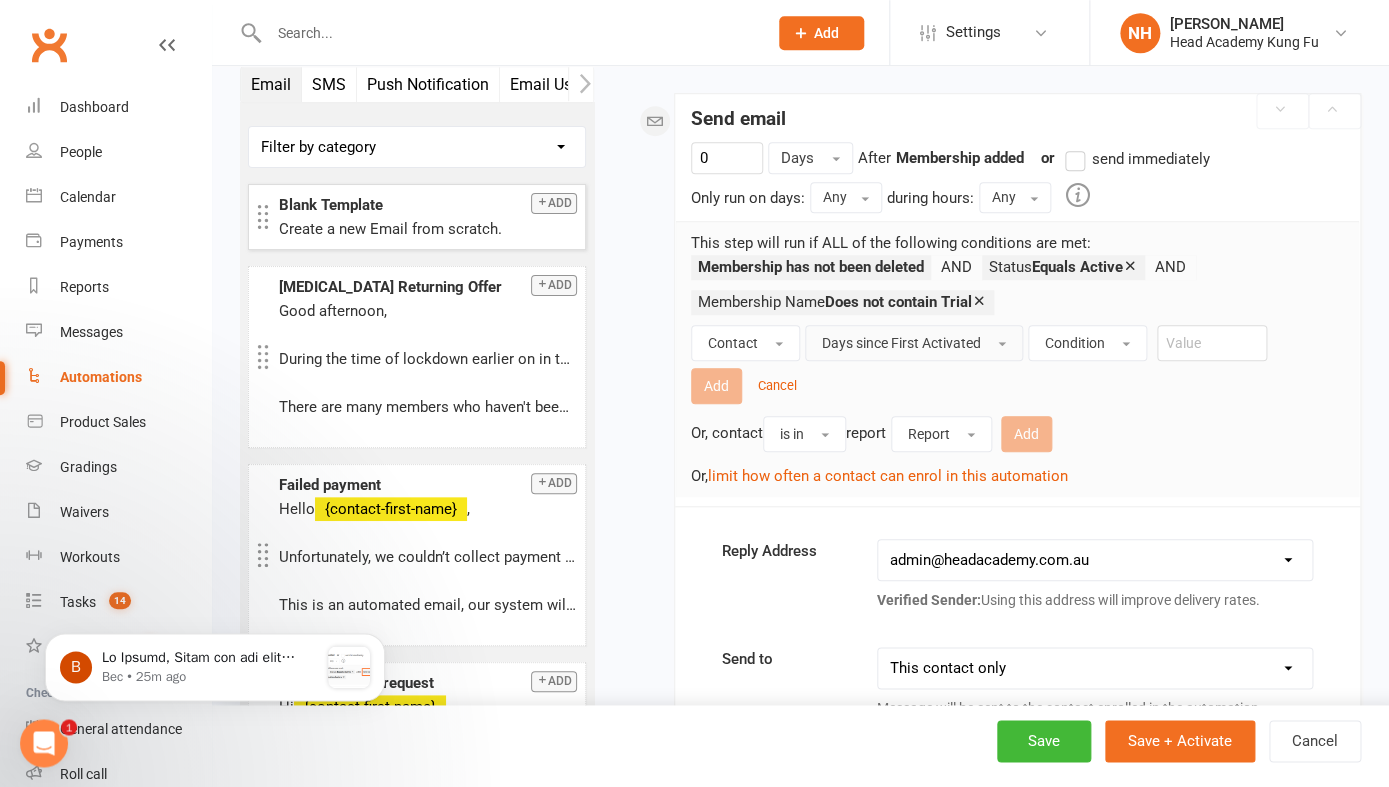 scroll, scrollTop: 397, scrollLeft: 0, axis: vertical 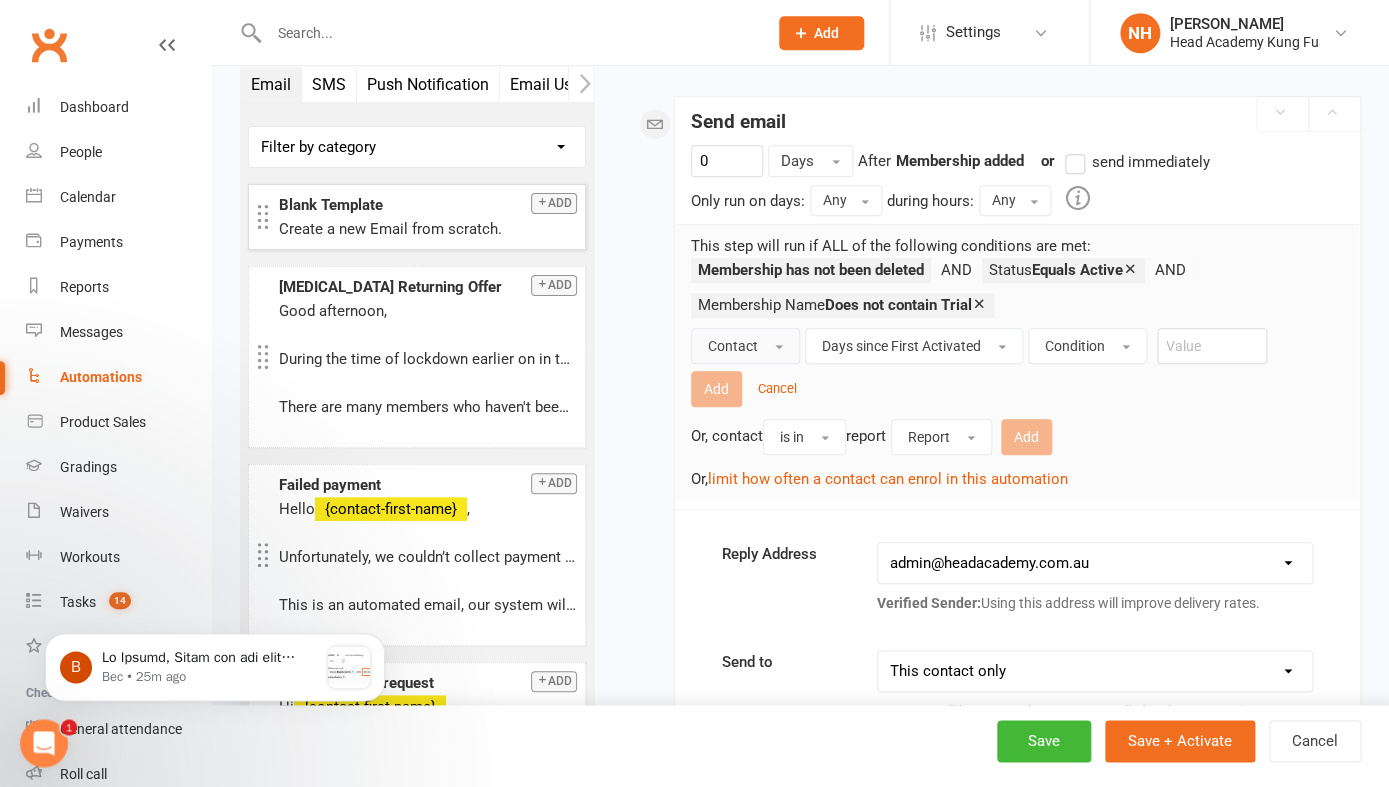 click on "Contact" at bounding box center [733, 346] 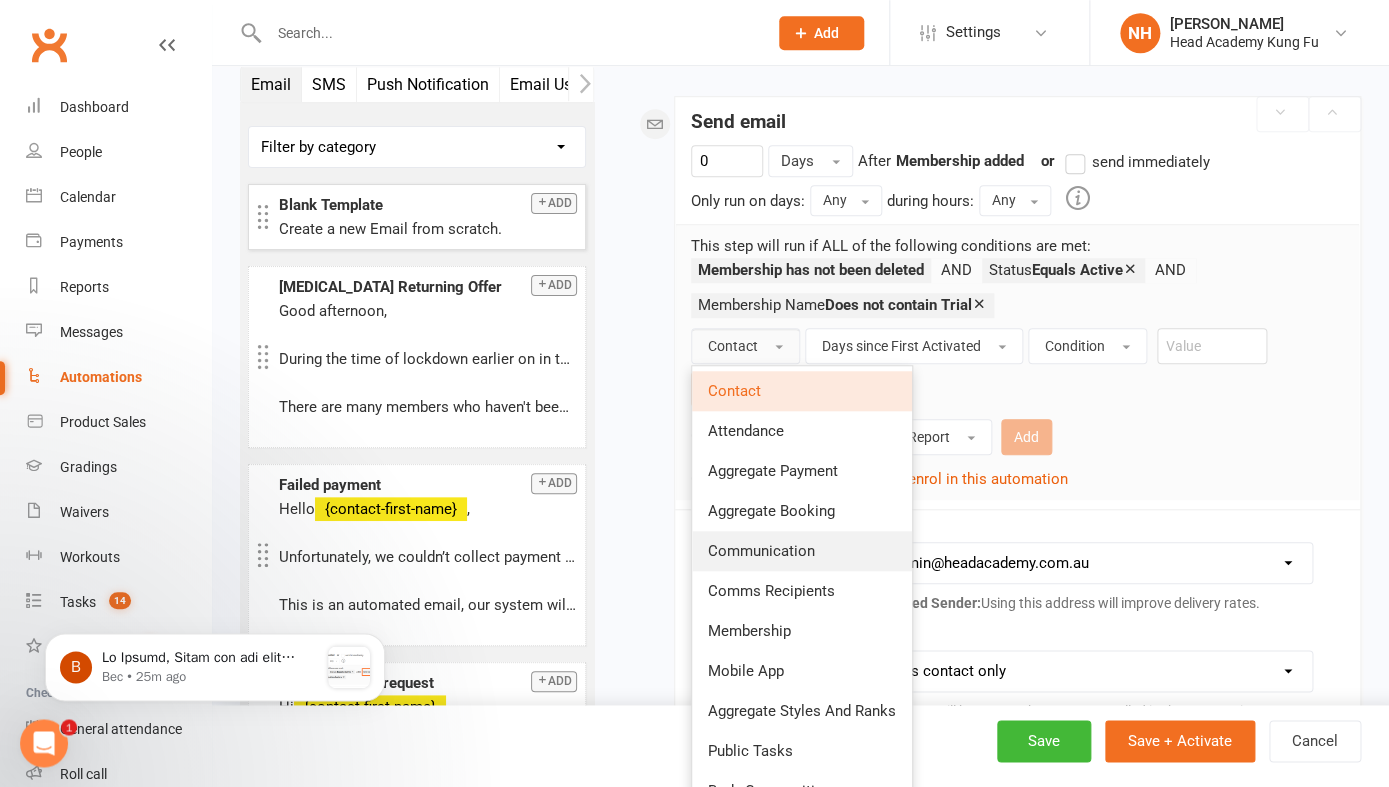 click on "Communication" at bounding box center [761, 551] 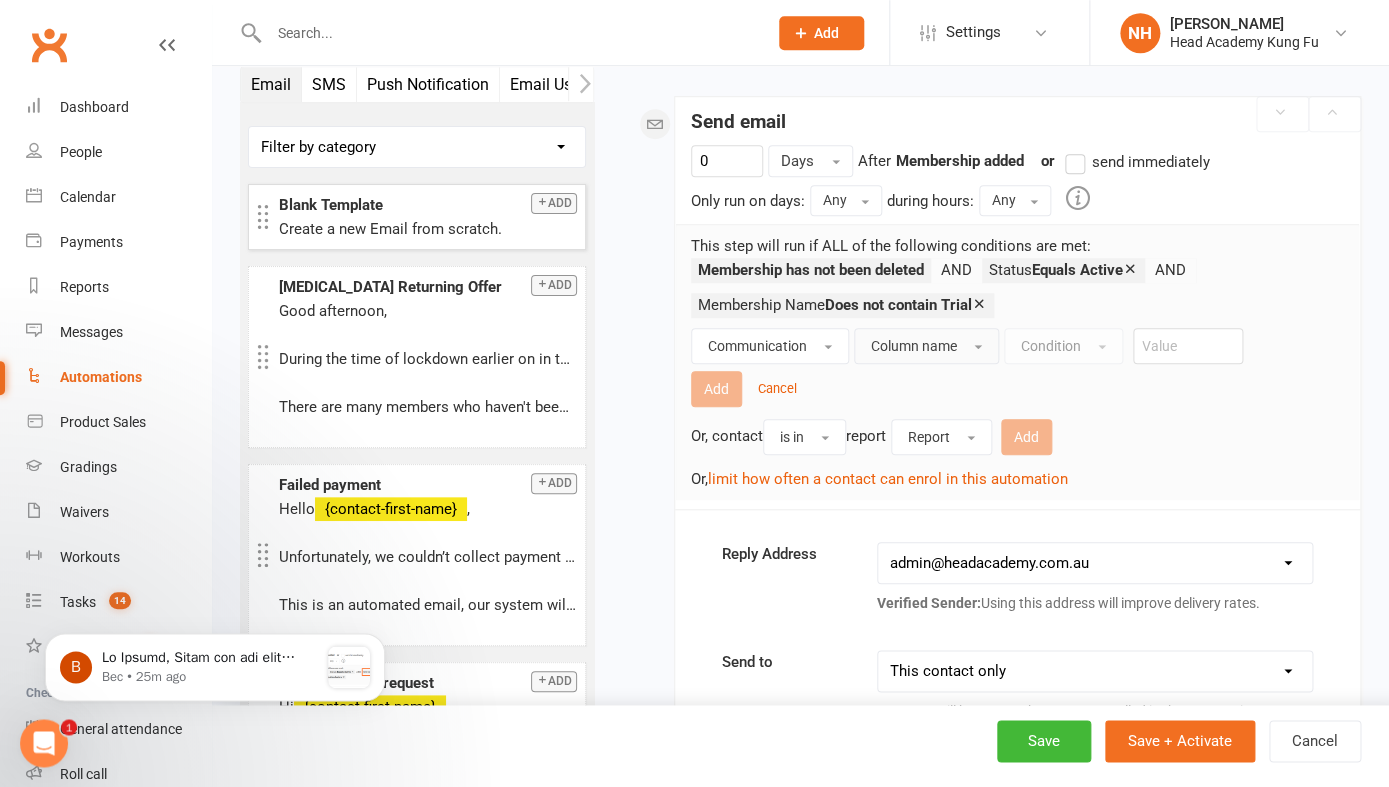 click on "Column name" at bounding box center [926, 346] 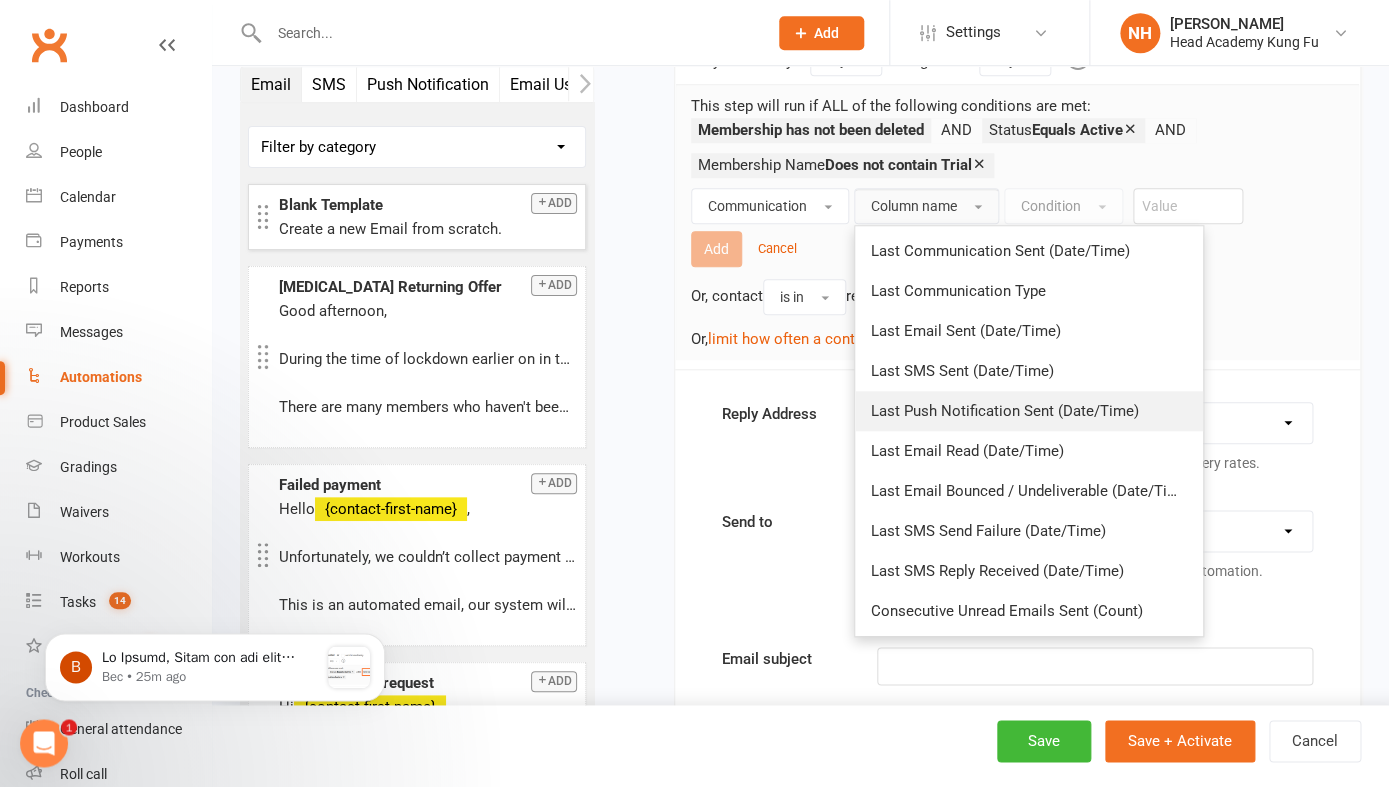 scroll, scrollTop: 540, scrollLeft: 0, axis: vertical 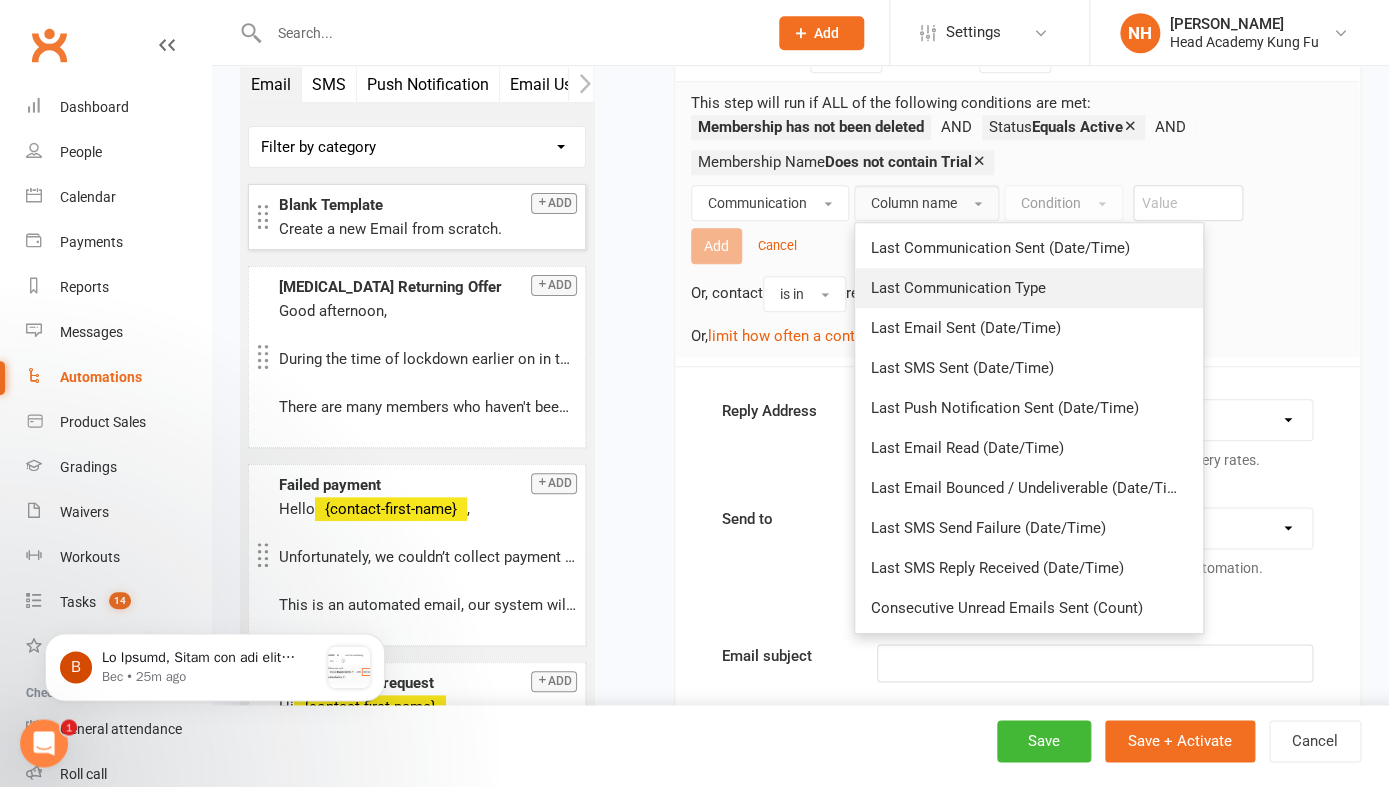 click on "Last Communication Type" at bounding box center (1029, 288) 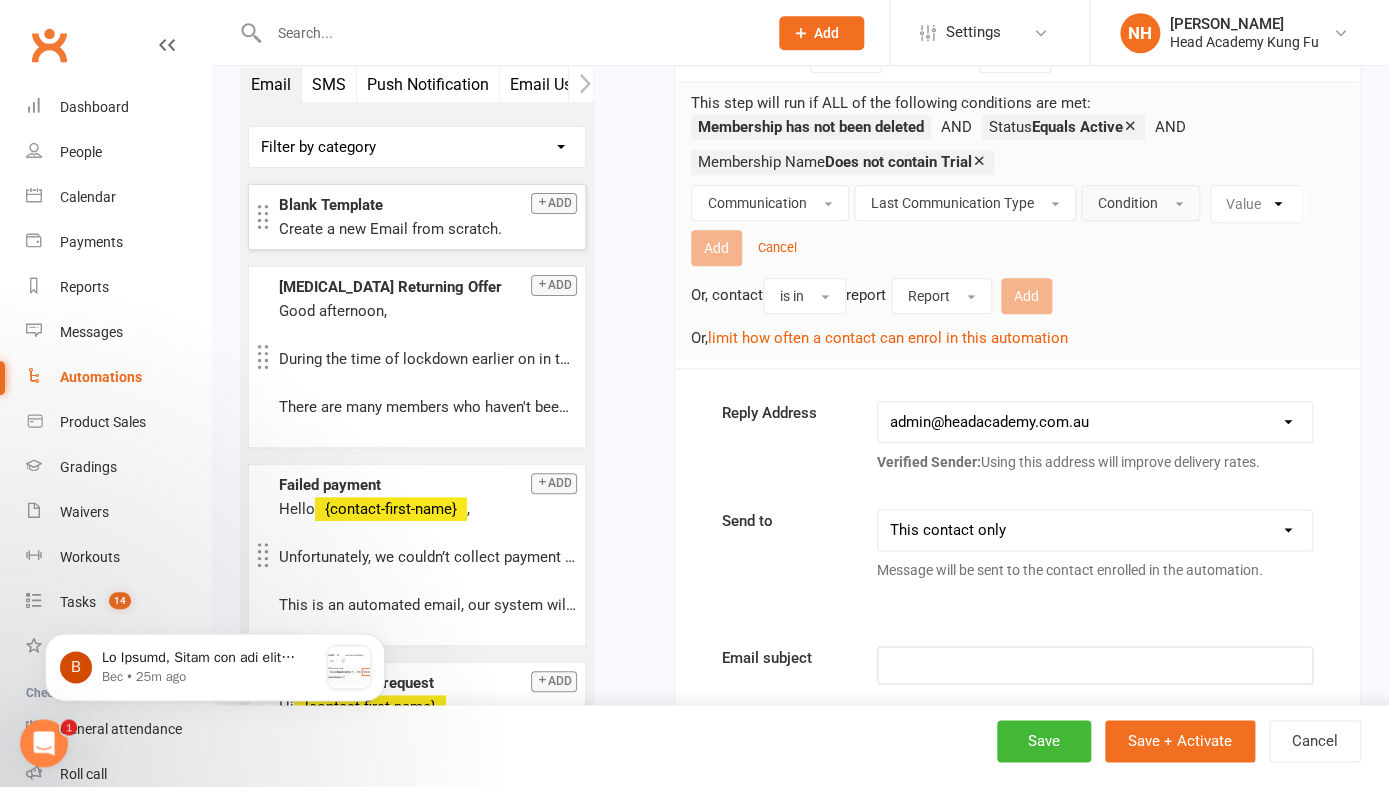 click on "Condition" at bounding box center [1128, 203] 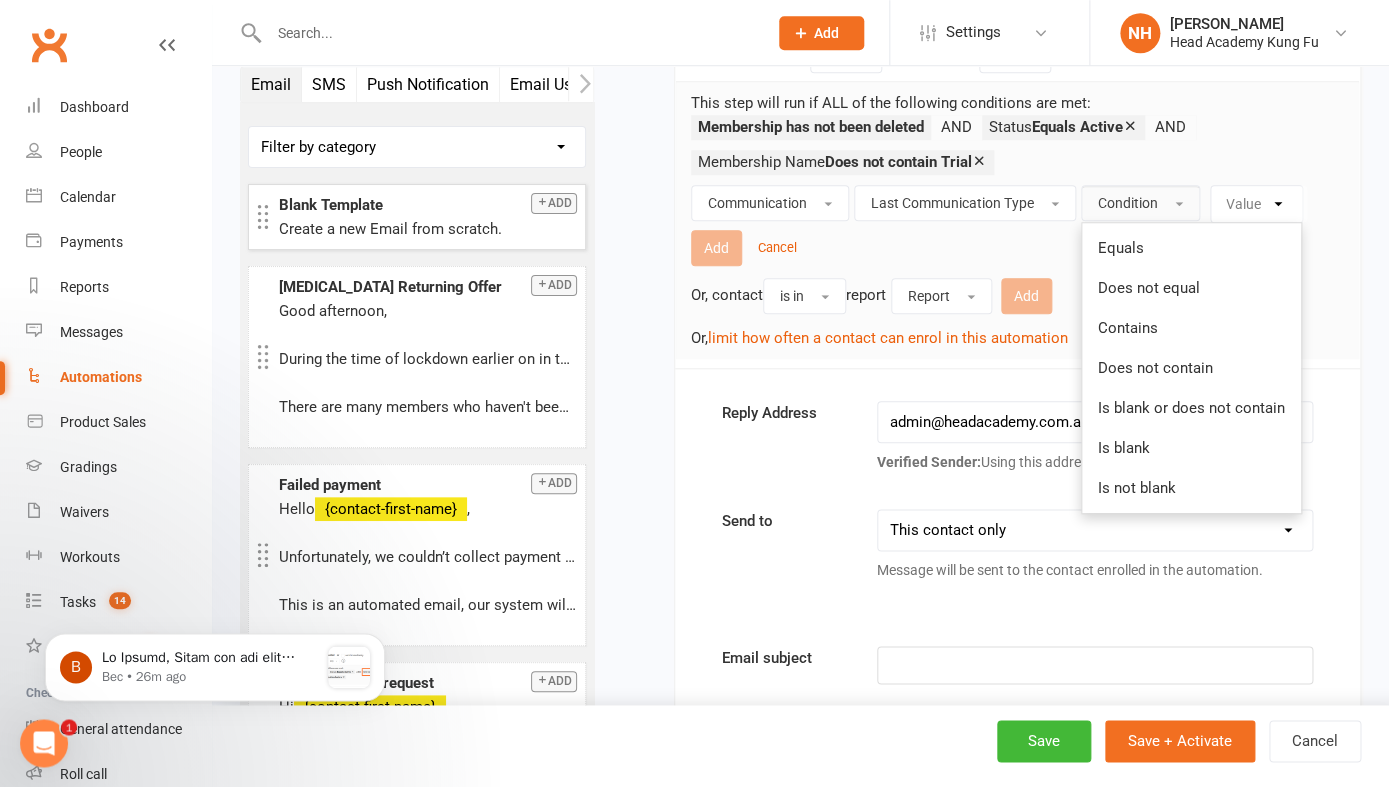 click on "0
Days
After Membership added previous step or  send immediately Only run on days: Any  Any Sunday Monday Tuesday Wednesday Thursday Friday Saturday during hours: Any  Any 12am 1am 2am 3am 4am 5am 6am 7am 8am 9am 10am 11am 12pm 1pm 2pm 3pm 4pm 5pm 6pm 7pm 8pm 9pm 10pm 11pm
advanced options This step will run if ALL of the following conditions are met: Membership has not been deleted  Status  Equals Active  Membership Name  Does not contain Trial
Communication
Last Communication Type
Condition
Equals
Does not equal
Contains
Is blank" at bounding box center (1017, 184) 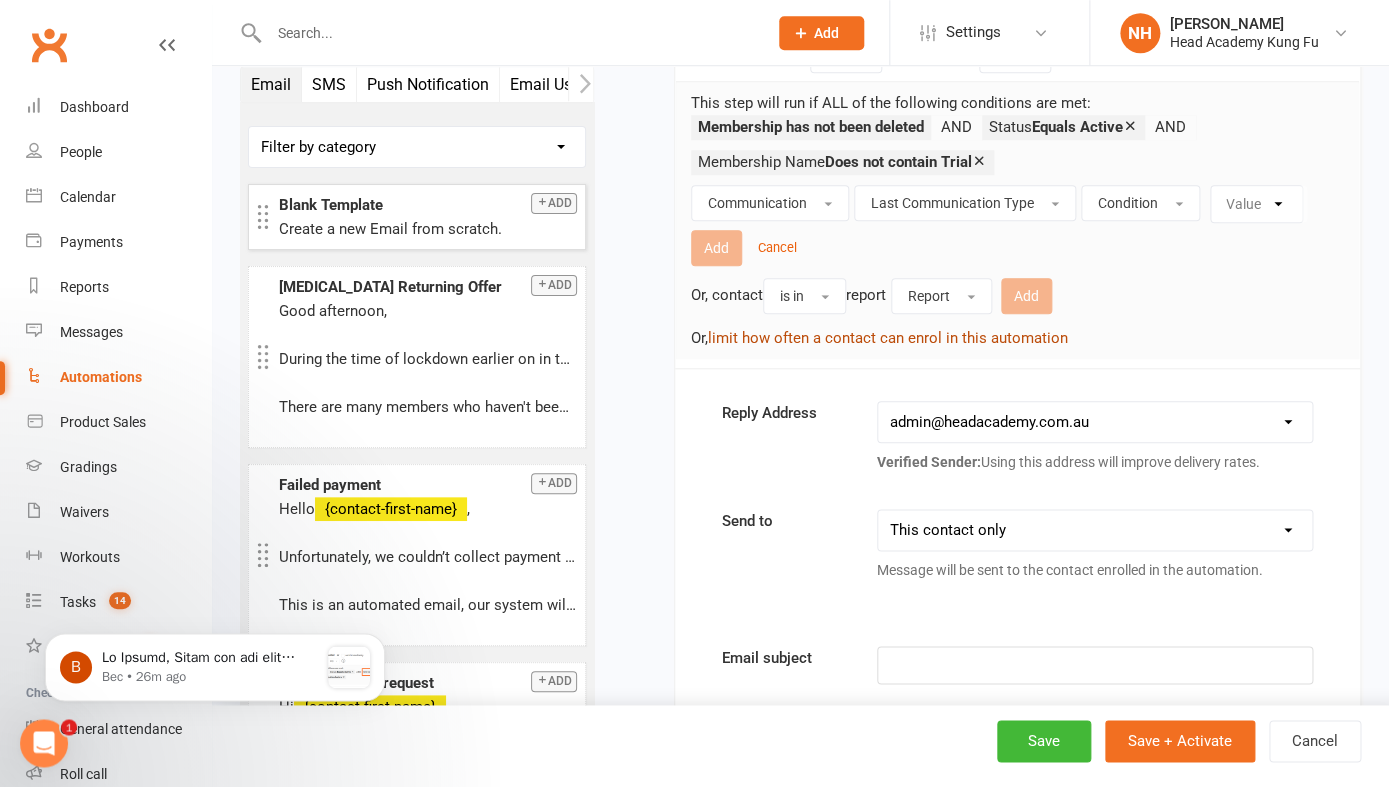 click on "limit how often a contact can enrol in this automation" at bounding box center (888, 338) 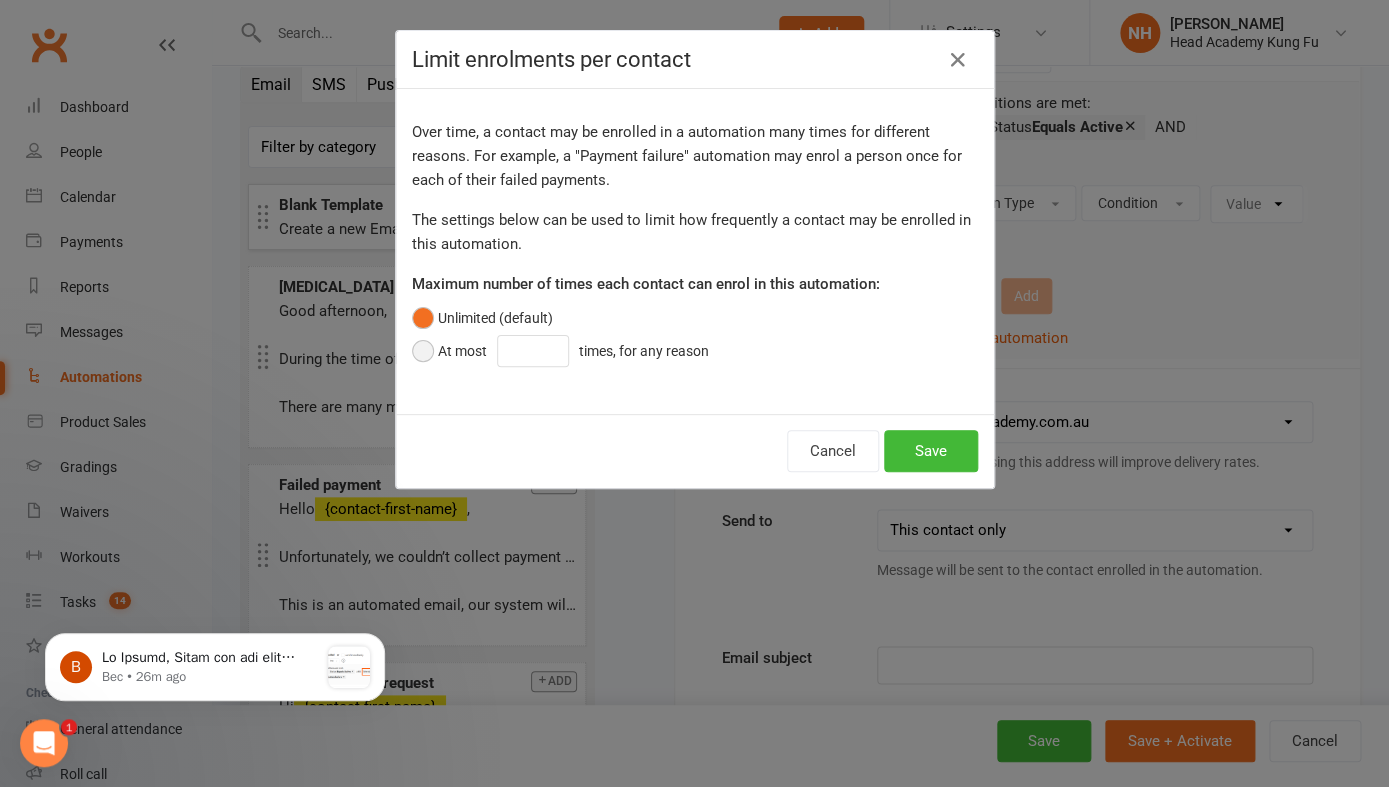 click on "At most times, for any reason" at bounding box center (565, 351) 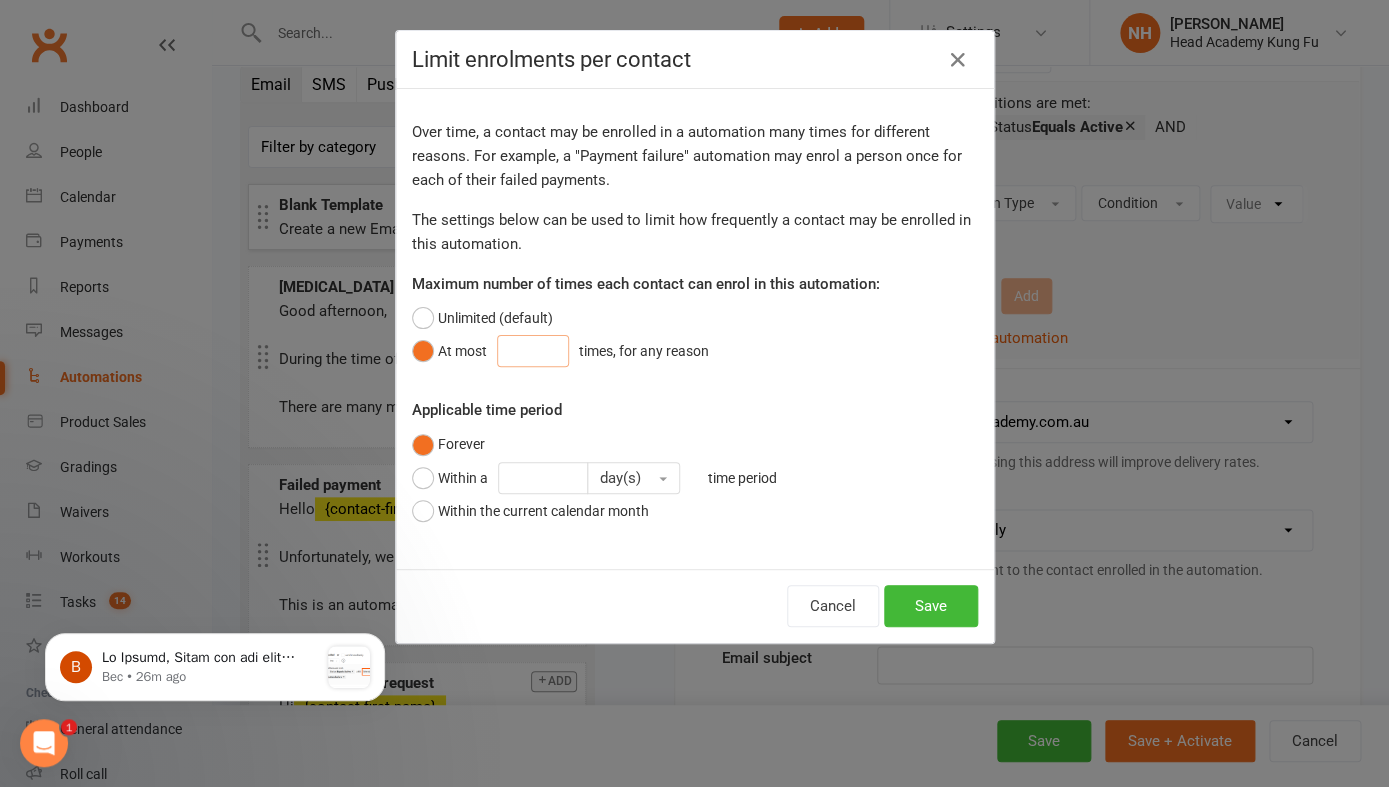 click at bounding box center (533, 351) 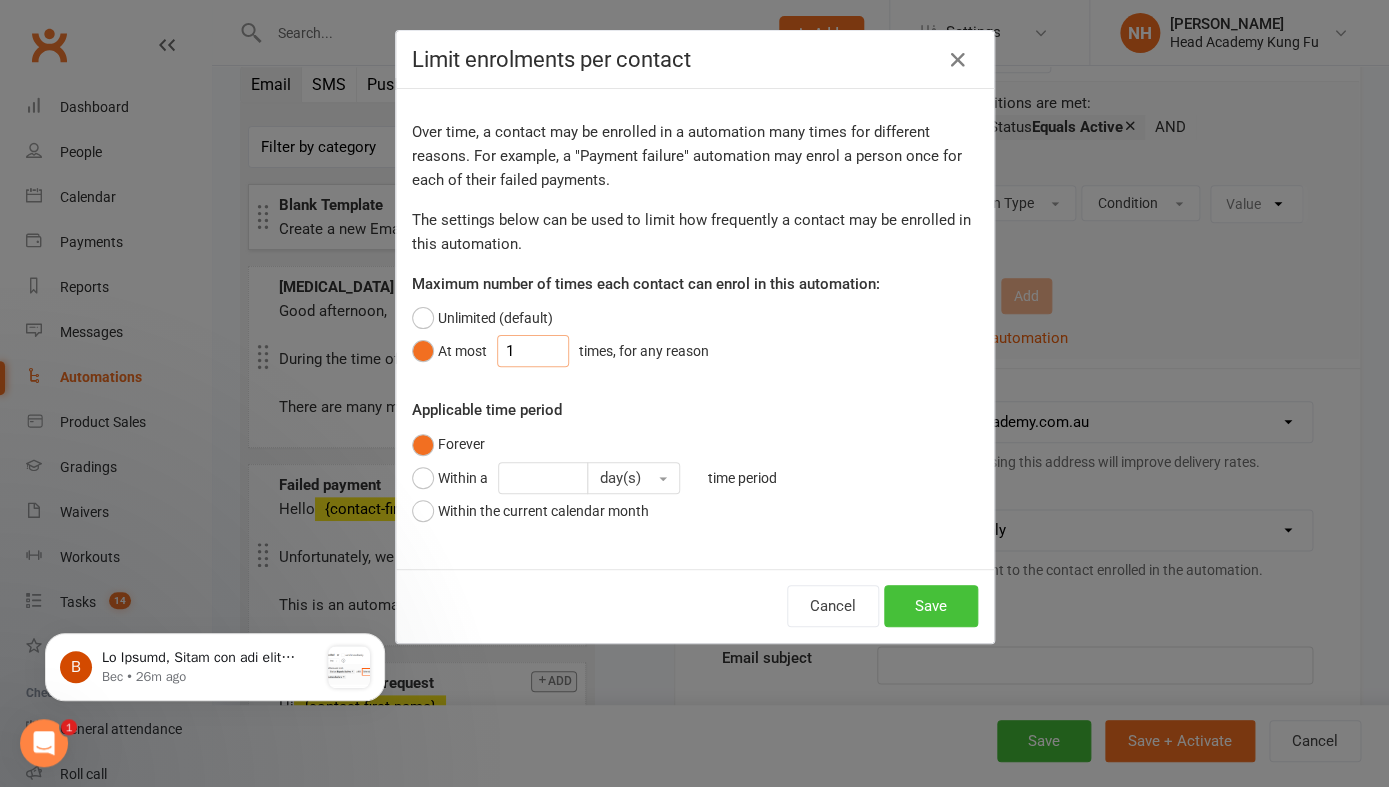 type on "1" 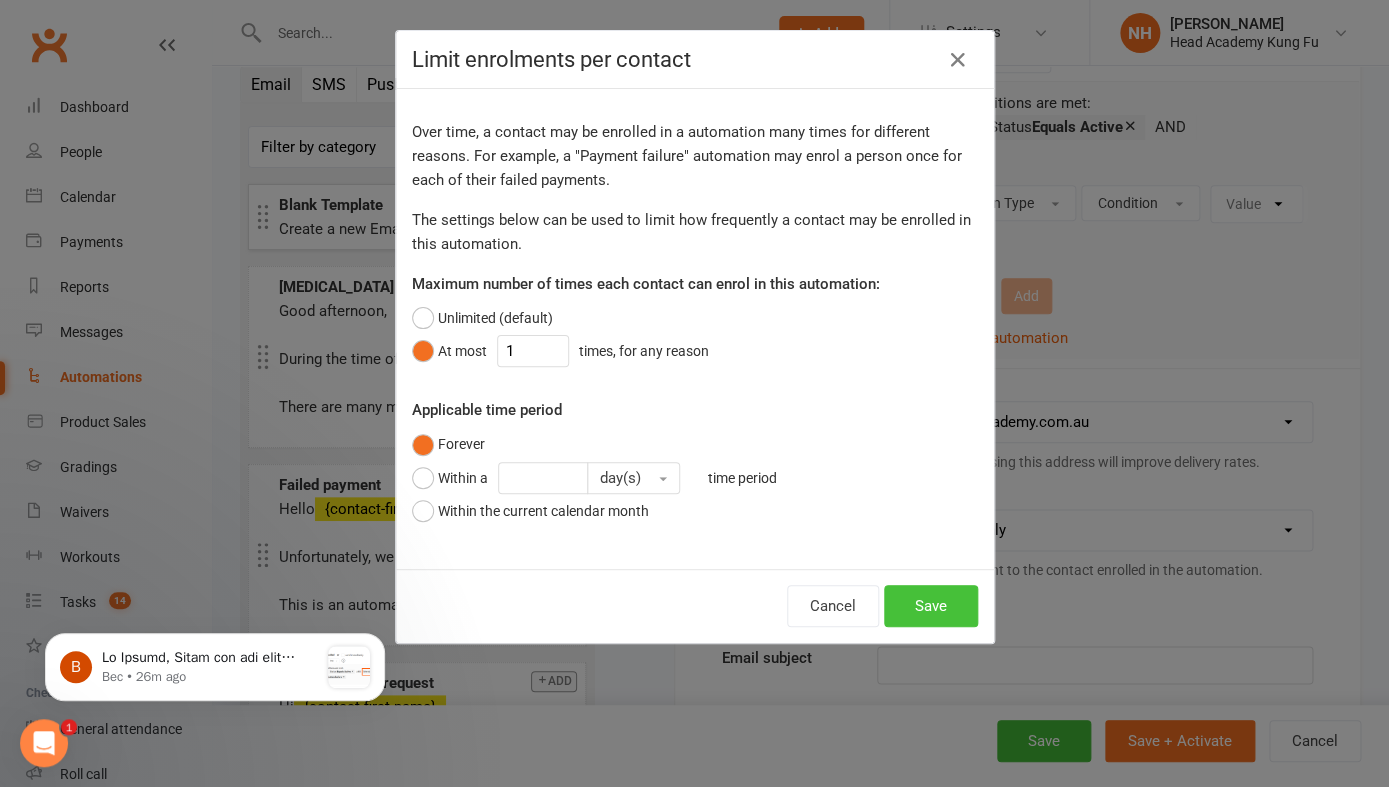 click on "Save" at bounding box center [931, 606] 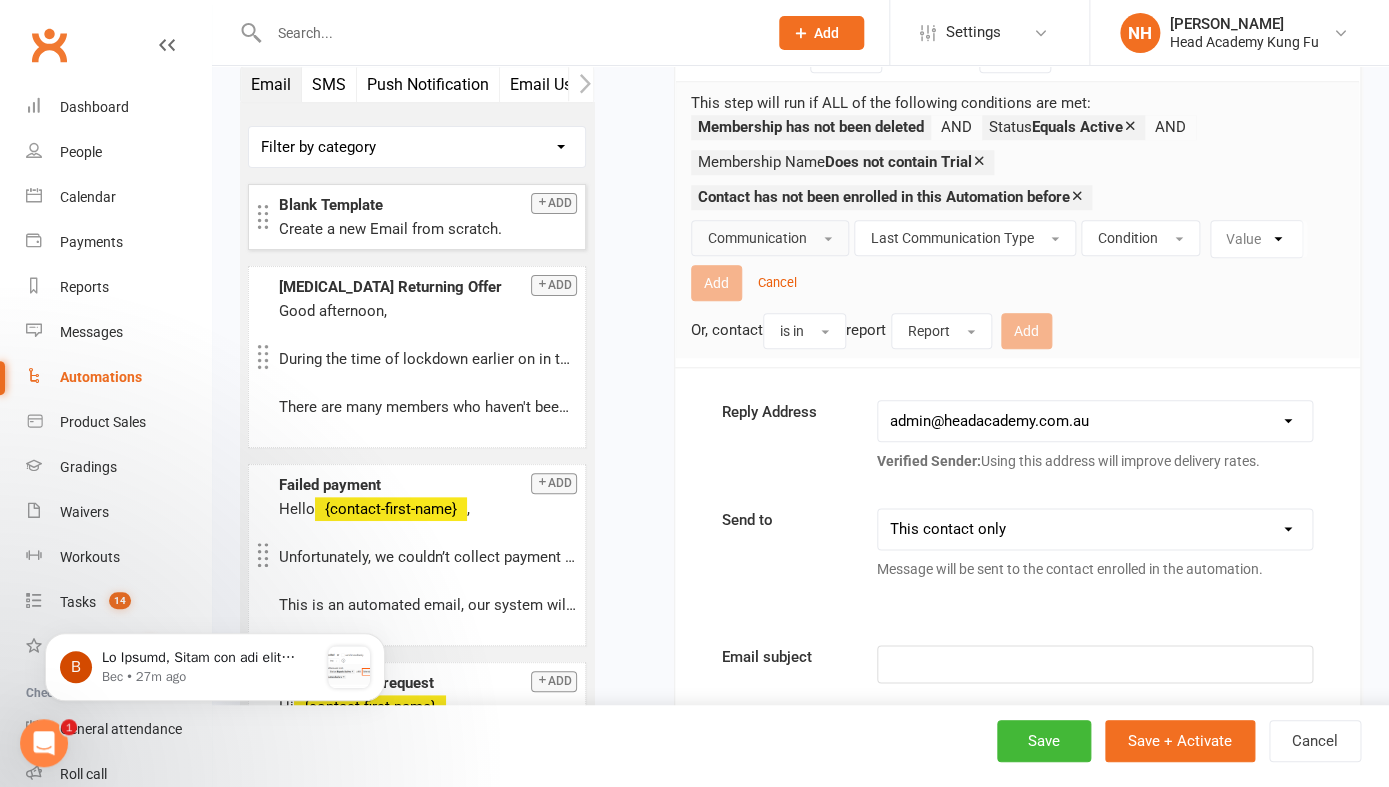 click on "Communication" at bounding box center (770, 238) 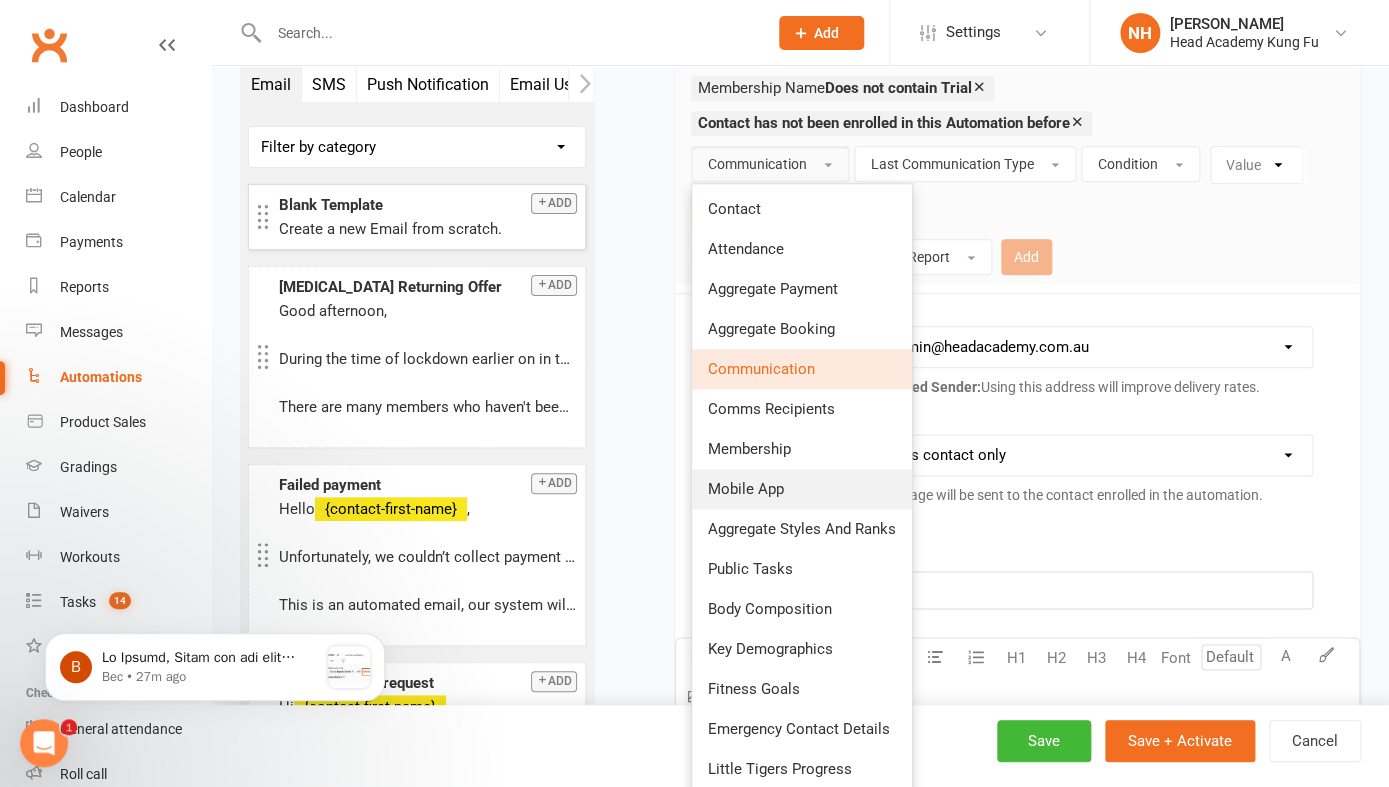scroll, scrollTop: 612, scrollLeft: 0, axis: vertical 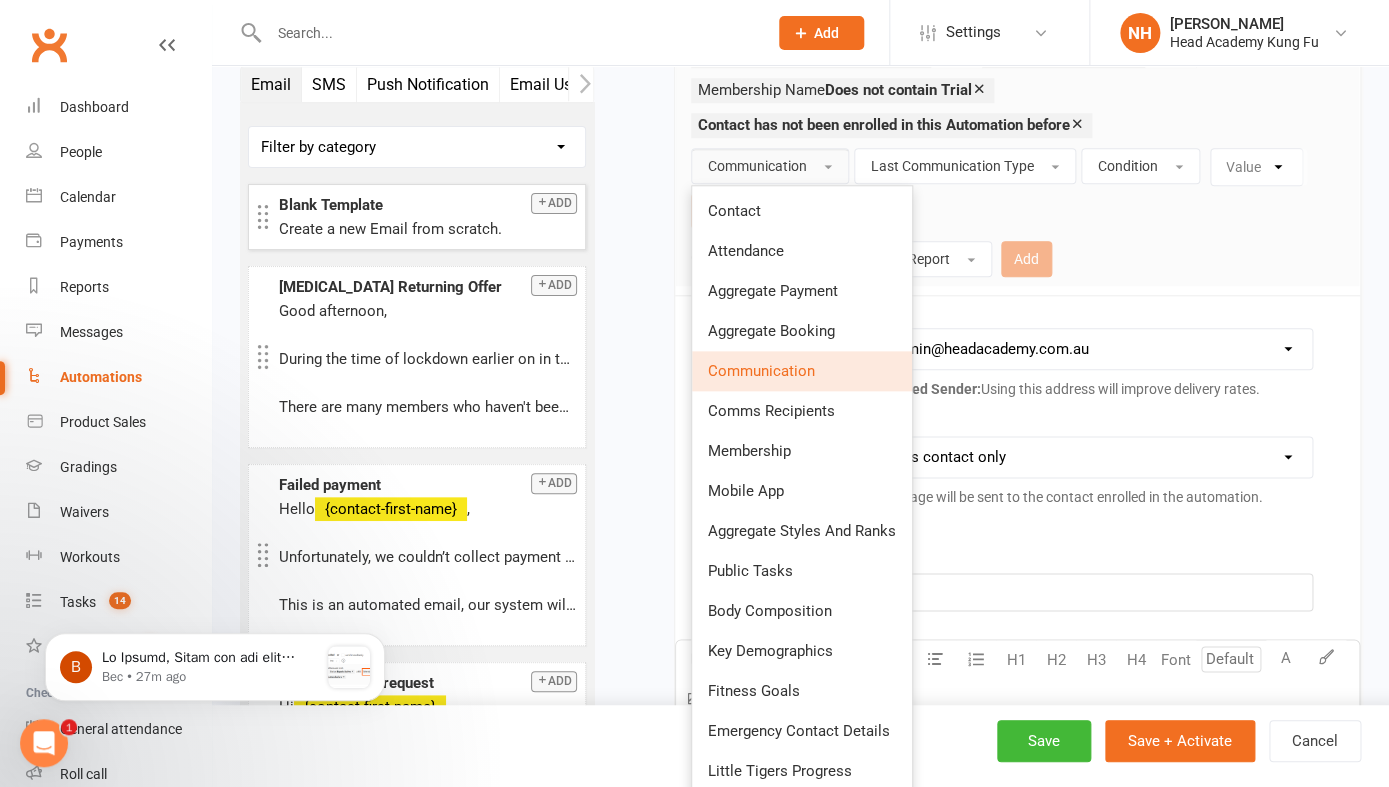 click on "hello@clubworx.com admin@headacademy.com.au sifu@headacademy.com.au jun@headacademy.com.au contact@fit4surf.com.au enquiries@headacademy.com.au nathandon@headacademy.com.au joveline@headacademy.com.au Verified Sender:  Using this address will improve delivery rates." at bounding box center (1095, 368) 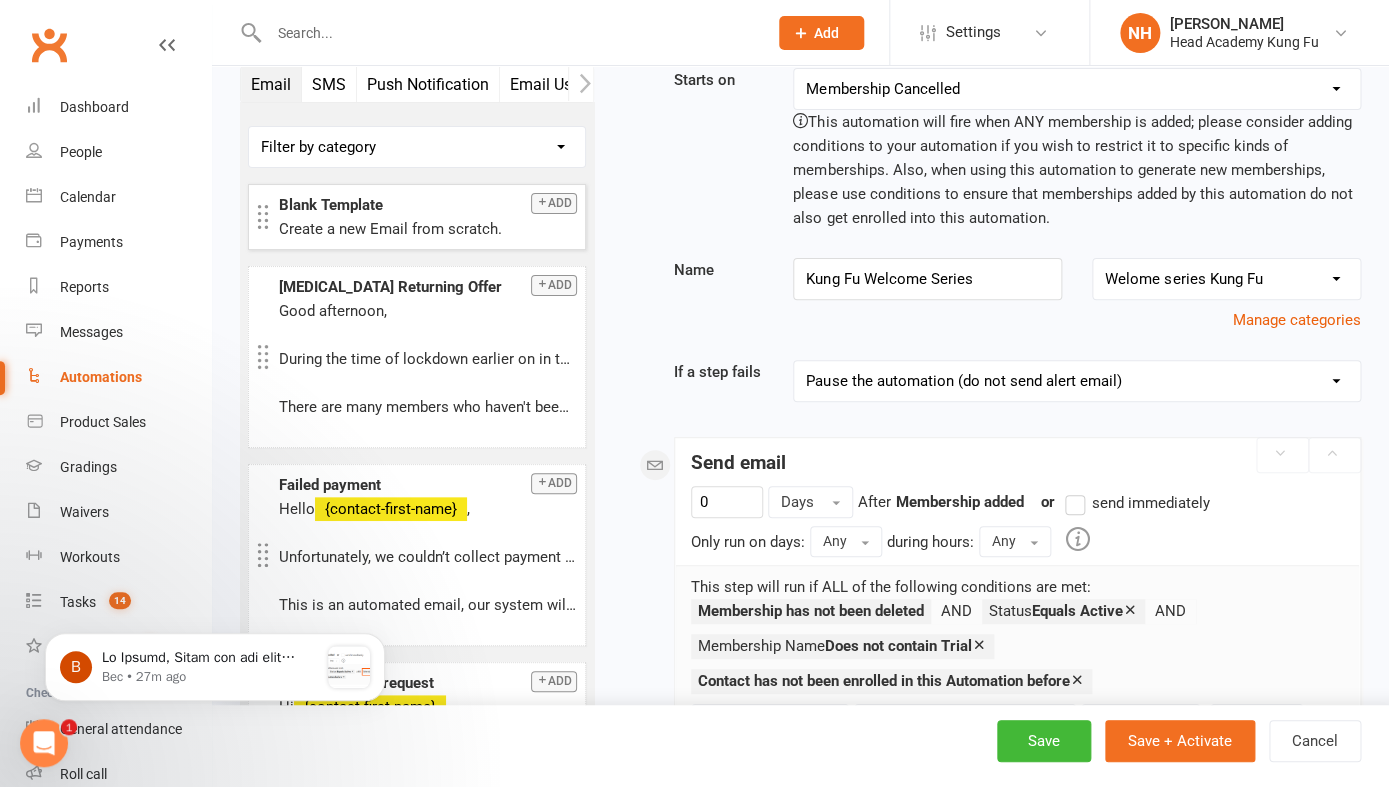 scroll, scrollTop: 0, scrollLeft: 0, axis: both 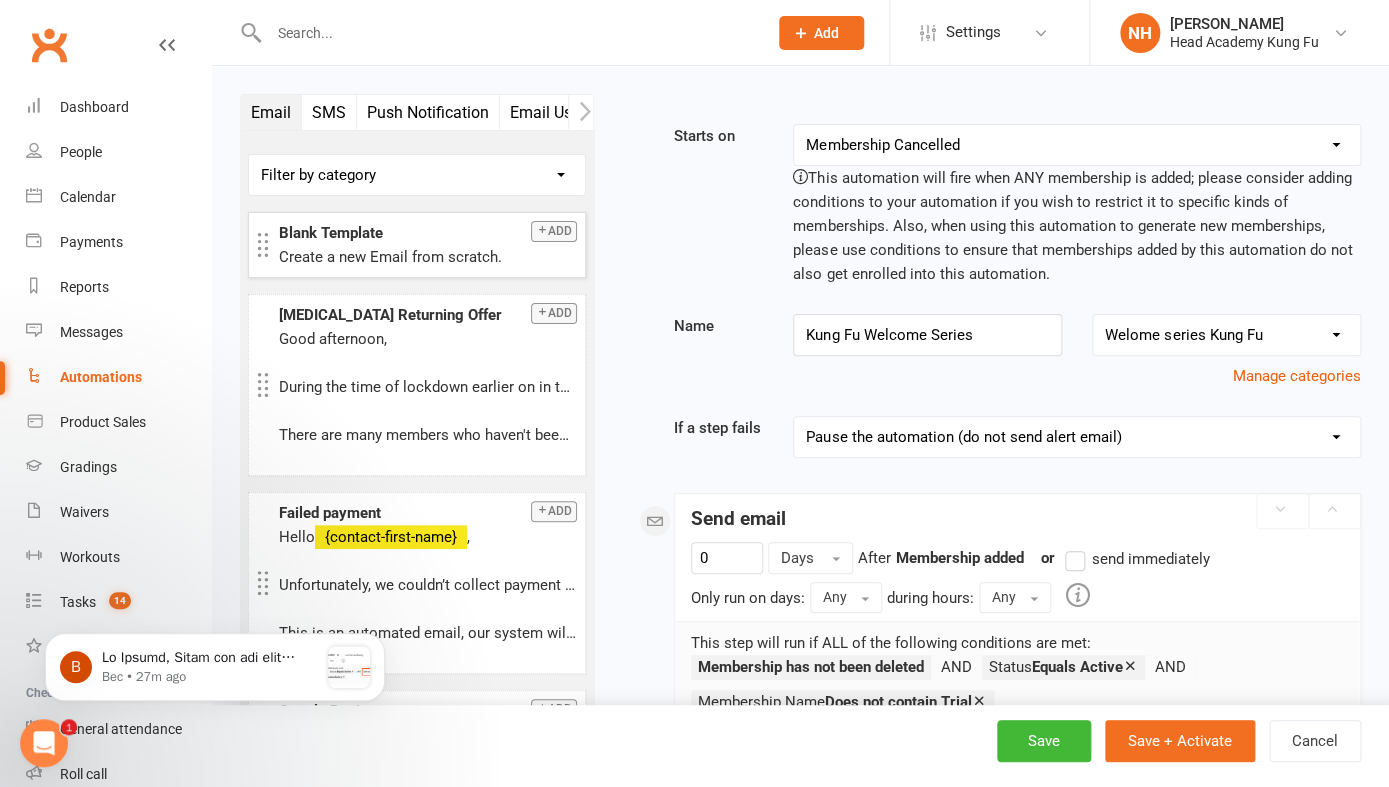 click on "Booking Cancelled Booking Due Booking Late-Cancelled Booking Marked Absent Booking Marked Attended Contact Added to Event Waitlist Contact Birthday Converted to Member Credit Card Expiry Days Since Last Attendance Days Since Last Mobile App Activity End of Suspension Enrolled in [MEDICAL_DATA] Style First Class Attended First Class Due General Attendance Marked Manual Enrolment Member Added Member First Activated Member Promoted / Graded Membership Added Membership Cancelled Membership Due to Start Membership Expiry Non-attending Contact Added Payment Due Payment Failure Payment Paid Prospect Added Prospect Status Changed Signed Waiver Approved Single Booking Created Start of Suspension Suspension Added Workout Performed" at bounding box center [1077, 145] 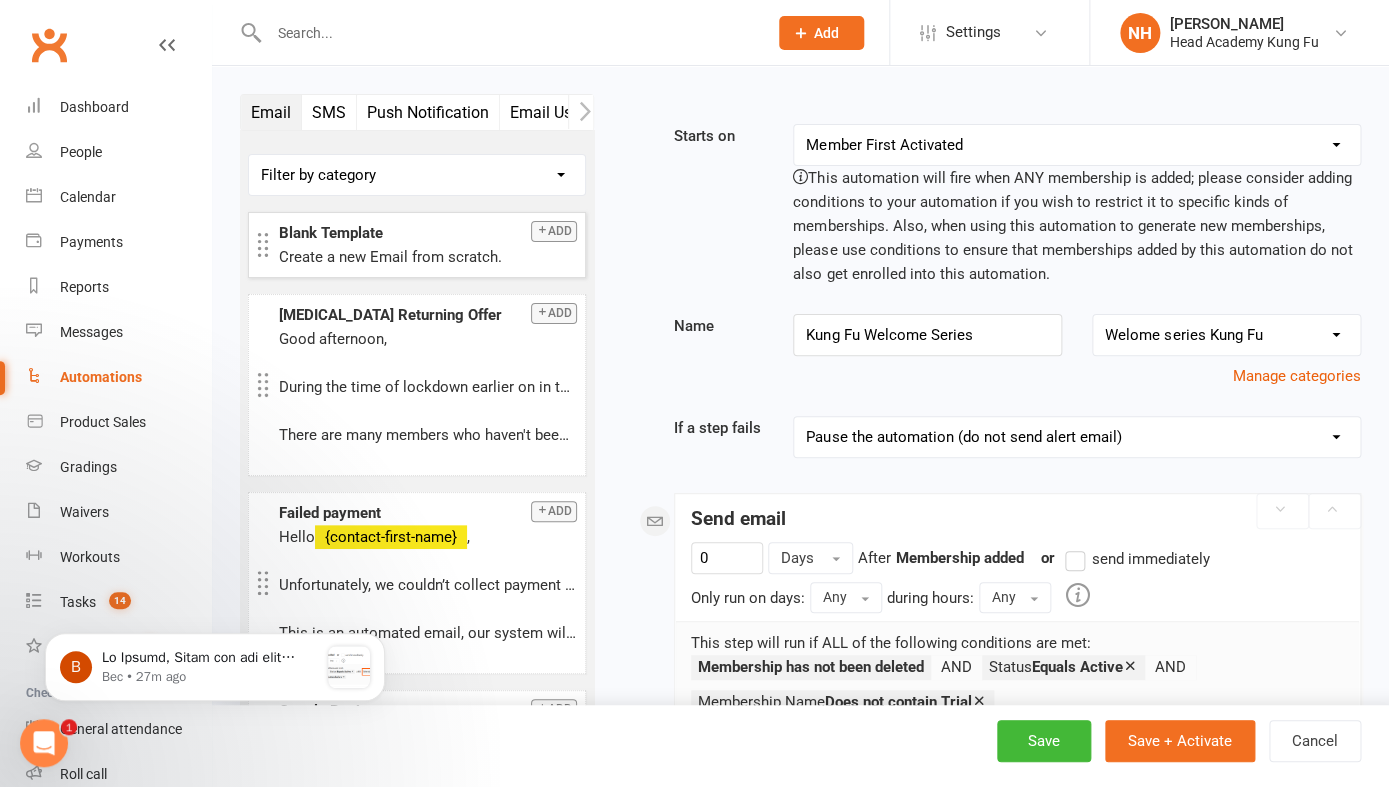 click on "Member First Activated" at bounding box center [0, 0] 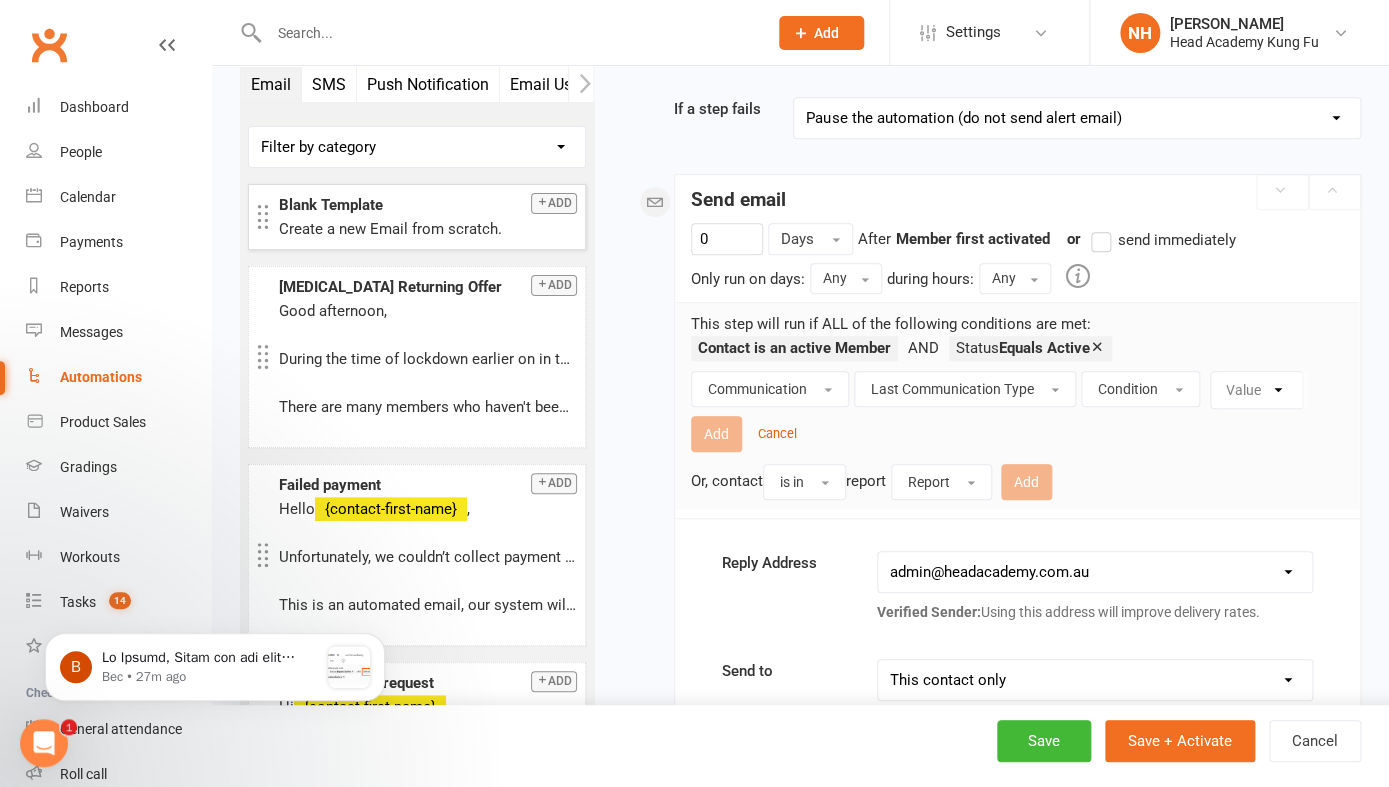 scroll, scrollTop: 273, scrollLeft: 0, axis: vertical 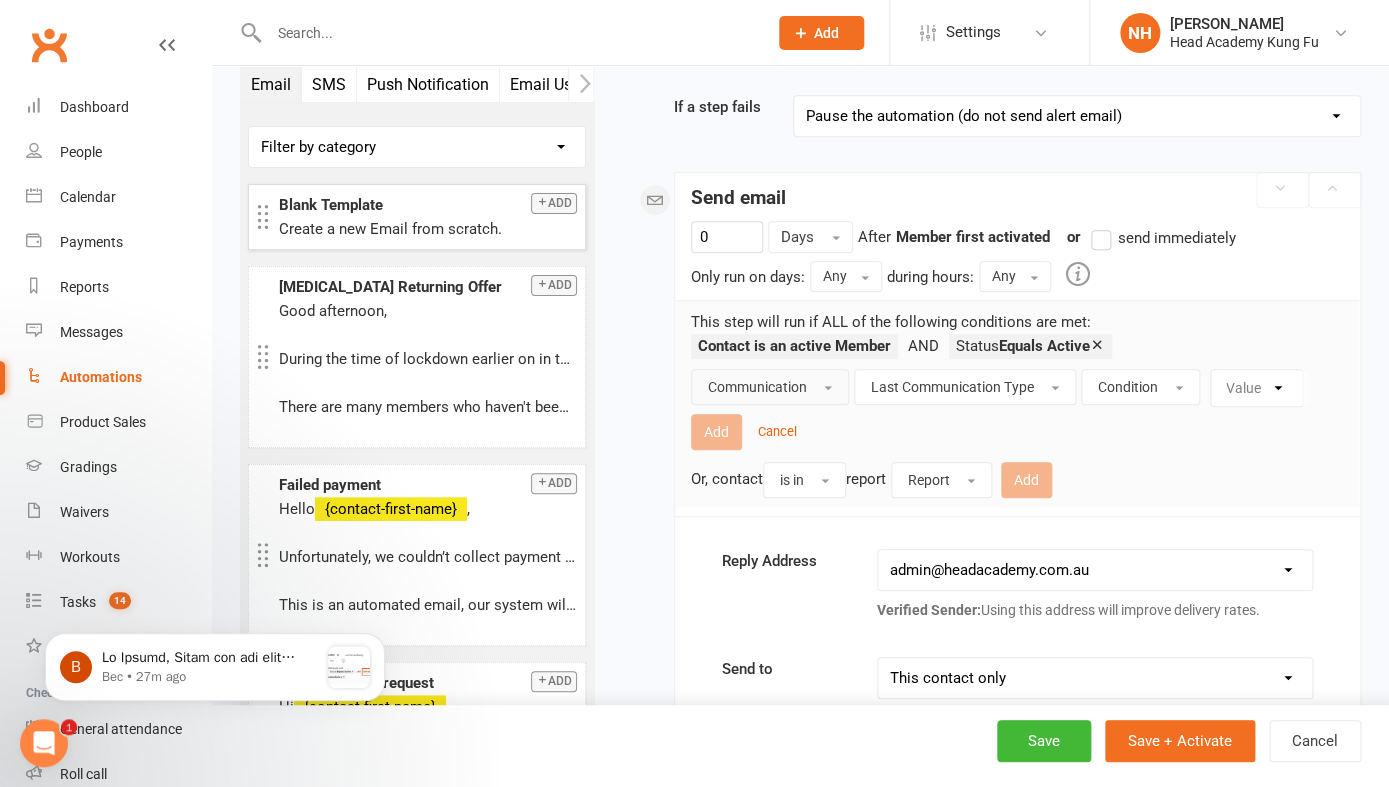click on "Communication" at bounding box center [770, 387] 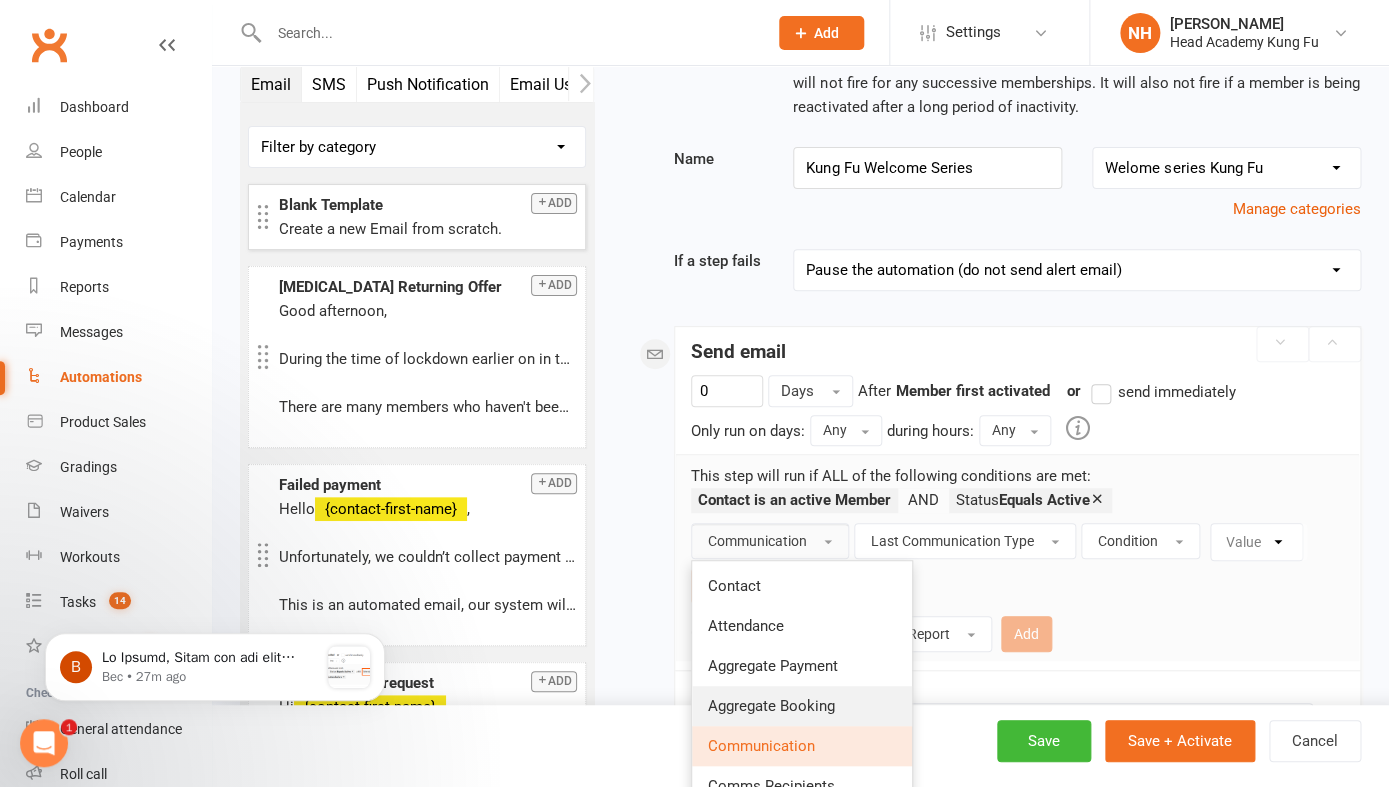 scroll, scrollTop: 0, scrollLeft: 0, axis: both 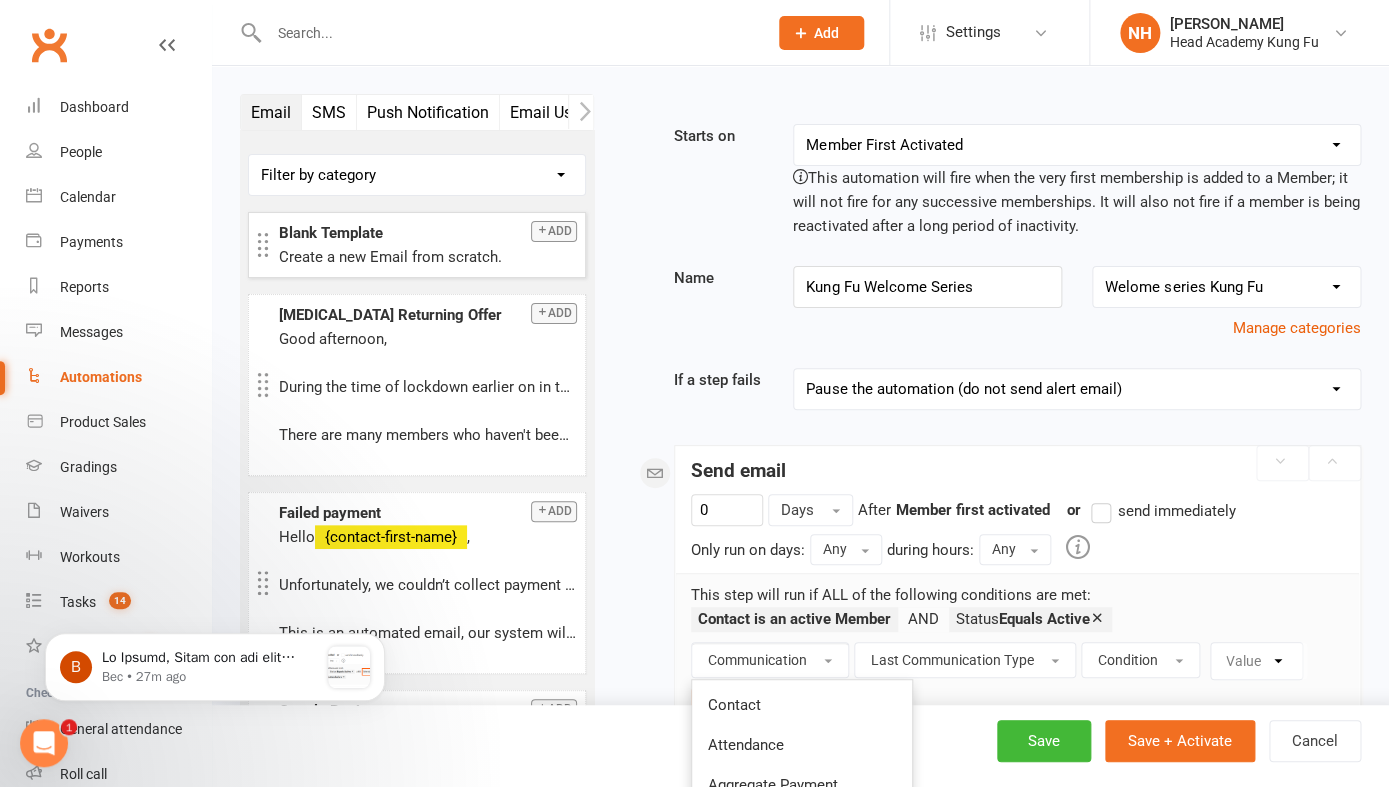click on "Booking Cancelled Booking Due Booking Late-Cancelled Booking Marked Absent Booking Marked Attended Contact Added to Event Waitlist Contact Birthday Converted to Member Credit Card Expiry Days Since Last Attendance Days Since Last Mobile App Activity End of Suspension Enrolled in [MEDICAL_DATA] Style First Class Attended First Class Due General Attendance Marked Manual Enrolment Member Added Member First Activated Member Promoted / Graded Membership Added Membership Cancelled Membership Due to Start Membership Expiry Non-attending Contact Added Payment Due Payment Failure Payment Paid Prospect Added Prospect Status Changed Signed Waiver Approved Single Booking Created Start of Suspension Suspension Added Workout Performed" at bounding box center [1077, 145] 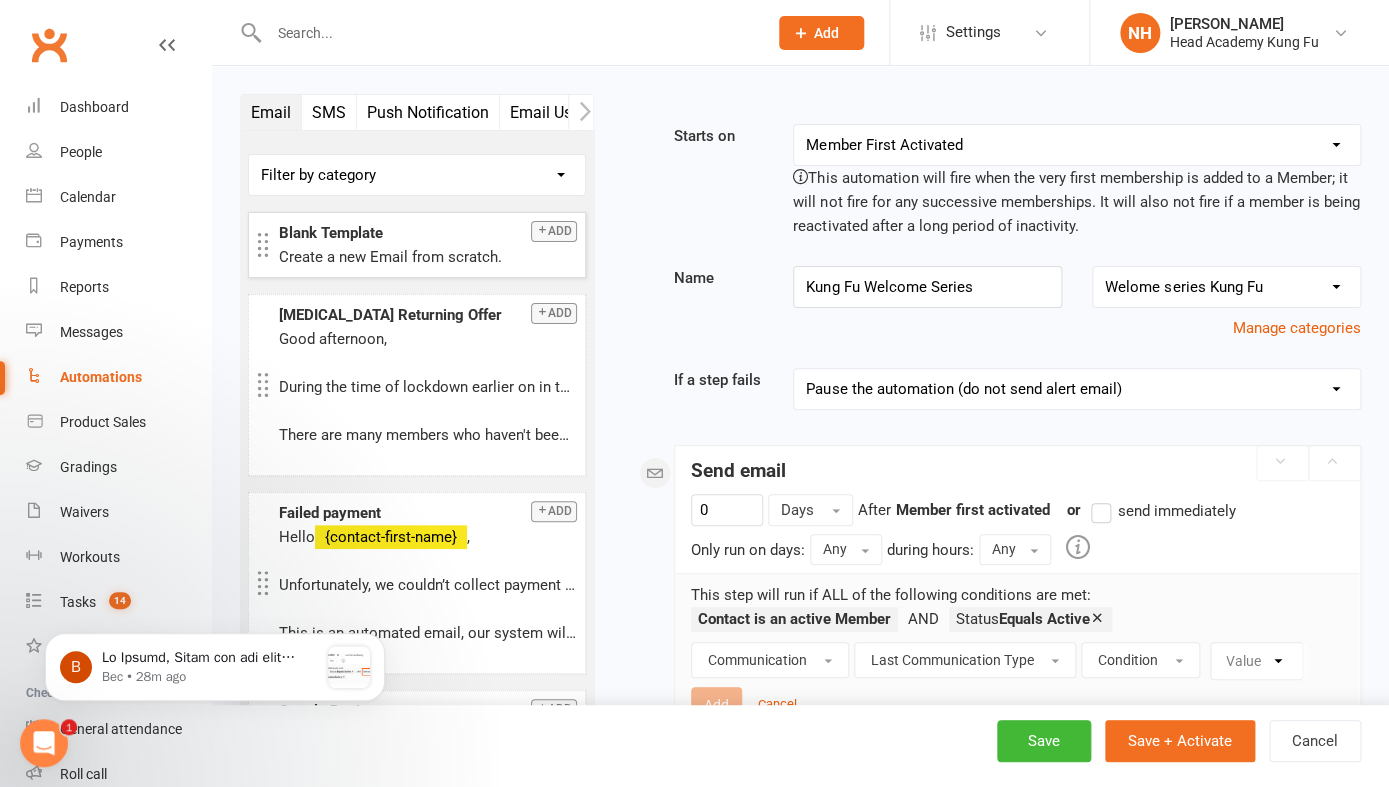 select on "20" 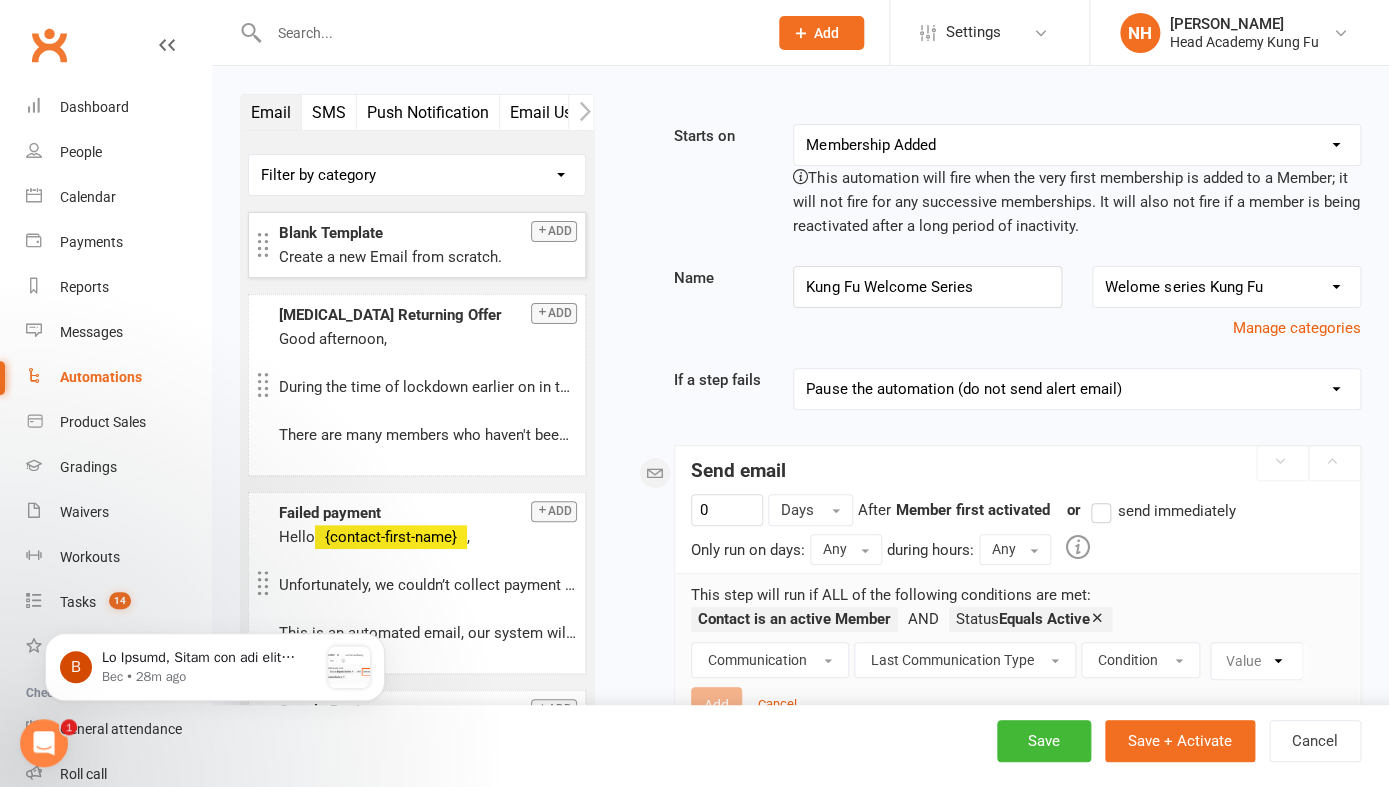 click on "Membership Added" at bounding box center [0, 0] 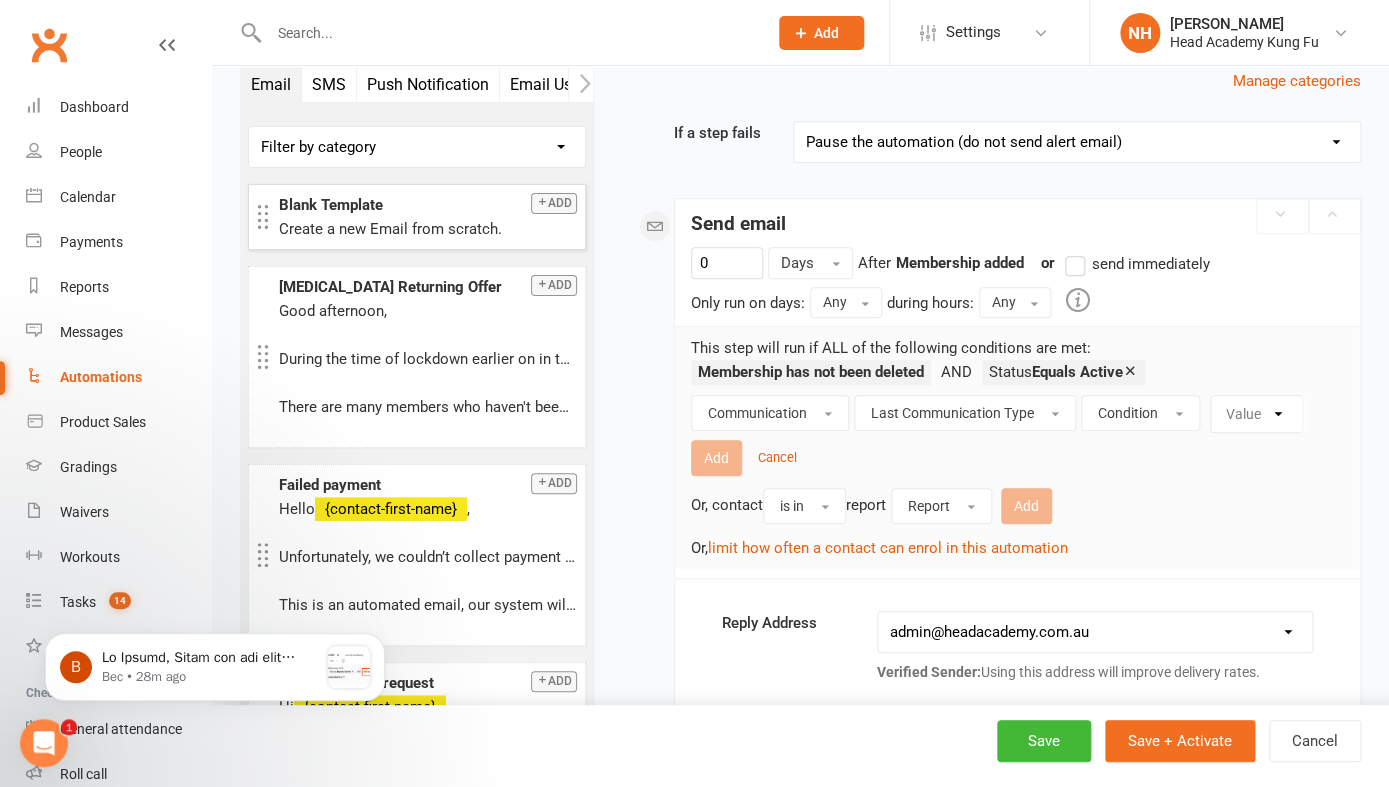 scroll, scrollTop: 305, scrollLeft: 0, axis: vertical 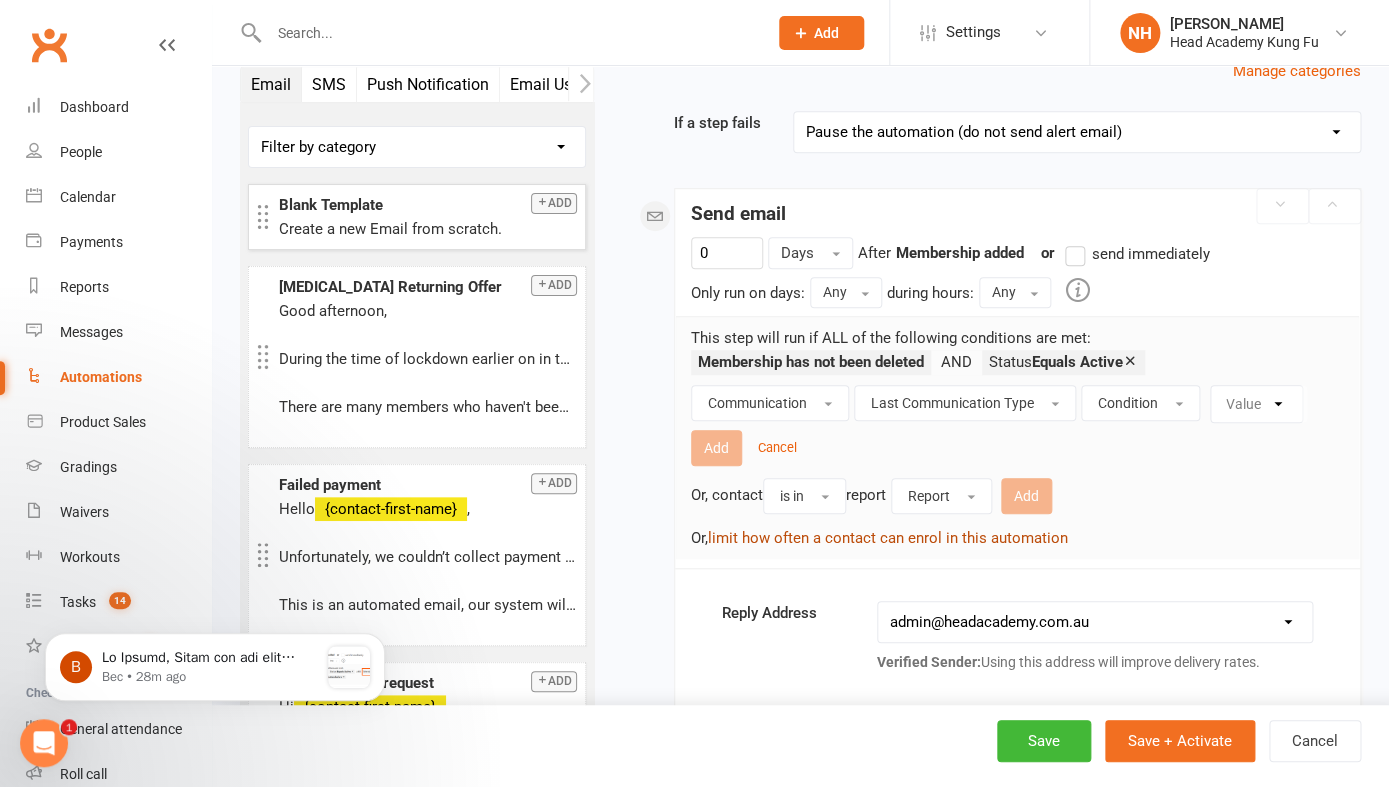click on "limit how often a contact can enrol in this automation" at bounding box center [888, 538] 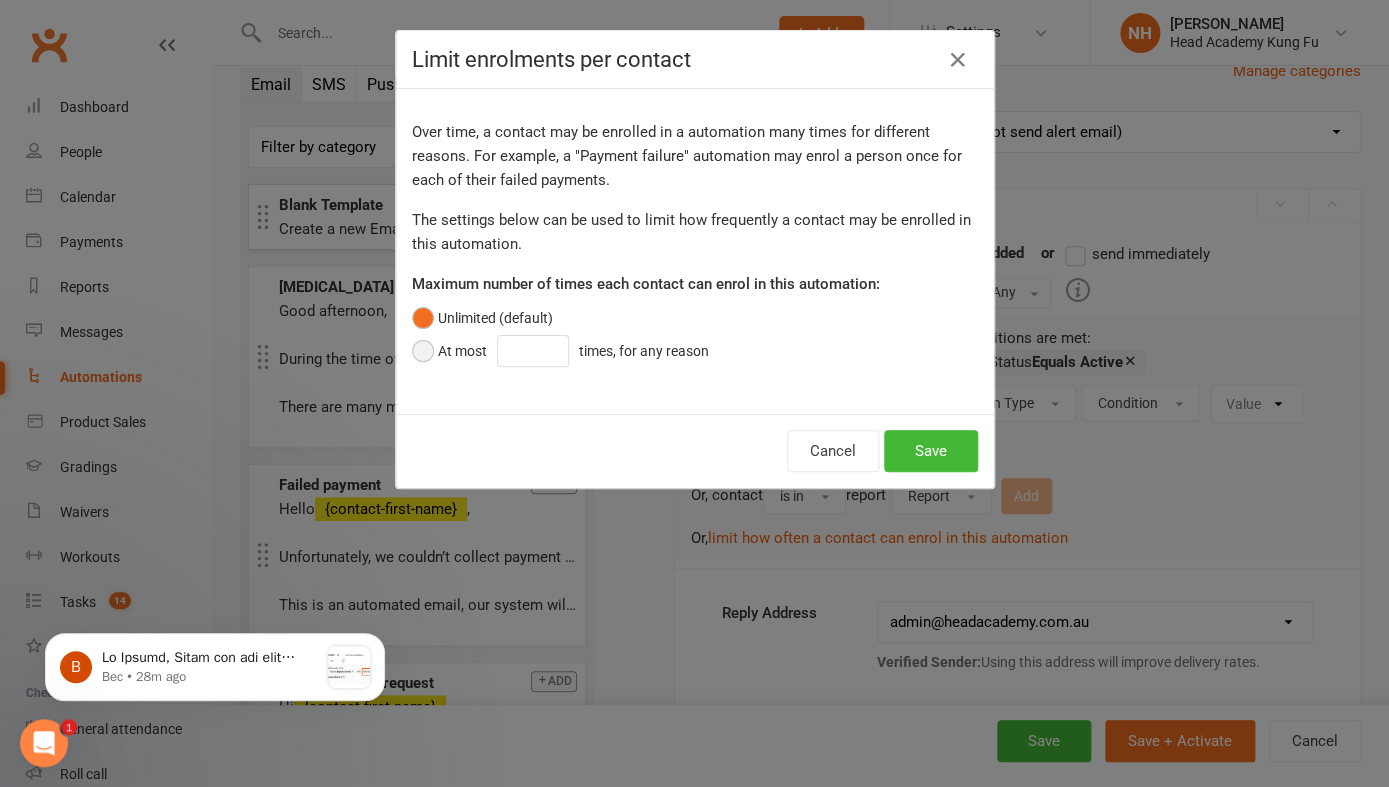 click on "At most times, for any reason" at bounding box center [565, 351] 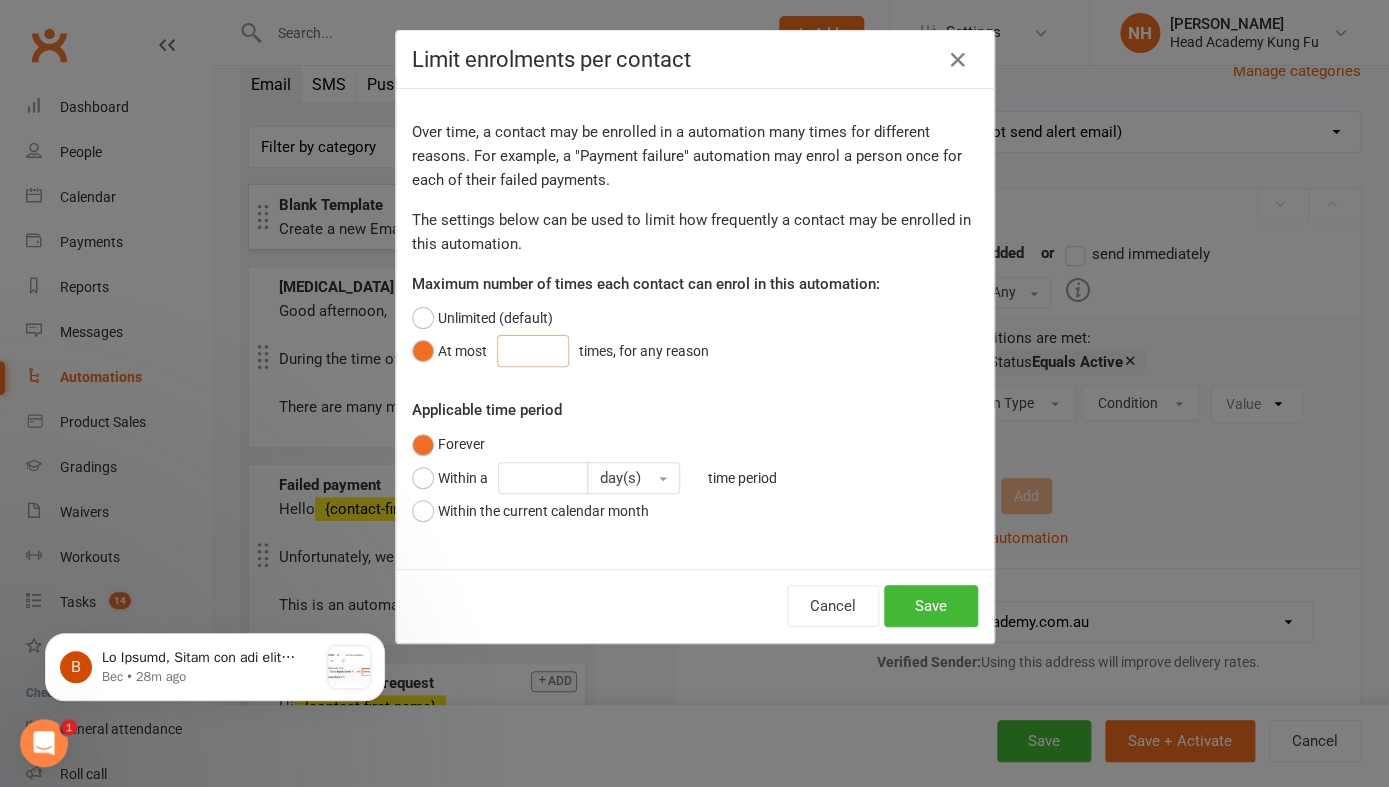 click at bounding box center (533, 351) 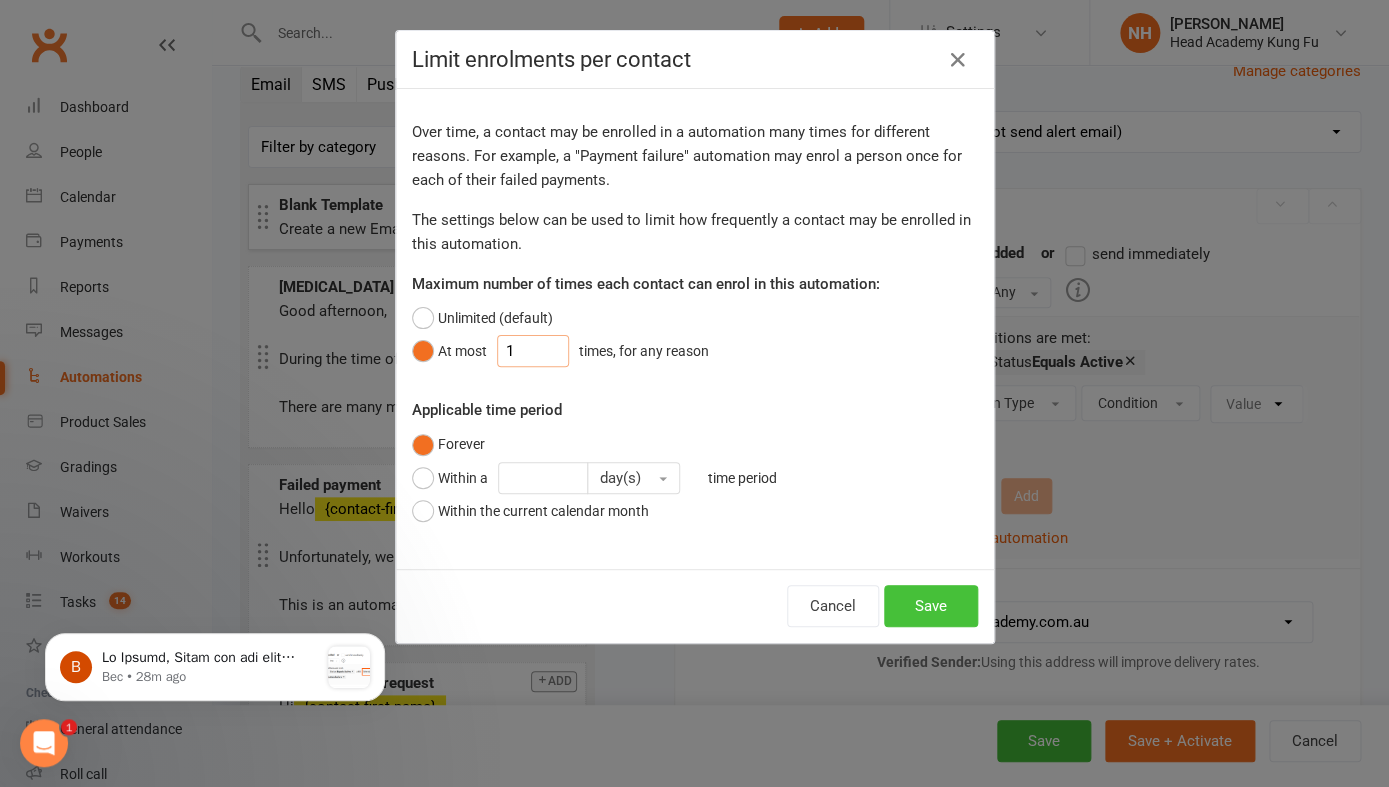 type on "1" 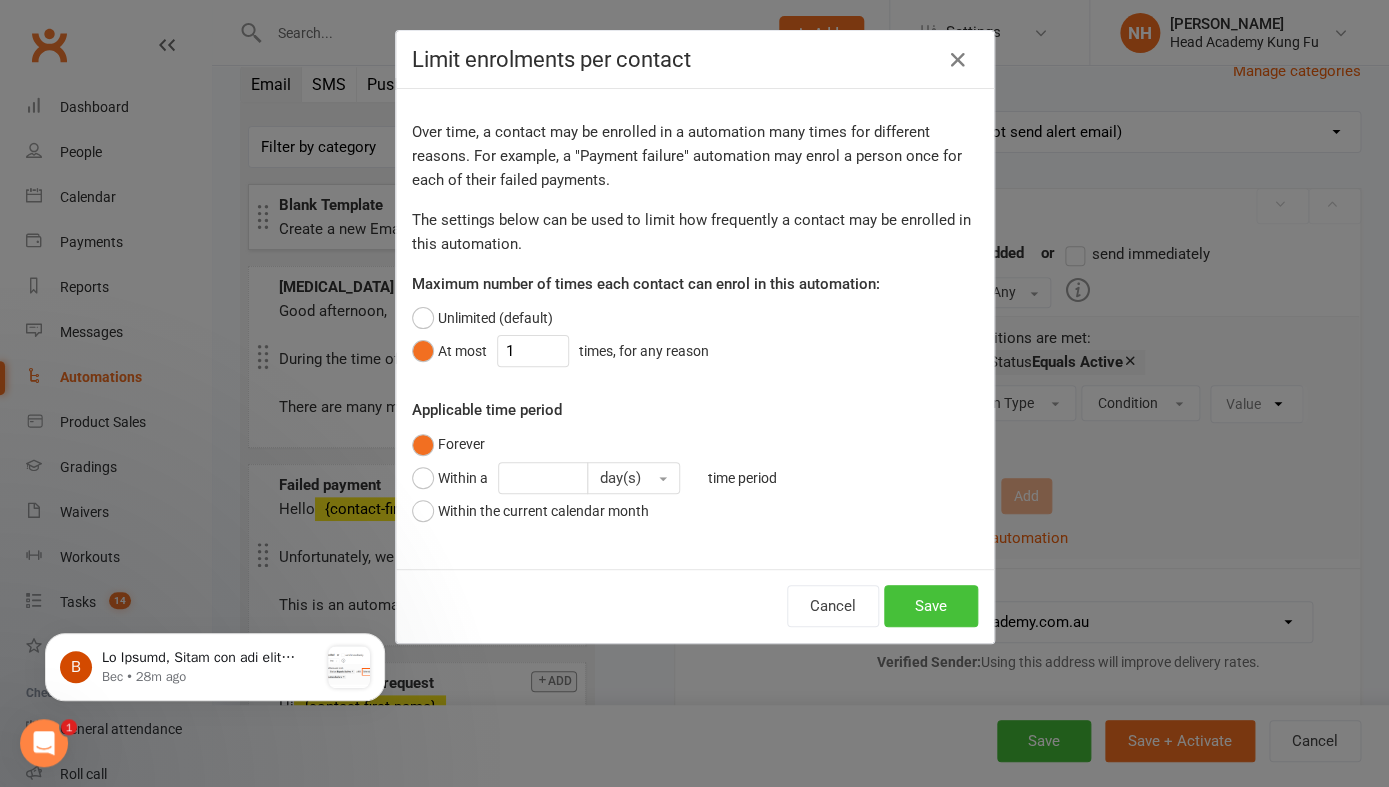 click on "Save" at bounding box center (931, 606) 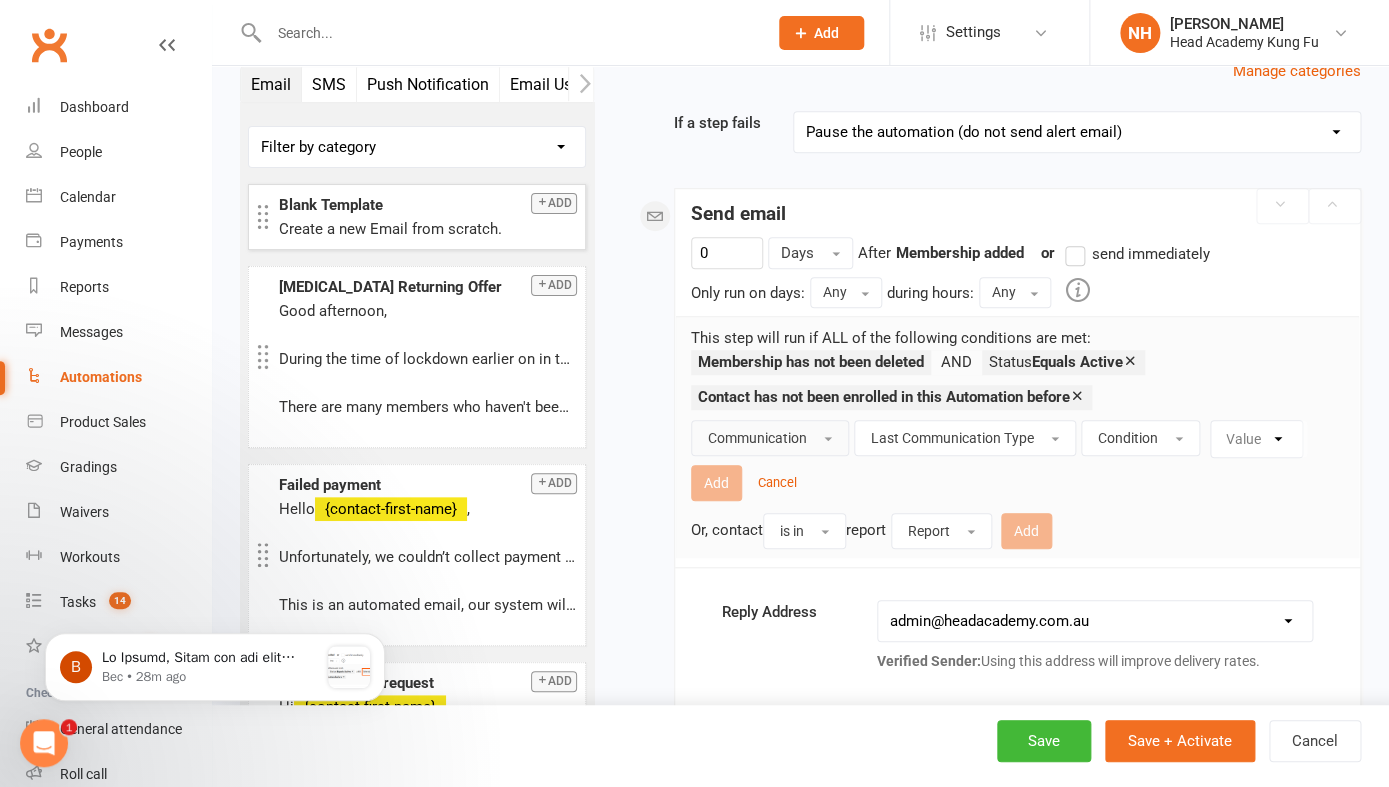 click on "Communication" at bounding box center (770, 438) 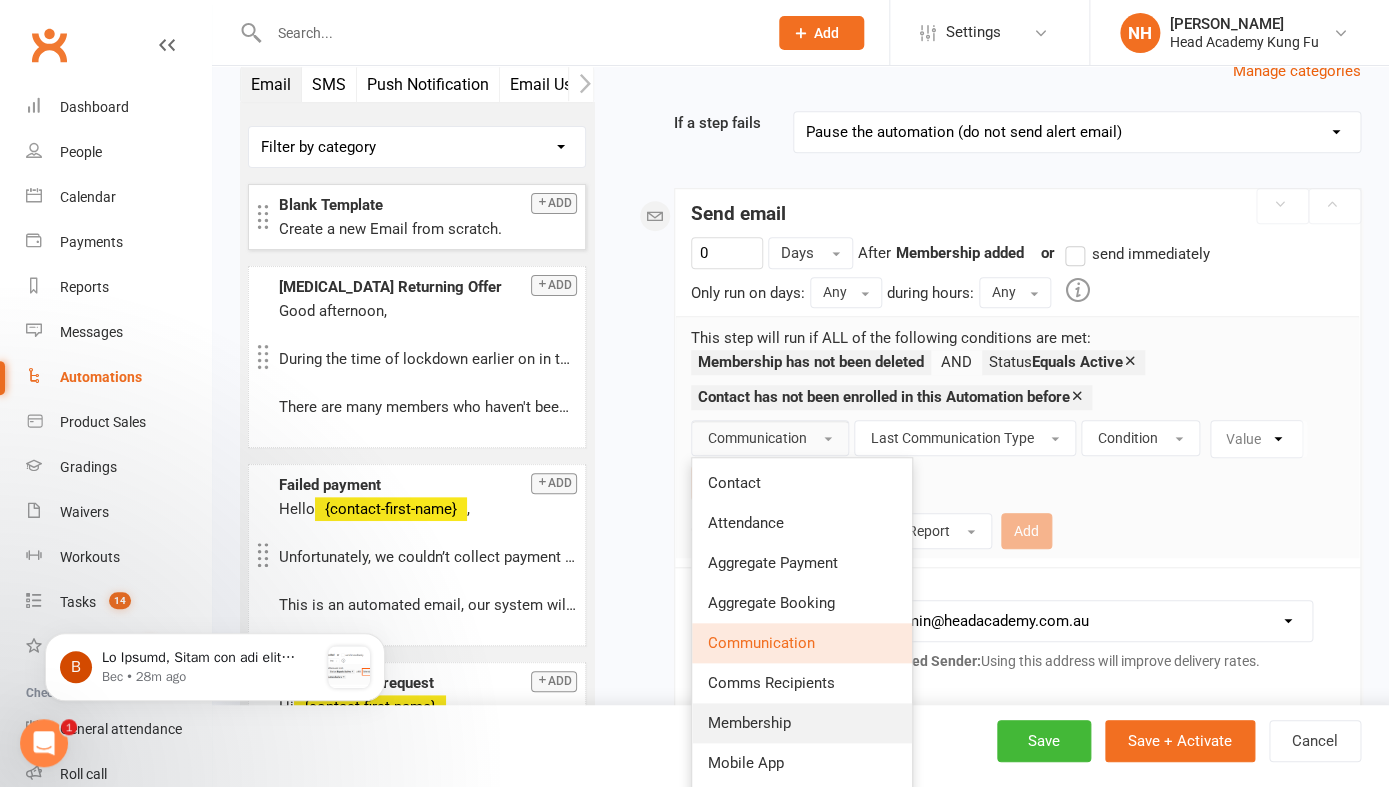 click on "Membership" at bounding box center (749, 723) 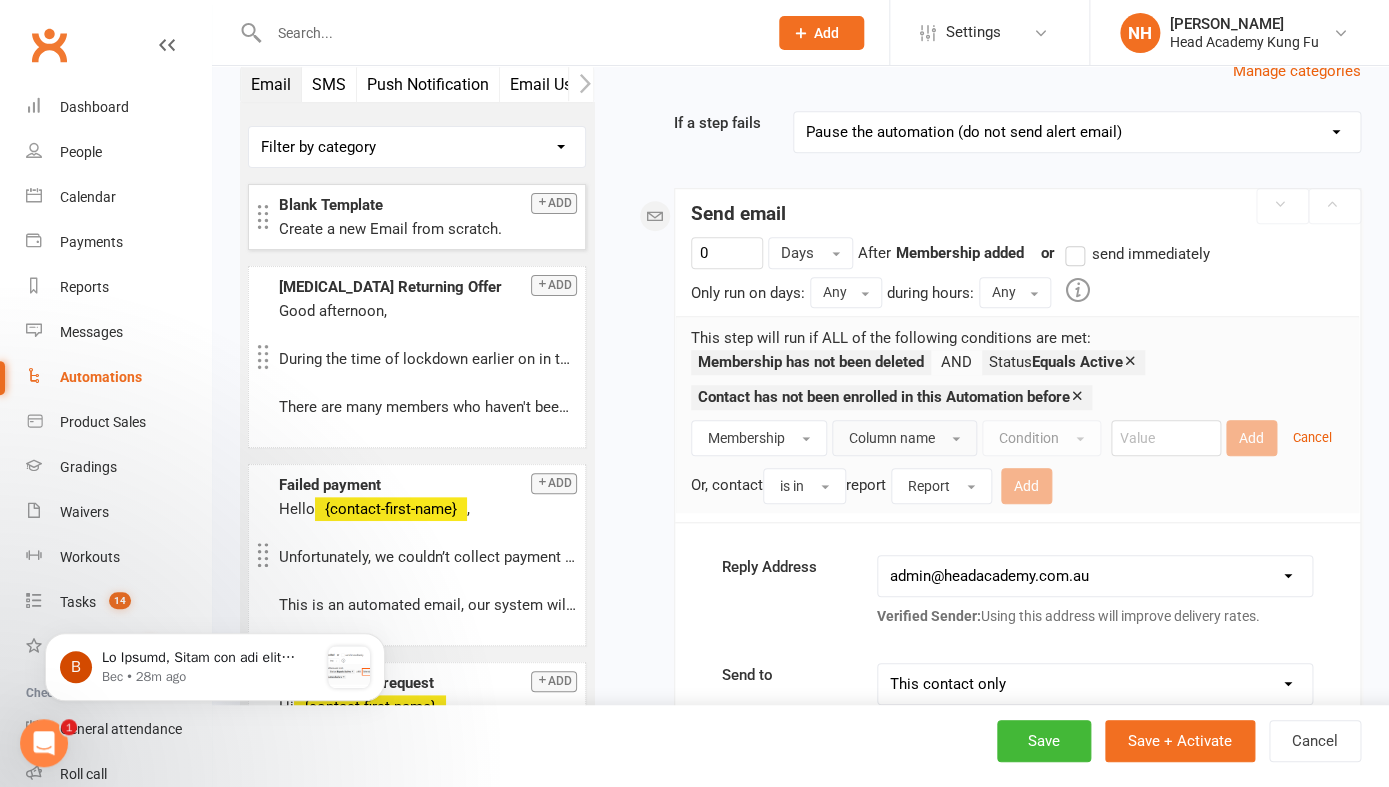 click on "Column name" at bounding box center (892, 438) 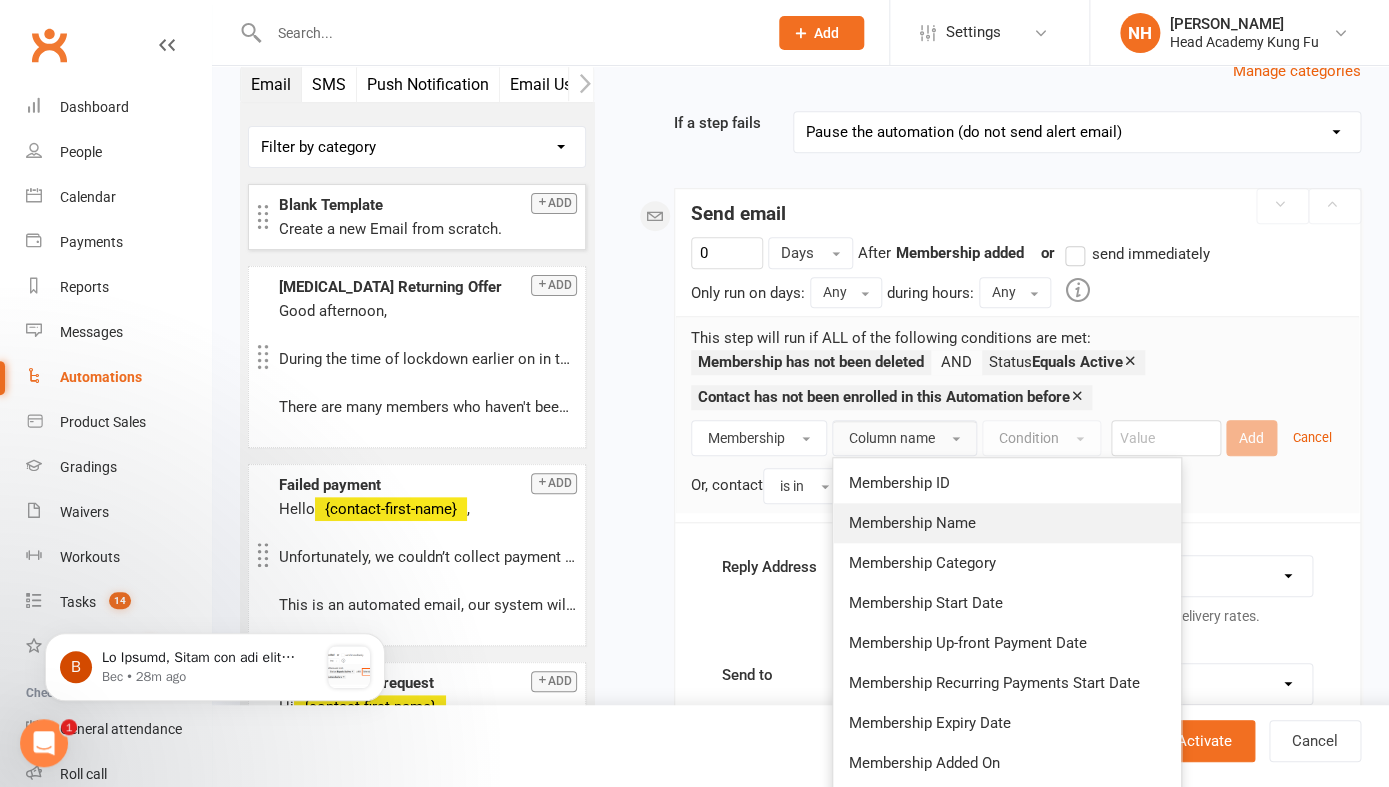click on "Membership Name" at bounding box center (912, 523) 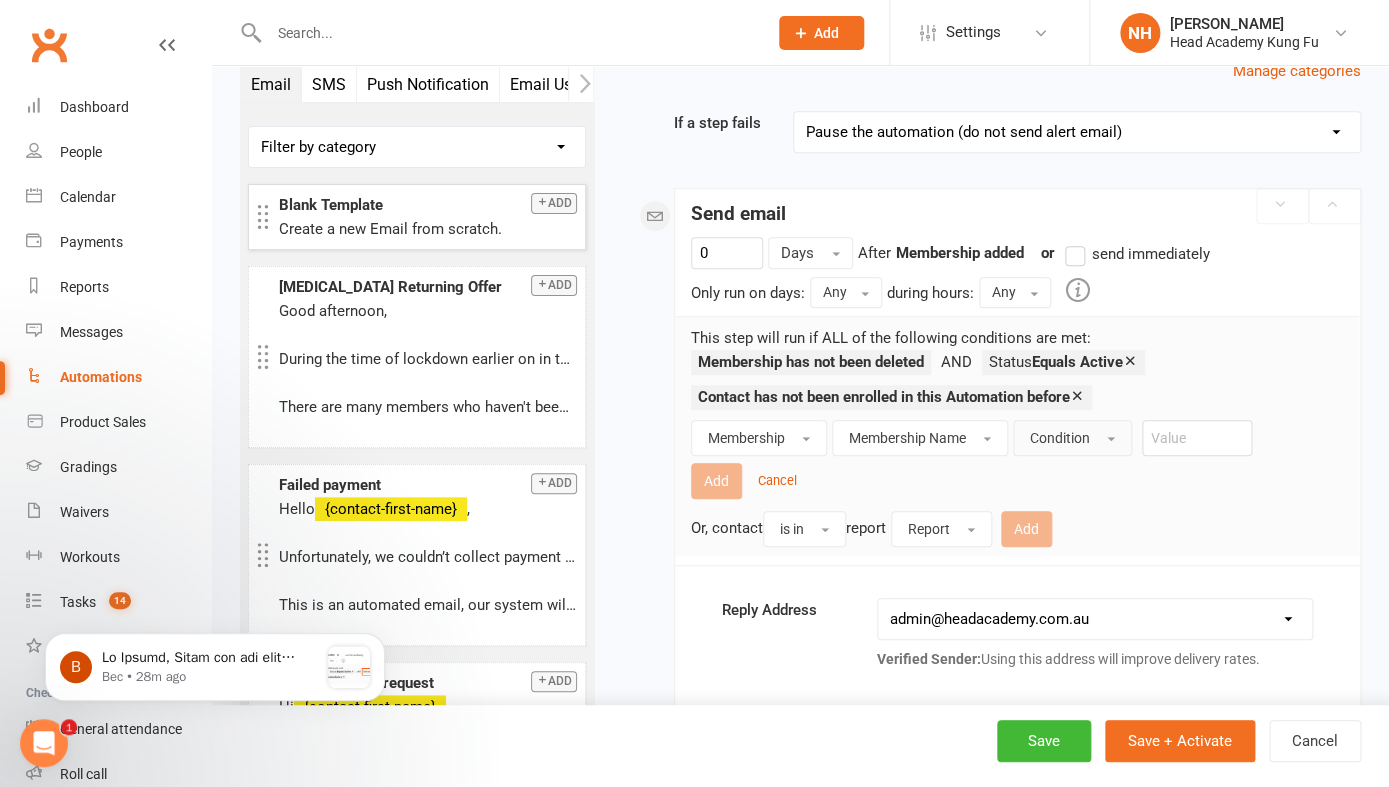 click on "Condition" at bounding box center [1072, 438] 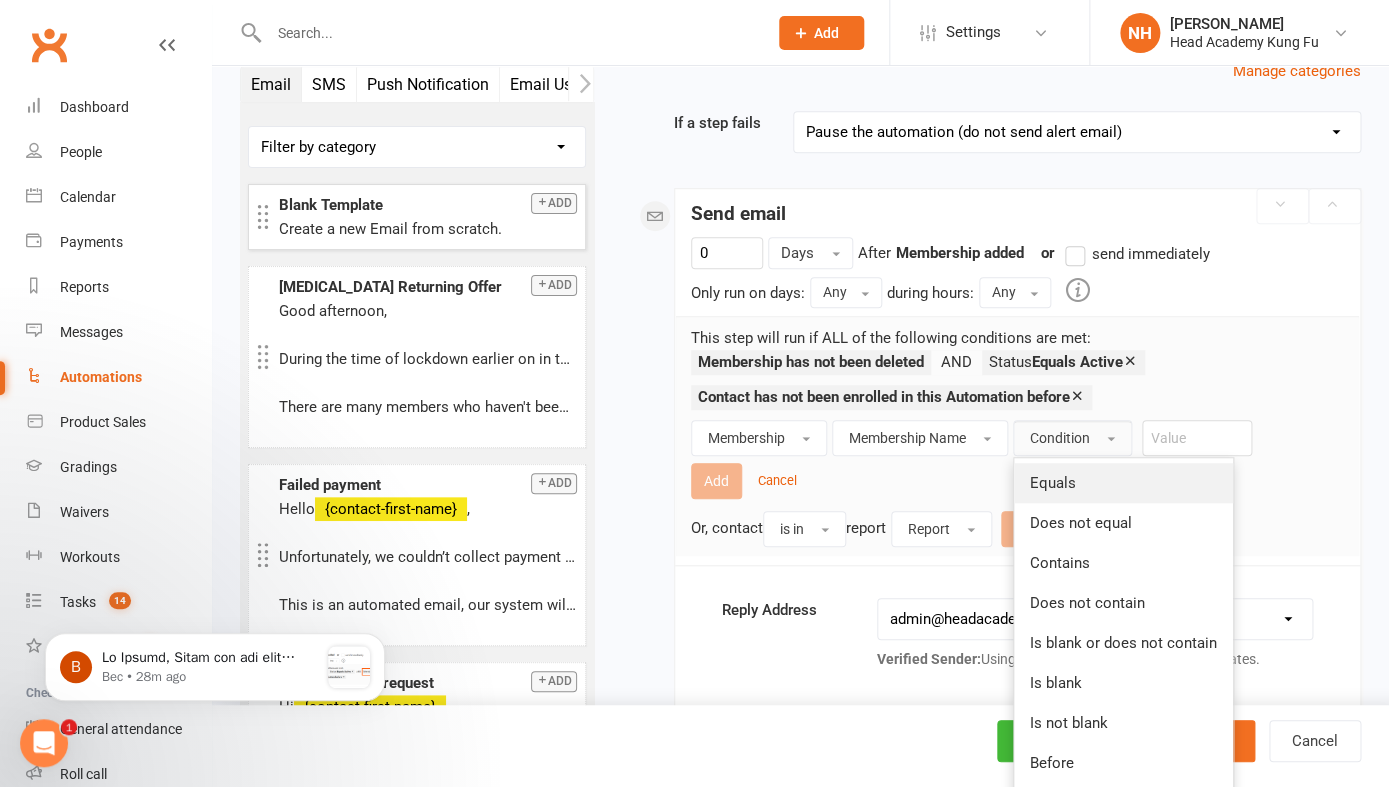 click on "Equals" at bounding box center (1123, 483) 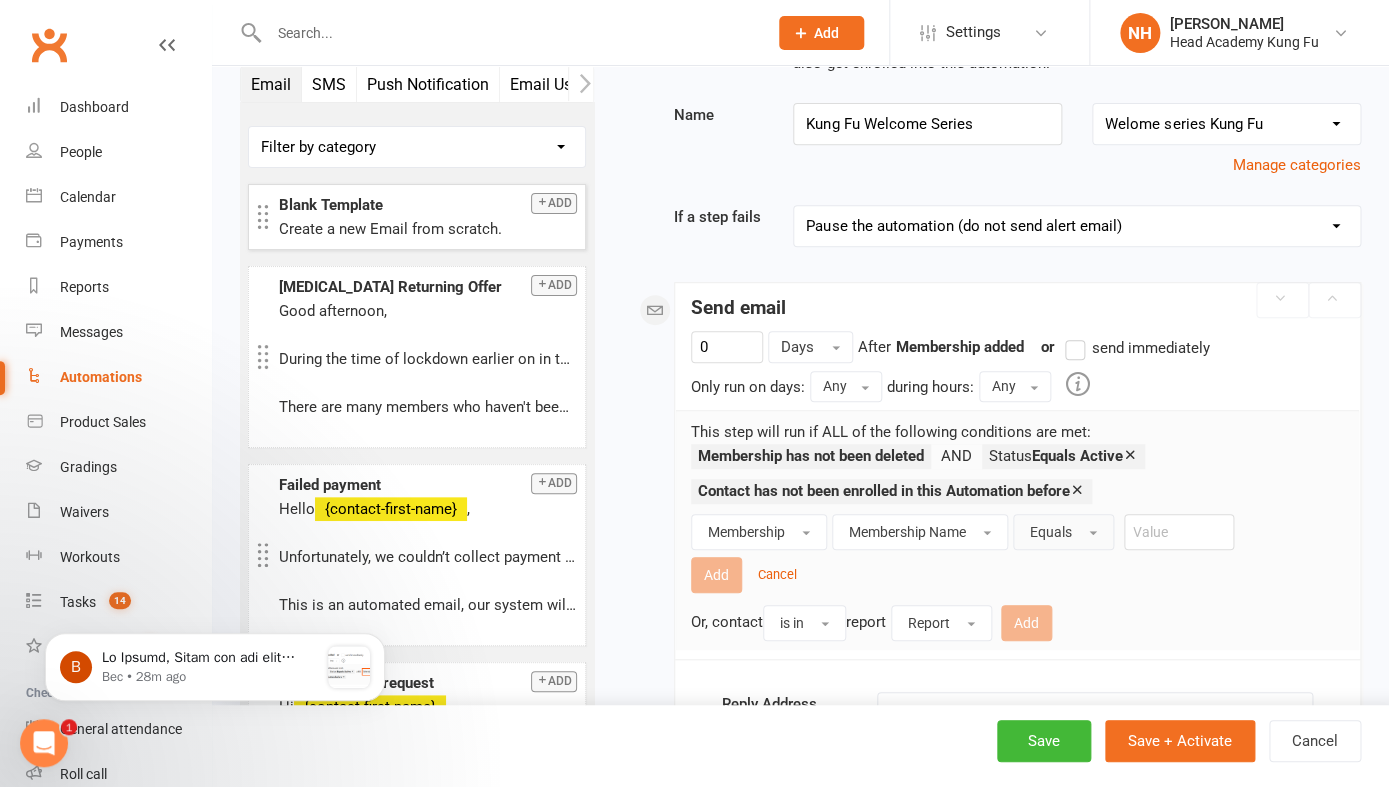 scroll, scrollTop: 212, scrollLeft: 0, axis: vertical 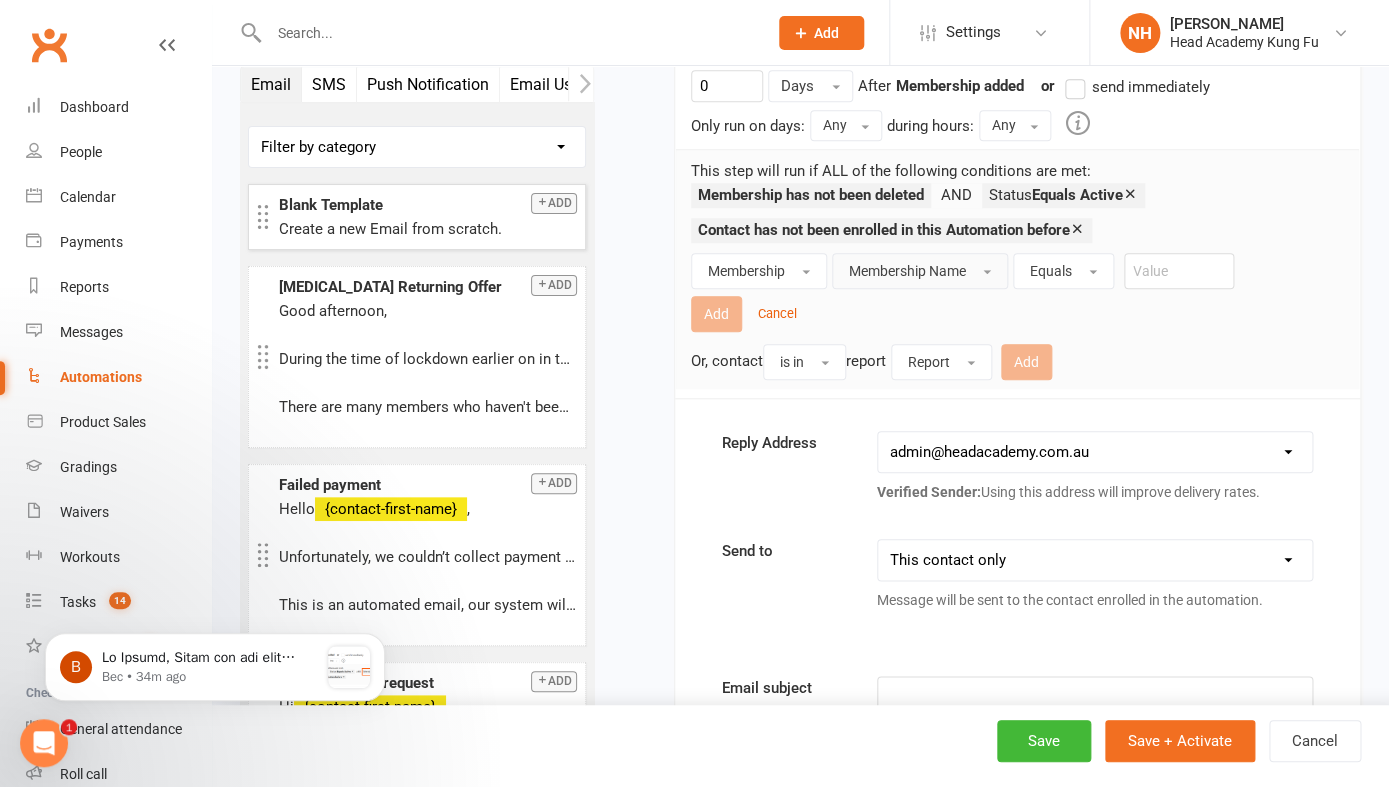 click on "Membership Name" at bounding box center [907, 271] 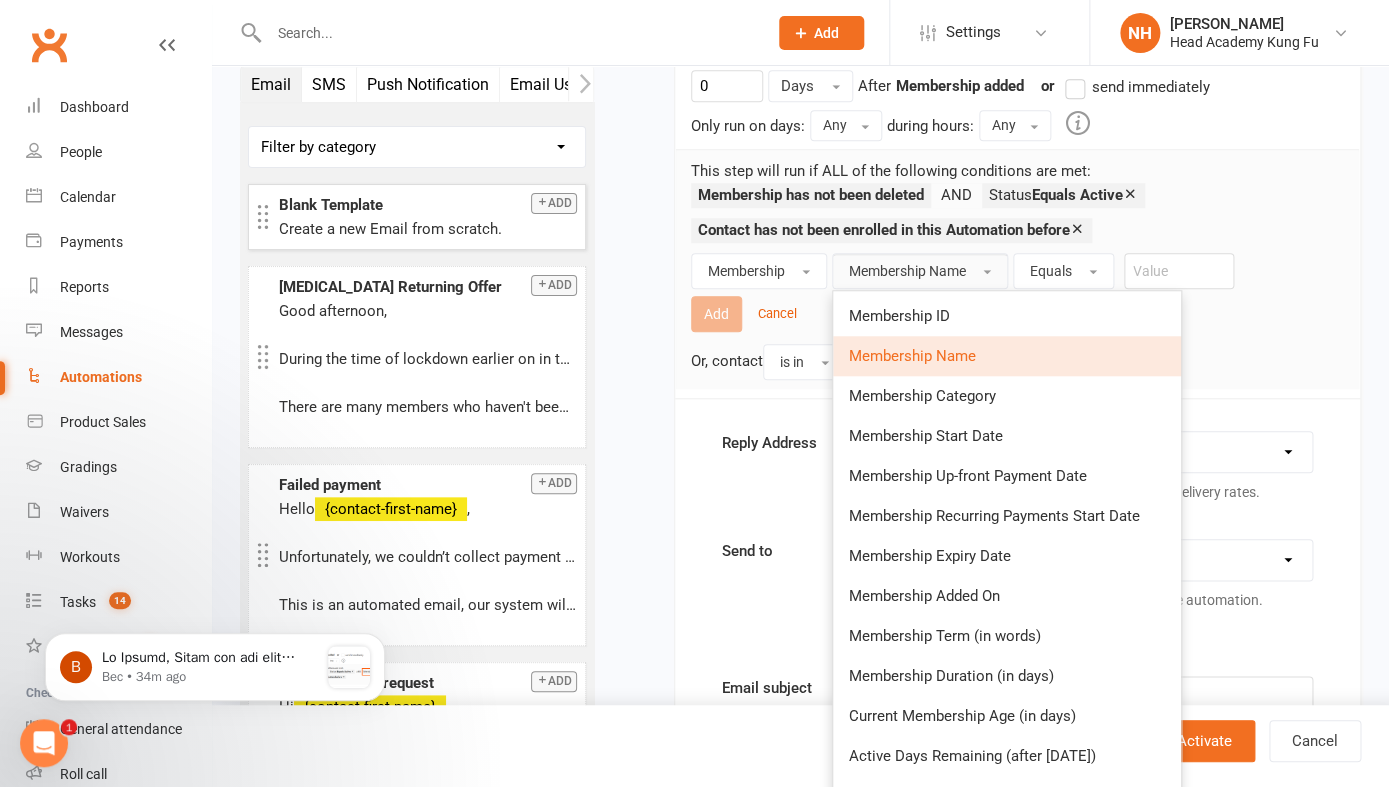 click on "Membership Name" at bounding box center (912, 356) 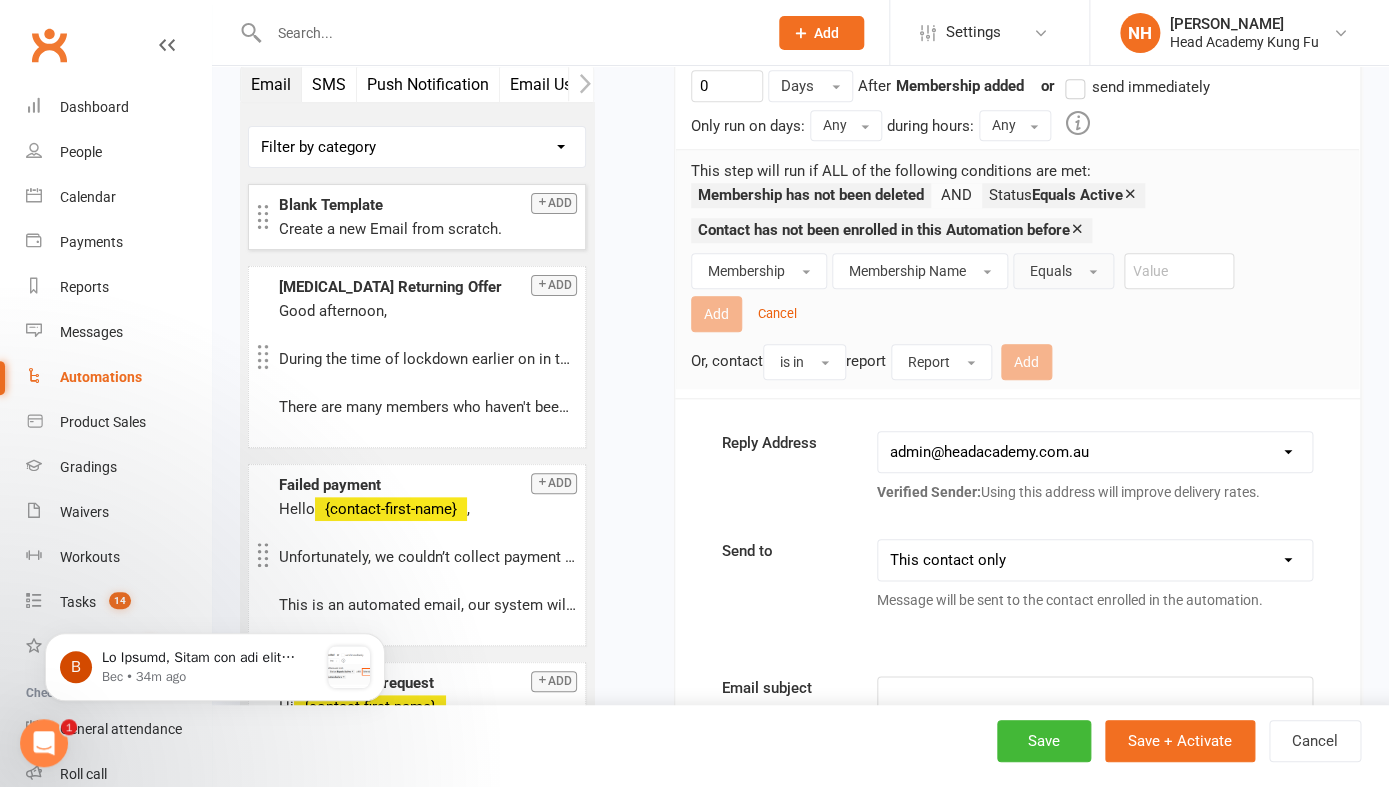 click on "Equals" at bounding box center (1063, 271) 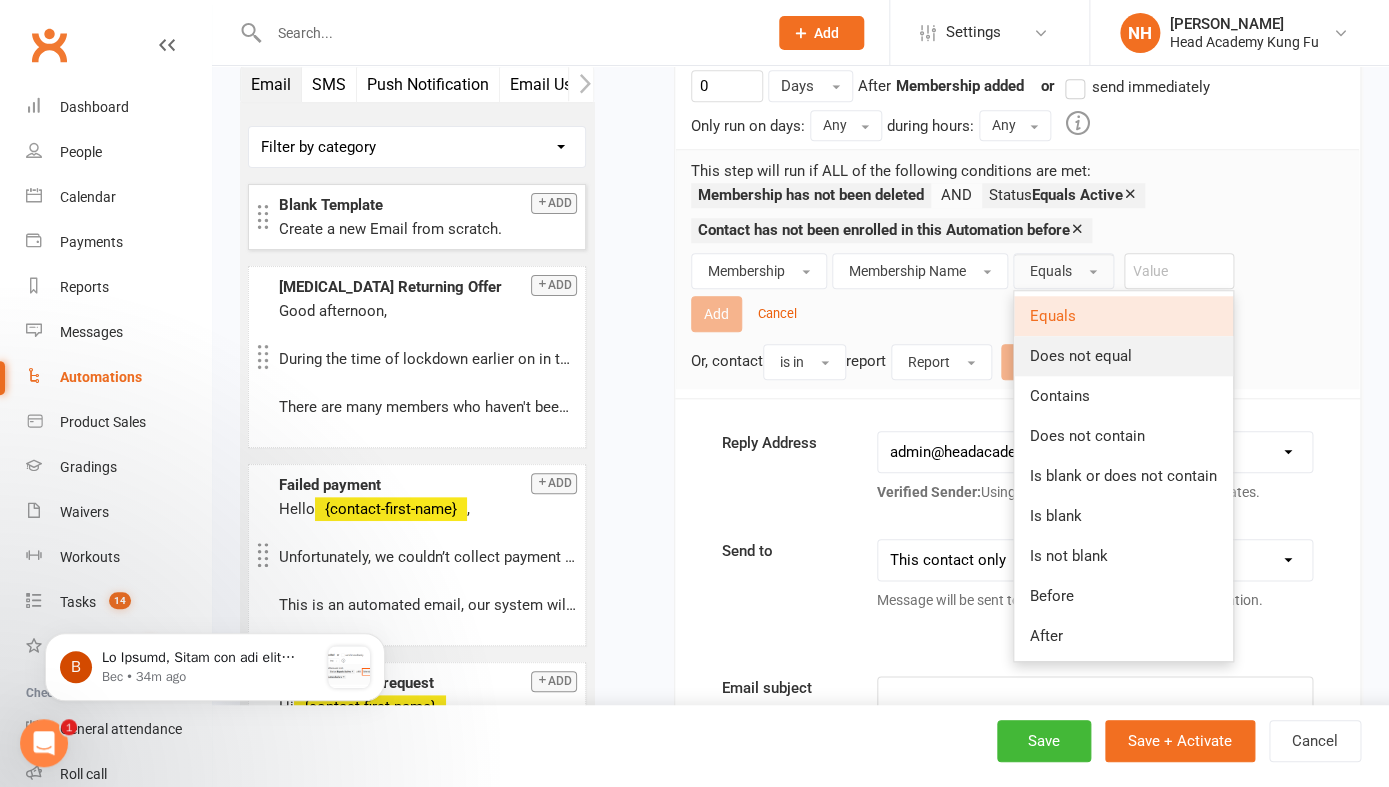 click on "Does not equal" at bounding box center (1081, 356) 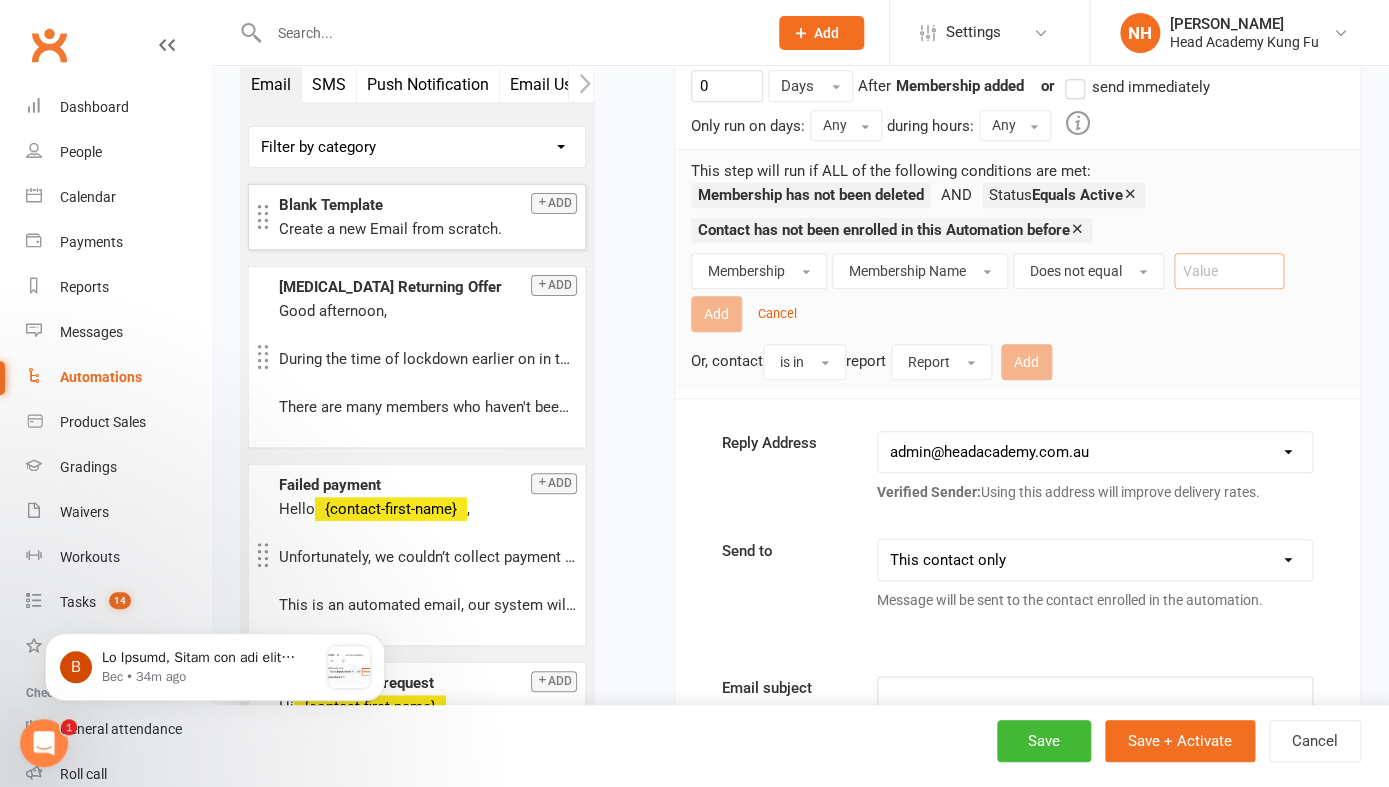 click at bounding box center [1229, 271] 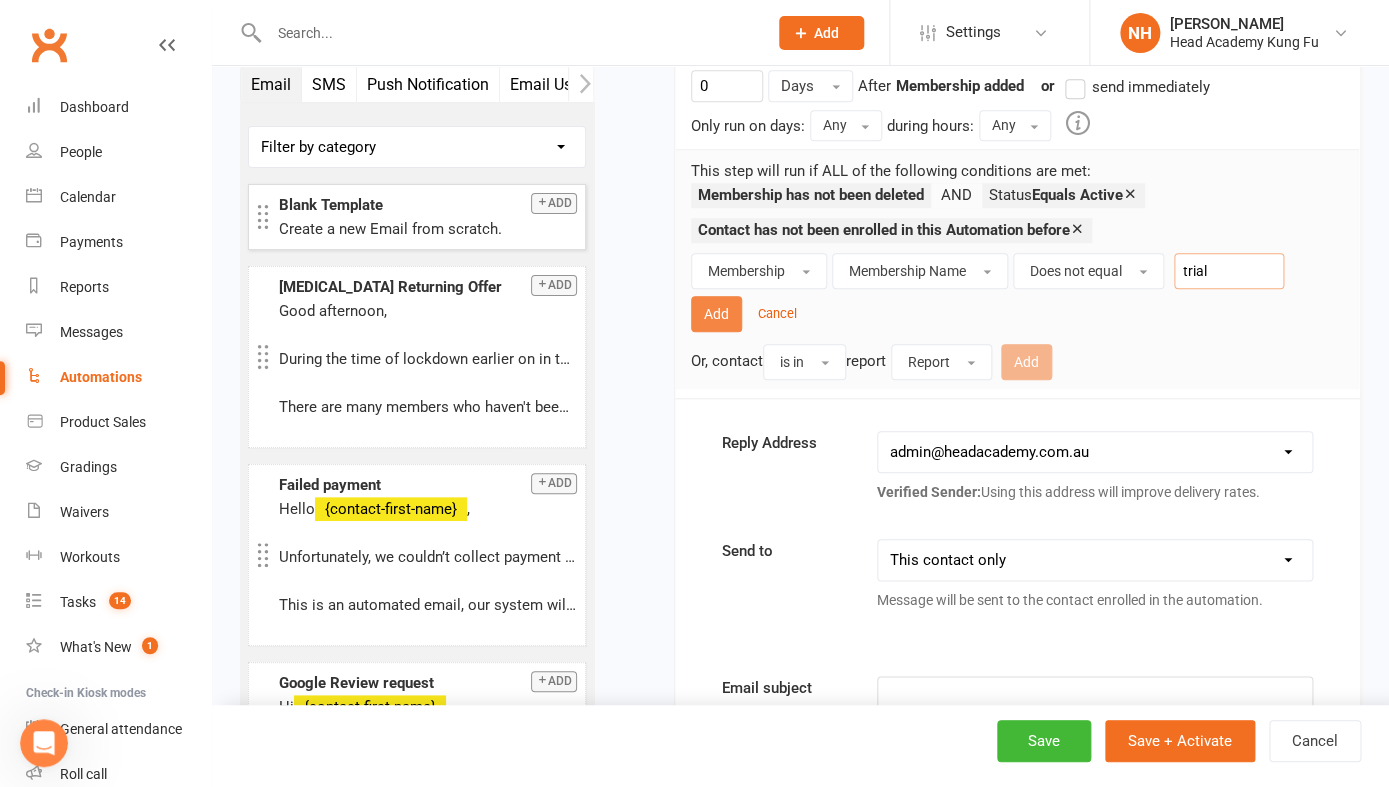 type on "trial" 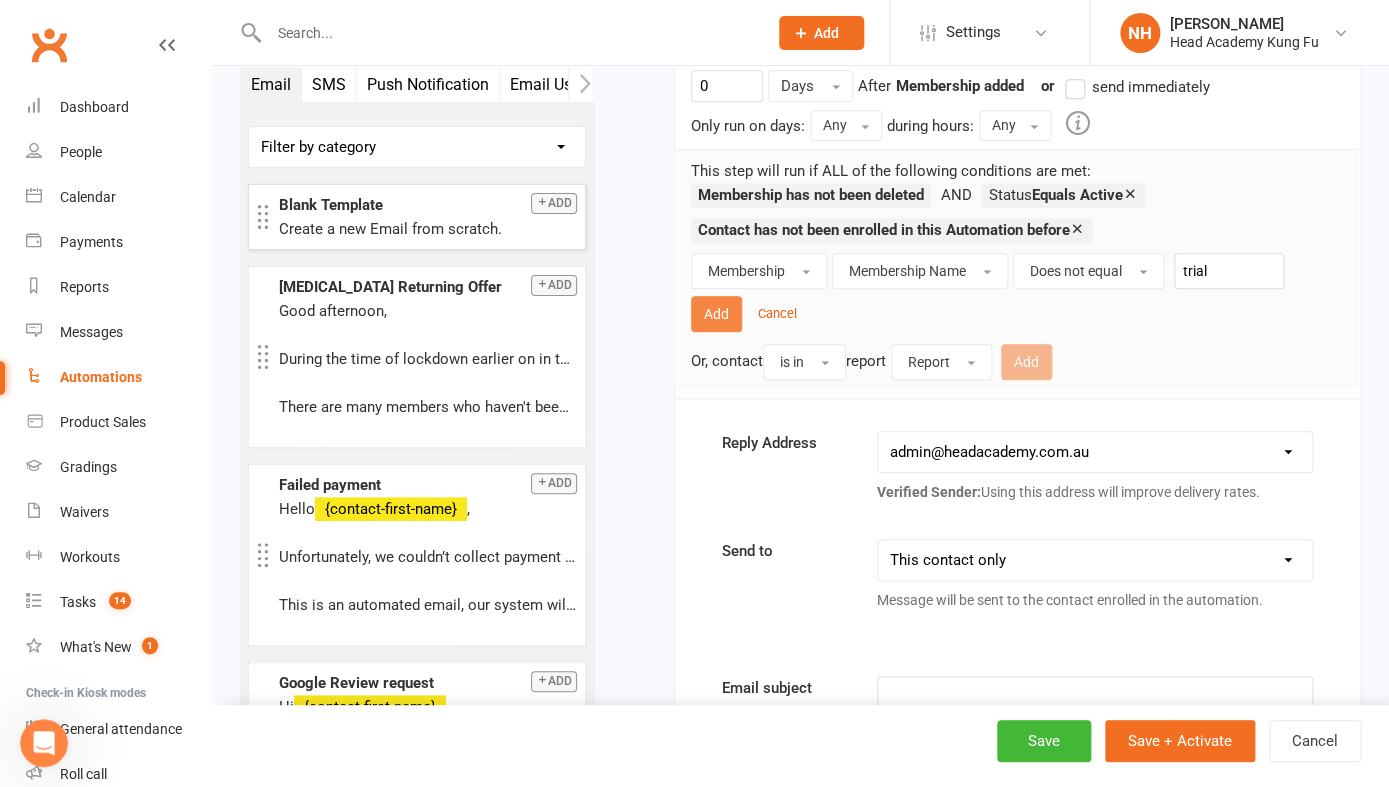 click on "Add" at bounding box center (716, 314) 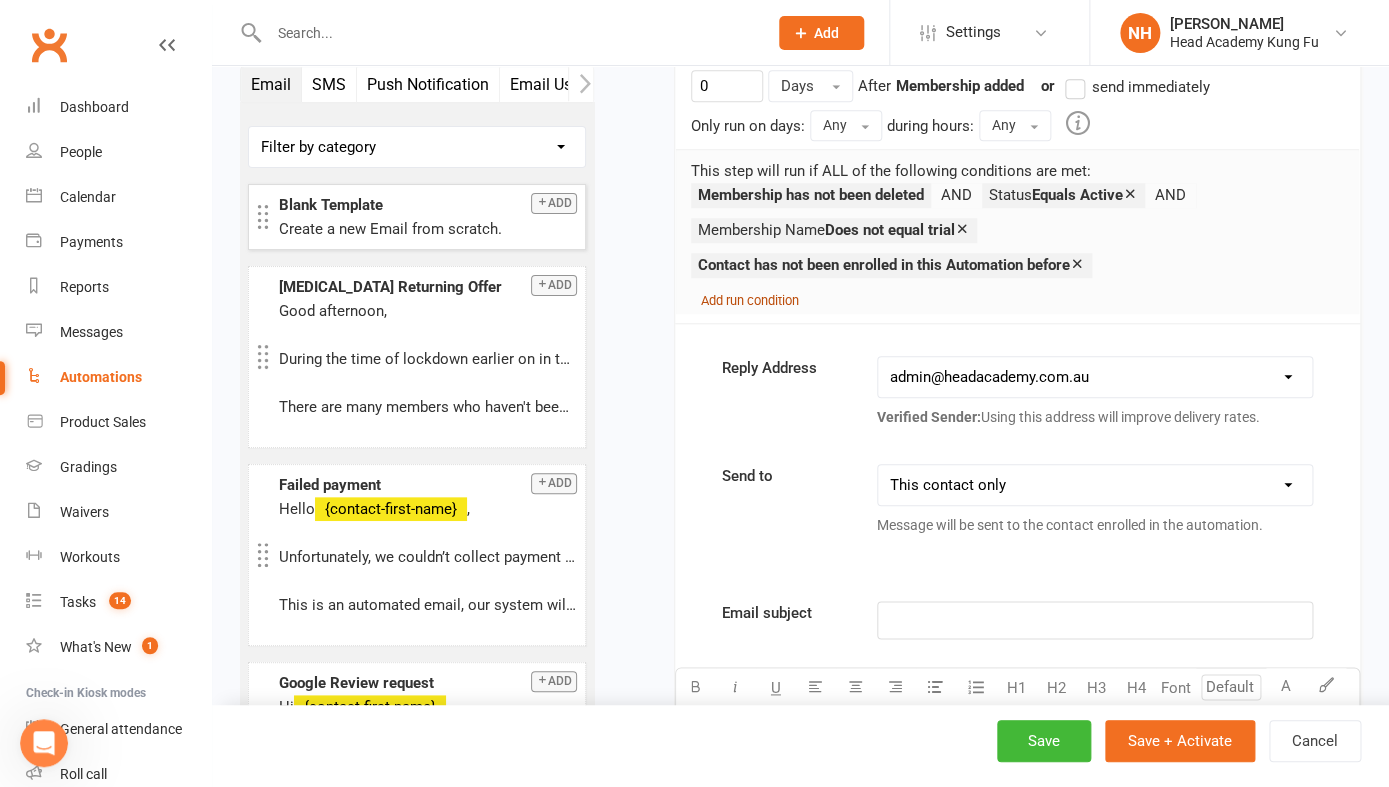 click on "Add run condition" at bounding box center [750, 300] 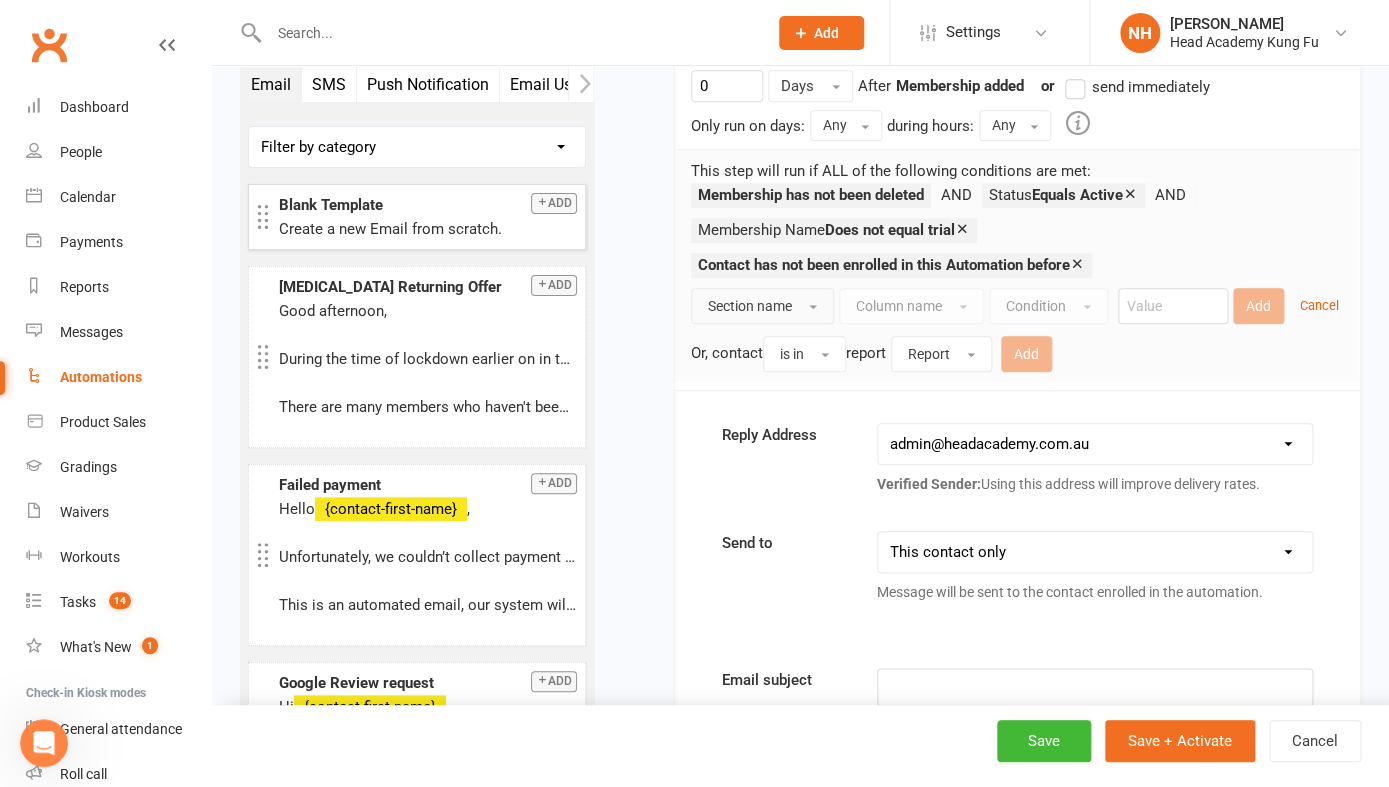 click on "Section name" at bounding box center (762, 306) 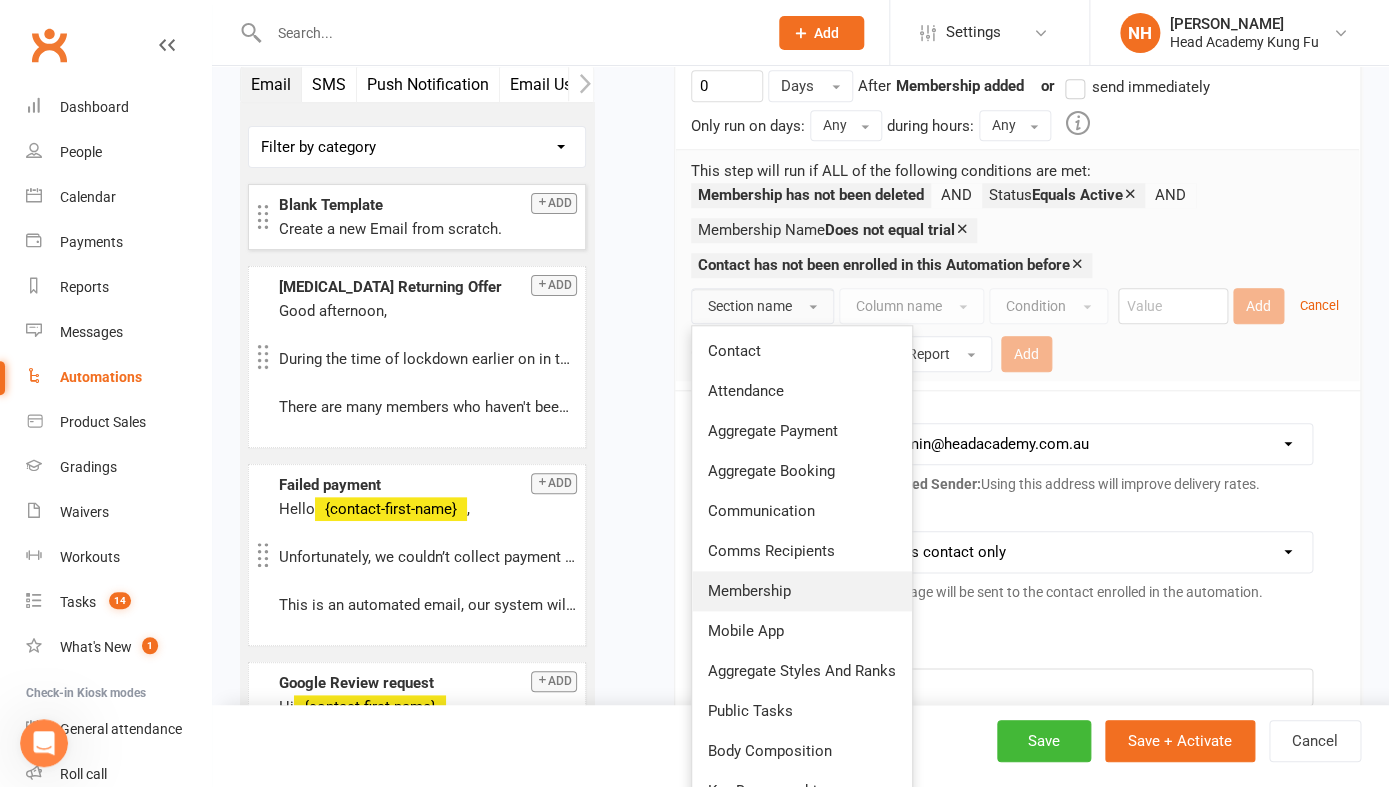 click on "Membership" at bounding box center (802, 591) 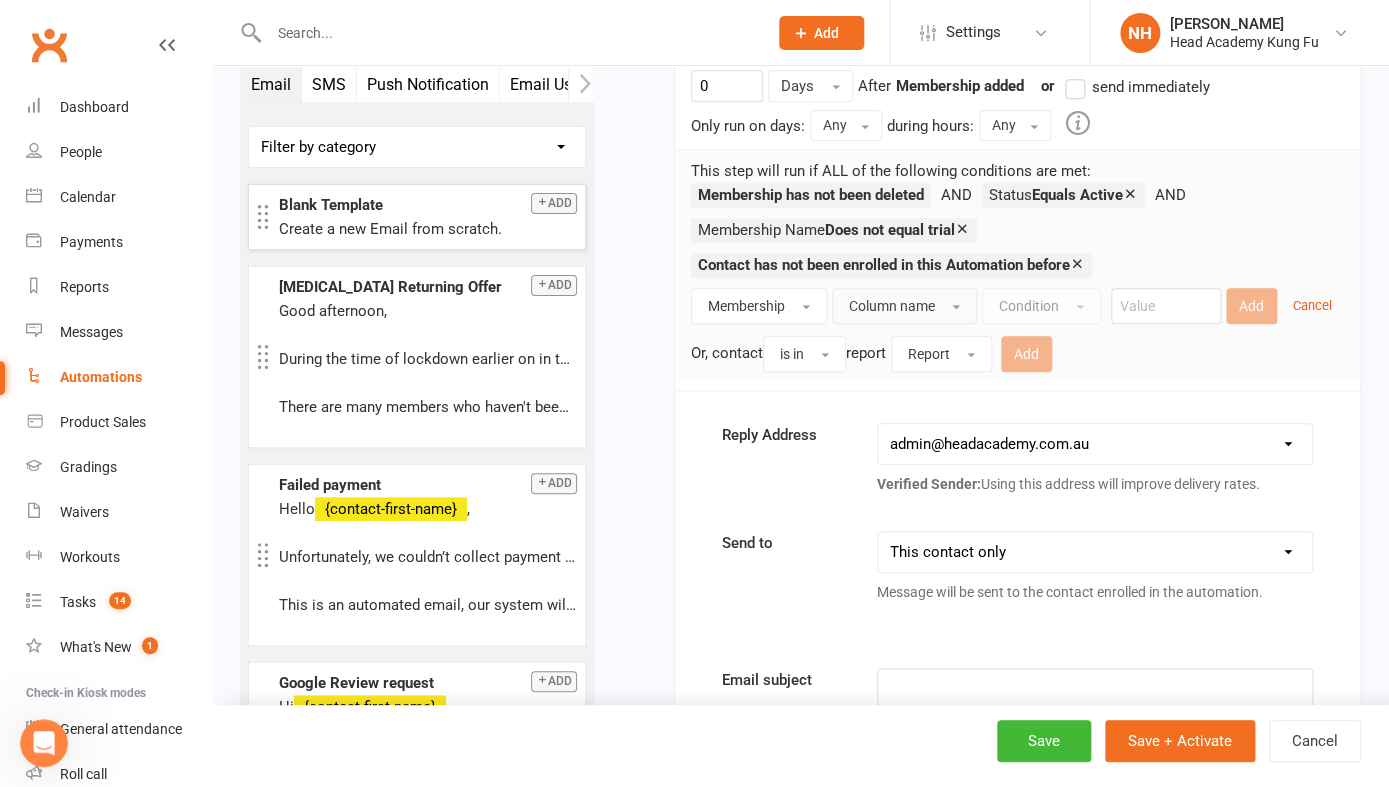 click on "Column name" at bounding box center [904, 306] 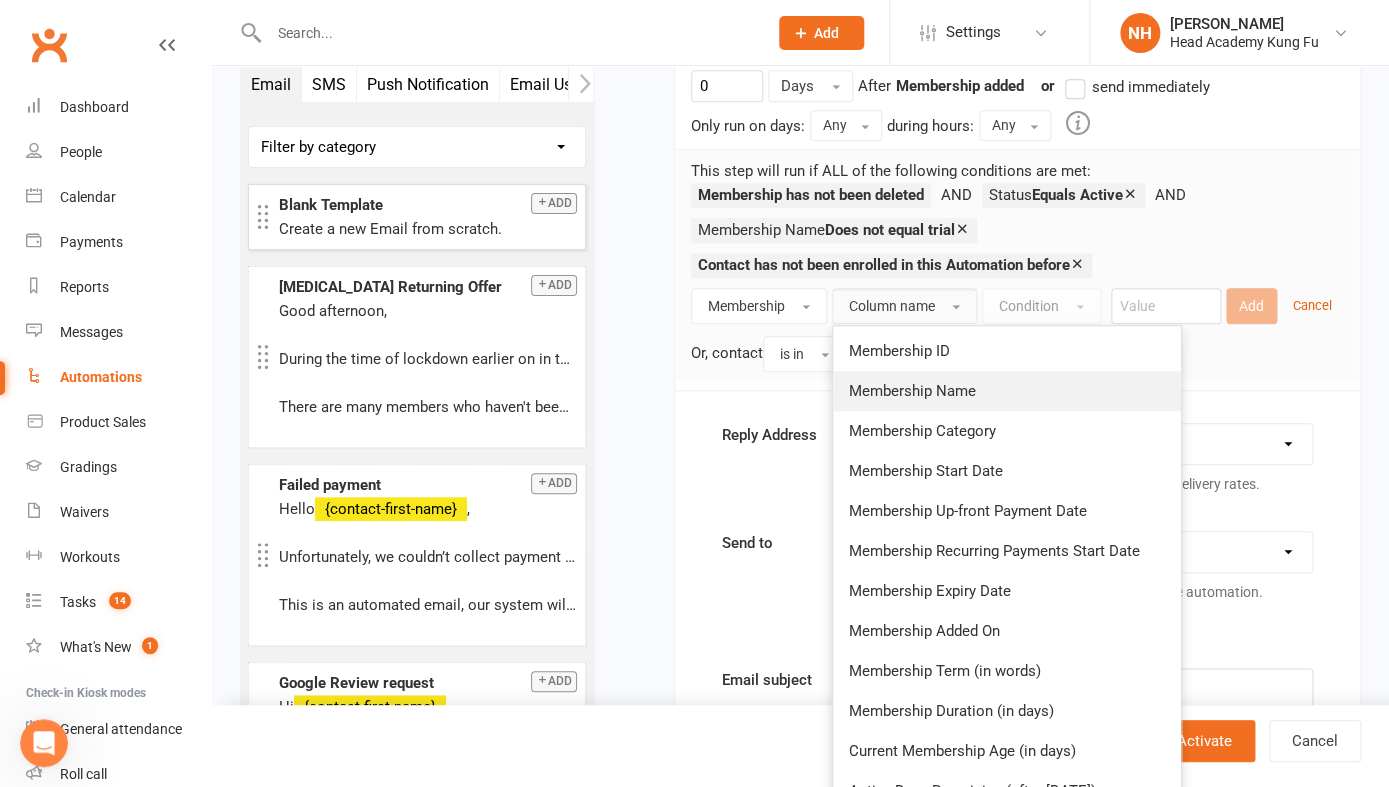 click on "Membership Name" at bounding box center (1007, 391) 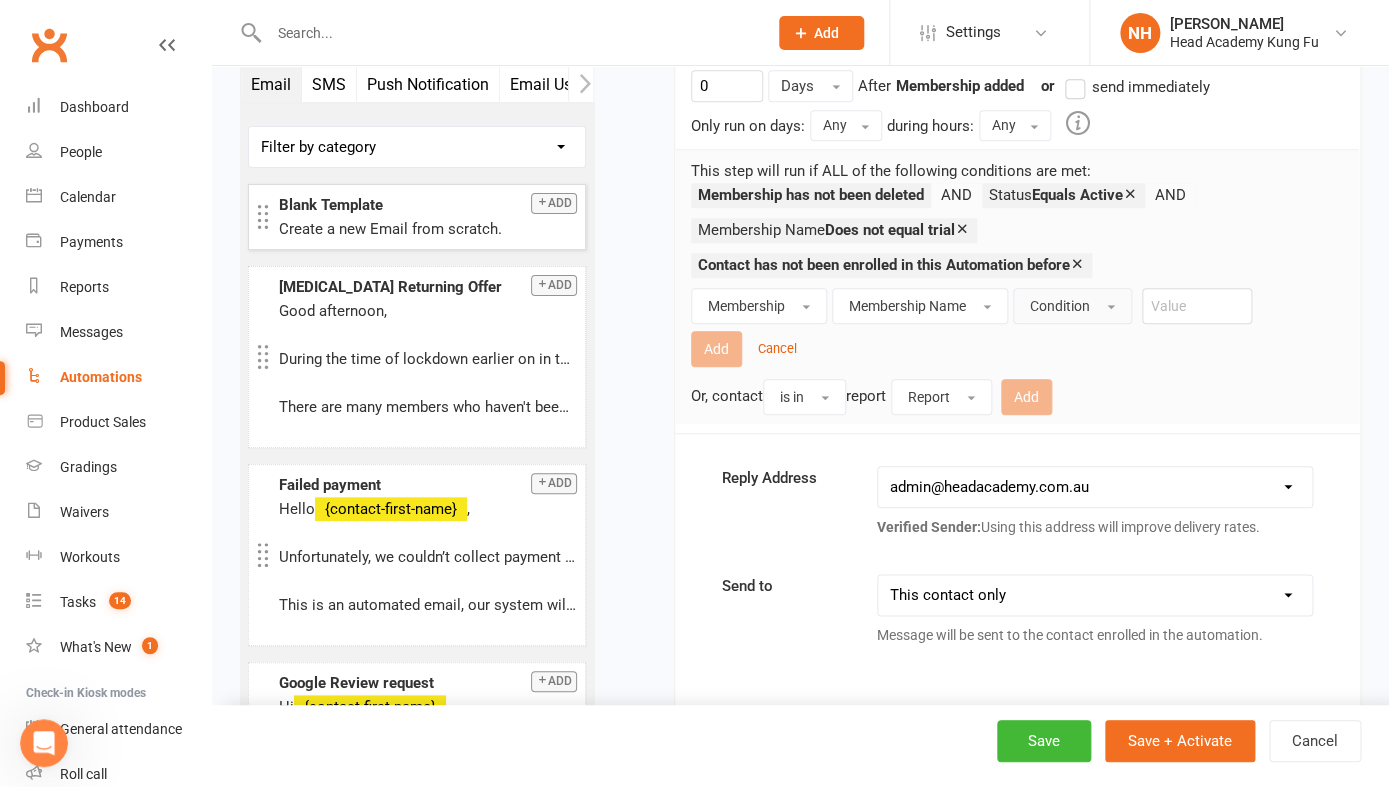click on "Condition" at bounding box center (1060, 306) 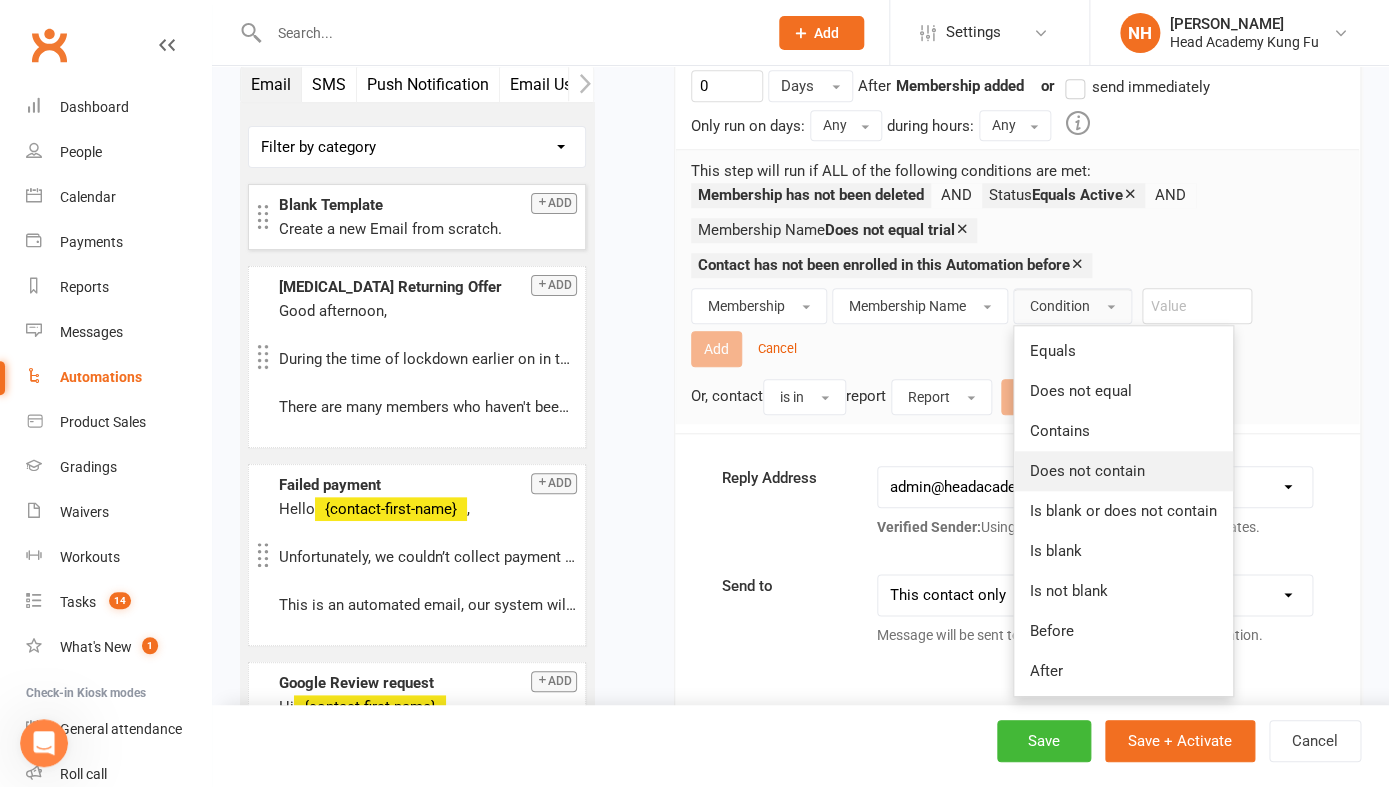 click on "Does not contain" at bounding box center [1087, 471] 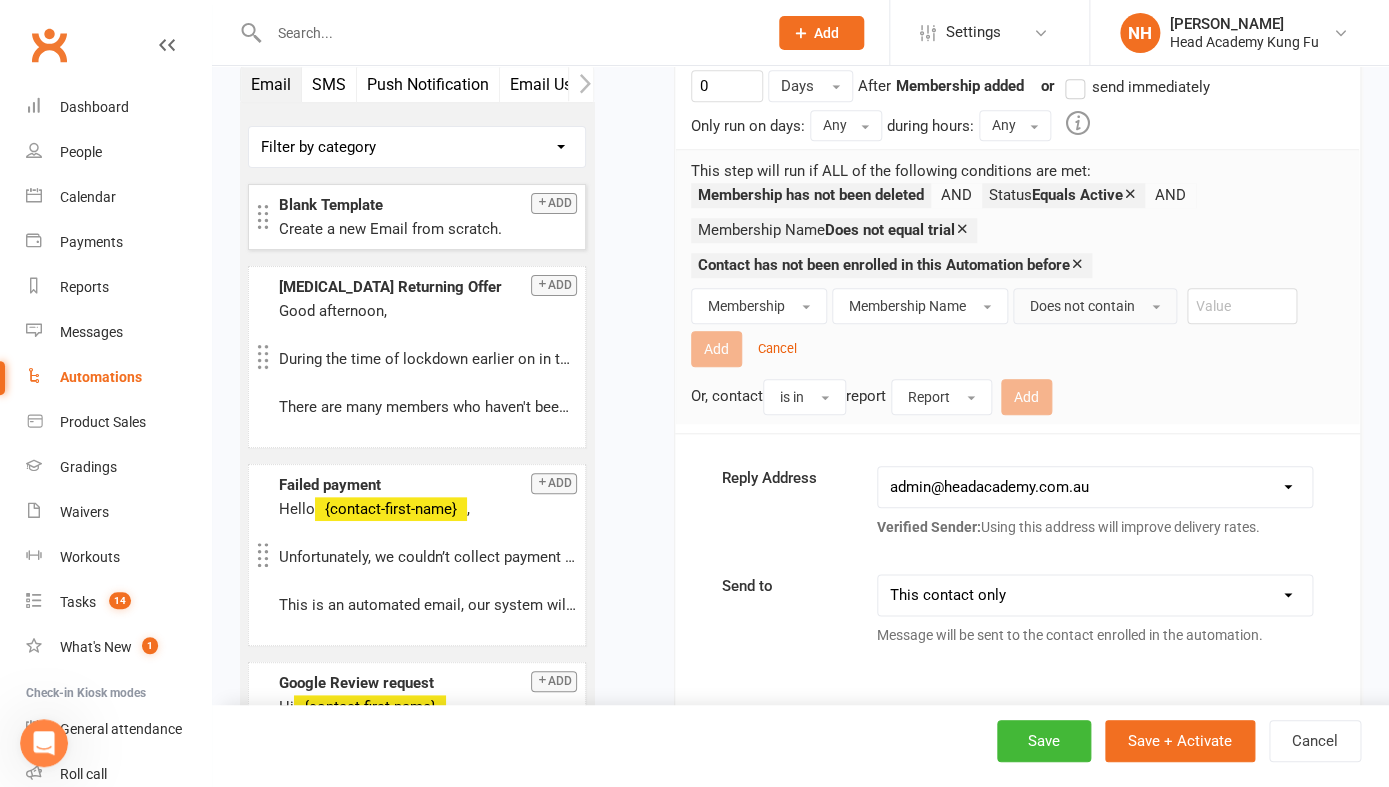 click on "Does not contain" at bounding box center [1095, 306] 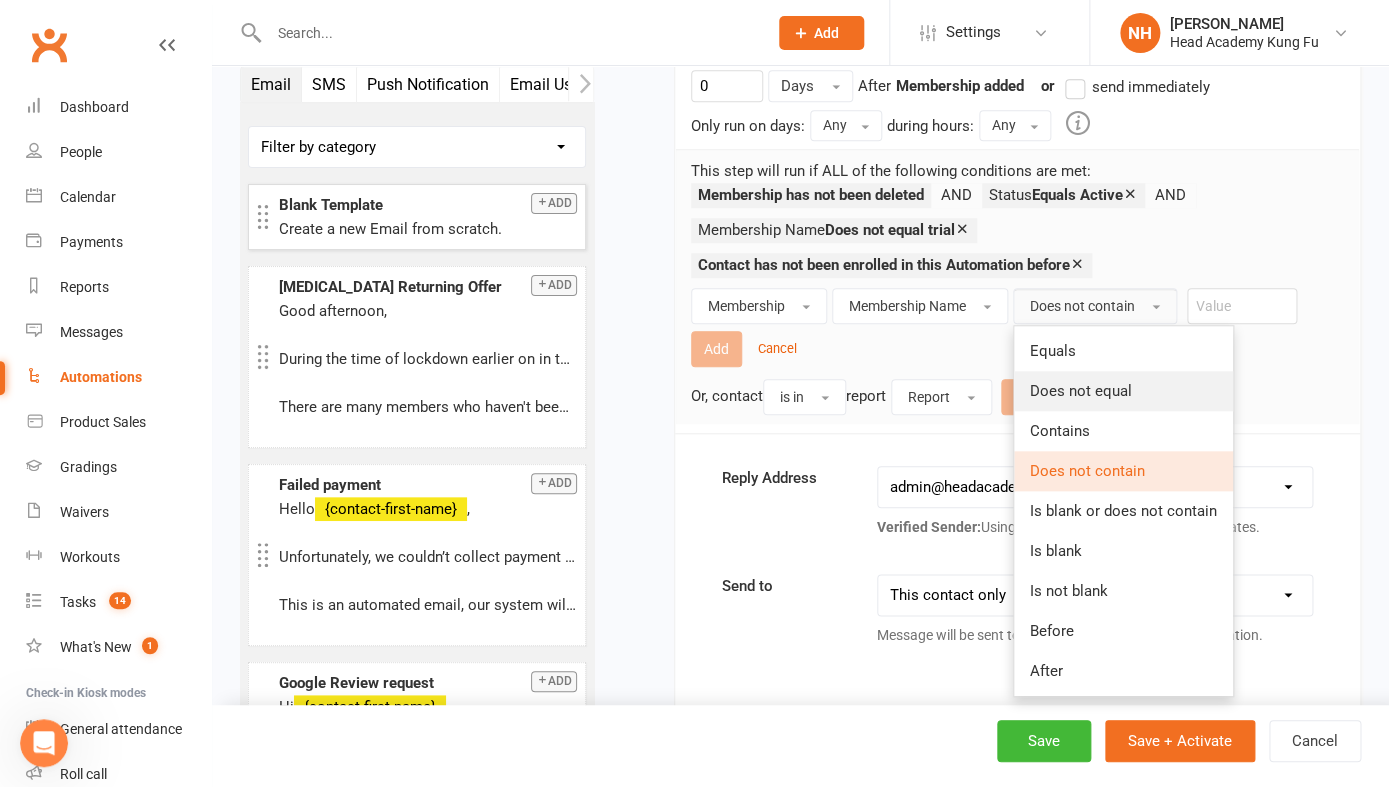 click on "Does not equal" at bounding box center (1081, 391) 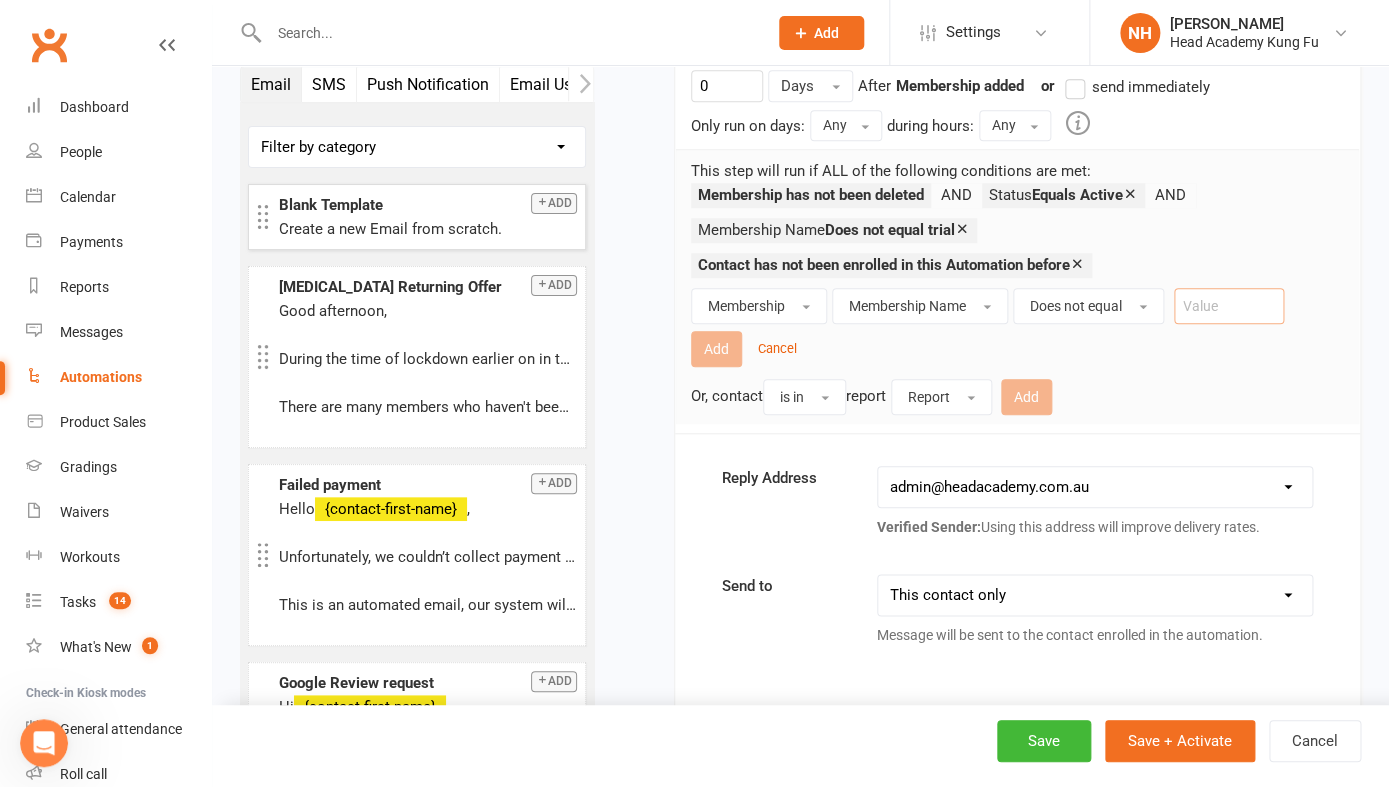 click at bounding box center (1229, 306) 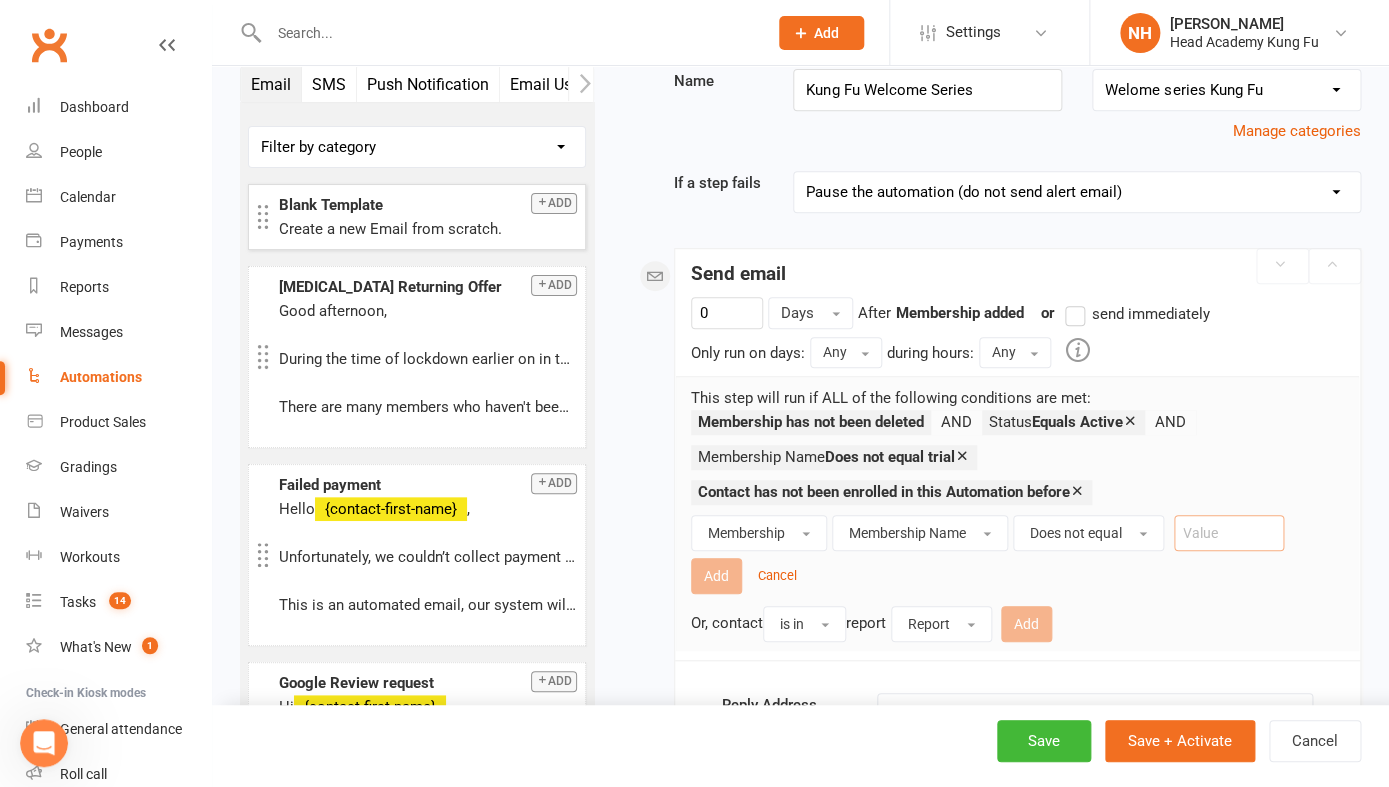 scroll, scrollTop: 309, scrollLeft: 0, axis: vertical 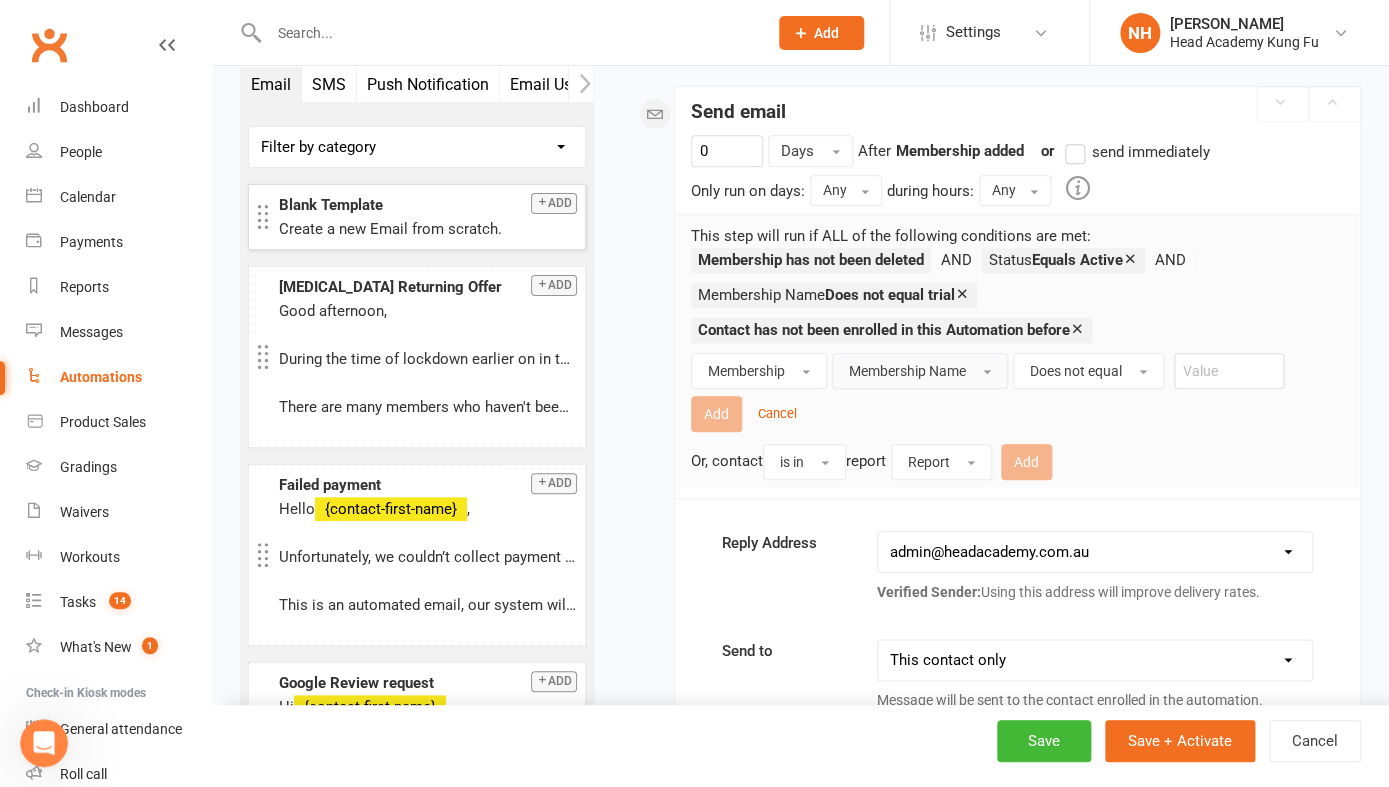 click on "Membership Name" at bounding box center [907, 371] 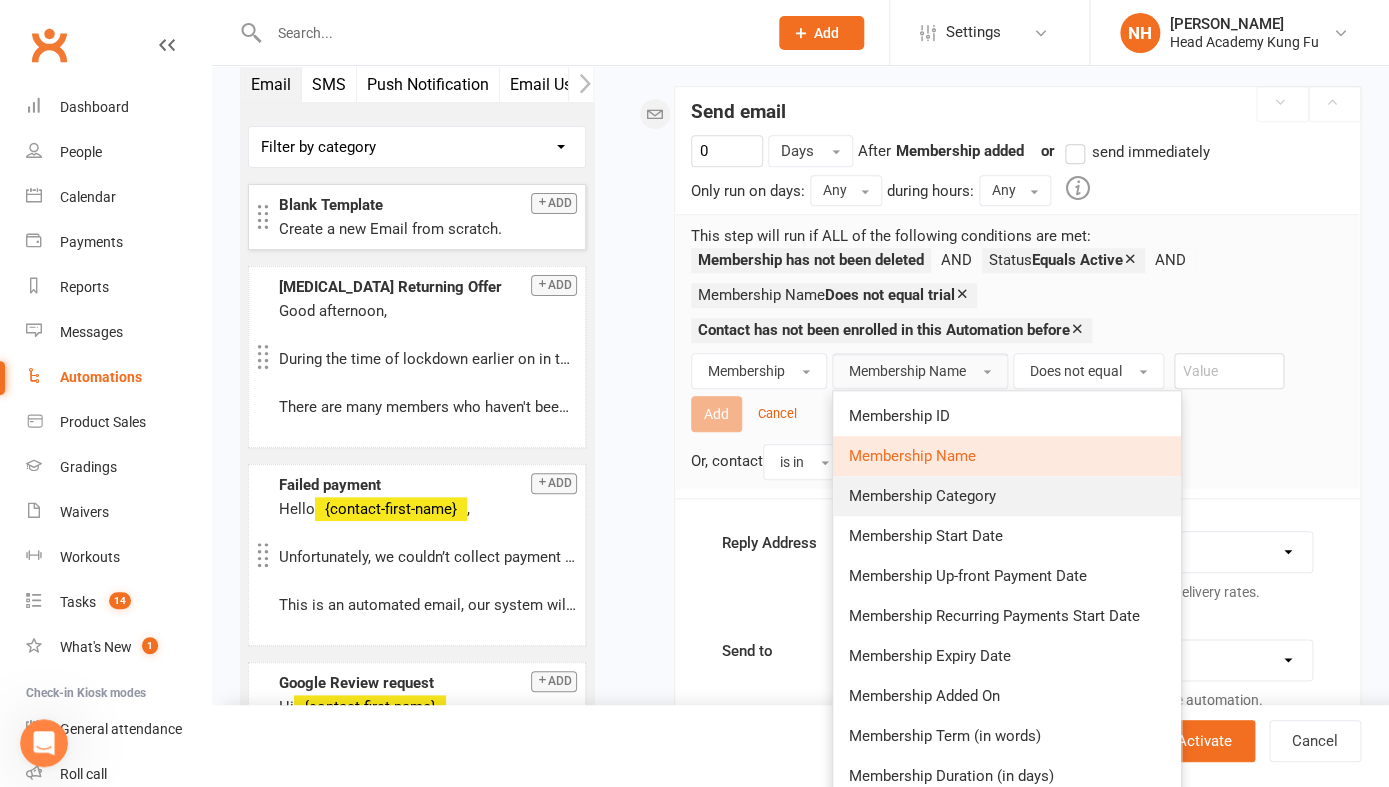 click on "Membership Category" at bounding box center (922, 496) 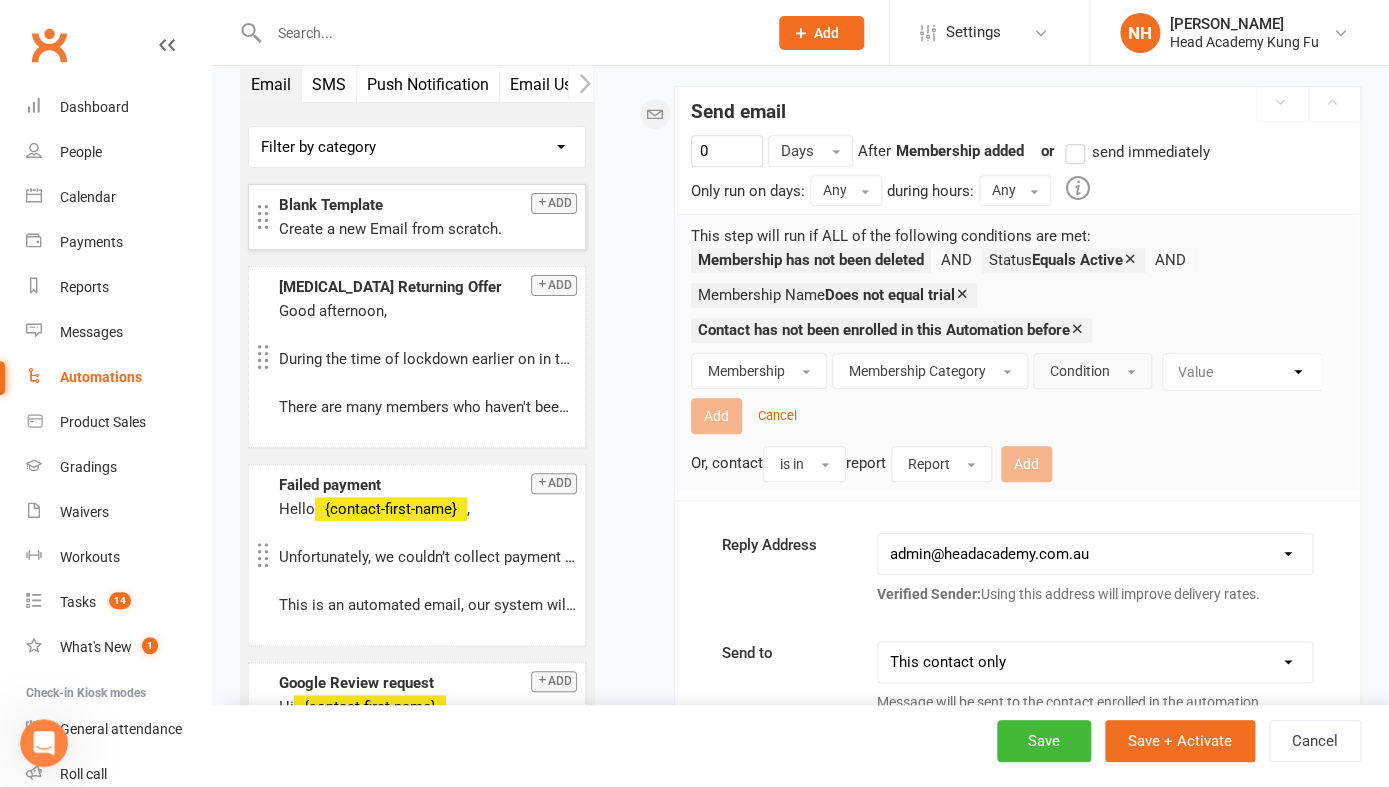 click on "Condition" at bounding box center [1080, 371] 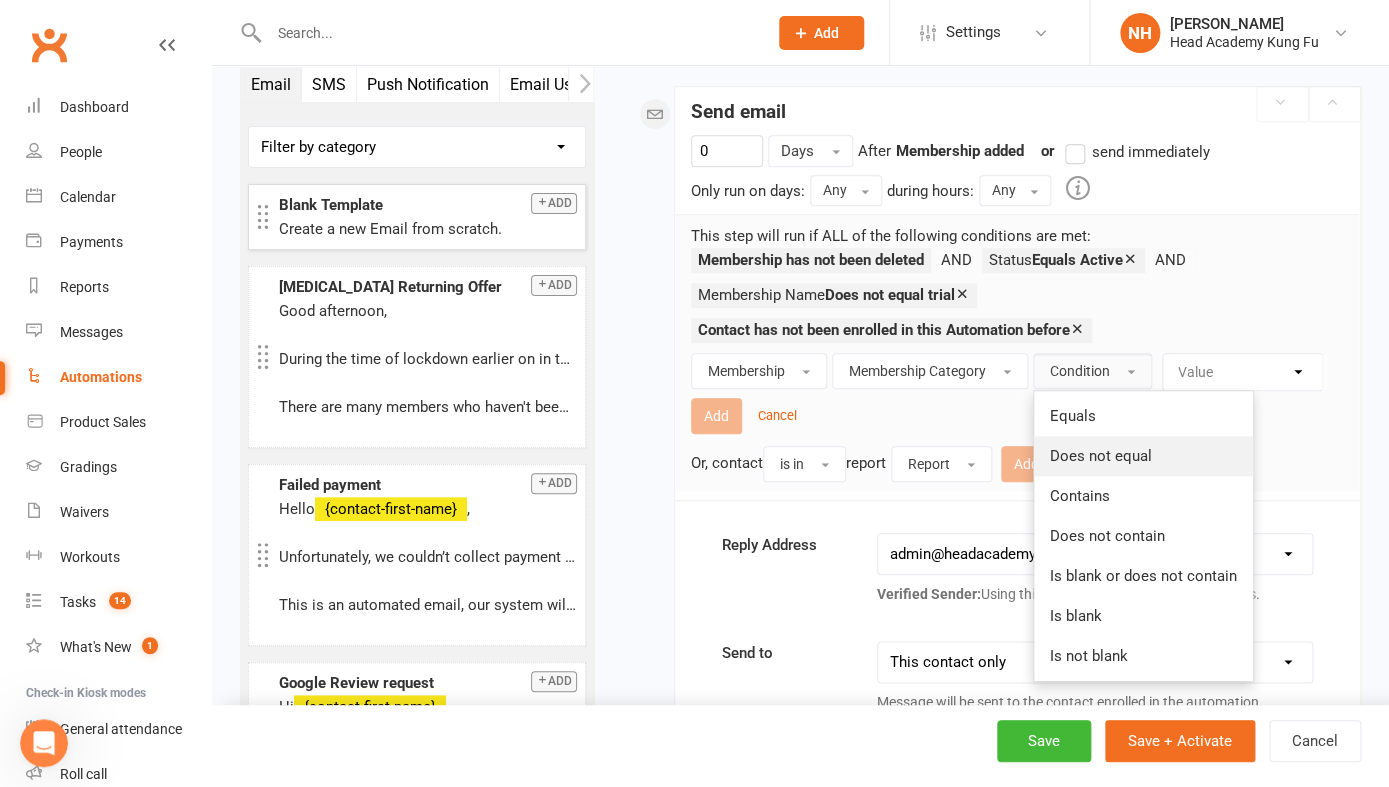 click on "Does not equal" at bounding box center (1101, 456) 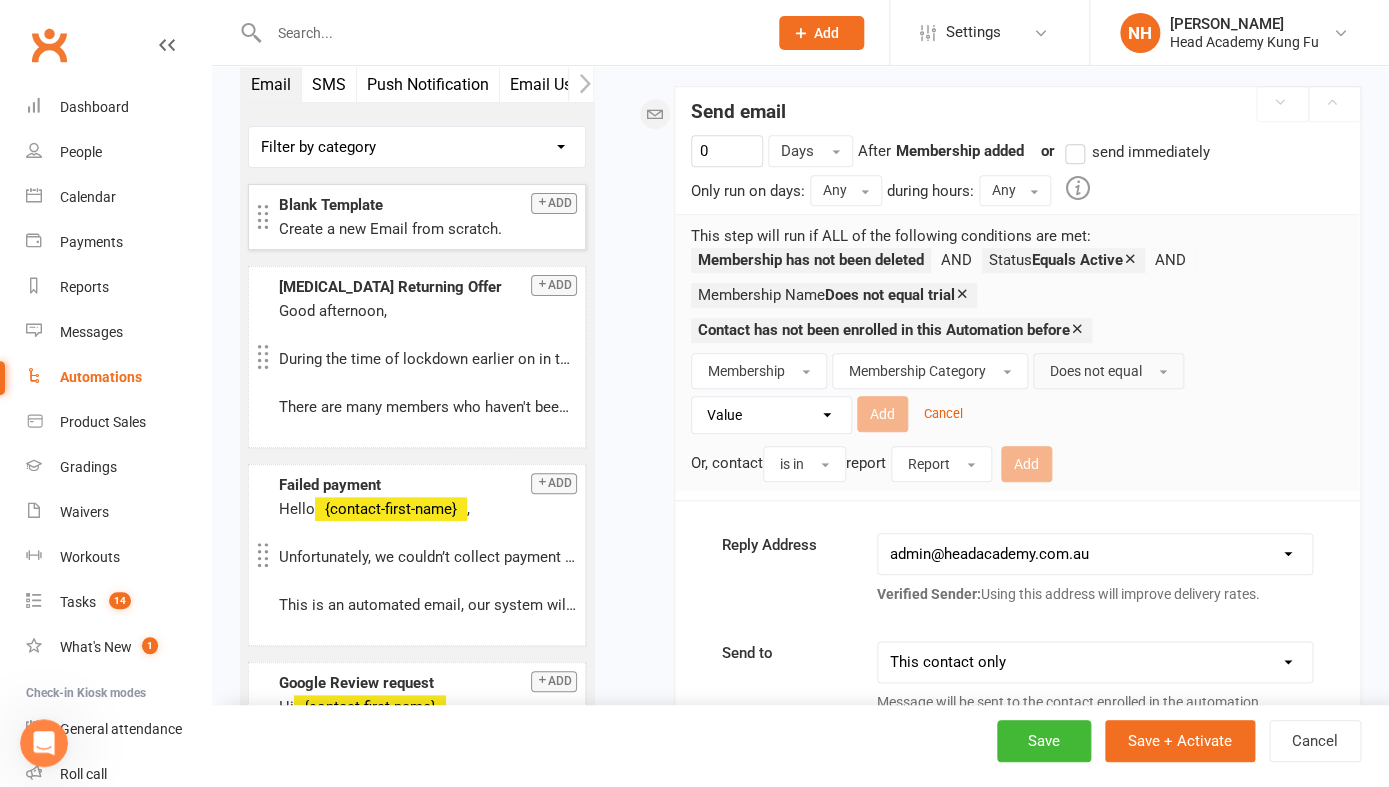click on "Does not equal" at bounding box center [1096, 371] 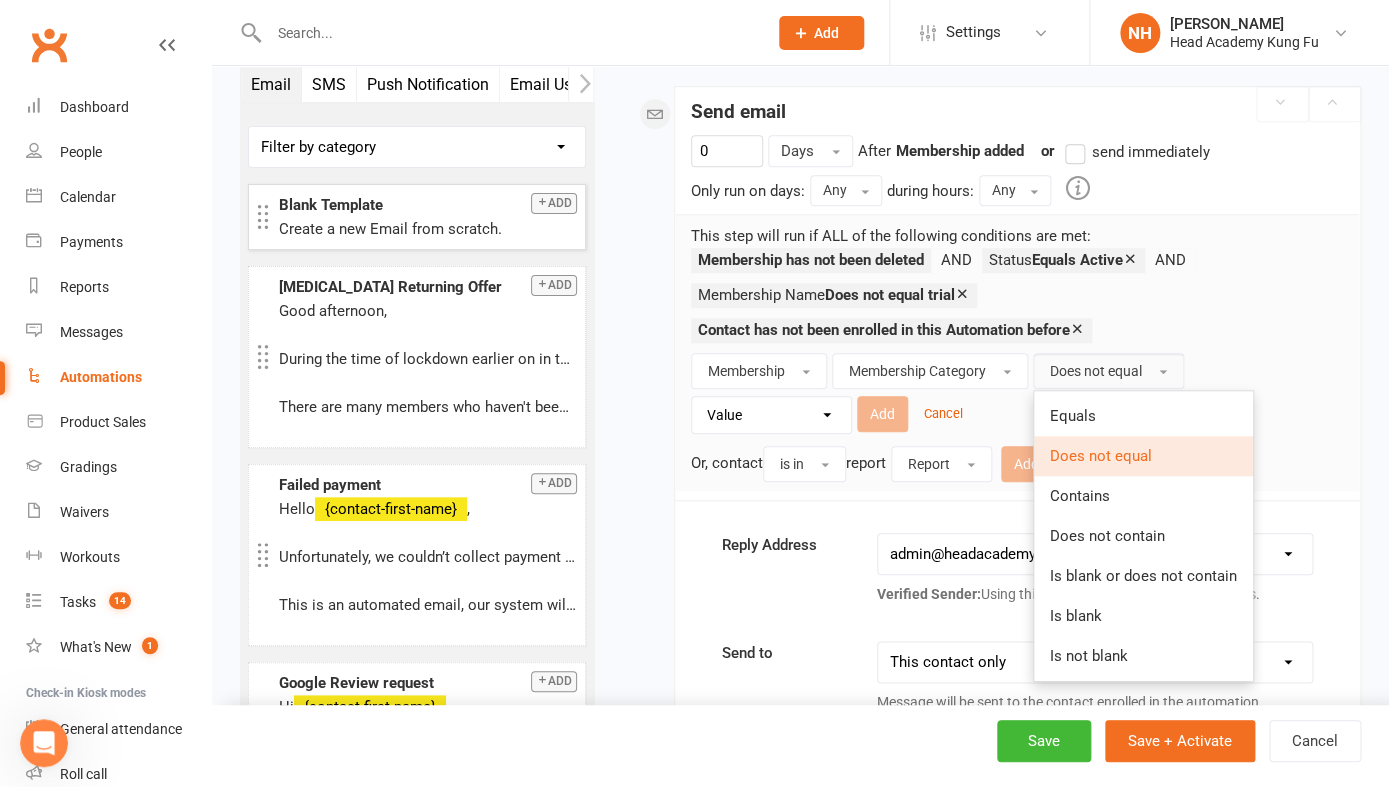 click on "Does not equal" at bounding box center [1143, 456] 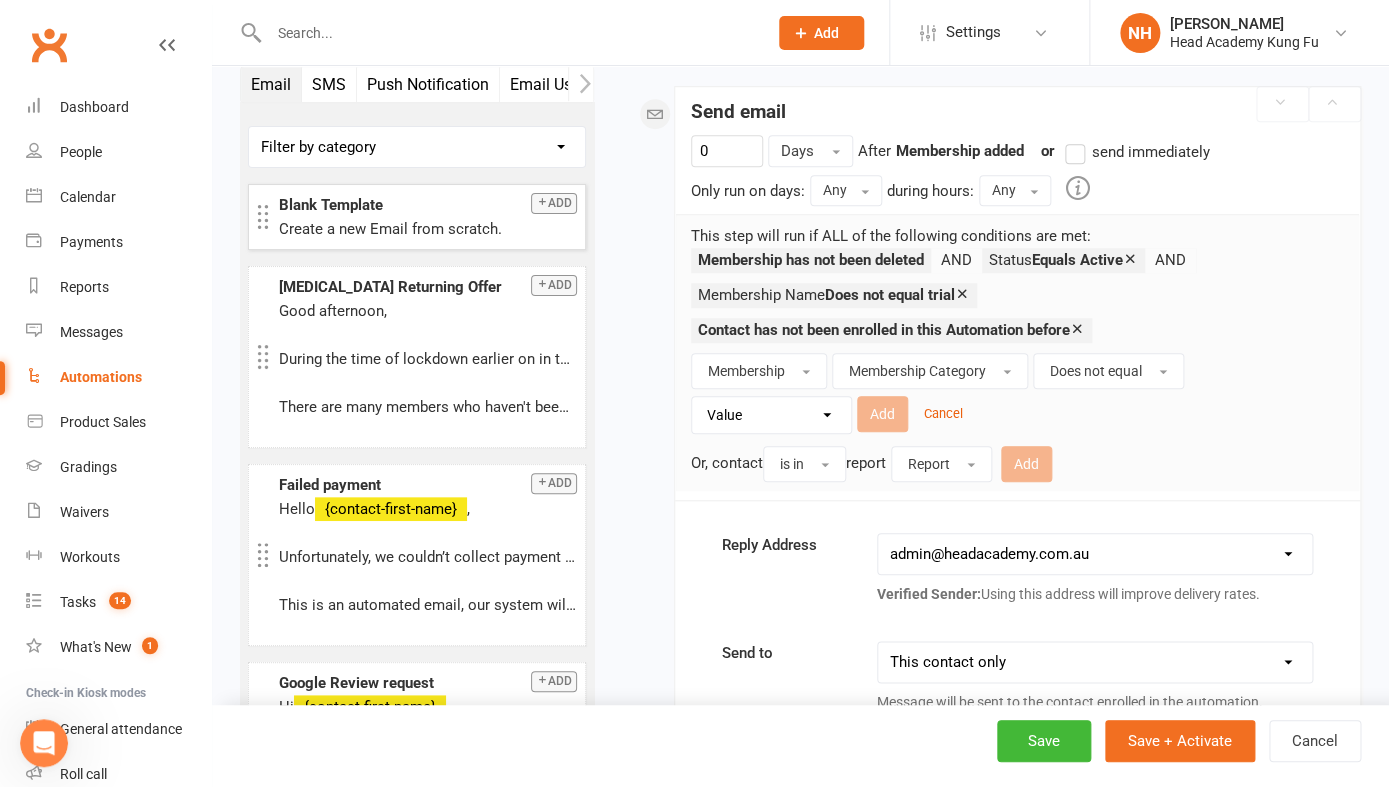 select on "6" 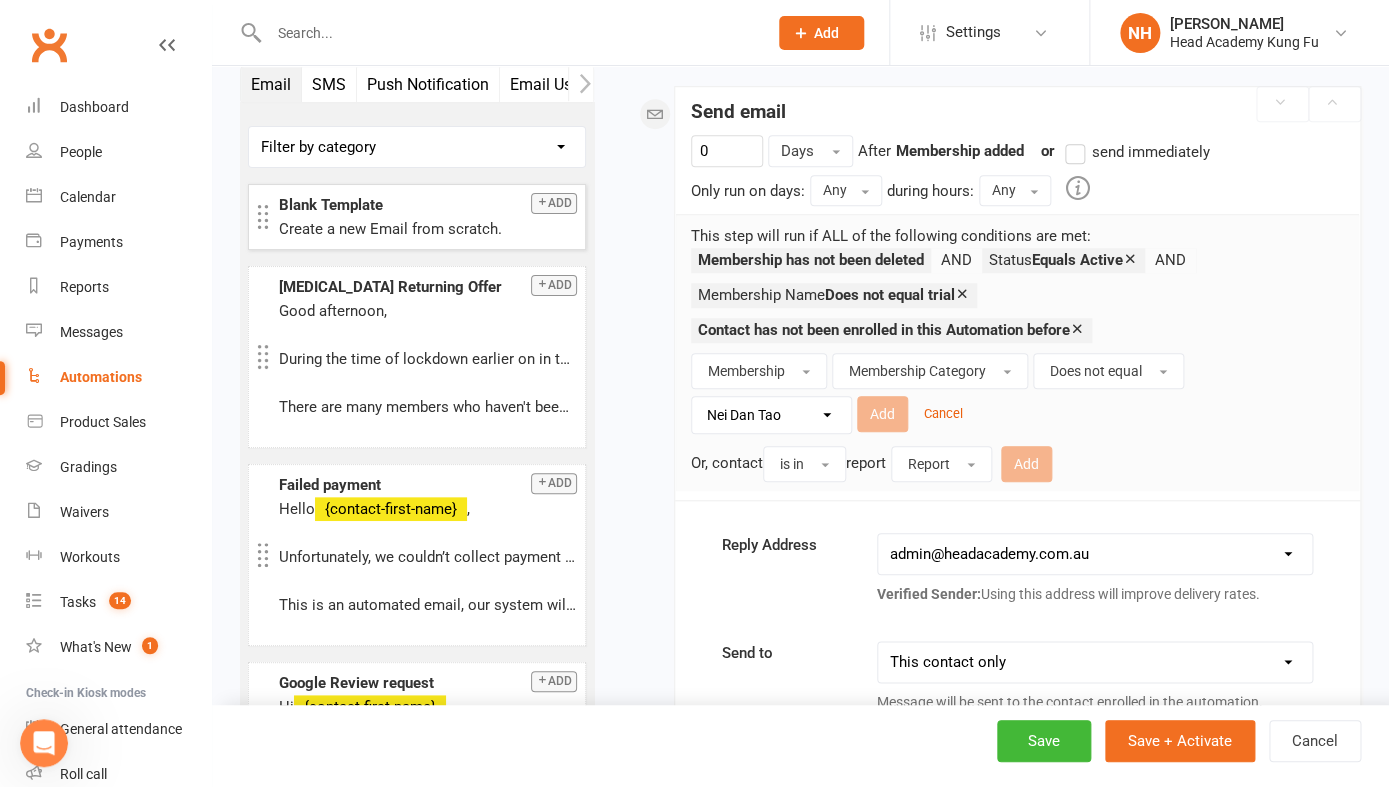 click on "Nei [PERSON_NAME][MEDICAL_DATA]" at bounding box center (0, 0) 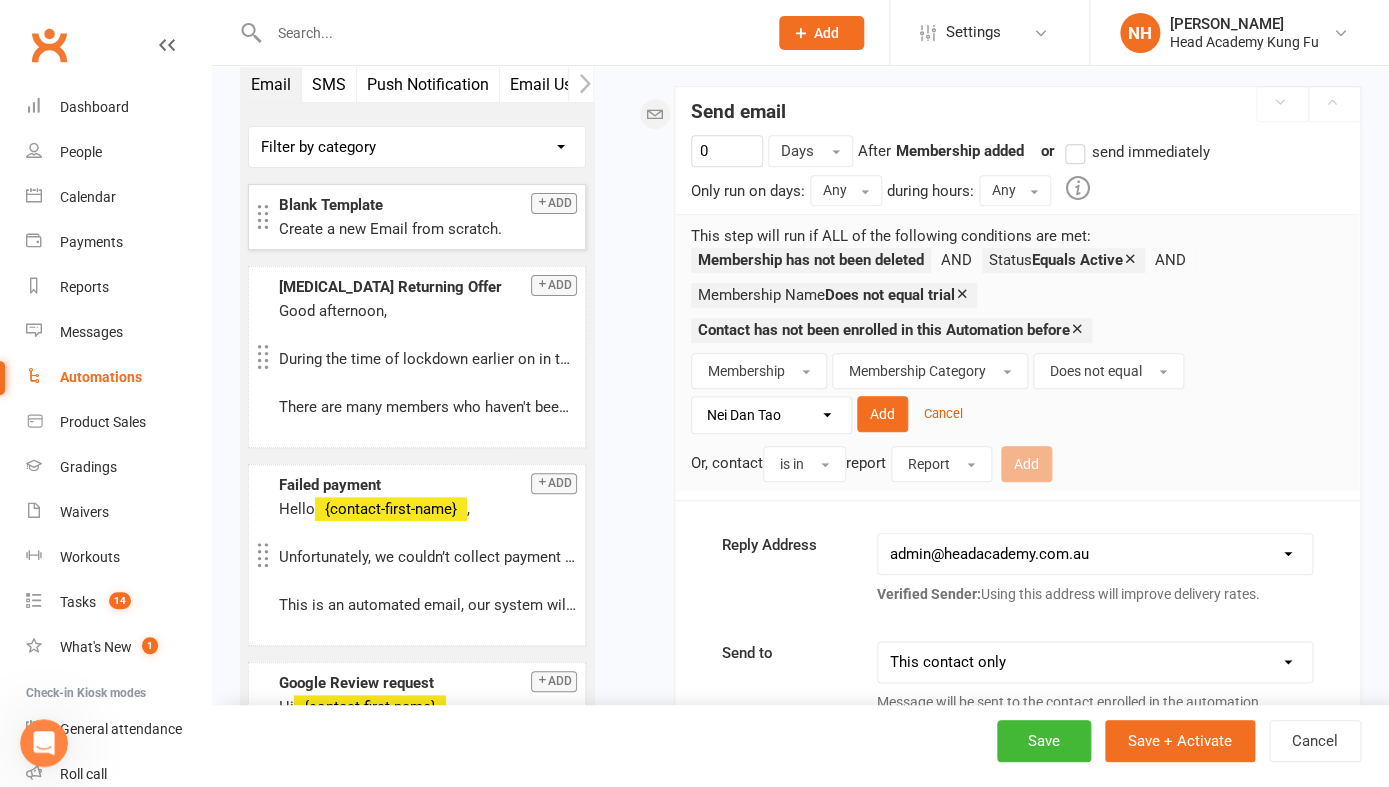 click on "Nei [PERSON_NAME][MEDICAL_DATA]" at bounding box center (0, 0) 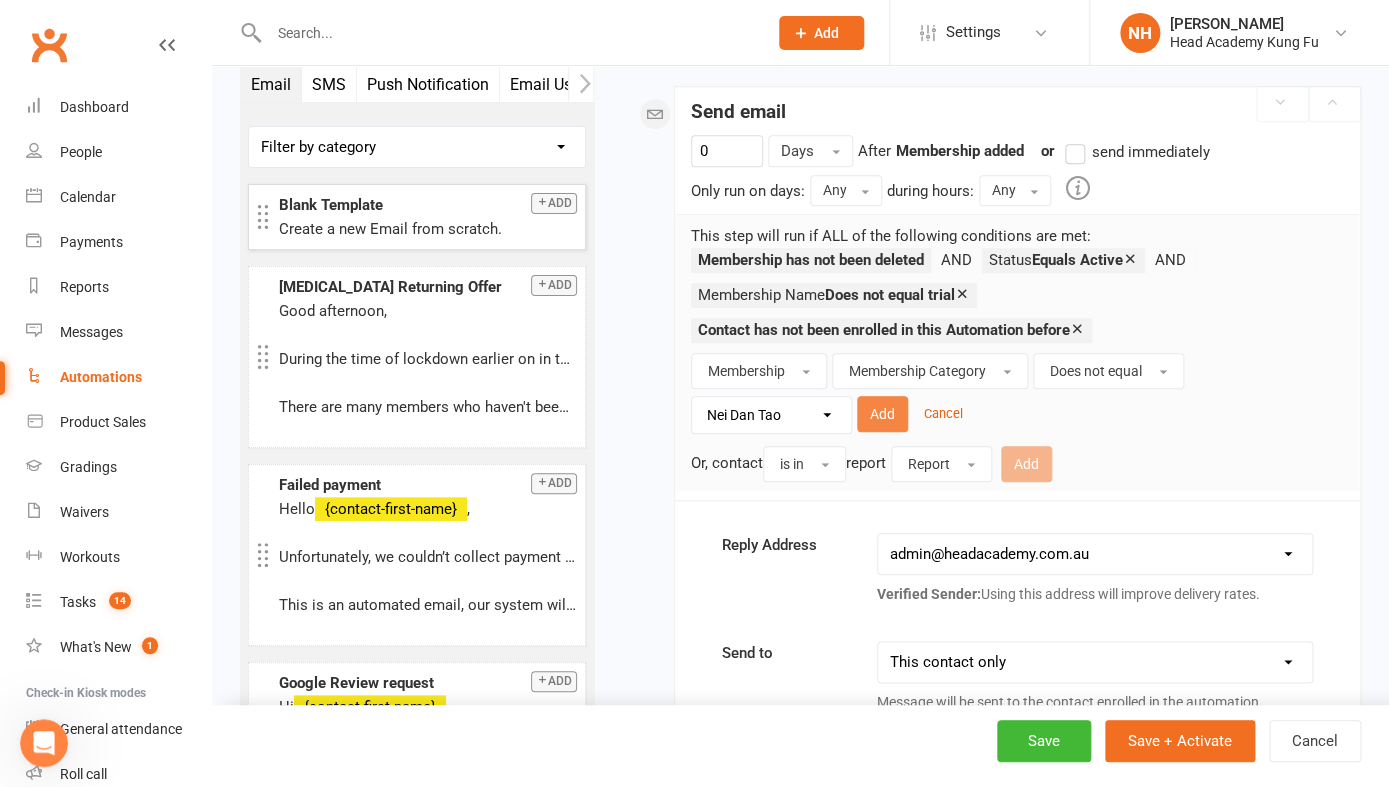 click on "Add" at bounding box center [882, 414] 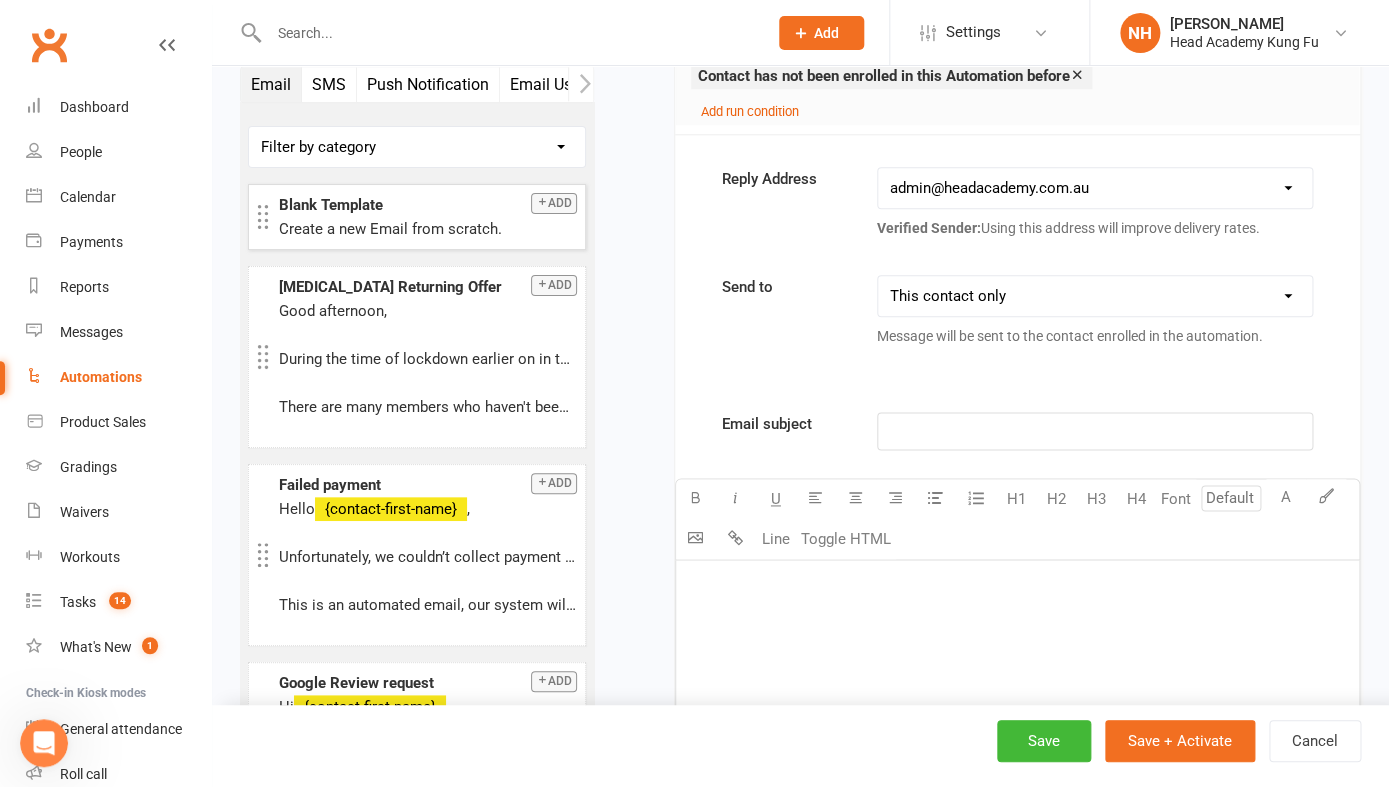 scroll, scrollTop: 697, scrollLeft: 0, axis: vertical 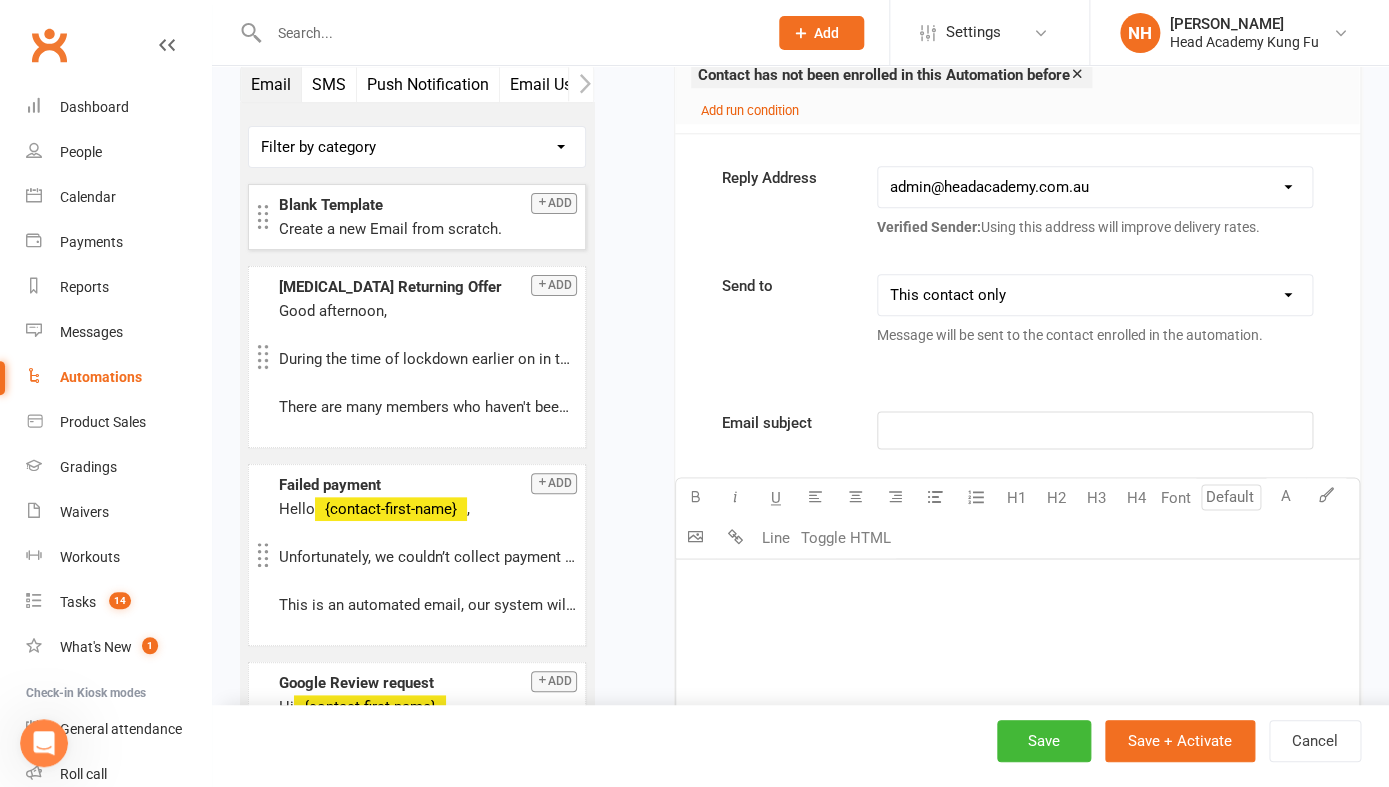 click on "This contact only" at bounding box center [0, 0] 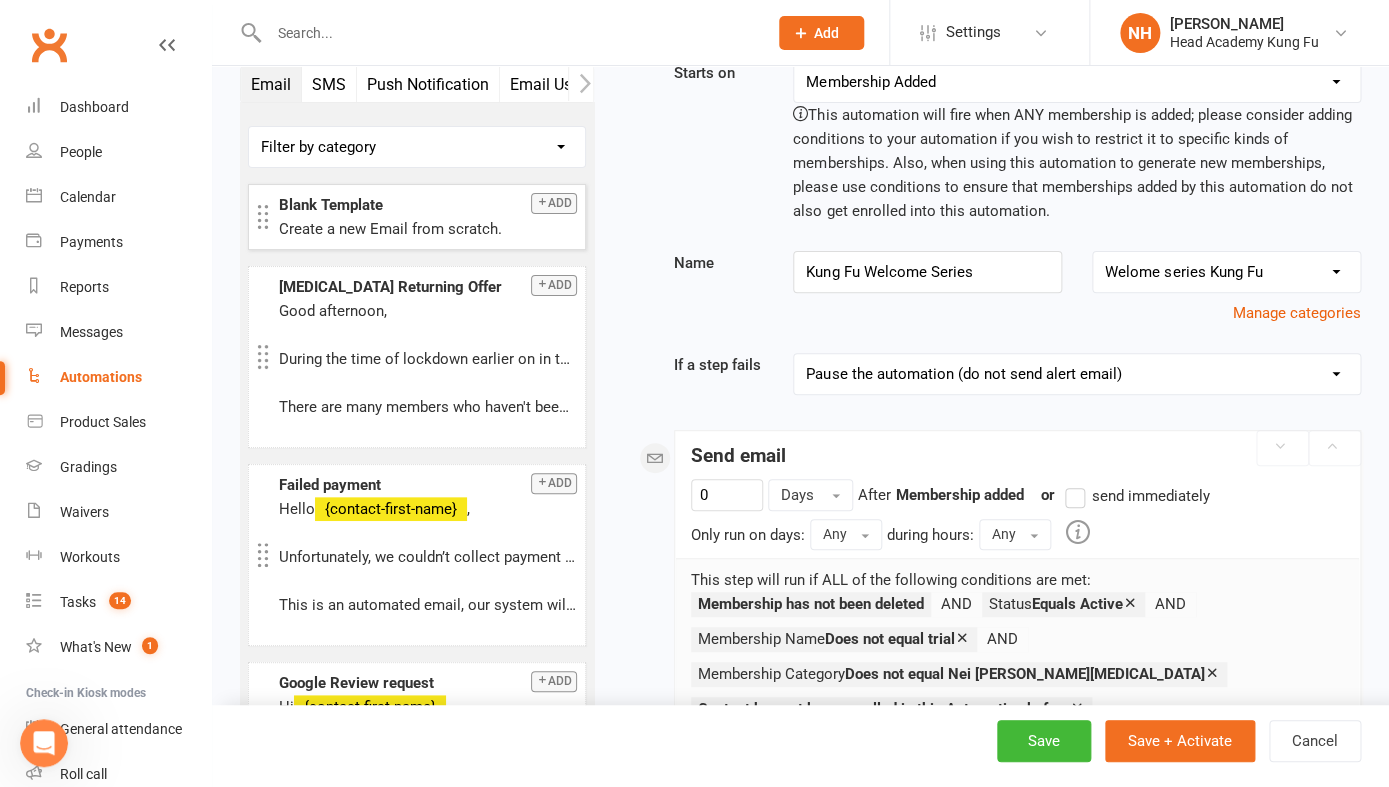 scroll, scrollTop: 0, scrollLeft: 0, axis: both 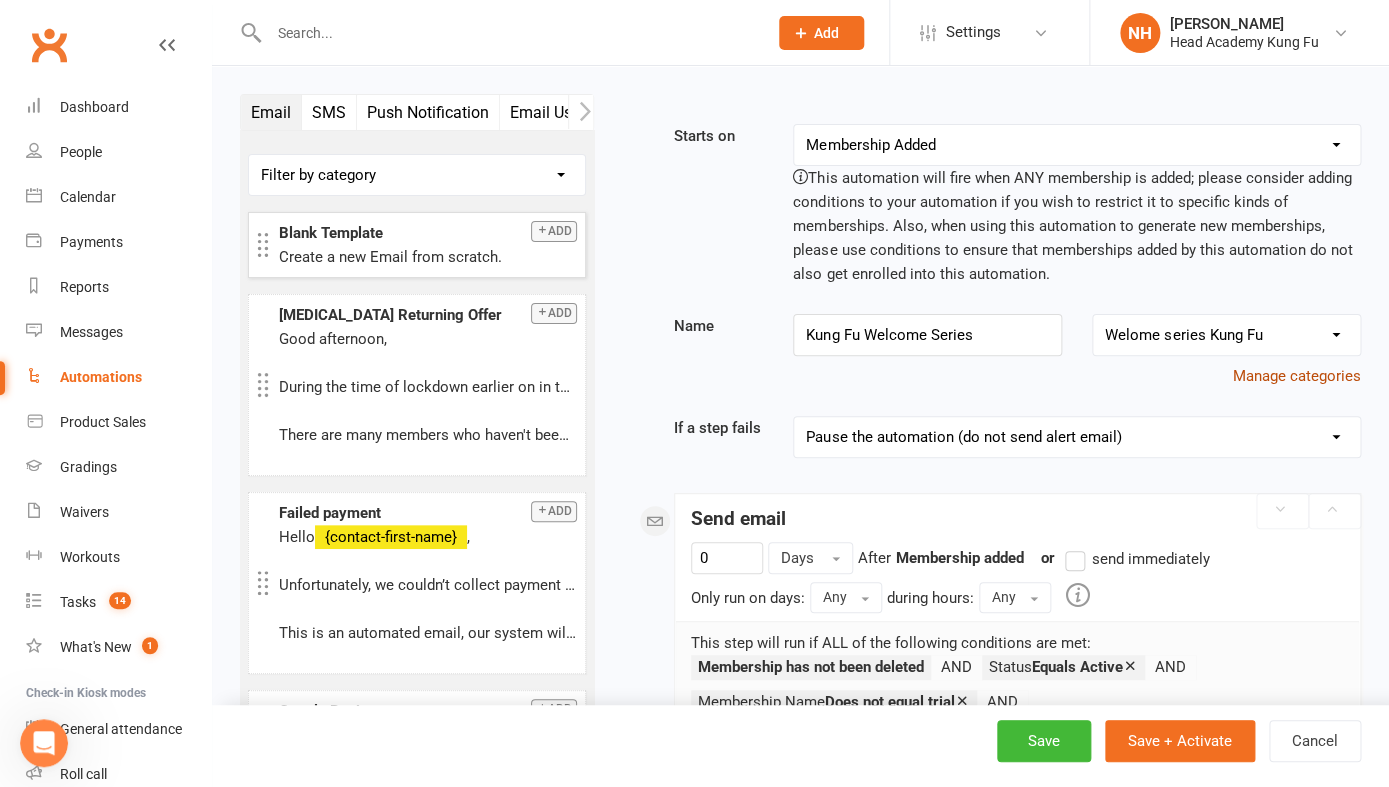 click on "Manage categories" at bounding box center (1297, 376) 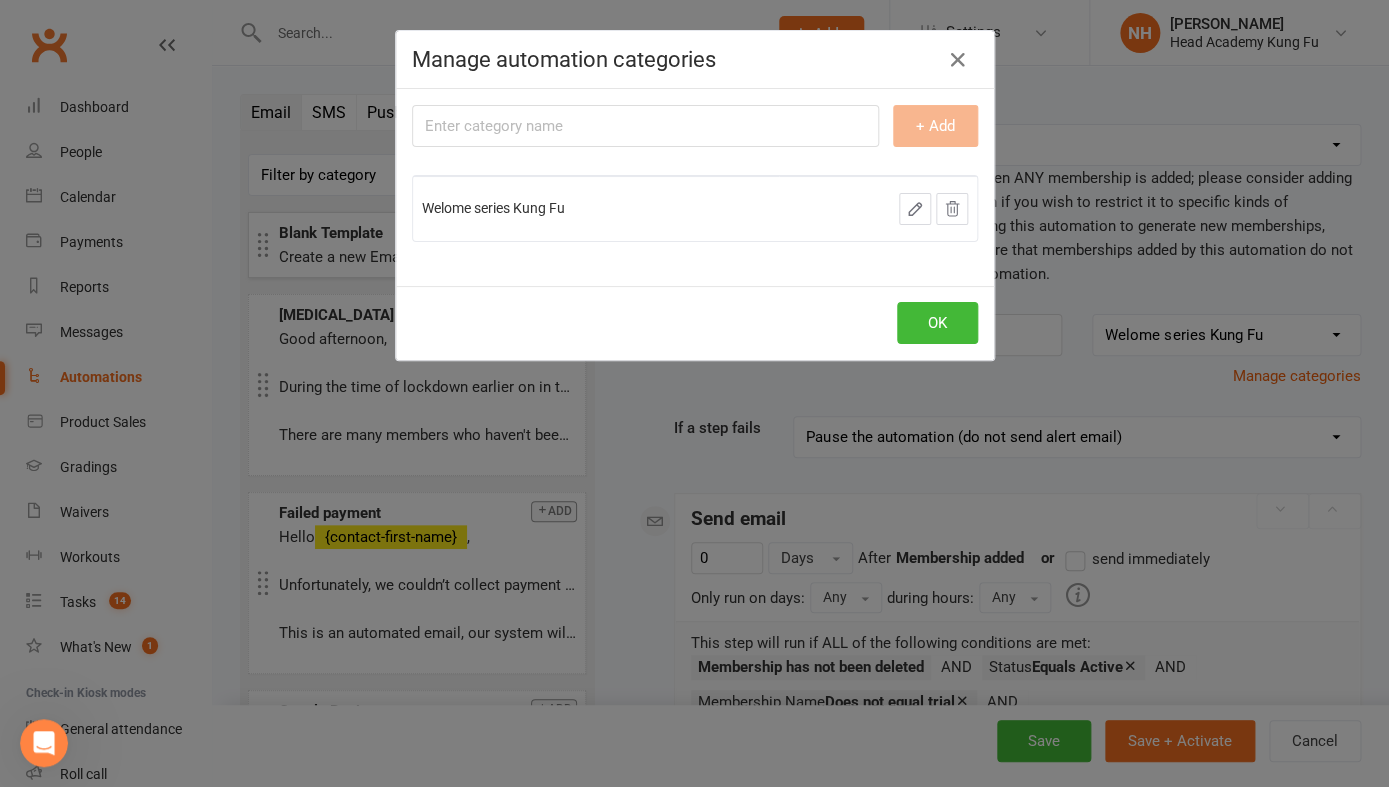 click 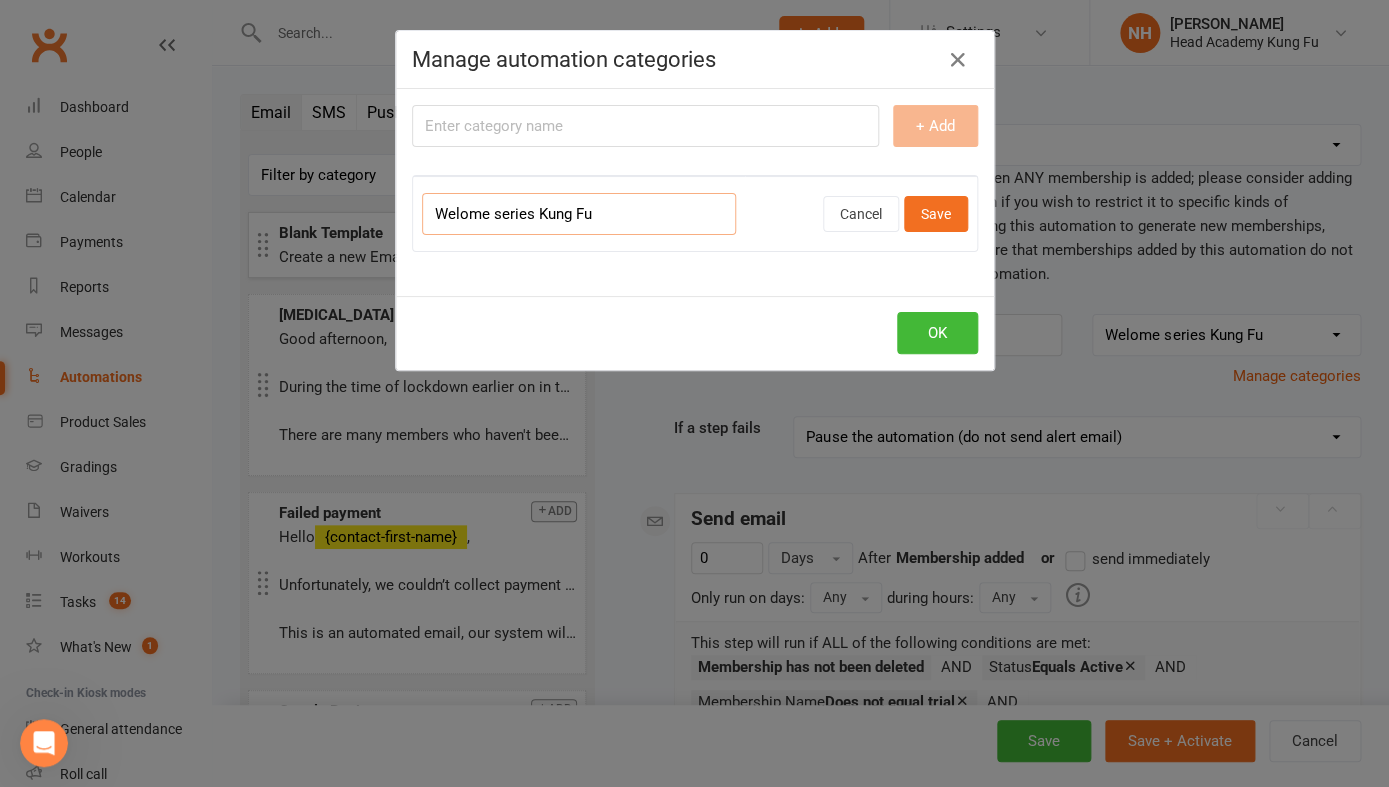 click on "Welome series Kung Fu" at bounding box center (579, 214) 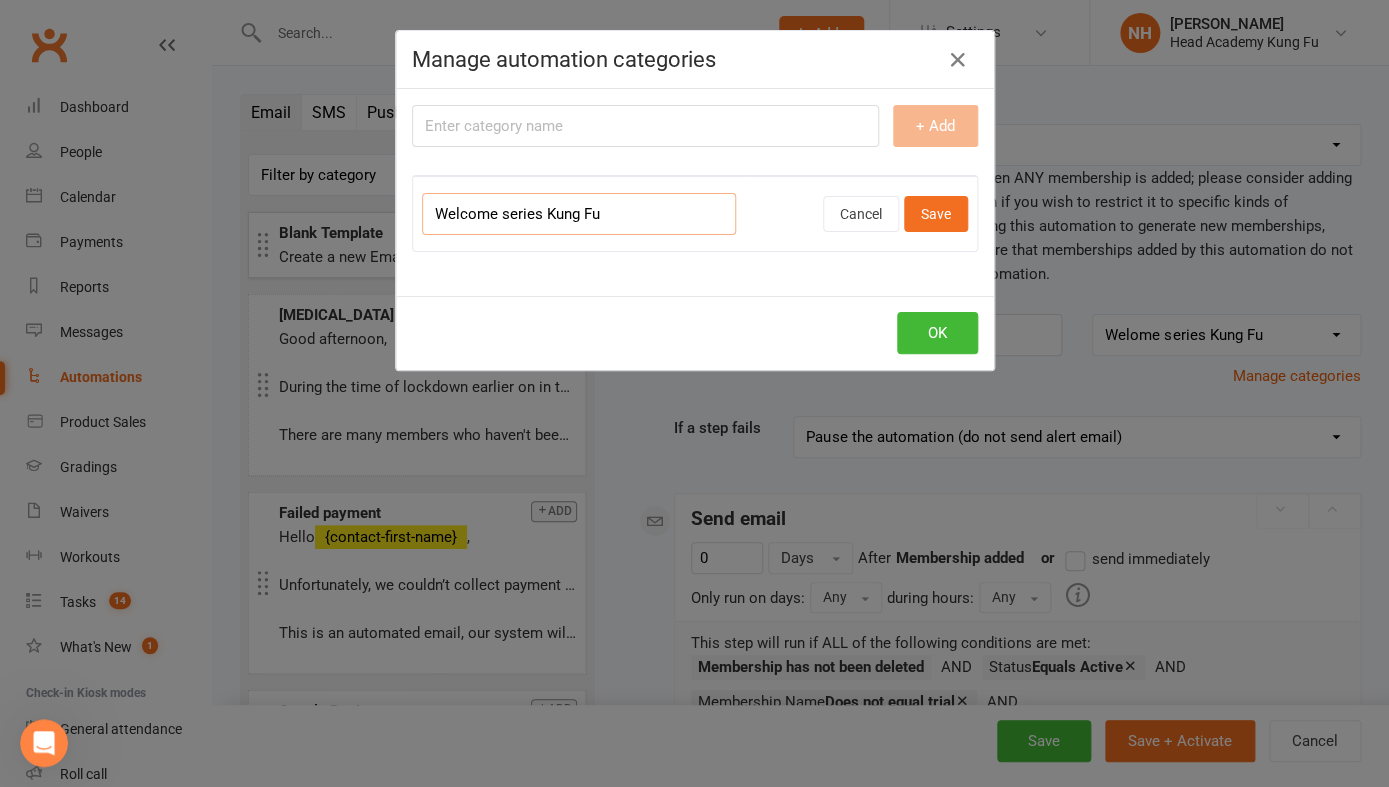 click on "Welcome series Kung Fu" at bounding box center [579, 214] 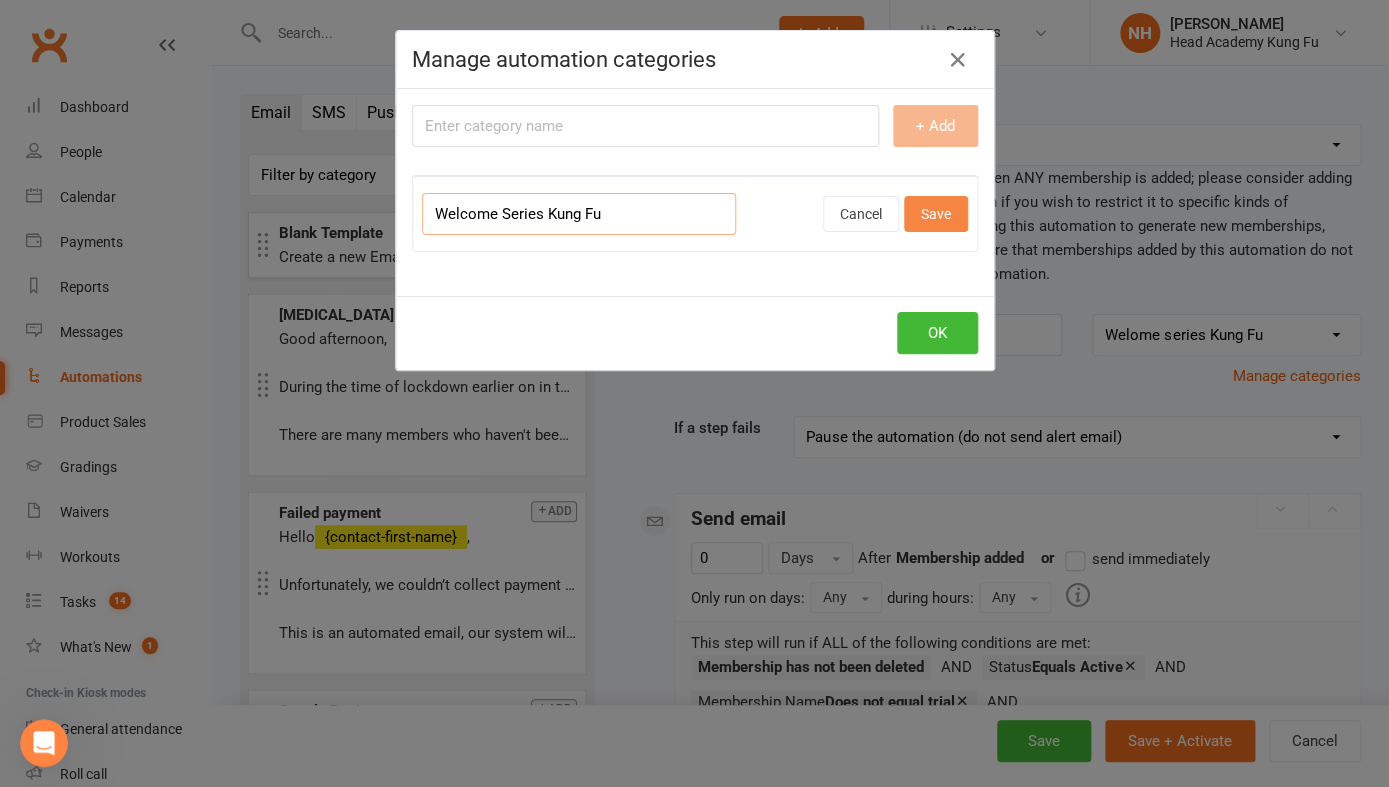 type on "Welcome Series Kung Fu" 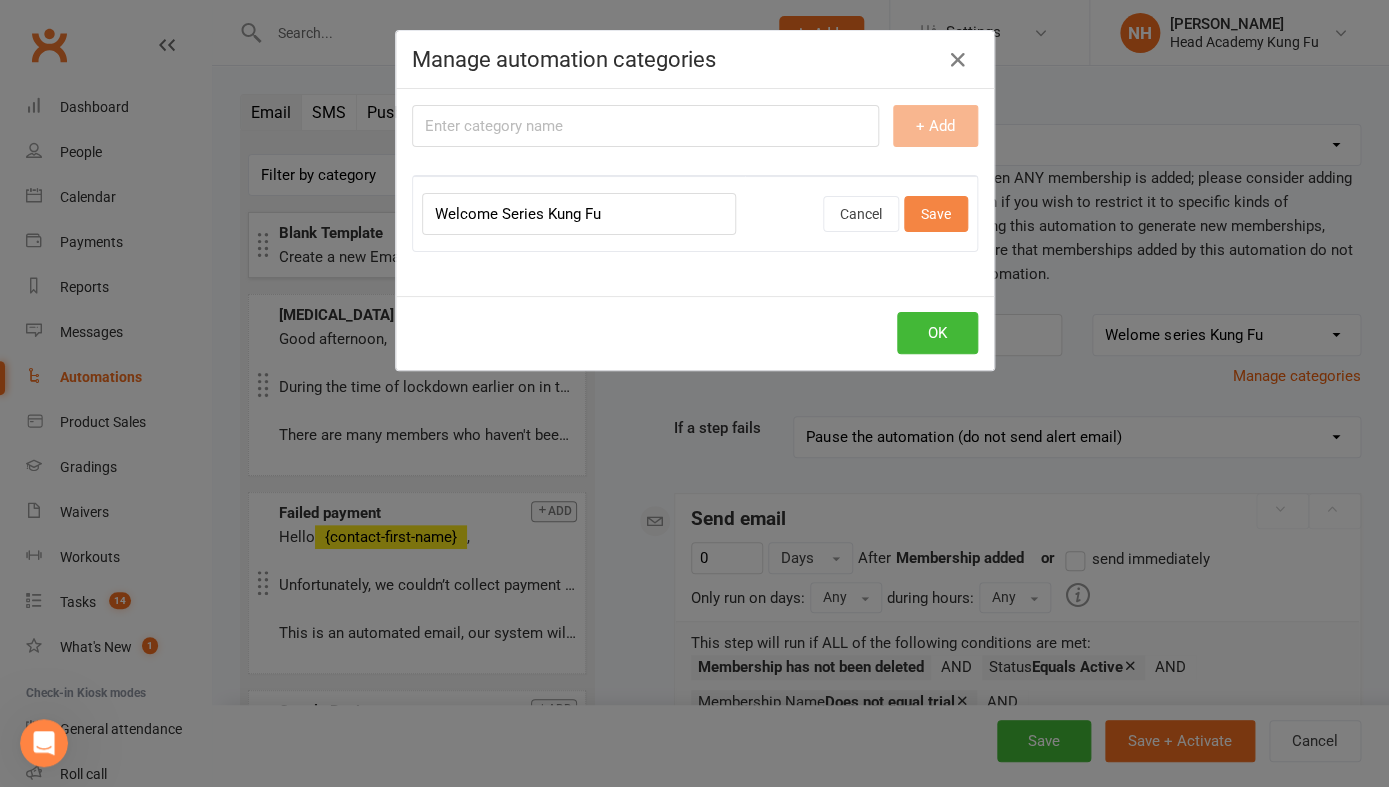 click on "Save" at bounding box center (936, 214) 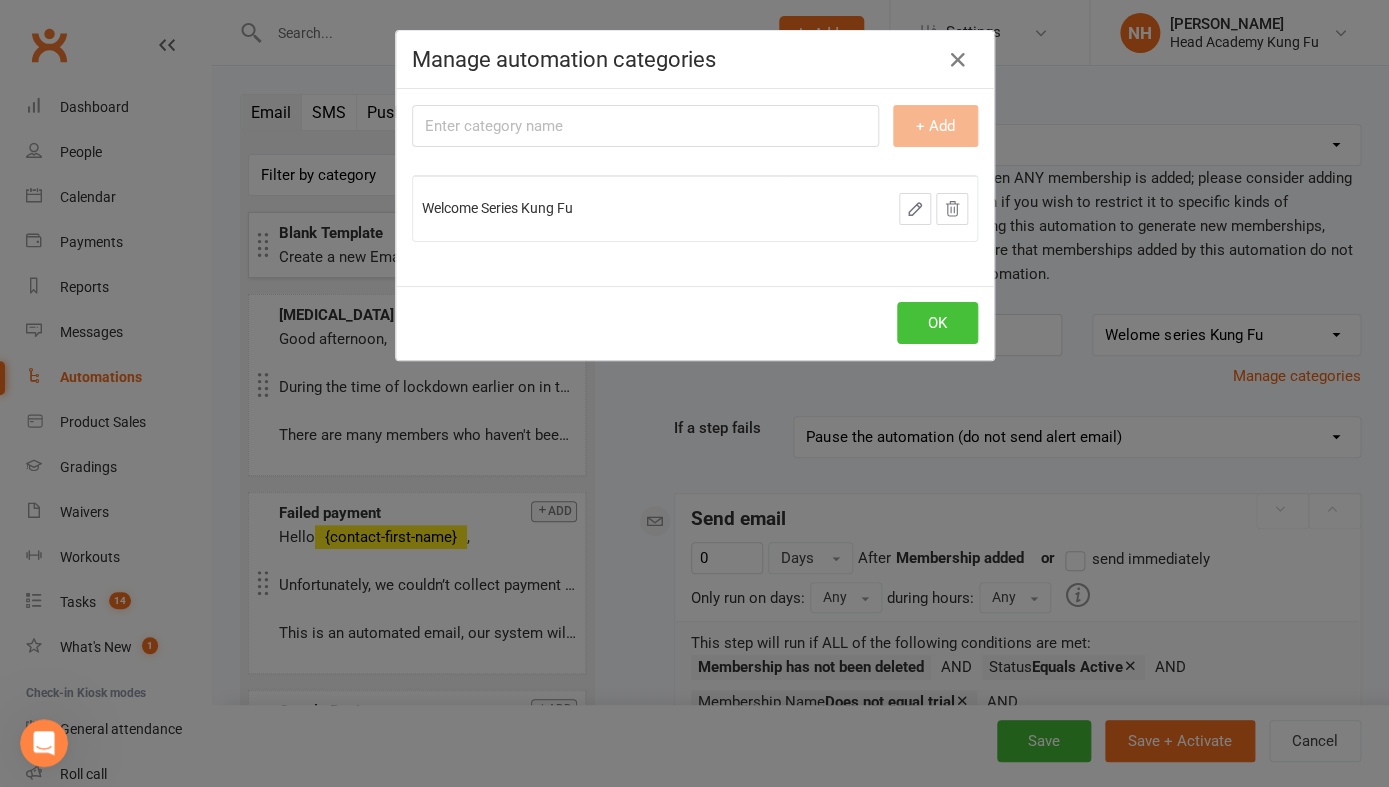 click on "OK" at bounding box center (937, 323) 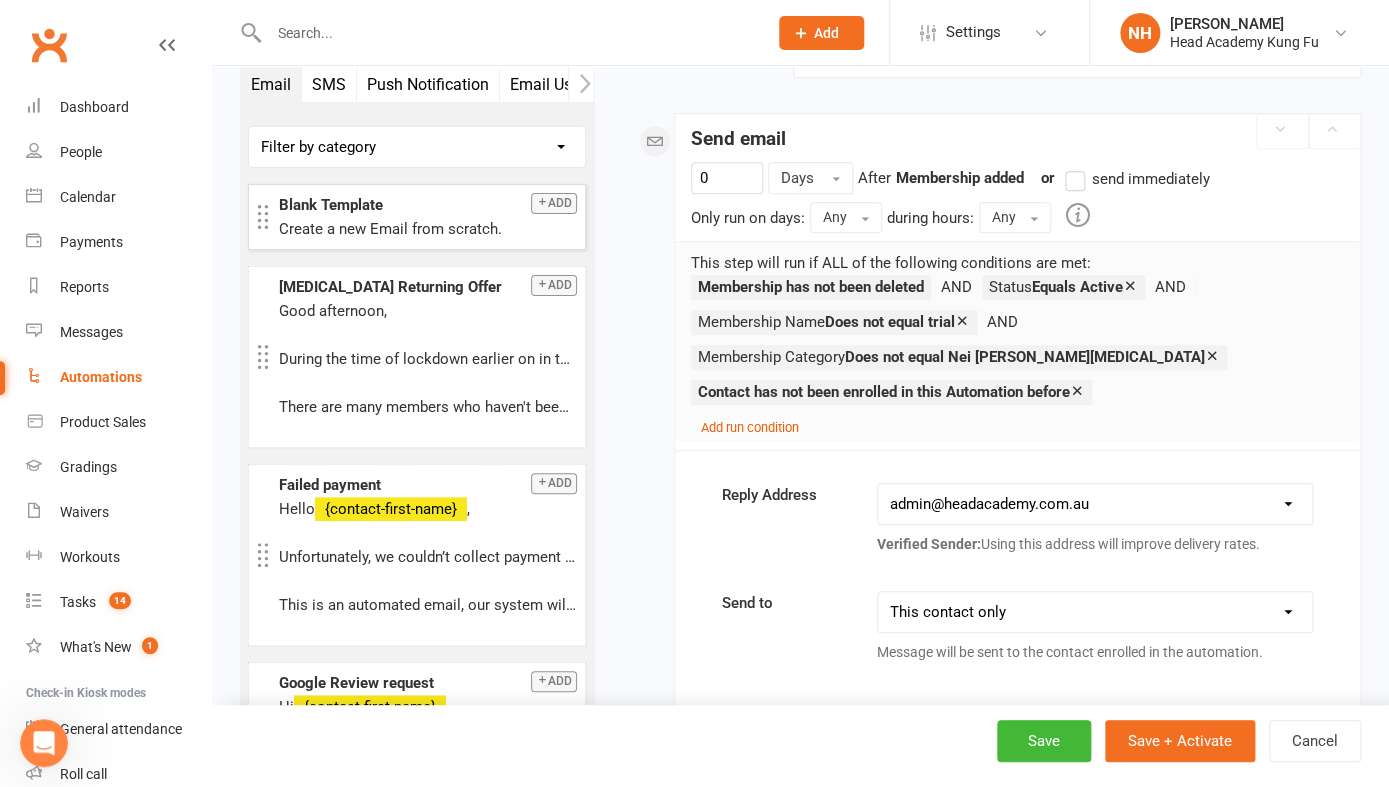 scroll, scrollTop: 385, scrollLeft: 0, axis: vertical 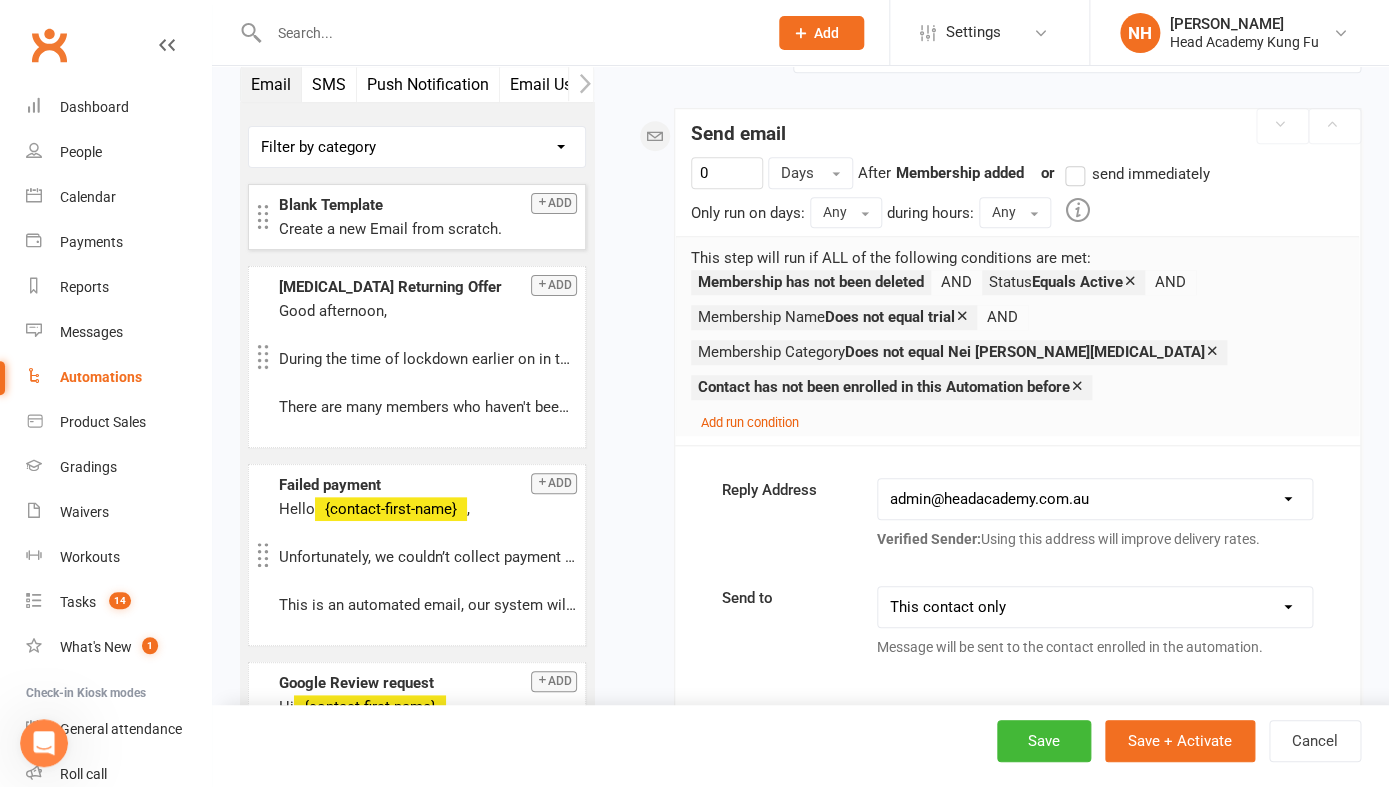 click on "Add run condition" at bounding box center (745, 422) 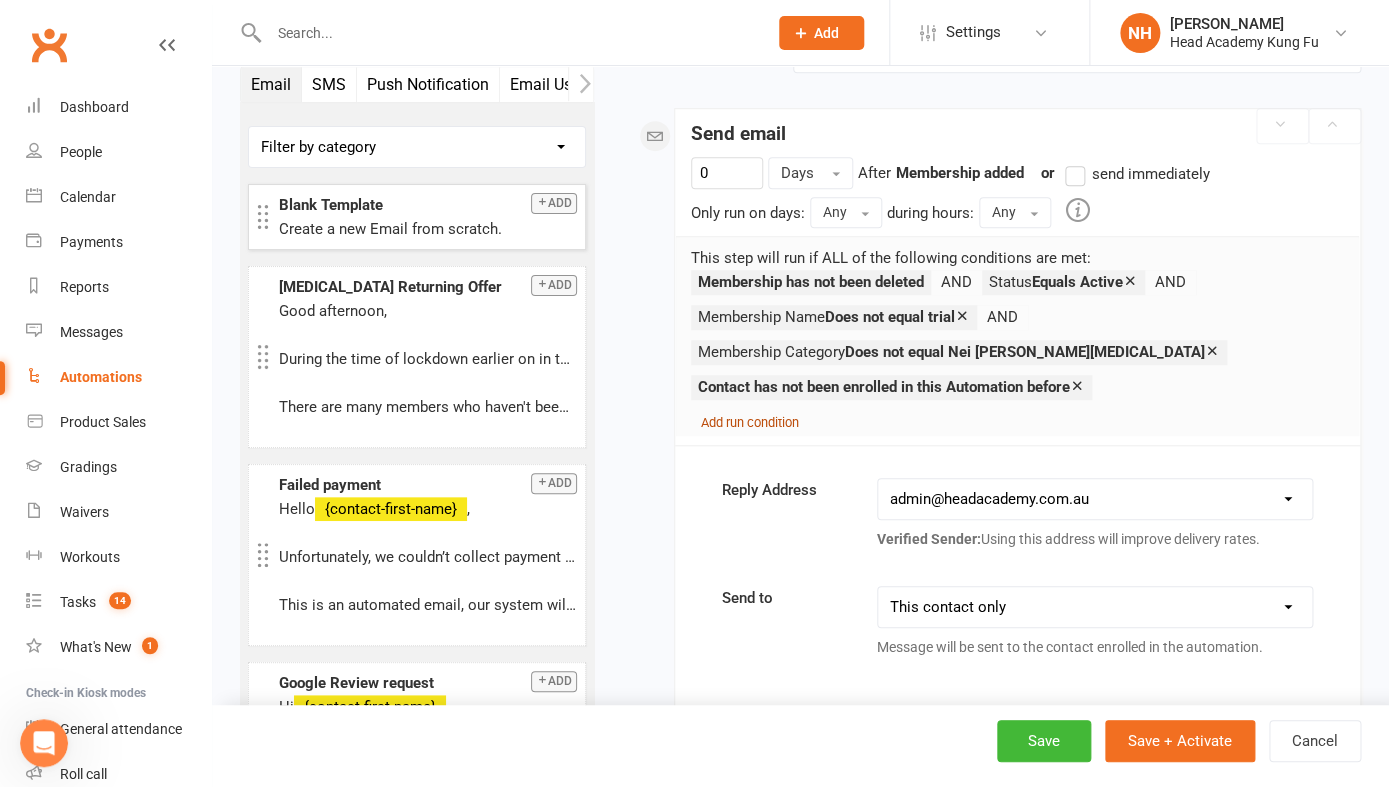 click on "Add run condition" at bounding box center (750, 422) 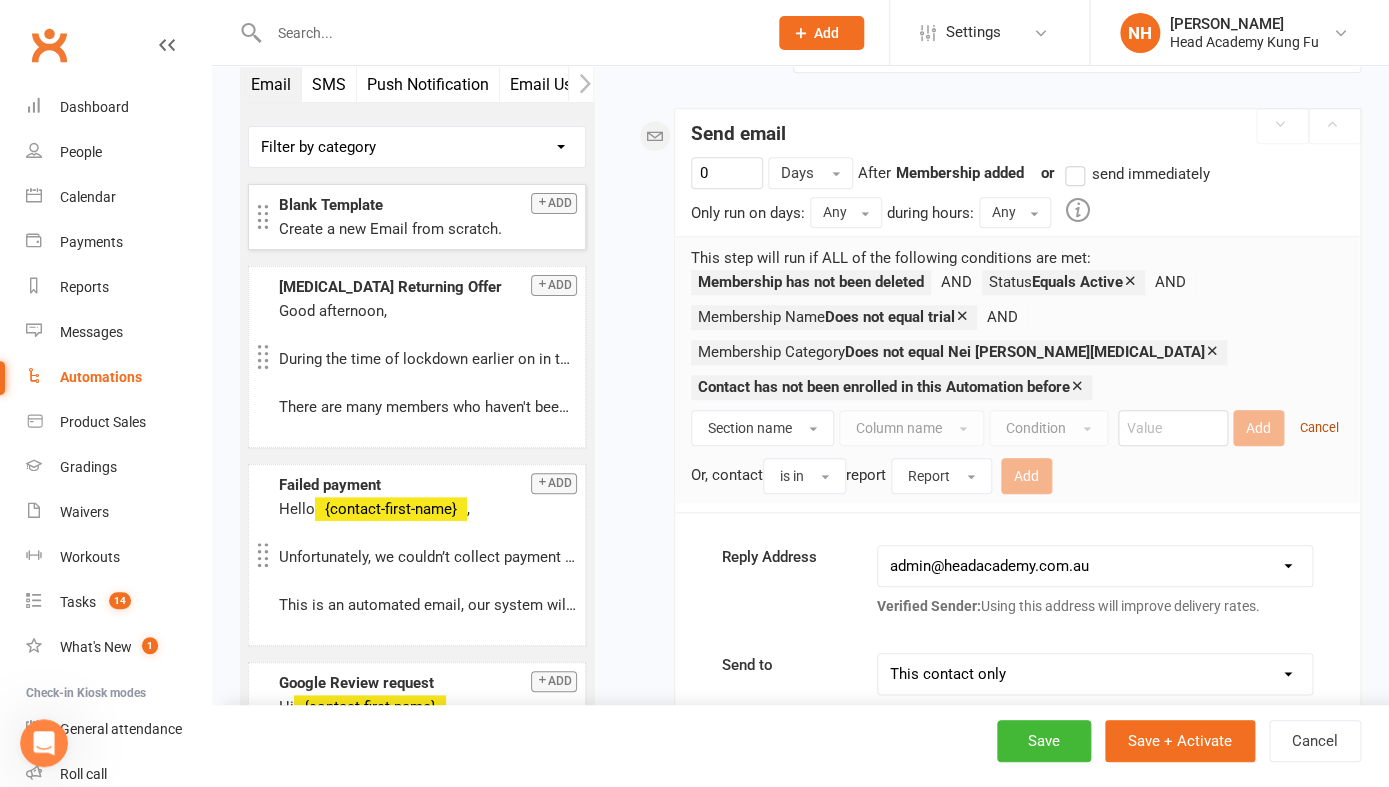 click on "Cancel" at bounding box center (1319, 427) 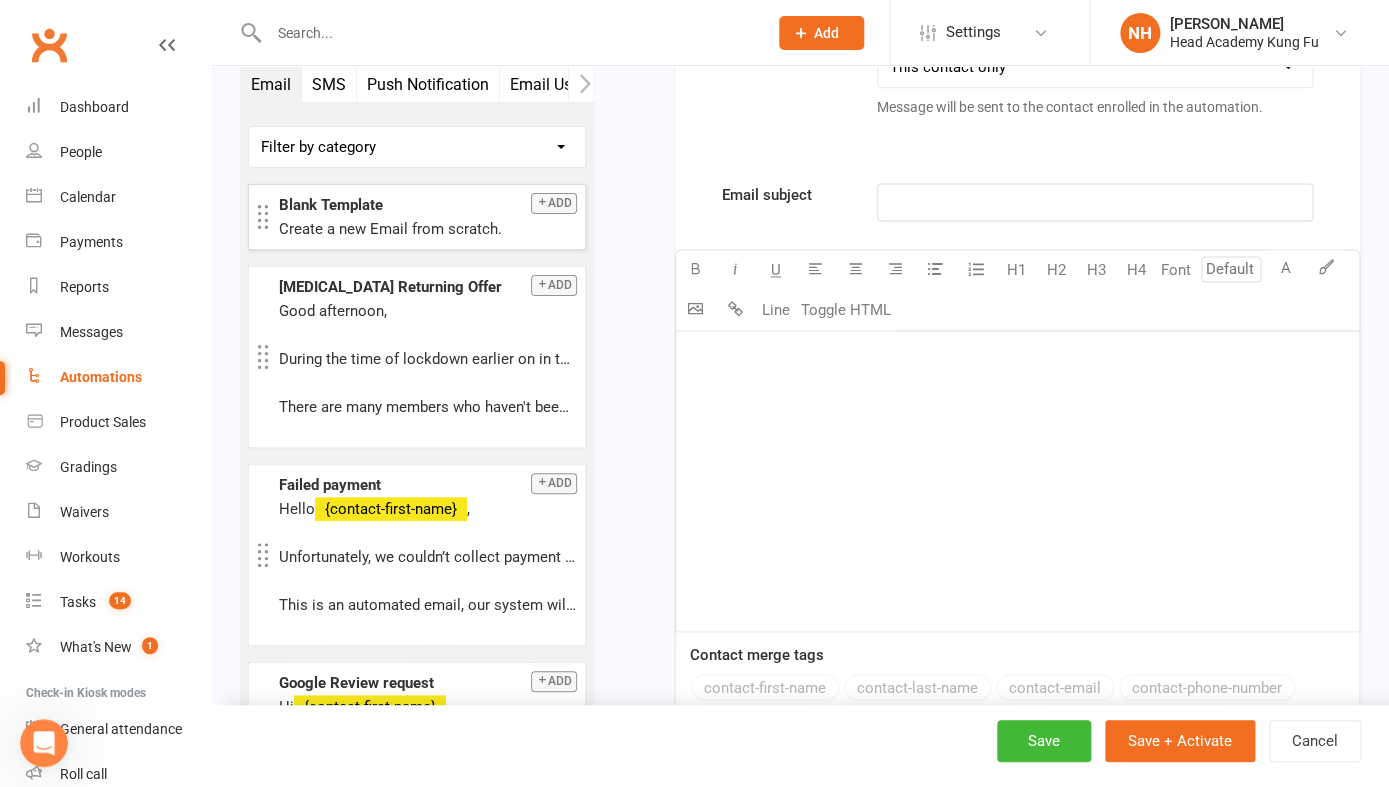 scroll, scrollTop: 1512, scrollLeft: 0, axis: vertical 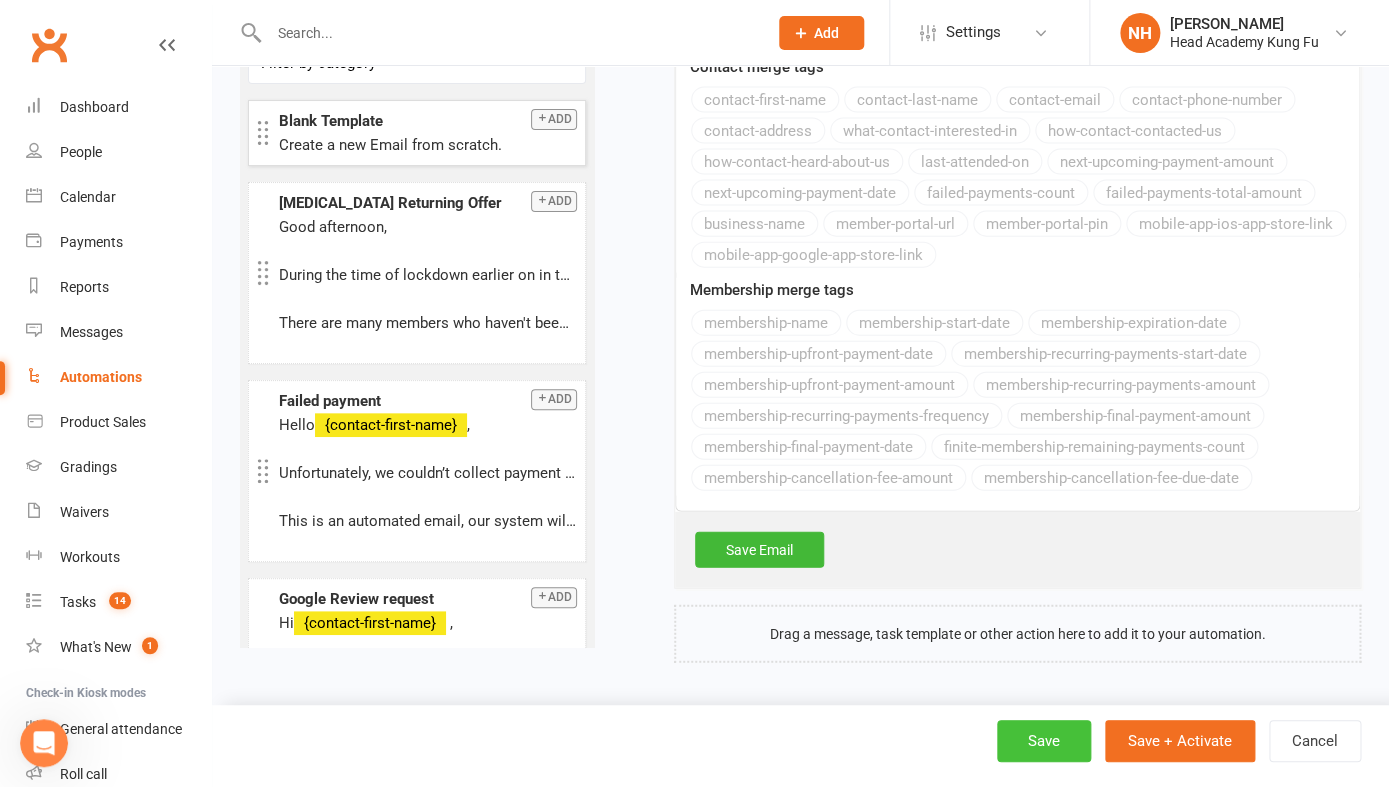 click on "Save" at bounding box center (1044, 741) 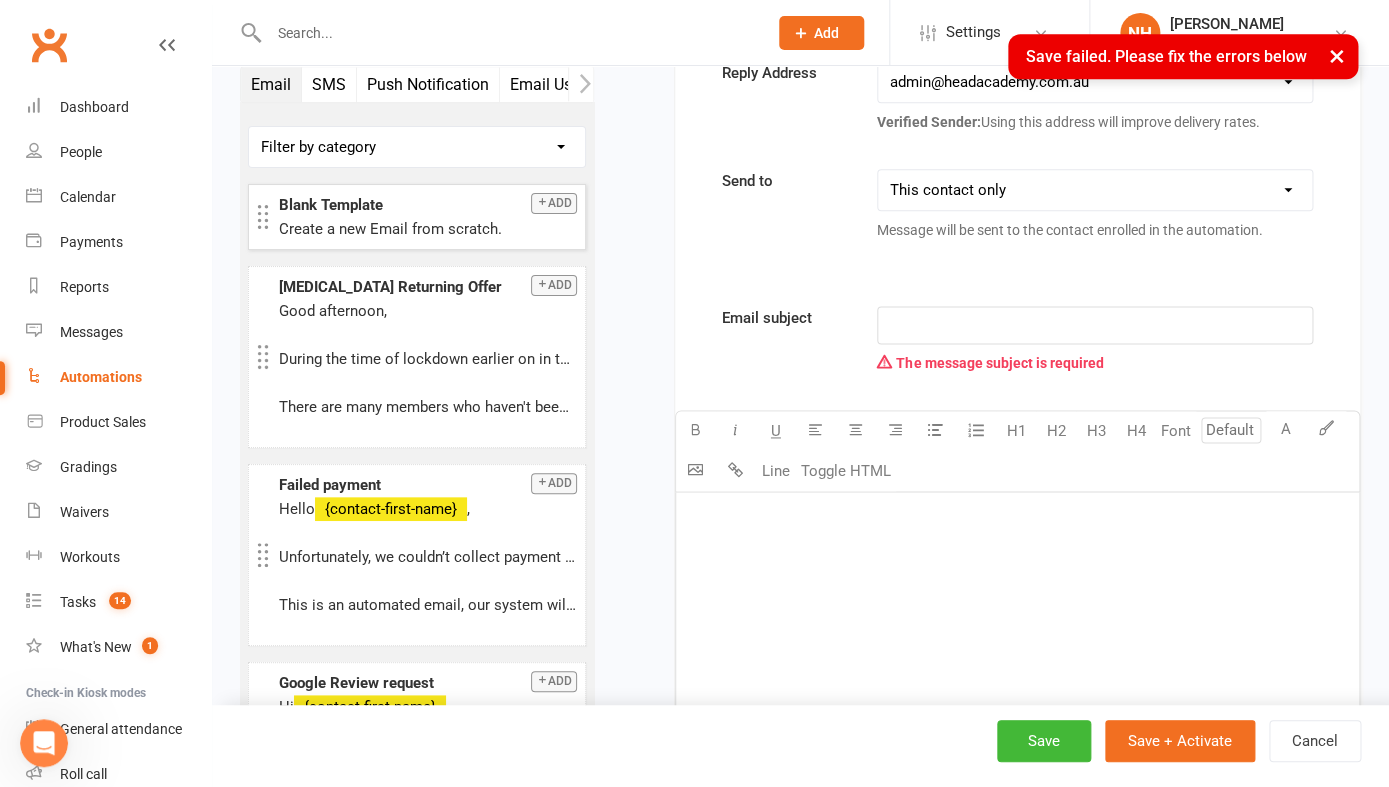 scroll, scrollTop: 860, scrollLeft: 0, axis: vertical 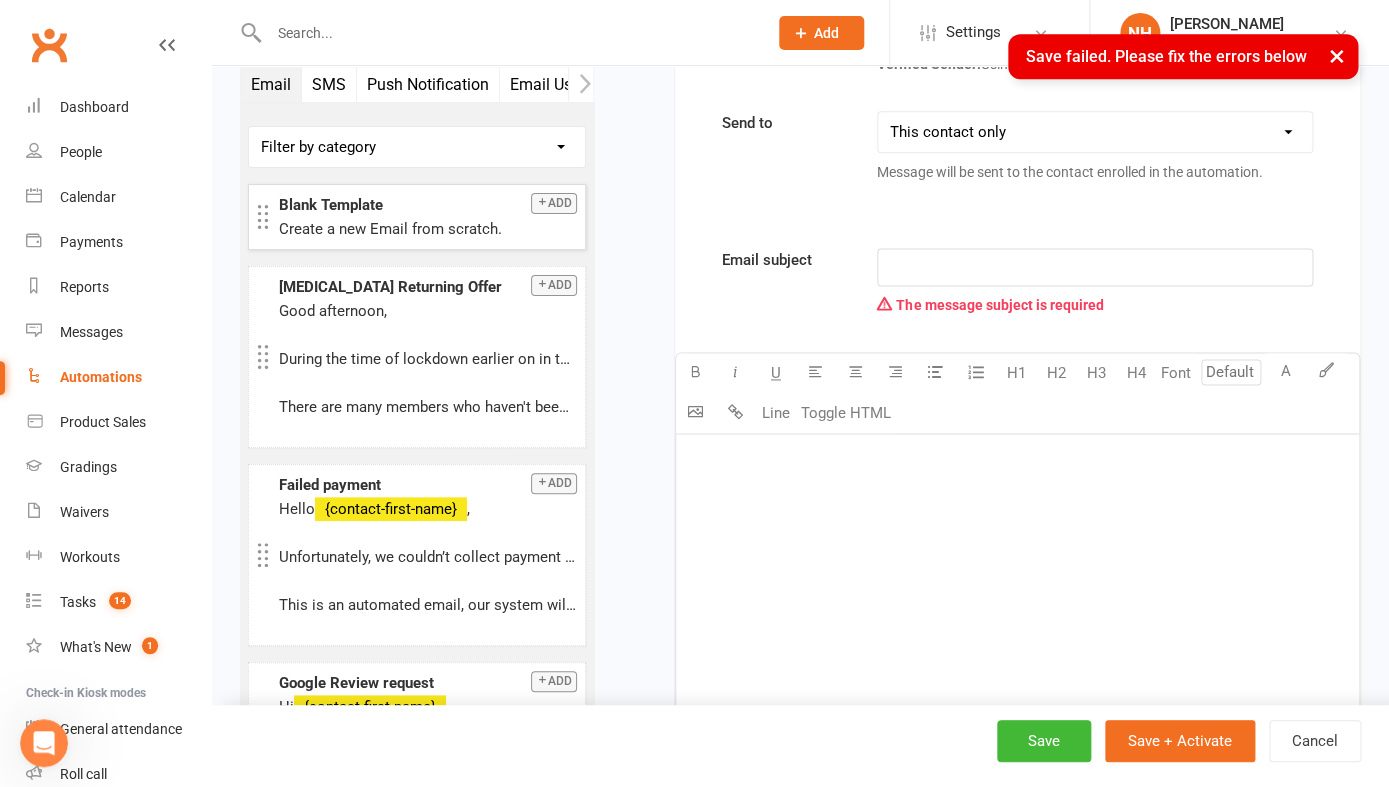 click on "﻿" at bounding box center [1095, 267] 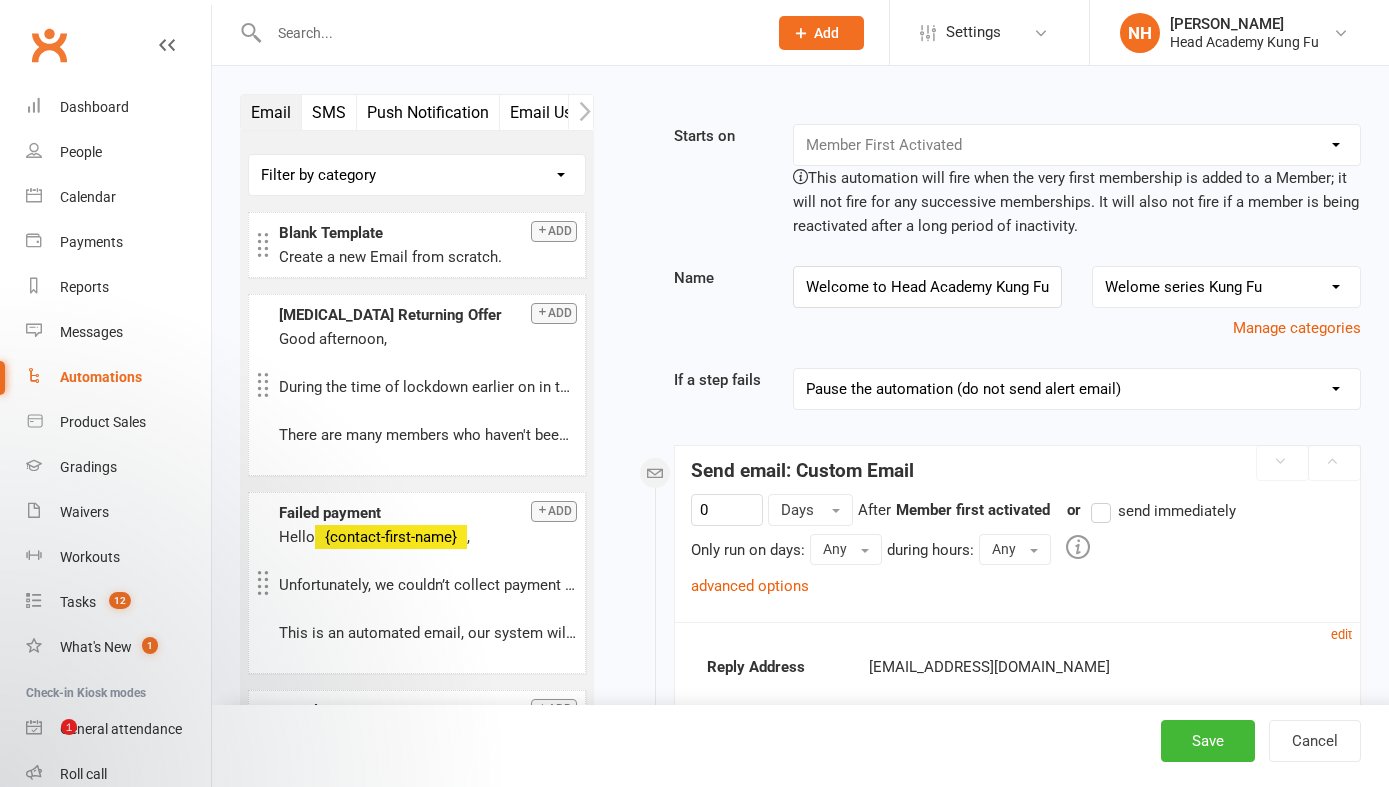 select on "0" 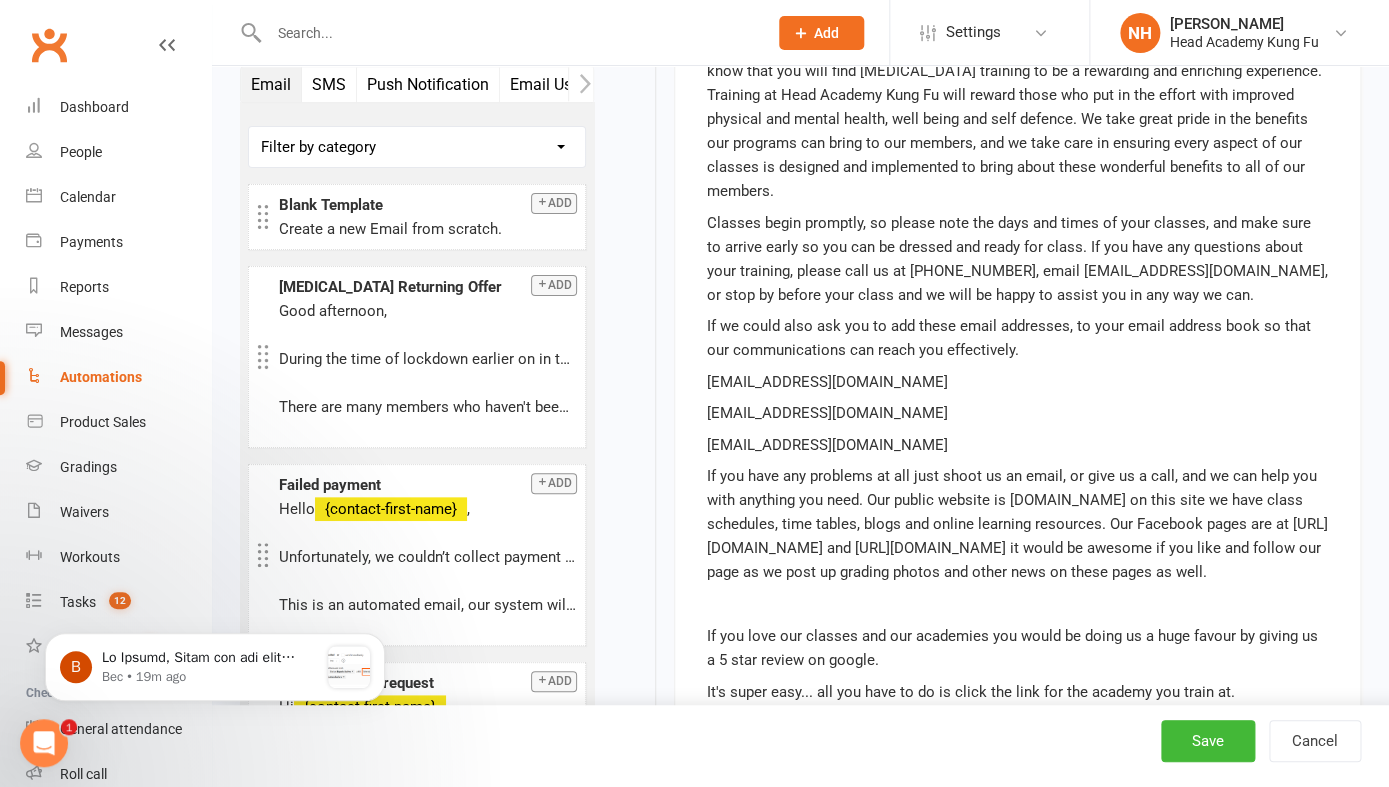 scroll, scrollTop: 0, scrollLeft: 0, axis: both 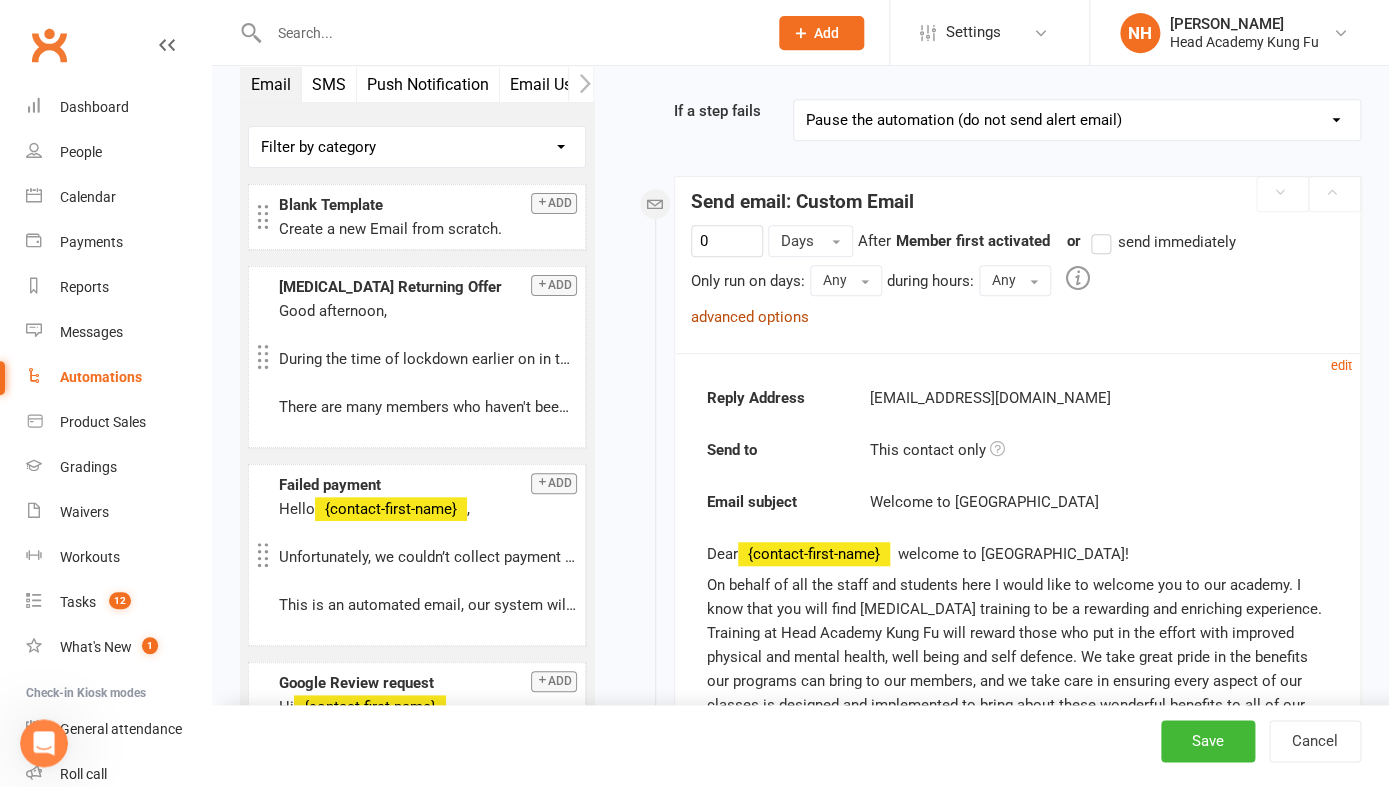 click on "advanced options" at bounding box center (750, 317) 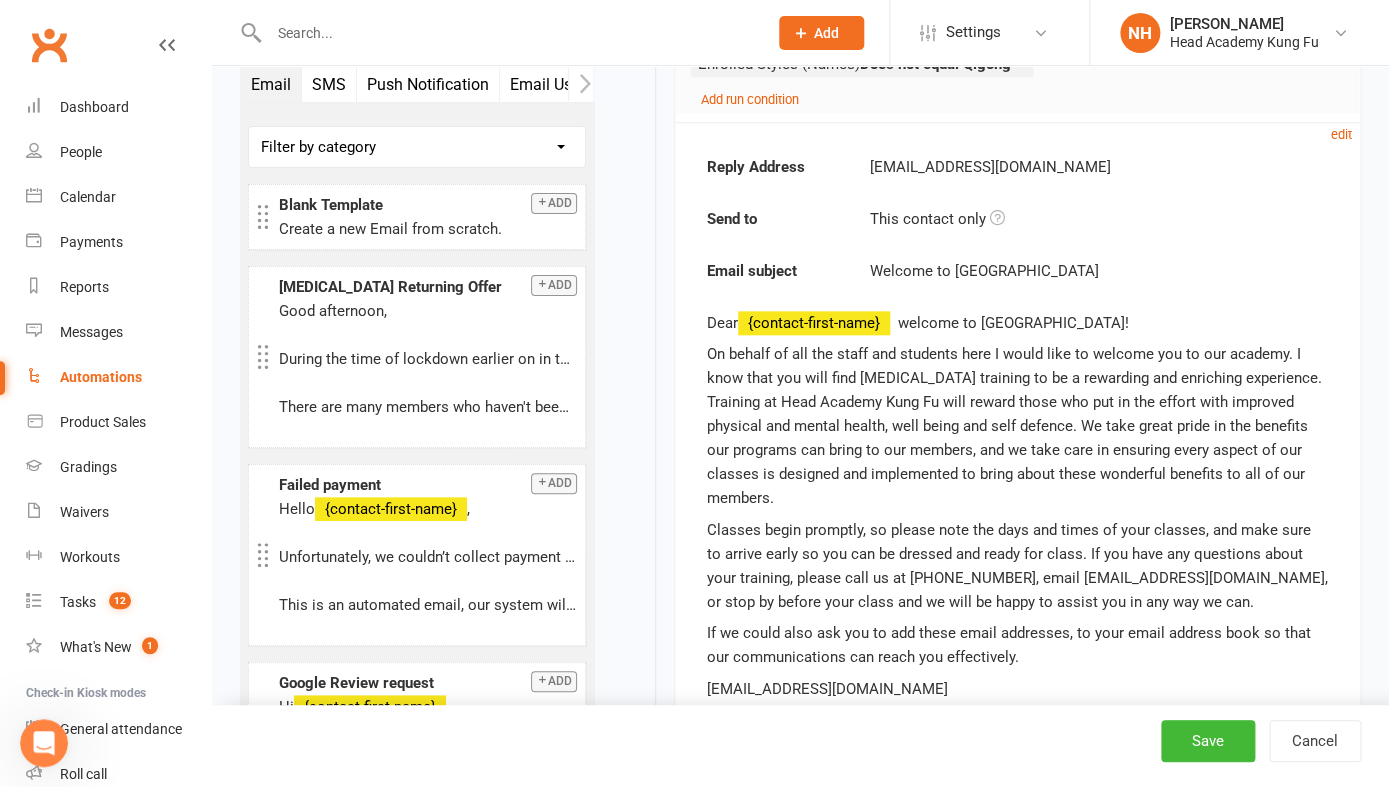 scroll, scrollTop: 634, scrollLeft: 0, axis: vertical 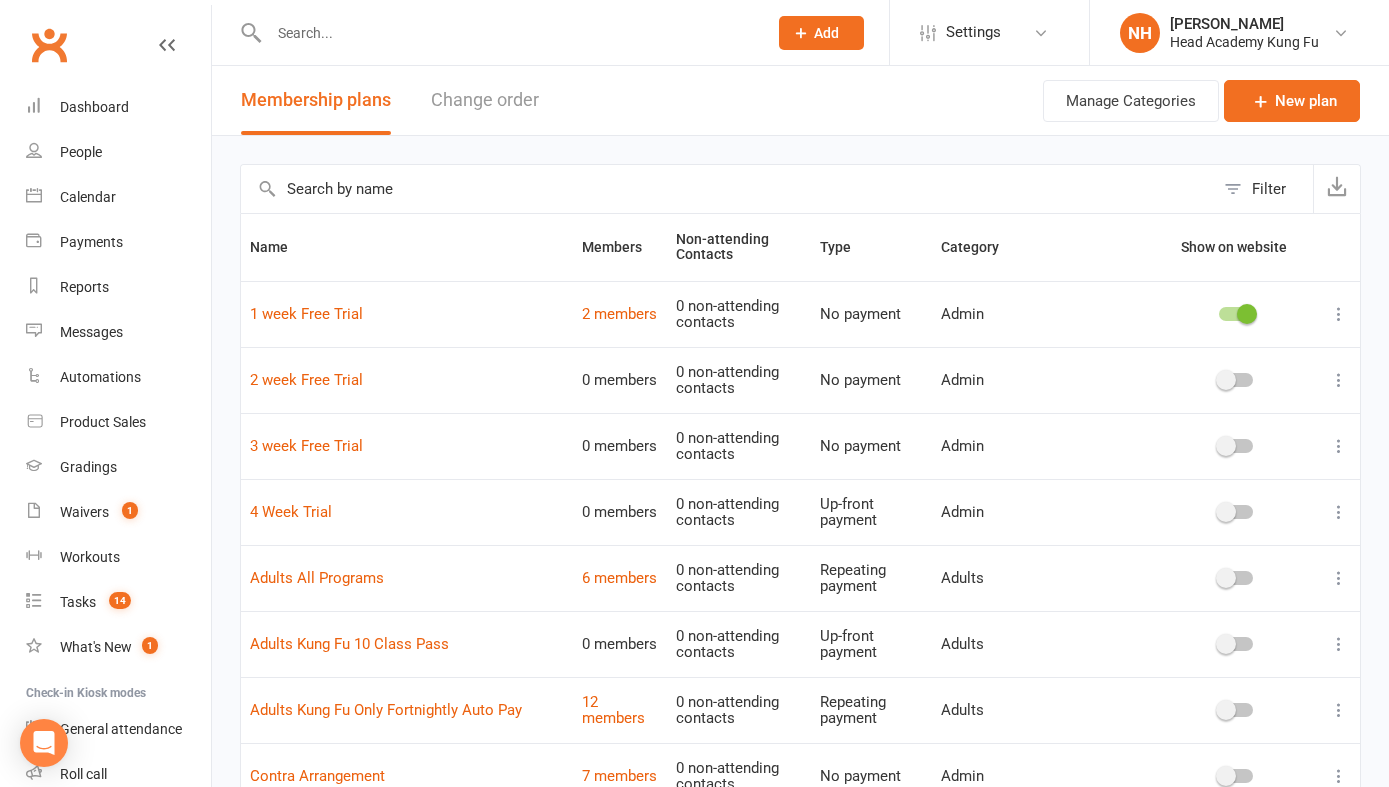 select on "100" 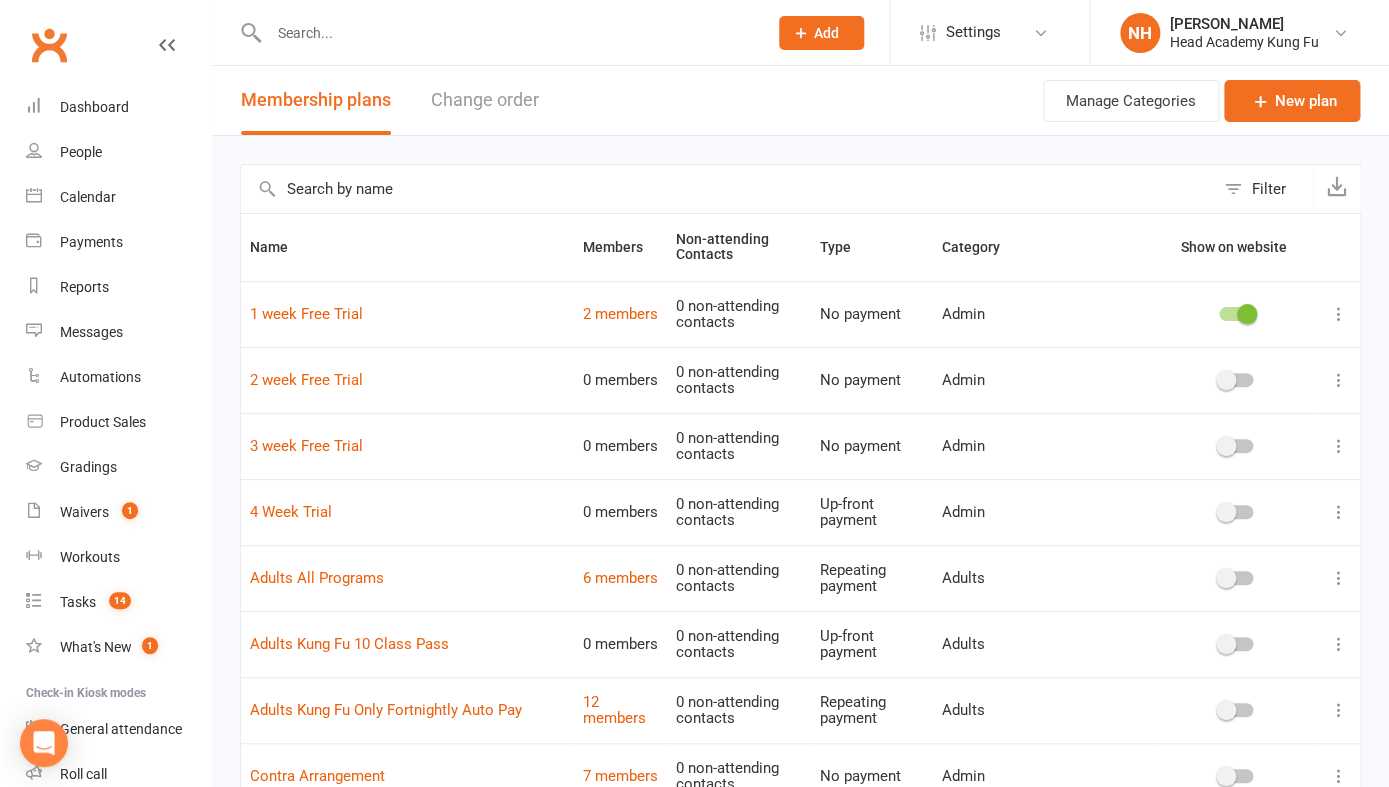 click at bounding box center (1339, 314) 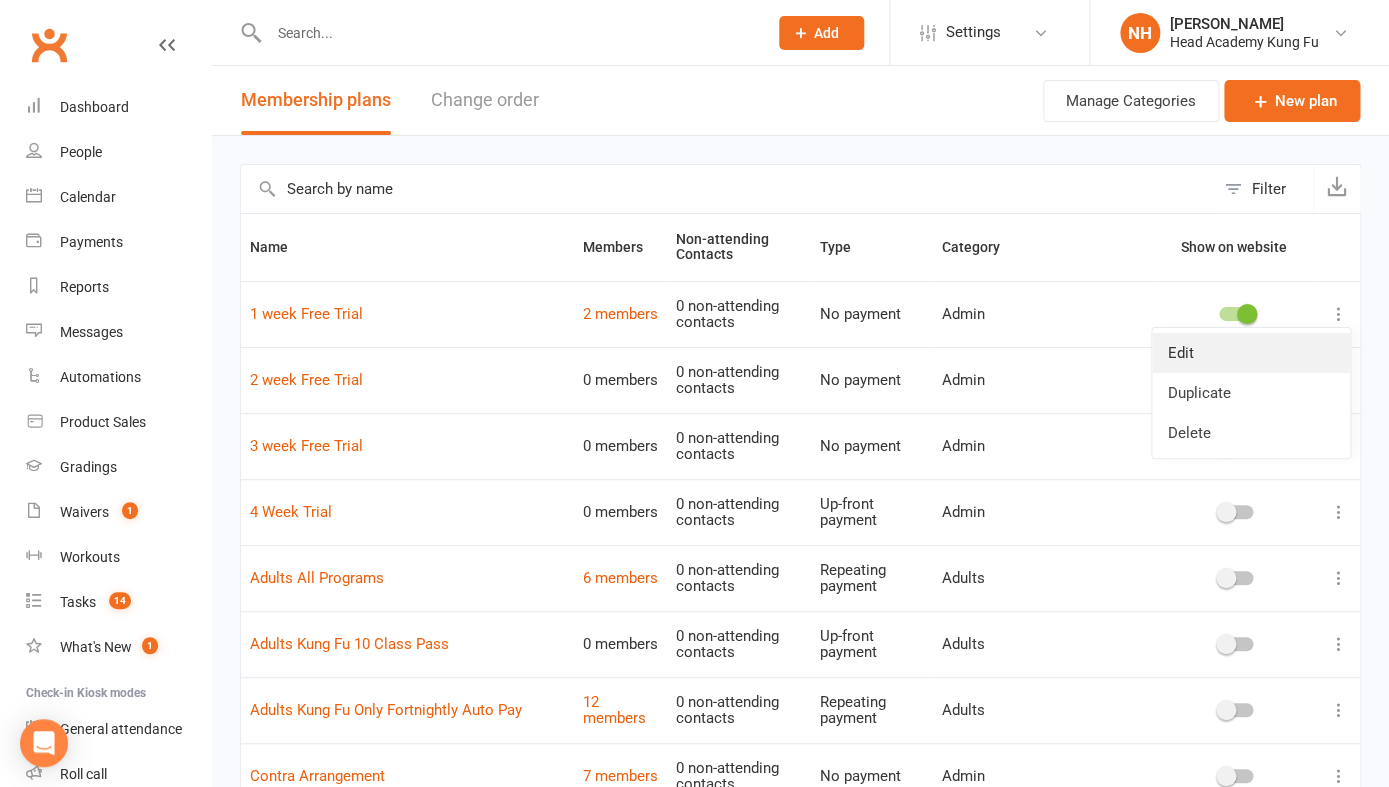 click on "Edit" at bounding box center [1251, 353] 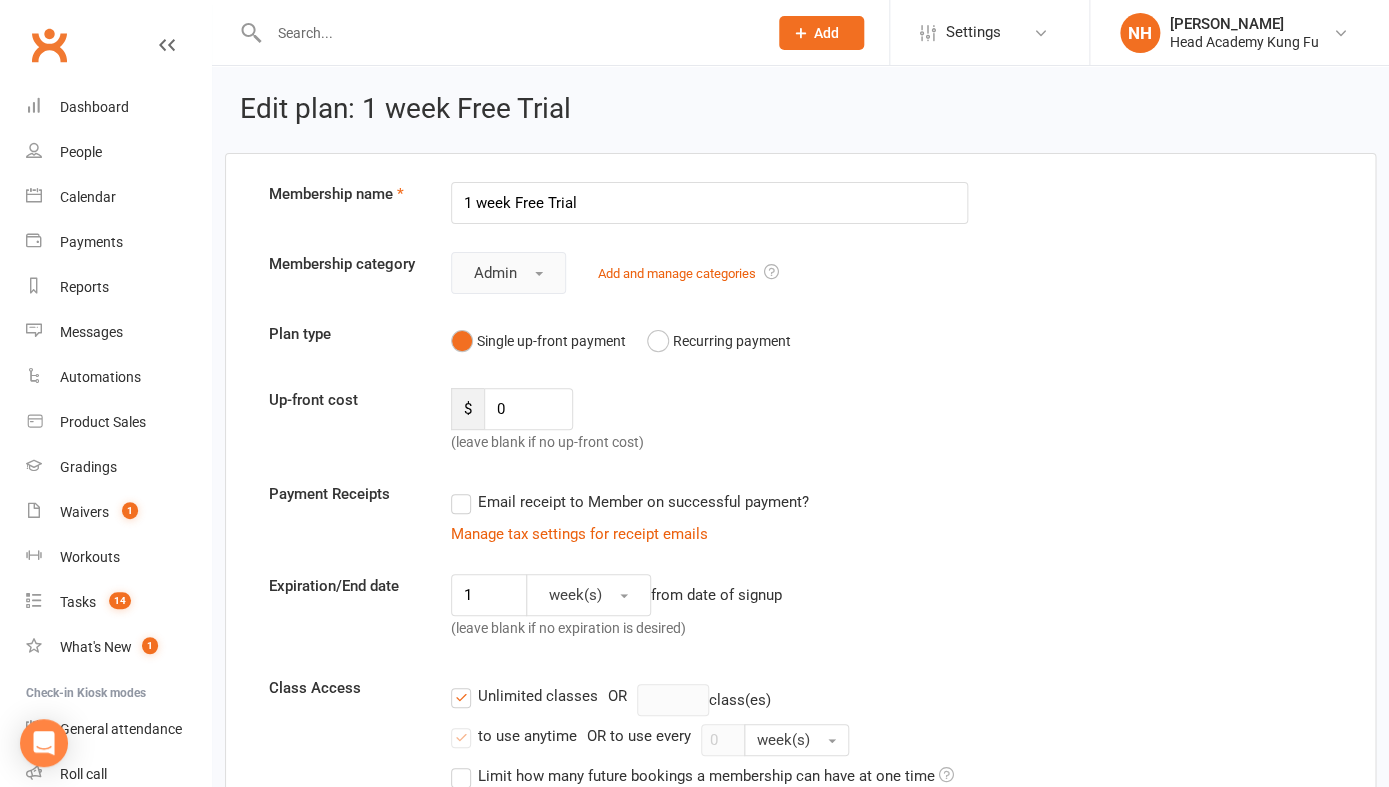 click on "Admin" at bounding box center (508, 273) 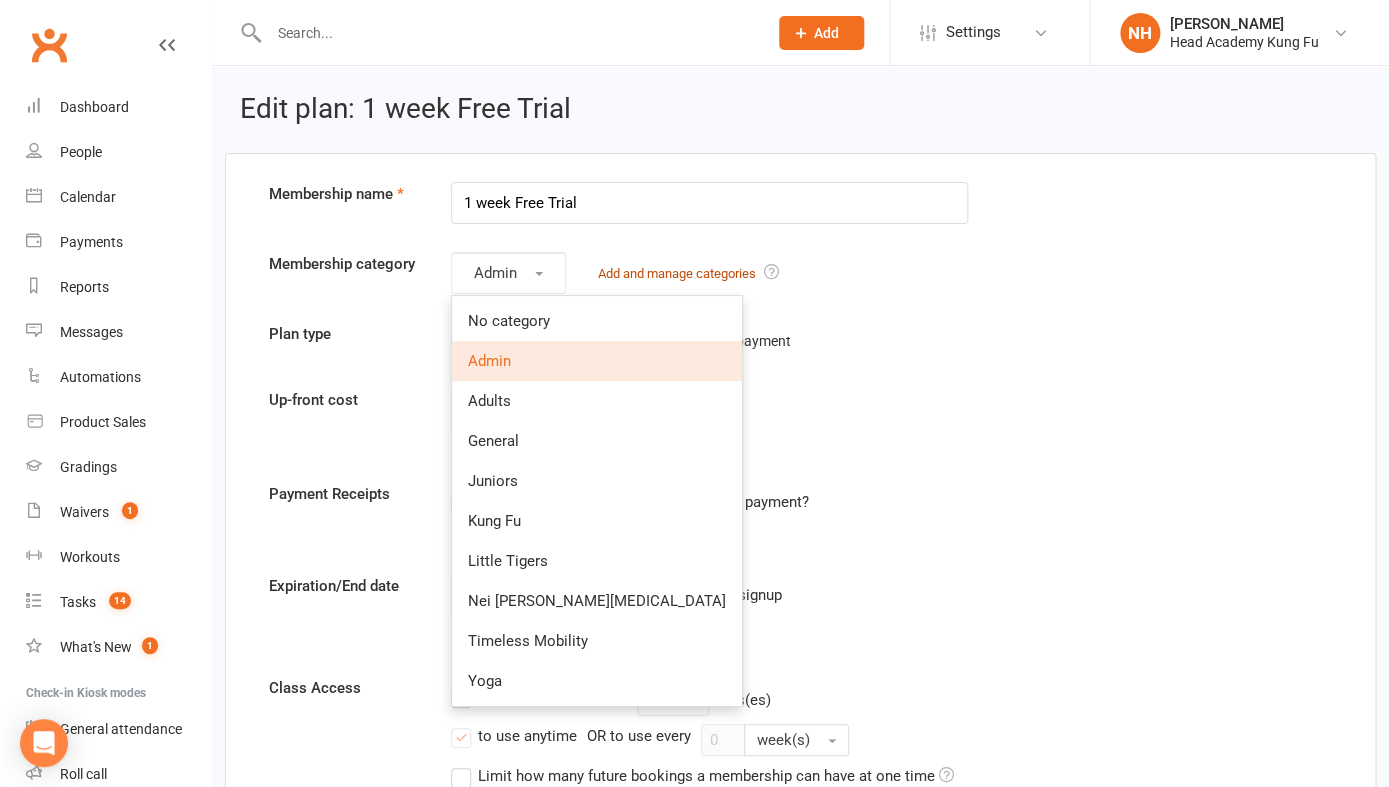 click on "Add and manage categories" at bounding box center (677, 273) 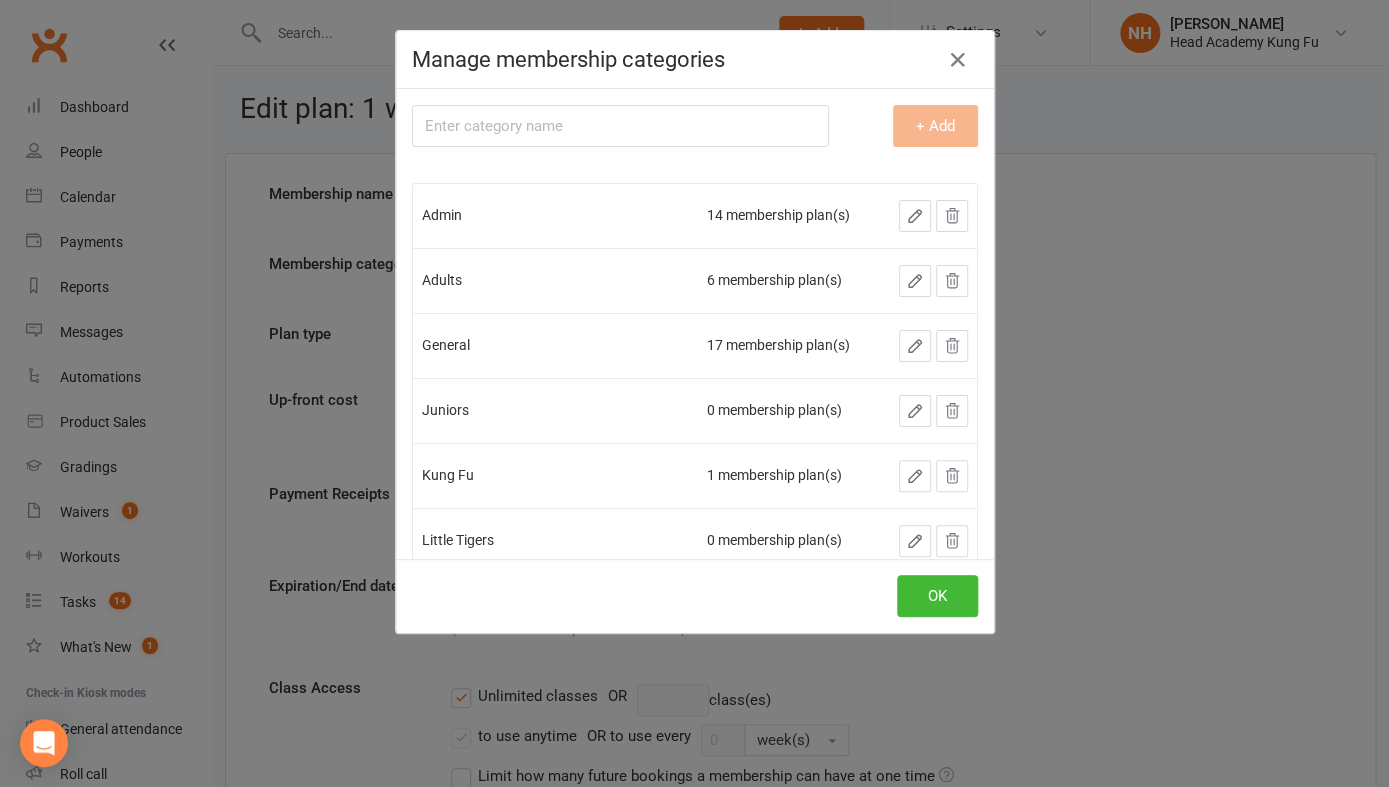 click at bounding box center (620, 126) 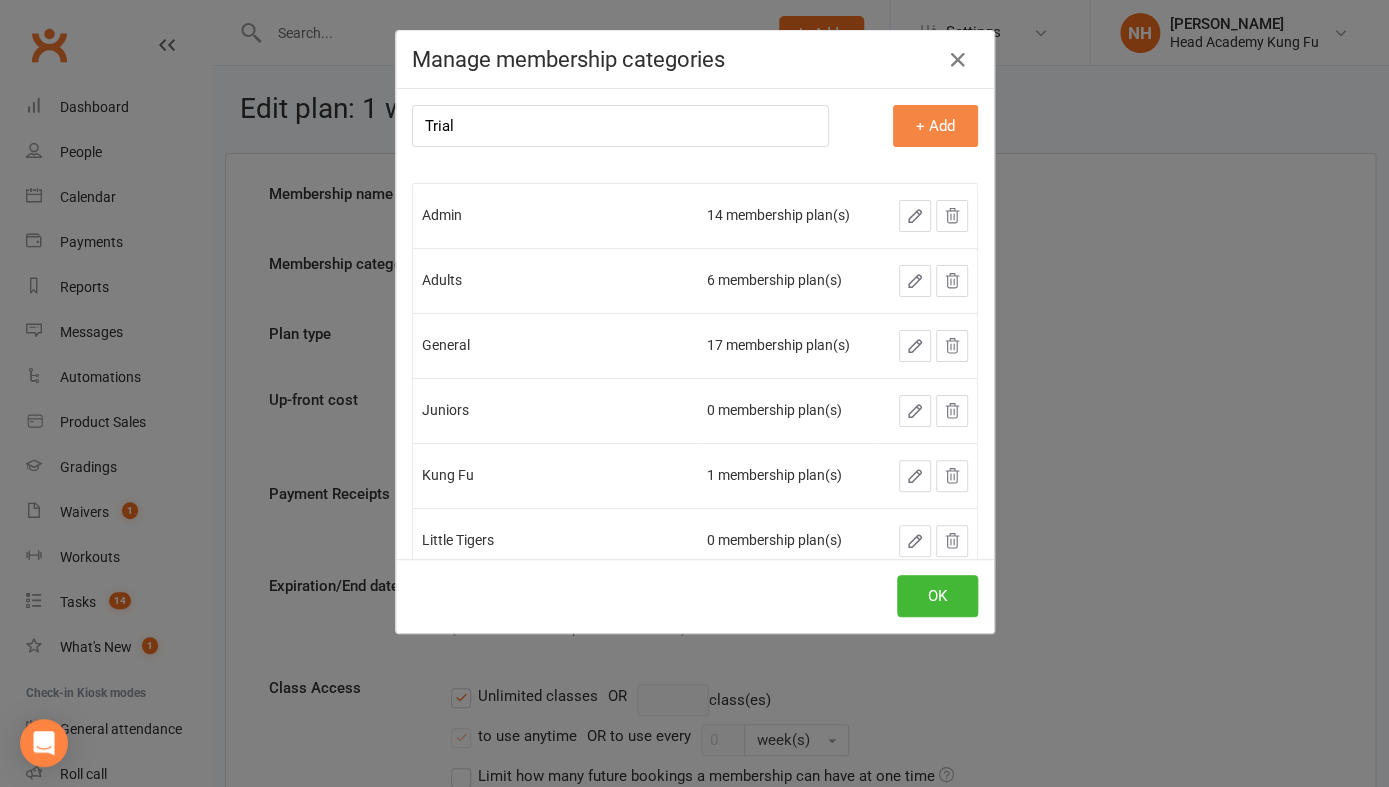 type on "Trial" 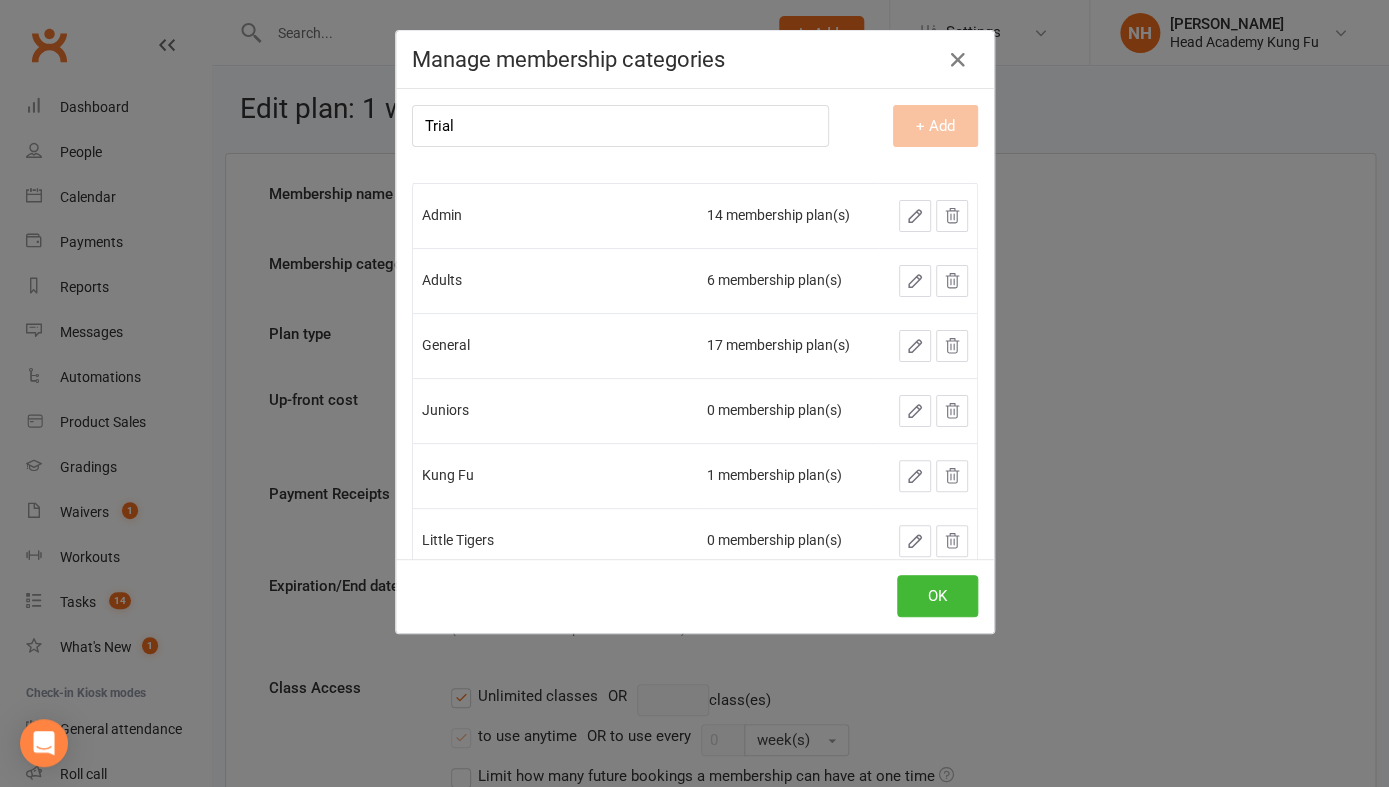 type 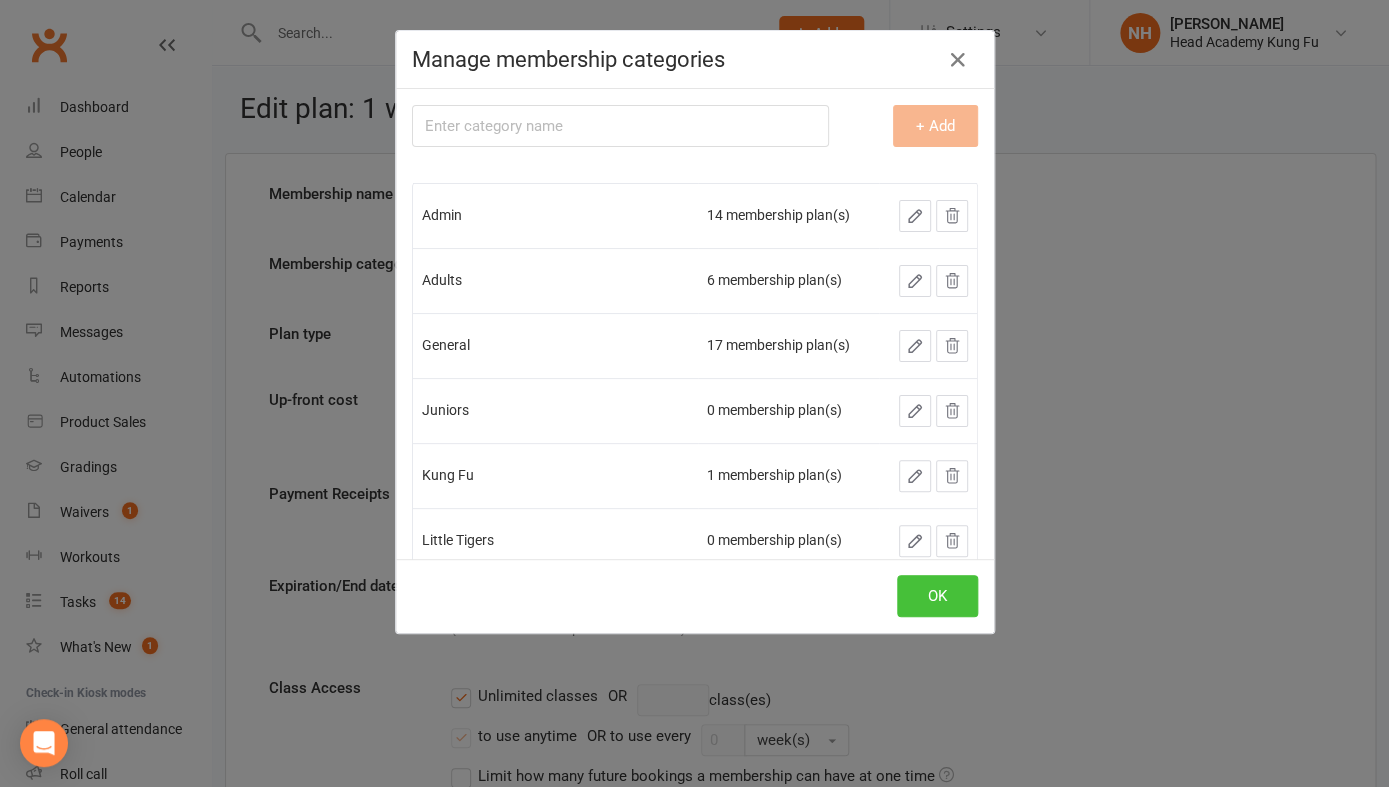 click on "OK" at bounding box center [937, 596] 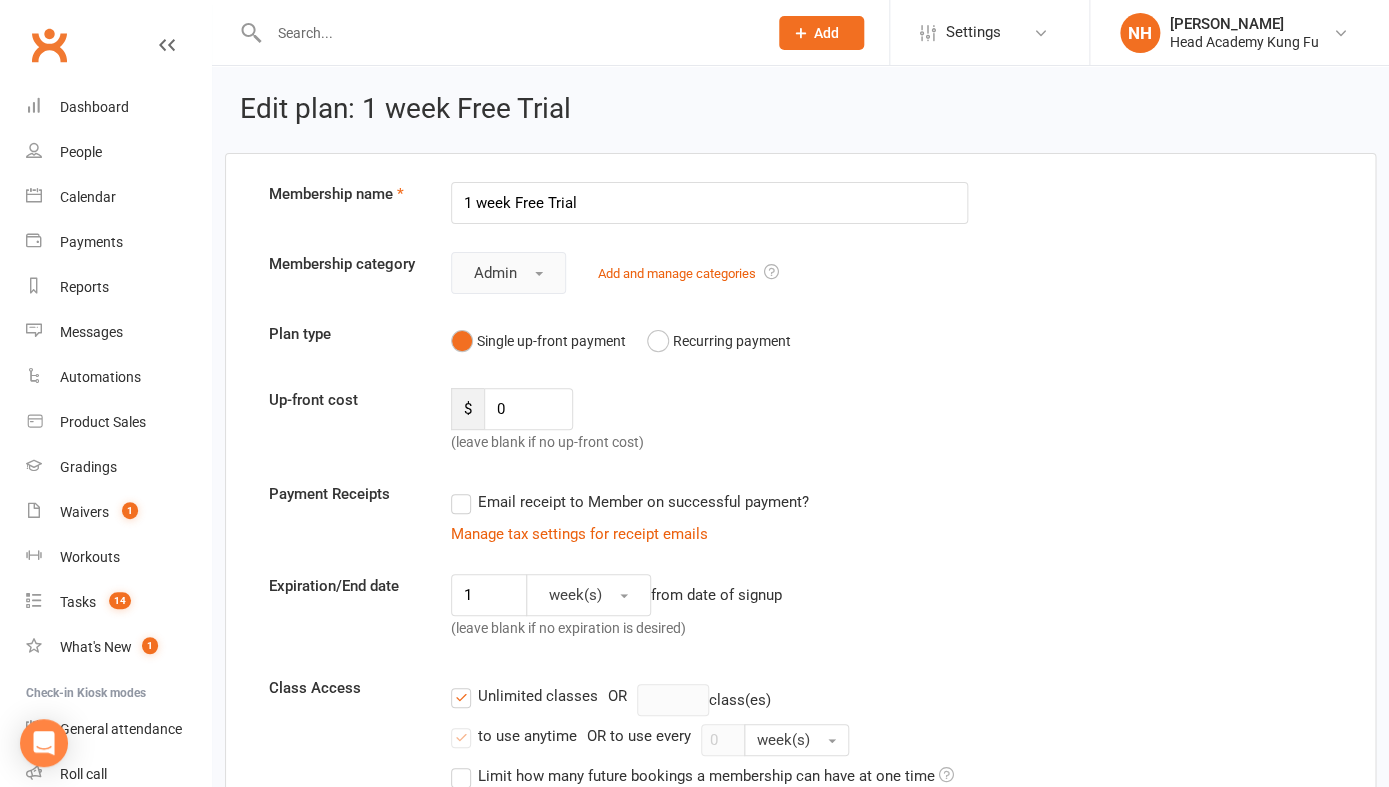 click on "Admin" at bounding box center (495, 273) 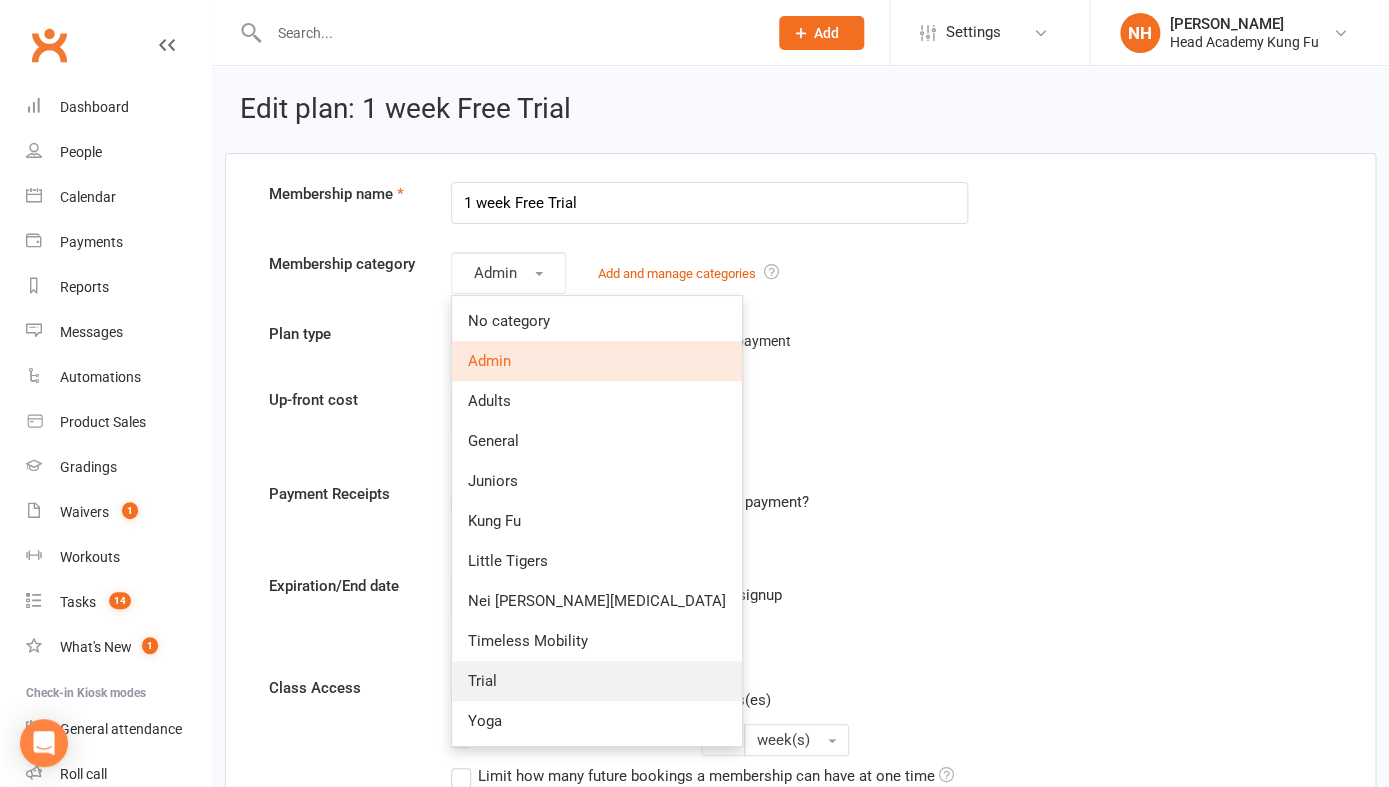 click on "Trial" at bounding box center [597, 681] 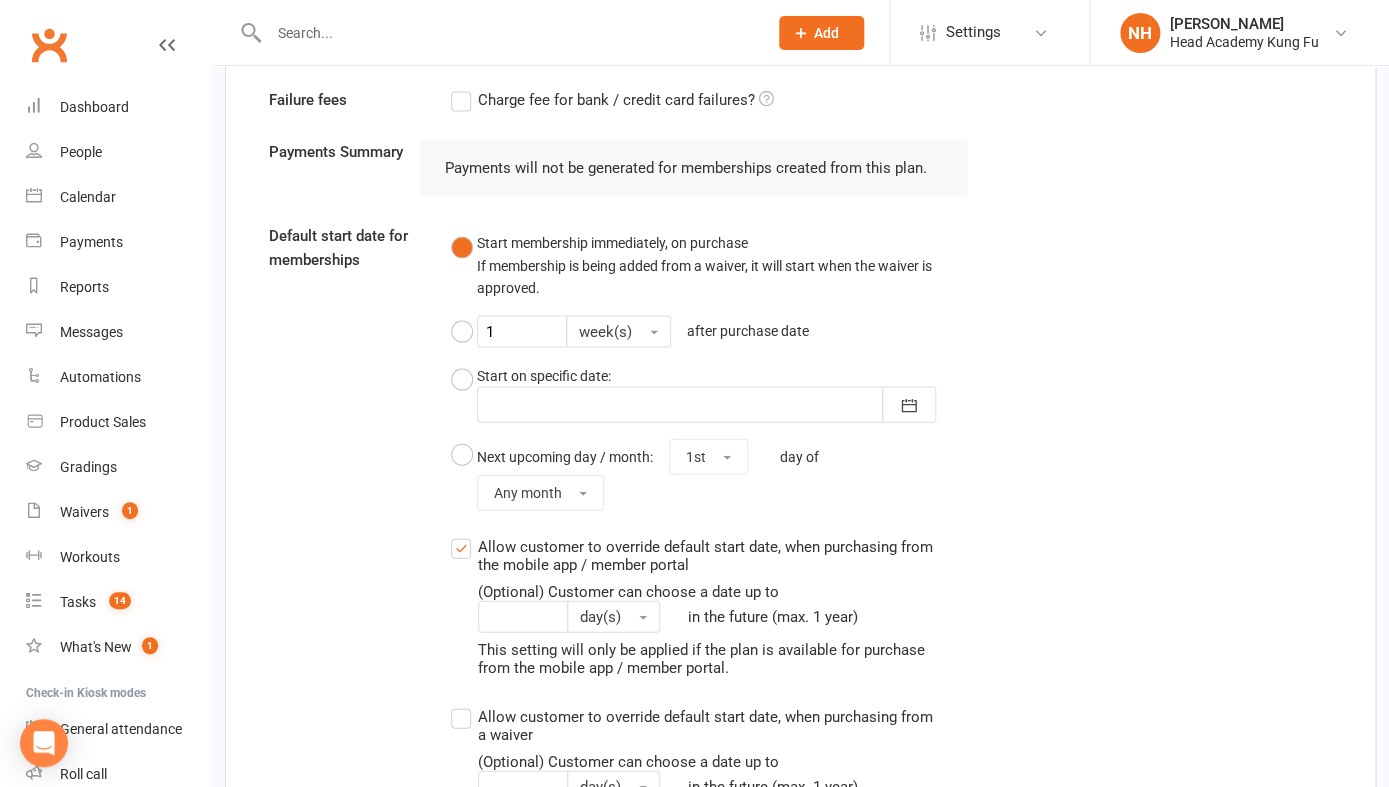 scroll, scrollTop: 1556, scrollLeft: 0, axis: vertical 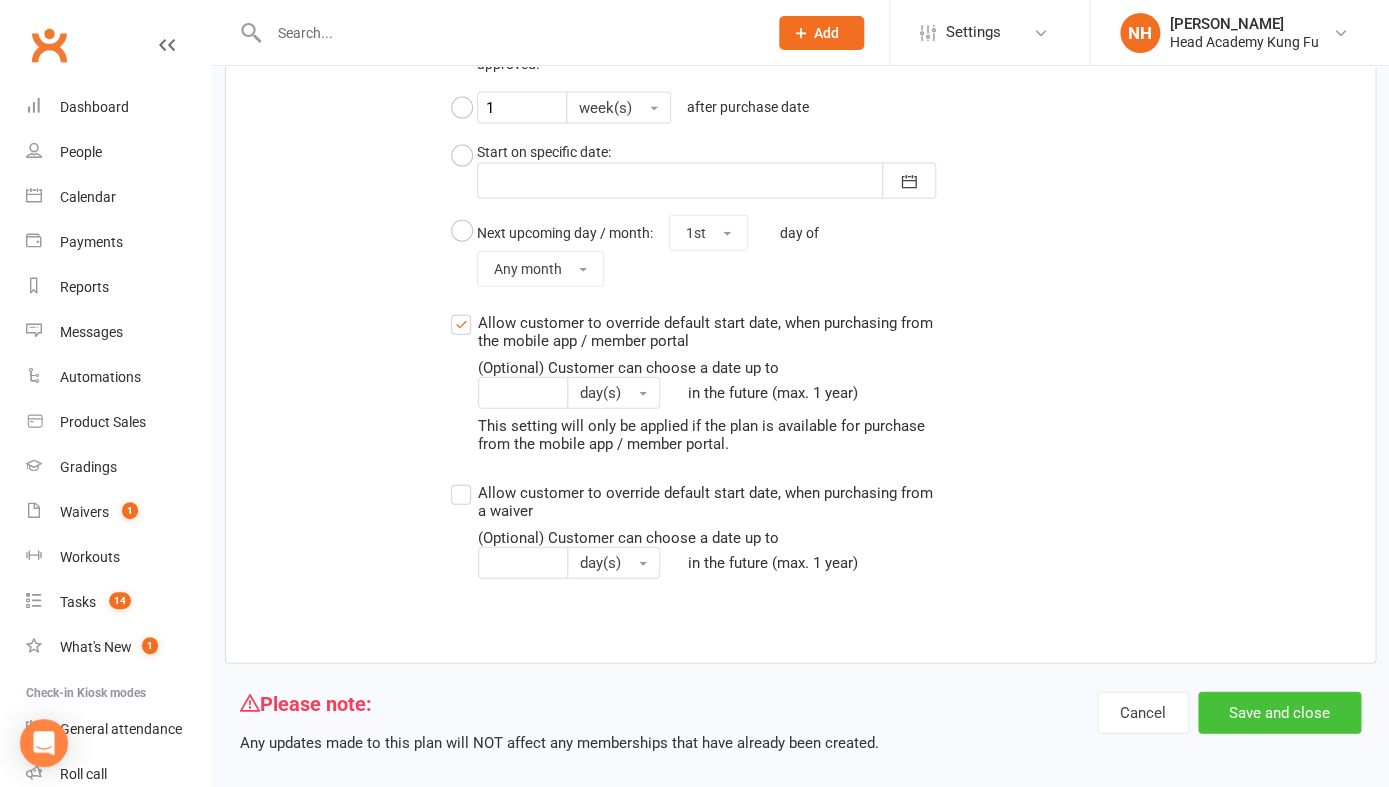 click on "Save and close" at bounding box center (1279, 713) 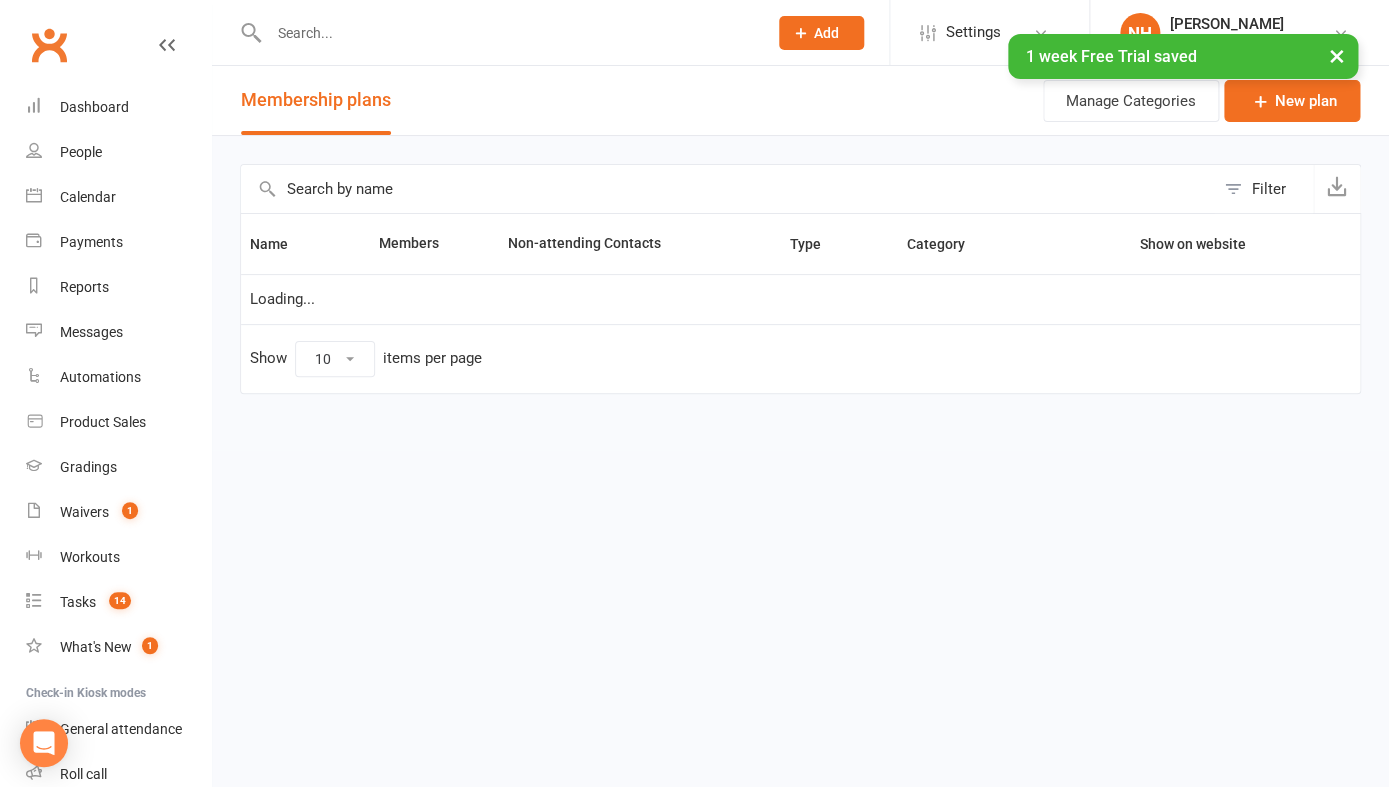 select on "100" 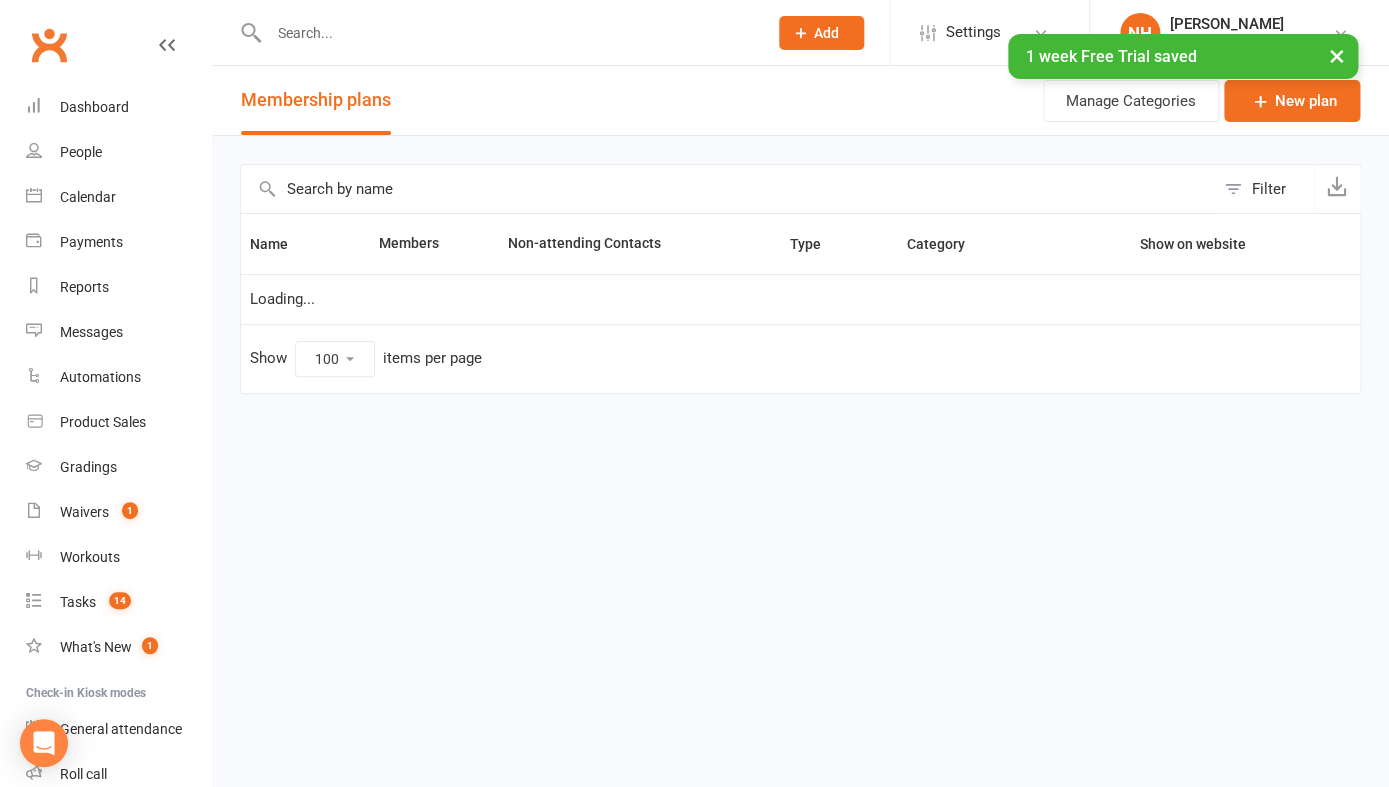 scroll, scrollTop: 0, scrollLeft: 0, axis: both 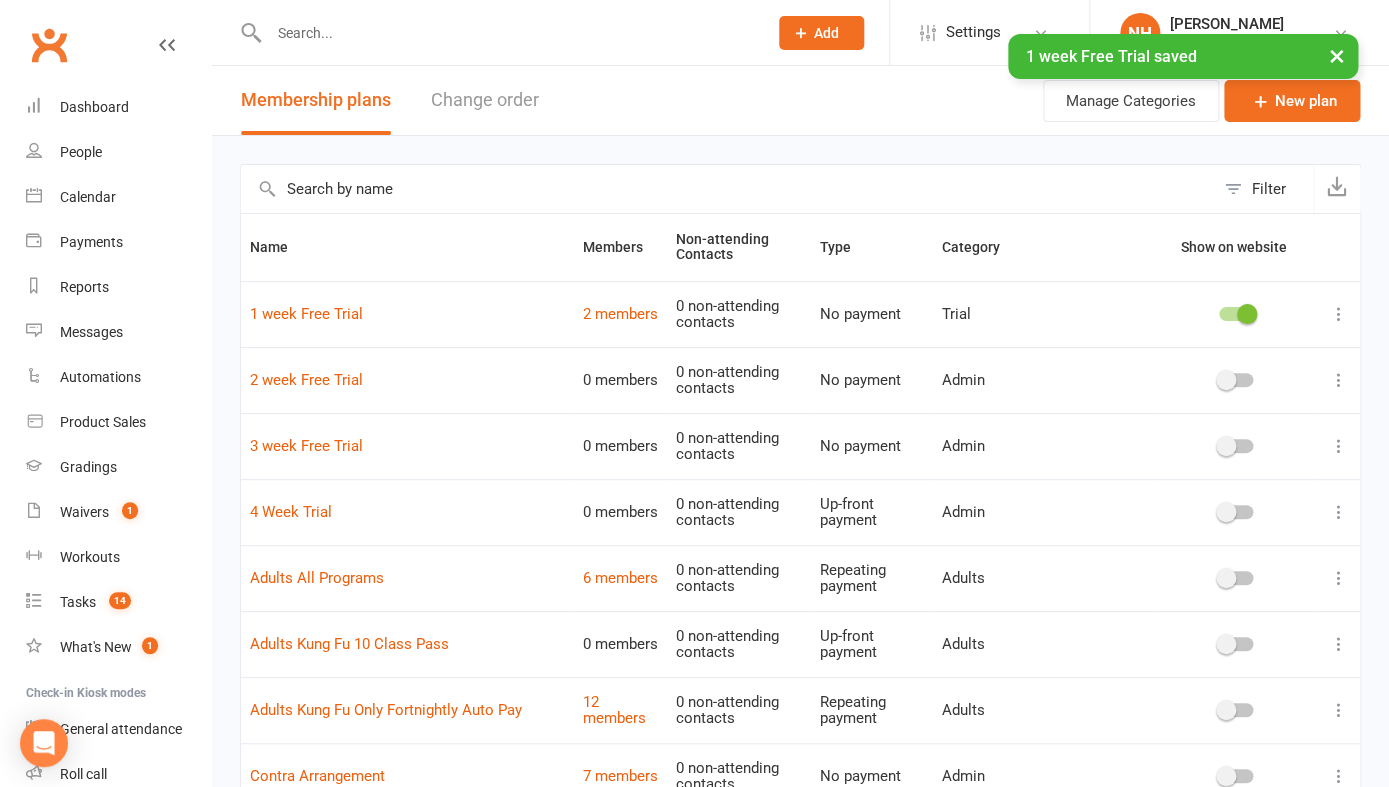 click at bounding box center (1339, 380) 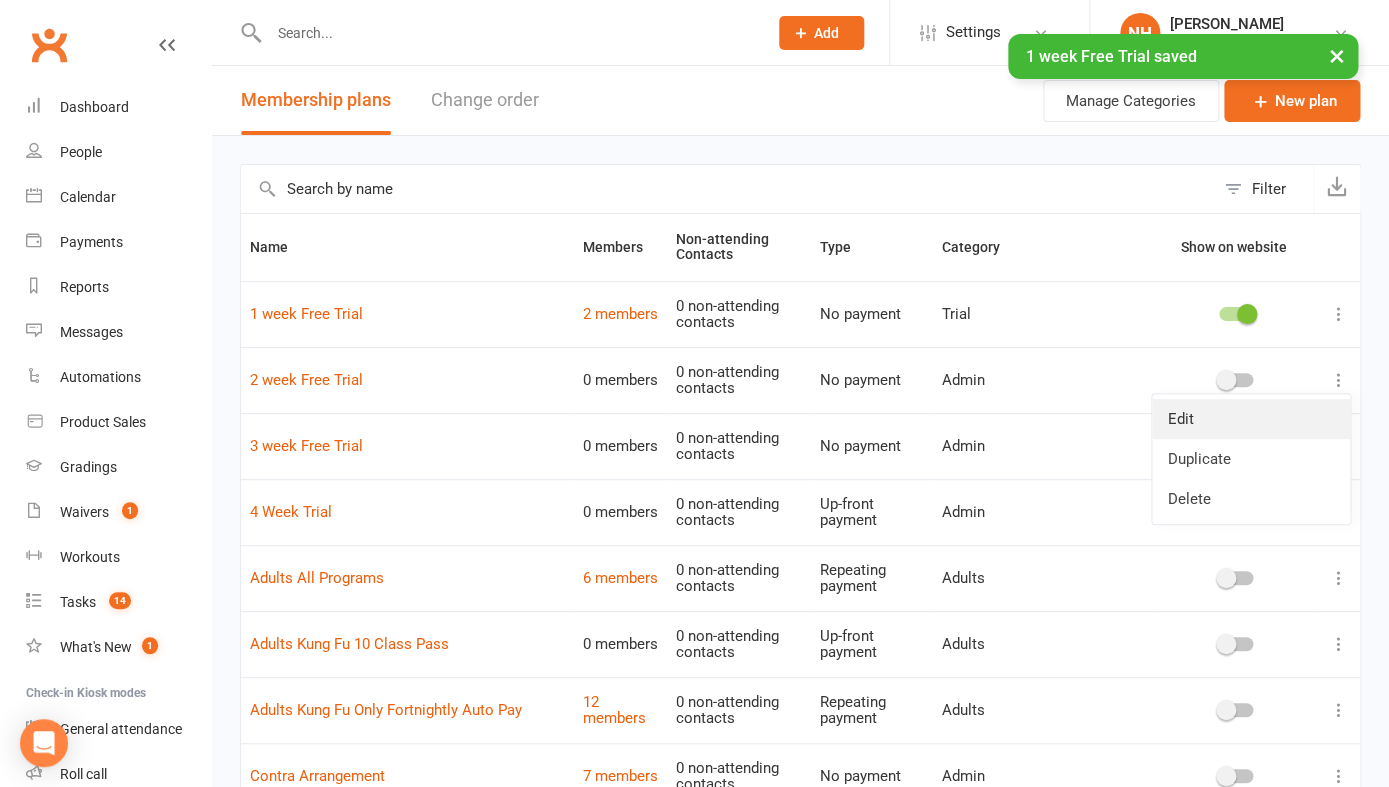click on "Edit" at bounding box center [1251, 419] 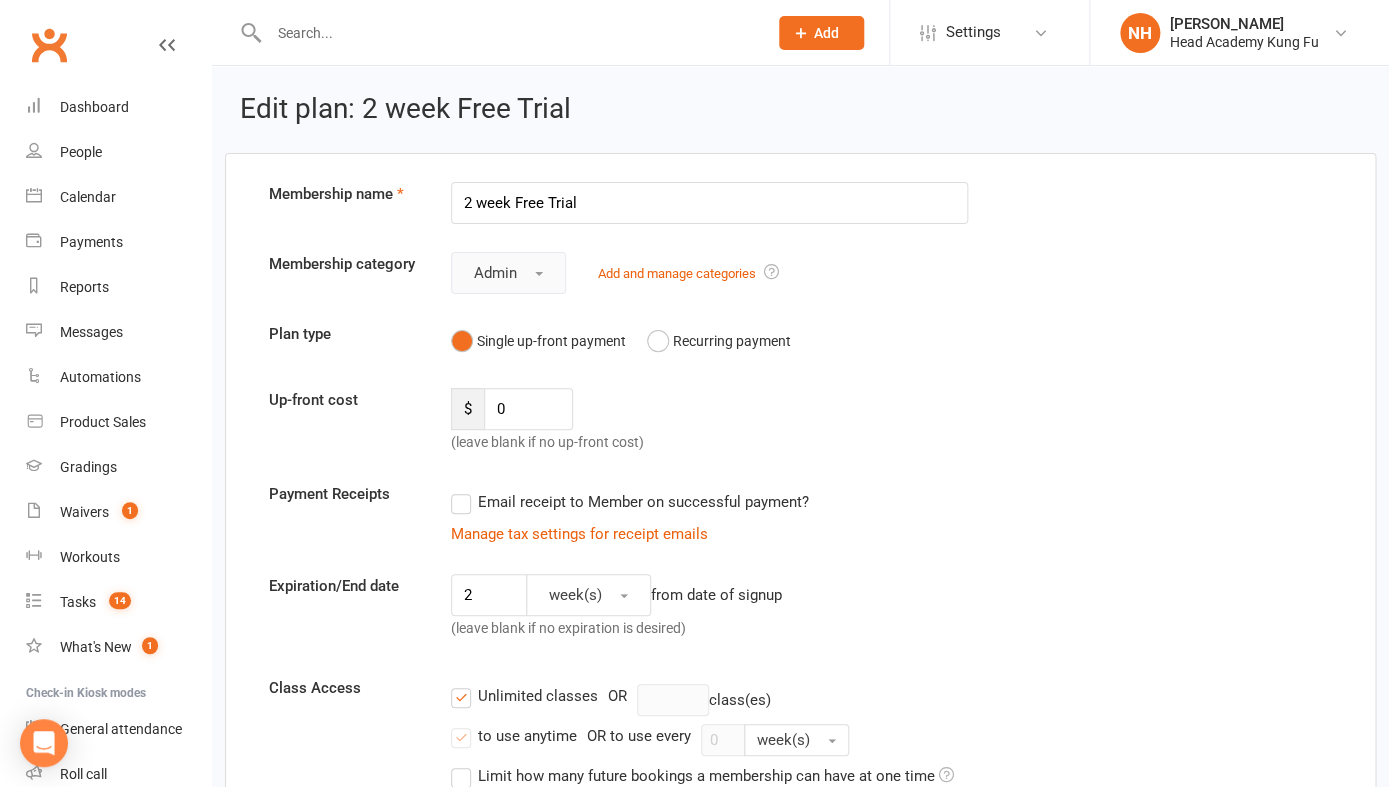 click on "Admin" at bounding box center (508, 273) 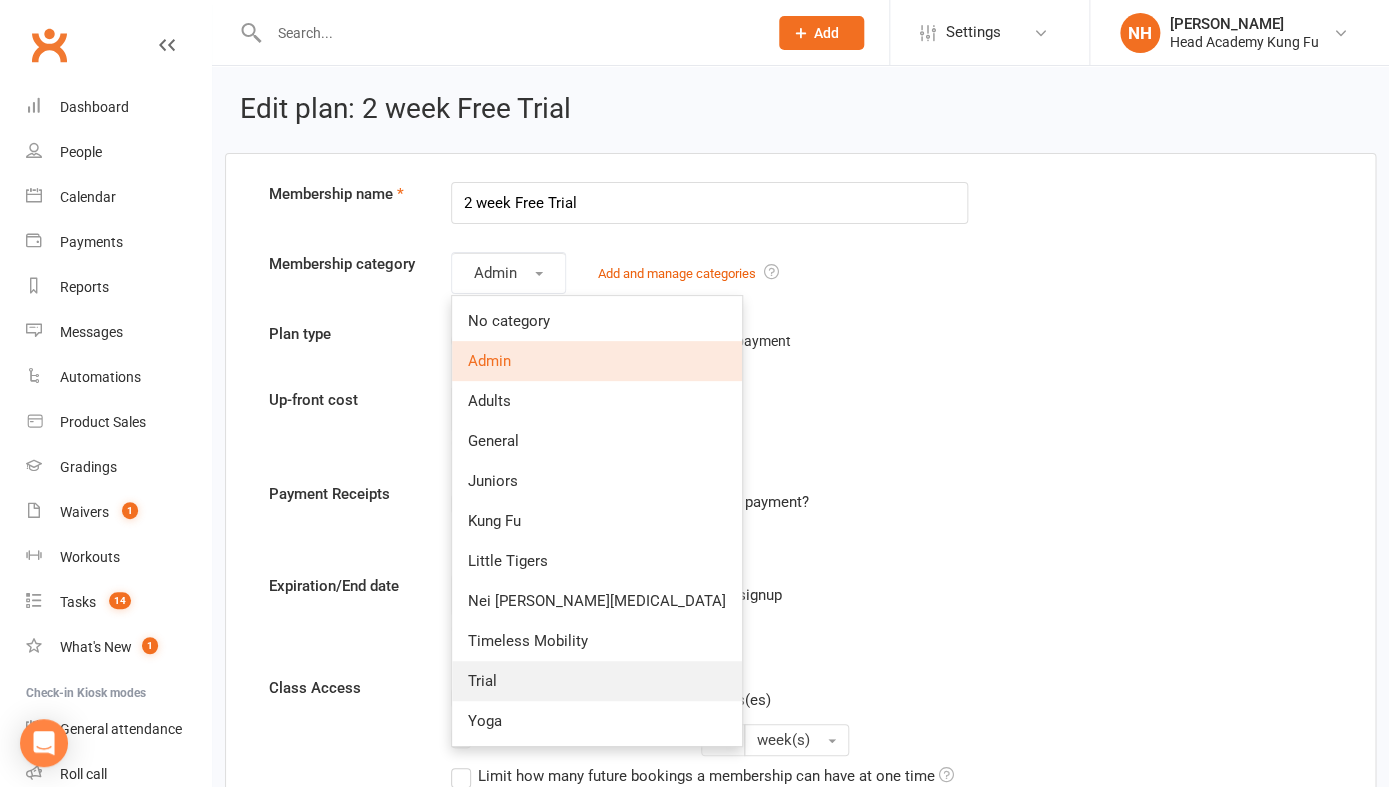 click on "Trial" at bounding box center [482, 681] 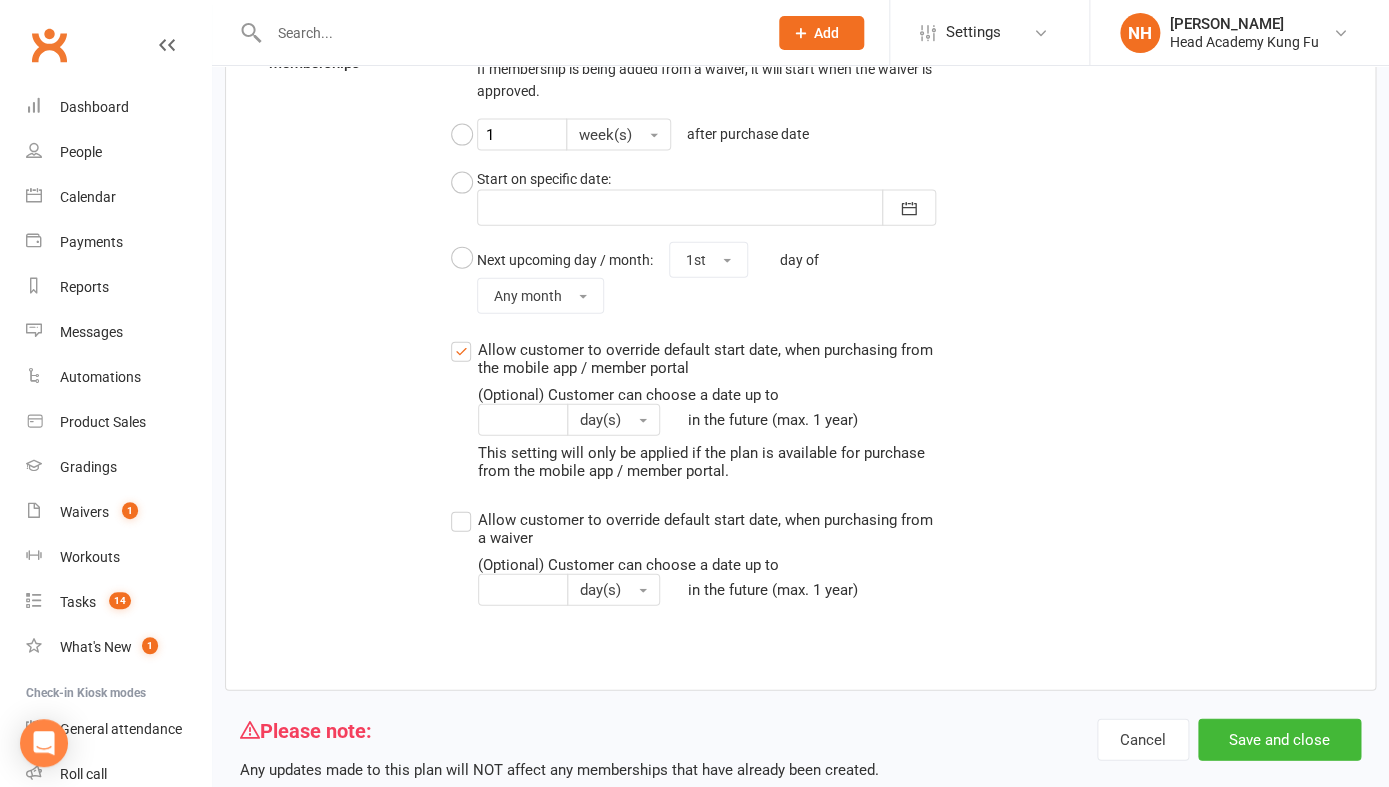 scroll, scrollTop: 1556, scrollLeft: 0, axis: vertical 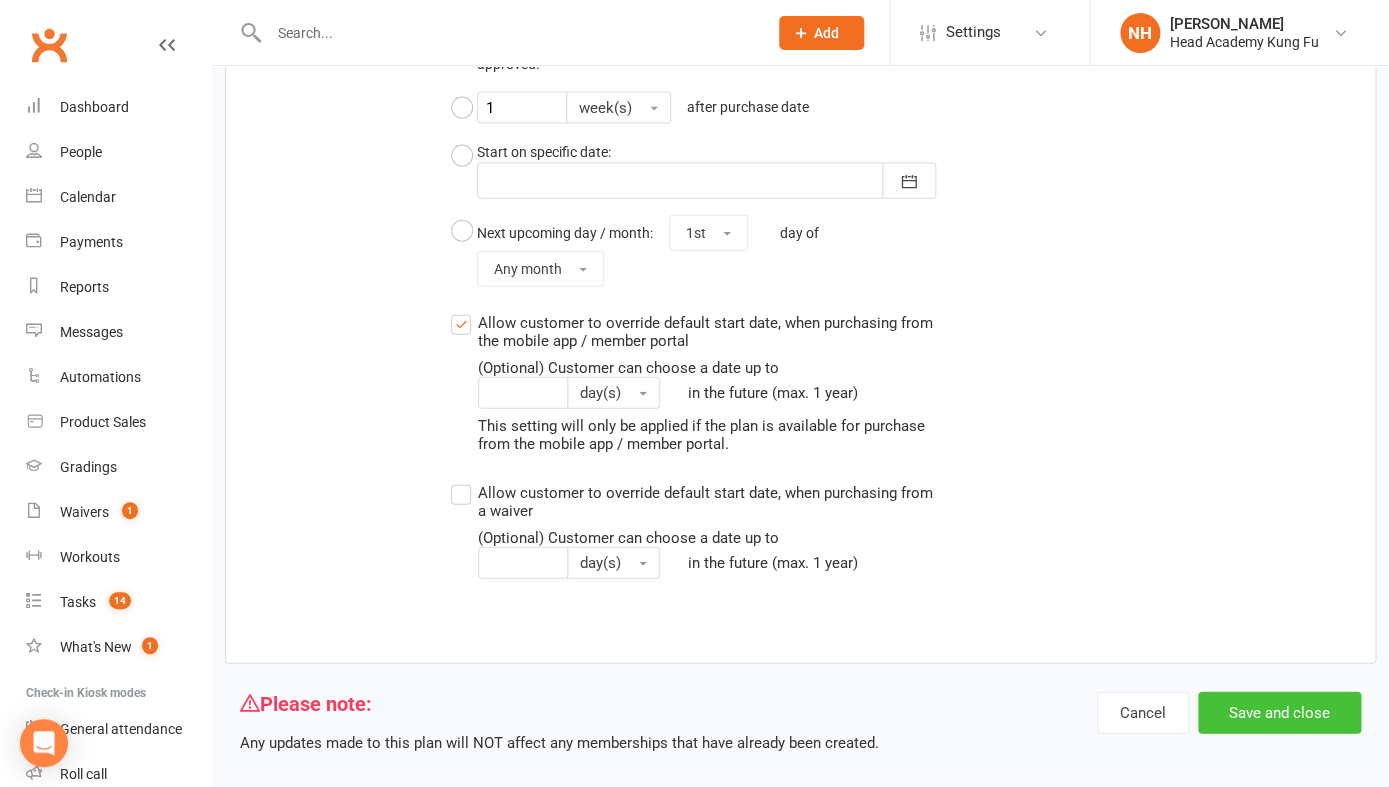 click on "Save and close" at bounding box center [1279, 713] 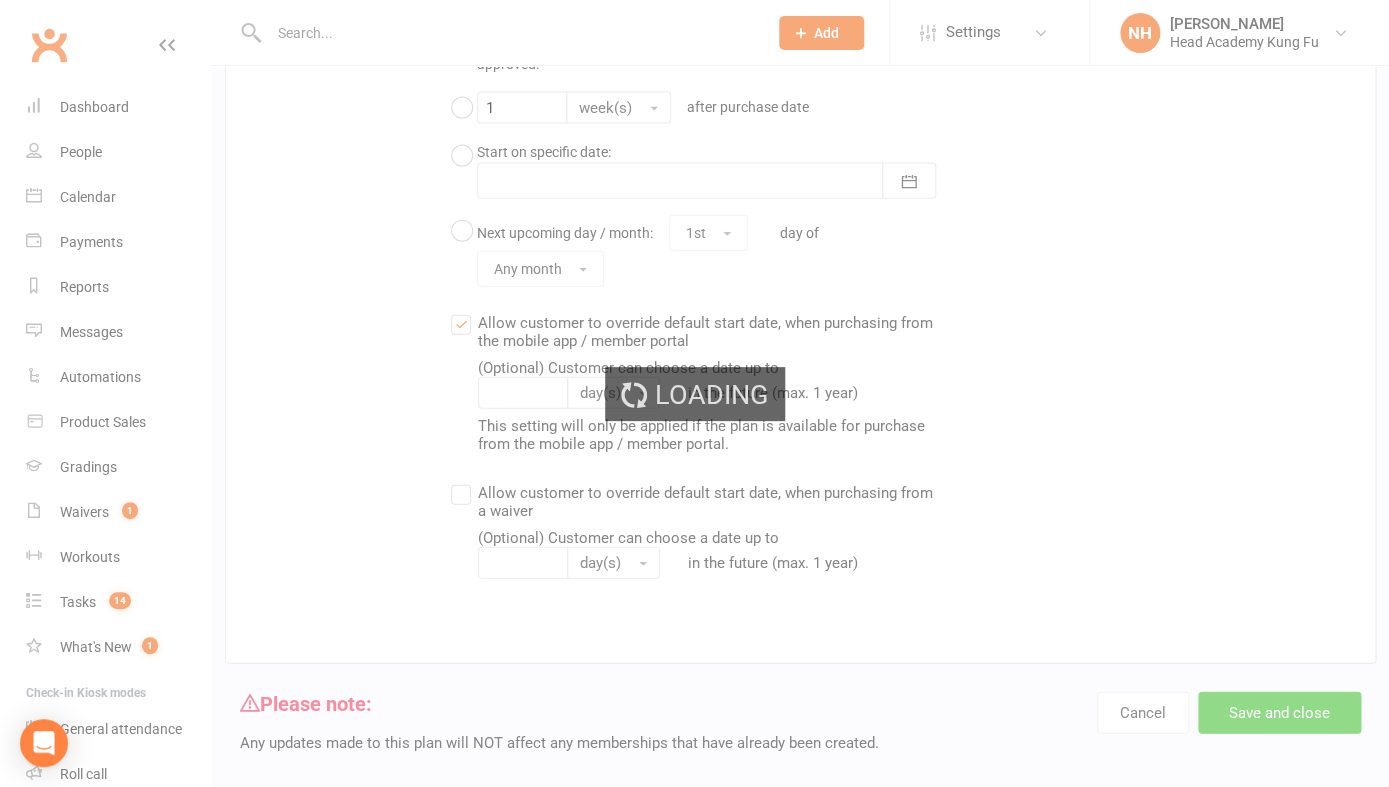 scroll, scrollTop: 0, scrollLeft: 0, axis: both 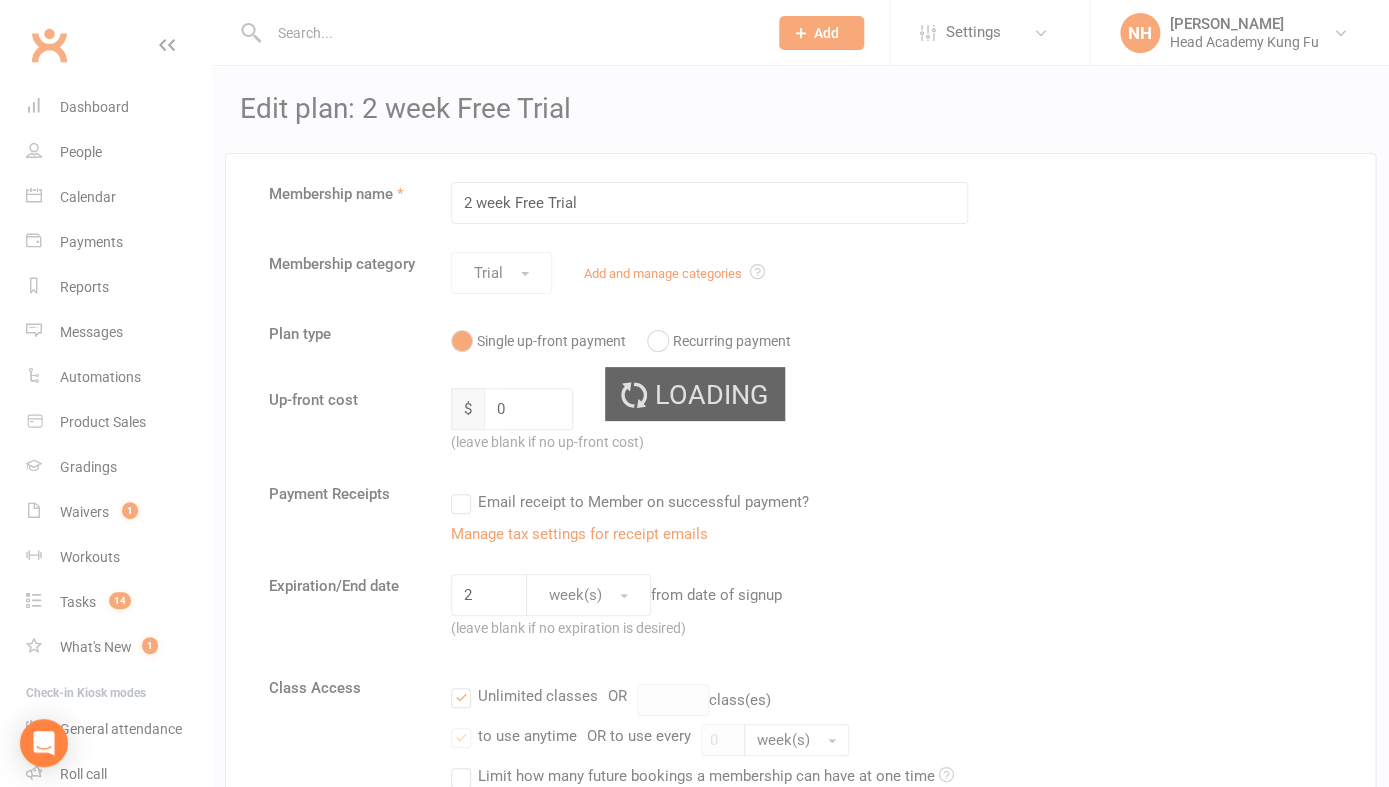 select on "100" 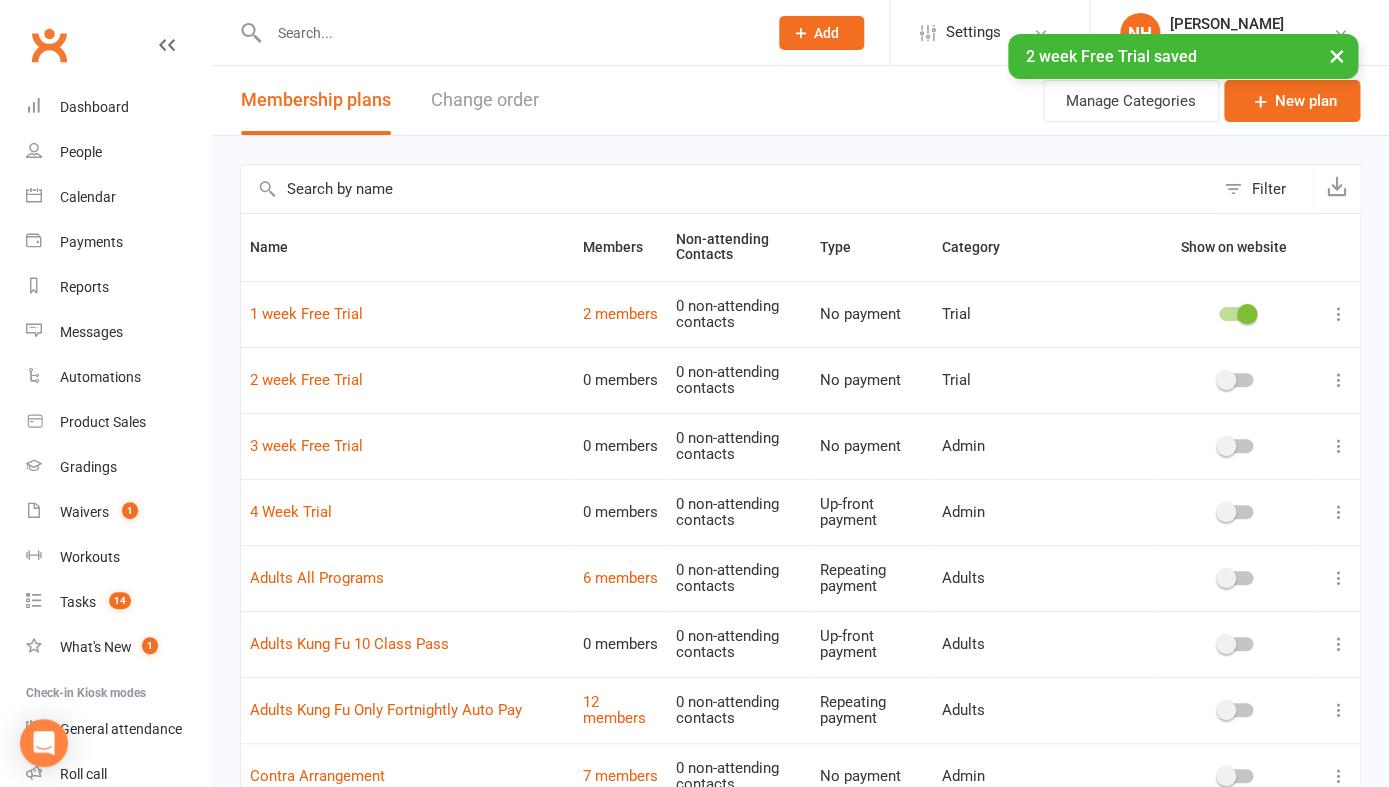 click at bounding box center (1339, 446) 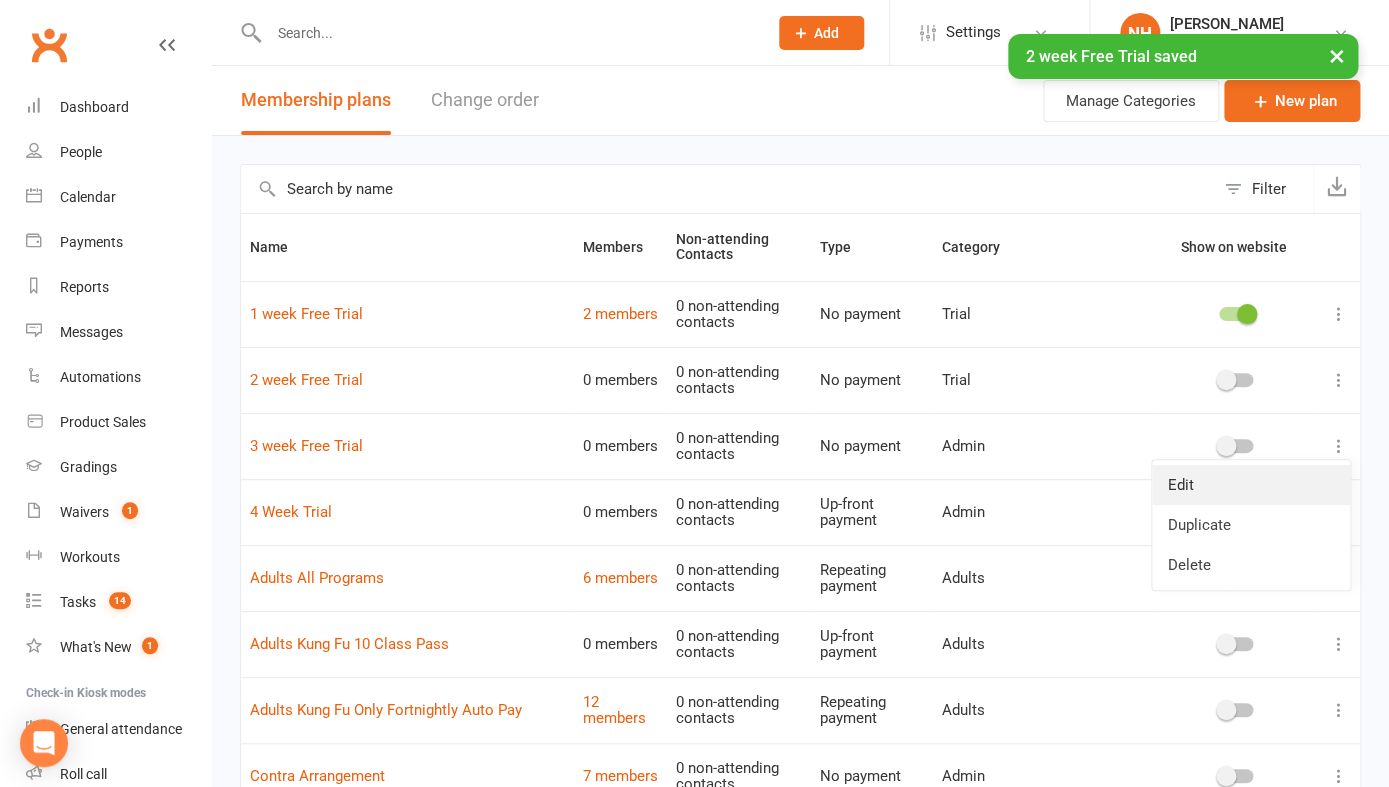 click on "Edit" at bounding box center (1251, 485) 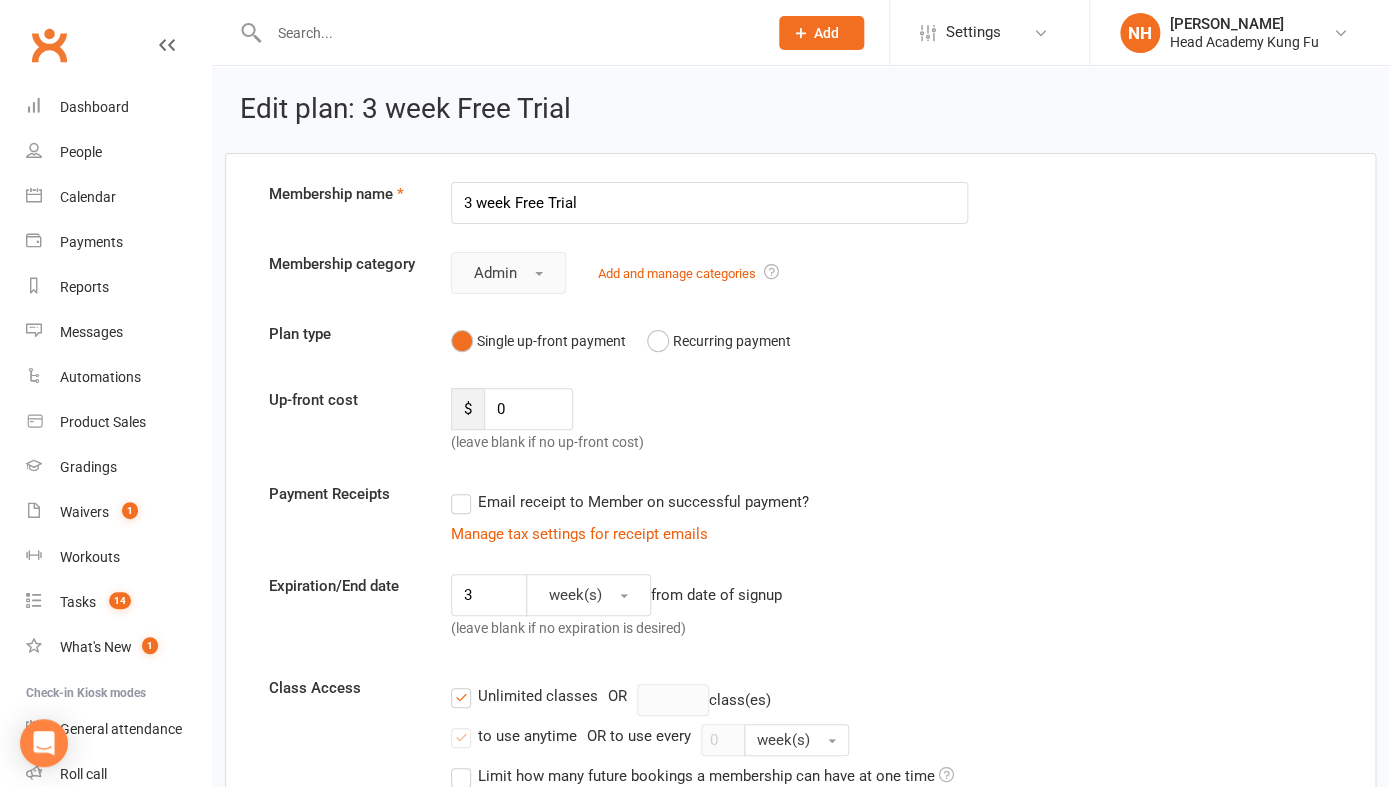 click on "Admin" at bounding box center (508, 273) 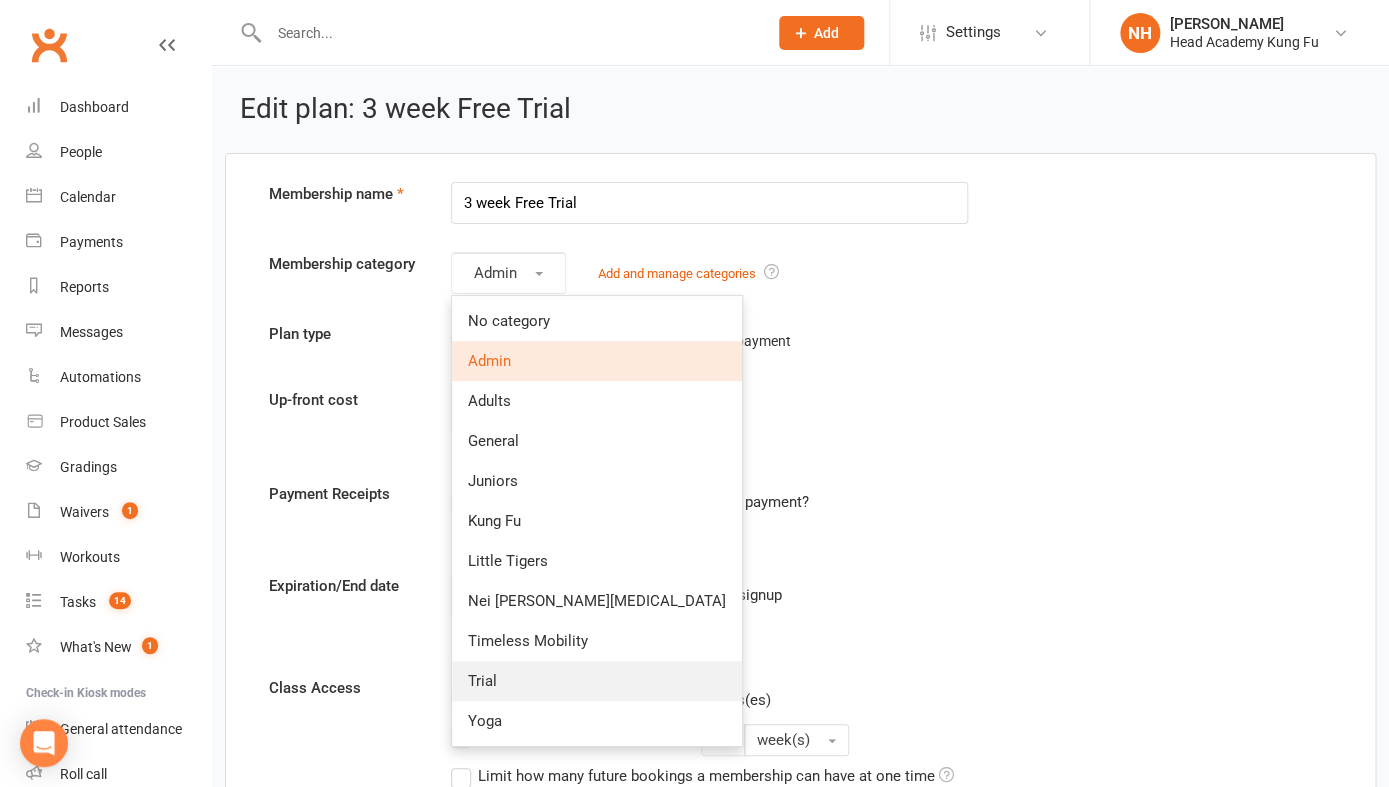 click on "Trial" at bounding box center (482, 681) 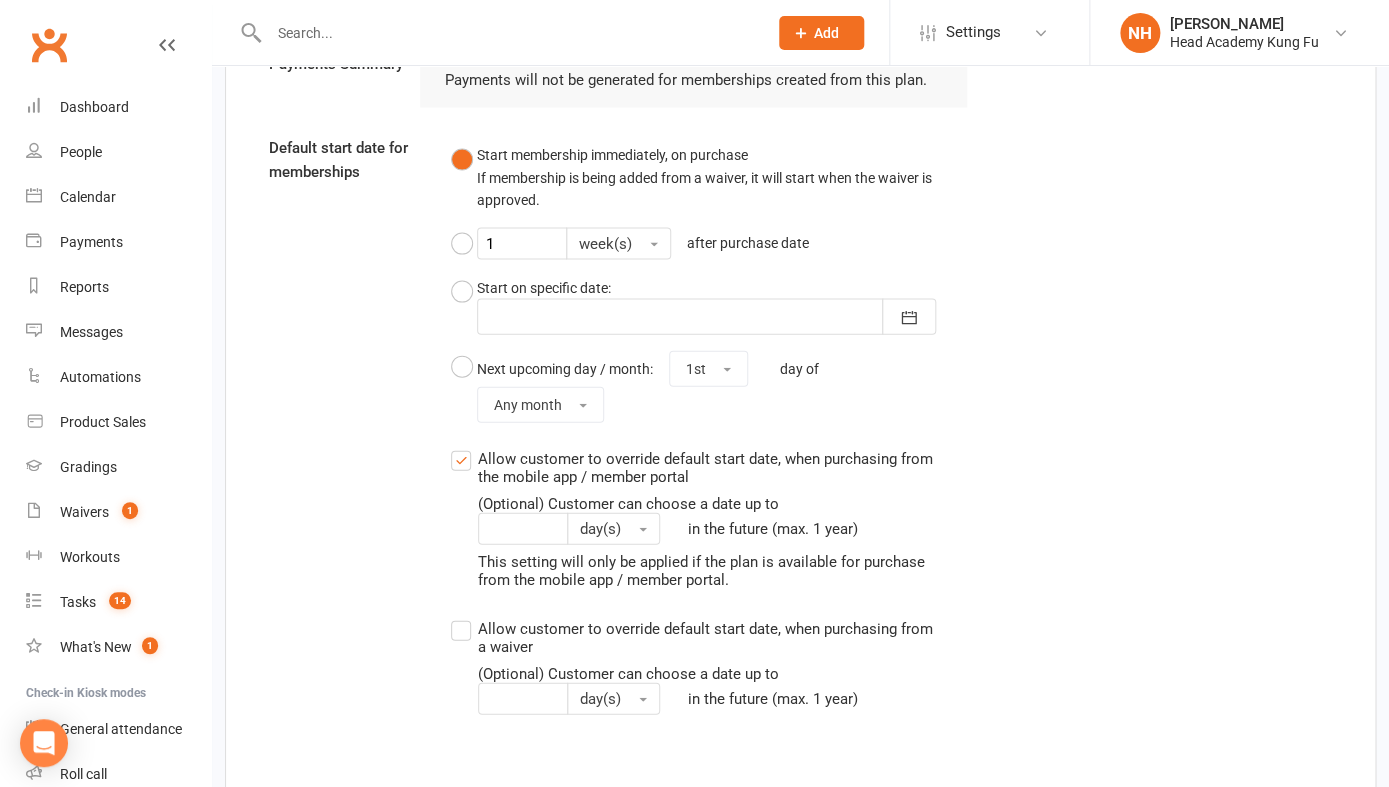 scroll, scrollTop: 1556, scrollLeft: 0, axis: vertical 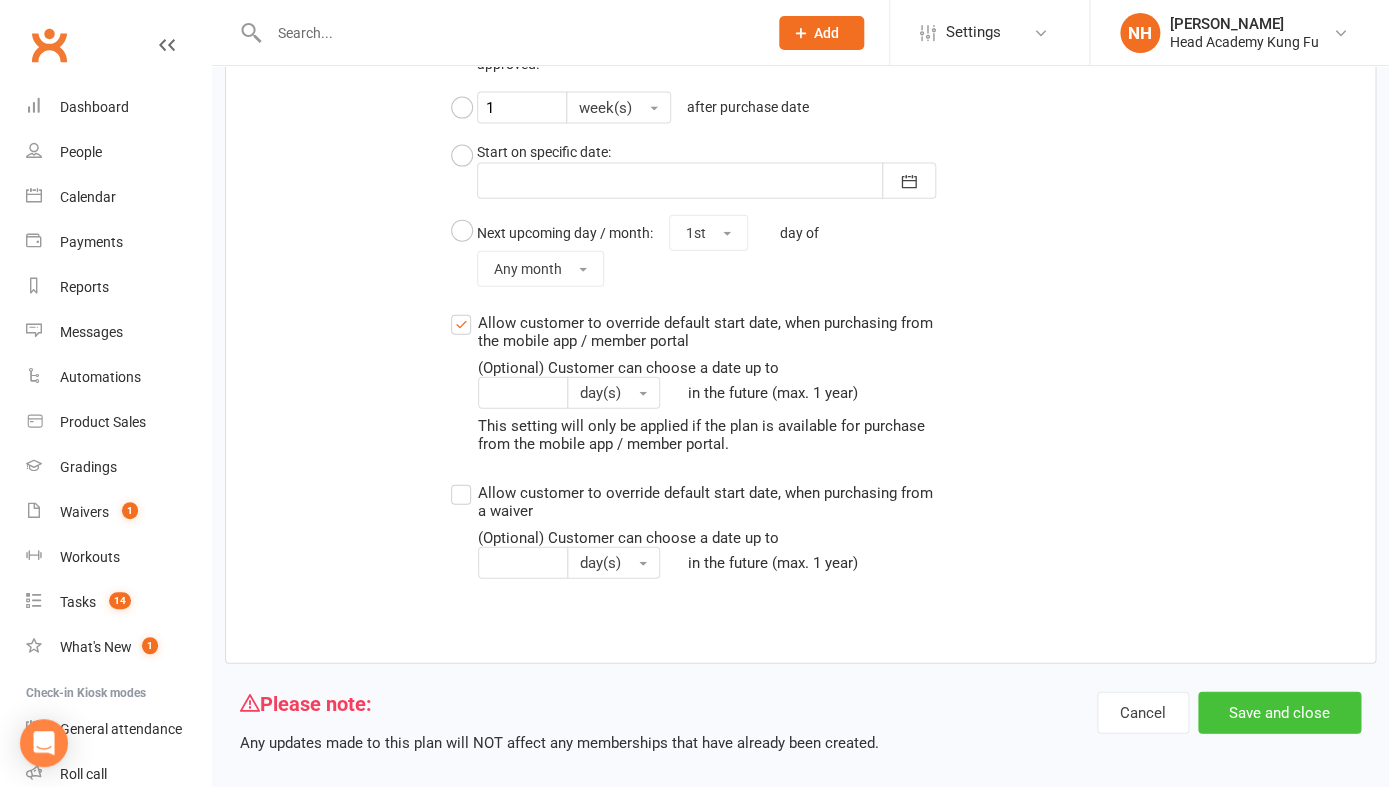 click on "Save and close" at bounding box center (1279, 713) 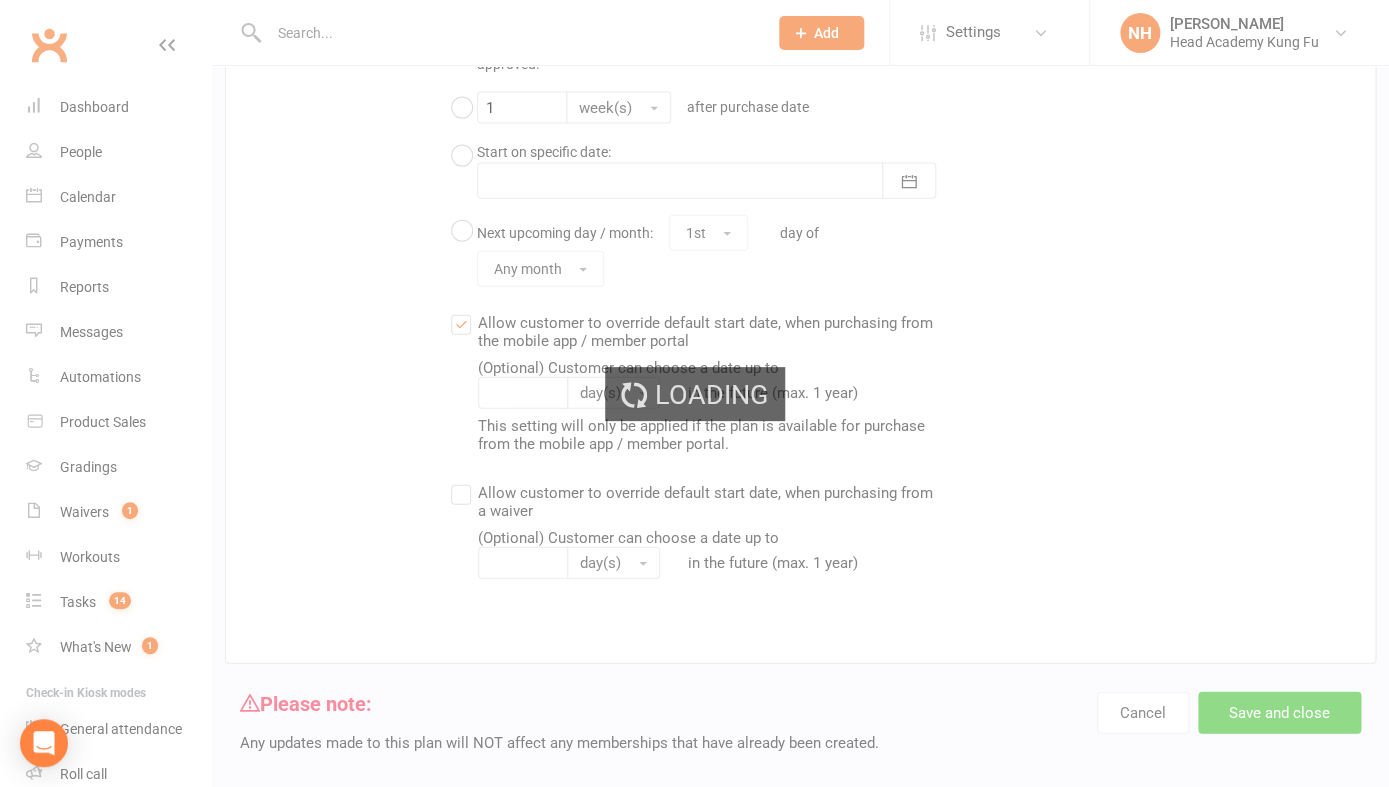 scroll, scrollTop: 0, scrollLeft: 0, axis: both 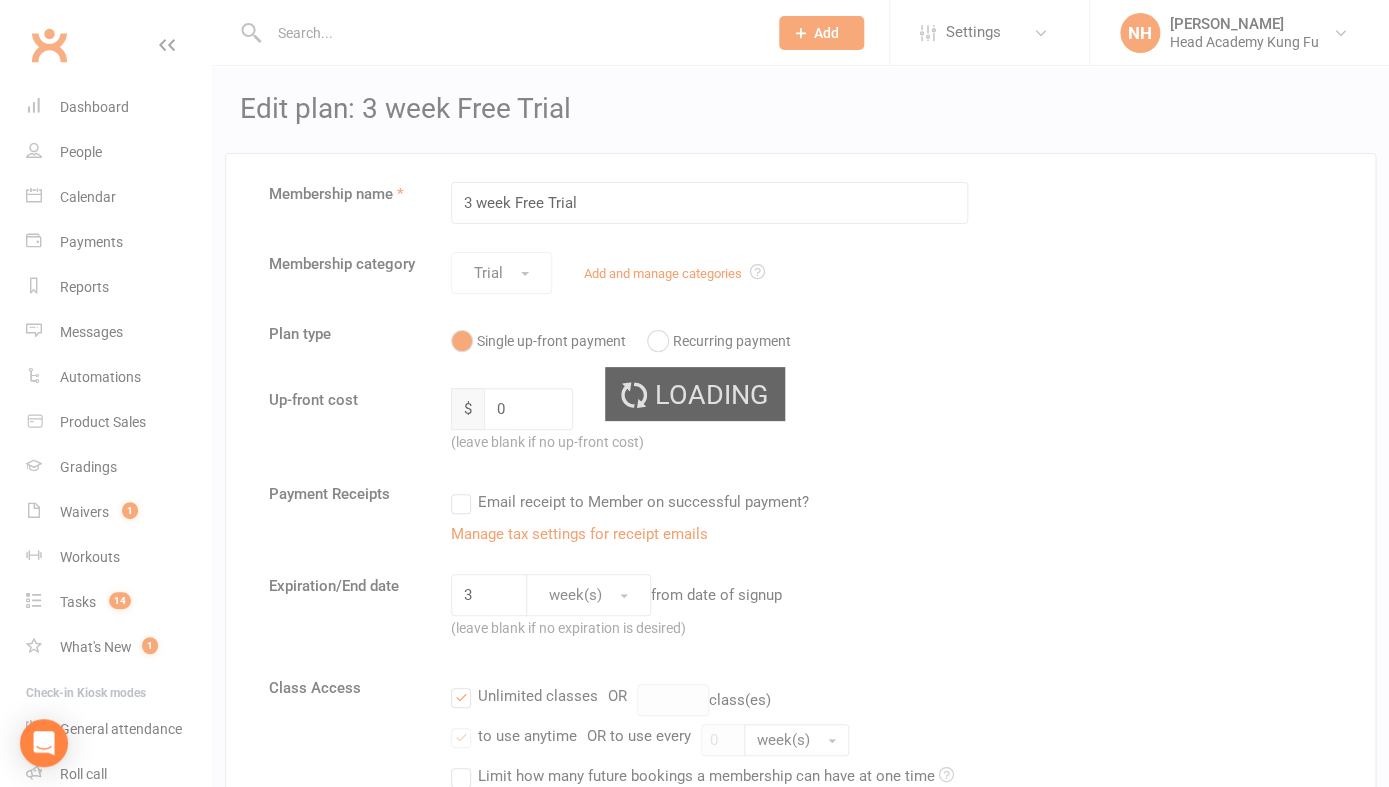 select on "100" 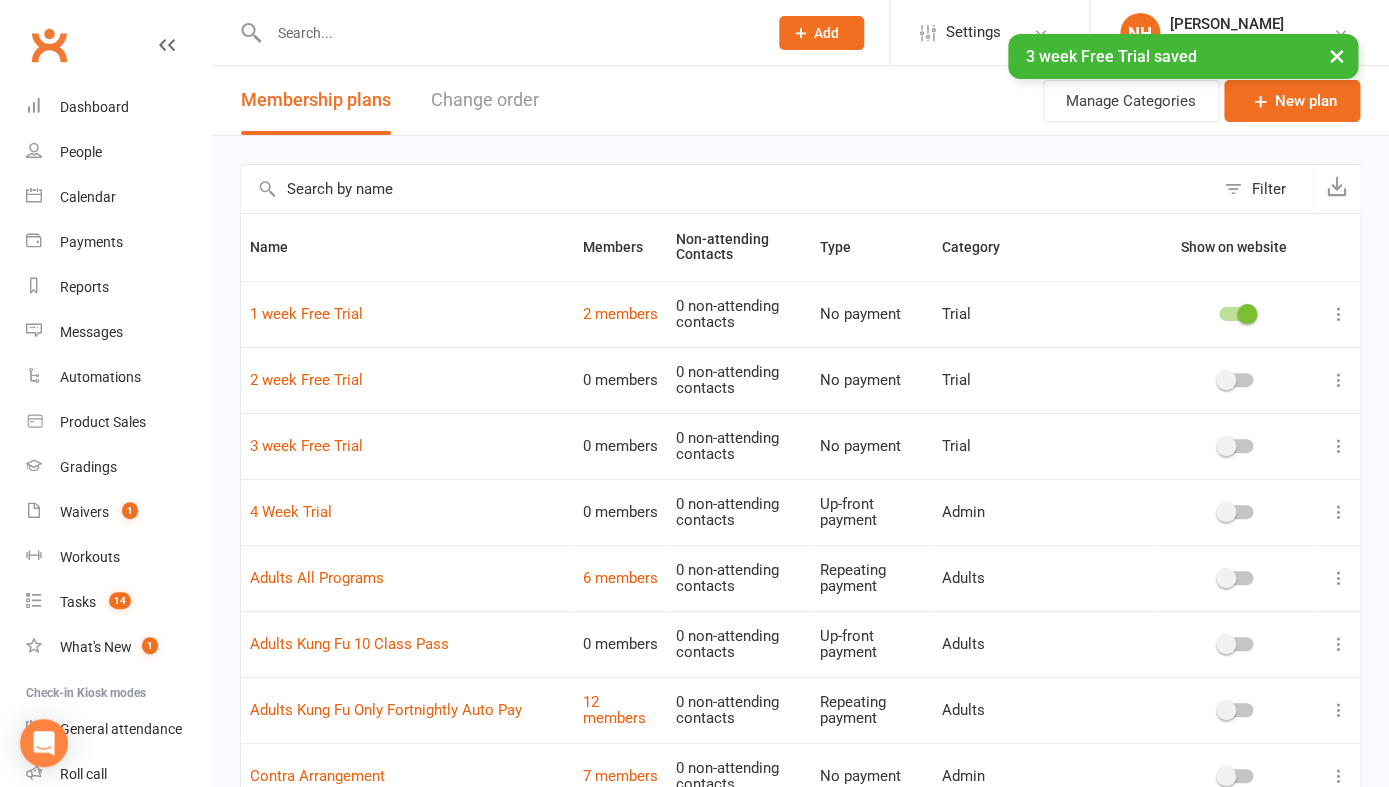 click at bounding box center [1339, 512] 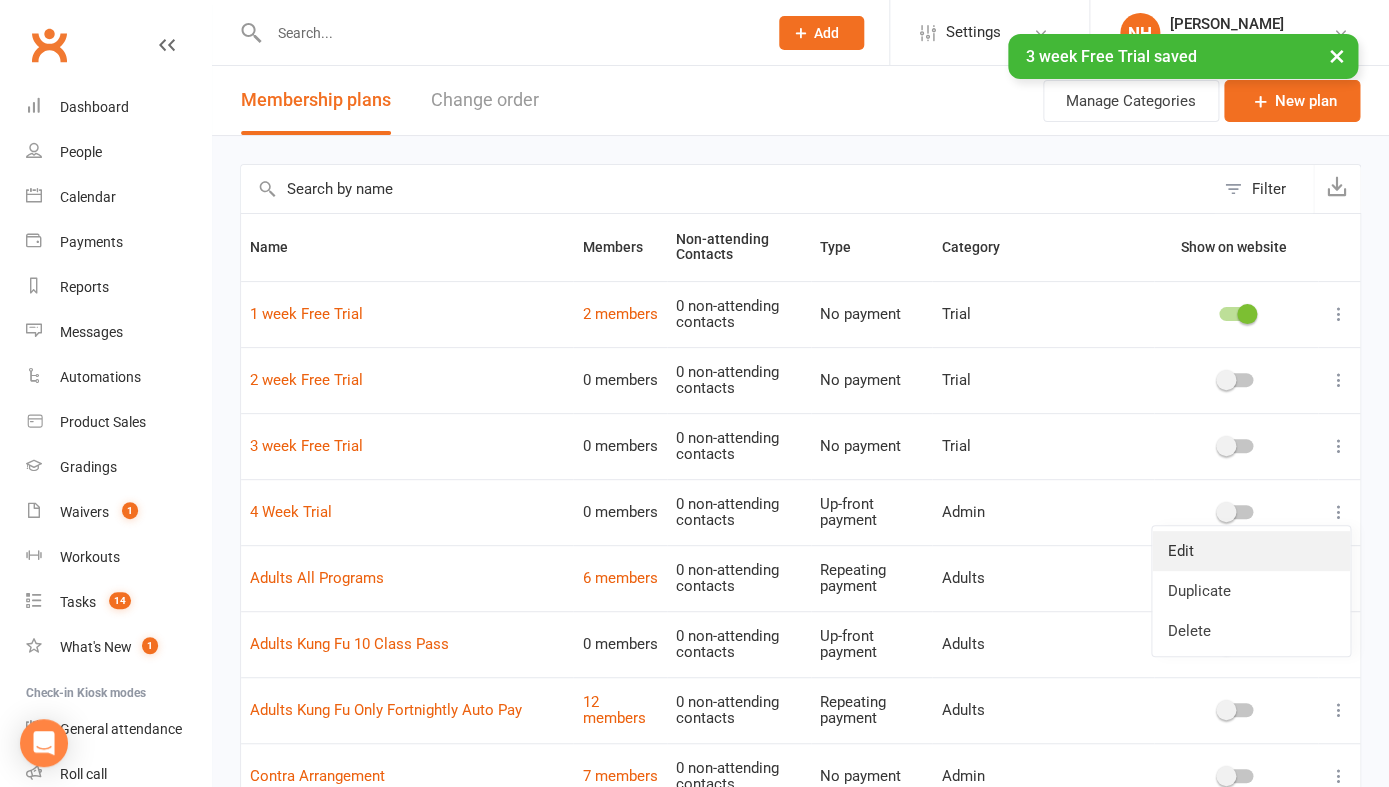 click on "Edit" at bounding box center [1251, 551] 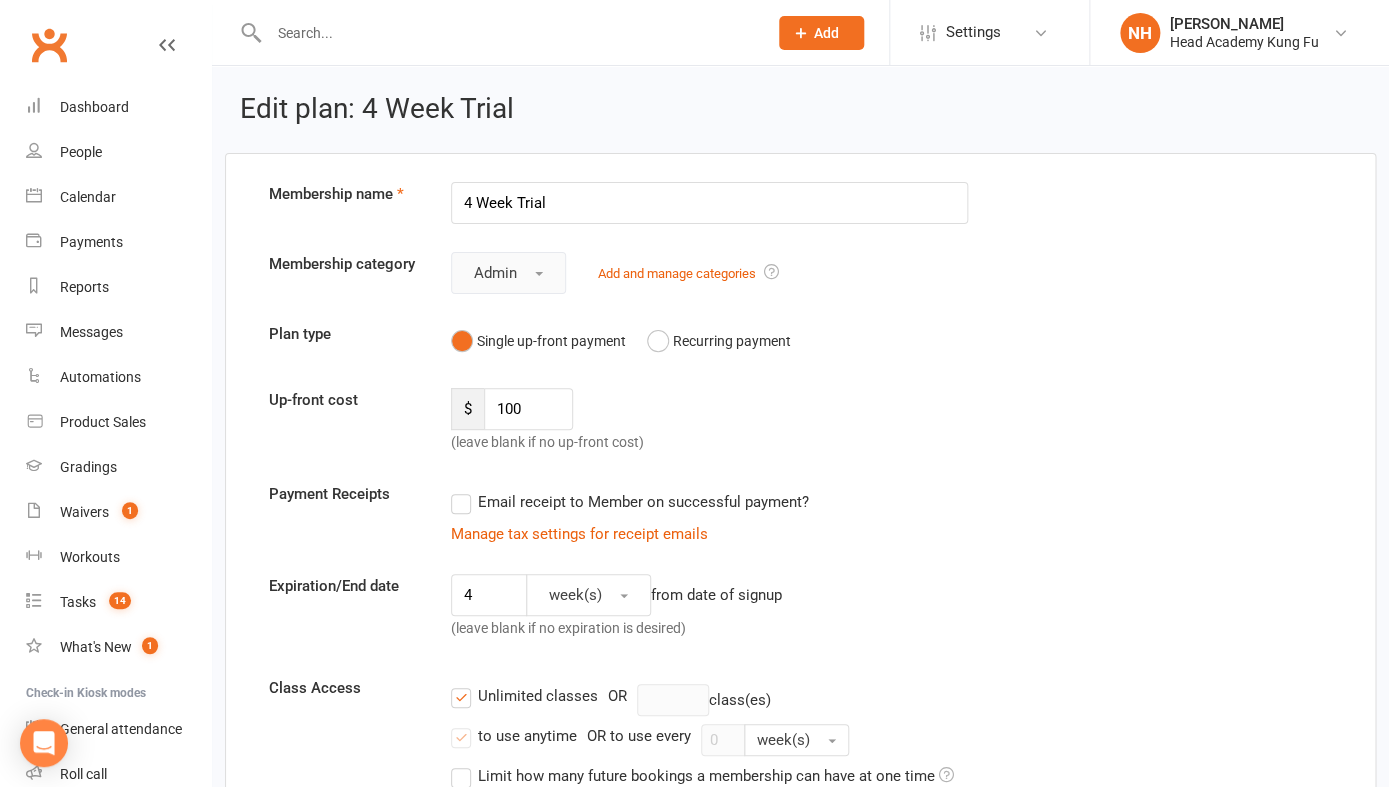 click on "Admin" at bounding box center (508, 273) 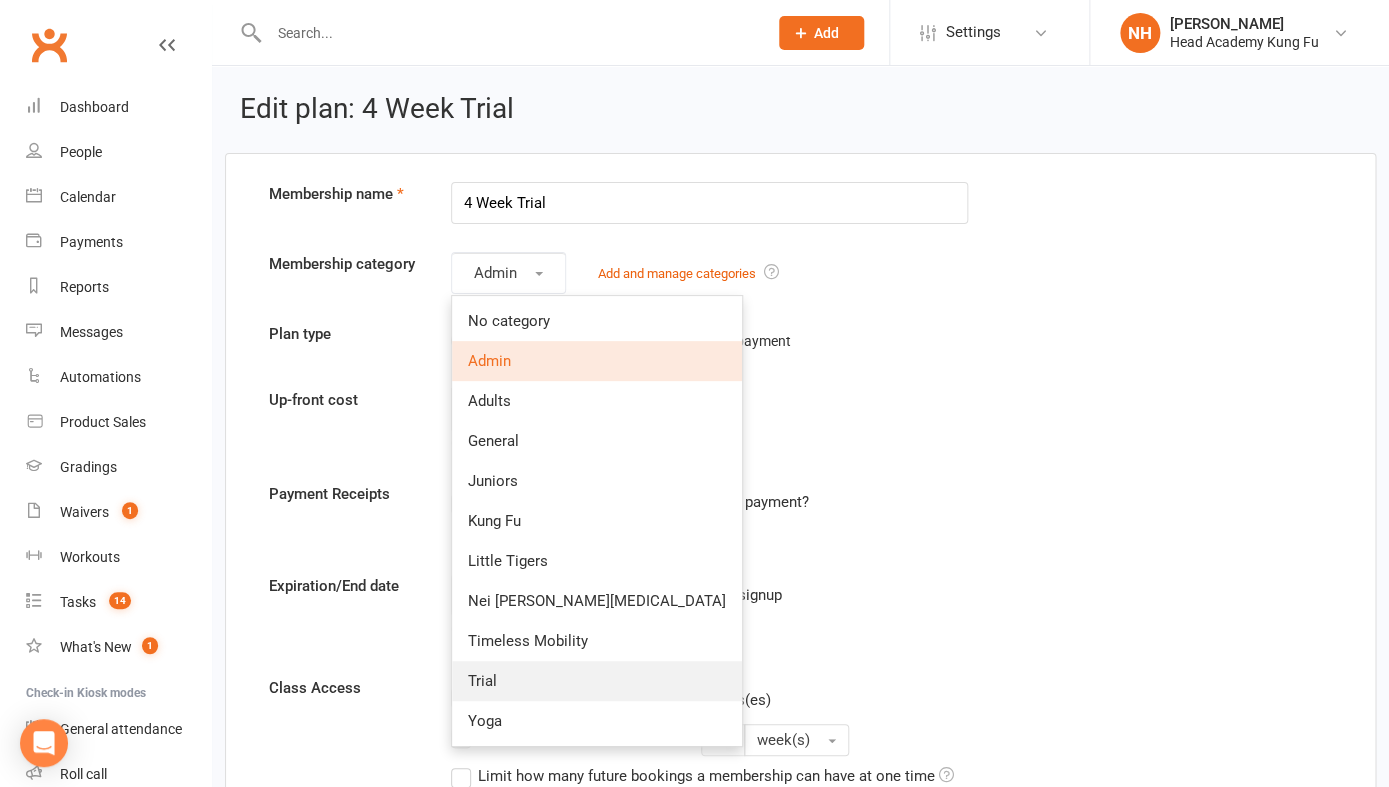 click on "Trial" at bounding box center (482, 681) 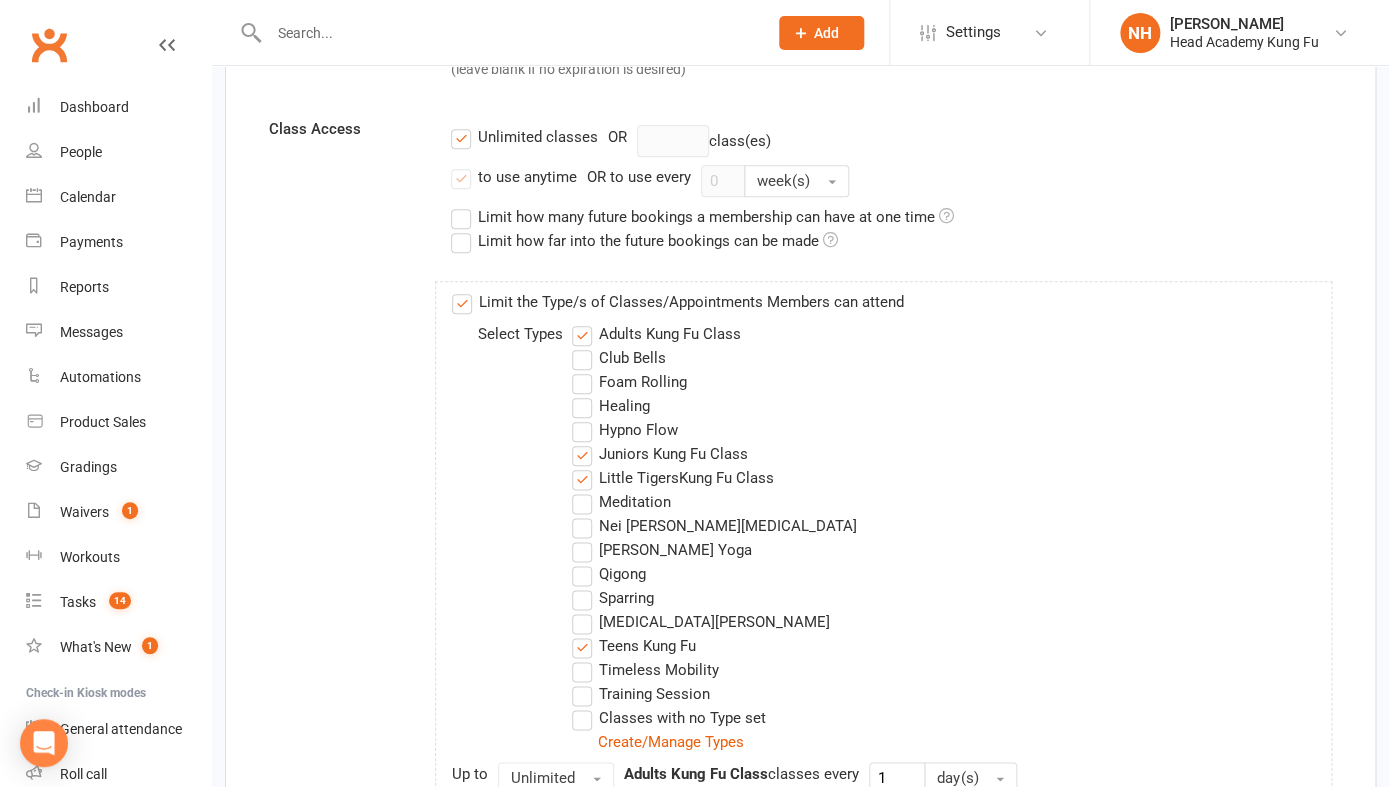scroll, scrollTop: 529, scrollLeft: 0, axis: vertical 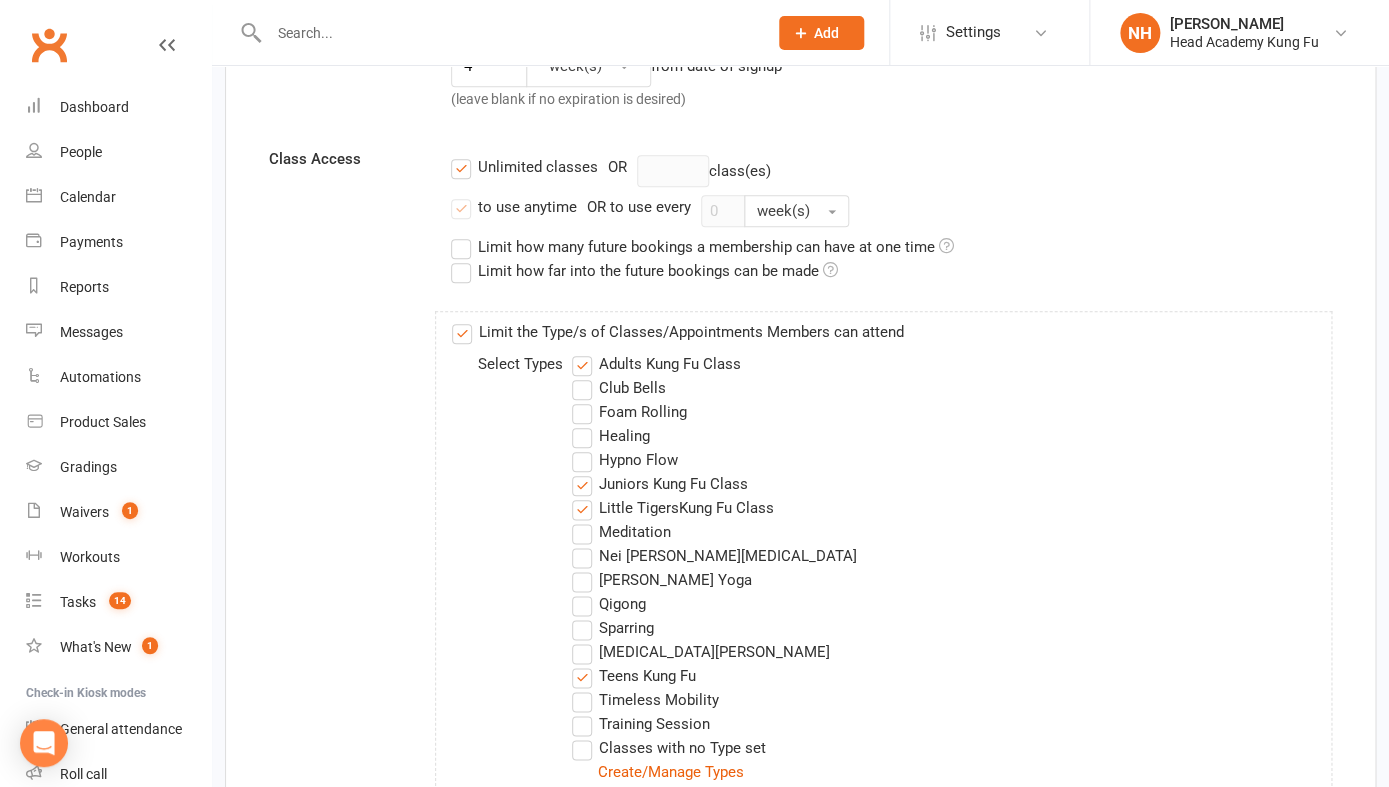 click on "Limit the Type/s of Classes/Appointments Members can attend" at bounding box center (678, 332) 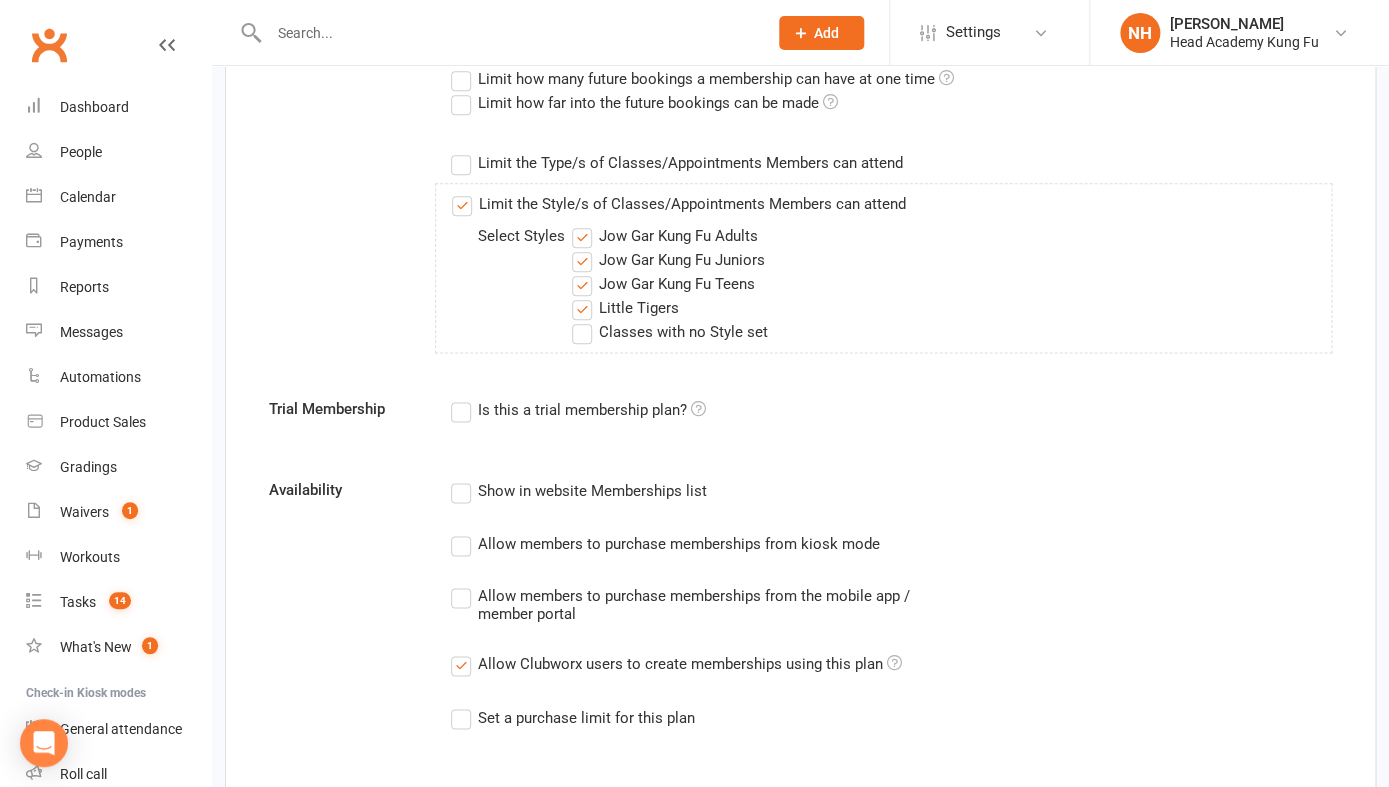 scroll, scrollTop: 694, scrollLeft: 0, axis: vertical 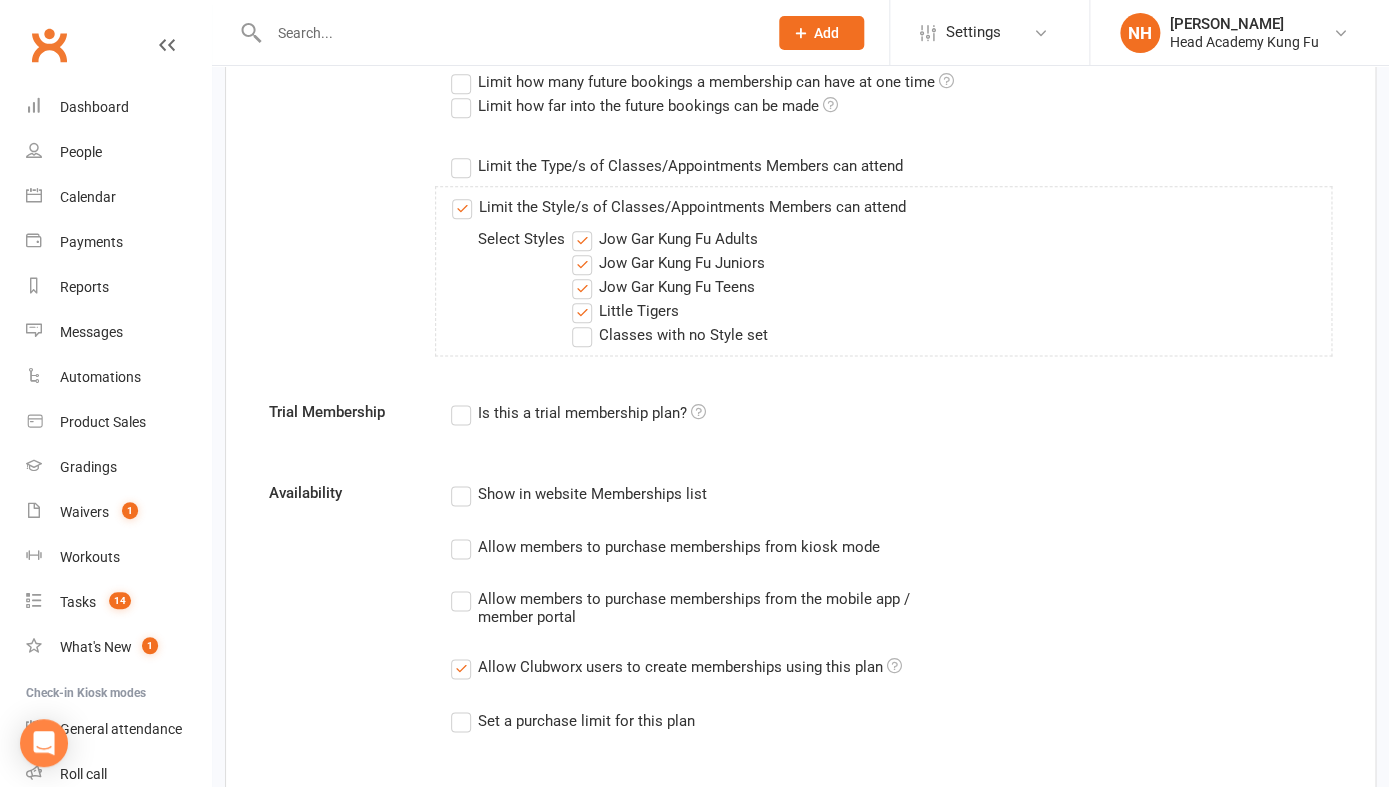 click on "Limit the Style/s of Classes/Appointments Members can attend" at bounding box center (679, 207) 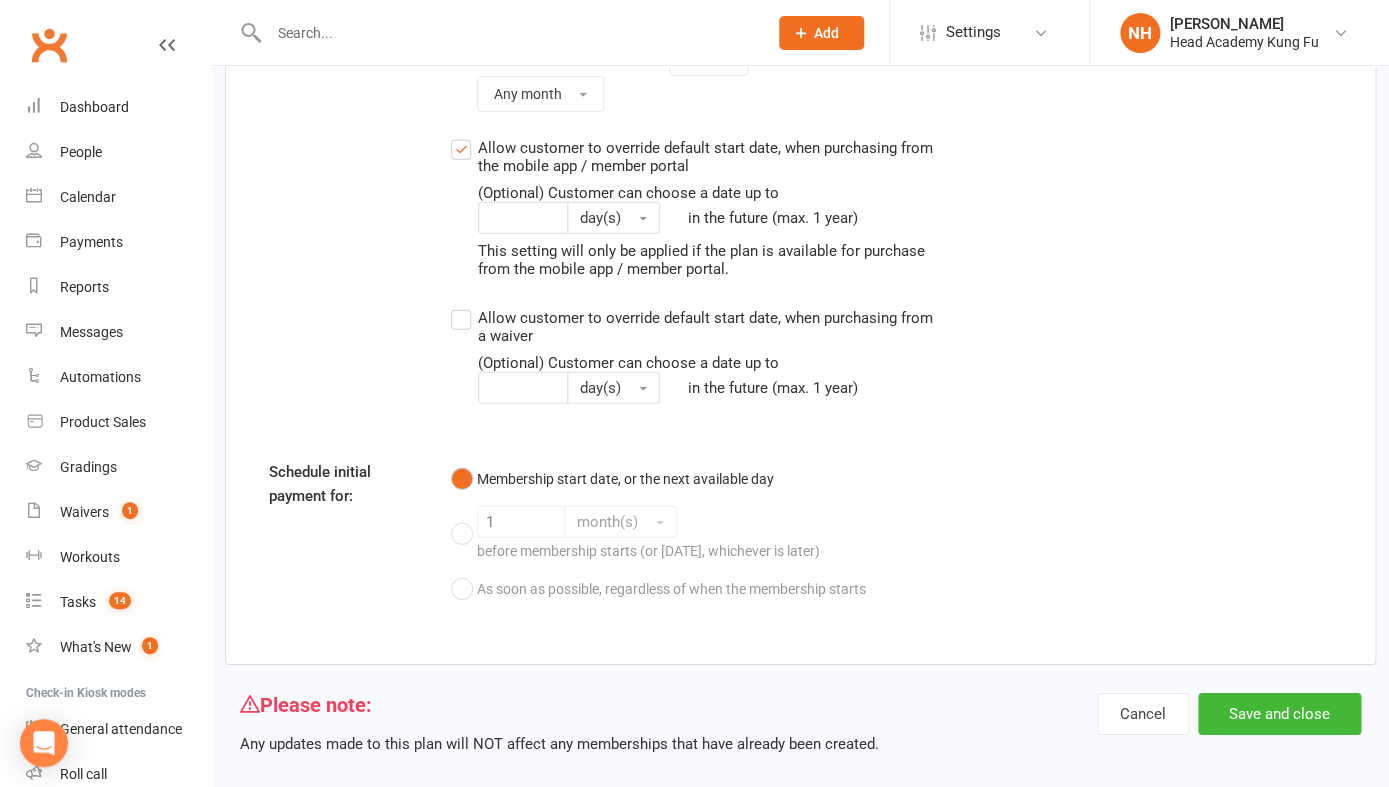 scroll, scrollTop: 1837, scrollLeft: 0, axis: vertical 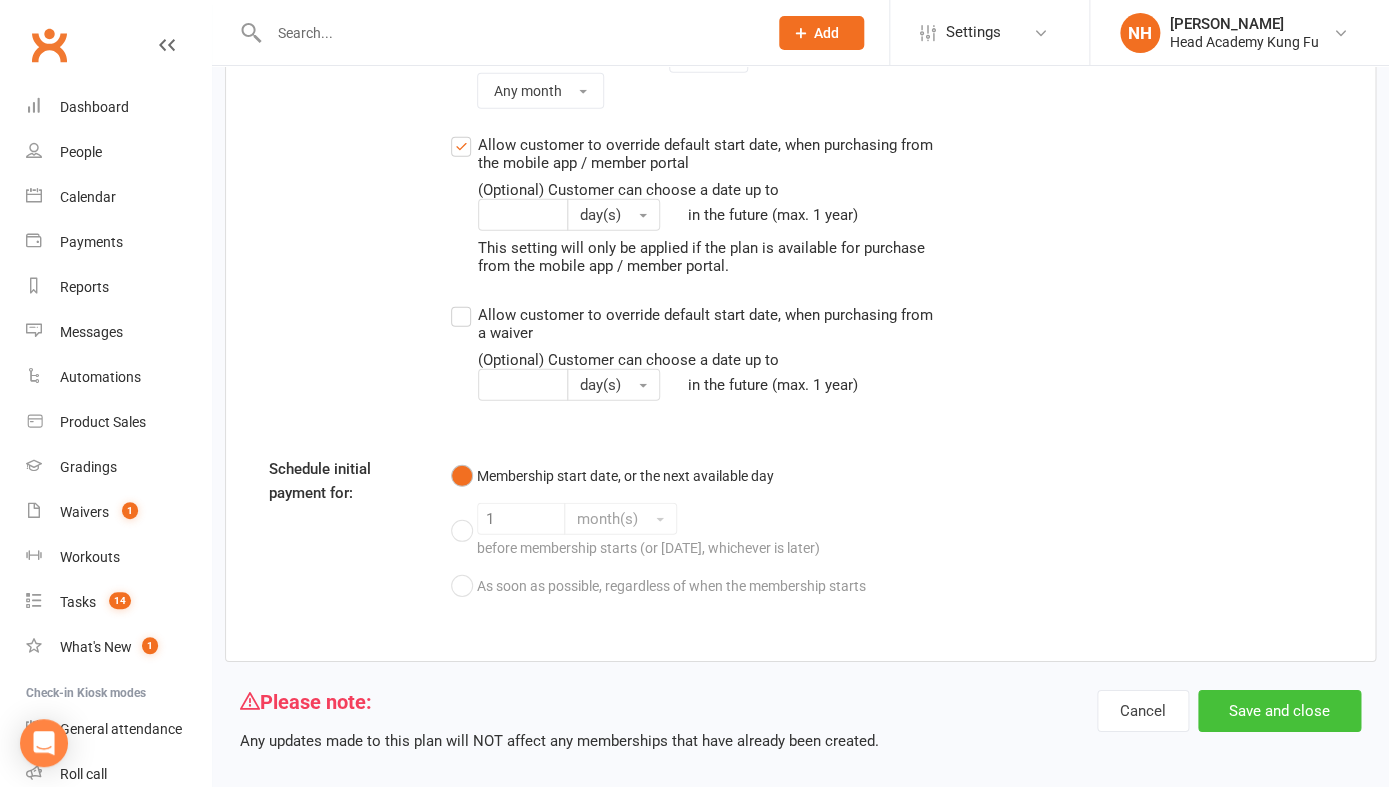 click on "Save and close" at bounding box center [1279, 711] 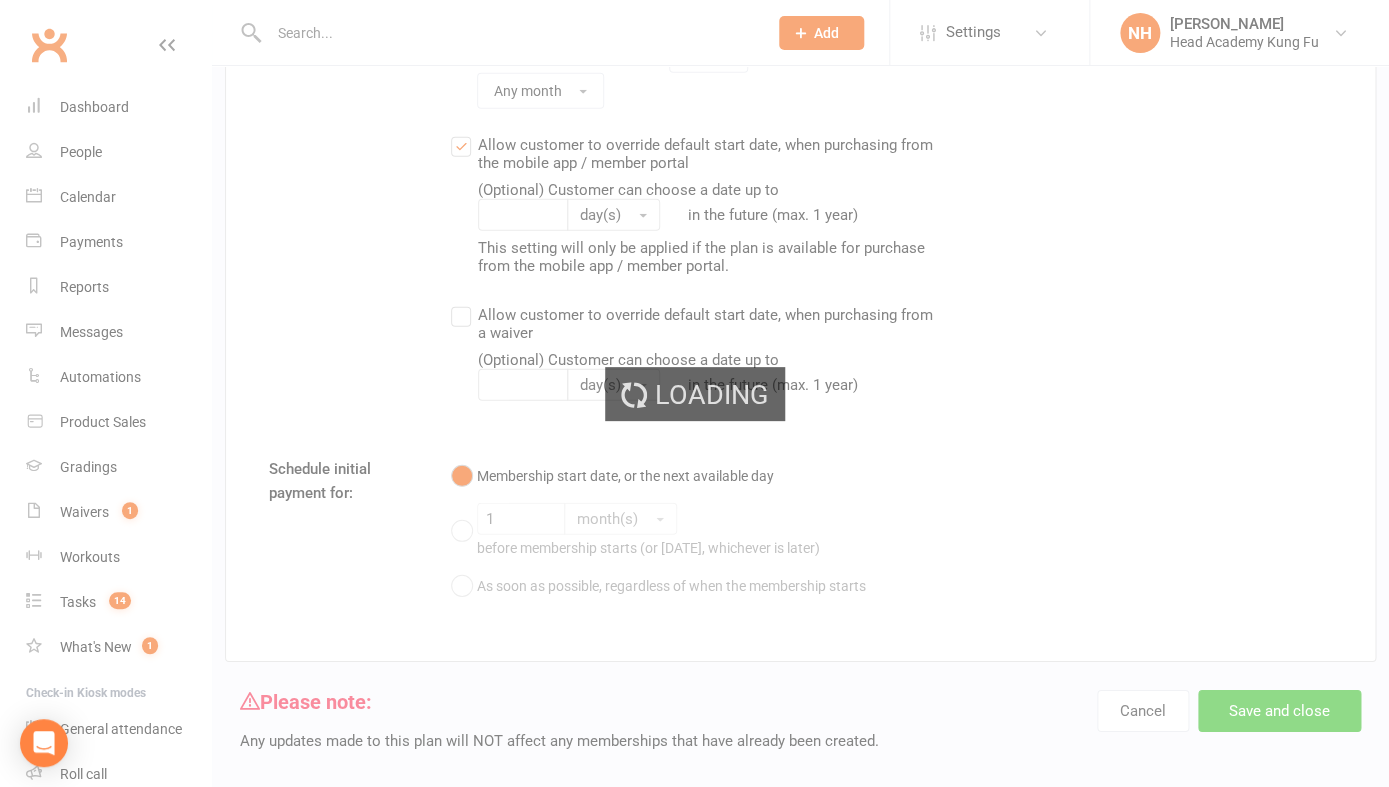 select on "100" 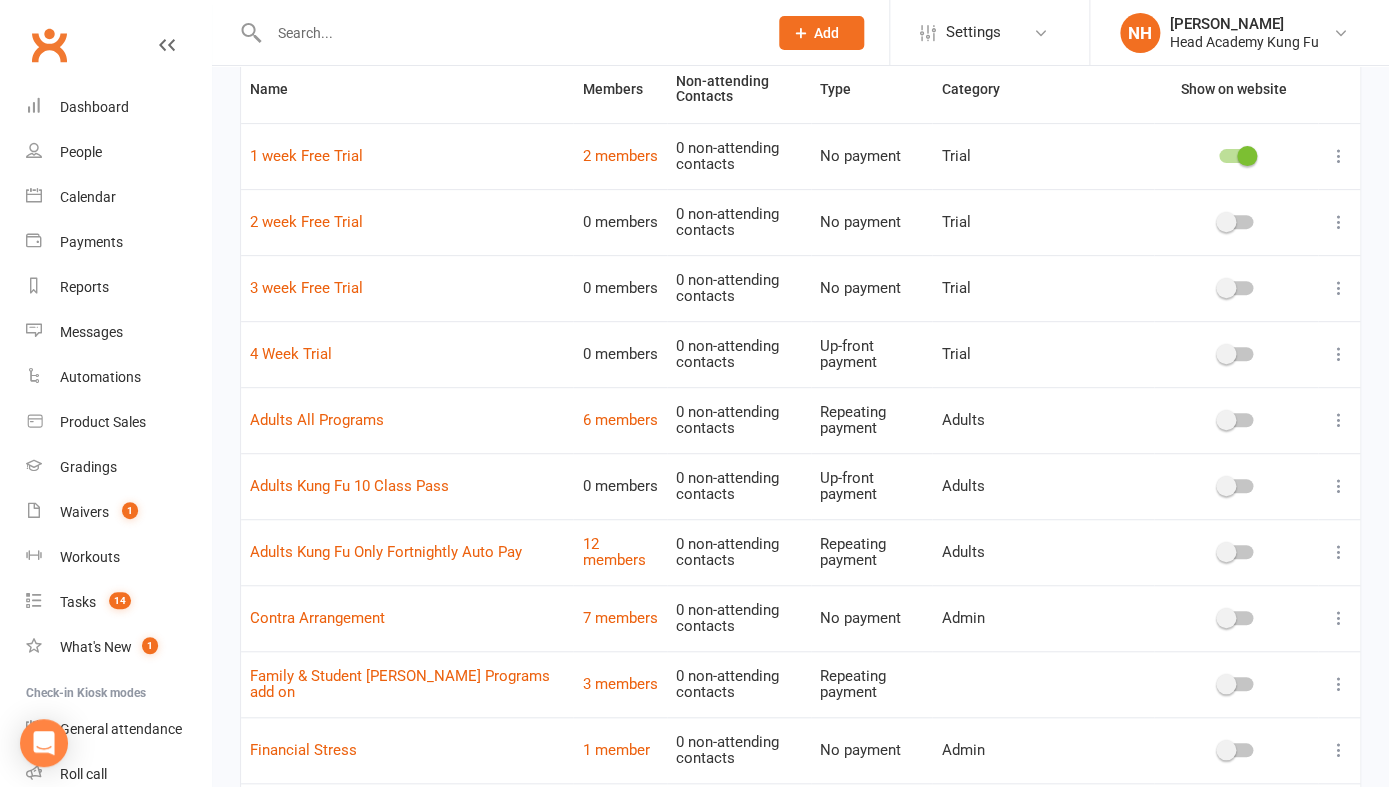 scroll, scrollTop: 161, scrollLeft: 0, axis: vertical 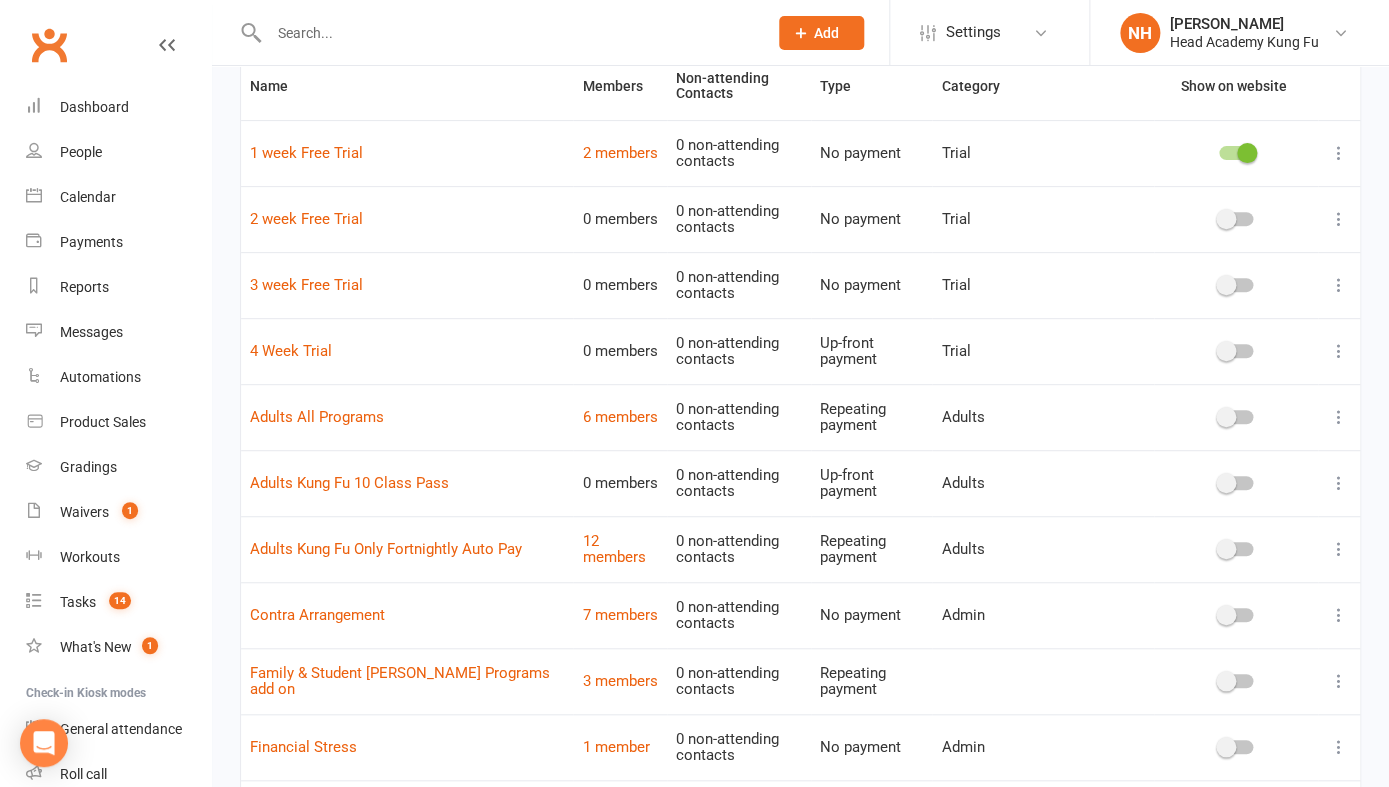 click at bounding box center (1339, 417) 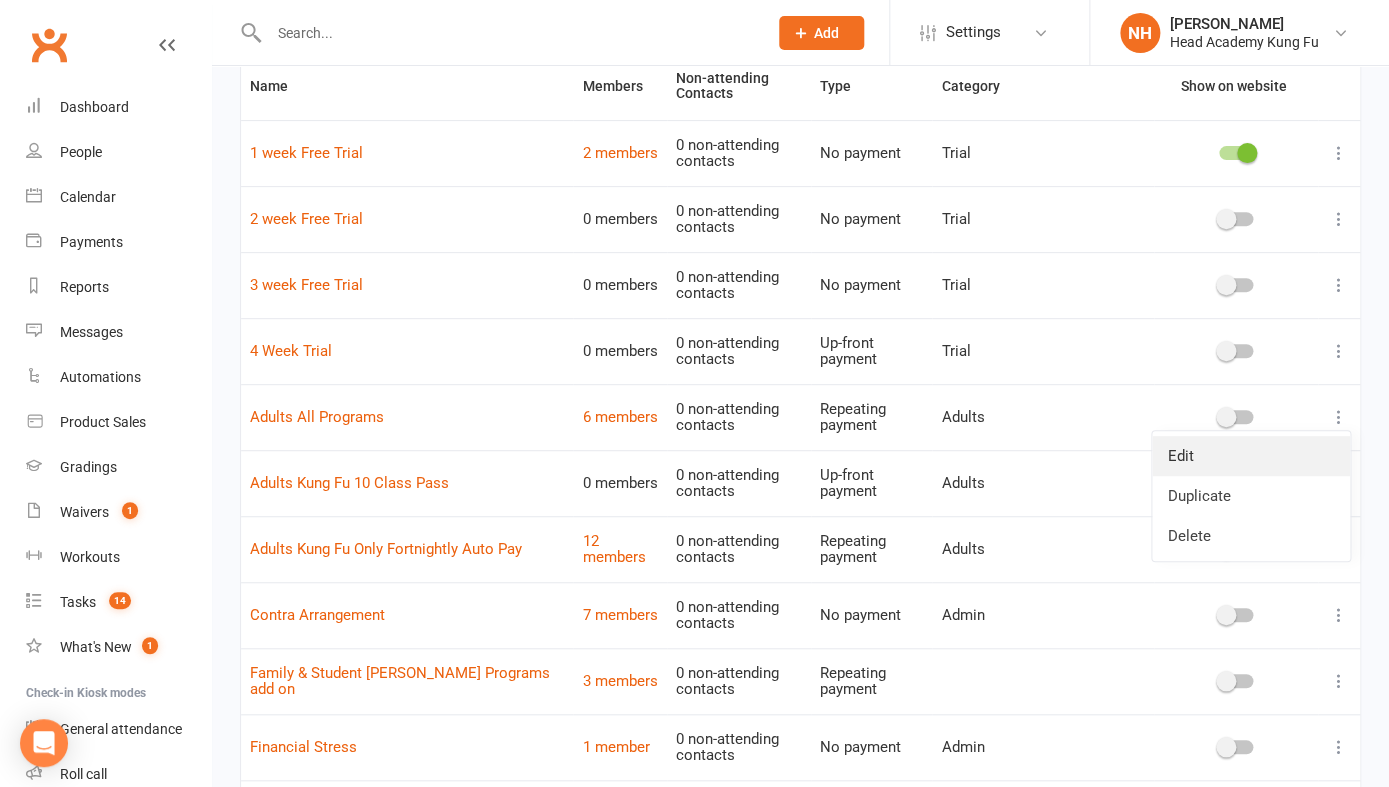 click on "Edit" at bounding box center [1251, 456] 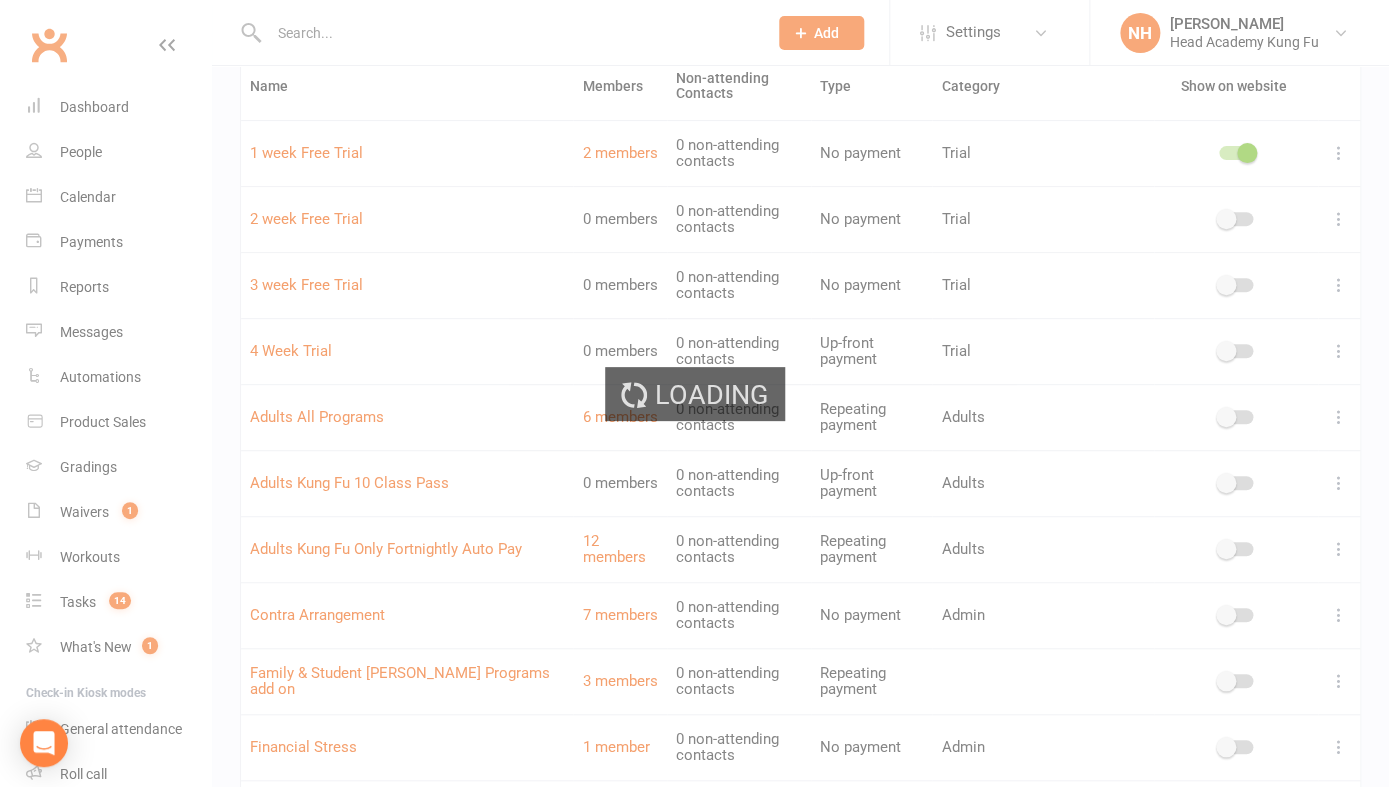 scroll, scrollTop: 0, scrollLeft: 0, axis: both 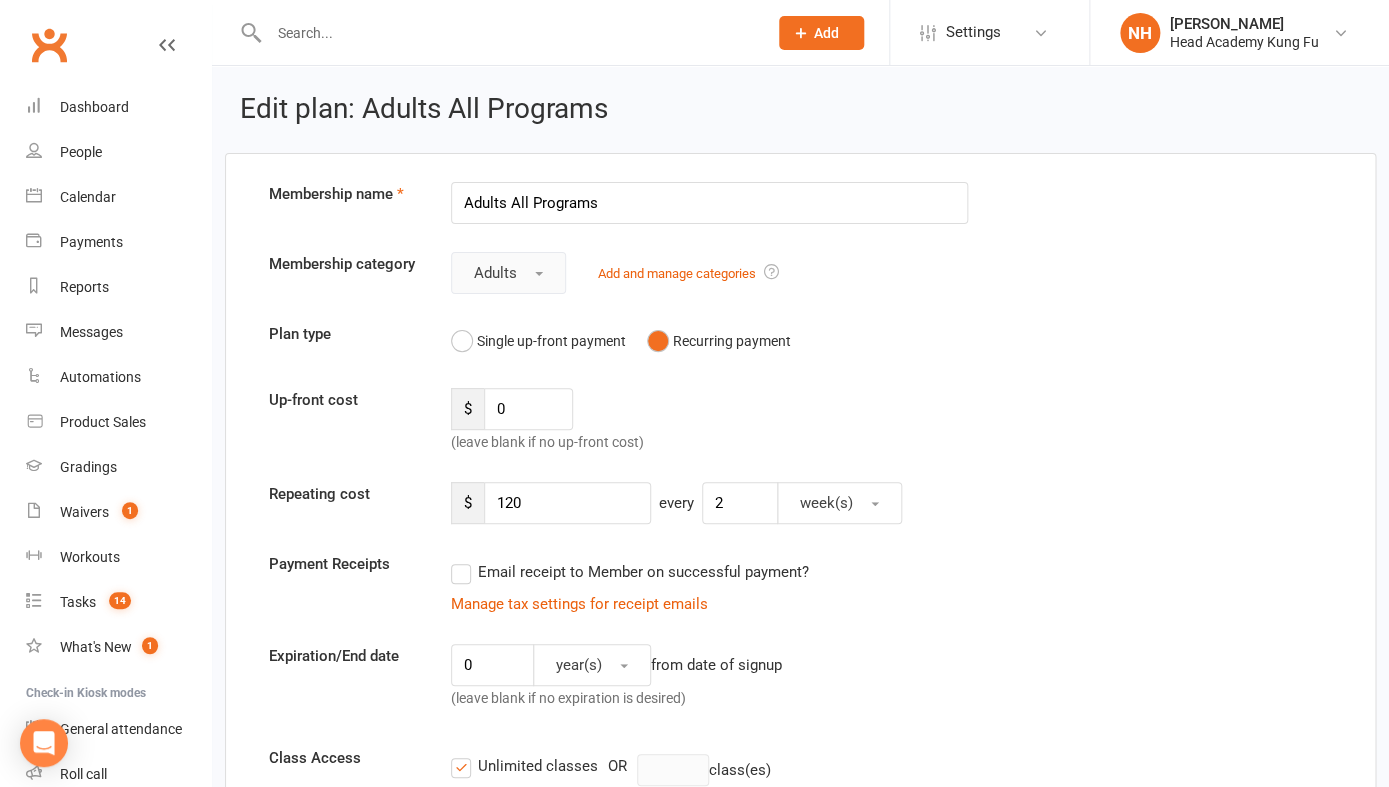 click on "Adults" at bounding box center [508, 273] 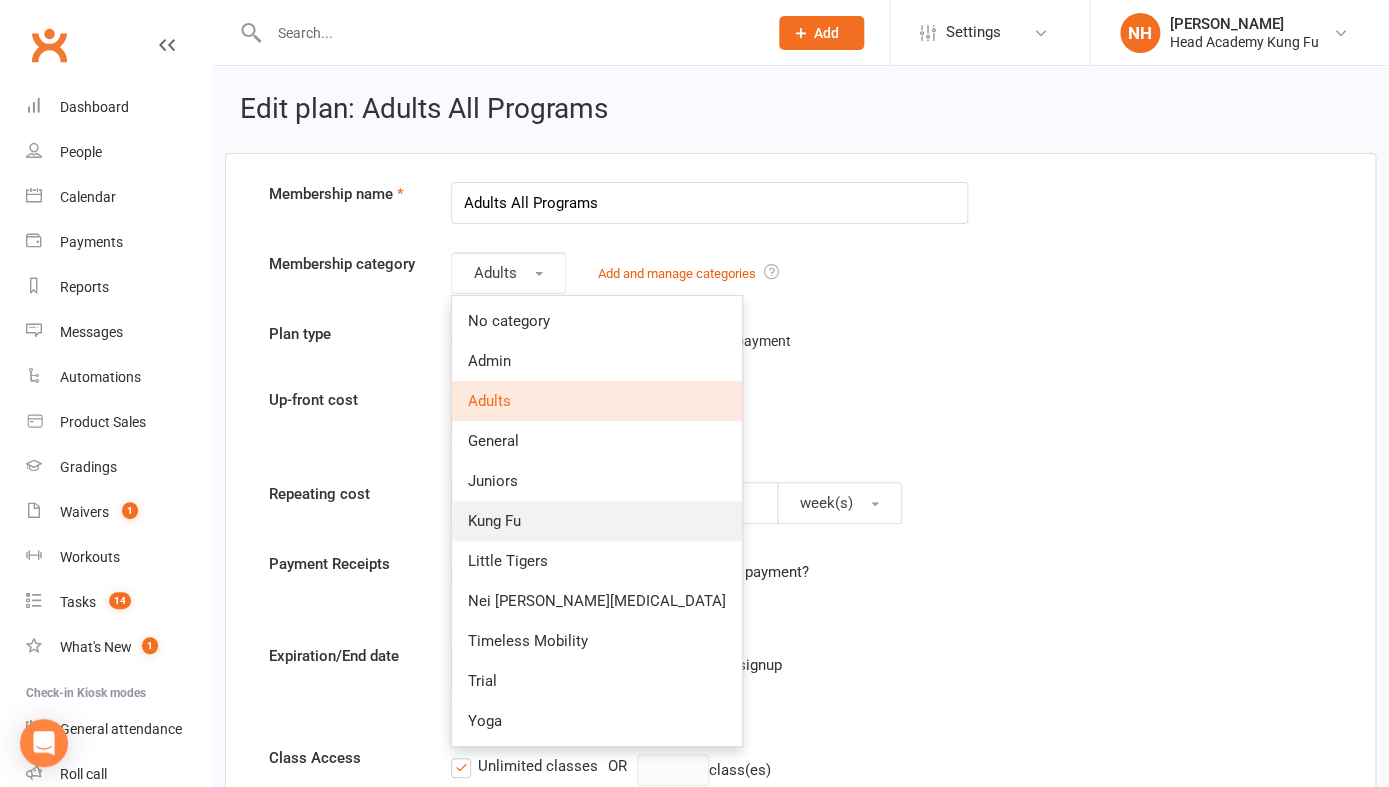 click on "Kung Fu" at bounding box center (494, 521) 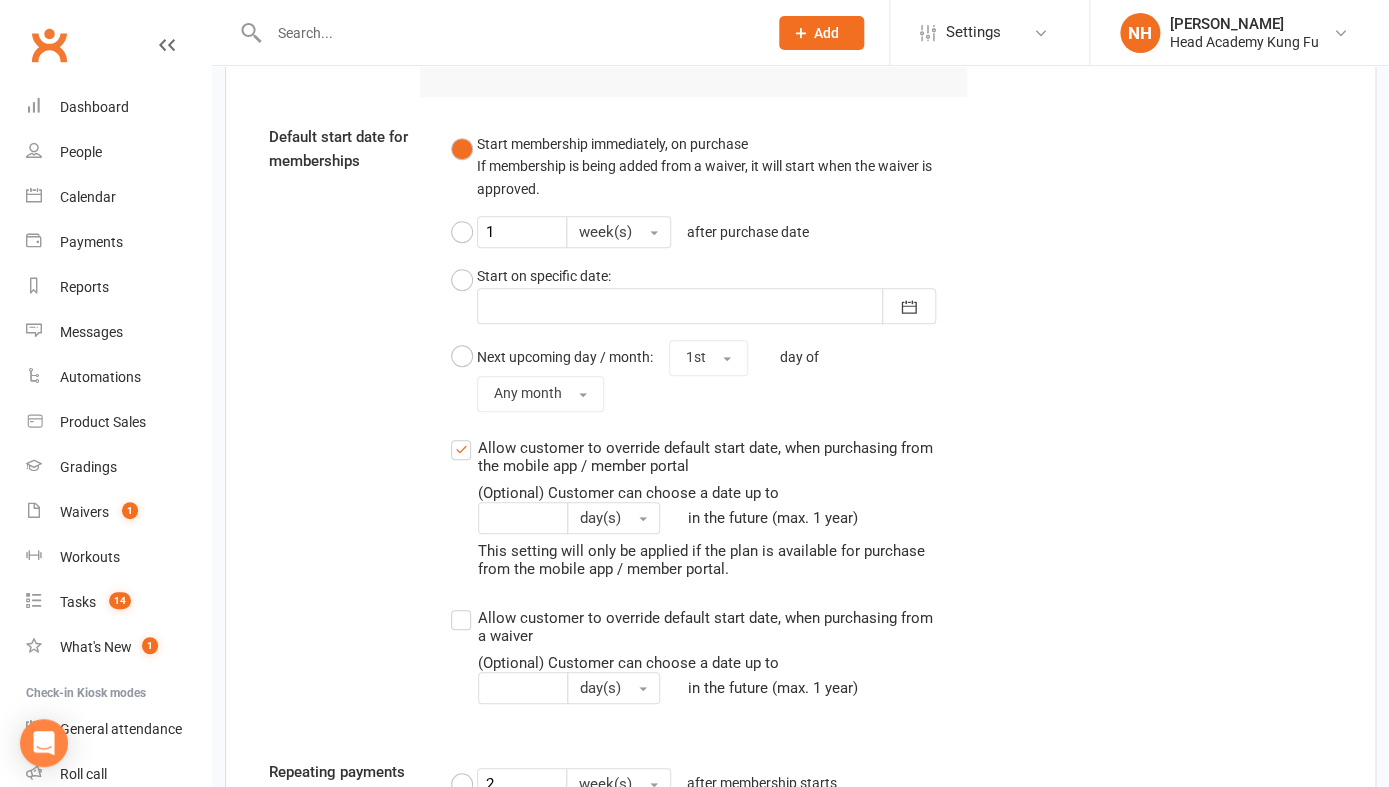 scroll, scrollTop: 3252, scrollLeft: 0, axis: vertical 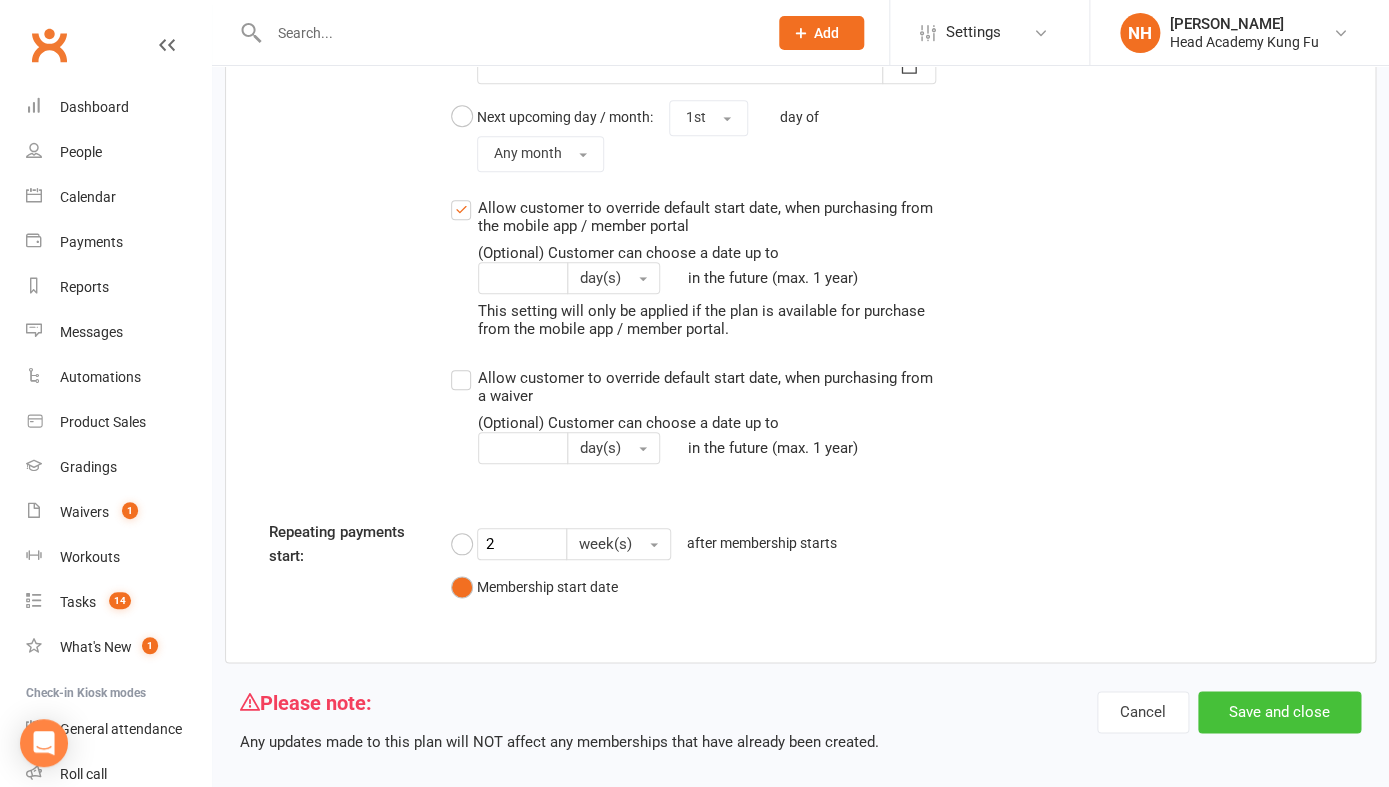click on "Save and close" at bounding box center (1279, 712) 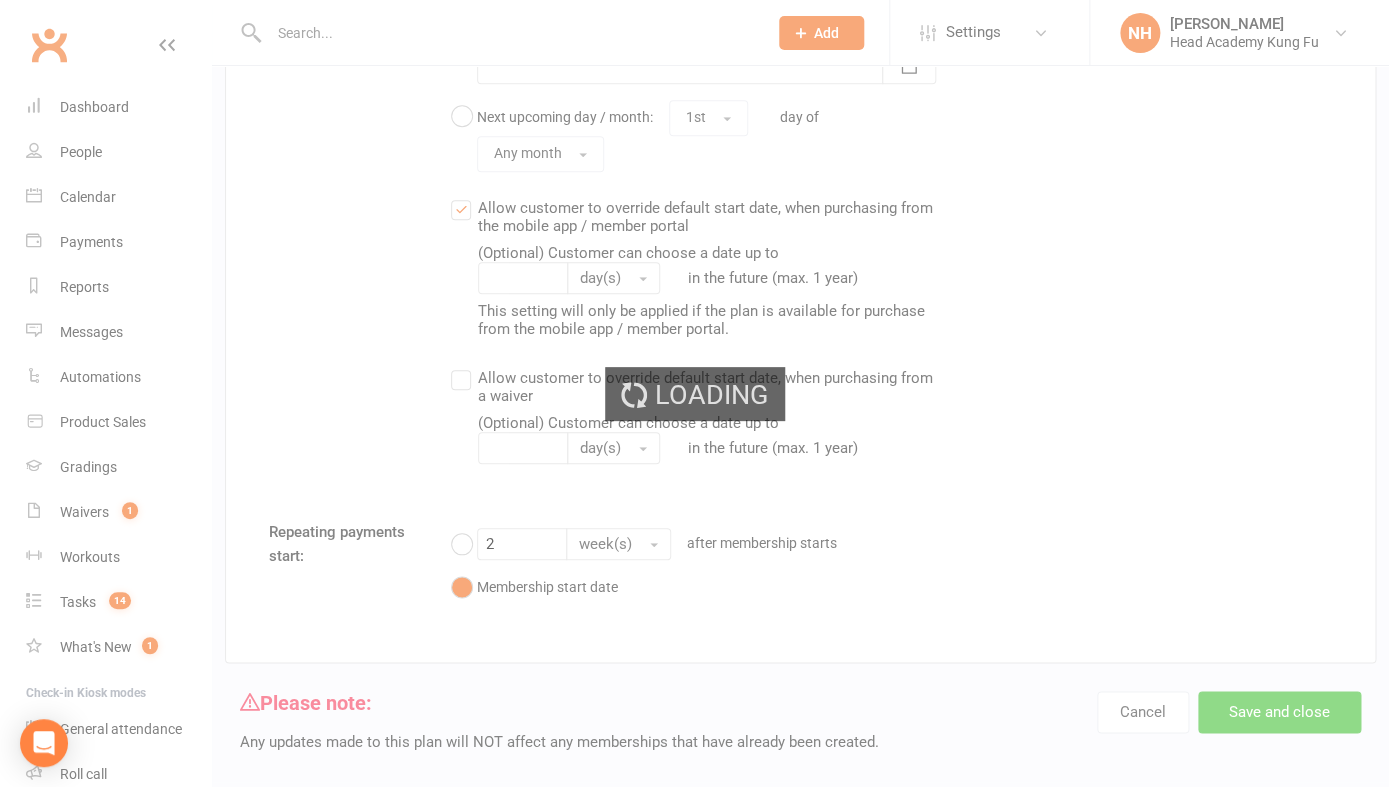scroll, scrollTop: 0, scrollLeft: 0, axis: both 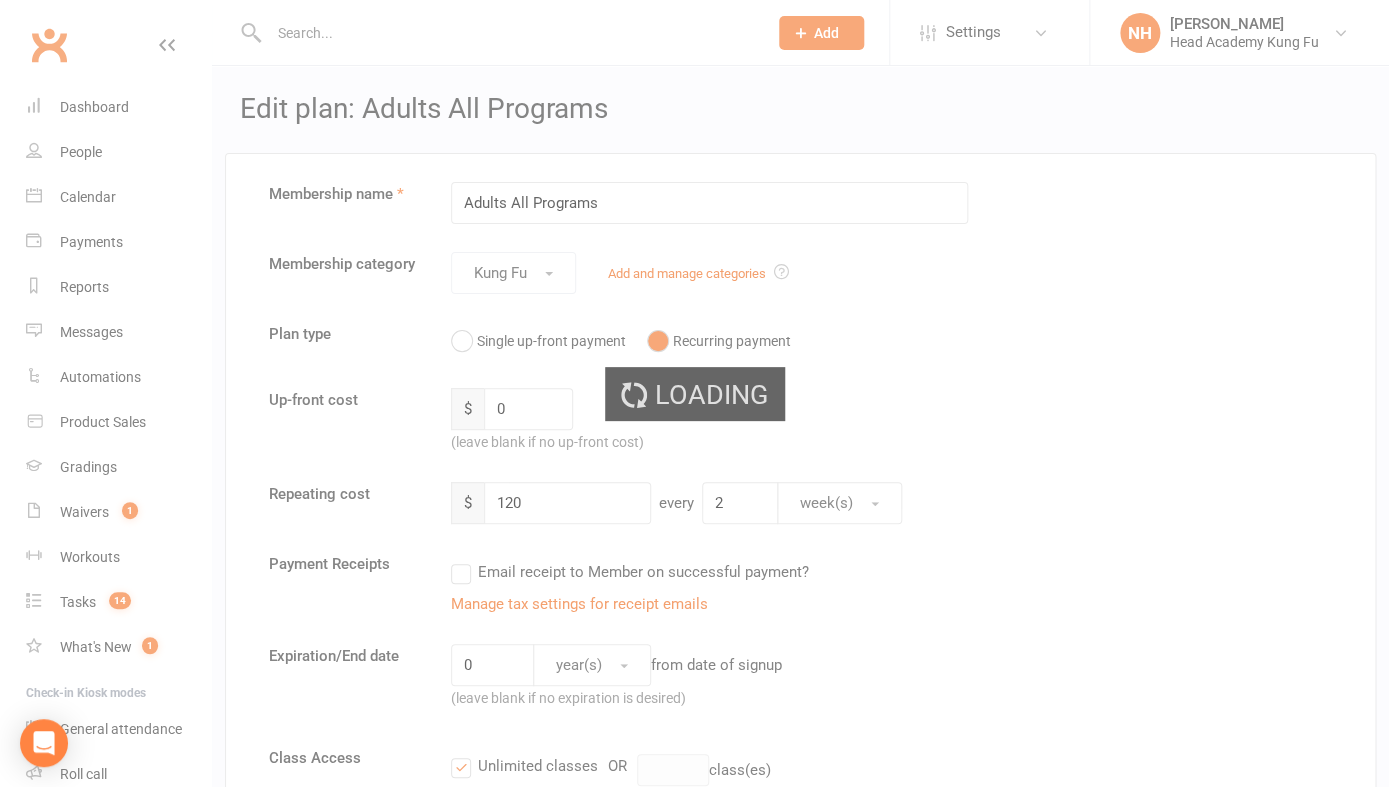 select on "100" 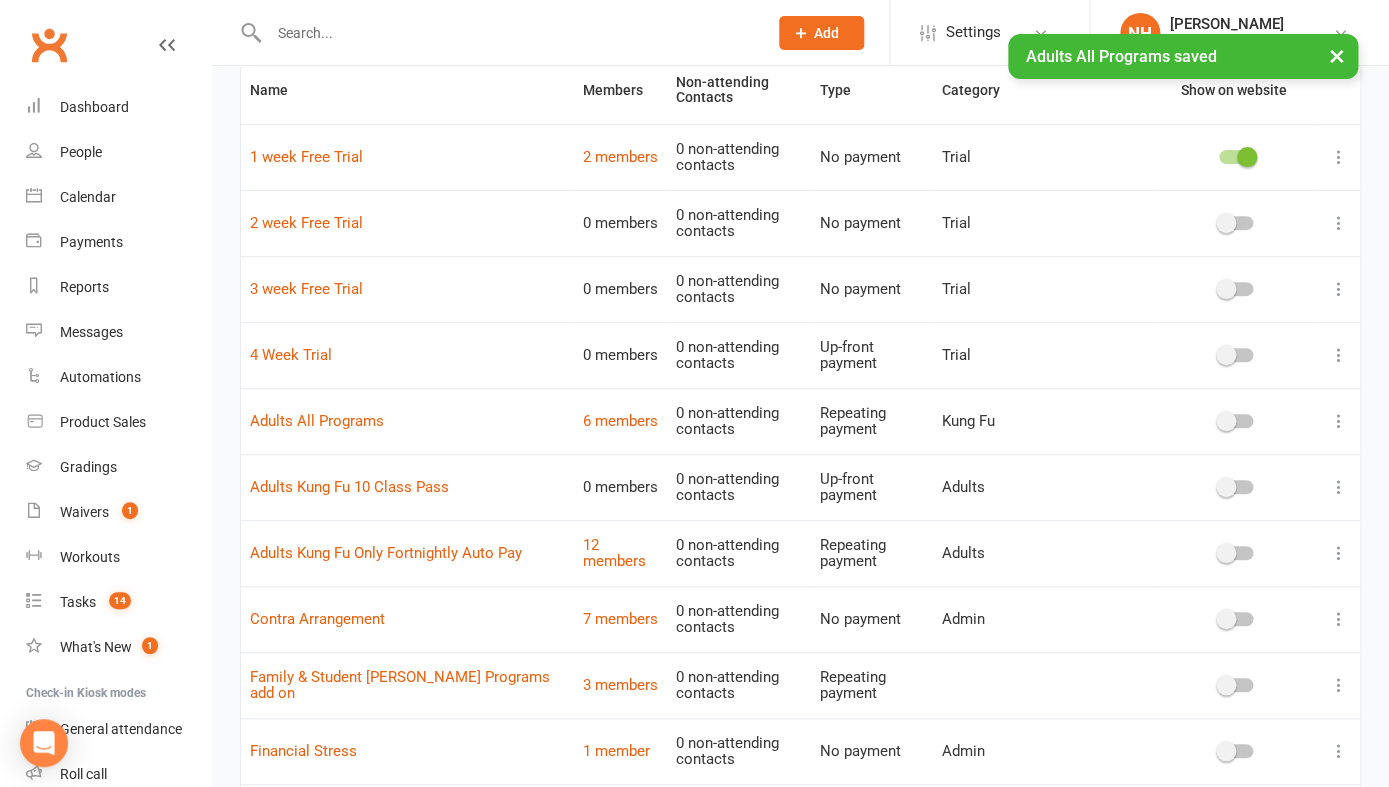 scroll, scrollTop: 167, scrollLeft: 0, axis: vertical 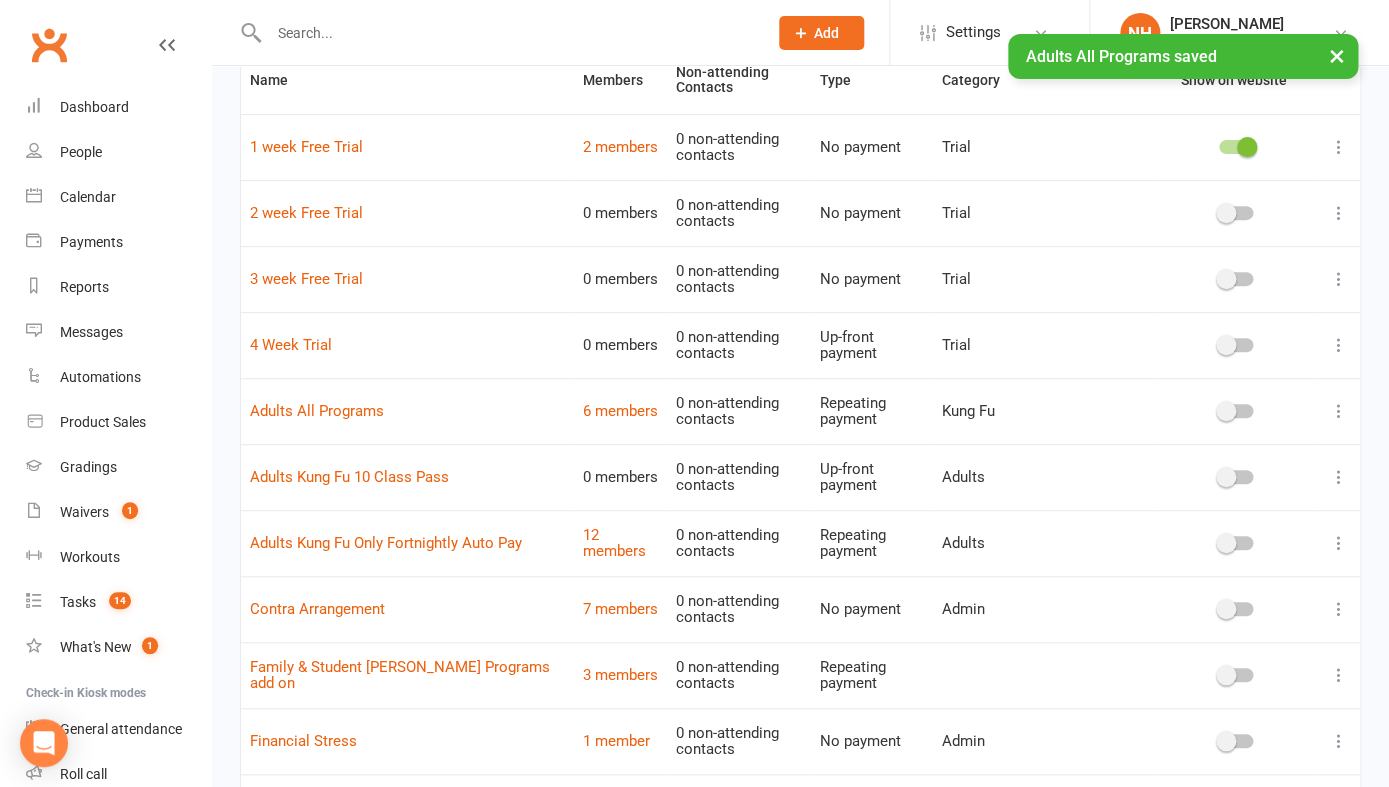click at bounding box center (1339, 477) 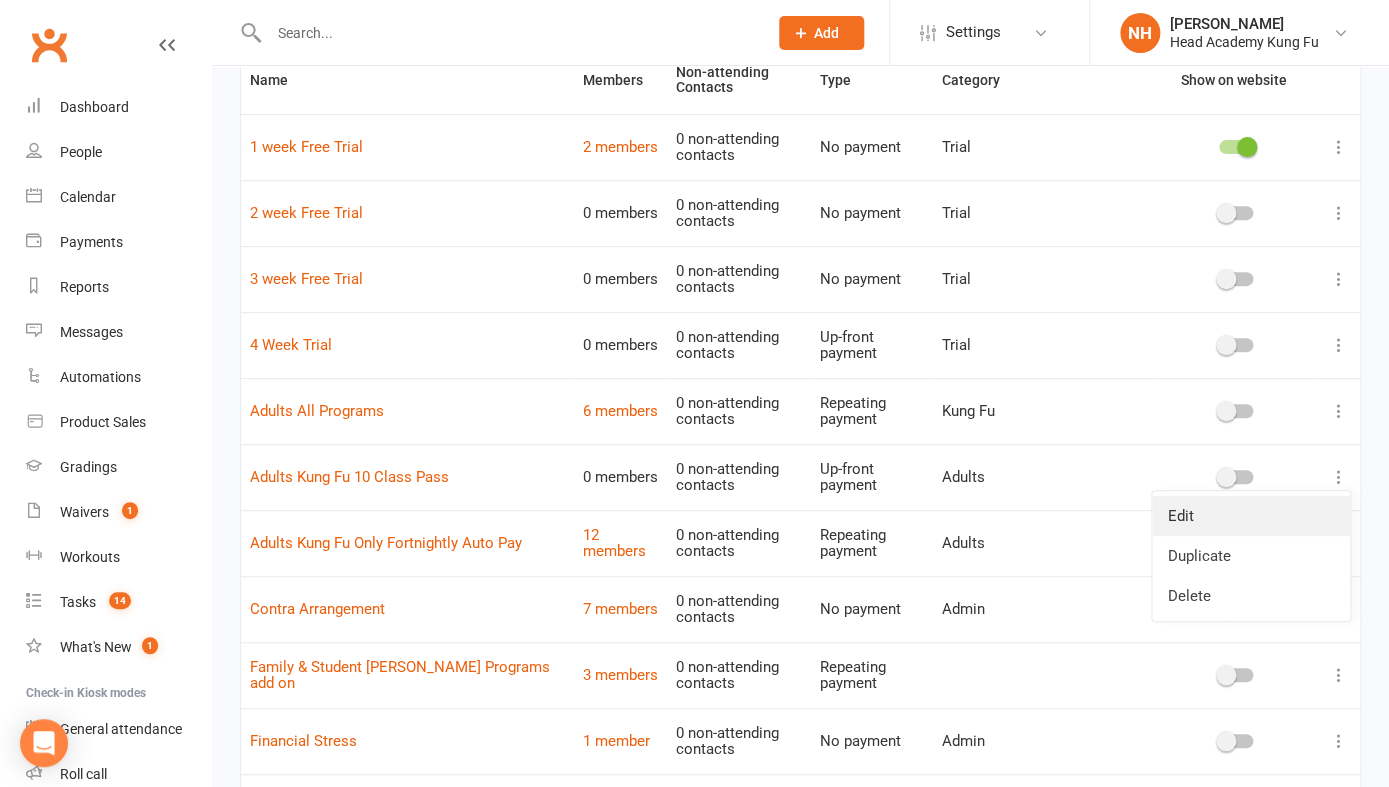 click on "Edit" at bounding box center (1251, 516) 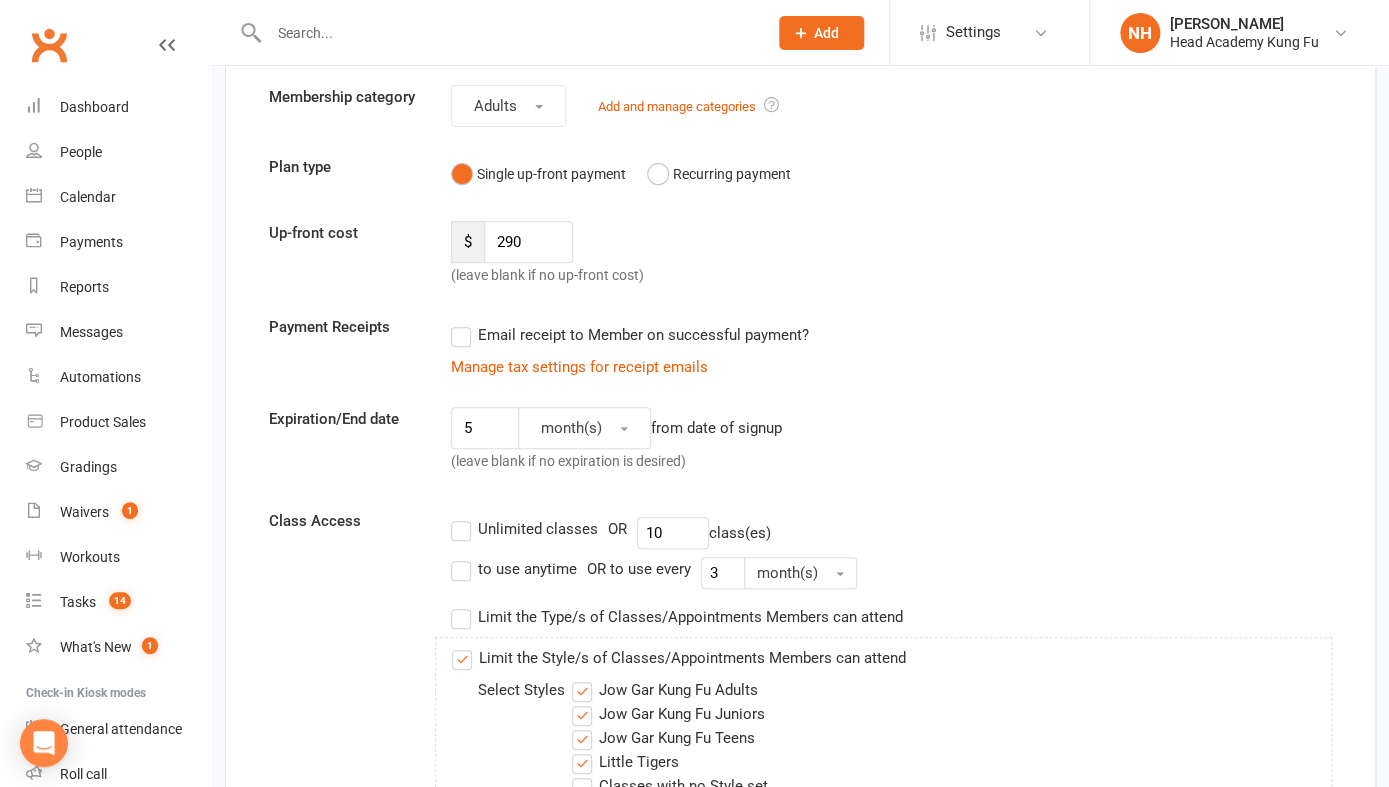 scroll, scrollTop: 0, scrollLeft: 0, axis: both 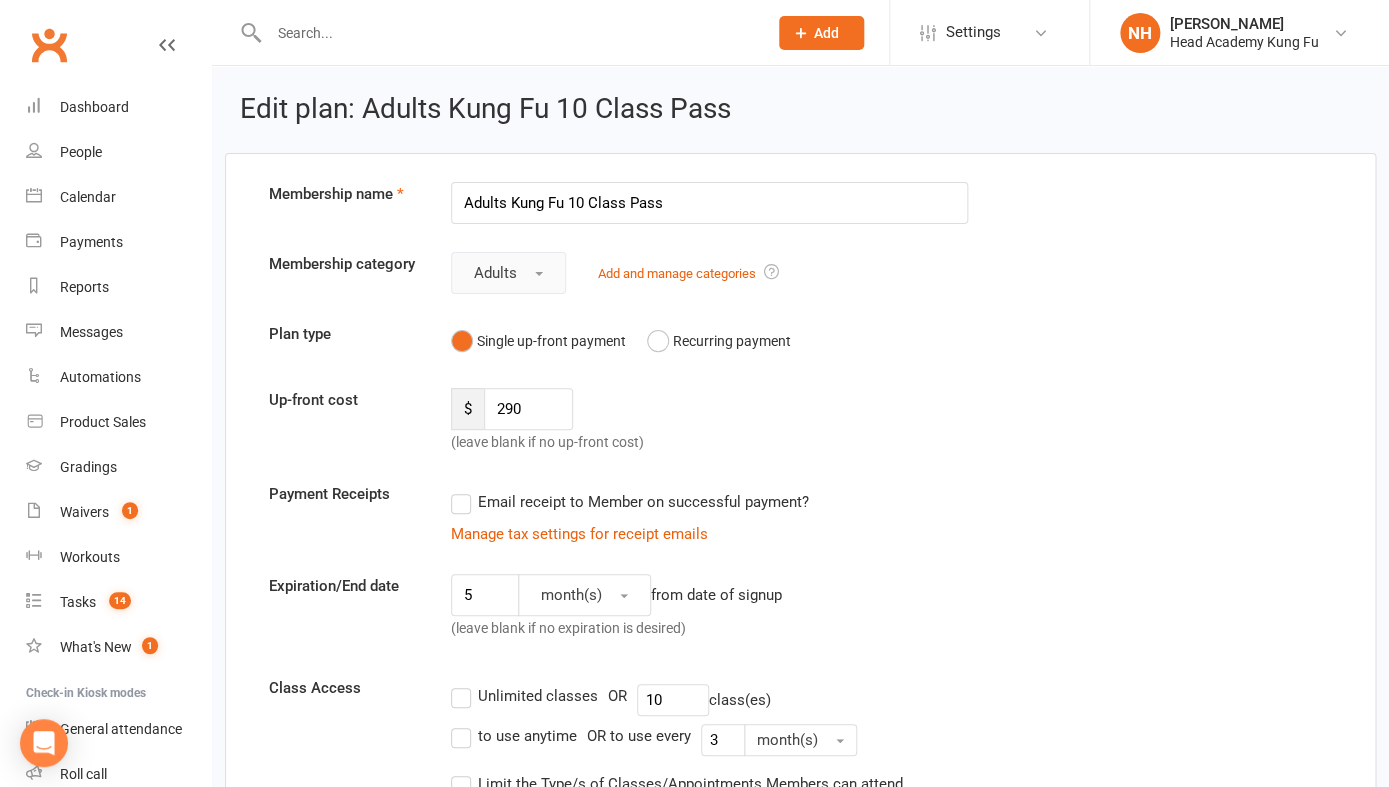 click on "Adults" at bounding box center (508, 273) 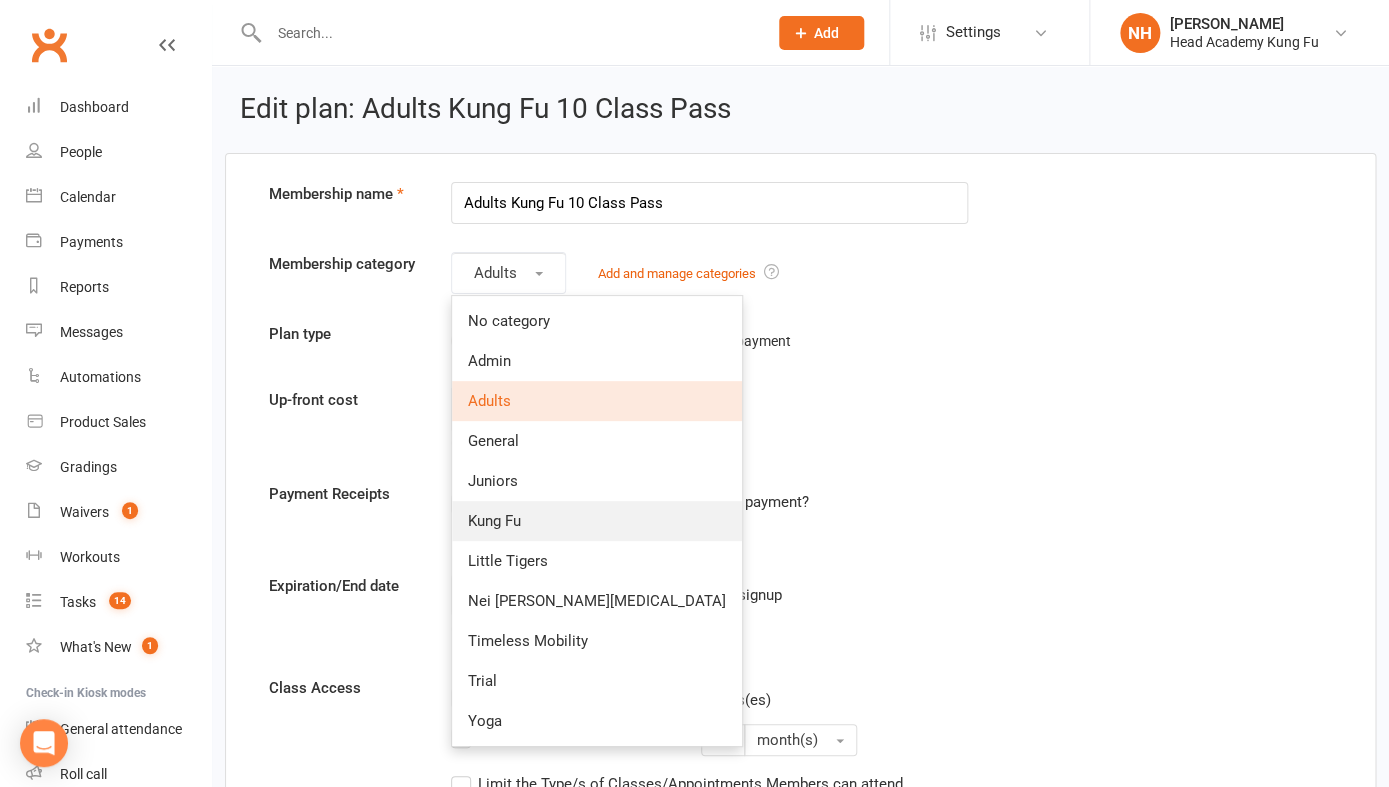 click on "Kung Fu" at bounding box center (494, 521) 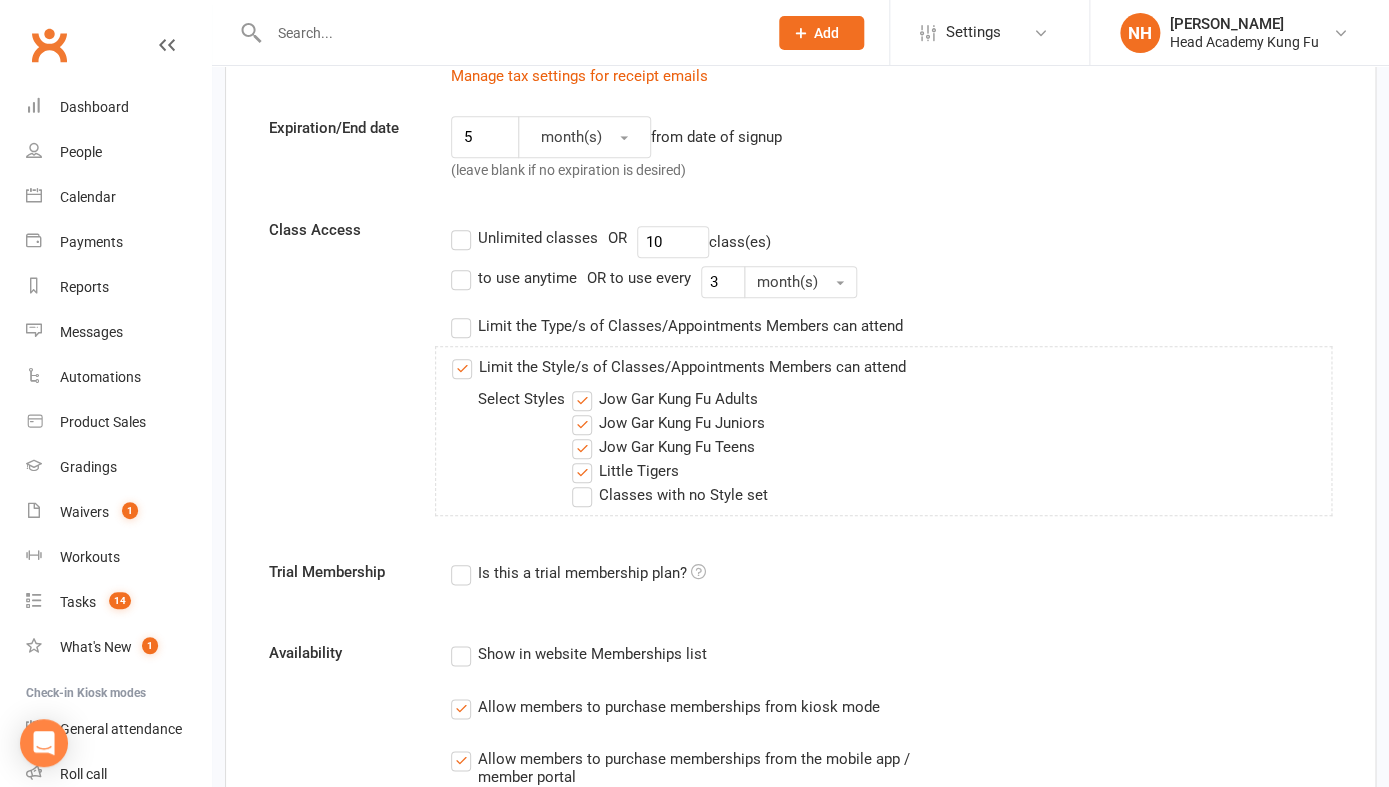 scroll, scrollTop: 450, scrollLeft: 0, axis: vertical 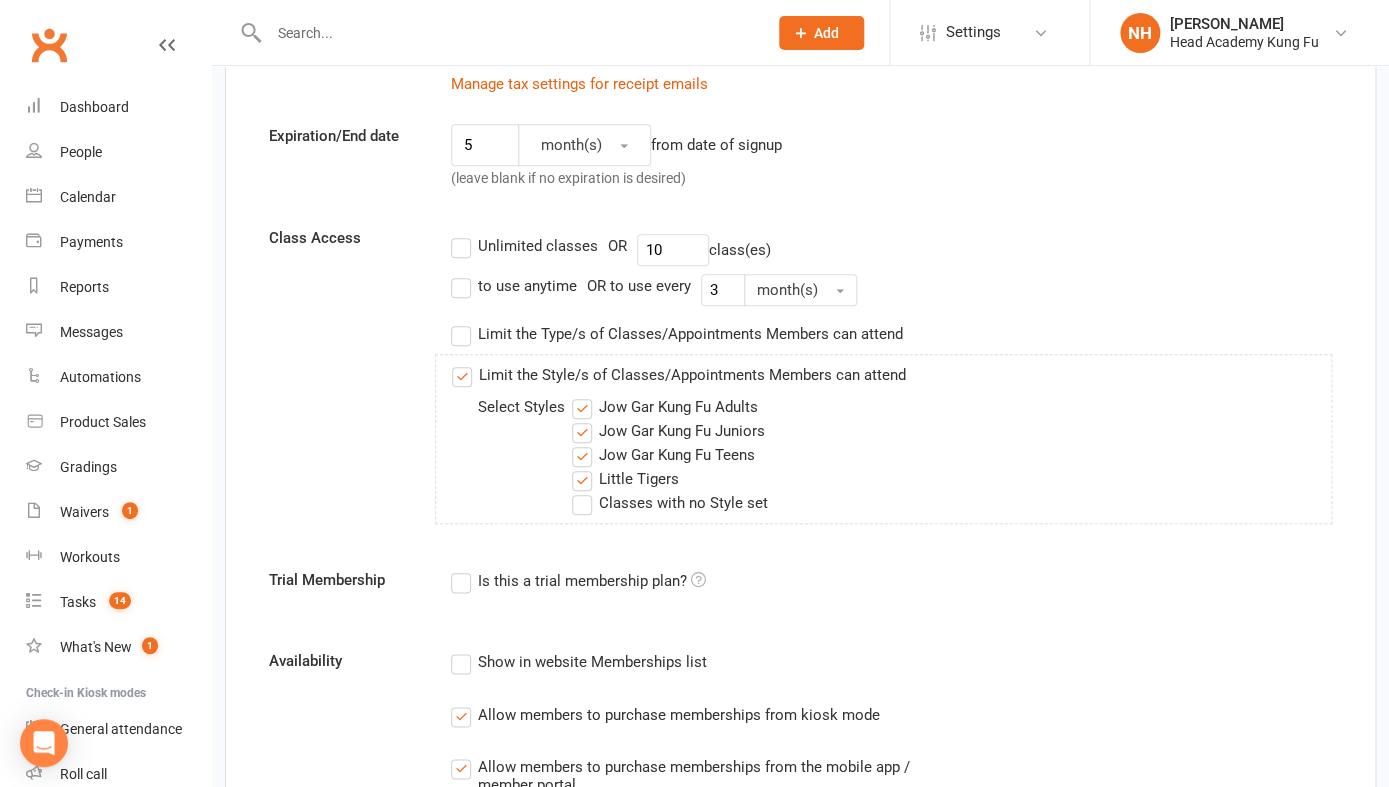 click on "Jow Gar Kung Fu Juniors" at bounding box center (668, 431) 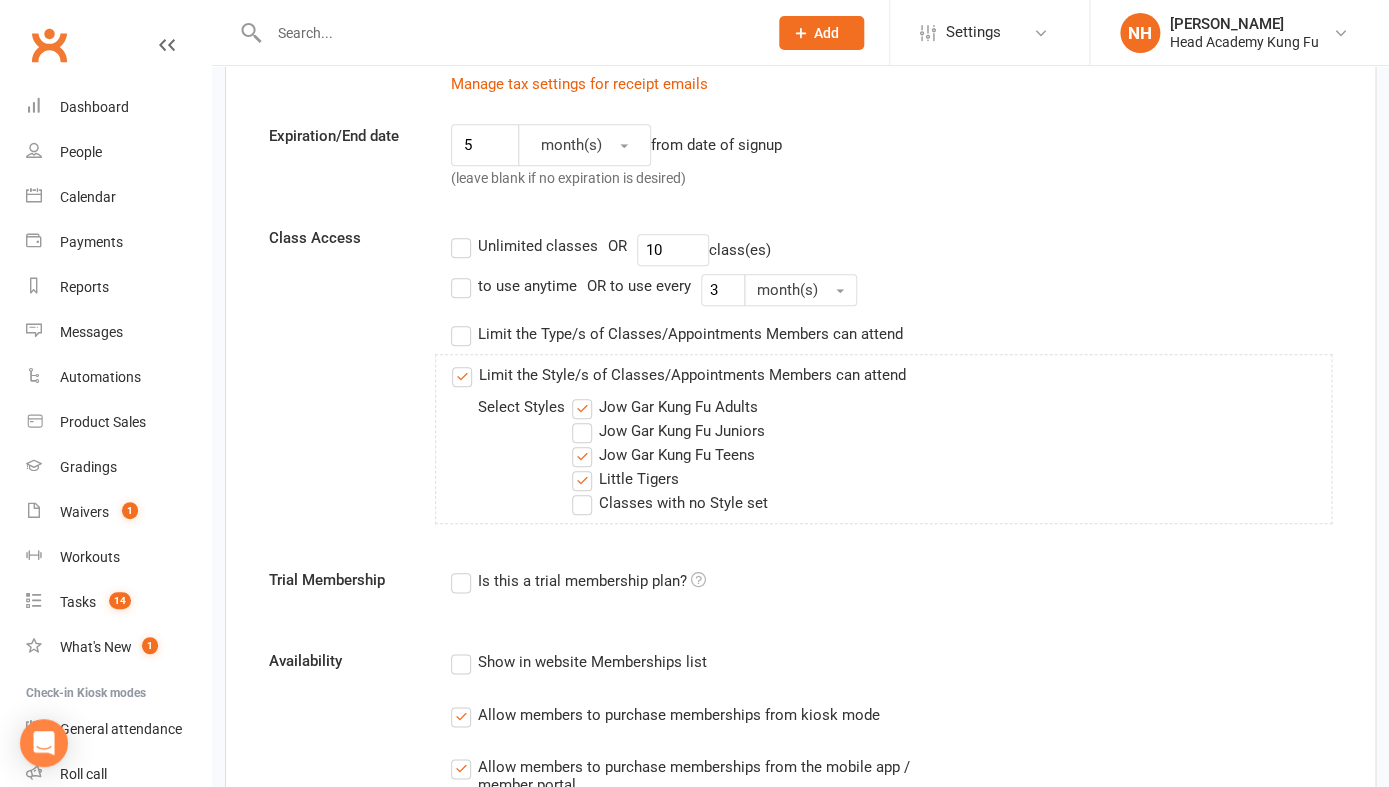 click on "Jow Gar Kung Fu Teens" at bounding box center (663, 455) 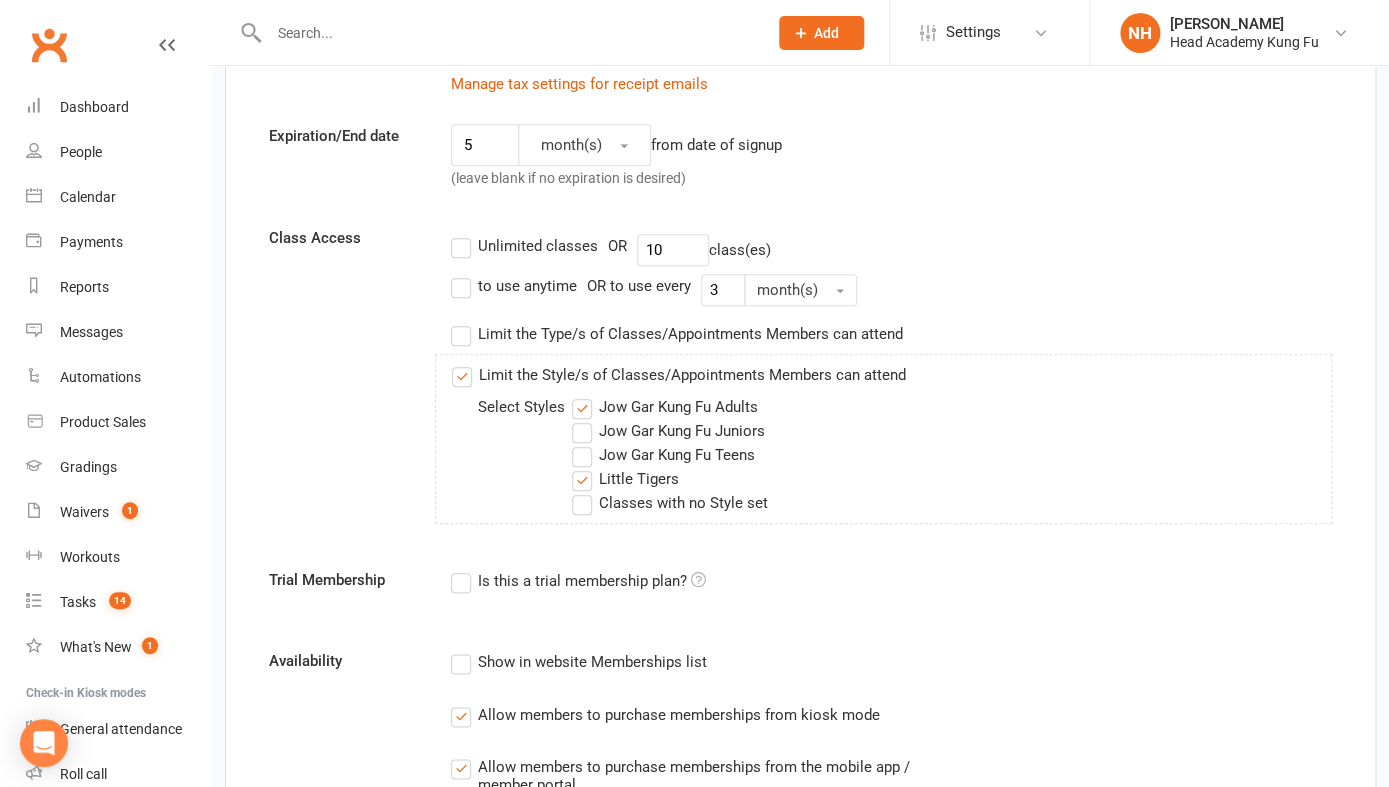 click on "Little Tigers" at bounding box center (625, 479) 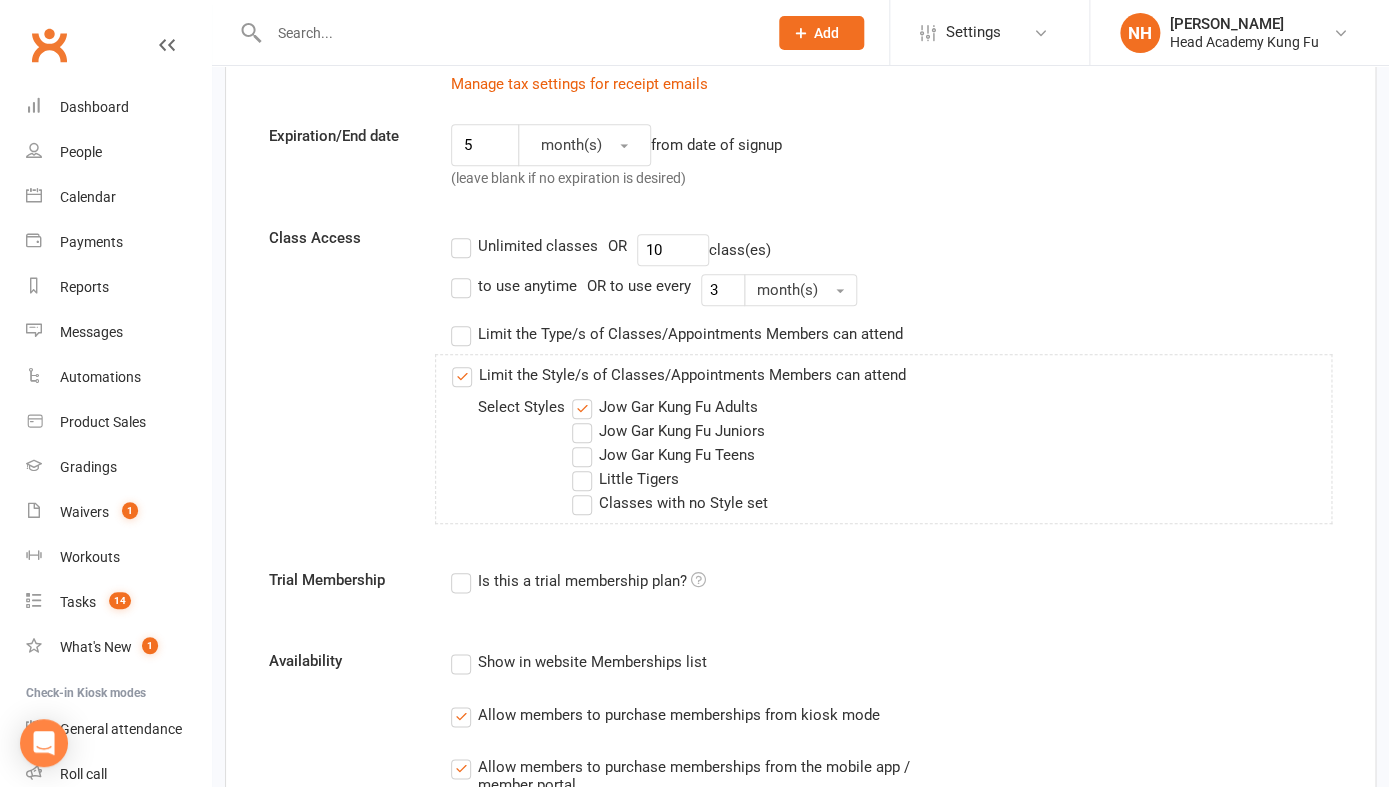 click on "Limit the Type/s of Classes/Appointments Members can attend" at bounding box center [677, 334] 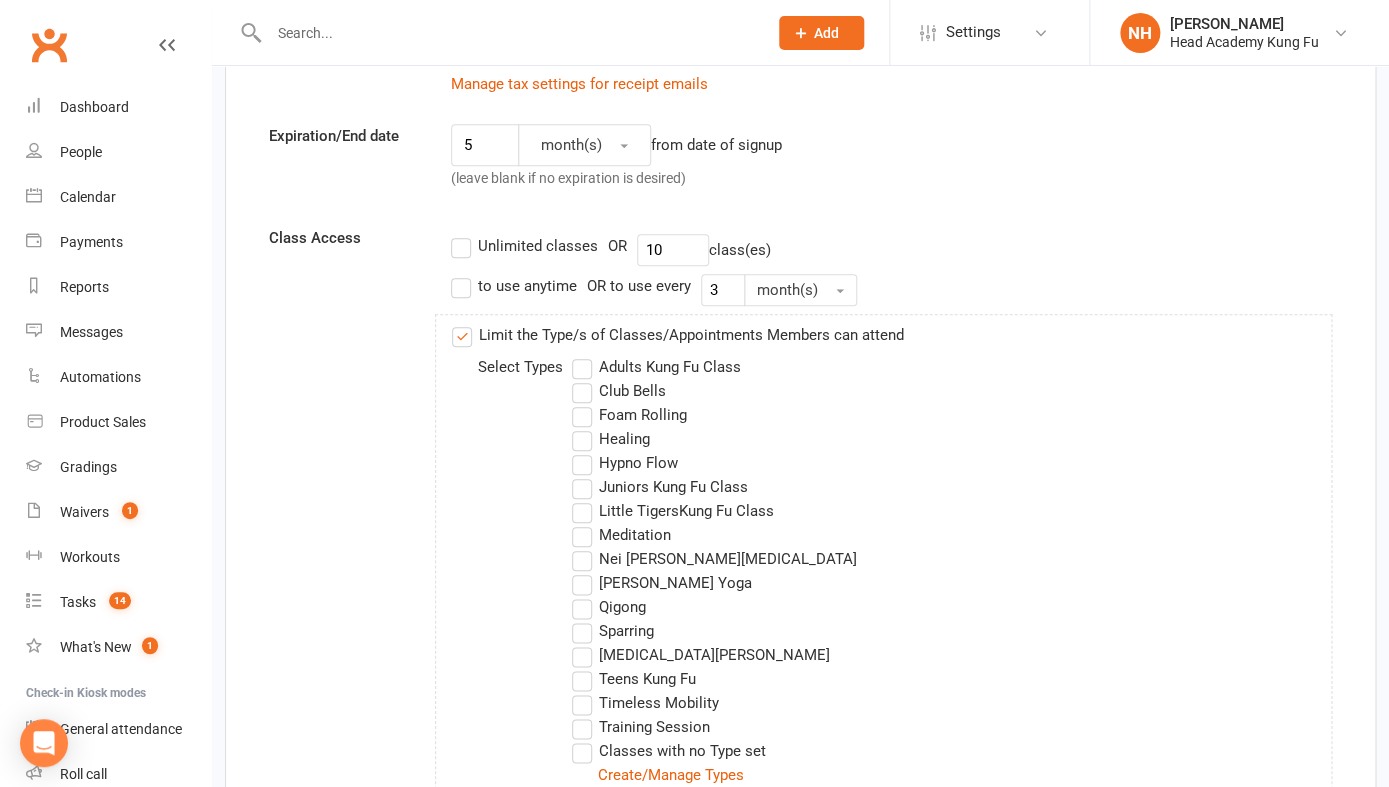 click on "Adults Kung Fu Class" at bounding box center [656, 367] 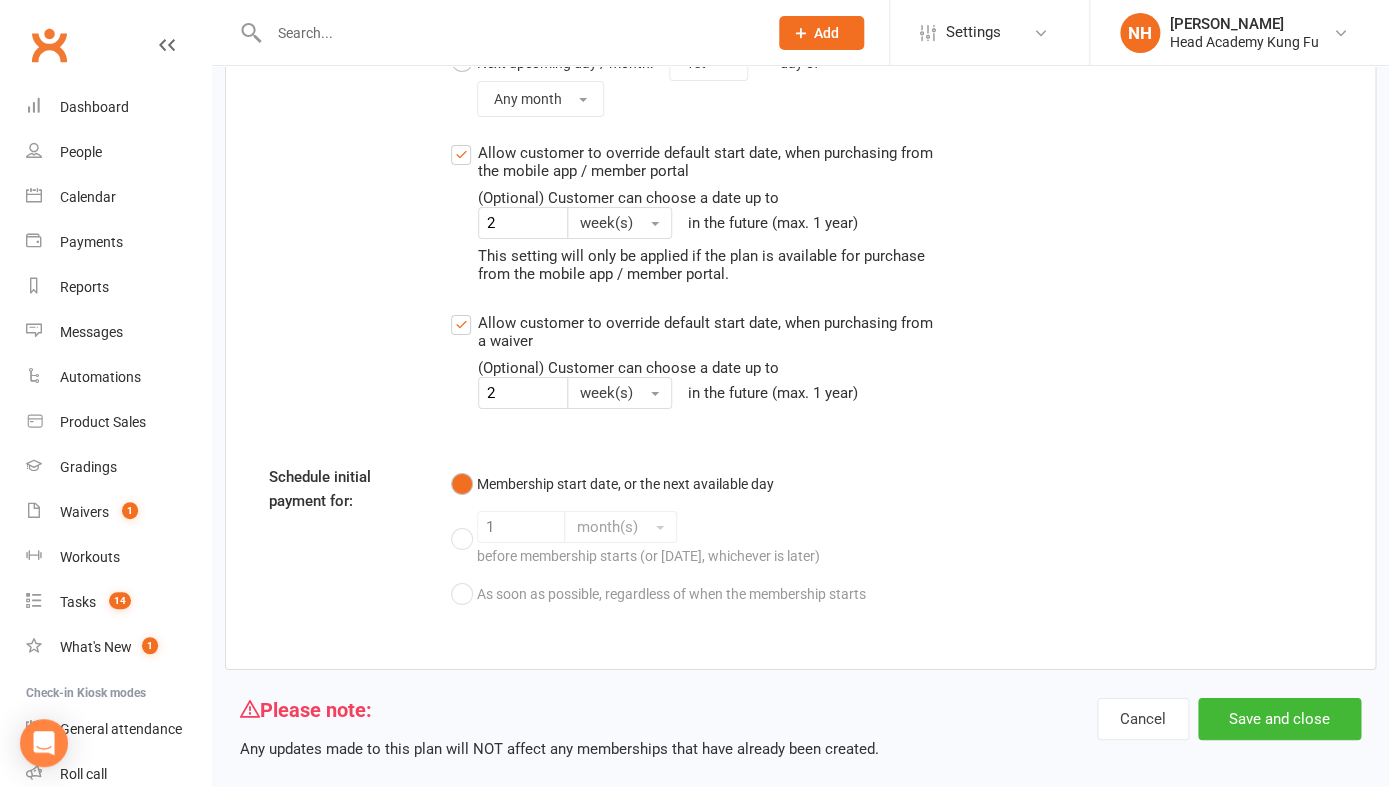scroll, scrollTop: 2406, scrollLeft: 0, axis: vertical 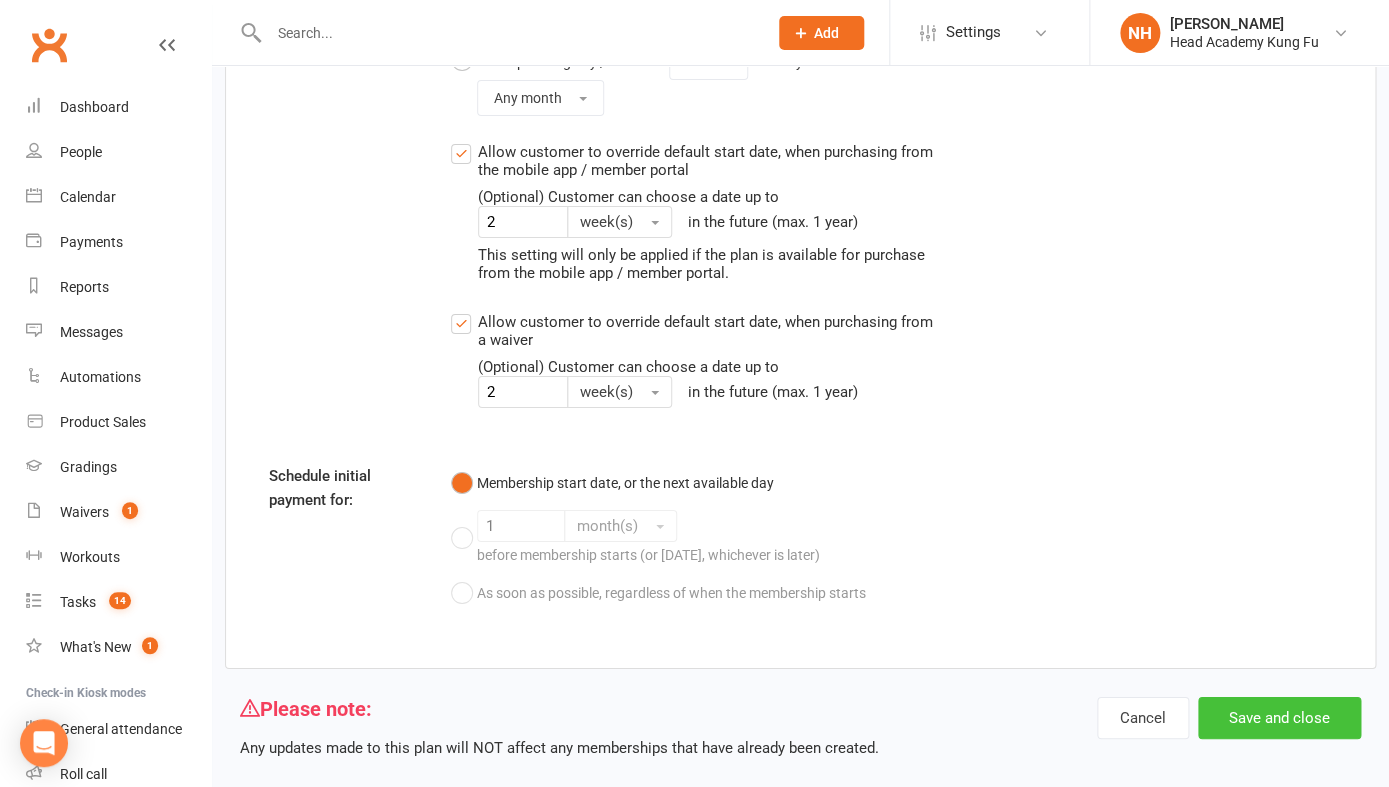click on "Save and close" at bounding box center [1279, 718] 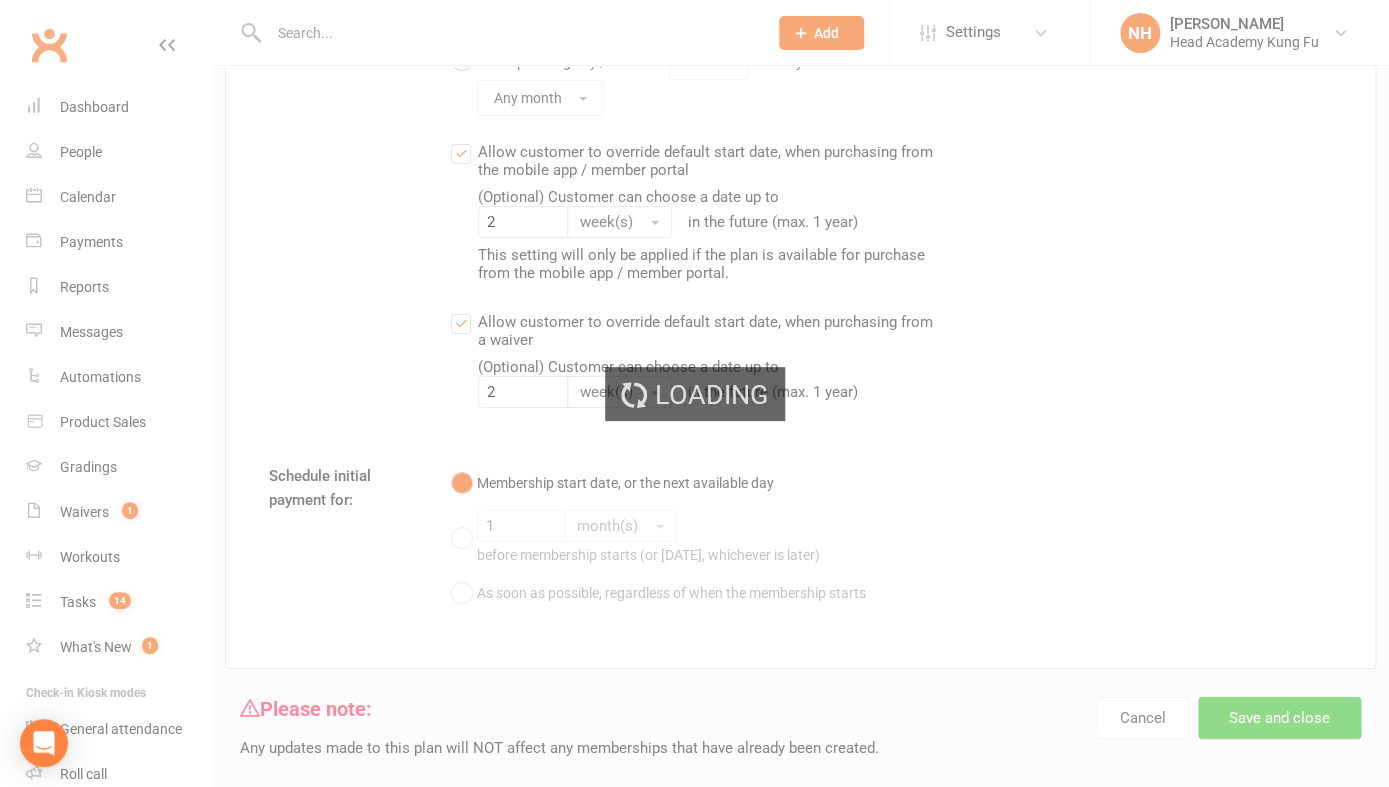 select on "100" 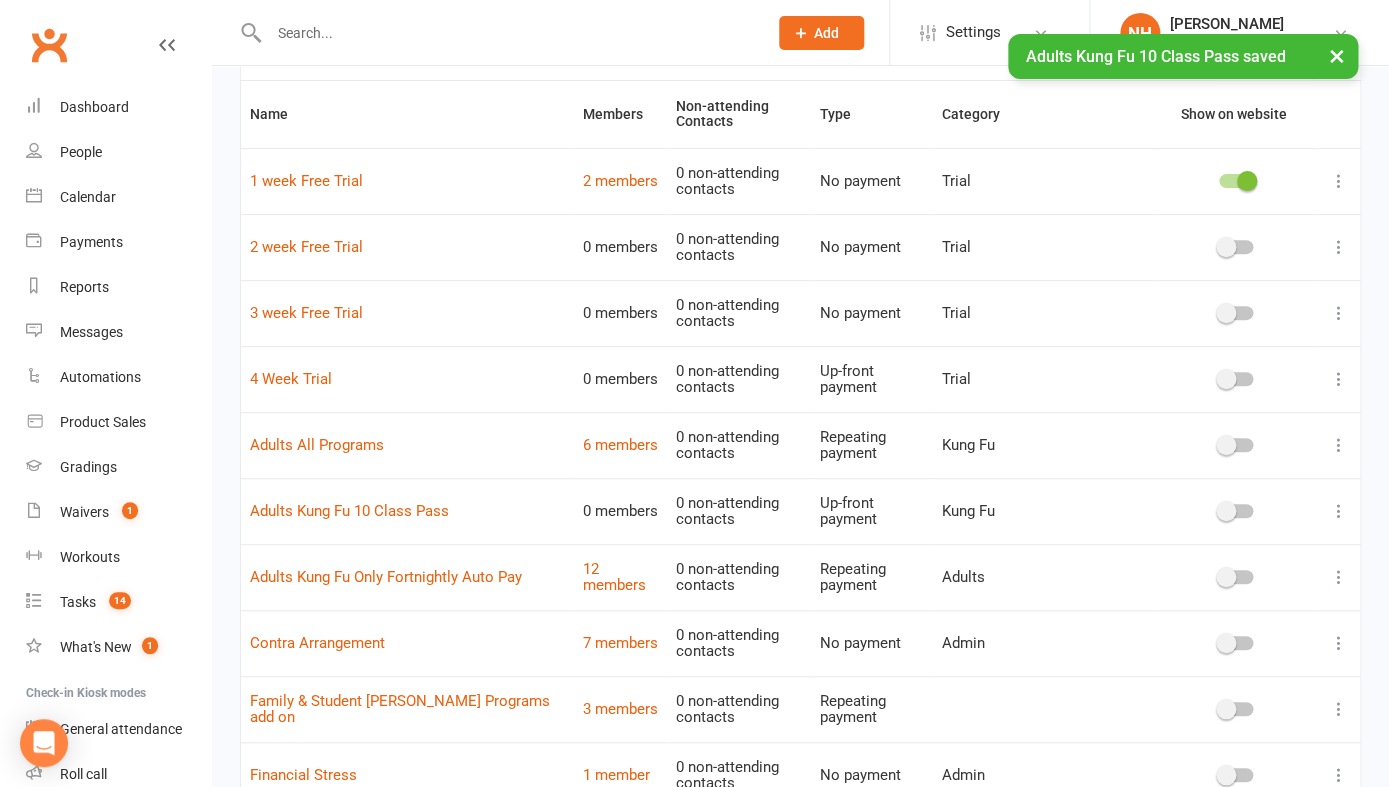 scroll, scrollTop: 138, scrollLeft: 0, axis: vertical 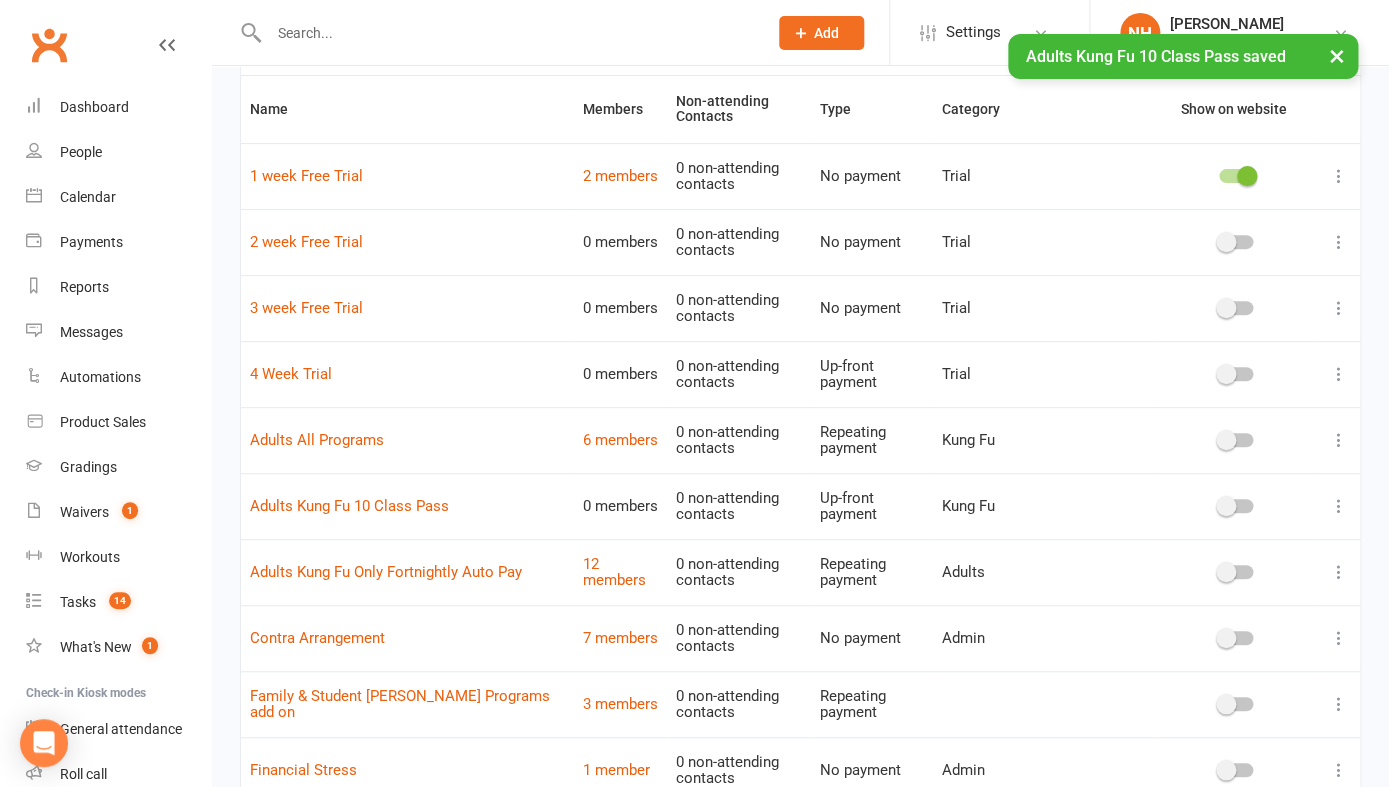 click at bounding box center [1339, 572] 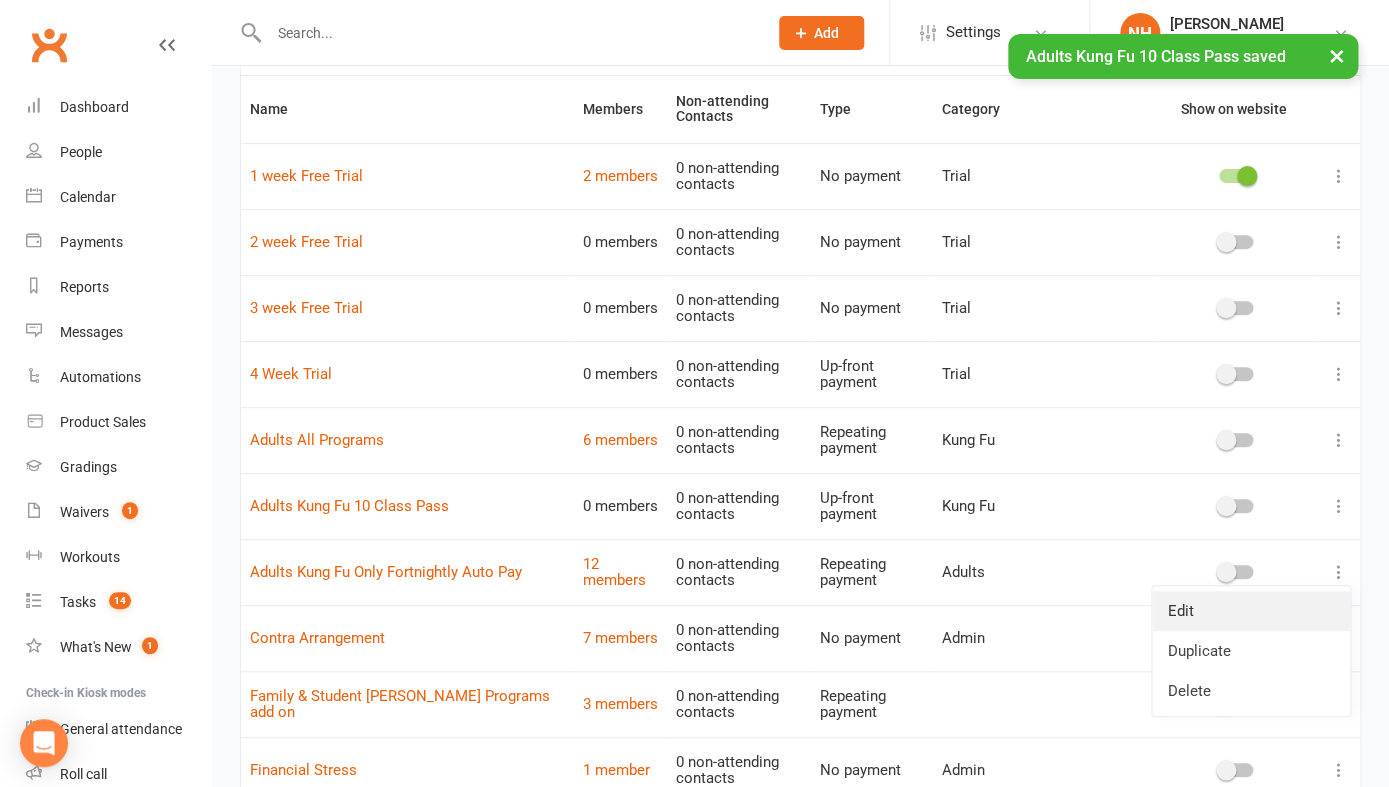 click on "Edit" at bounding box center [1251, 611] 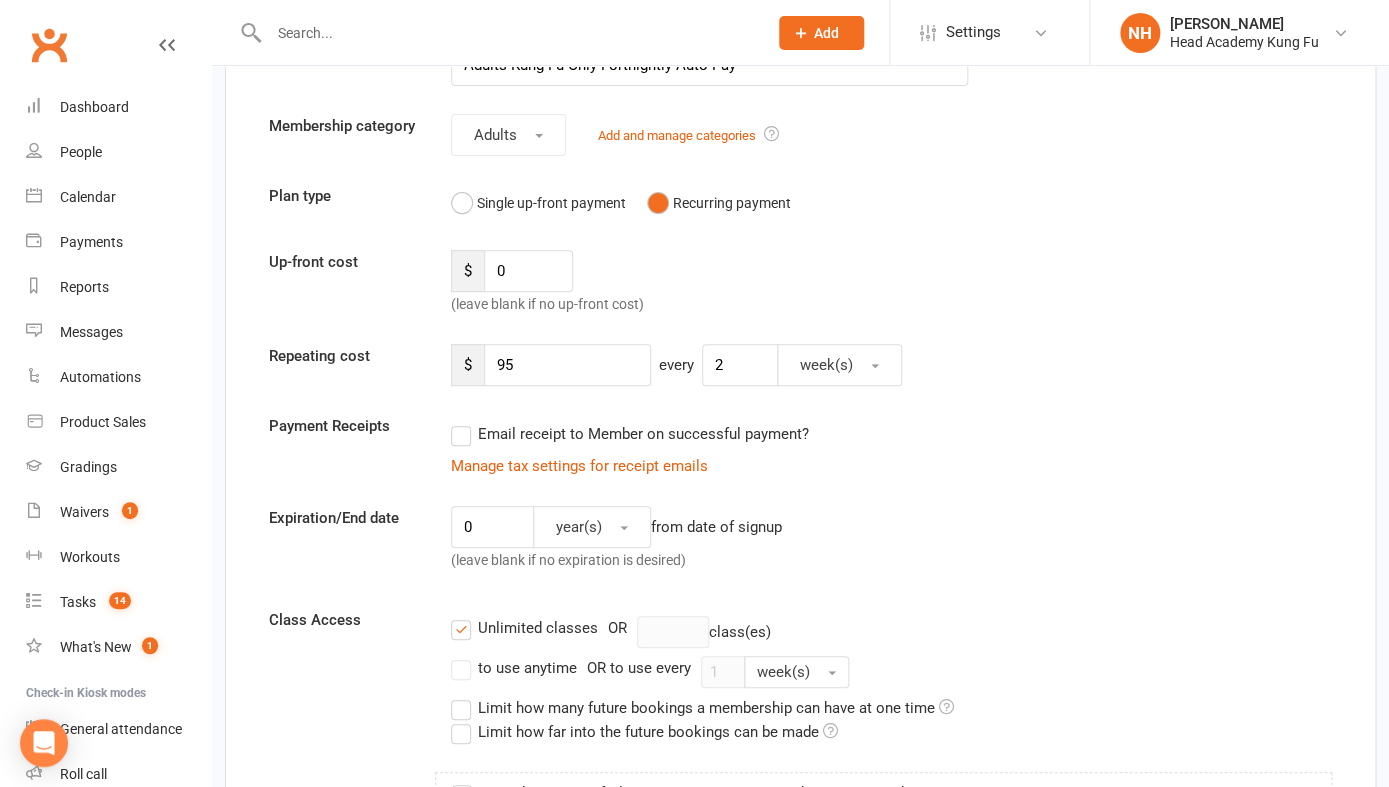 scroll, scrollTop: 0, scrollLeft: 0, axis: both 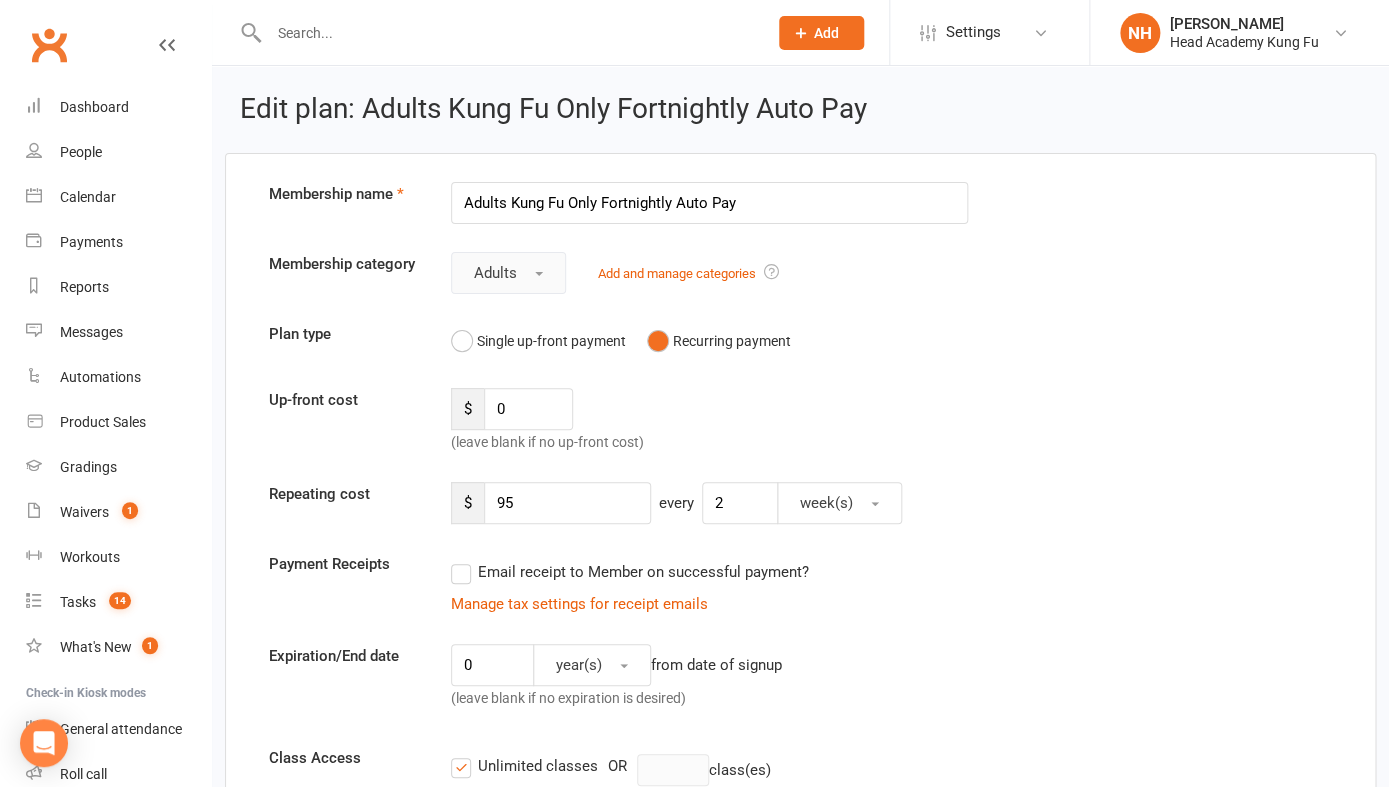 click on "Adults" at bounding box center [508, 273] 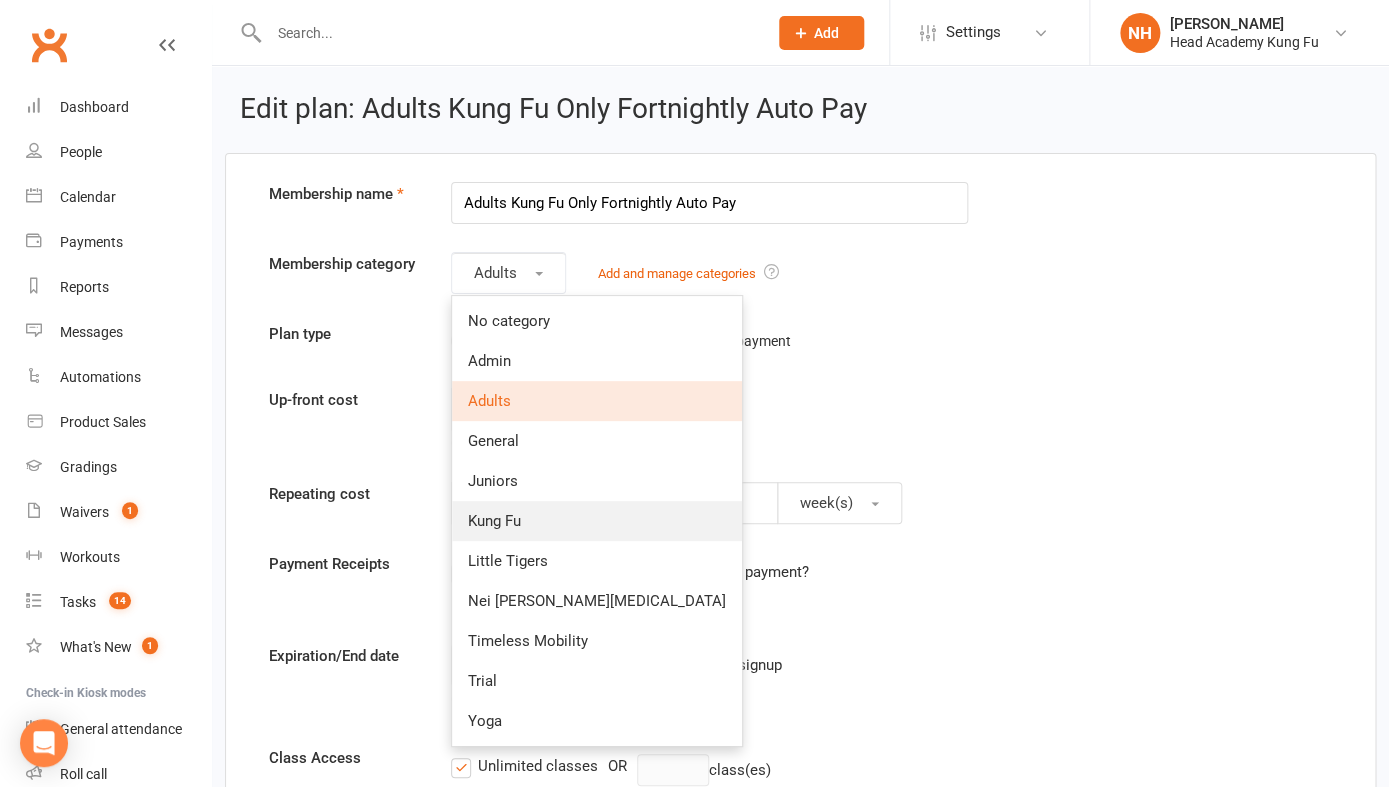 click on "Kung Fu" at bounding box center [494, 521] 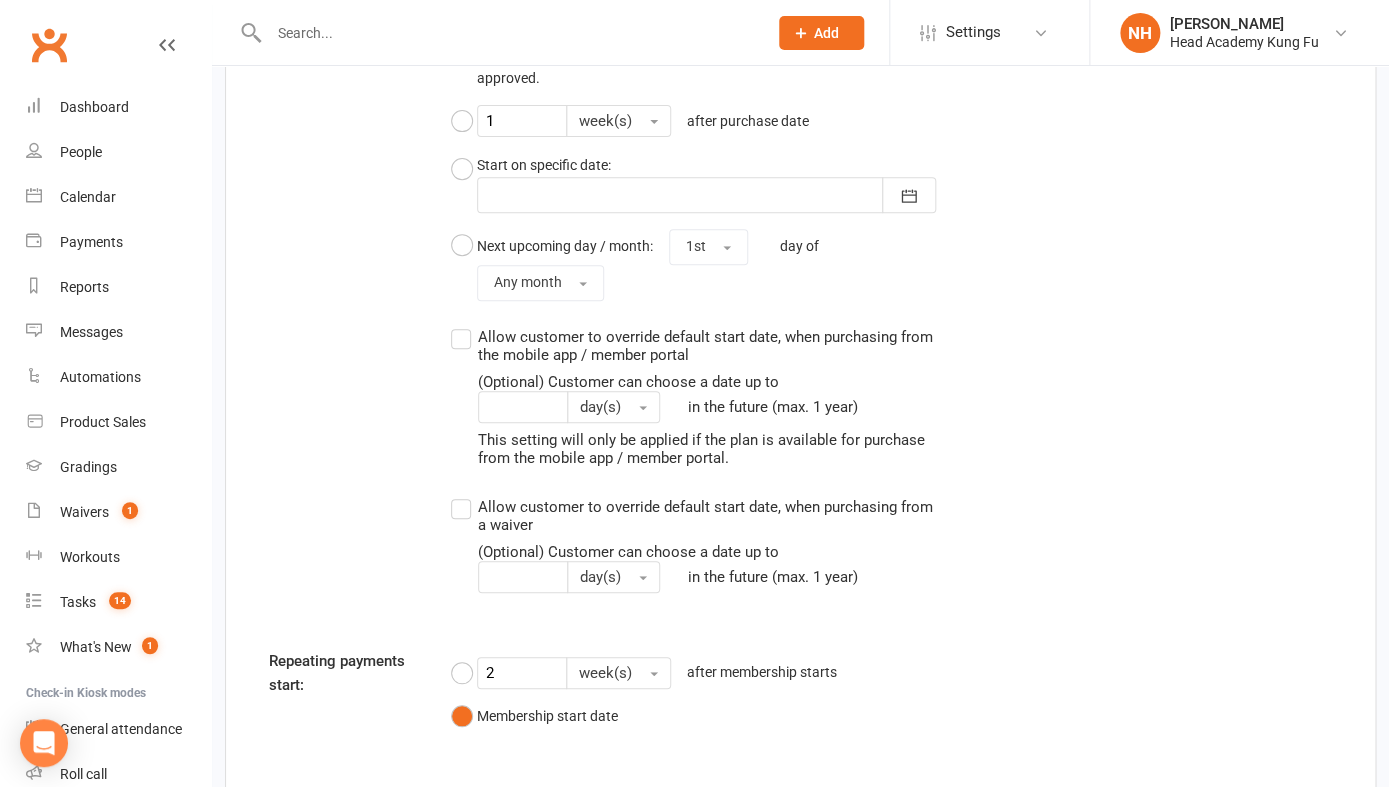 scroll, scrollTop: 3078, scrollLeft: 0, axis: vertical 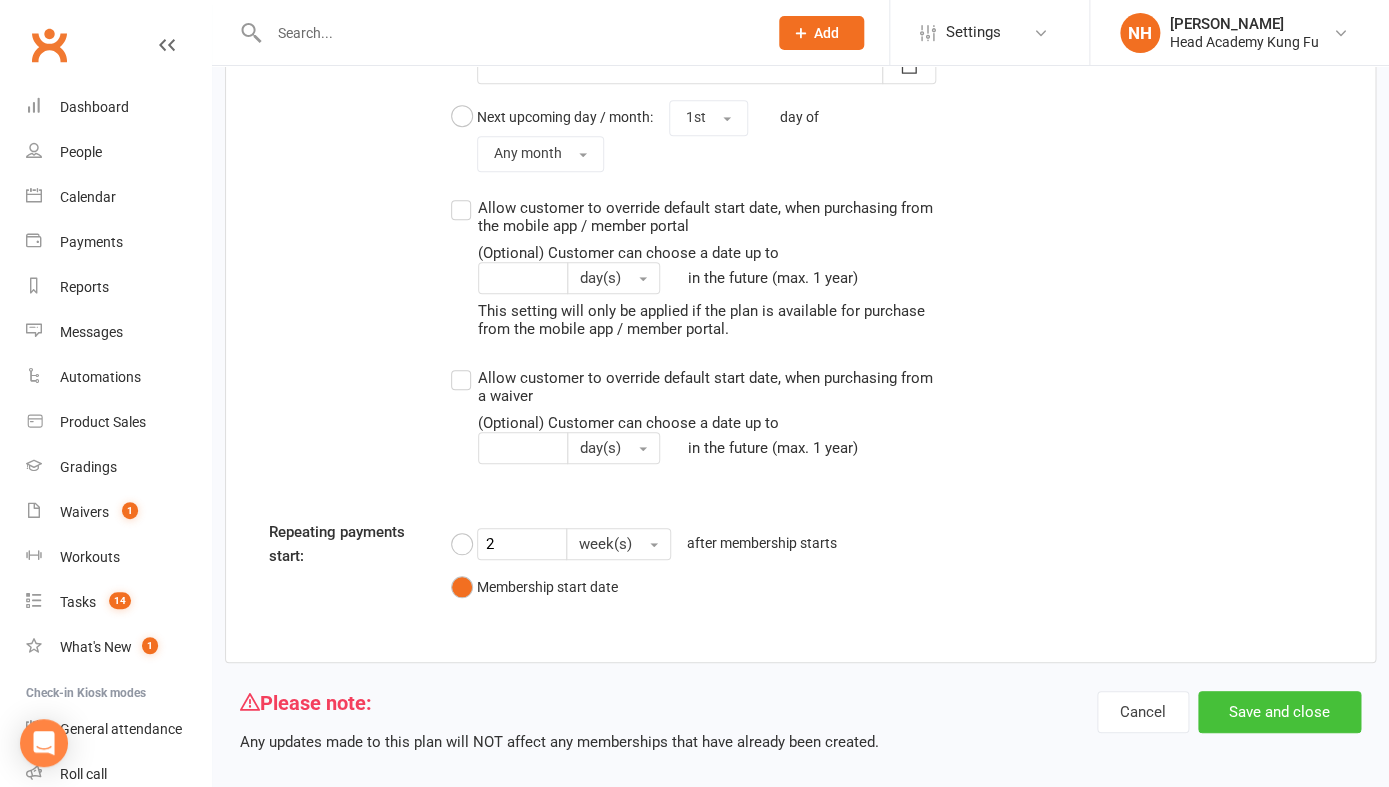 click on "Save and close" at bounding box center [1279, 712] 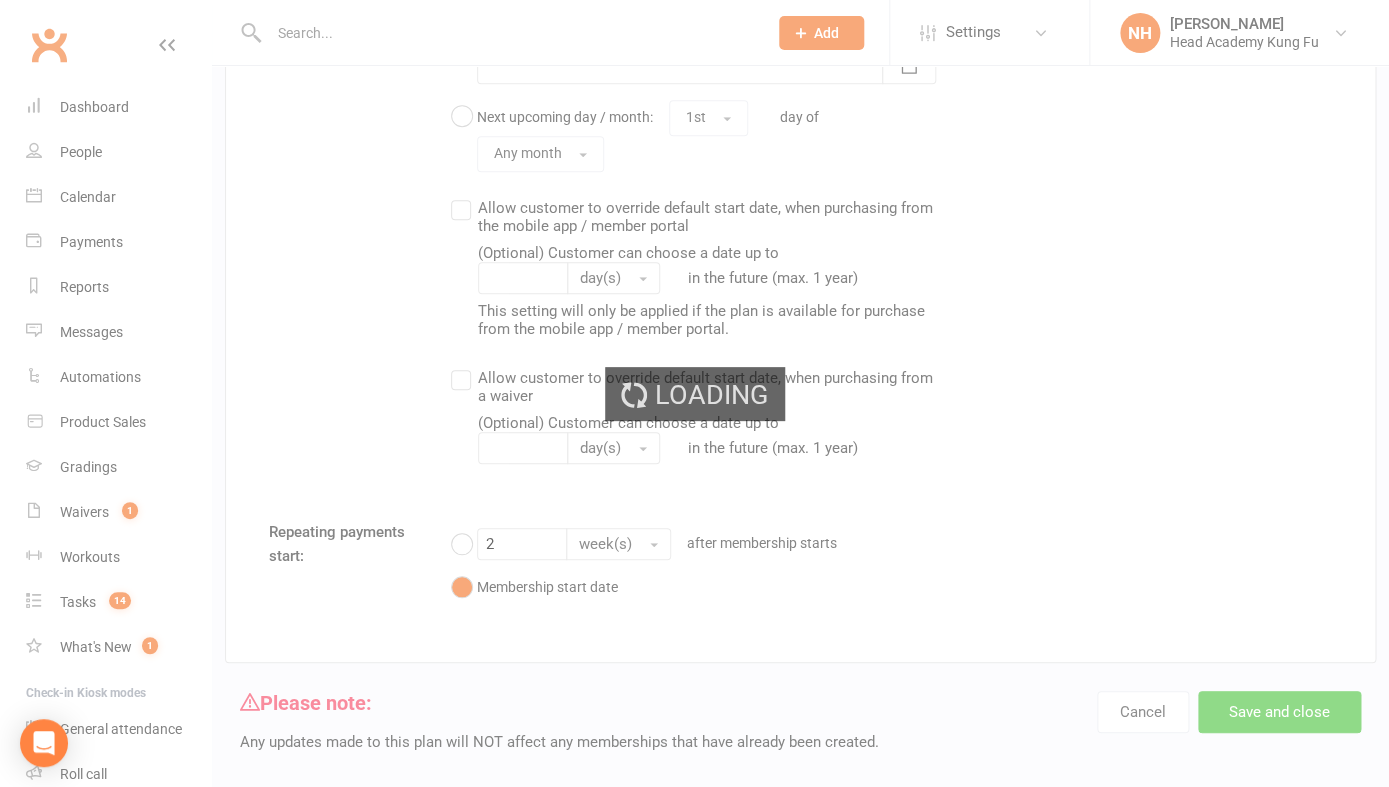 scroll, scrollTop: 0, scrollLeft: 0, axis: both 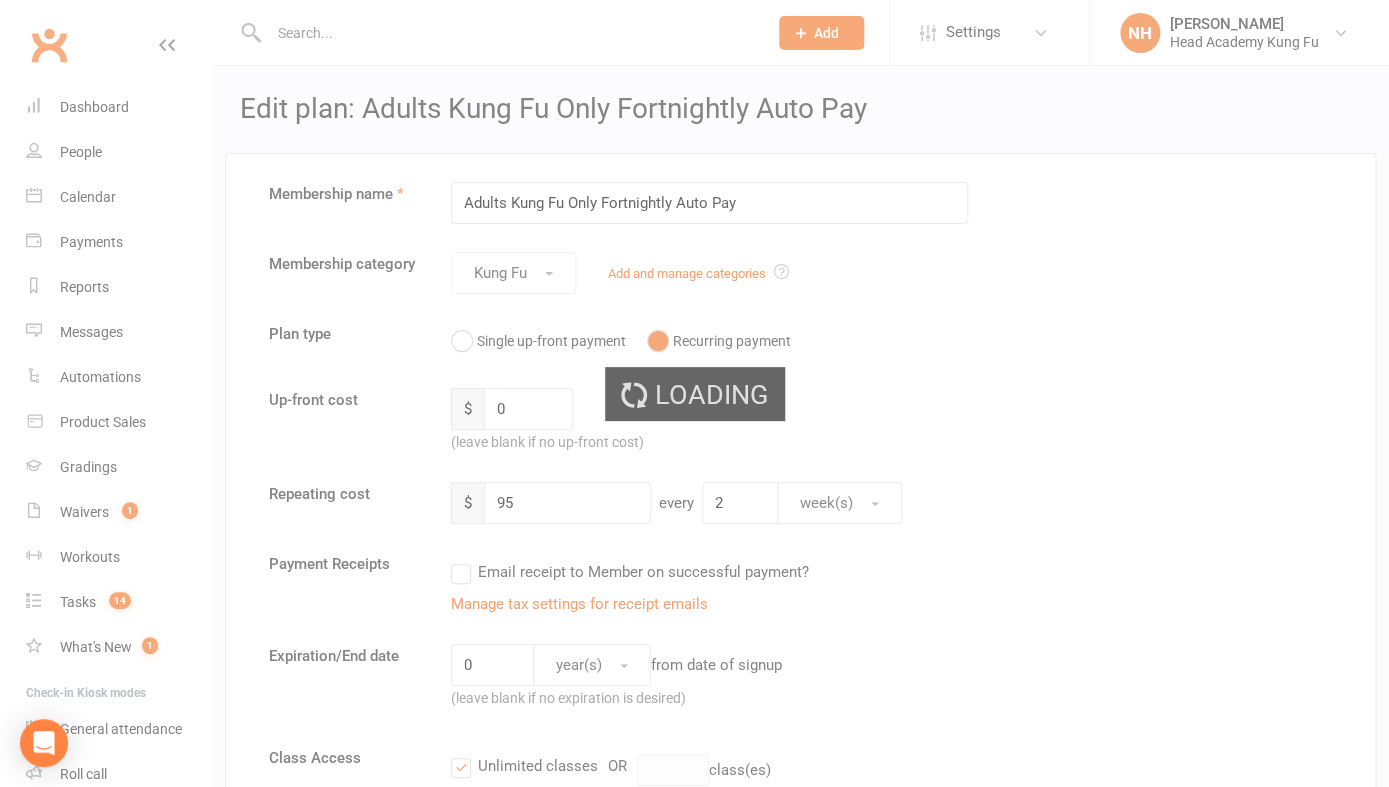 select on "100" 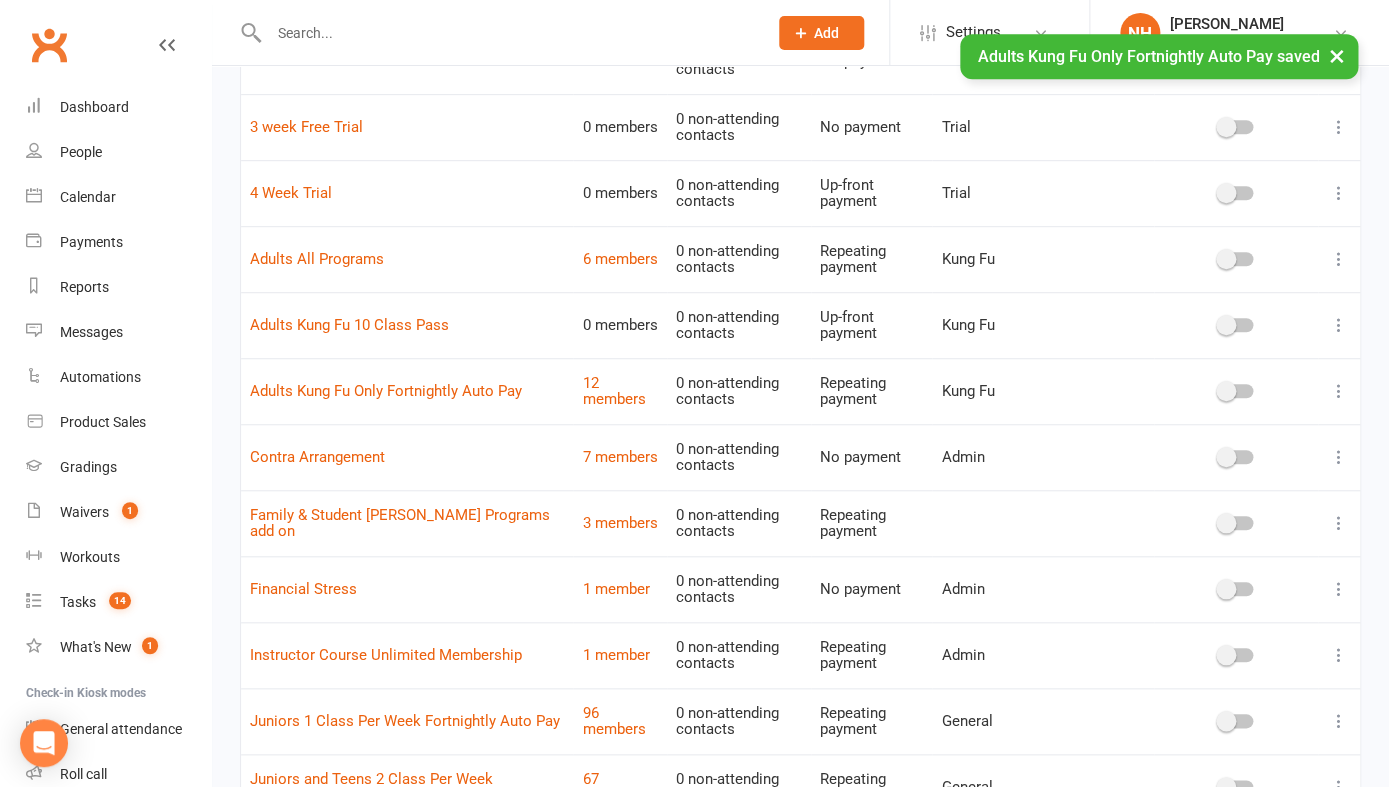 scroll, scrollTop: 326, scrollLeft: 0, axis: vertical 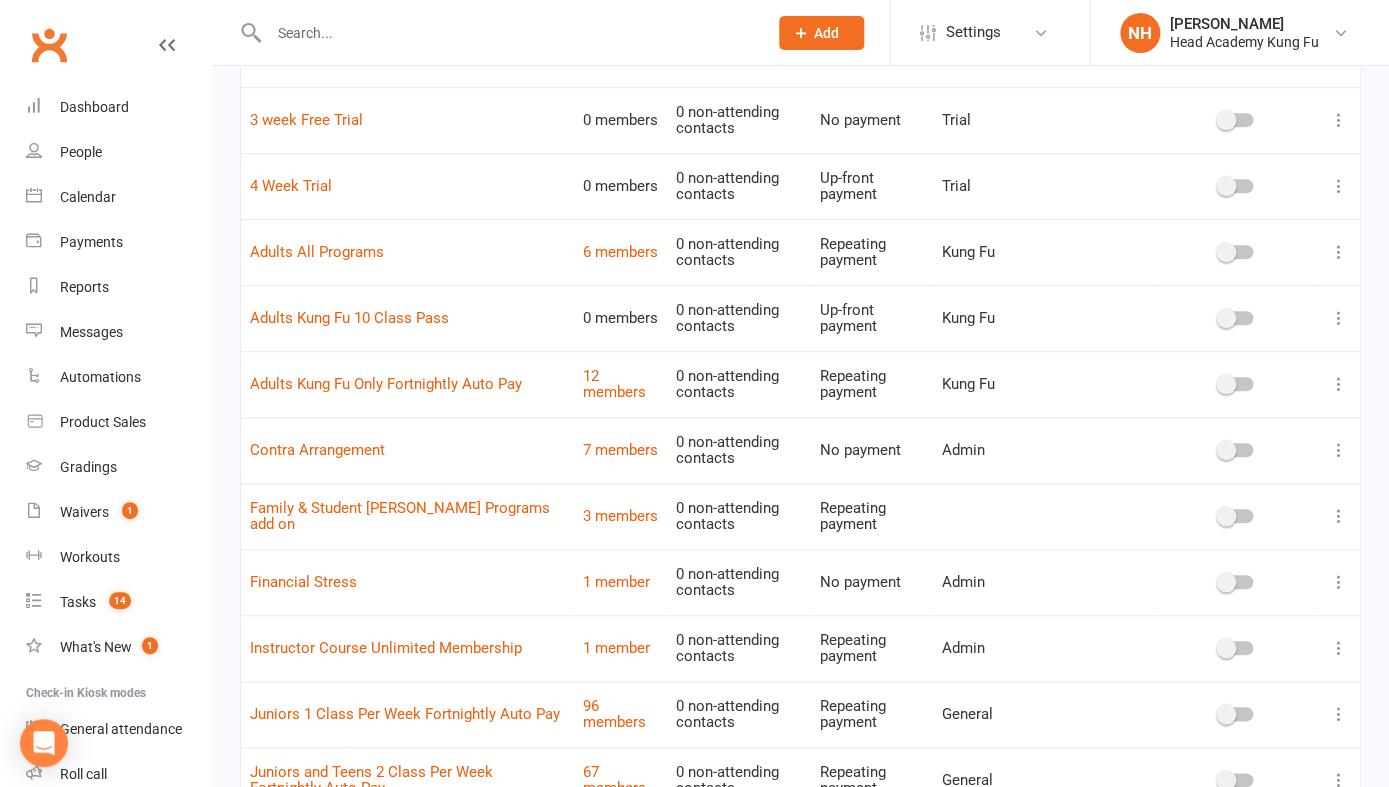 click at bounding box center (1339, 516) 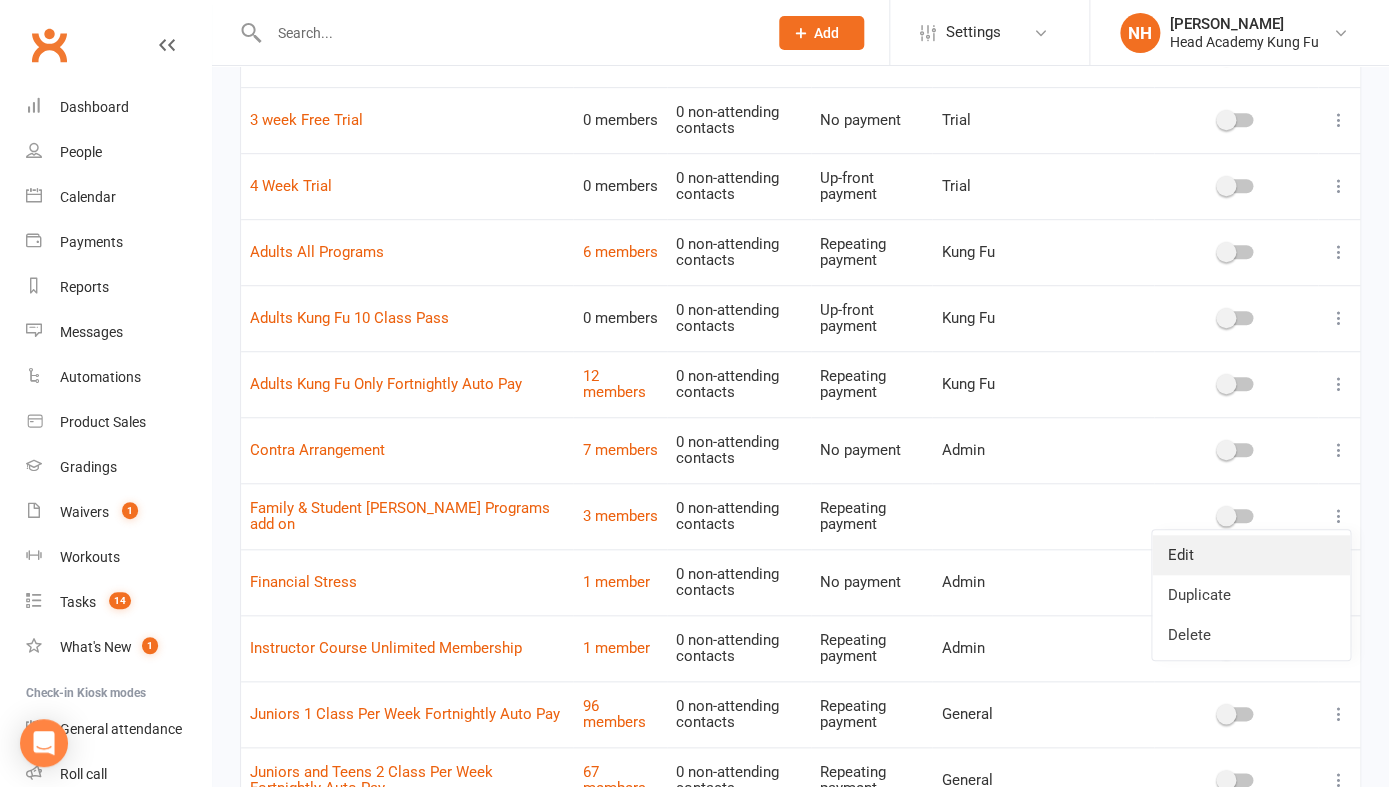 click on "Edit" at bounding box center [1251, 555] 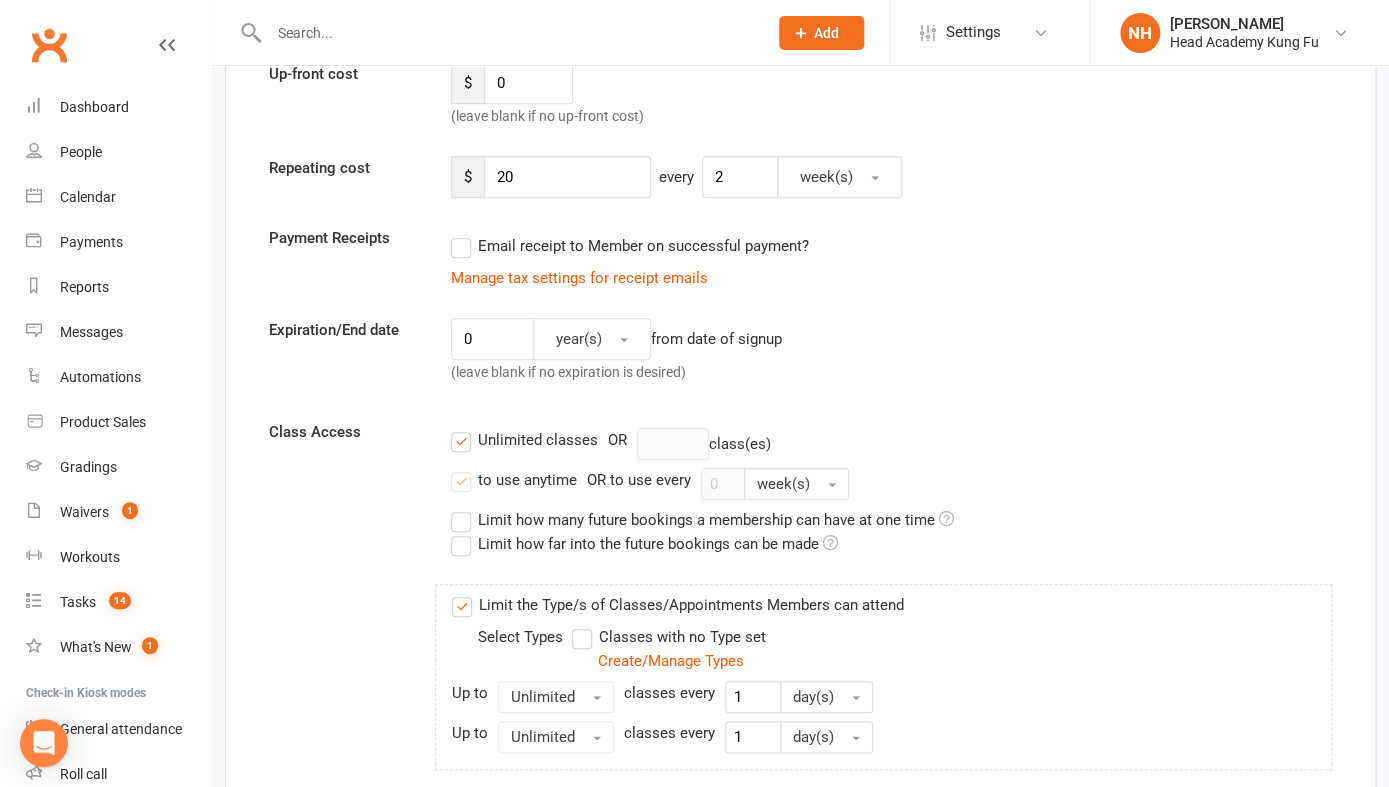 scroll, scrollTop: 0, scrollLeft: 0, axis: both 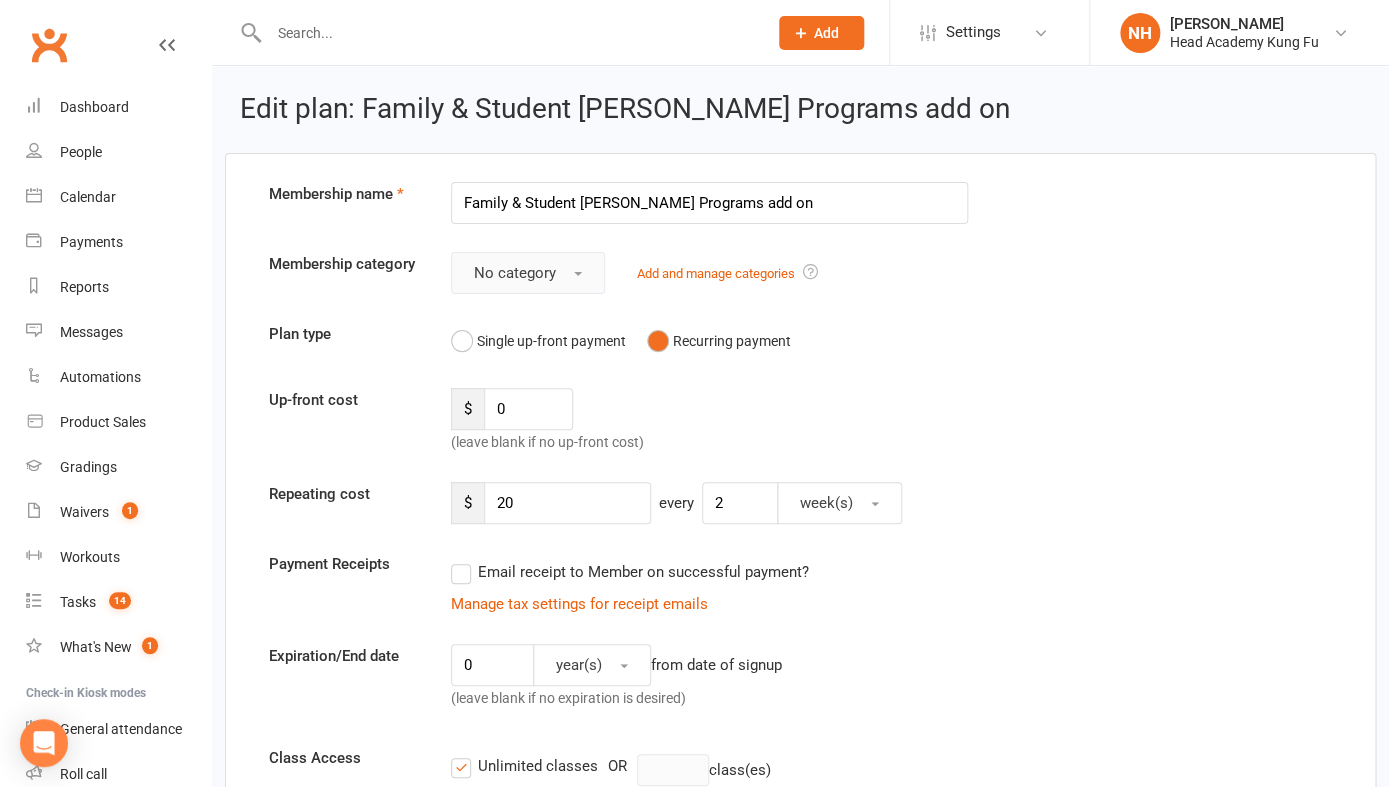 click on "No category" at bounding box center (528, 273) 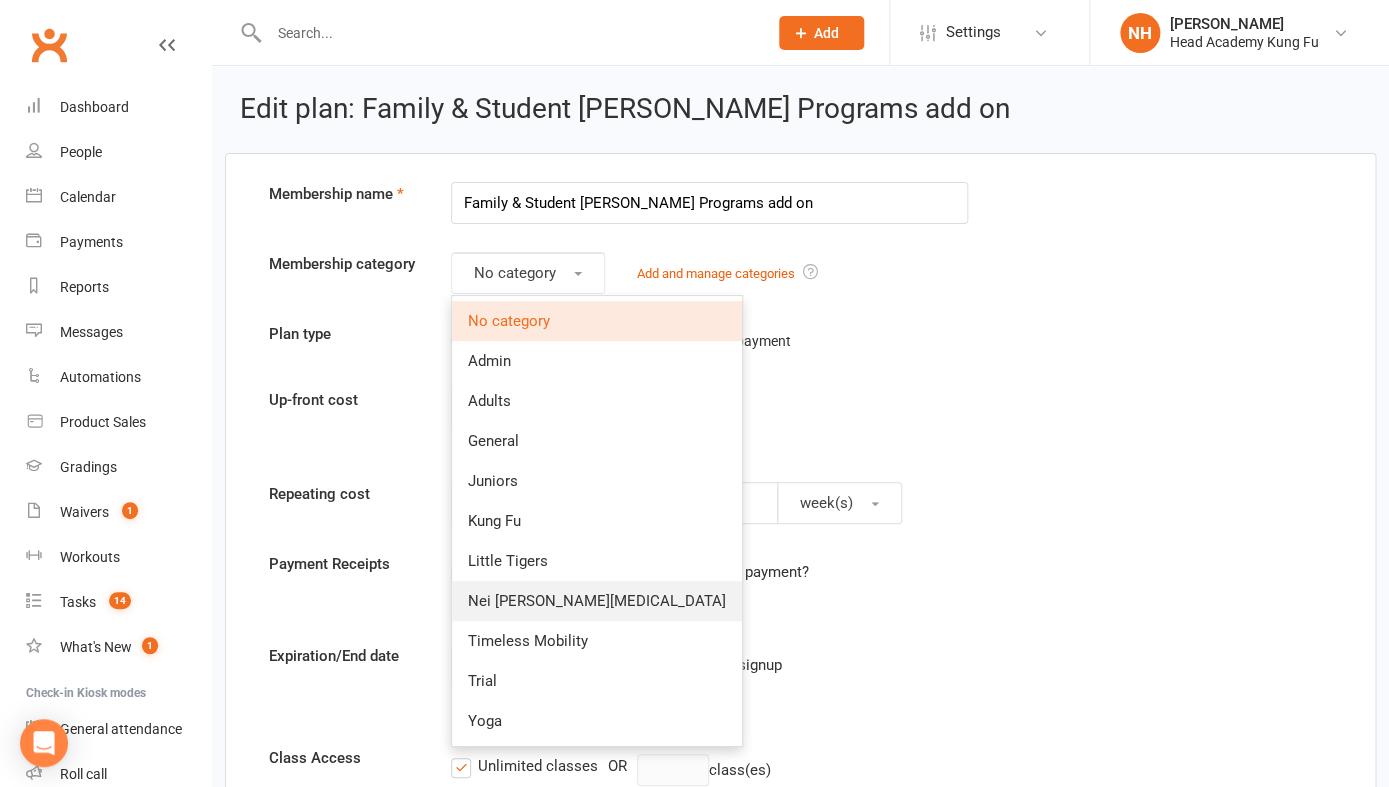click on "Nei [PERSON_NAME][MEDICAL_DATA]" at bounding box center [597, 601] 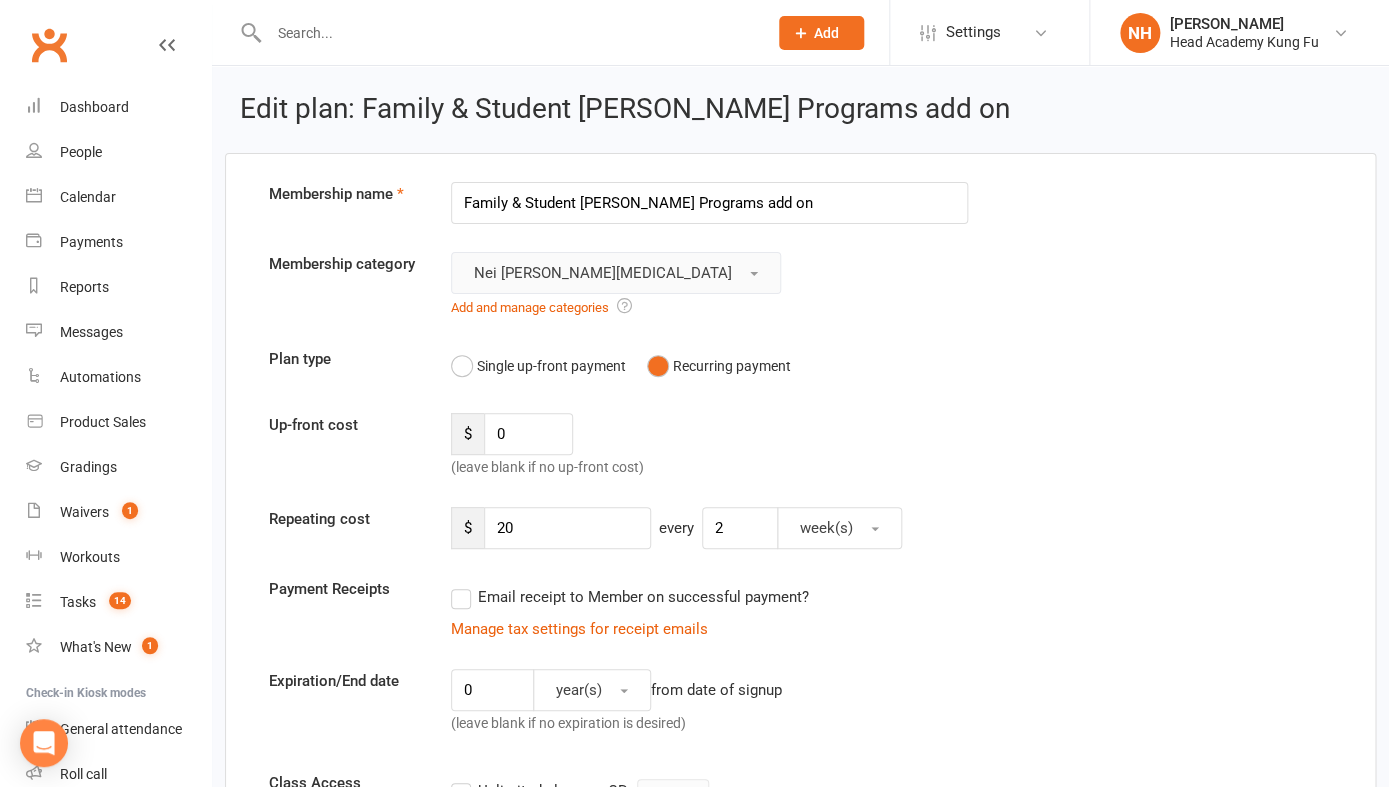 scroll, scrollTop: 1, scrollLeft: 0, axis: vertical 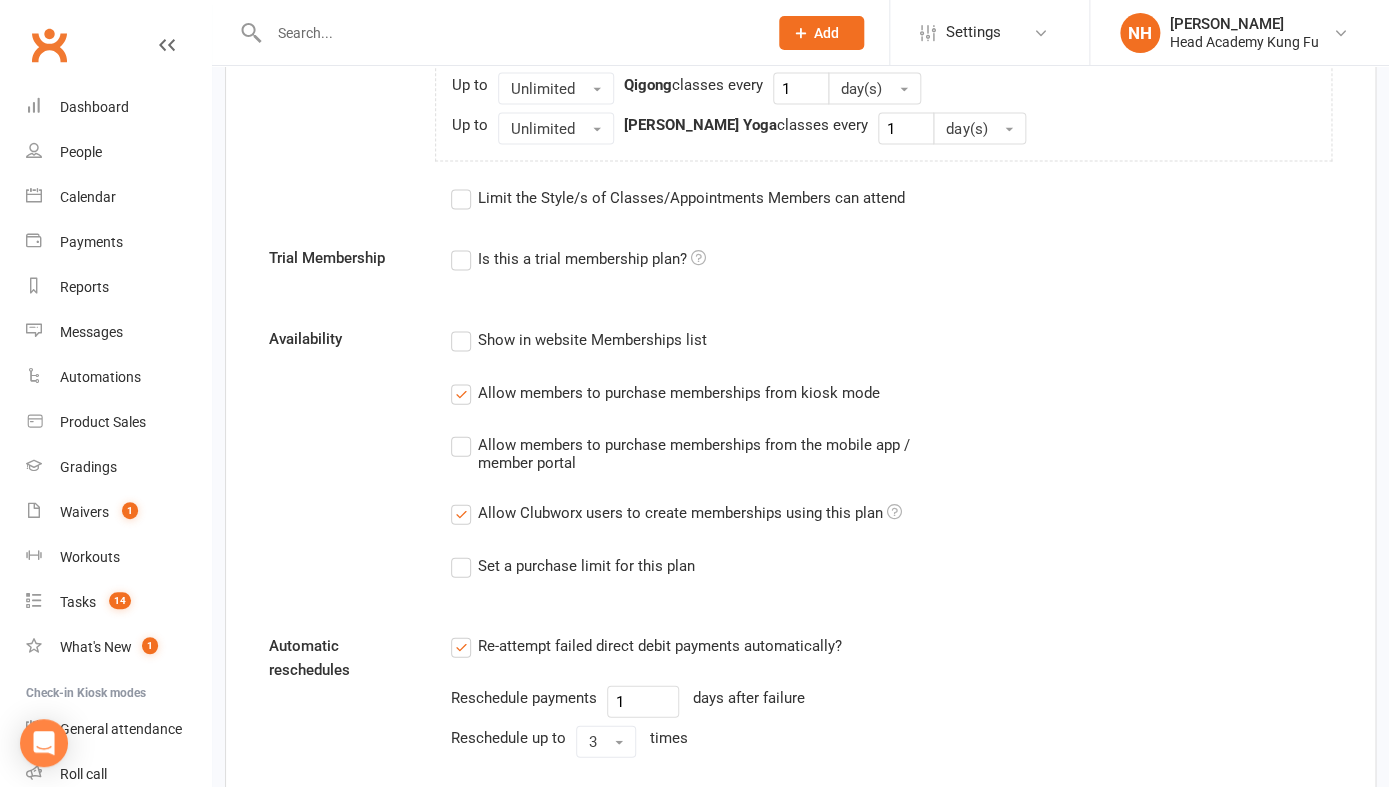 type 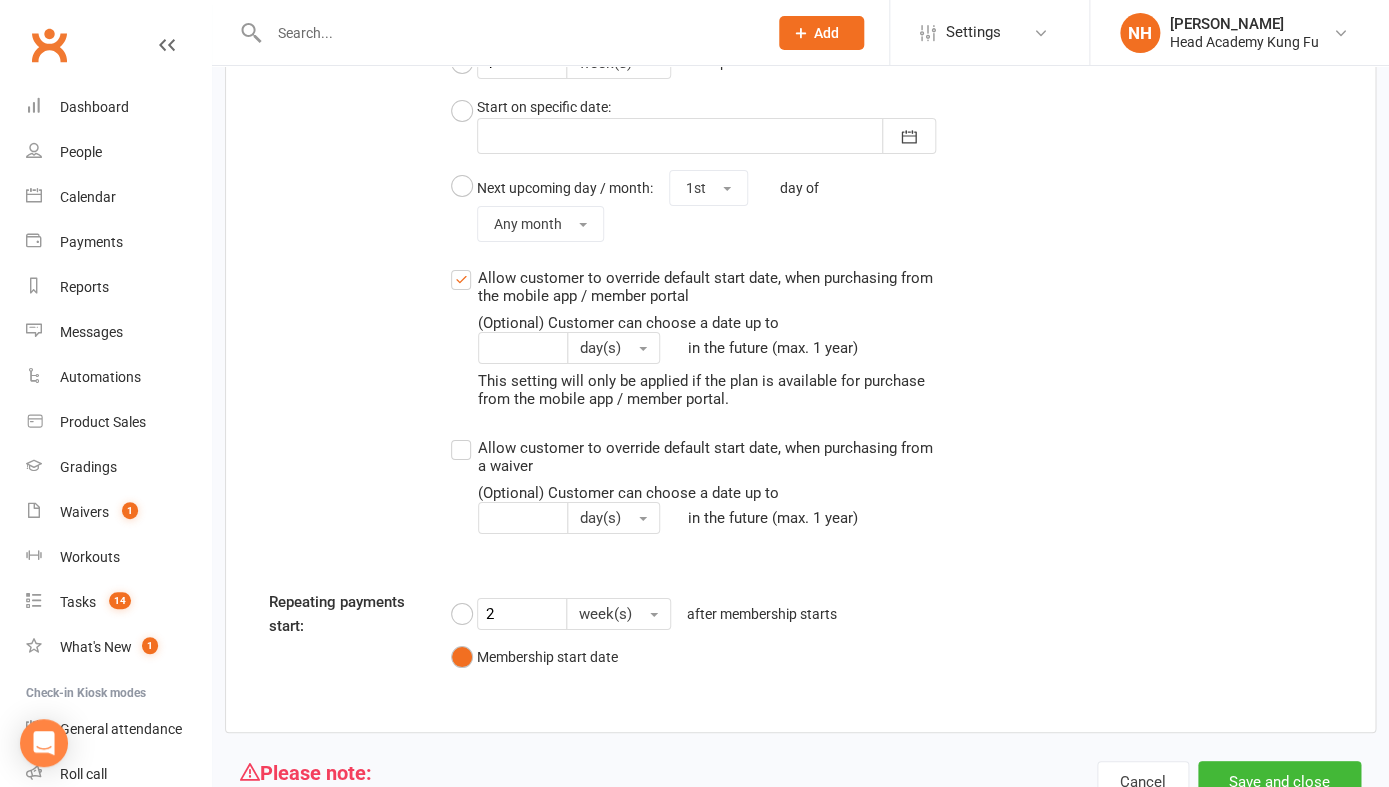 scroll, scrollTop: 2467, scrollLeft: 0, axis: vertical 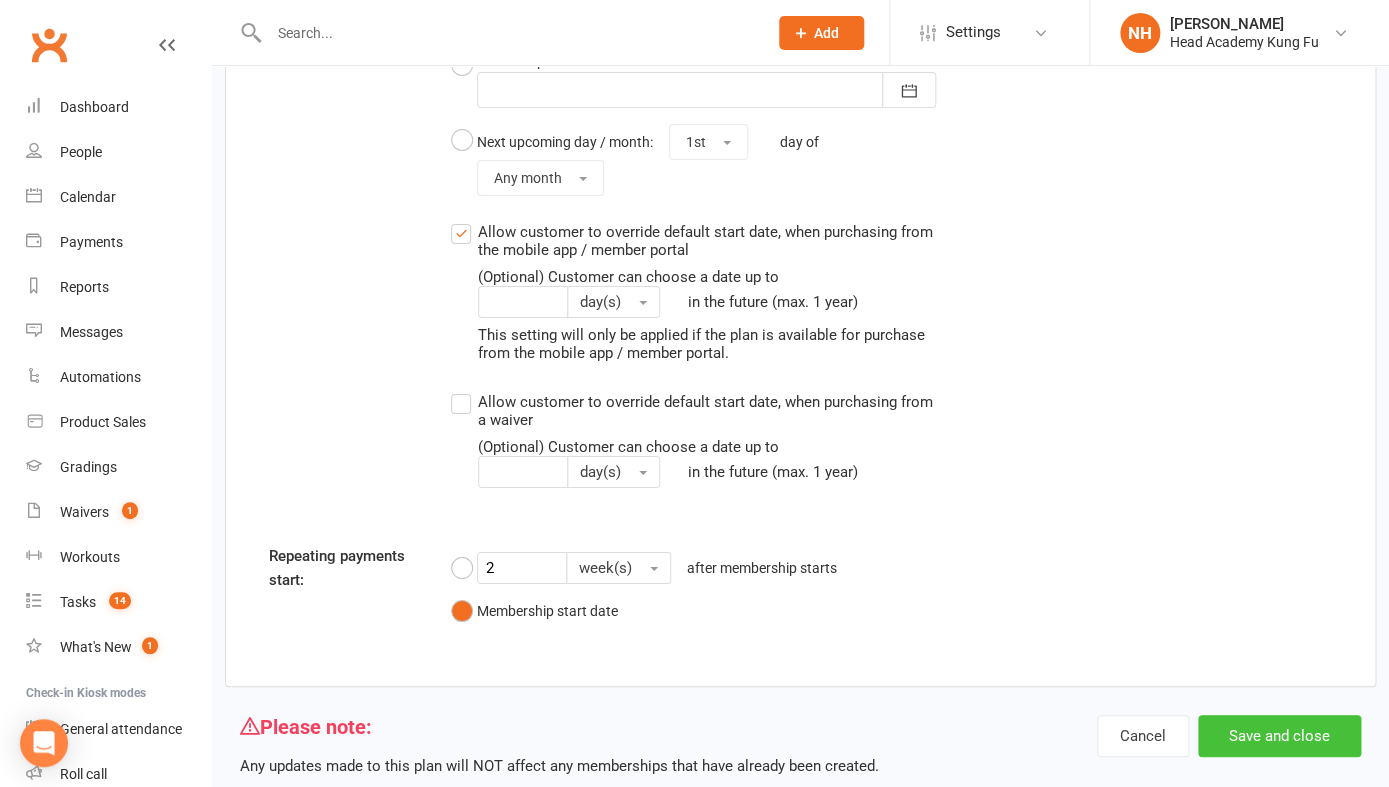click on "Save and close" at bounding box center (1279, 736) 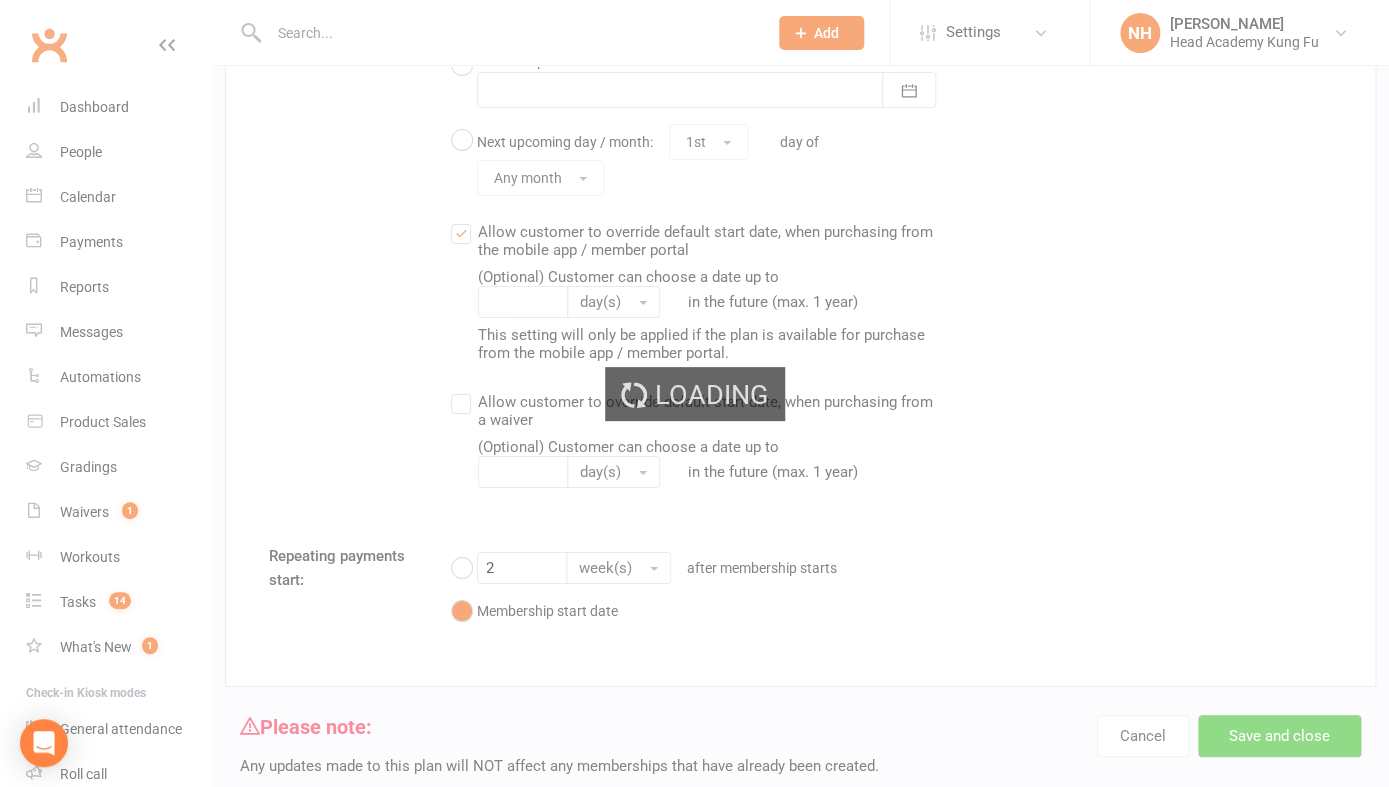 select on "100" 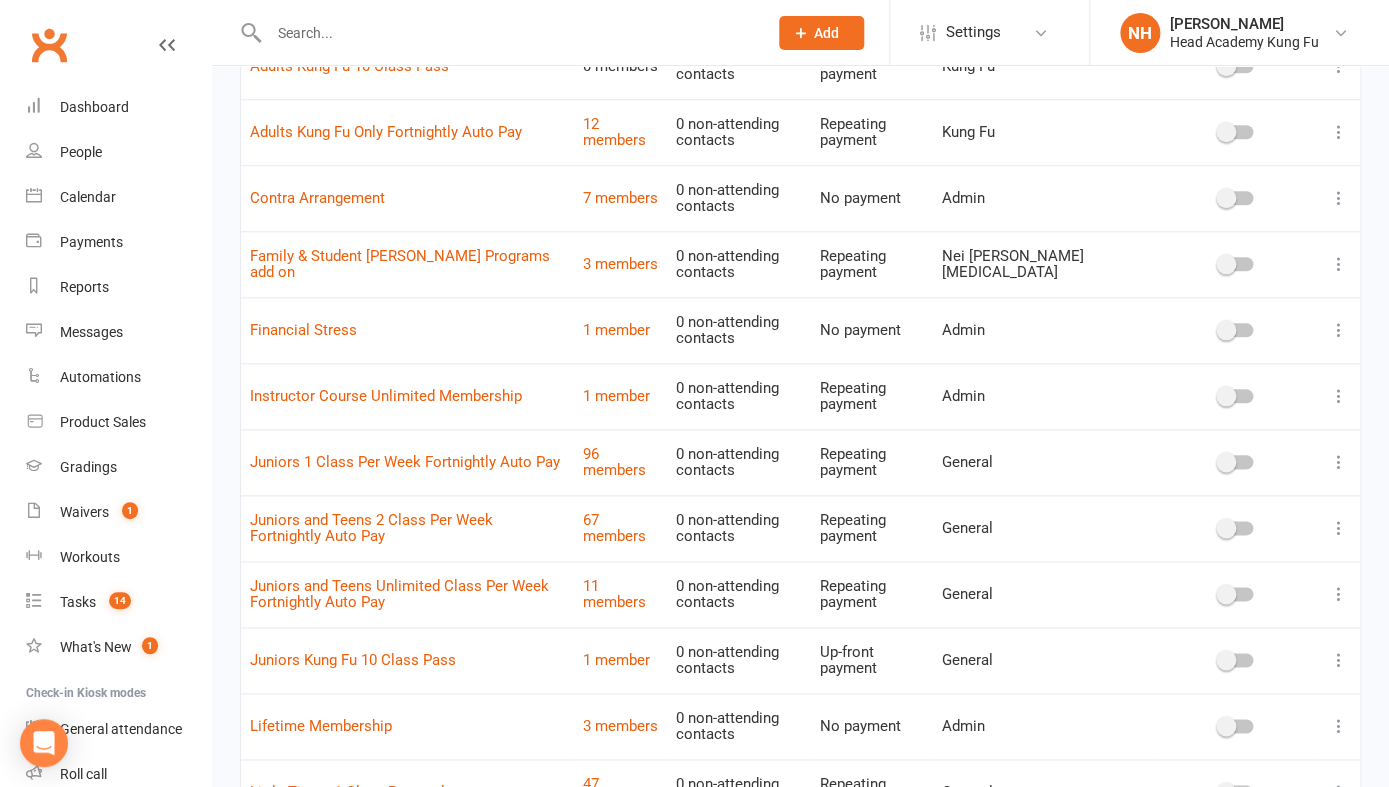 scroll, scrollTop: 583, scrollLeft: 0, axis: vertical 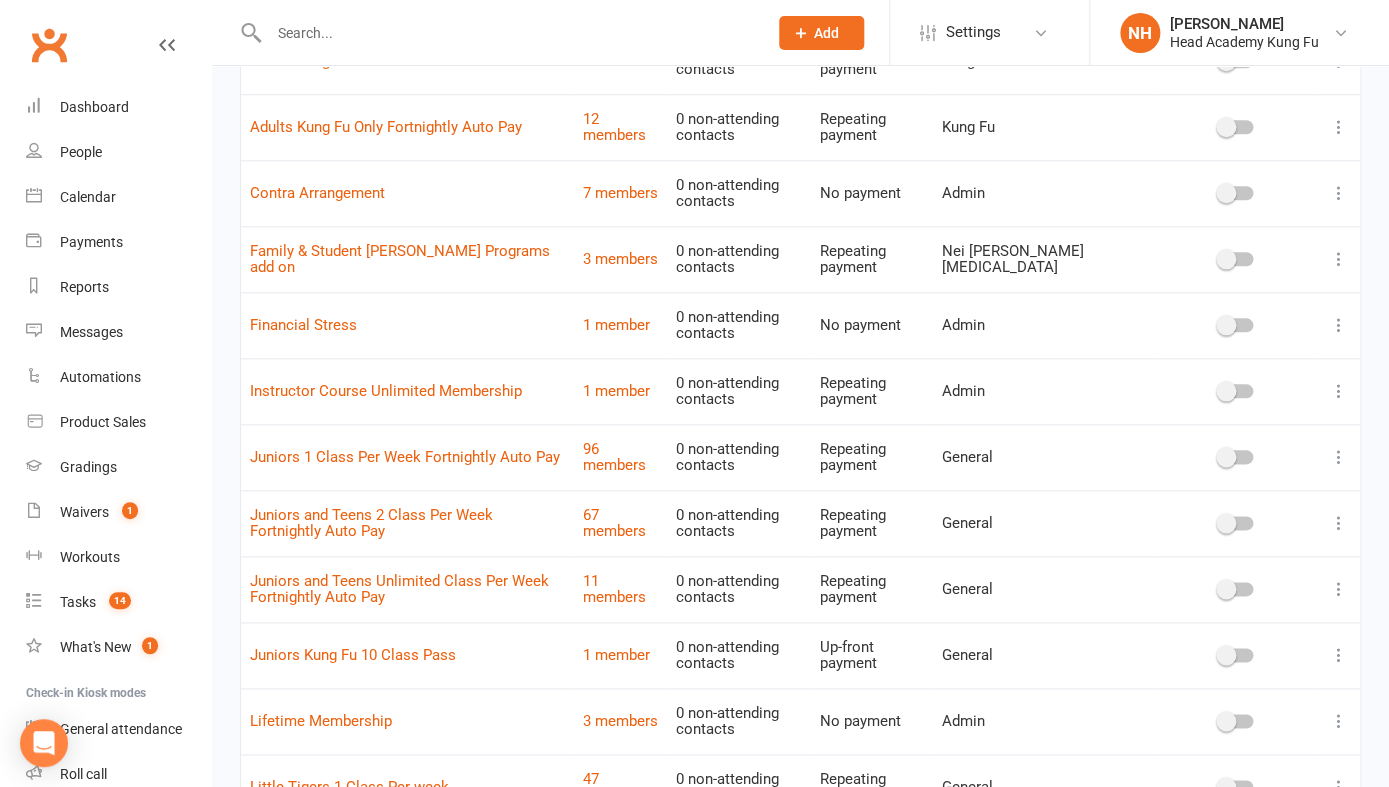 click at bounding box center (1339, 457) 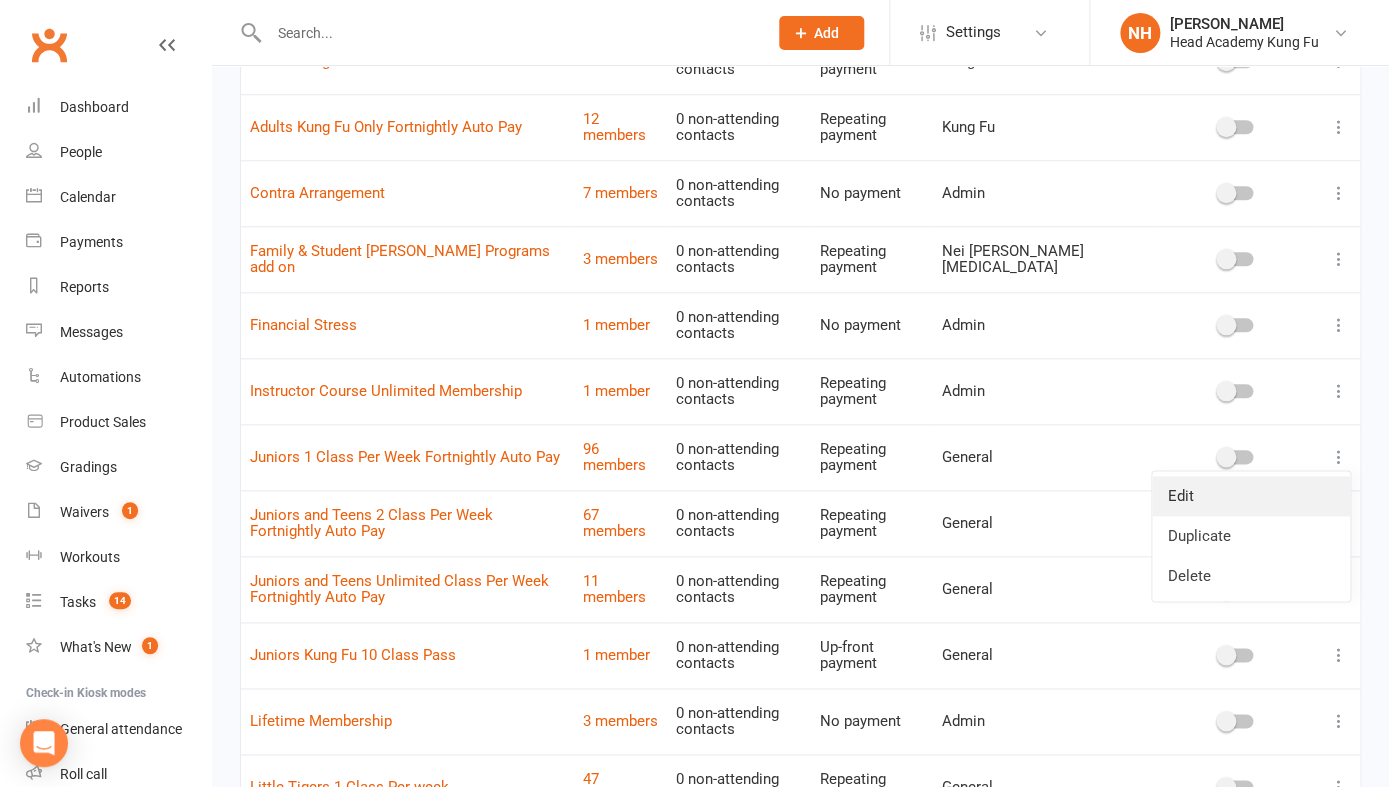 click on "Edit" at bounding box center [1251, 496] 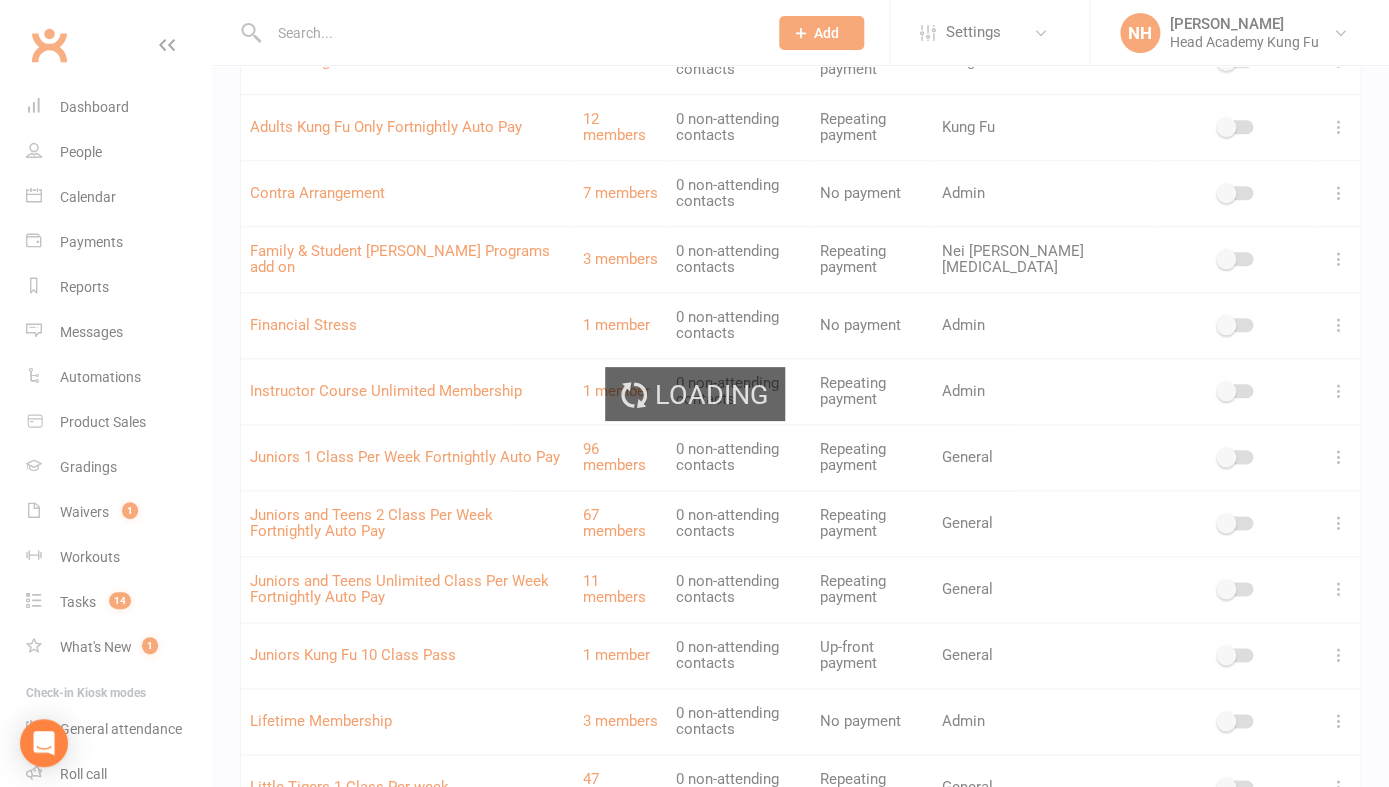 scroll, scrollTop: 0, scrollLeft: 0, axis: both 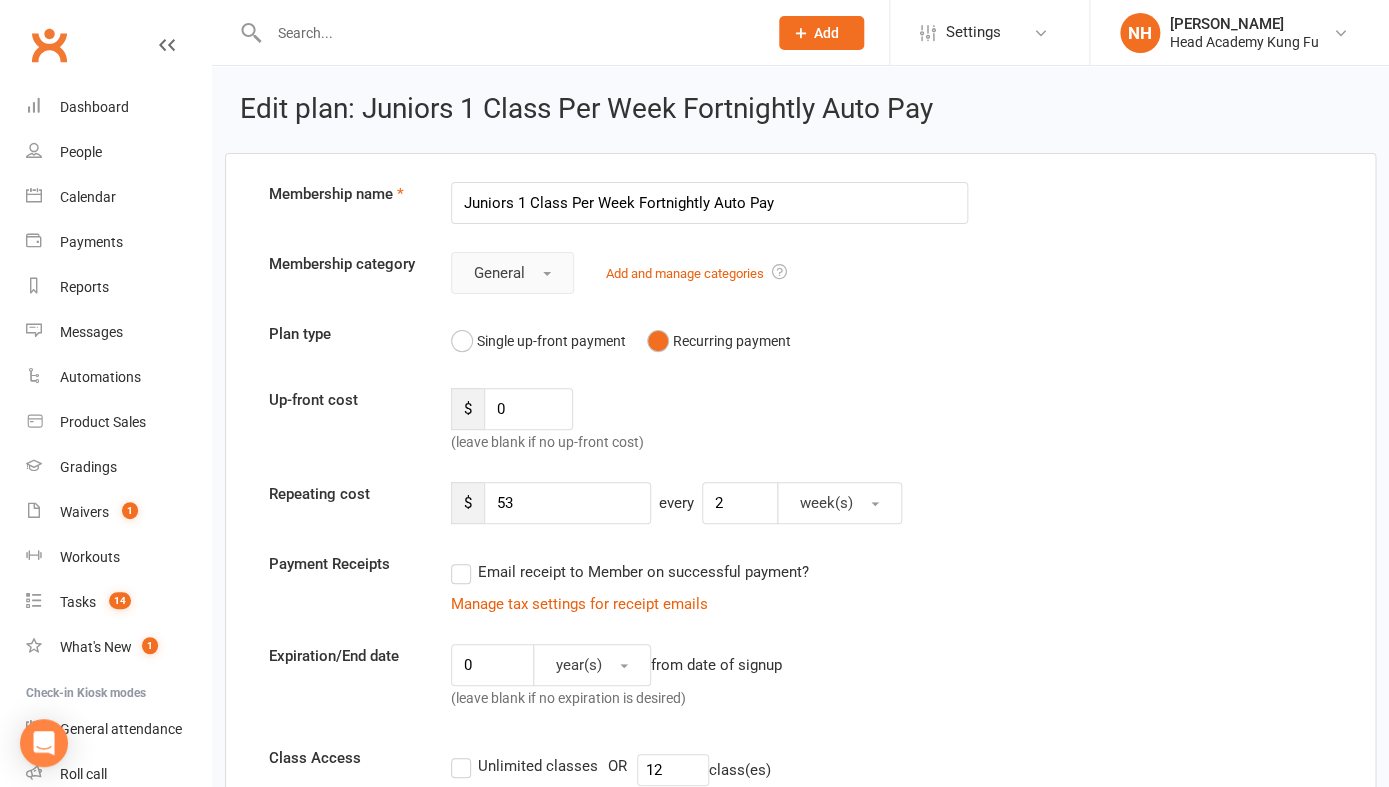 click on "General" at bounding box center (512, 273) 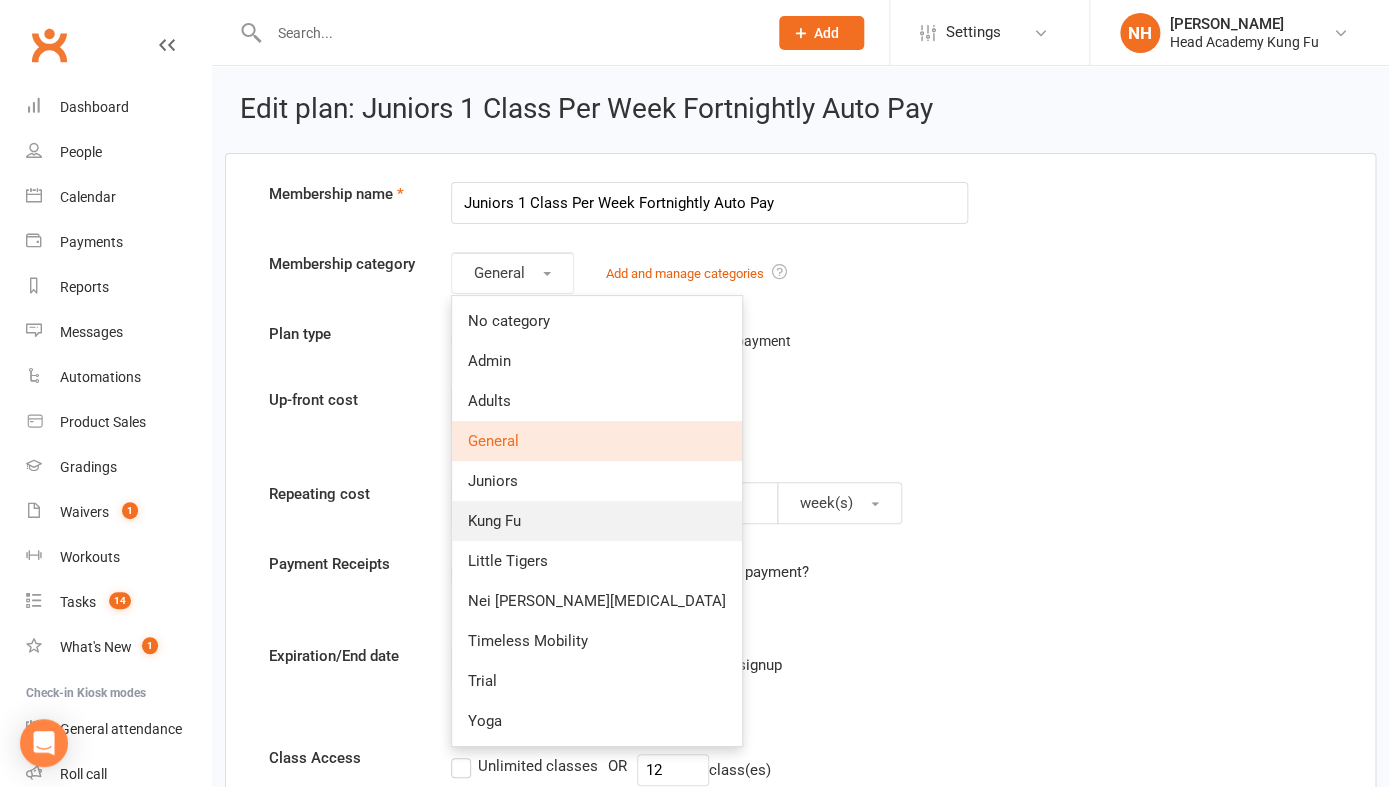 click on "Kung Fu" at bounding box center (597, 521) 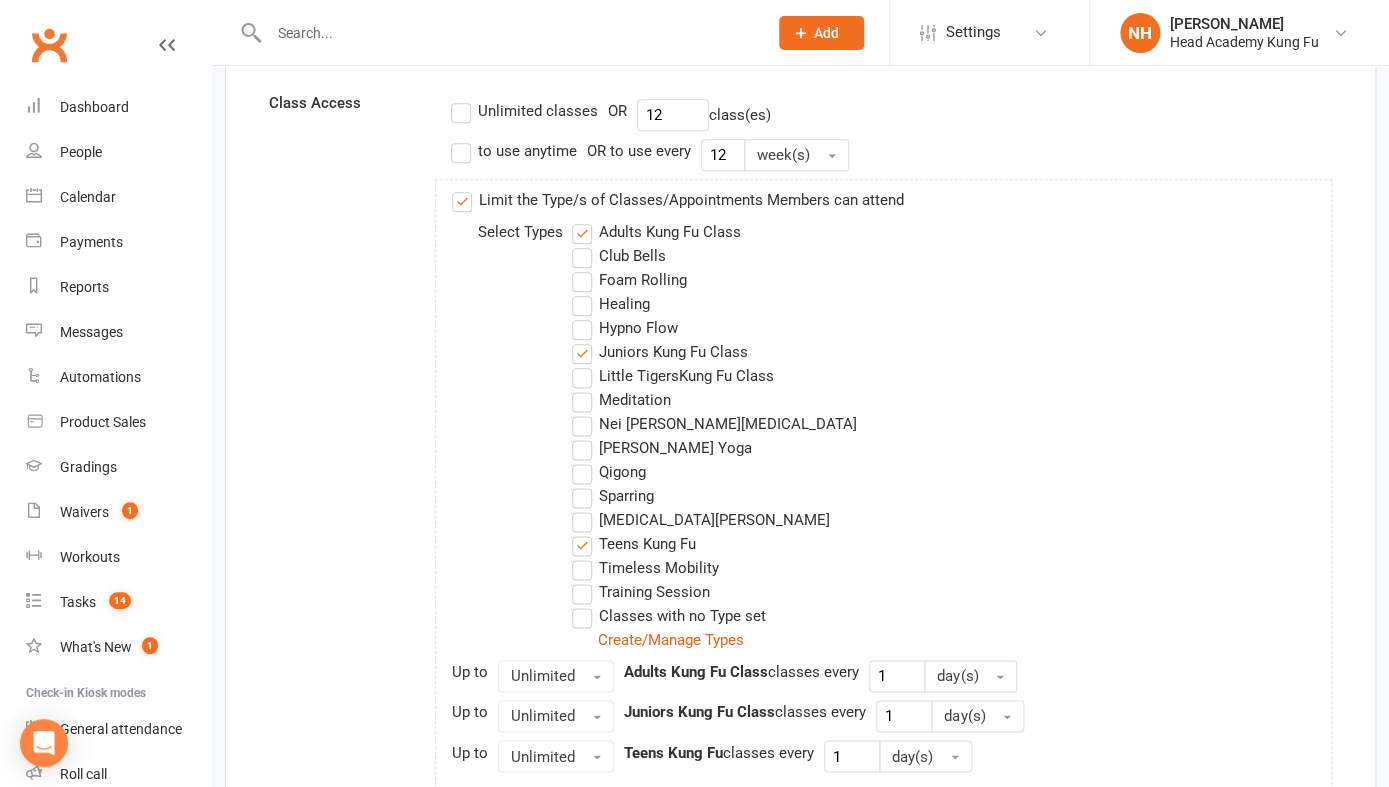 scroll, scrollTop: 658, scrollLeft: 0, axis: vertical 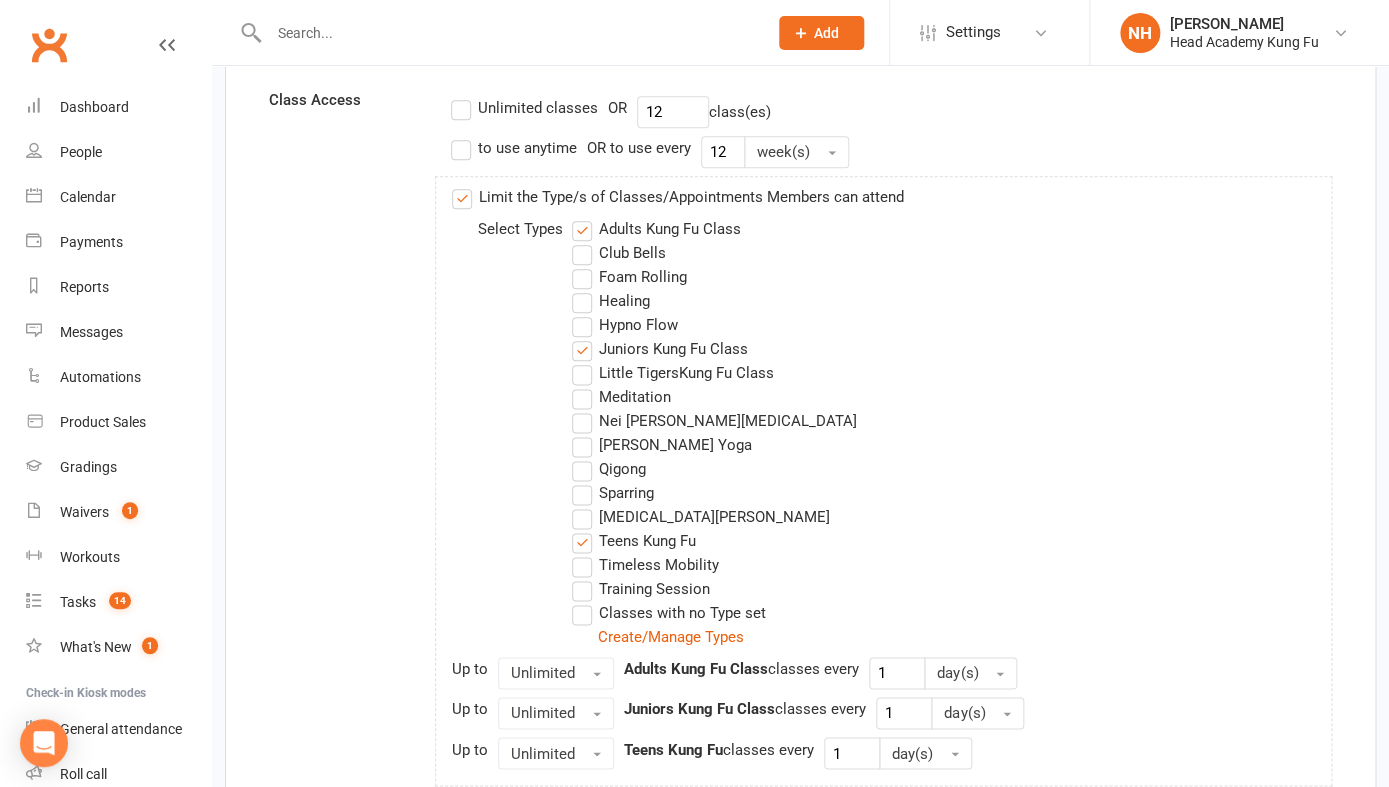 click on "Adults Kung Fu Class" at bounding box center [656, 229] 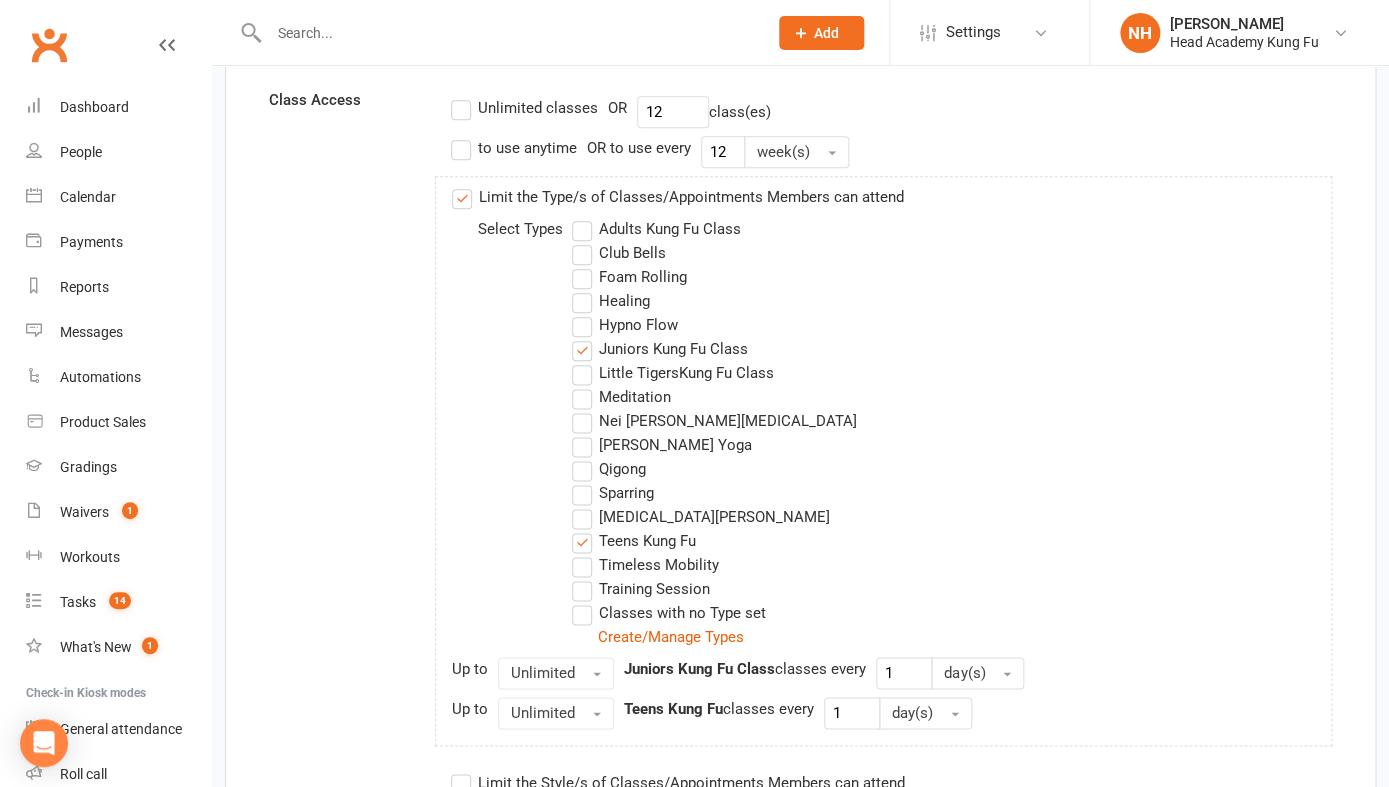 click on "Teens Kung Fu" at bounding box center (634, 541) 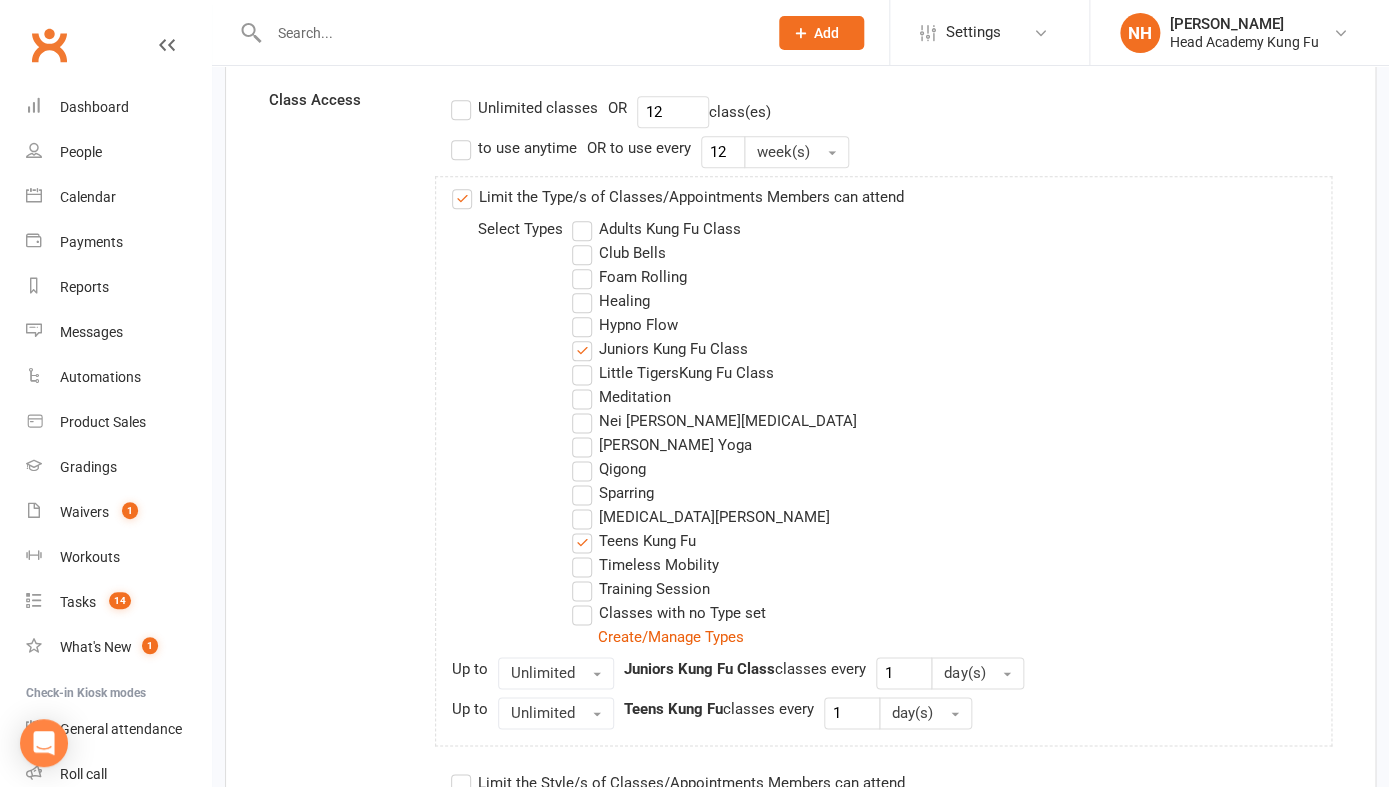 click on "Teens Kung Fu" at bounding box center [578, 529] 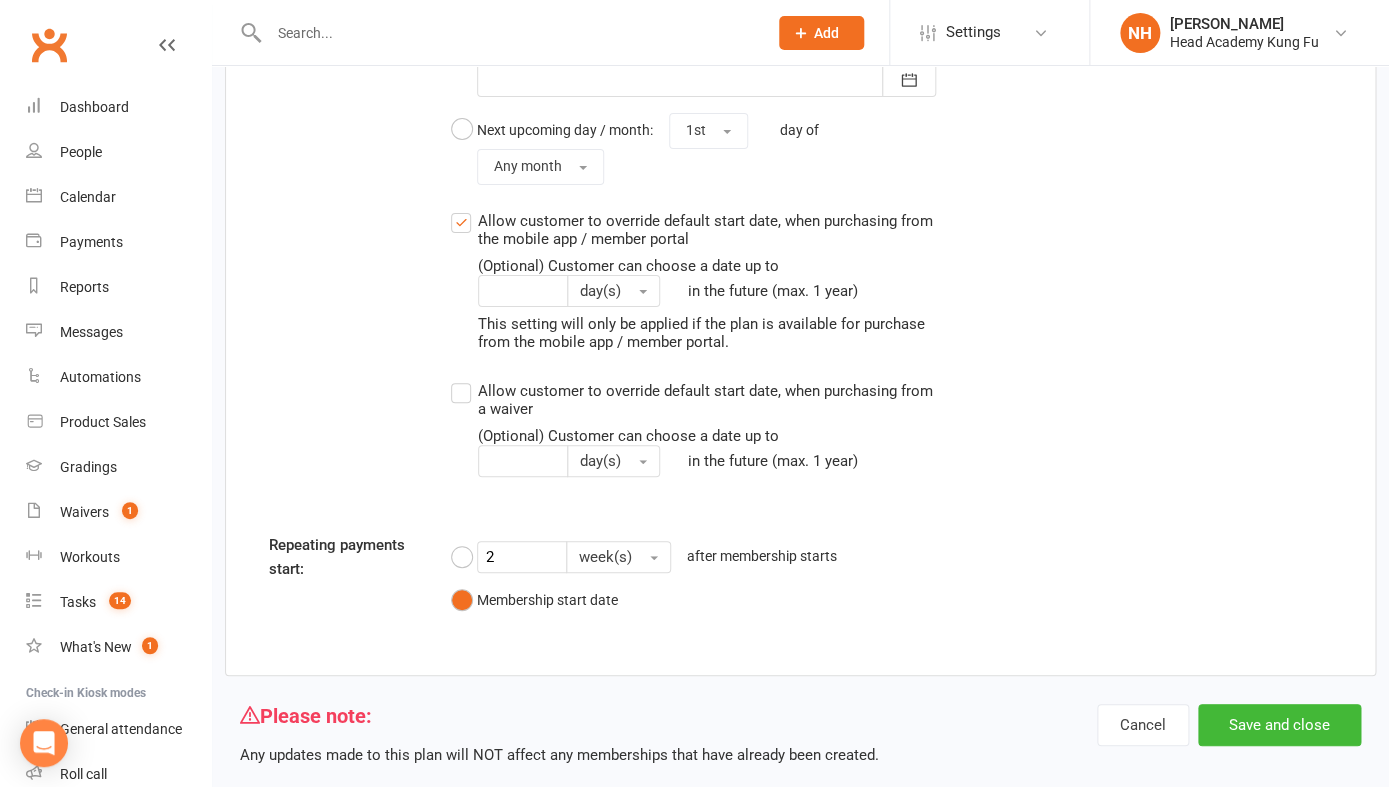 scroll, scrollTop: 2776, scrollLeft: 0, axis: vertical 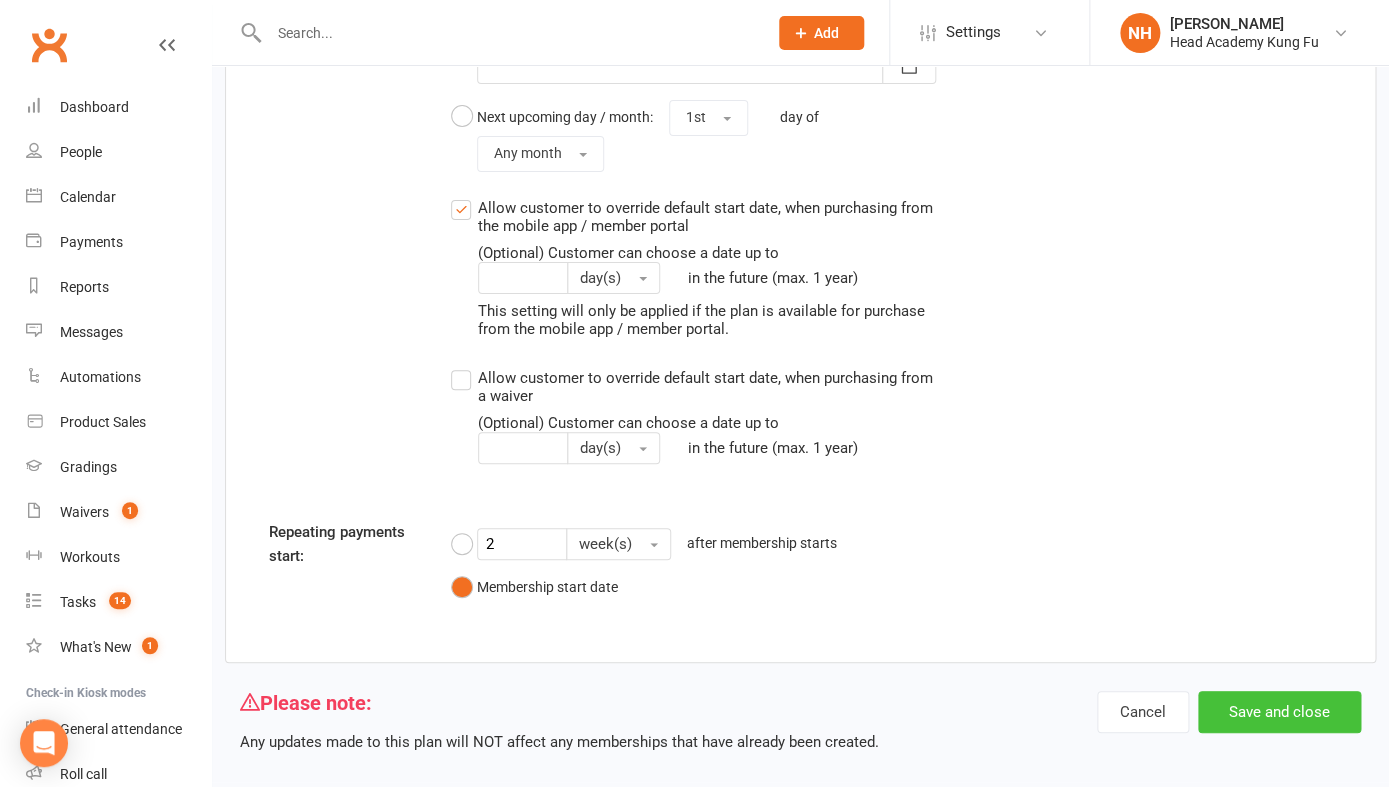 click on "Save and close" at bounding box center (1279, 712) 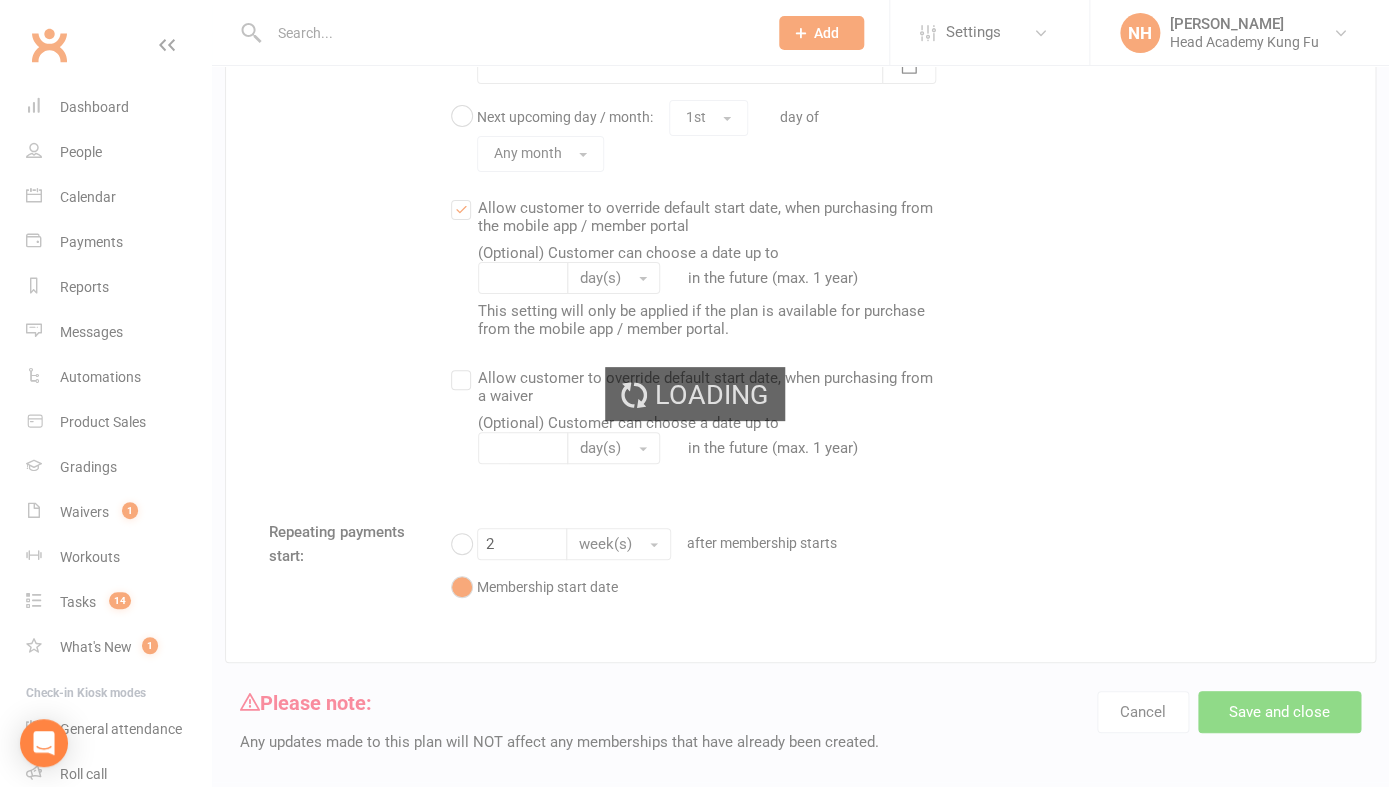select on "100" 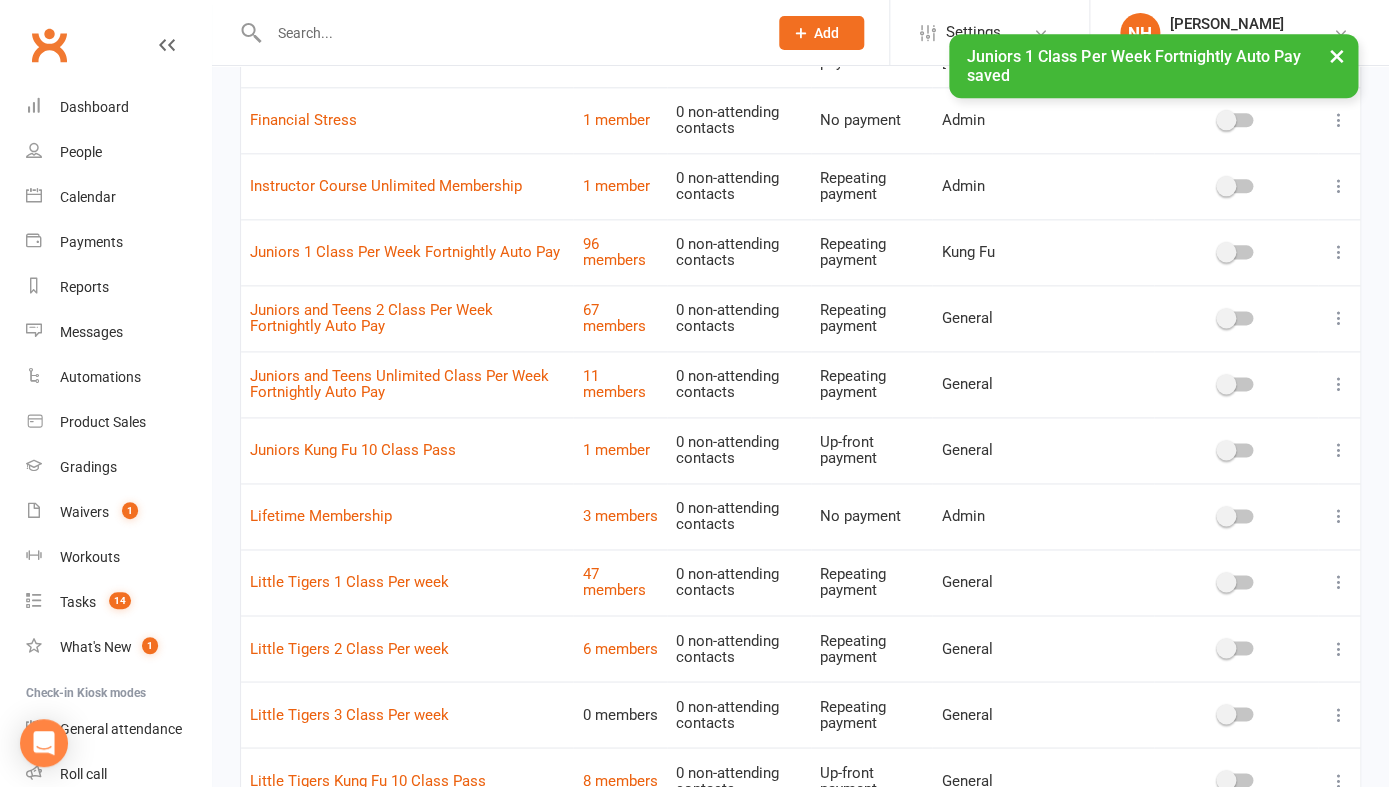 scroll, scrollTop: 797, scrollLeft: 0, axis: vertical 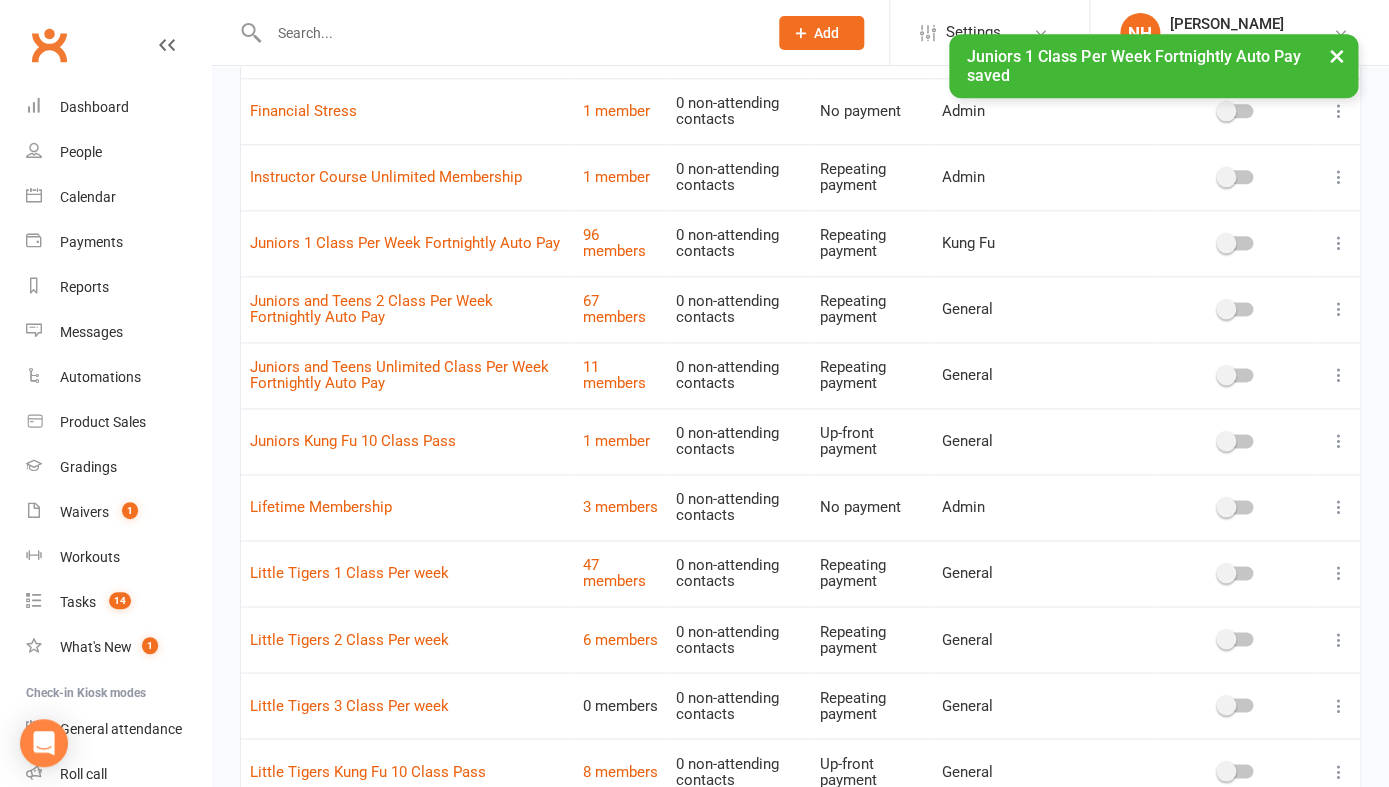 click at bounding box center [1339, 309] 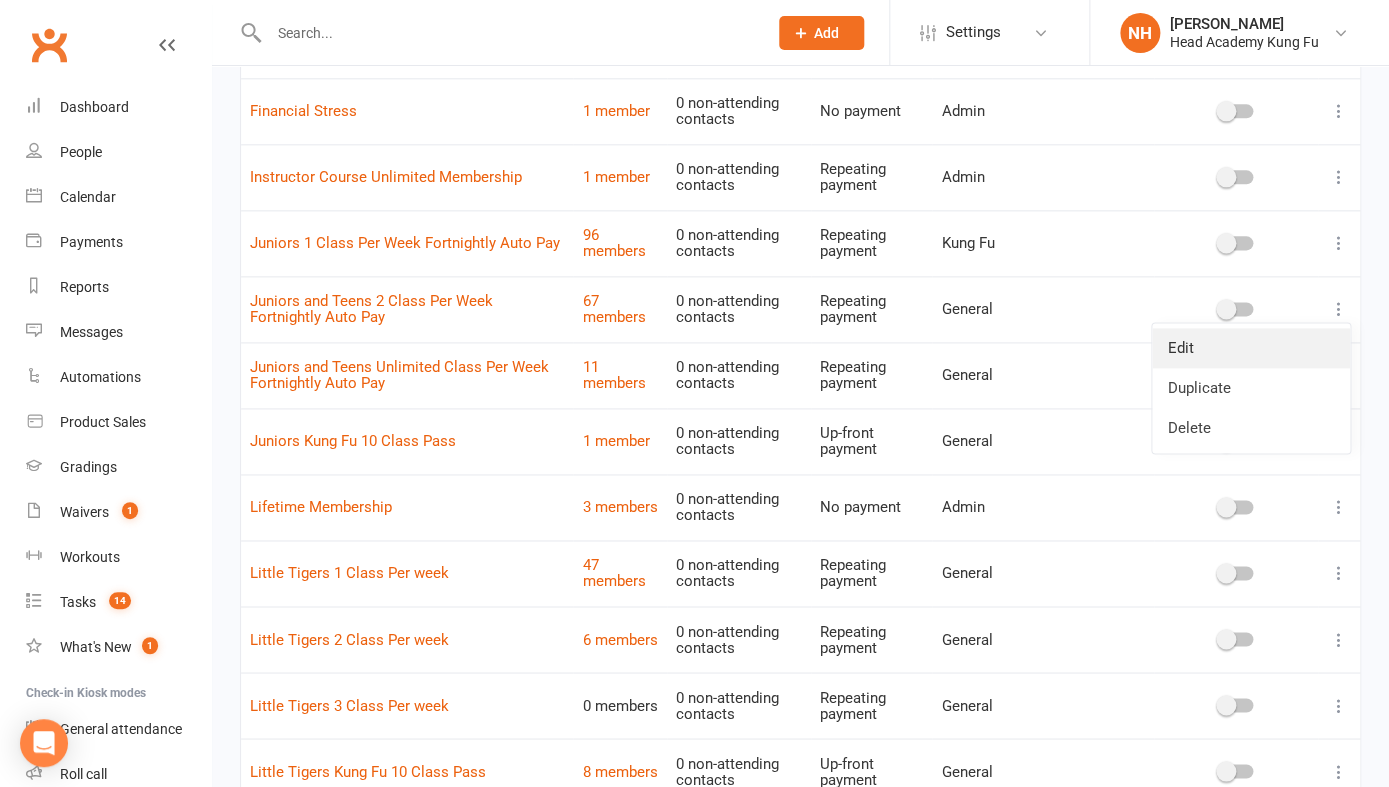 click on "Edit" at bounding box center (1251, 348) 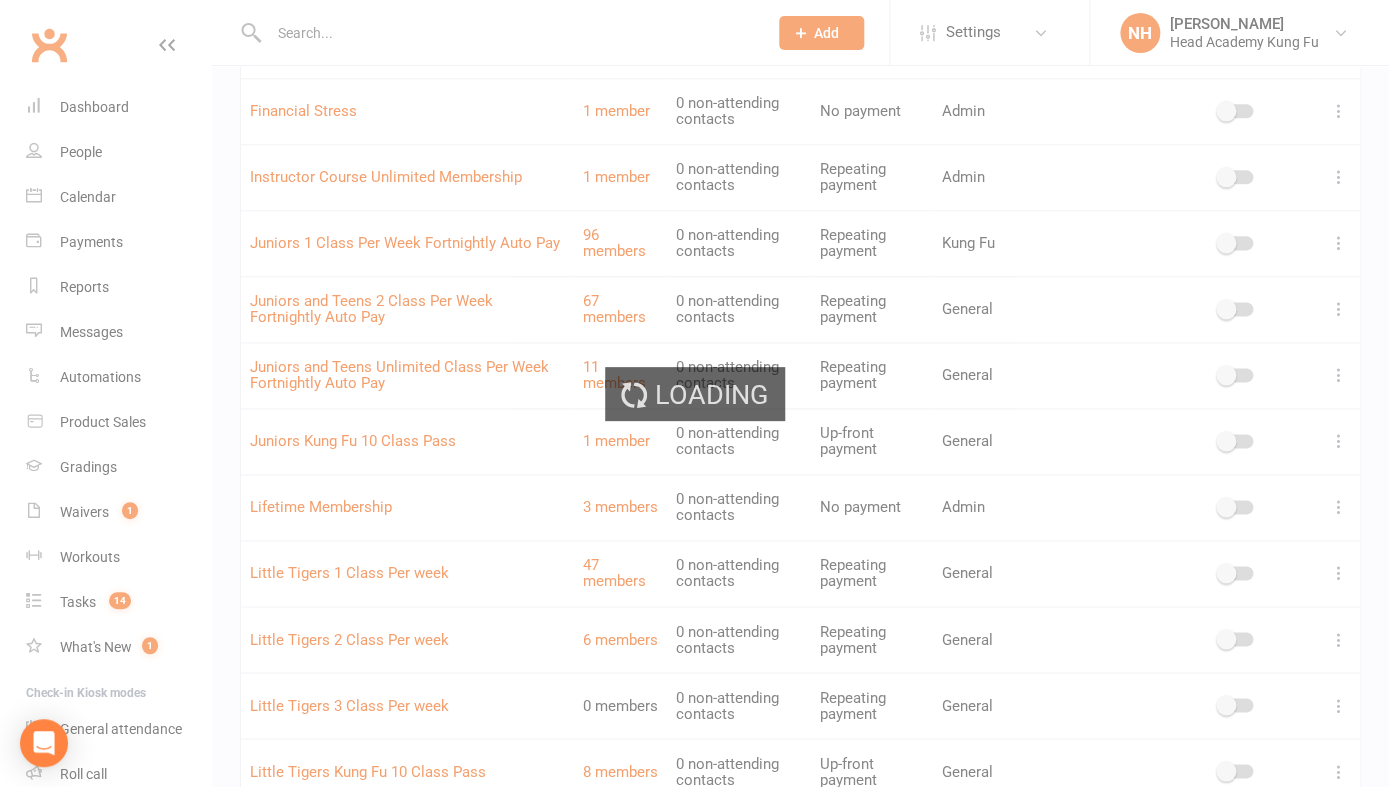 scroll, scrollTop: 0, scrollLeft: 0, axis: both 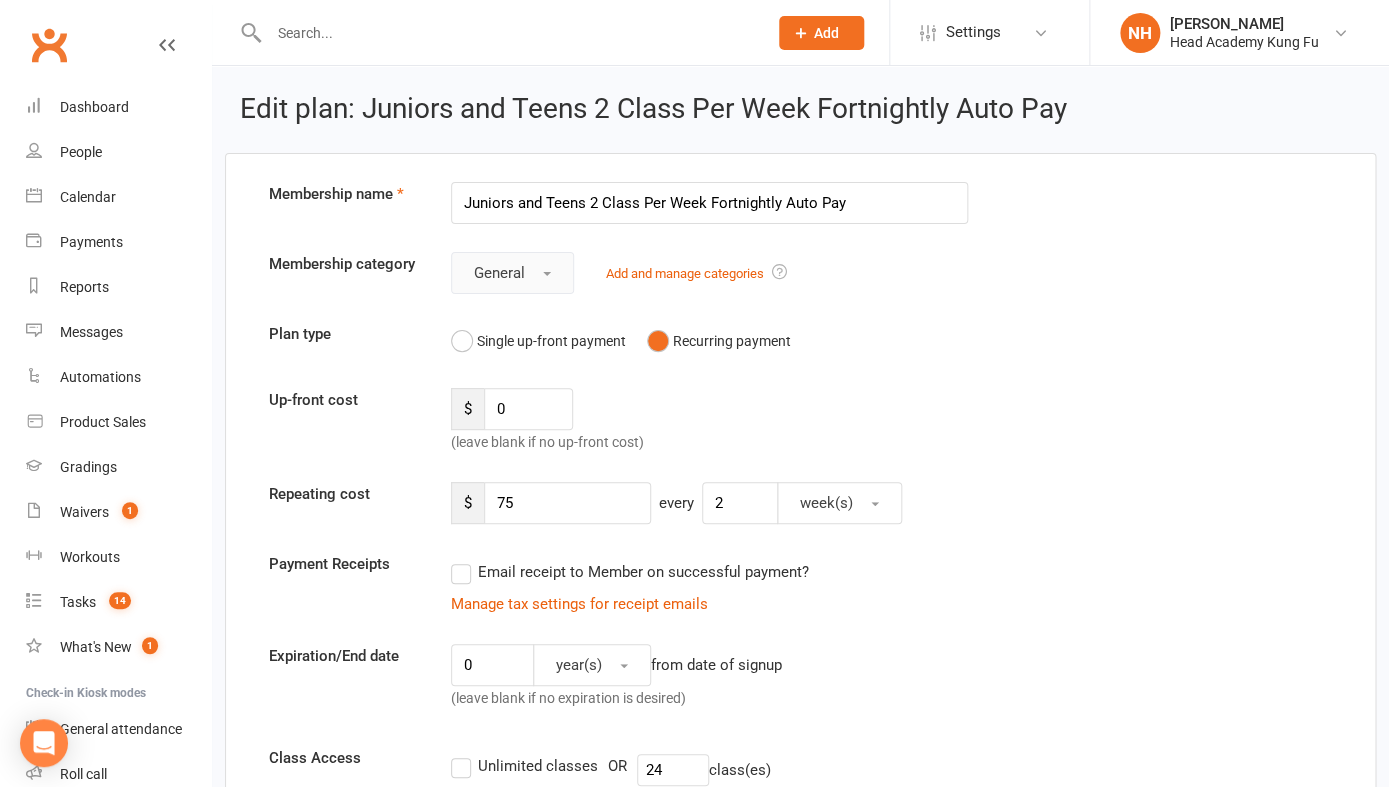 click on "General" at bounding box center [499, 273] 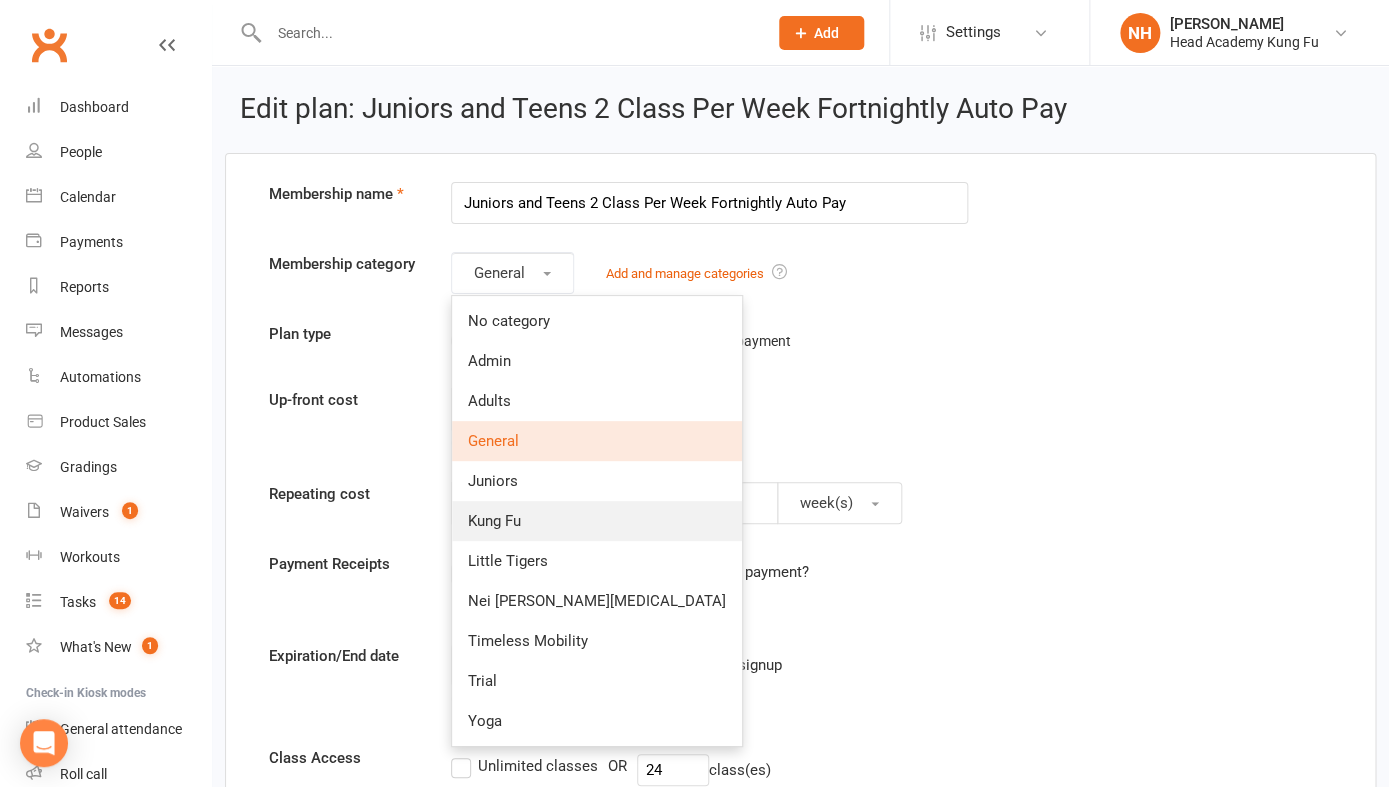click on "Kung Fu" at bounding box center [494, 521] 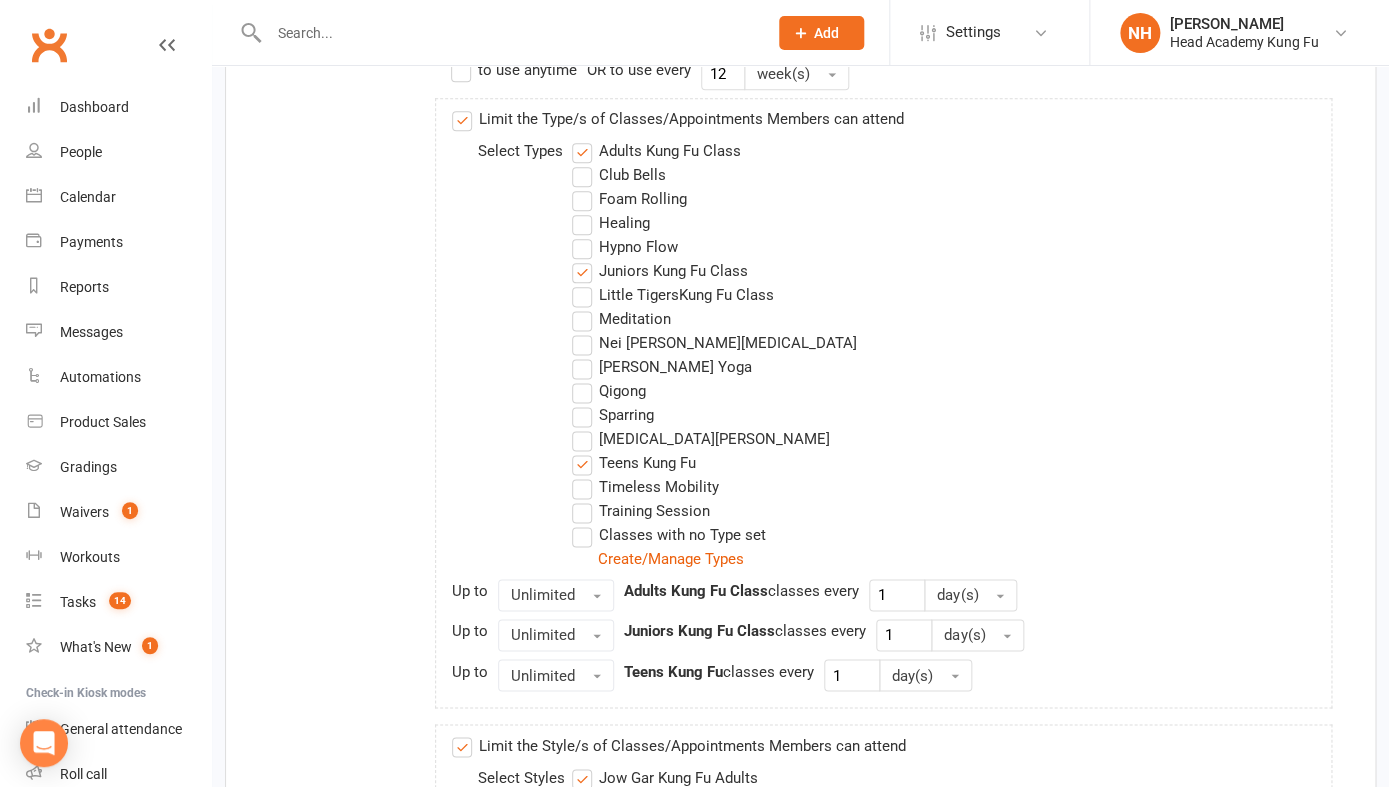 scroll, scrollTop: 738, scrollLeft: 0, axis: vertical 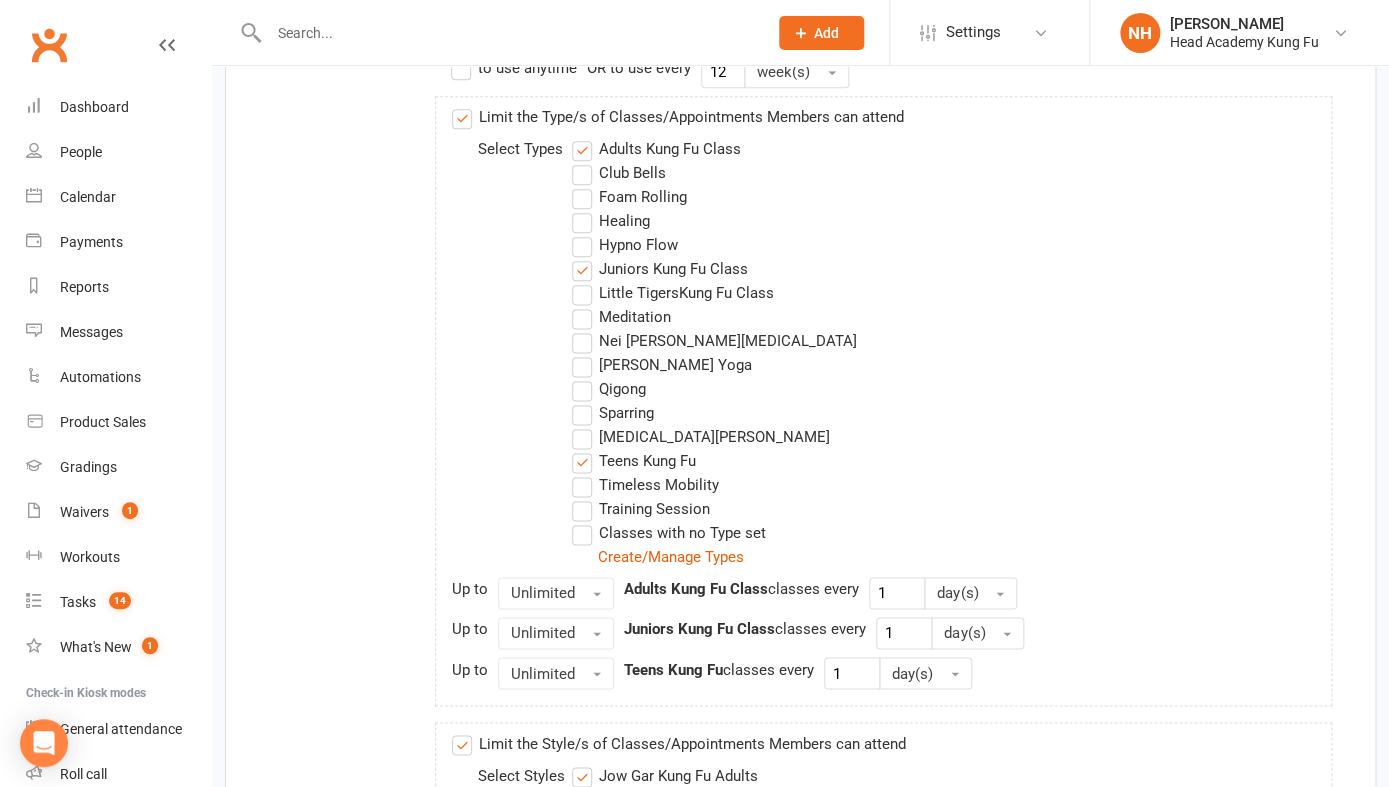 click on "Adults Kung Fu Class" at bounding box center [656, 149] 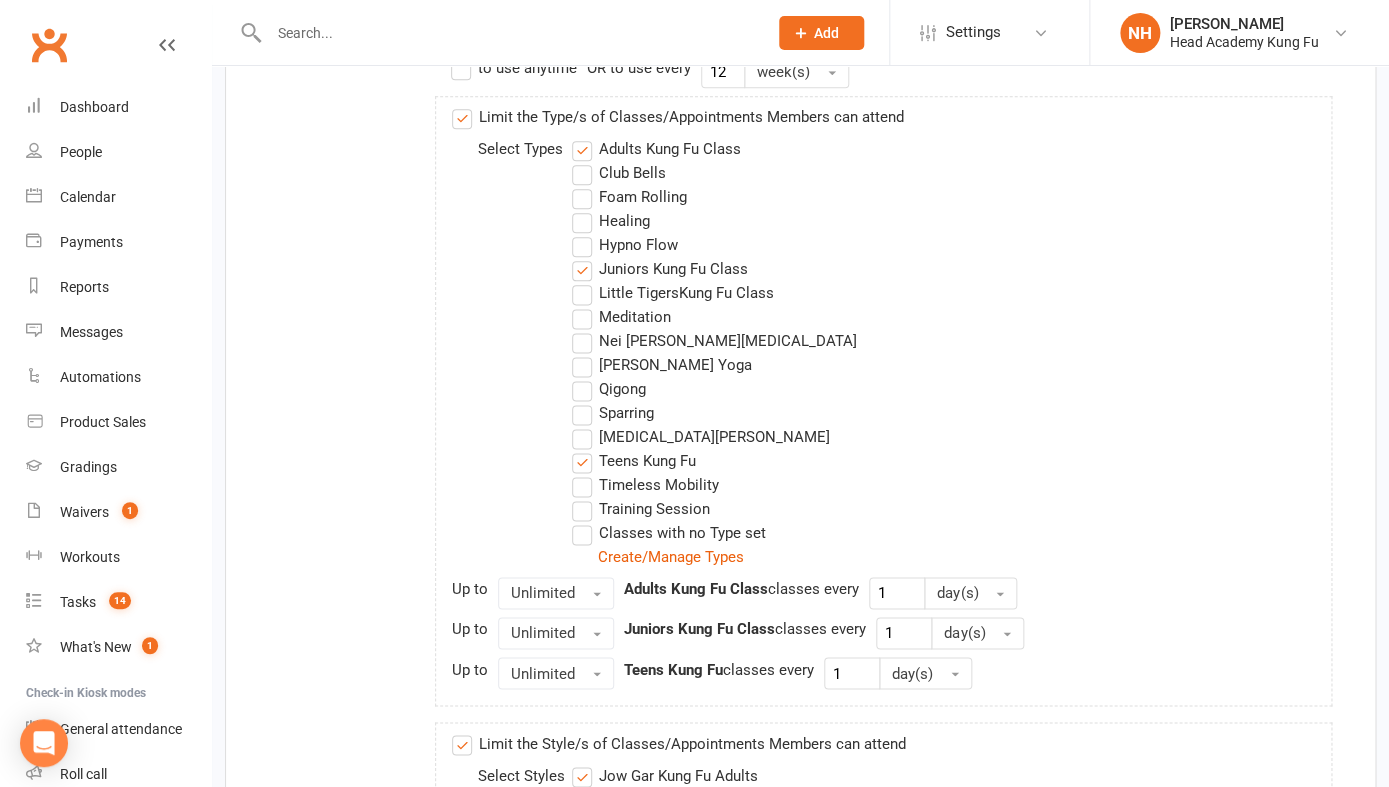 click on "Adults Kung Fu Class" at bounding box center [578, 137] 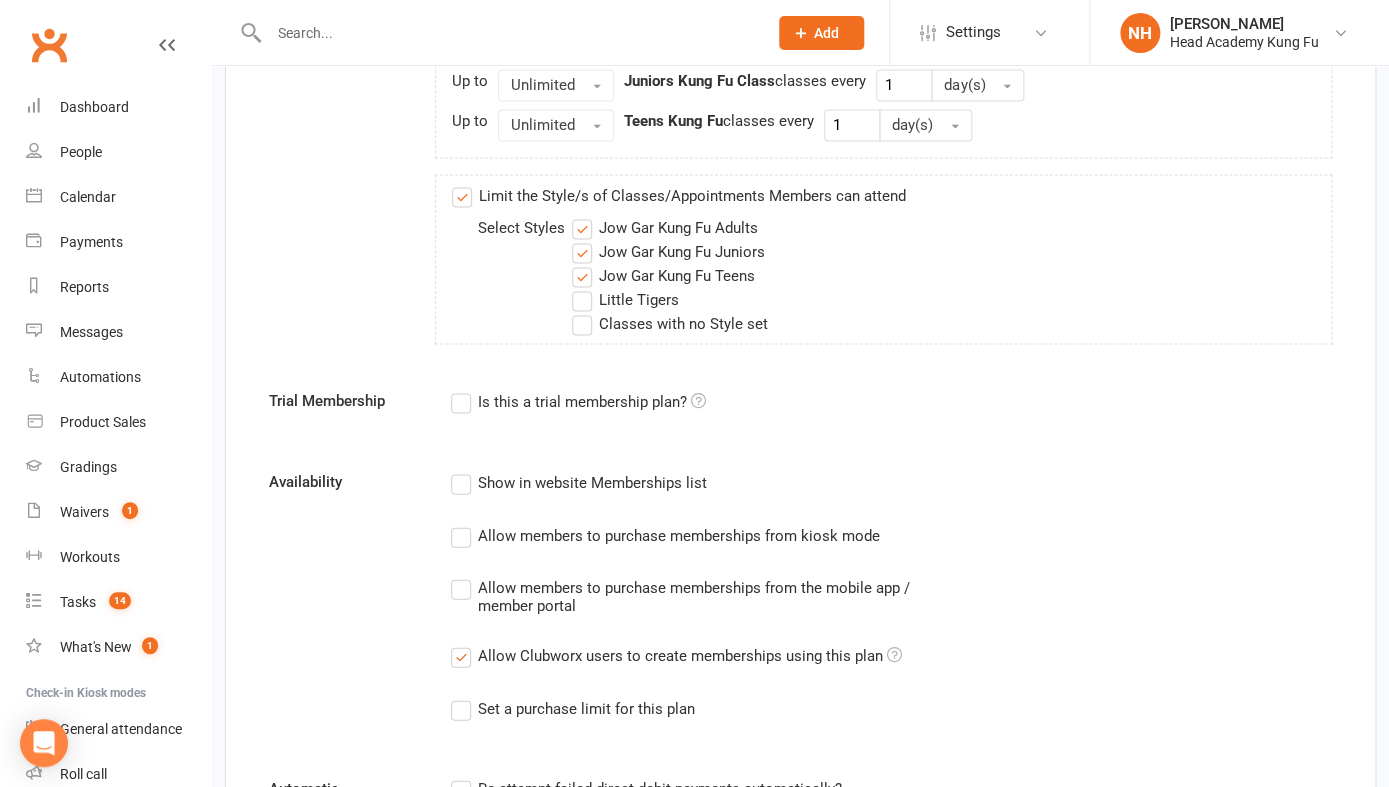 scroll, scrollTop: 1247, scrollLeft: 0, axis: vertical 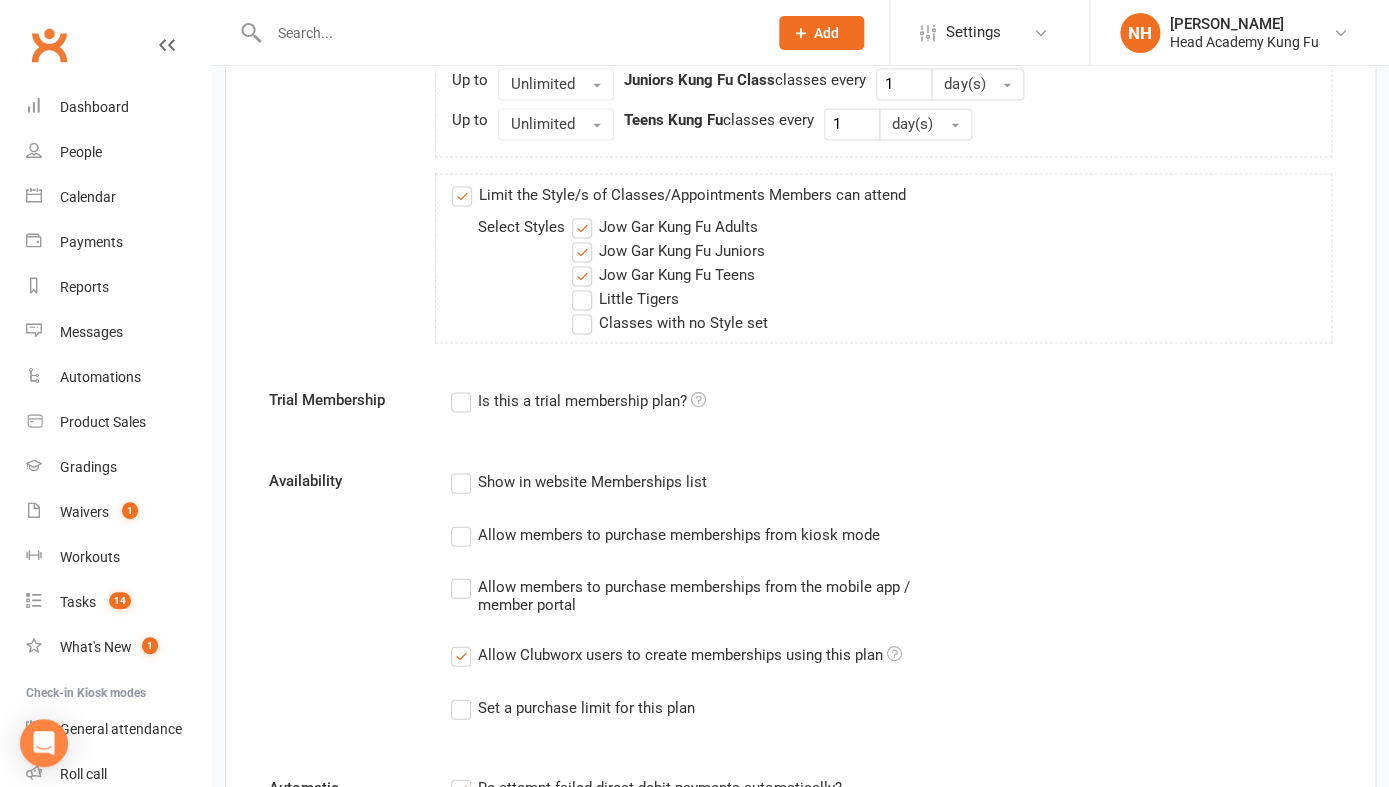 click on "Jow Gar Kung Fu Teens" at bounding box center (663, 274) 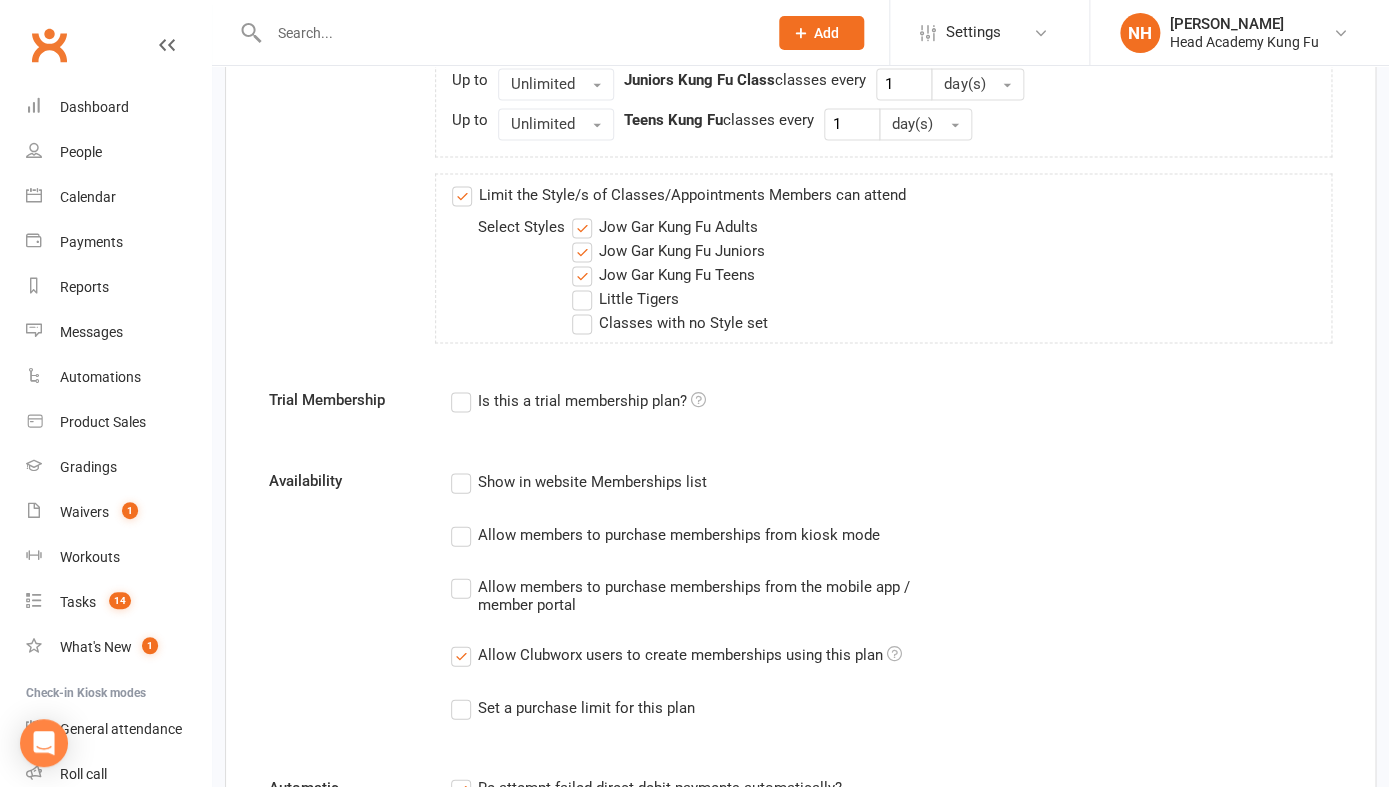 click on "Jow Gar Kung Fu Teens" at bounding box center (578, 262) 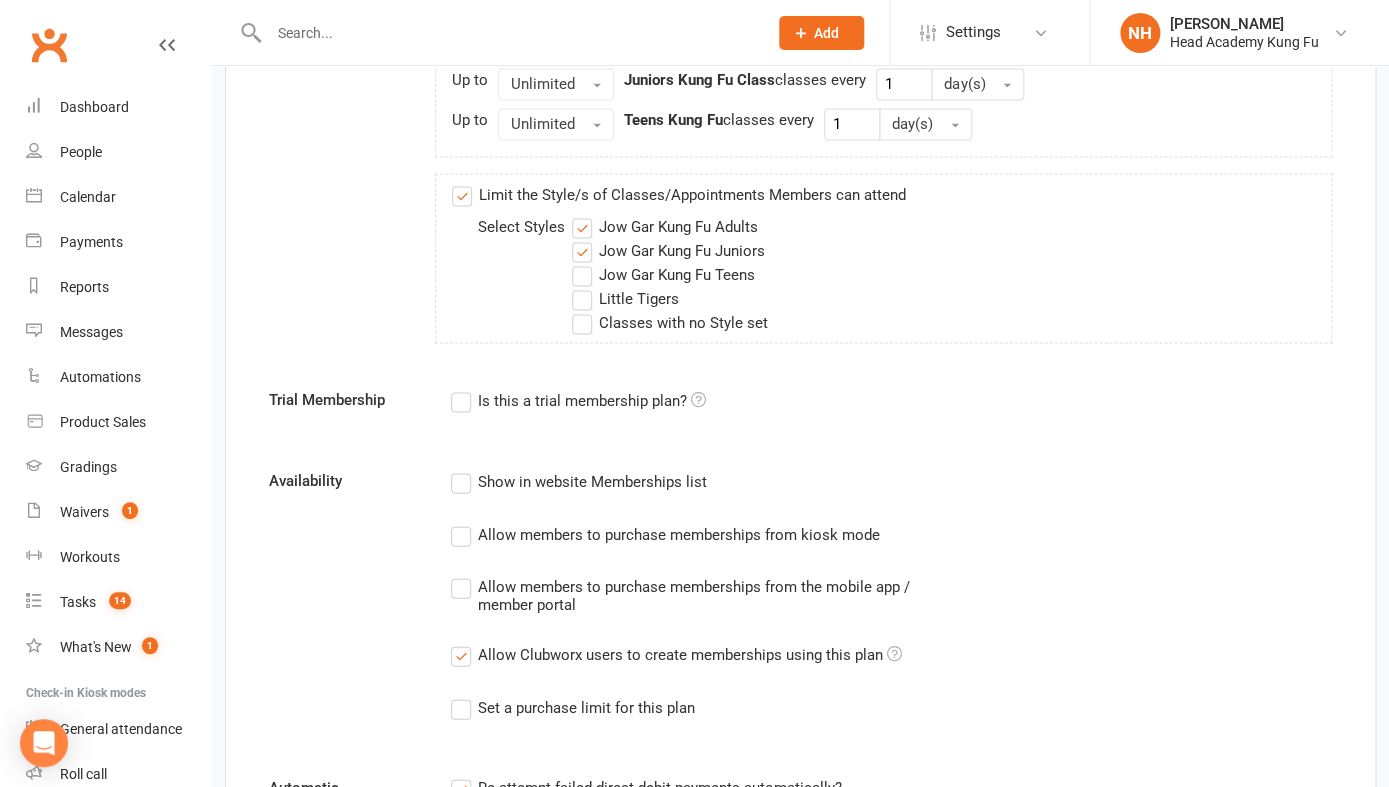 click on "Jow Gar Kung Fu Juniors" at bounding box center (668, 250) 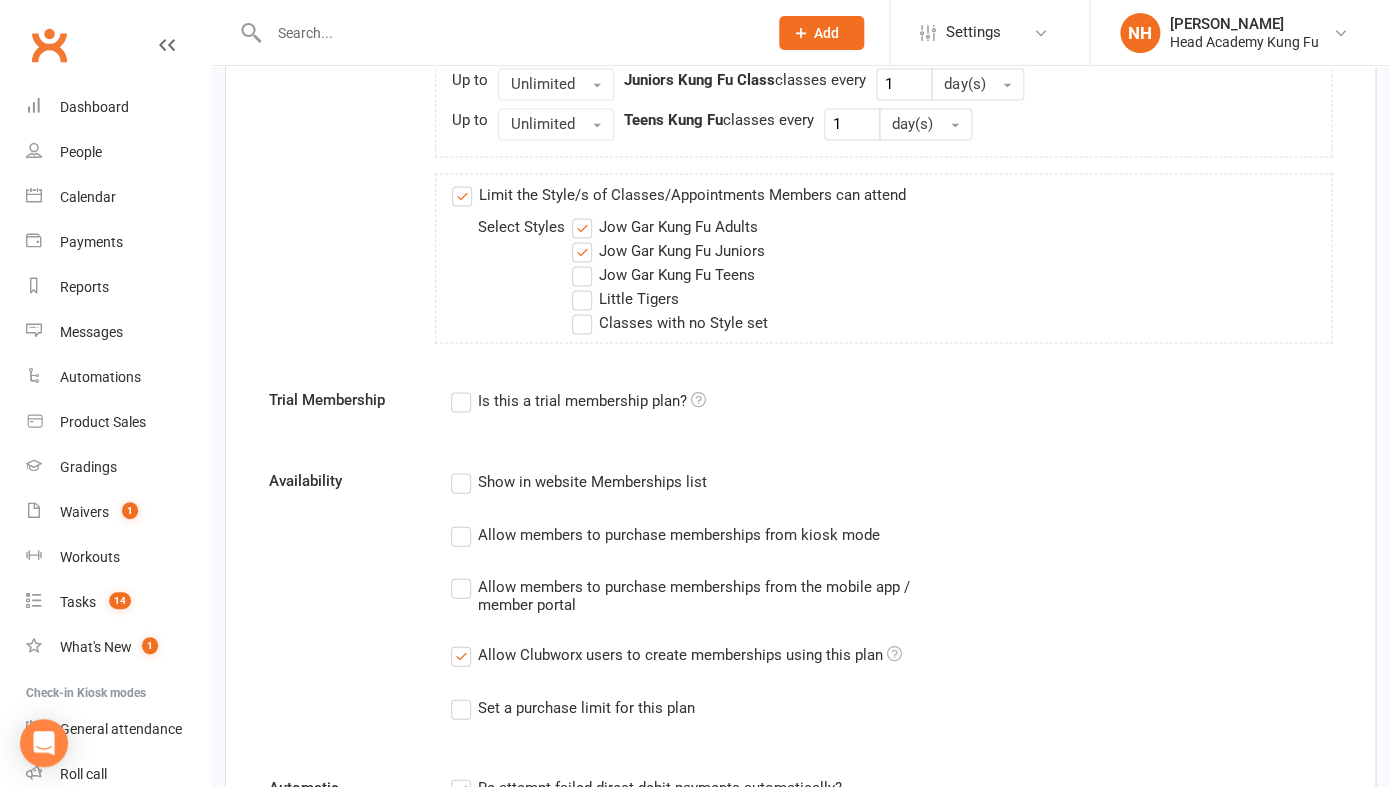 click on "Jow Gar Kung Fu Juniors" at bounding box center [578, 238] 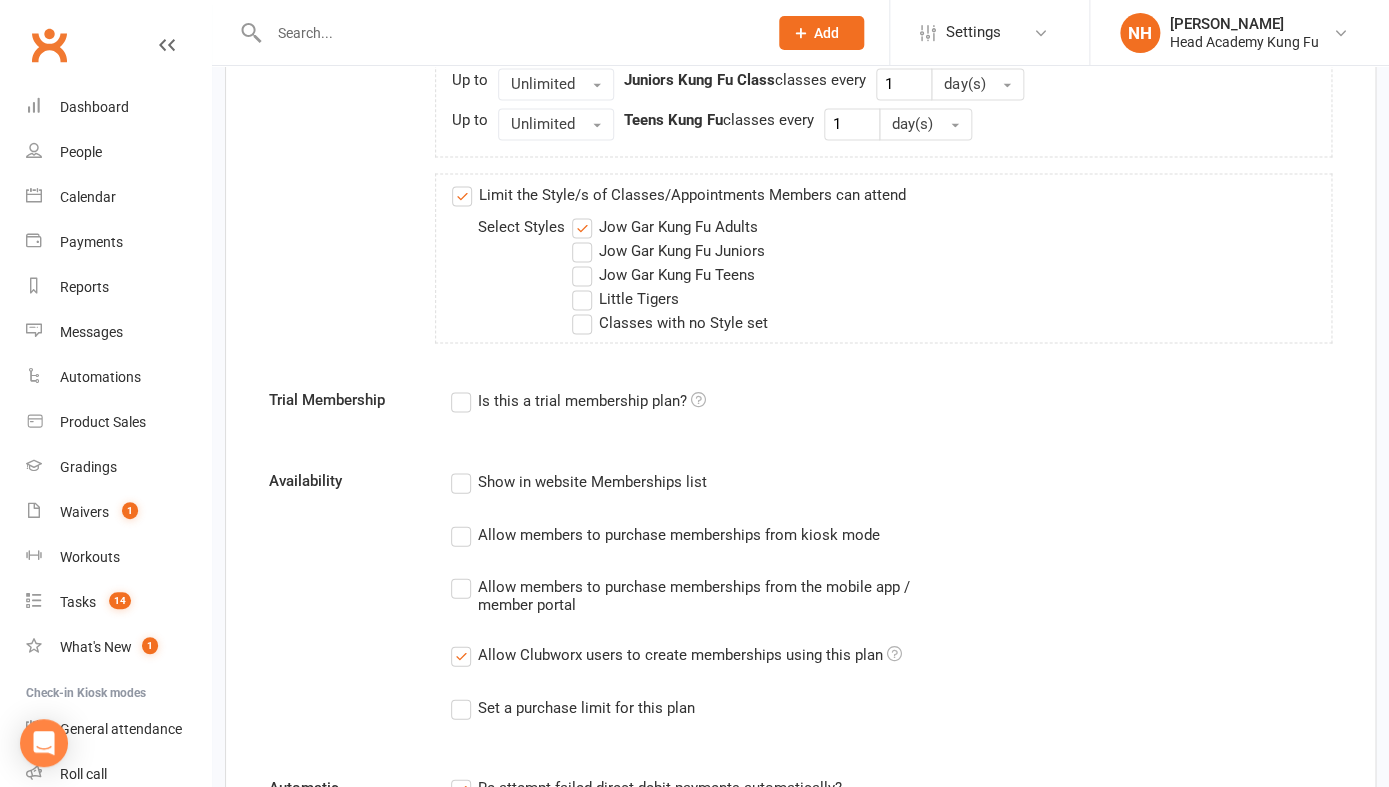 click on "Jow Gar Kung Fu Adults" at bounding box center [665, 226] 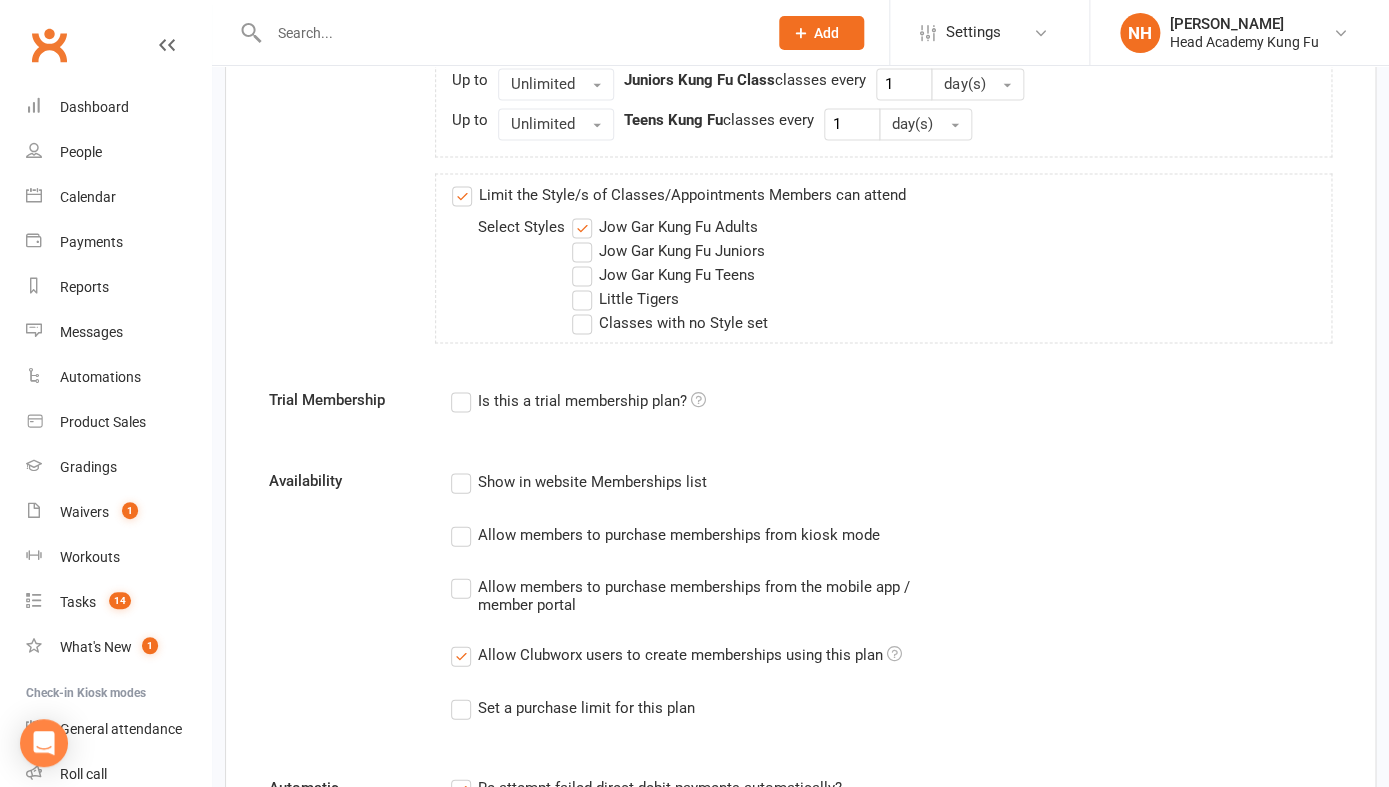 click on "Jow Gar Kung Fu Adults" at bounding box center (578, 214) 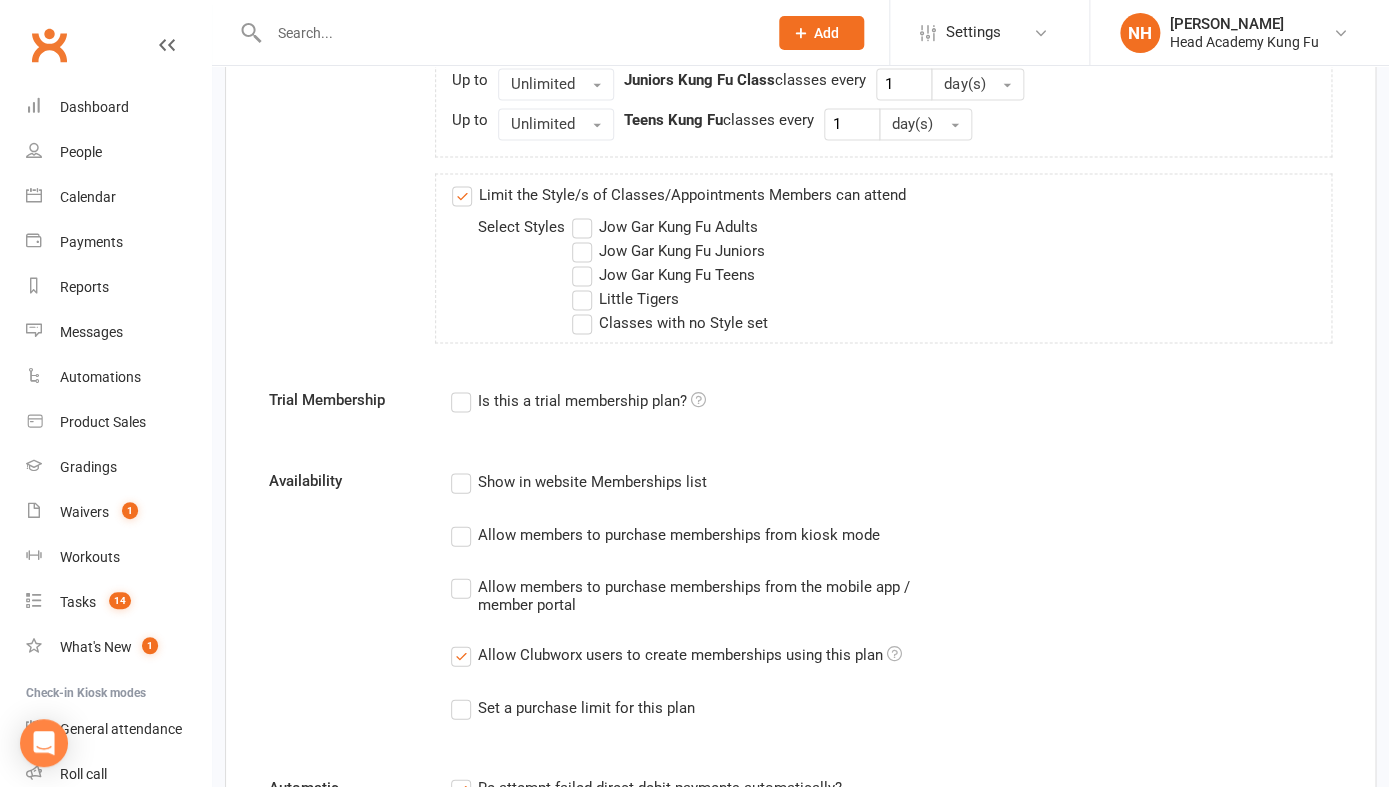 click on "Jow Gar Kung Fu Juniors" at bounding box center (668, 250) 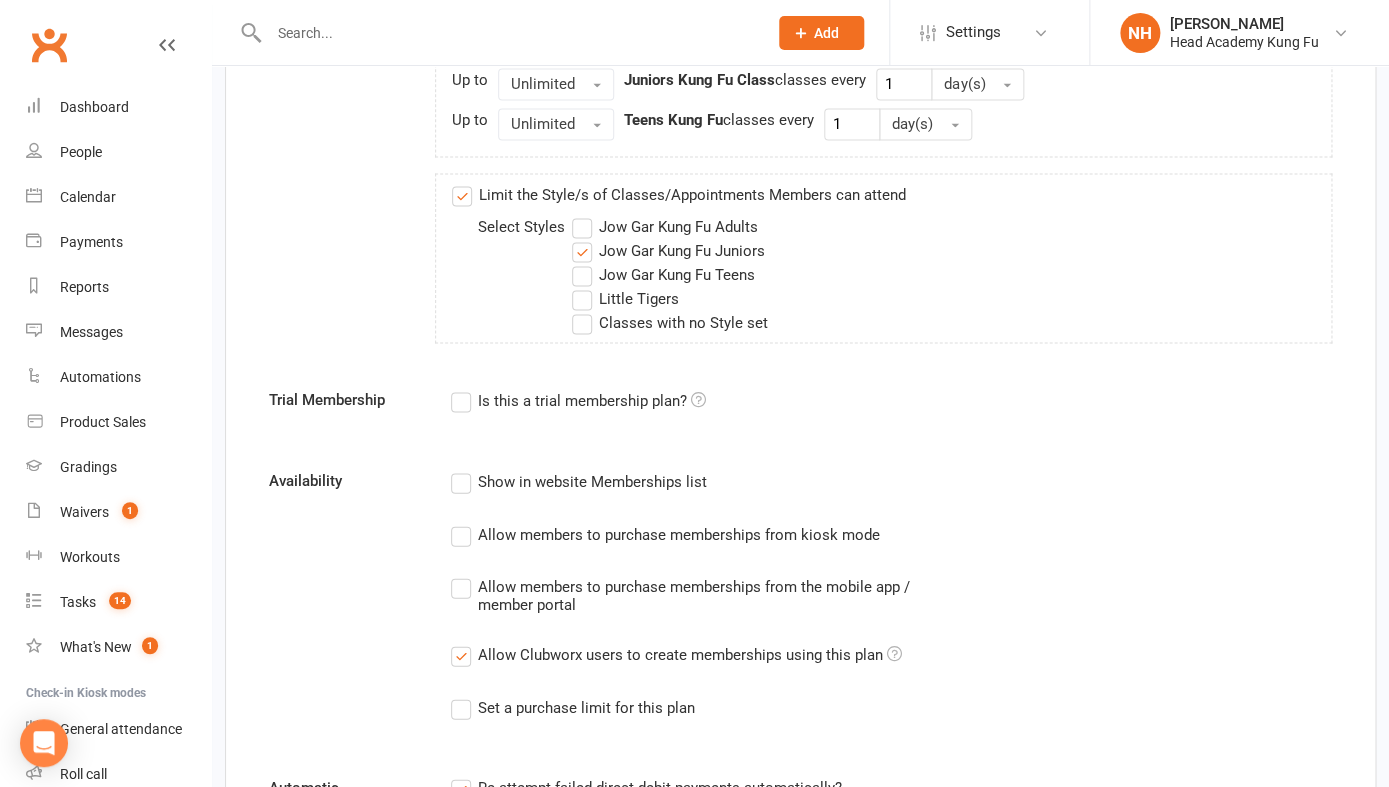 click on "Jow Gar Kung Fu Teens" at bounding box center (663, 274) 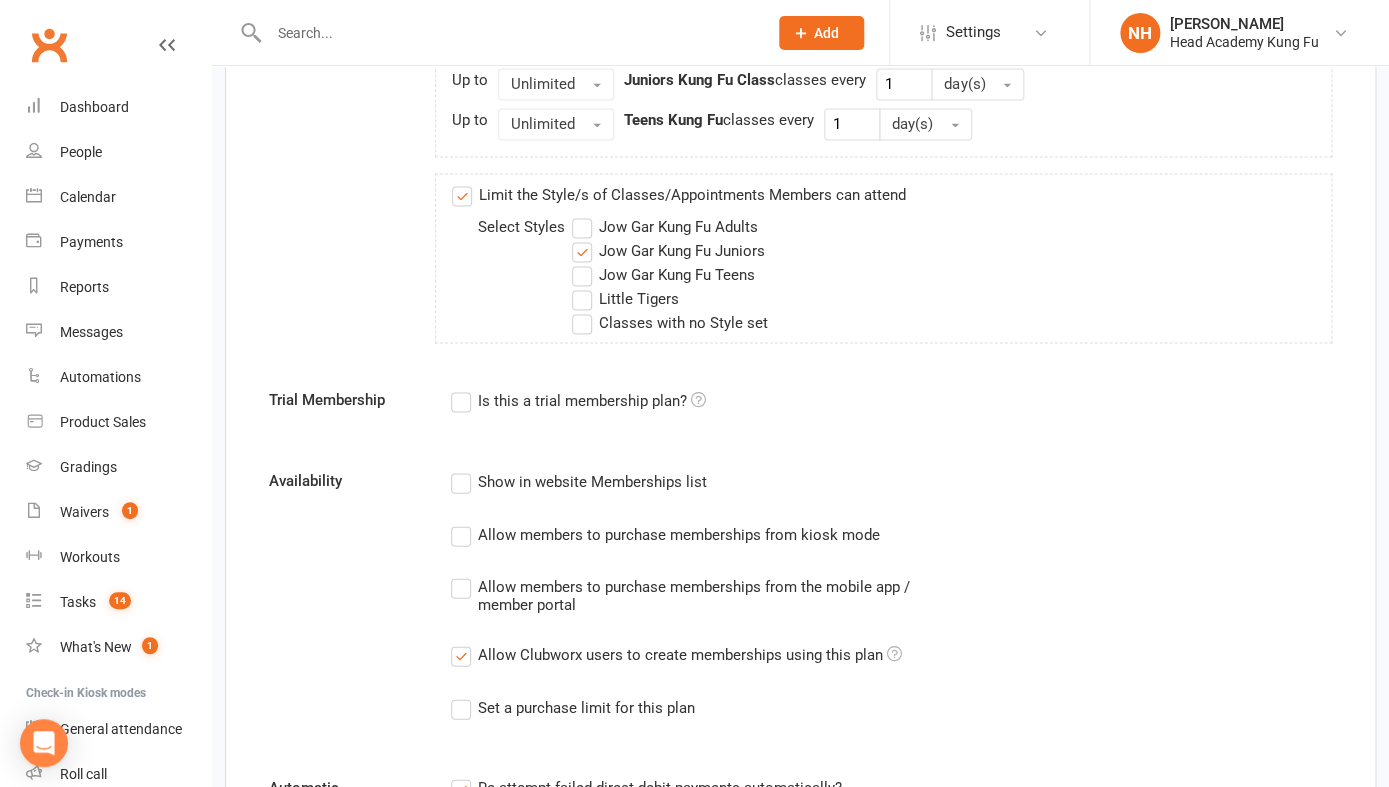 click on "Jow Gar Kung Fu Teens" at bounding box center [578, 262] 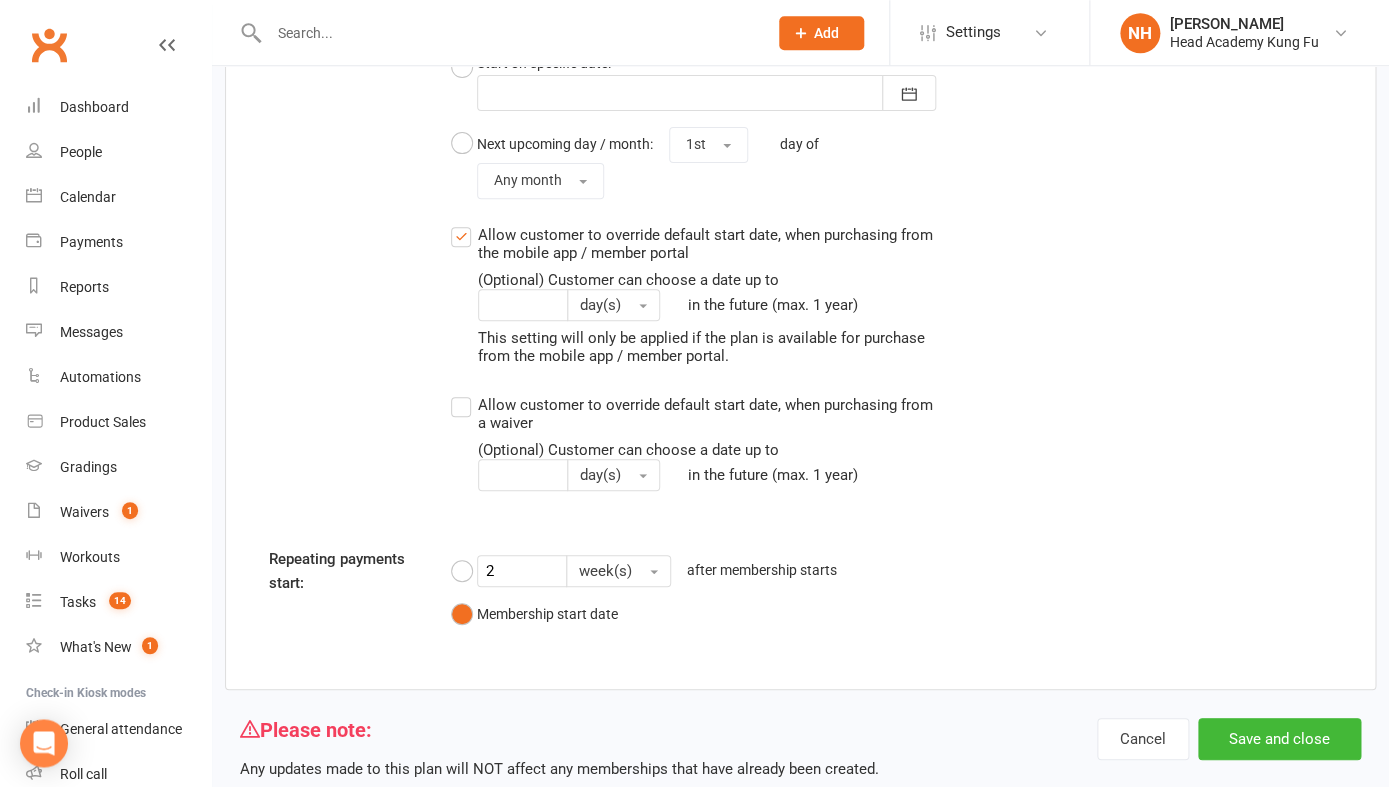 scroll, scrollTop: 2962, scrollLeft: 0, axis: vertical 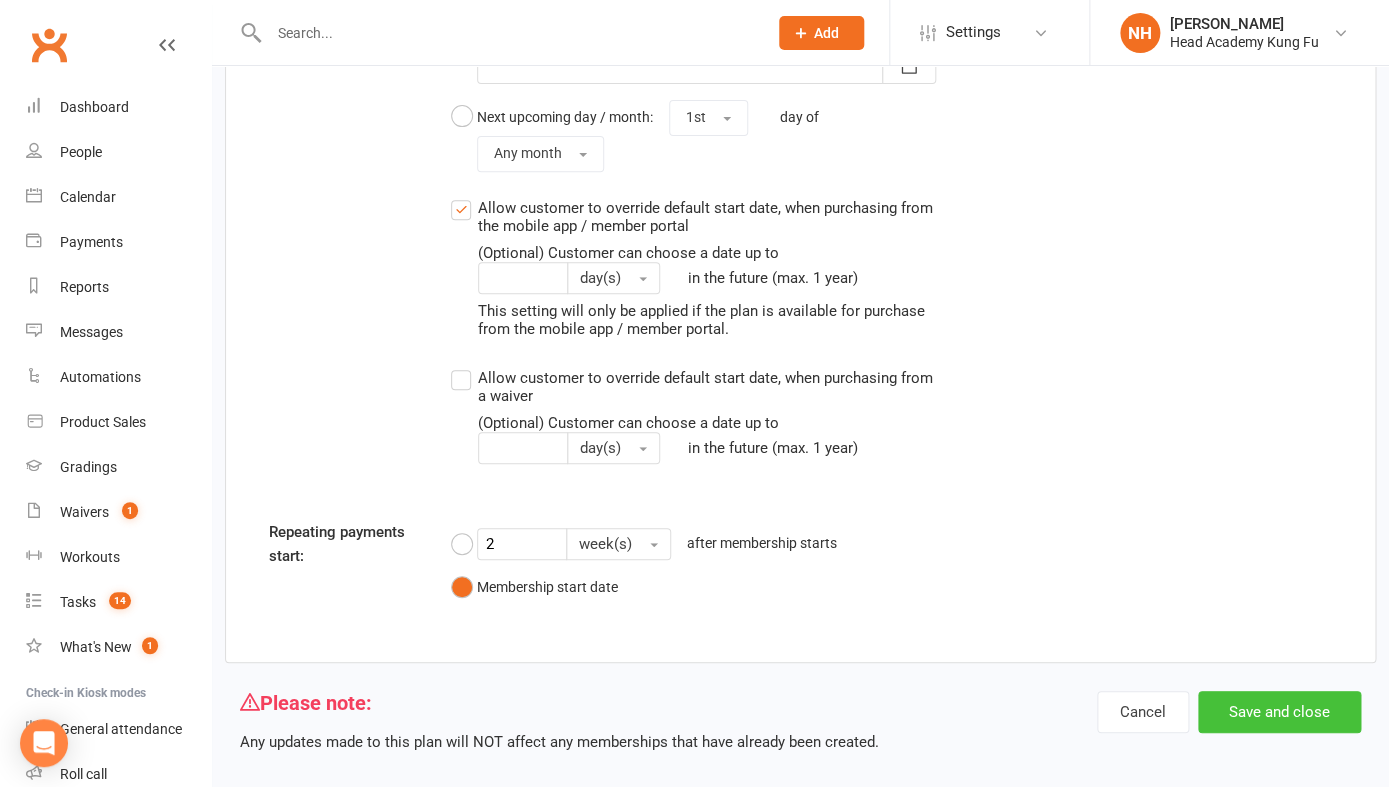 click on "Save and close" at bounding box center [1279, 712] 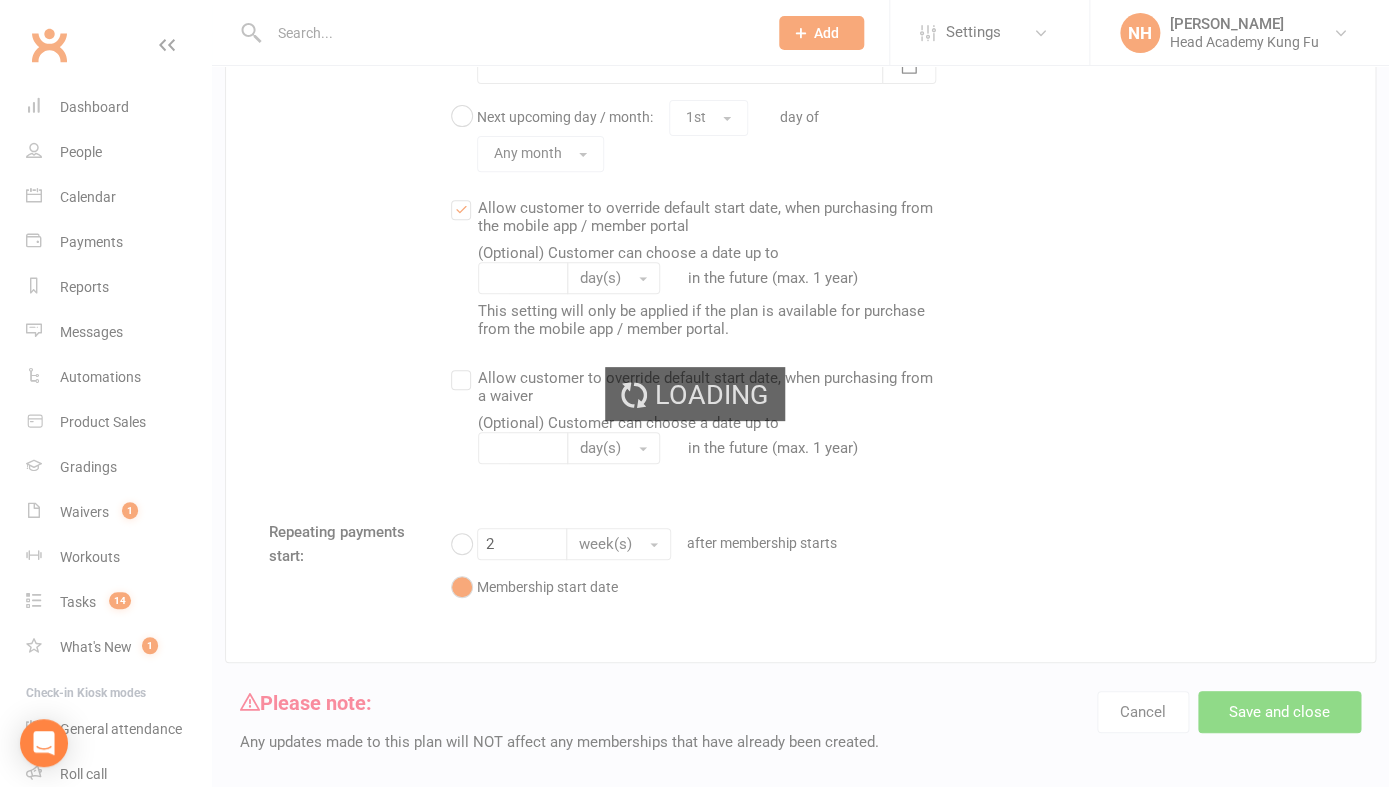 scroll, scrollTop: 0, scrollLeft: 0, axis: both 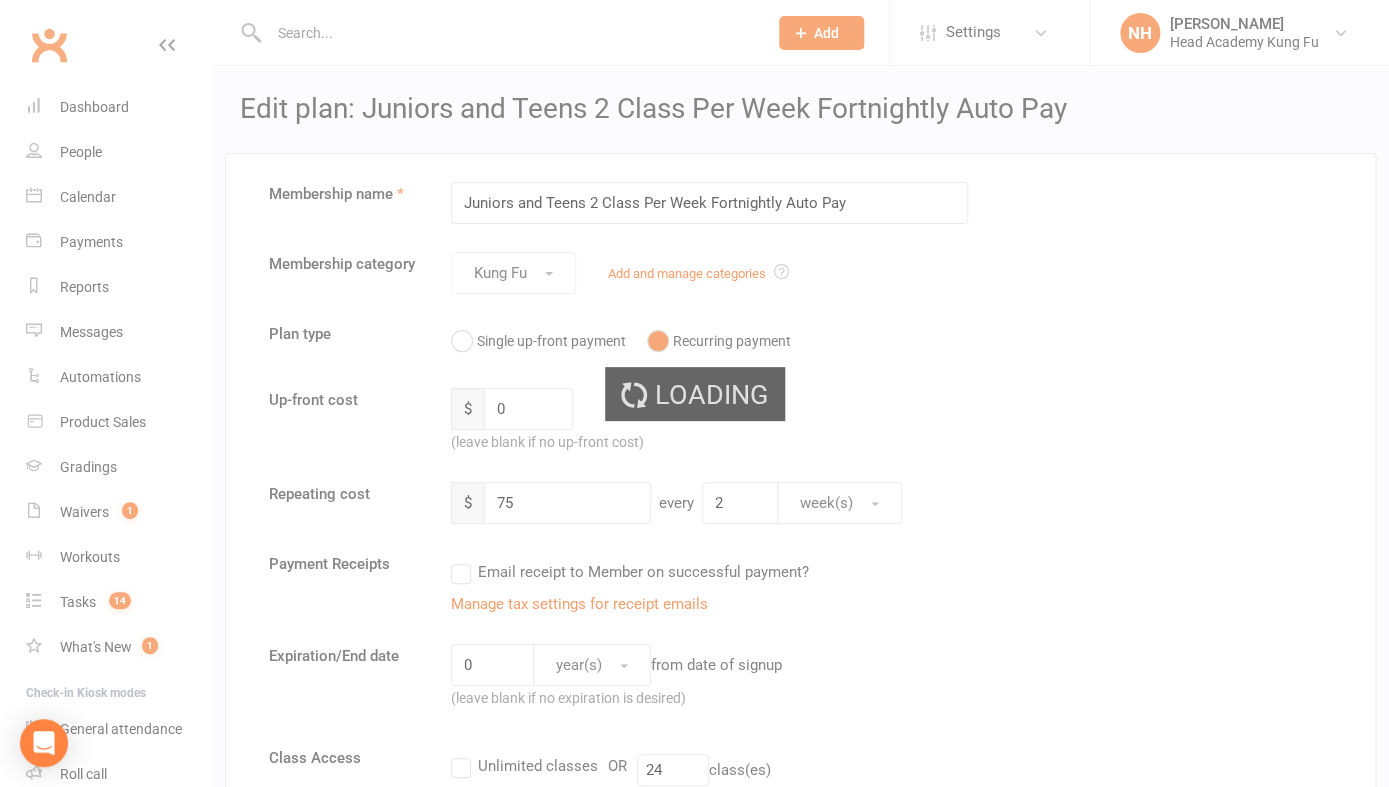 select on "100" 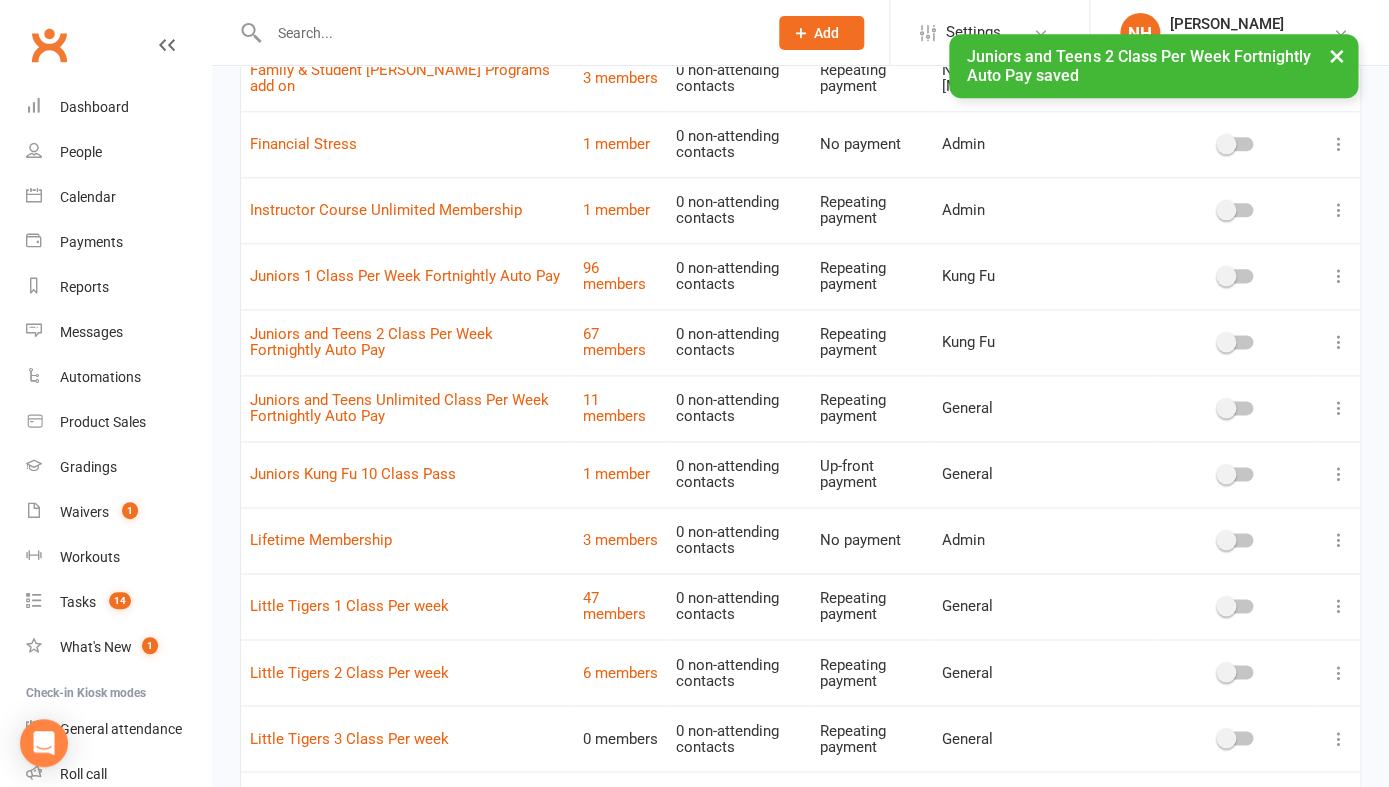 scroll, scrollTop: 769, scrollLeft: 0, axis: vertical 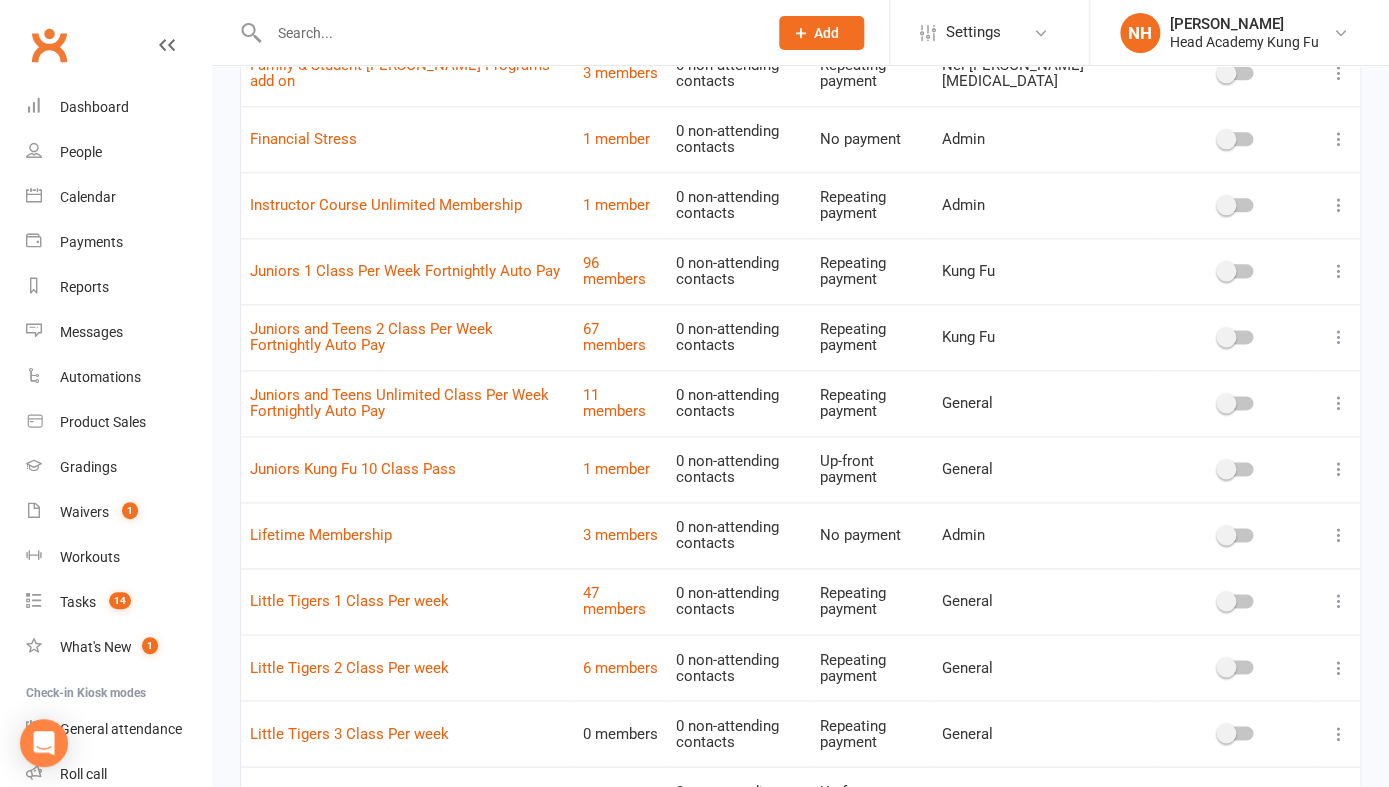click at bounding box center [1339, 403] 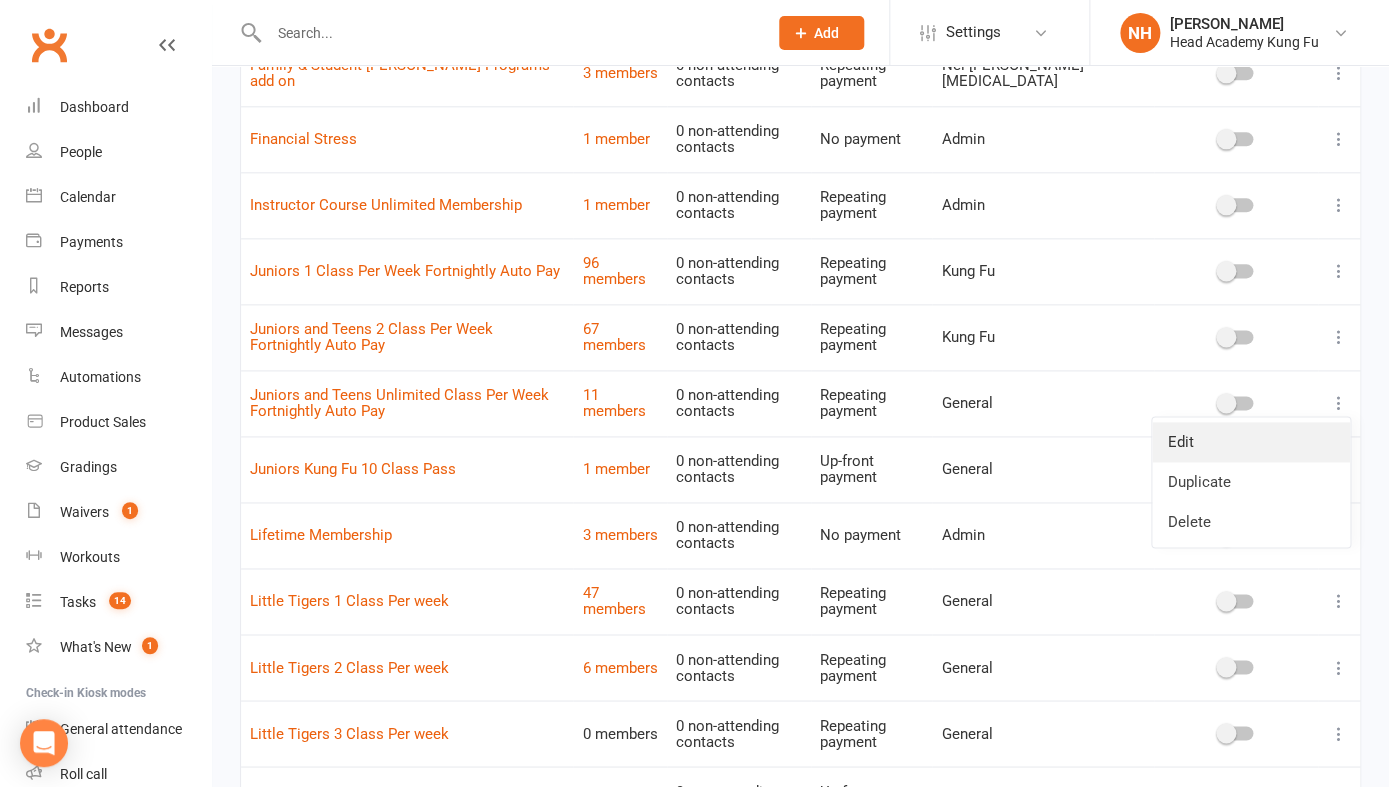 click on "Edit" at bounding box center (1251, 442) 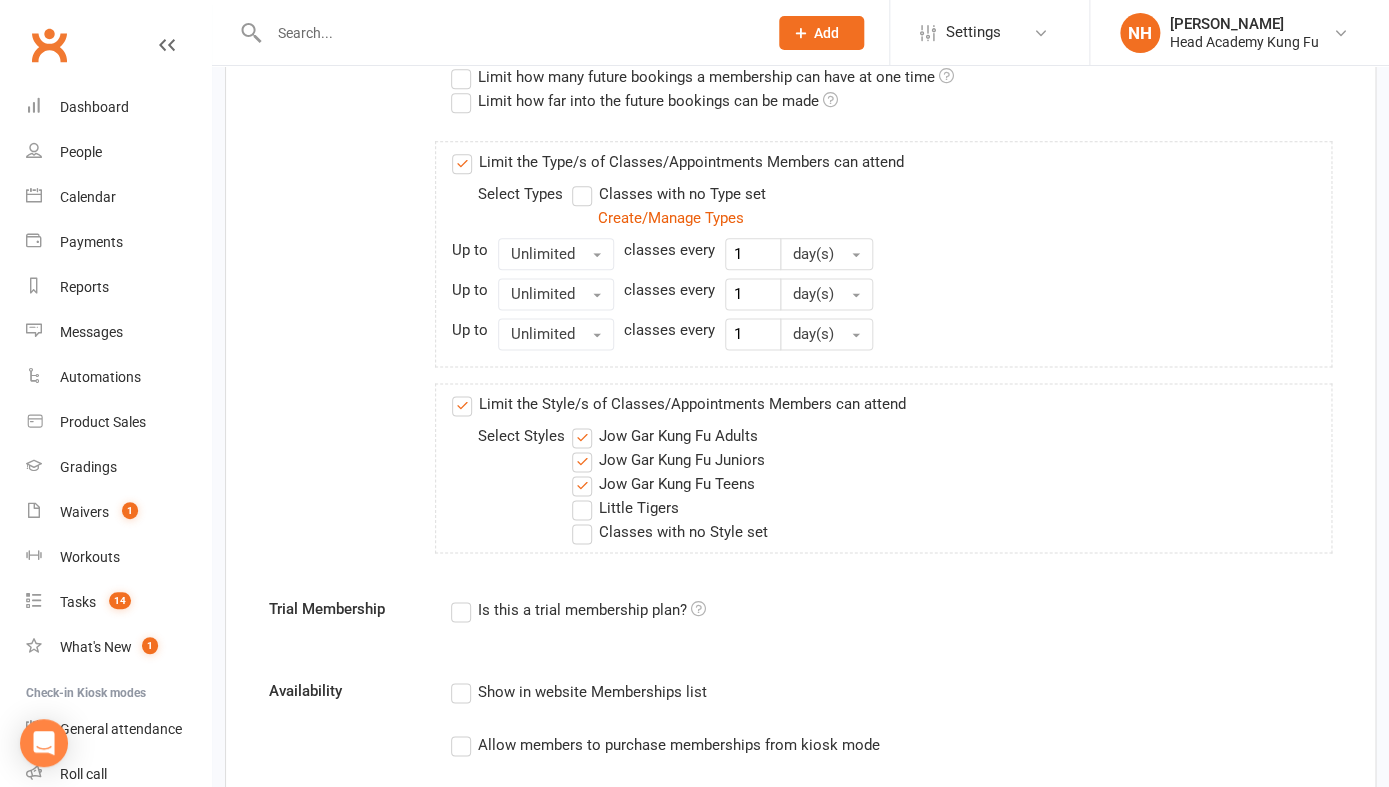 scroll, scrollTop: 0, scrollLeft: 0, axis: both 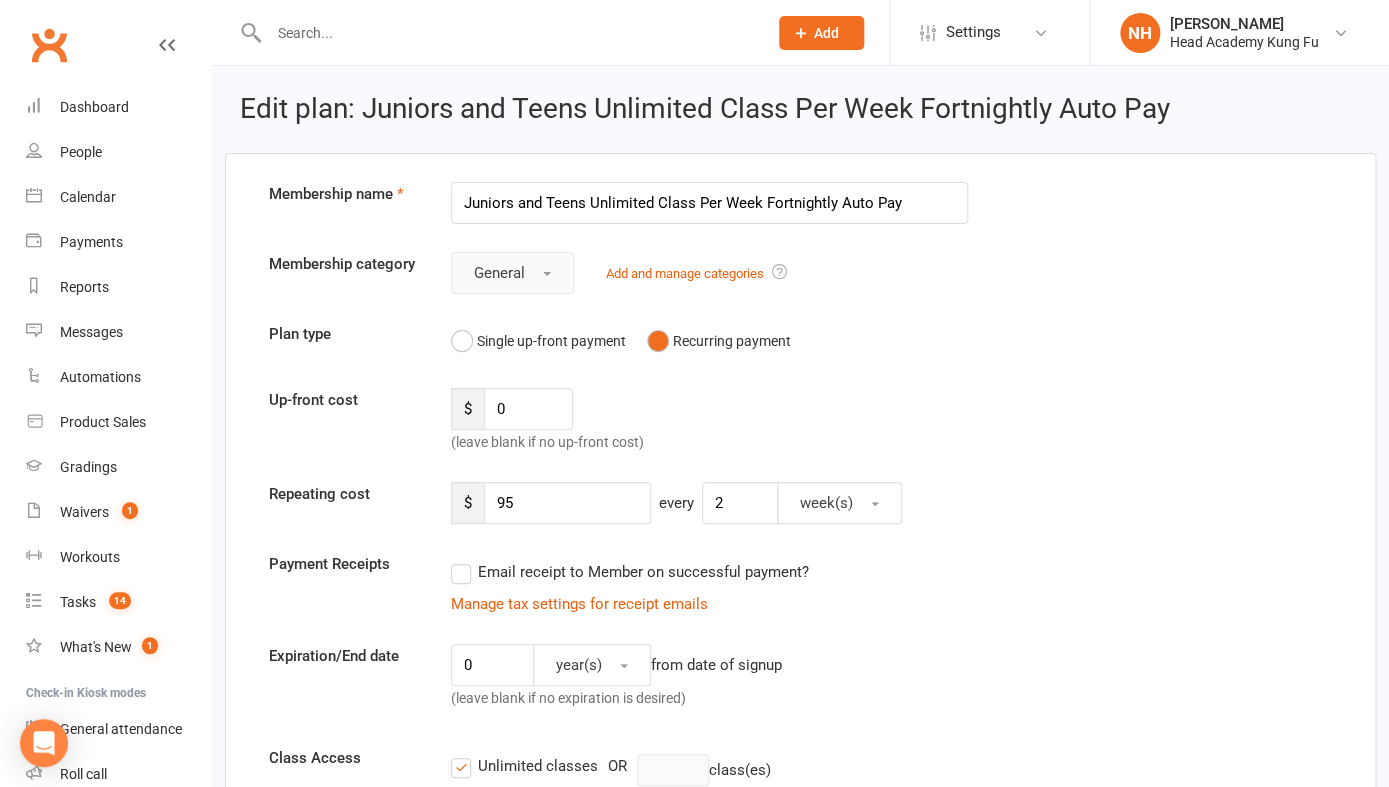 click at bounding box center (547, 274) 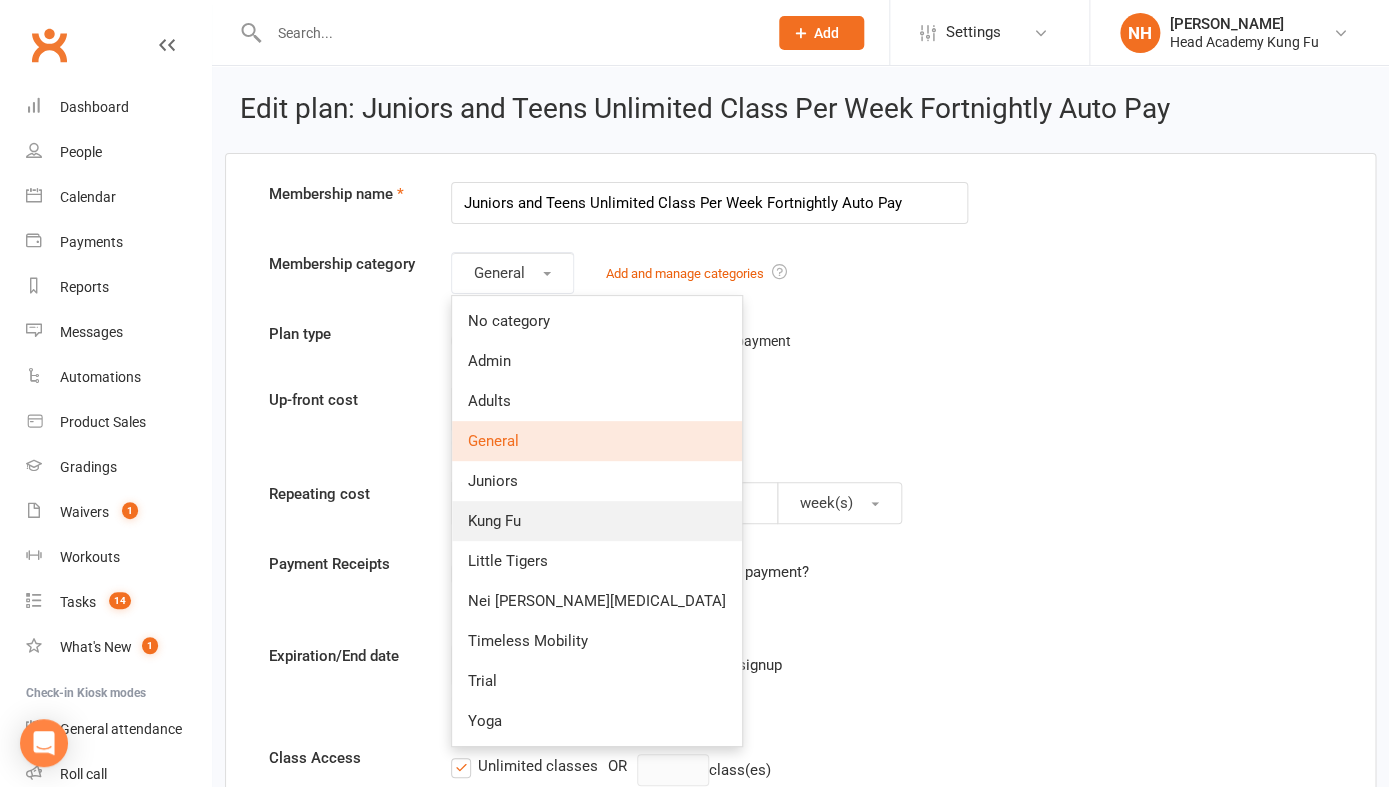 click on "Kung Fu" at bounding box center [494, 521] 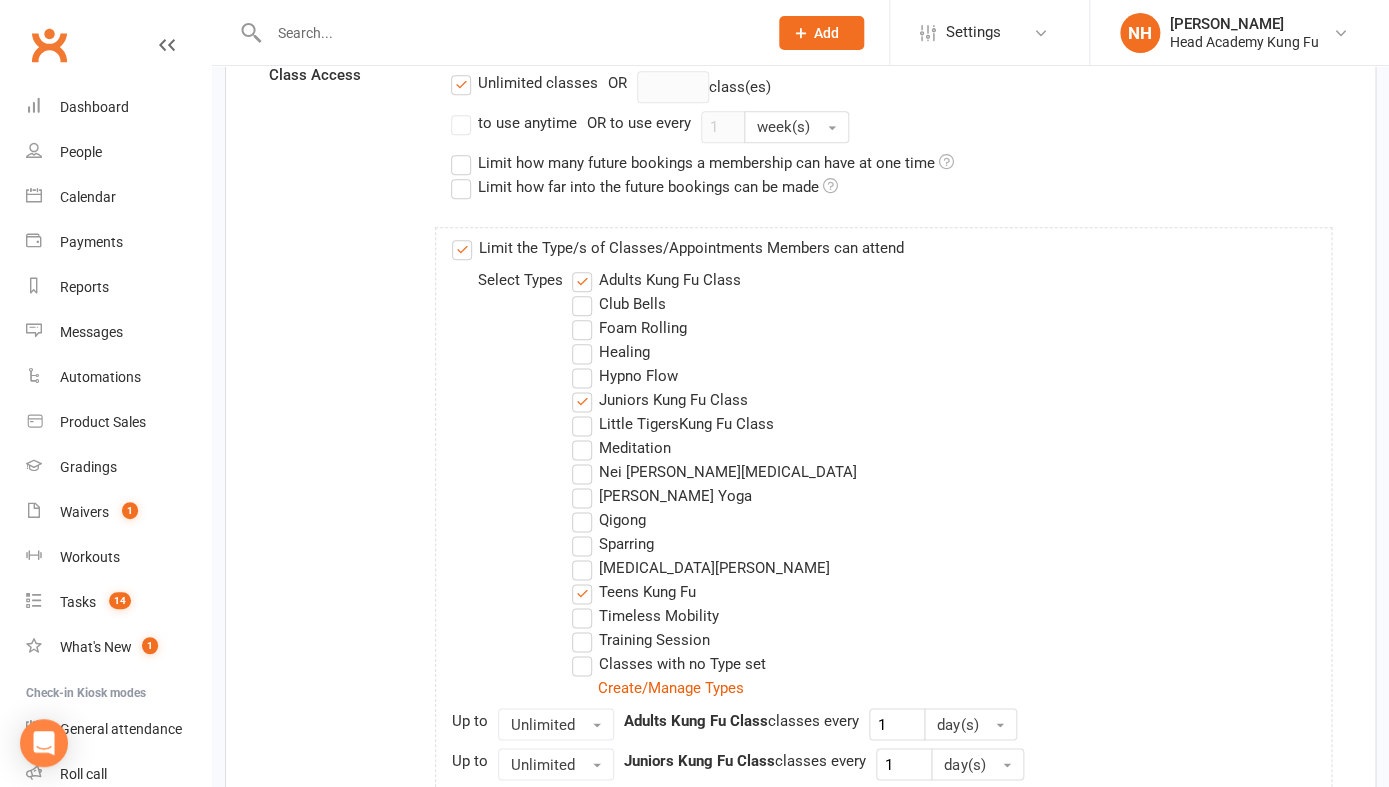 scroll, scrollTop: 684, scrollLeft: 0, axis: vertical 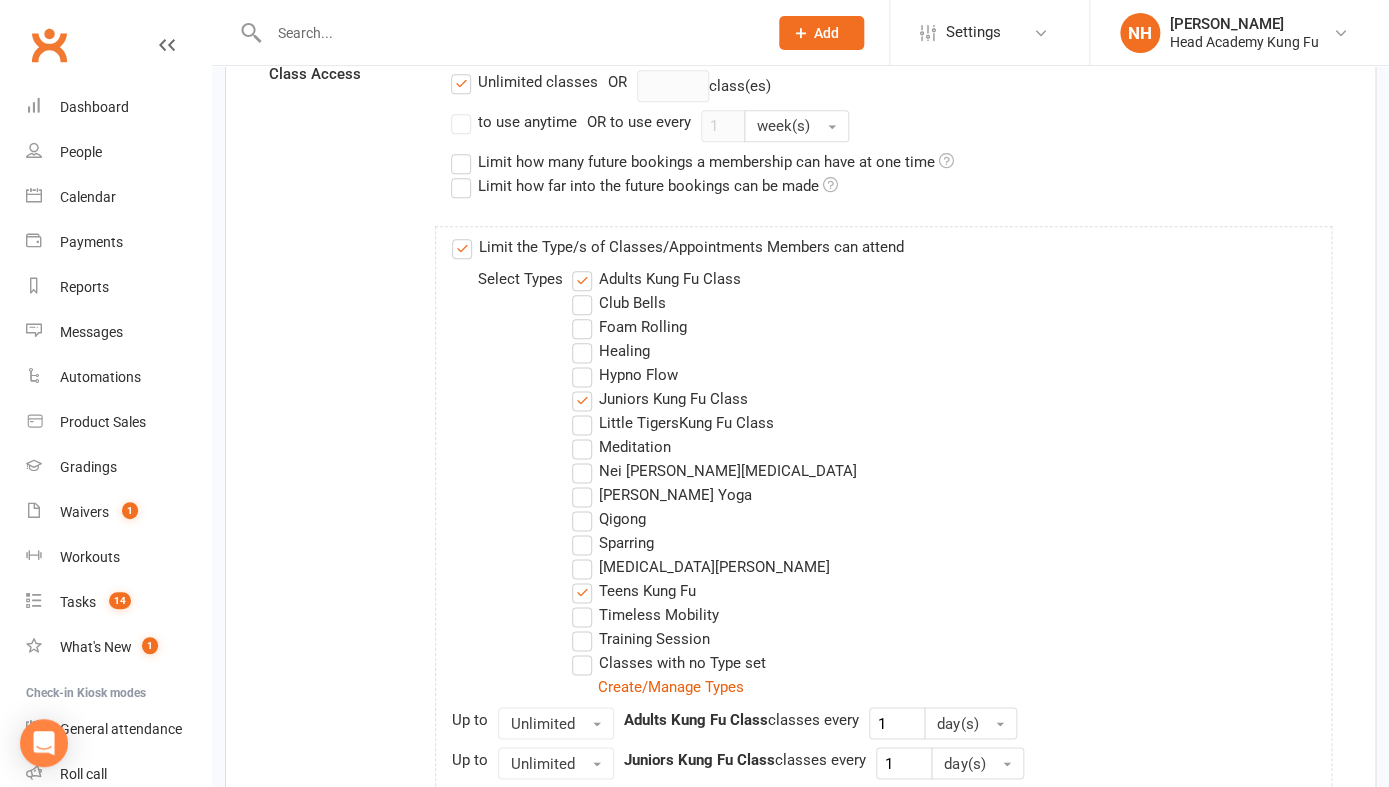 click on "Adults Kung Fu Class" at bounding box center (656, 279) 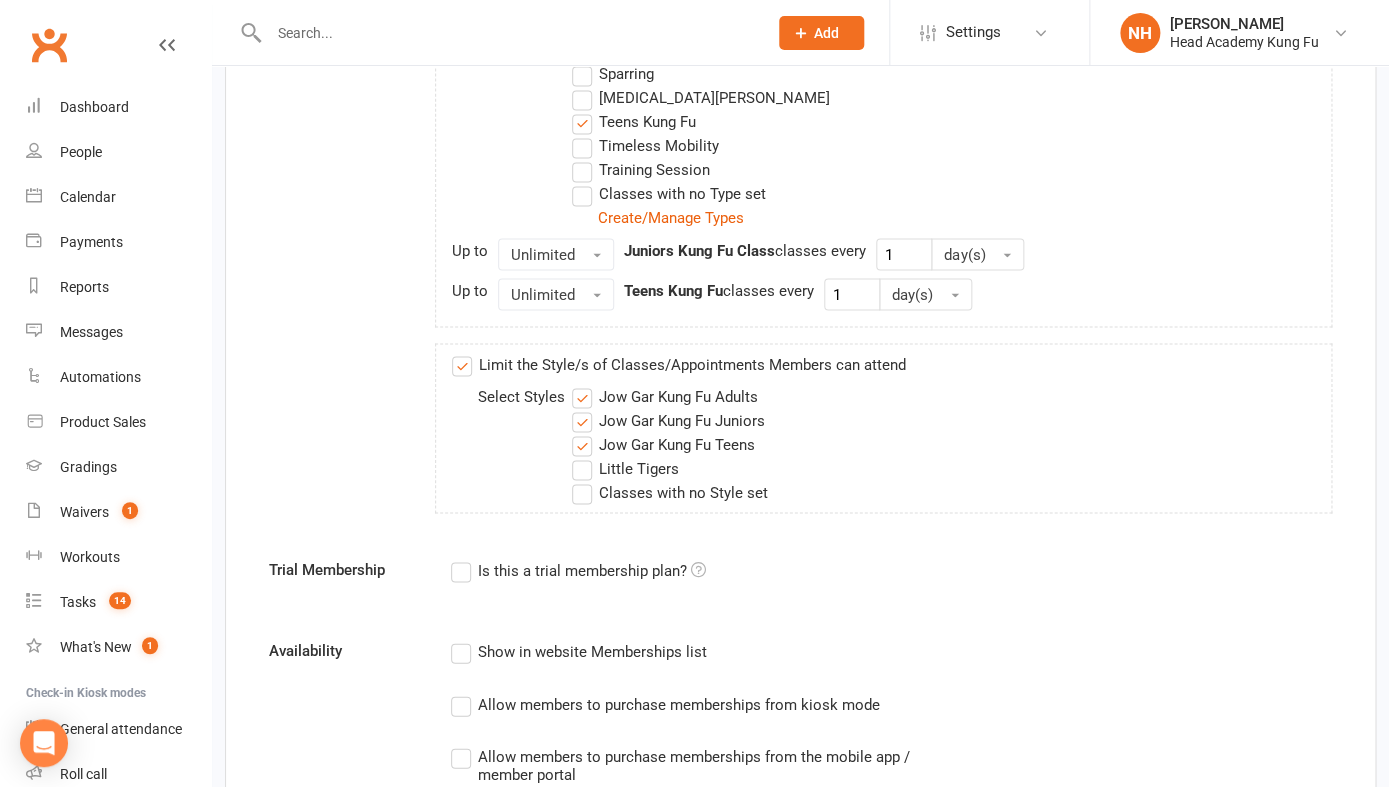scroll, scrollTop: 1168, scrollLeft: 0, axis: vertical 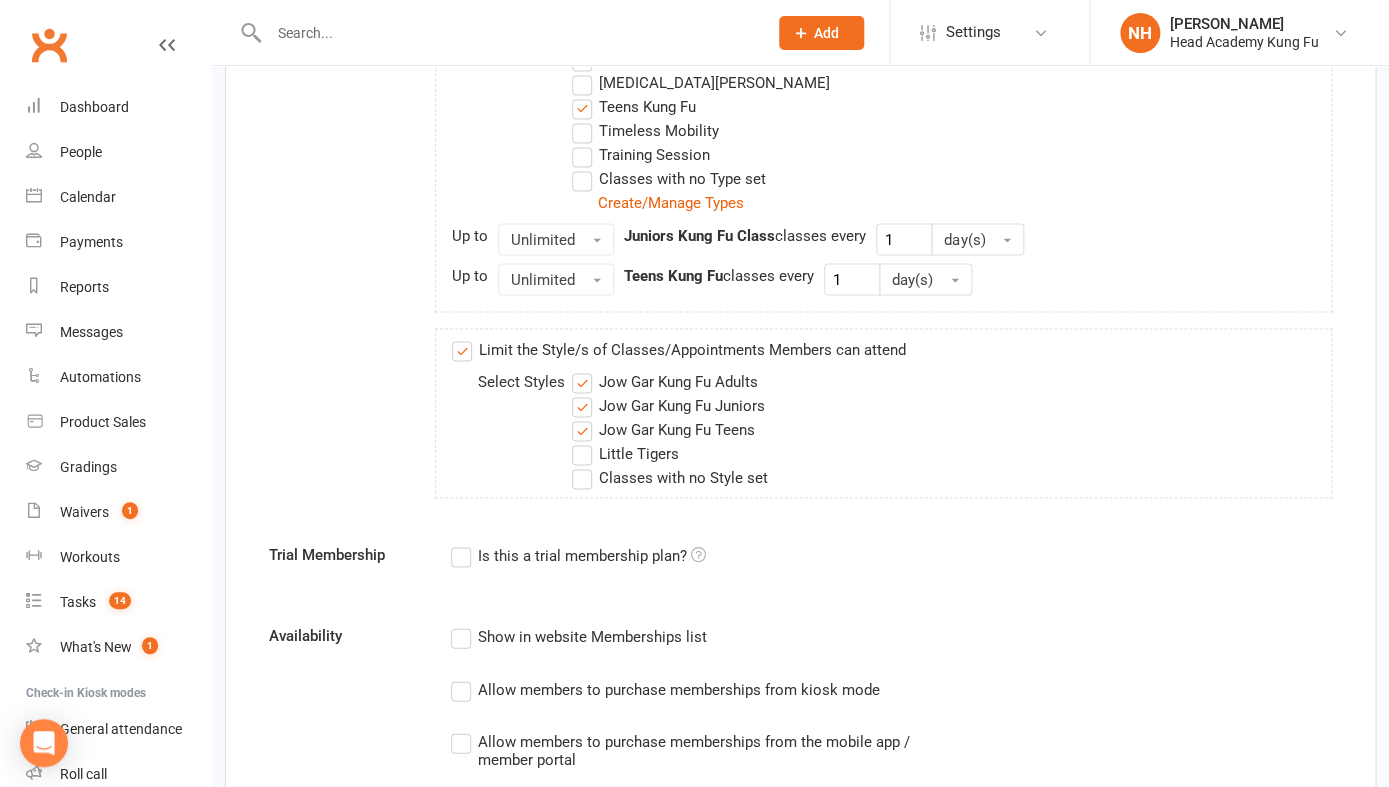 click on "Jow Gar Kung Fu Adults" at bounding box center [665, 381] 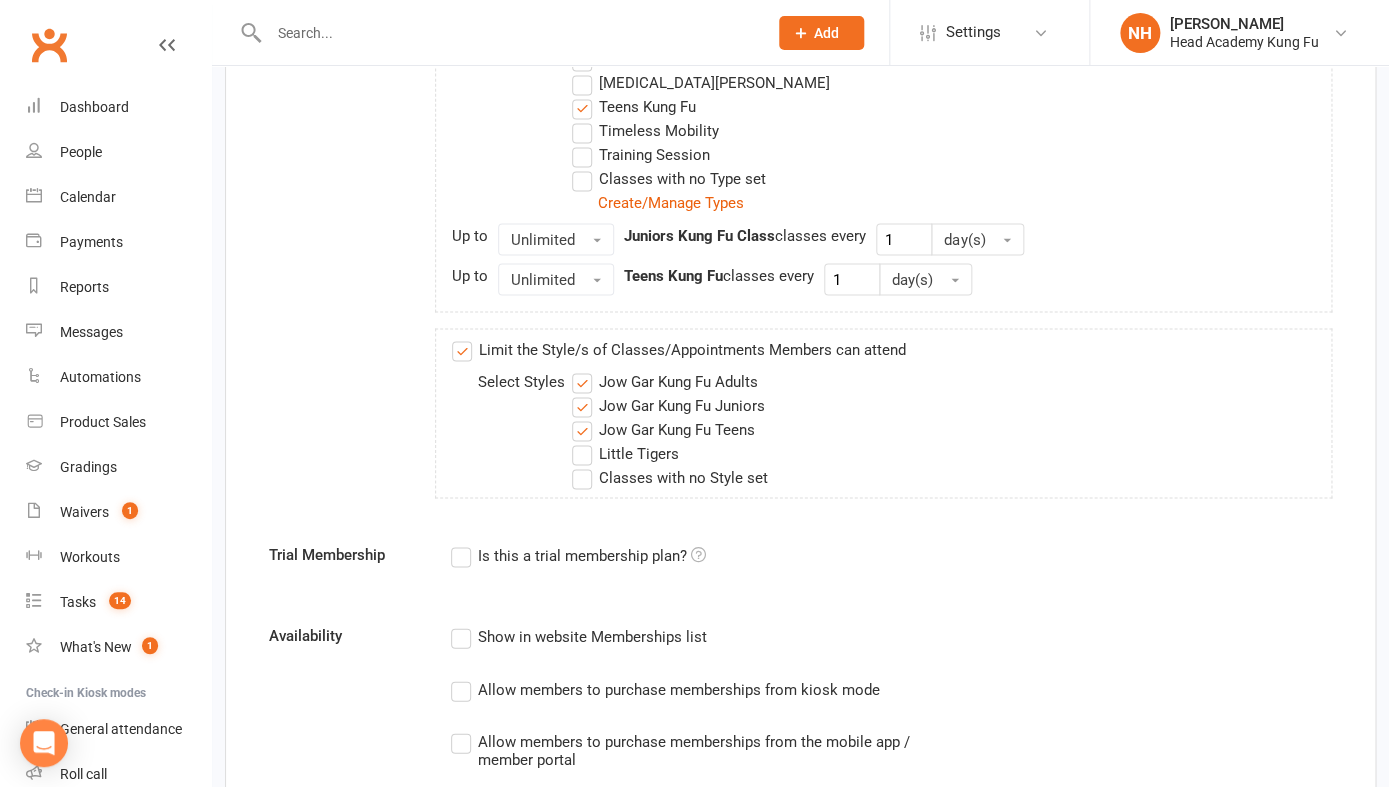 click on "Jow Gar Kung Fu Adults" at bounding box center (578, 369) 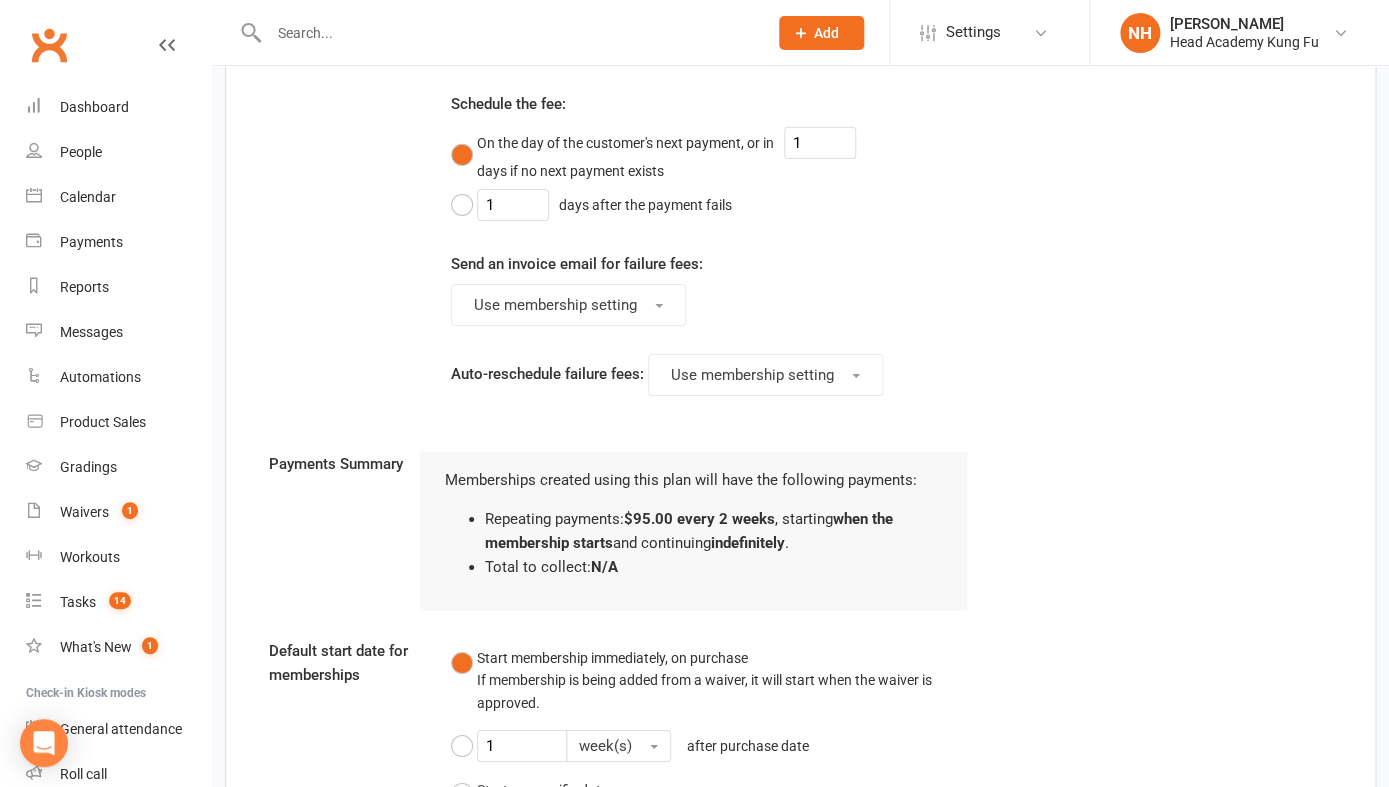 scroll, scrollTop: 3038, scrollLeft: 0, axis: vertical 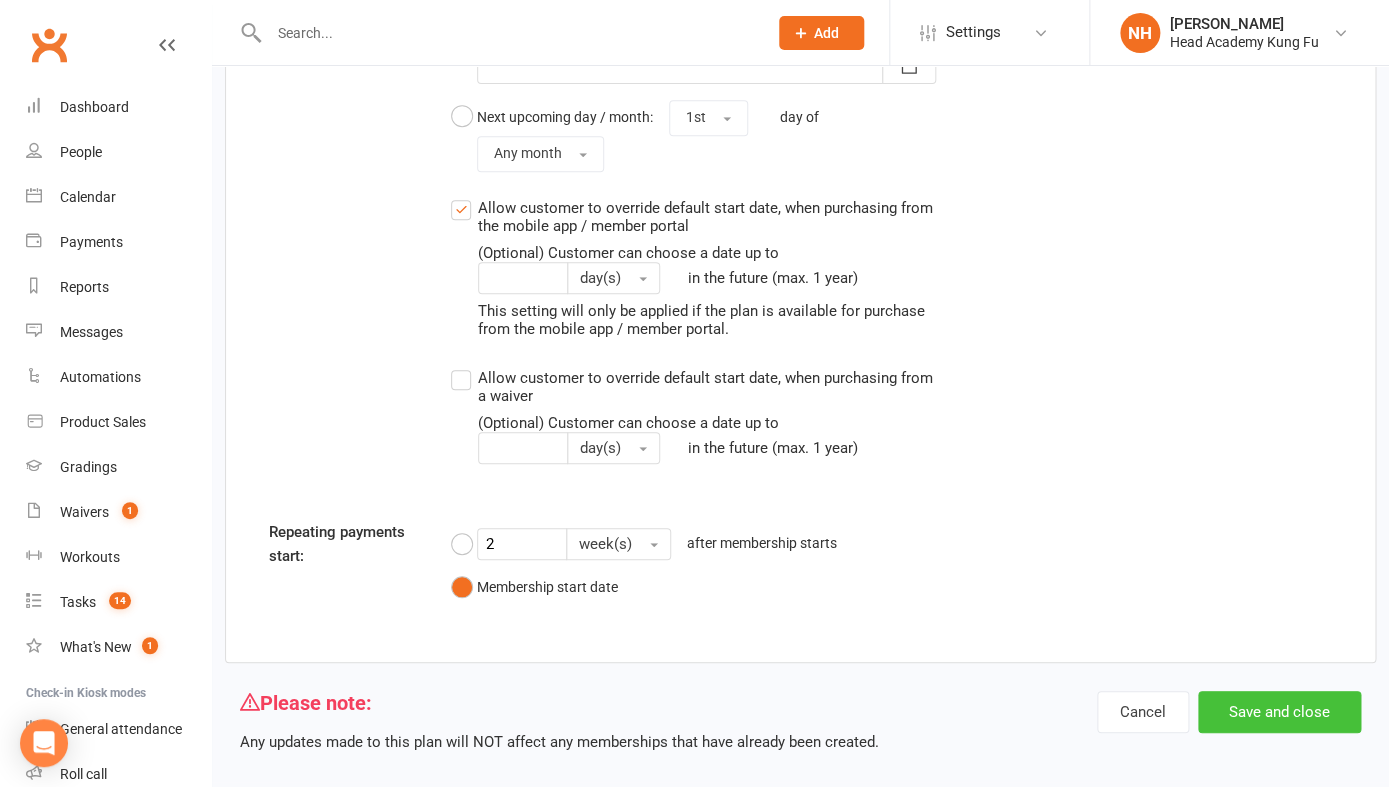 click on "Save and close" at bounding box center [1279, 712] 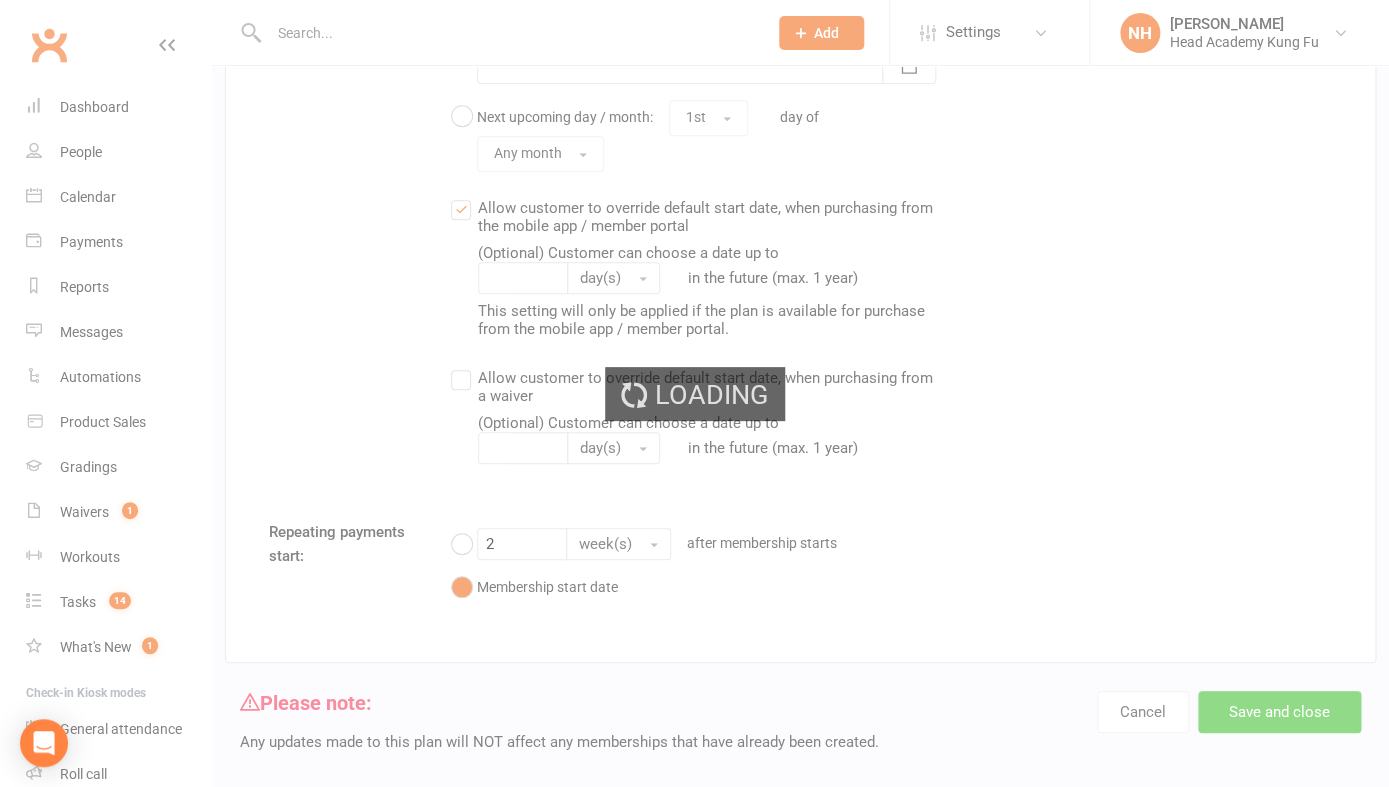 scroll, scrollTop: 0, scrollLeft: 0, axis: both 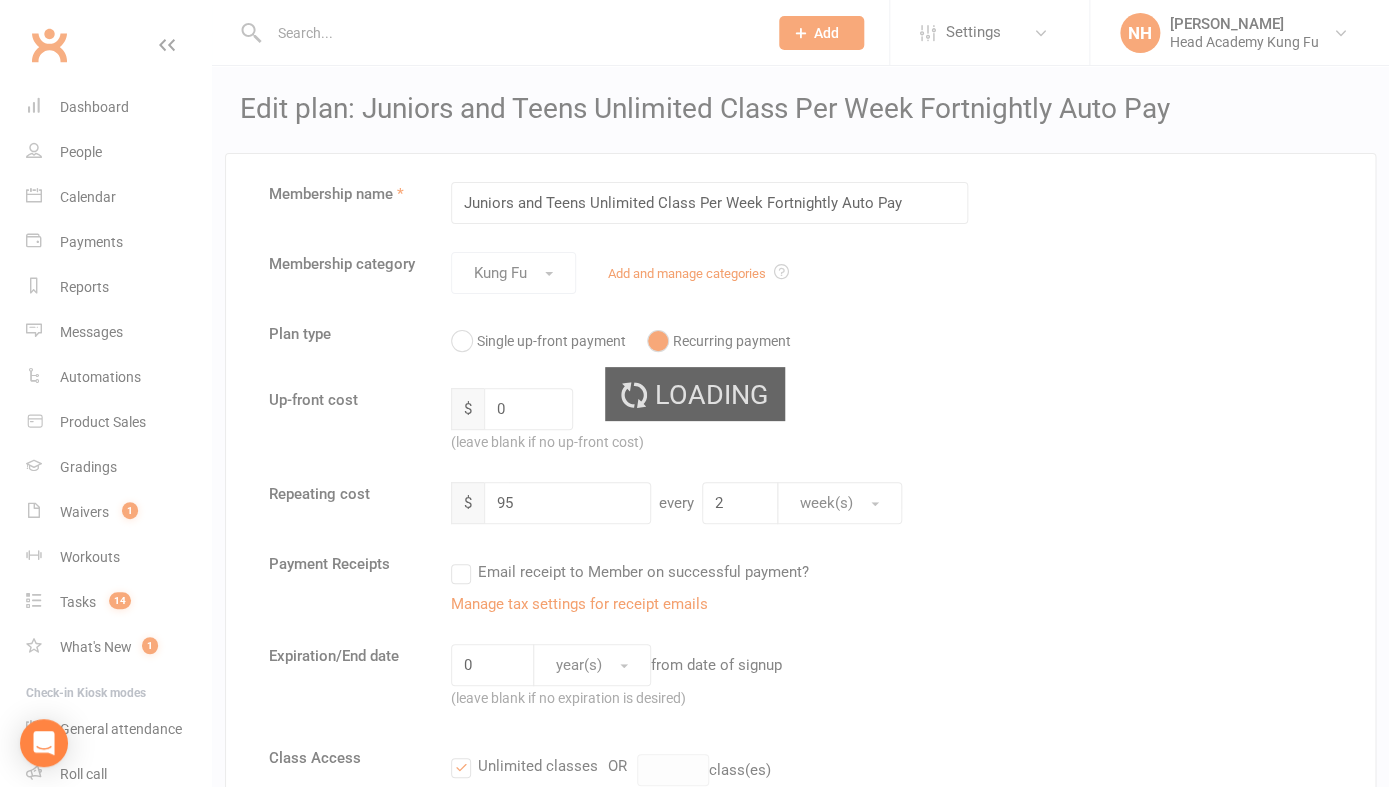 select on "100" 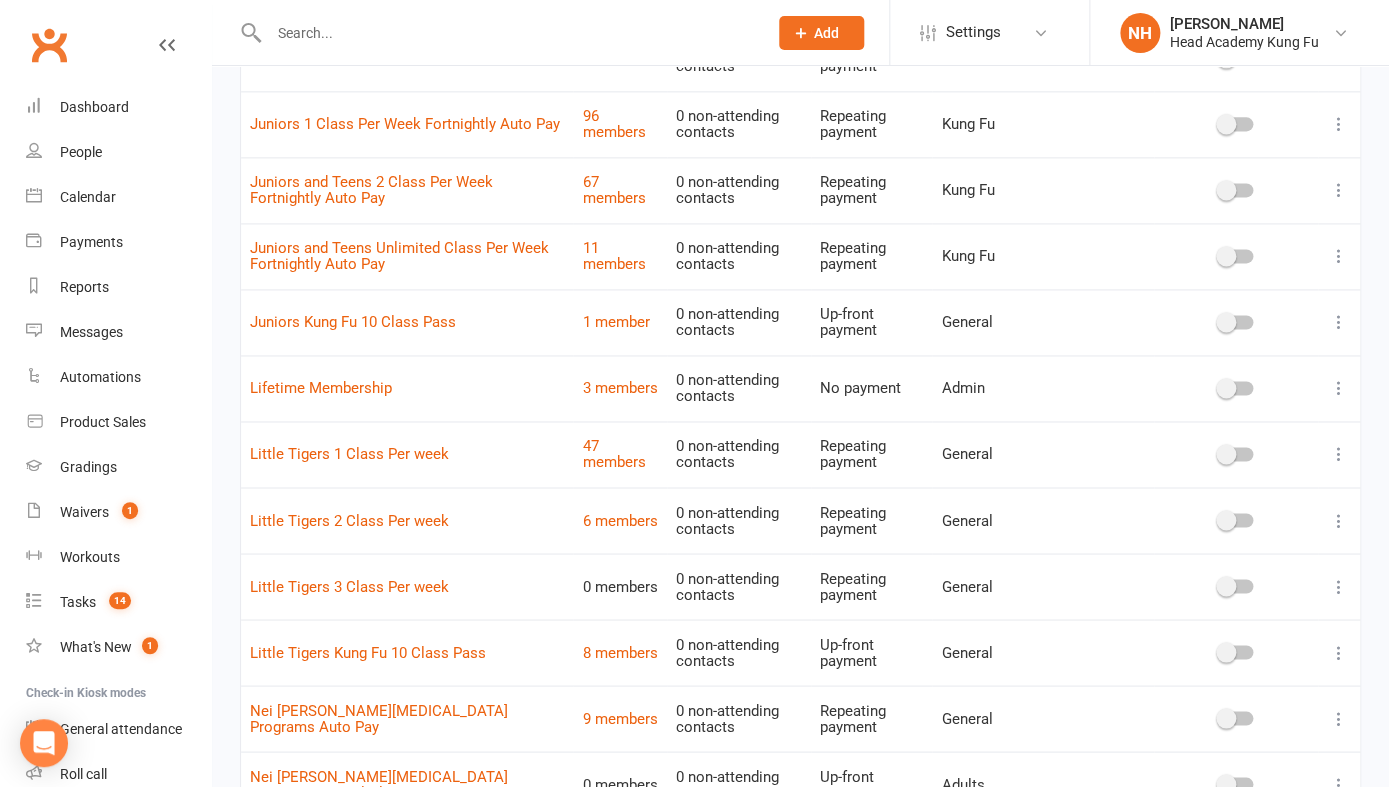scroll, scrollTop: 920, scrollLeft: 0, axis: vertical 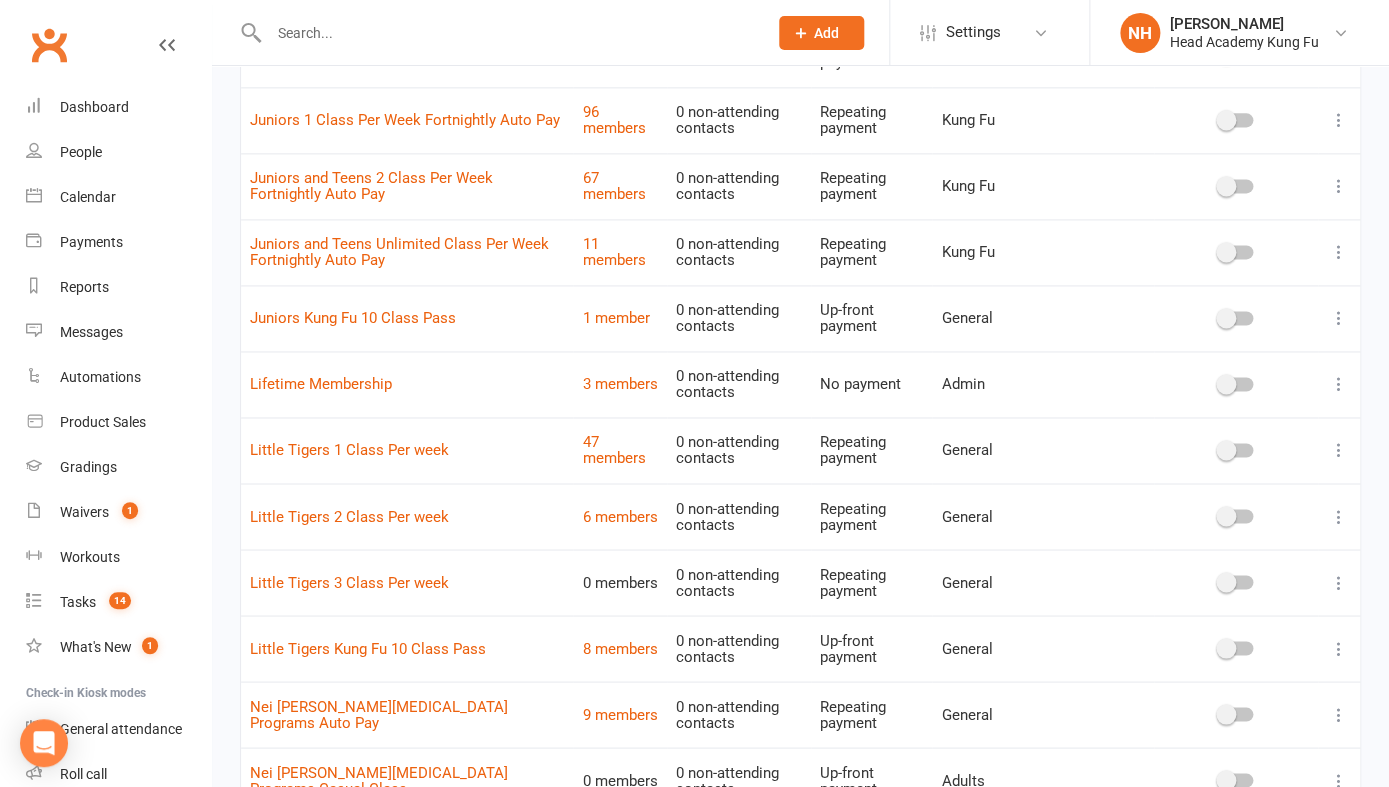 click at bounding box center [1339, 318] 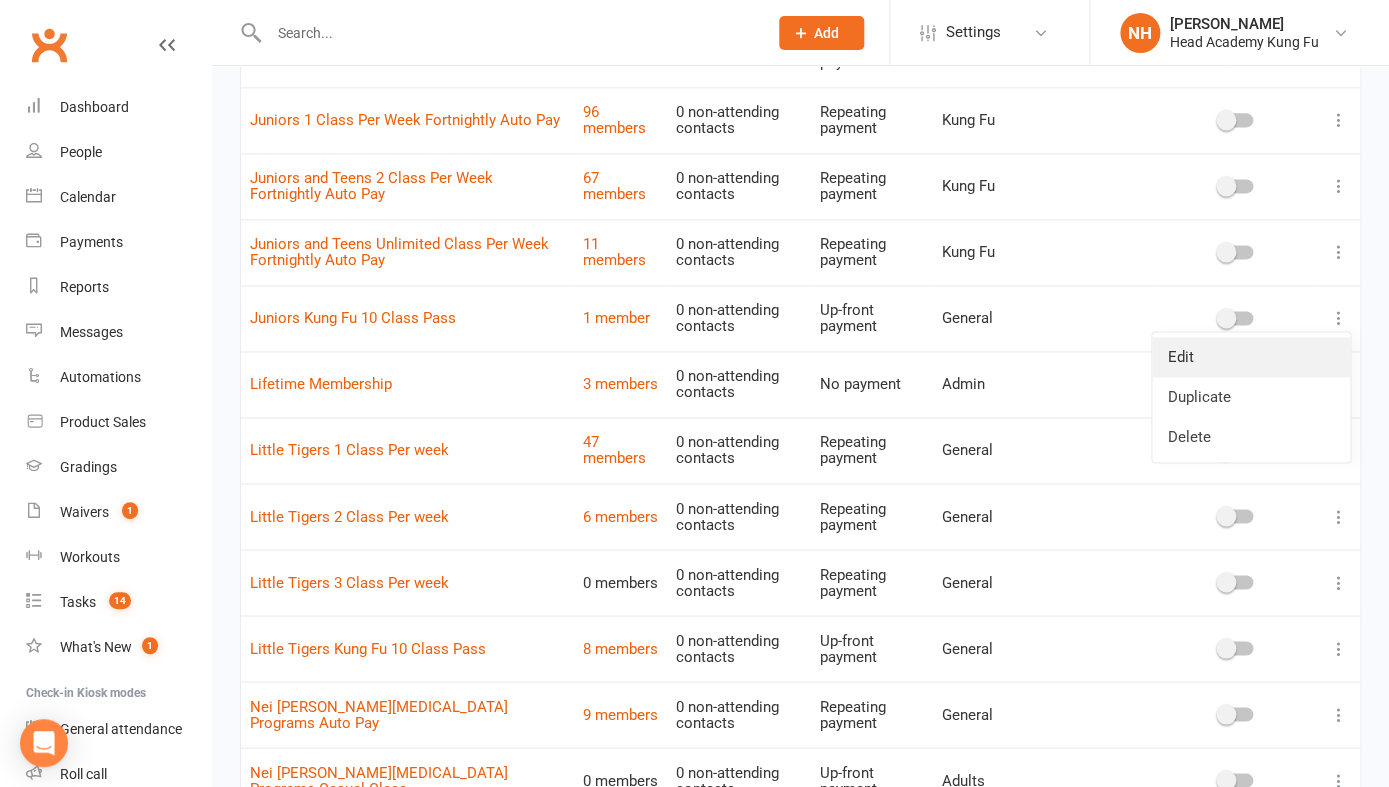 click on "Edit" at bounding box center [1251, 357] 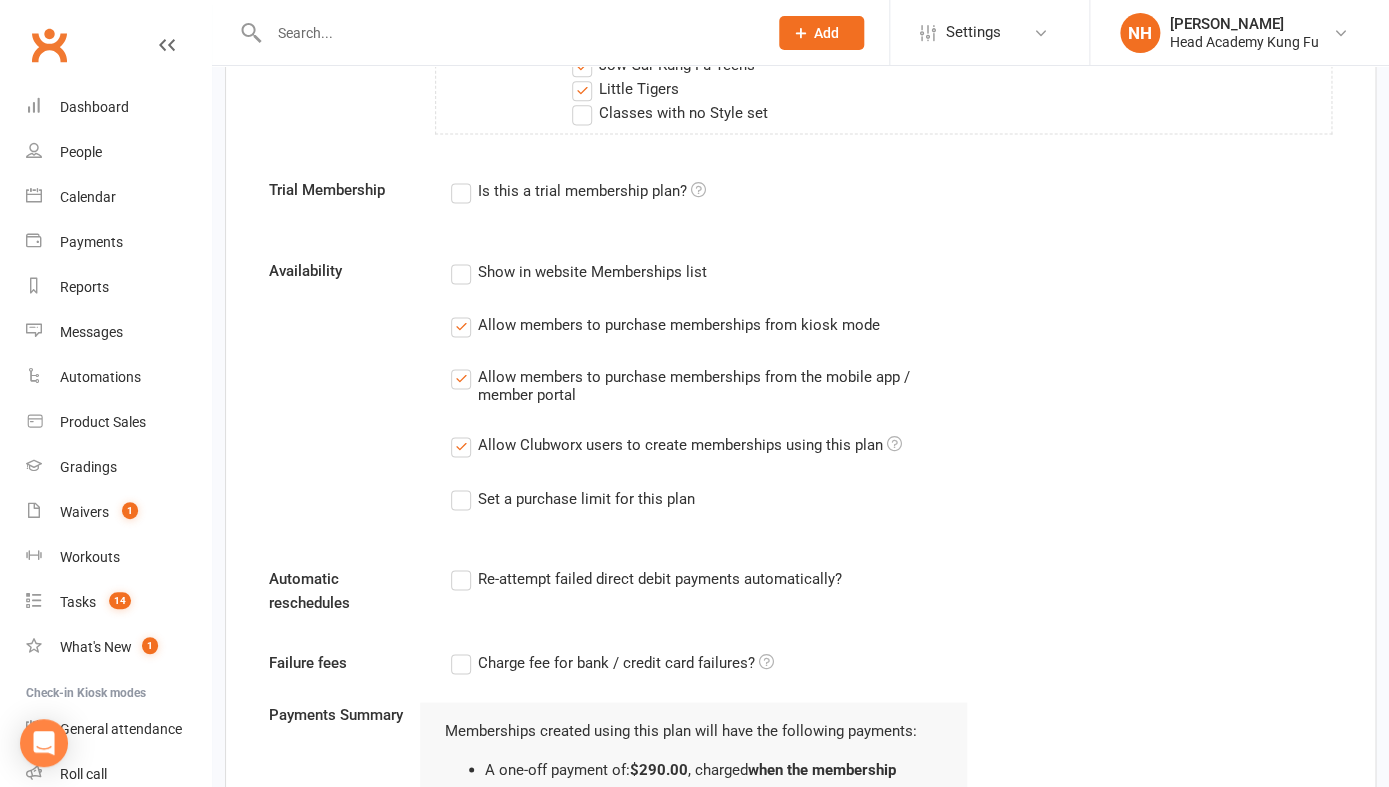 scroll, scrollTop: 0, scrollLeft: 0, axis: both 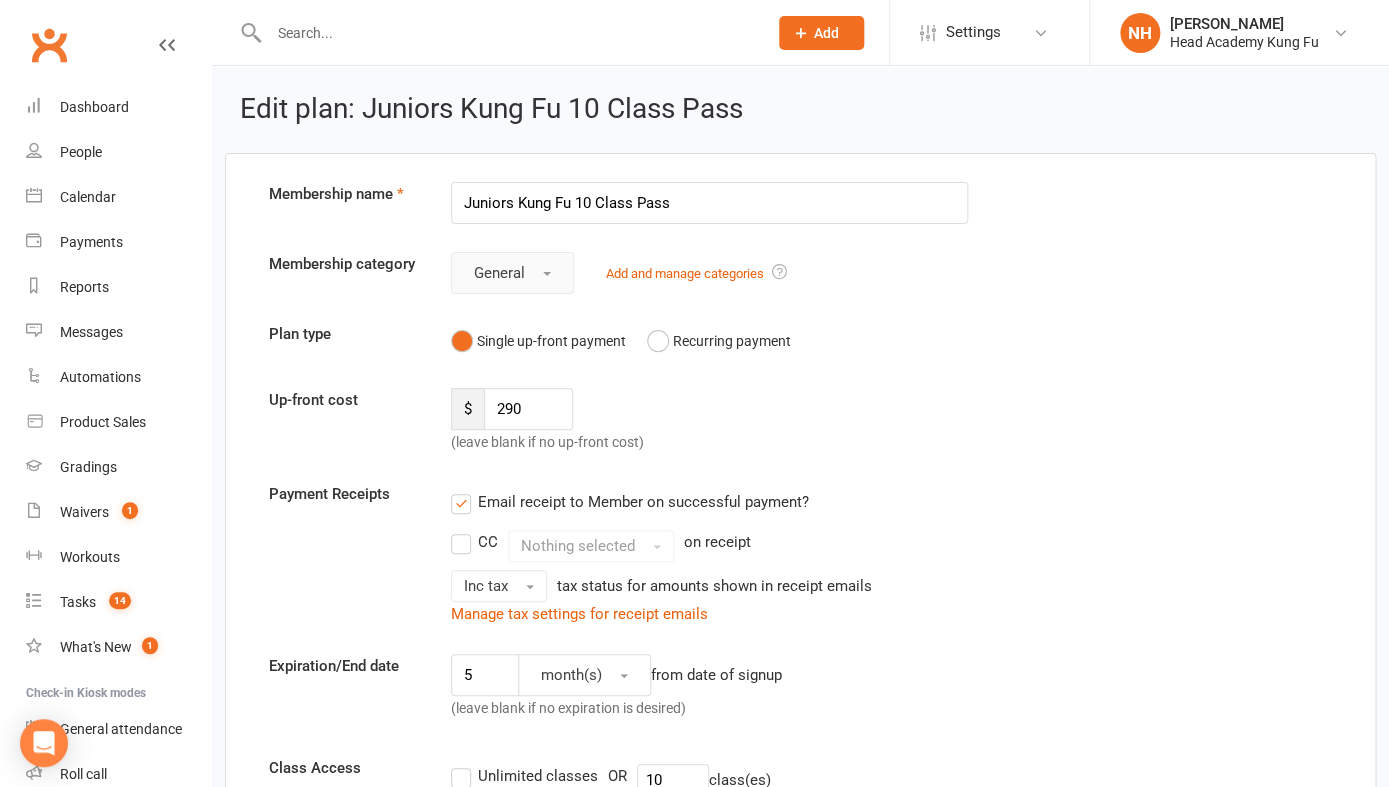 click on "General" at bounding box center [512, 273] 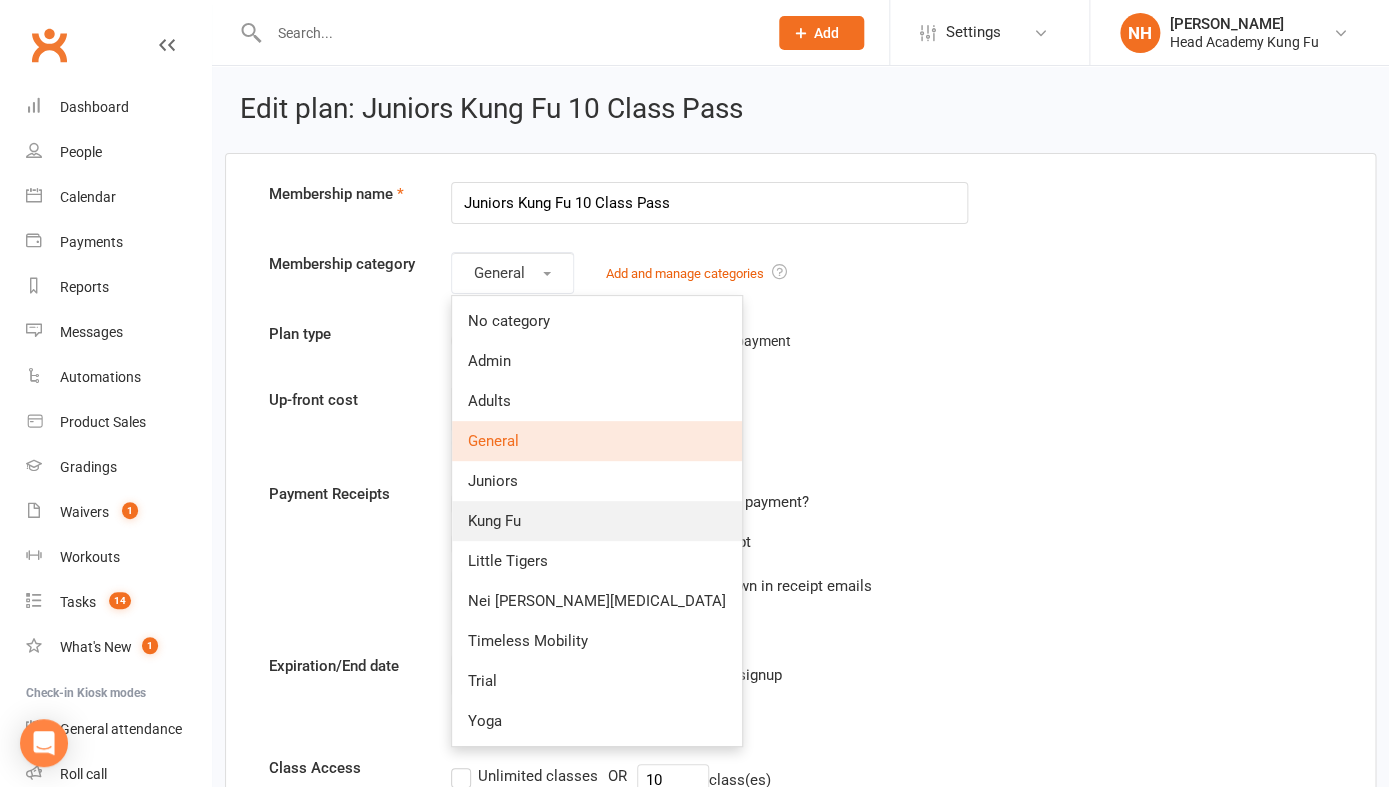 click on "Kung Fu" at bounding box center (494, 521) 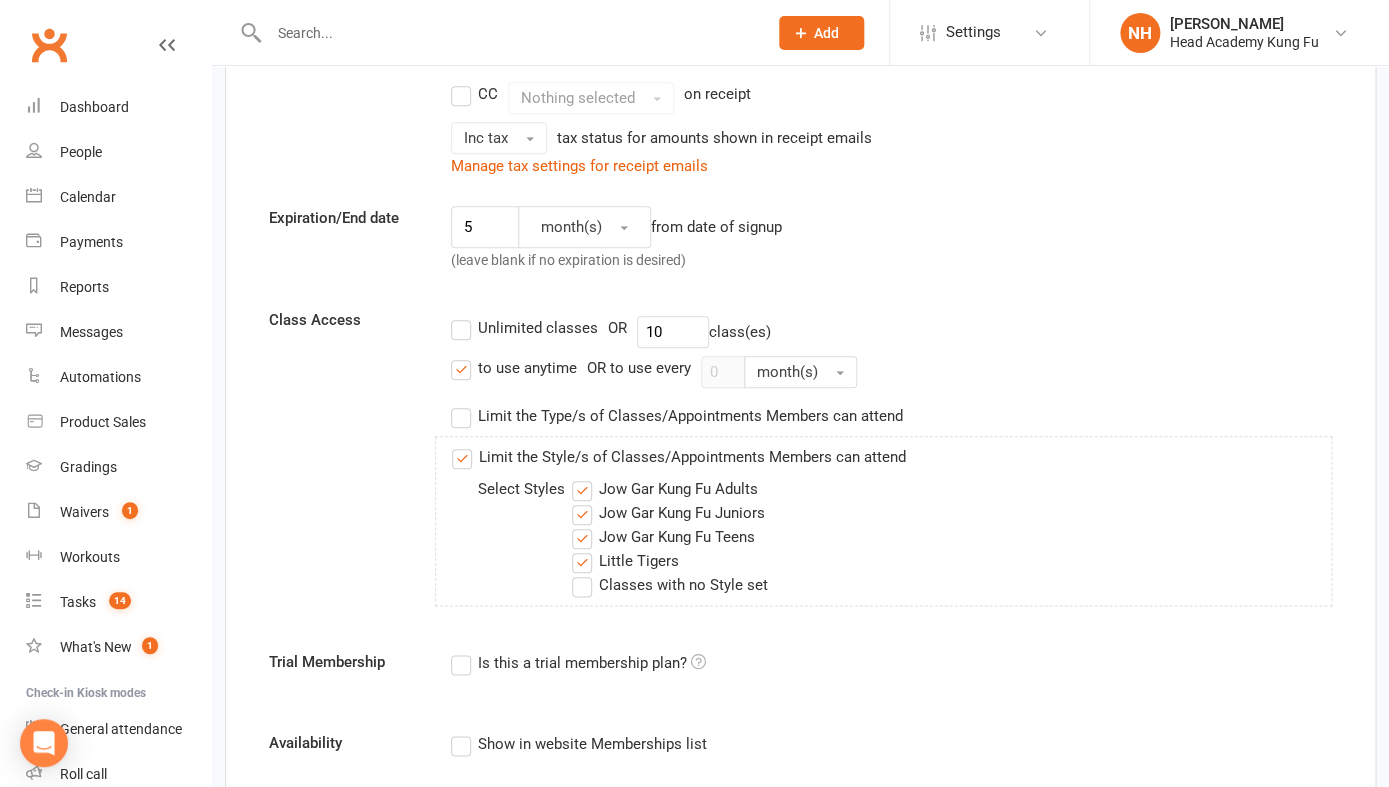 scroll, scrollTop: 393, scrollLeft: 0, axis: vertical 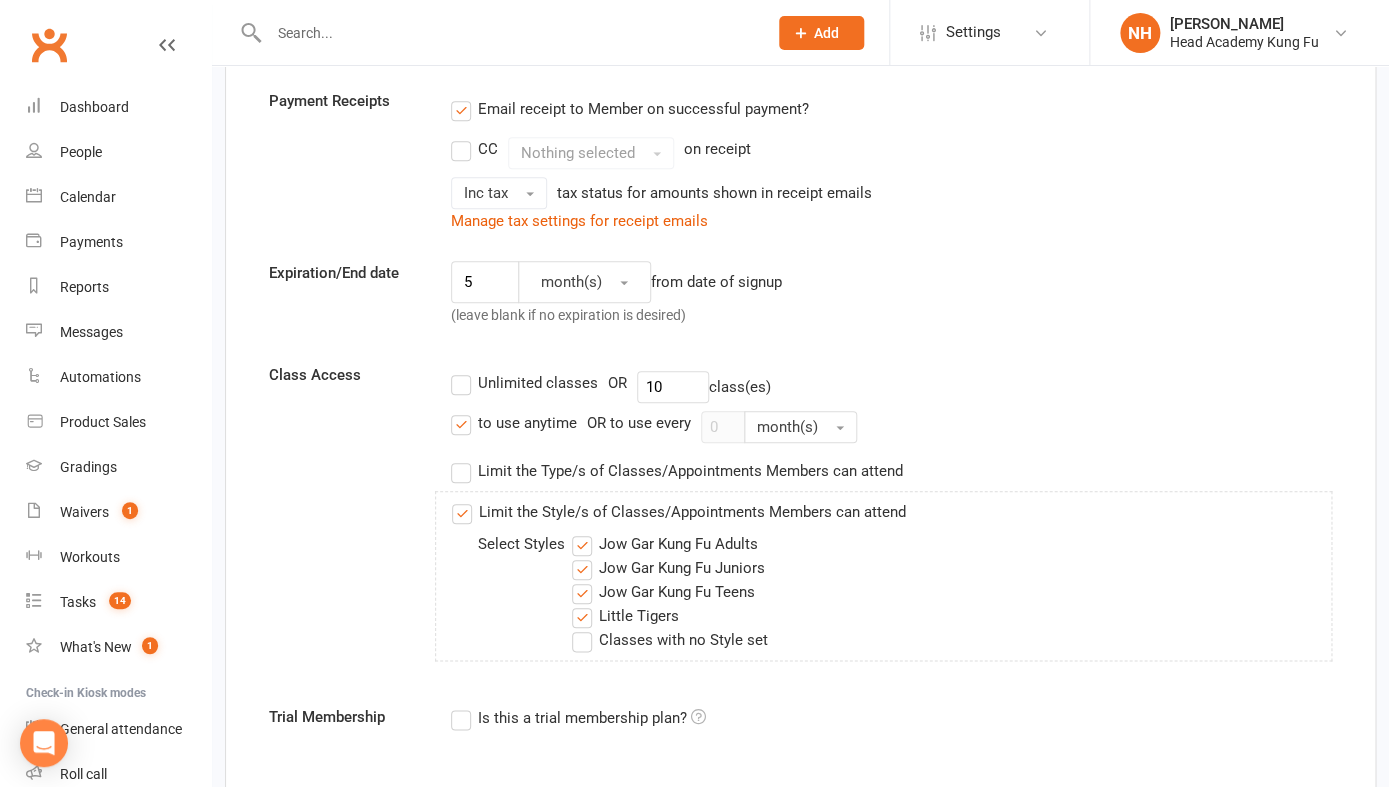 click on "Jow Gar Kung Fu Adults" at bounding box center (665, 544) 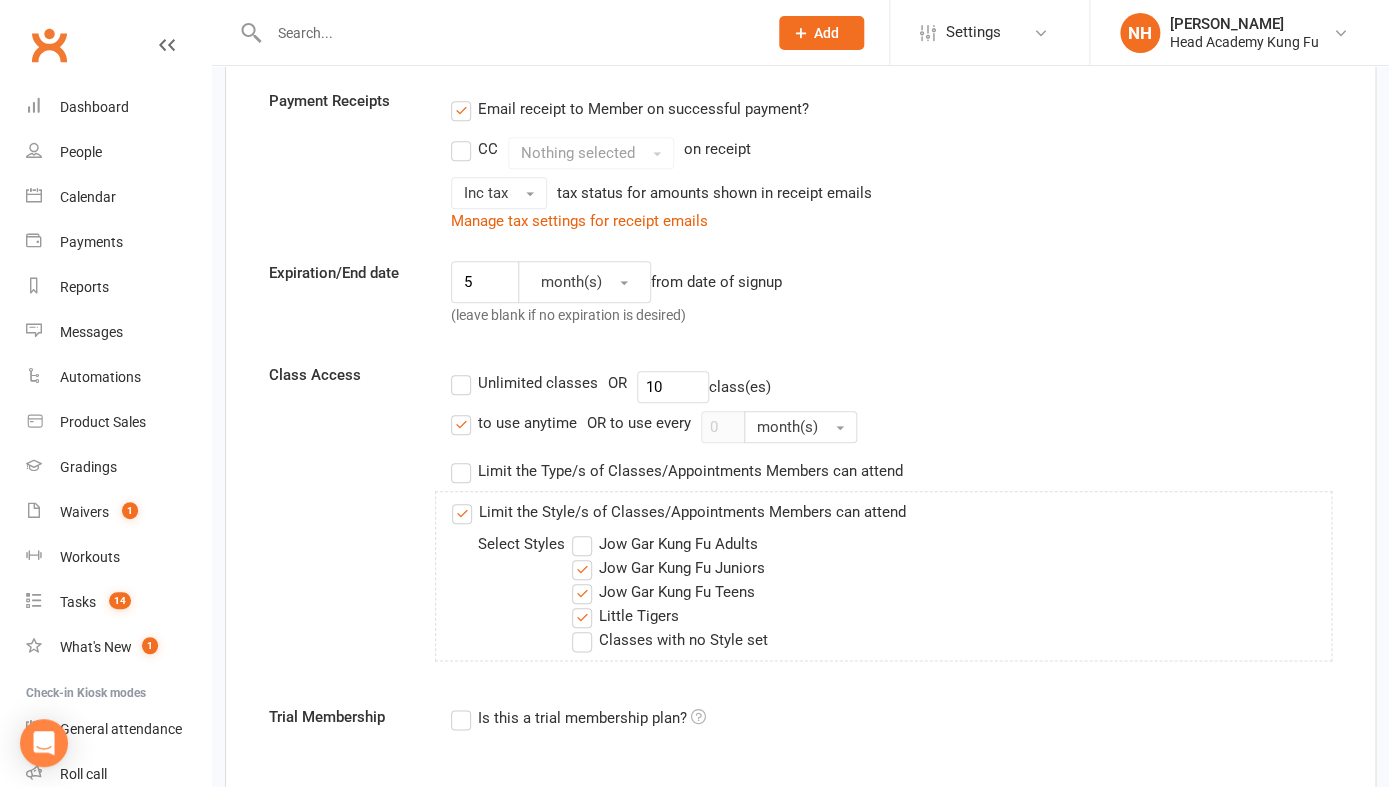 click on "Little Tigers" at bounding box center (625, 616) 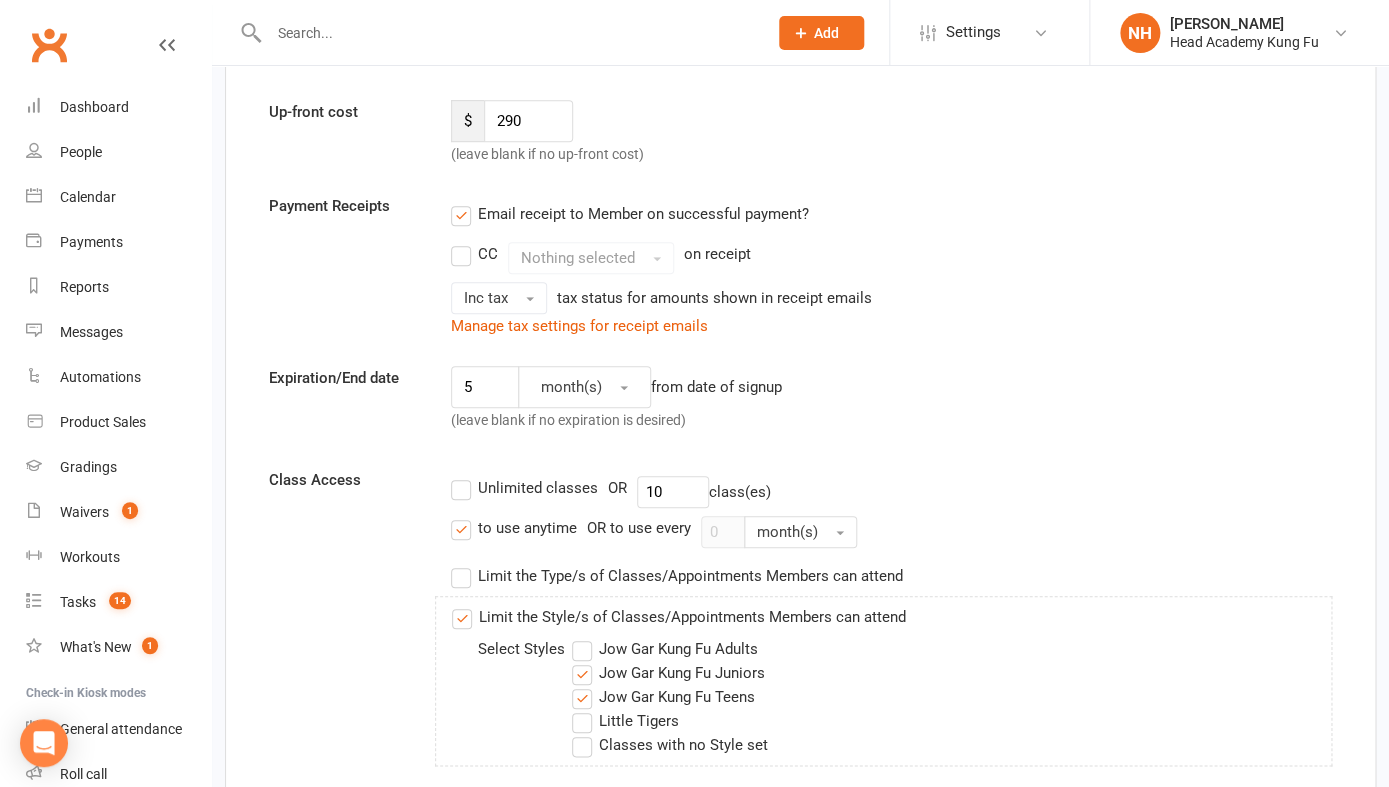 scroll, scrollTop: 547, scrollLeft: 0, axis: vertical 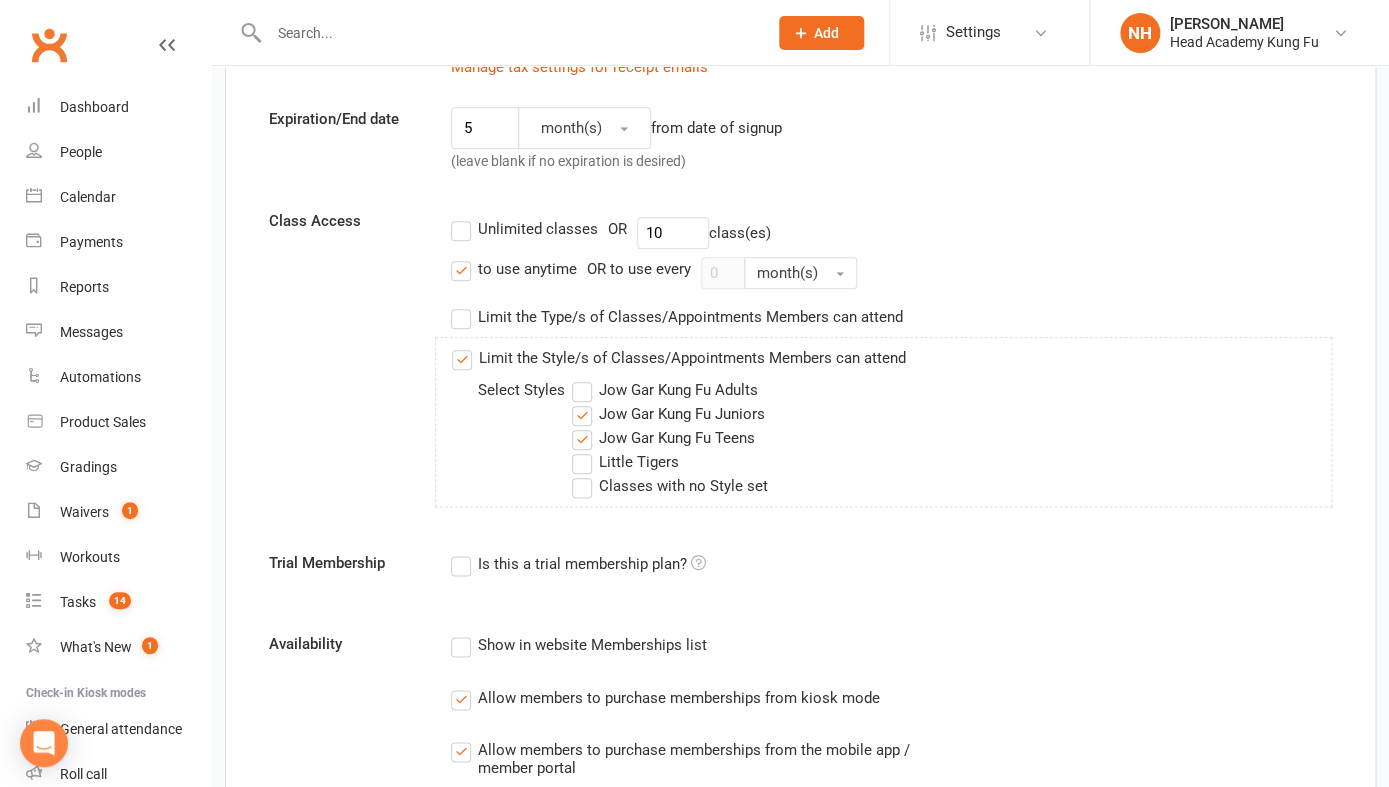 click on "Unlimited classes" at bounding box center (524, 229) 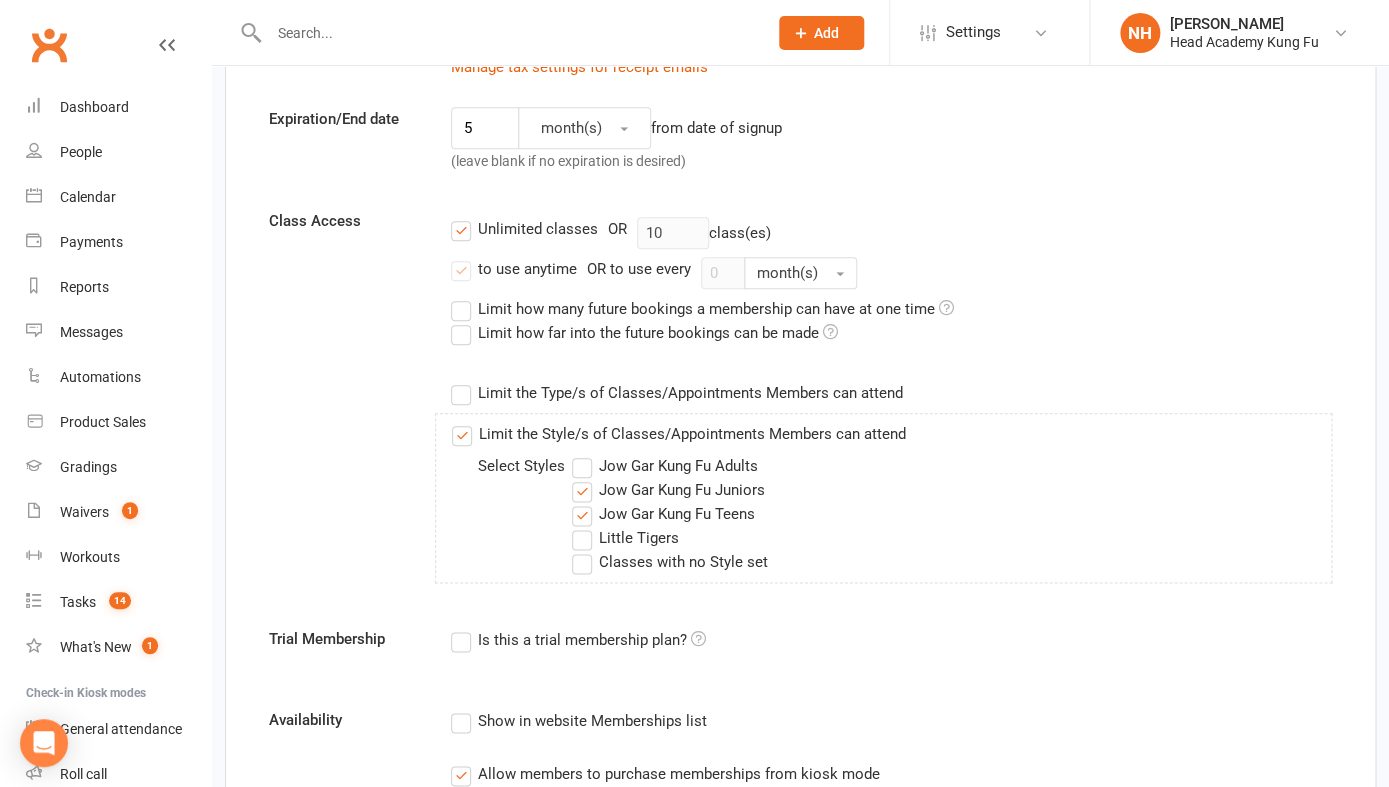 click on "Unlimited classes" at bounding box center (524, 229) 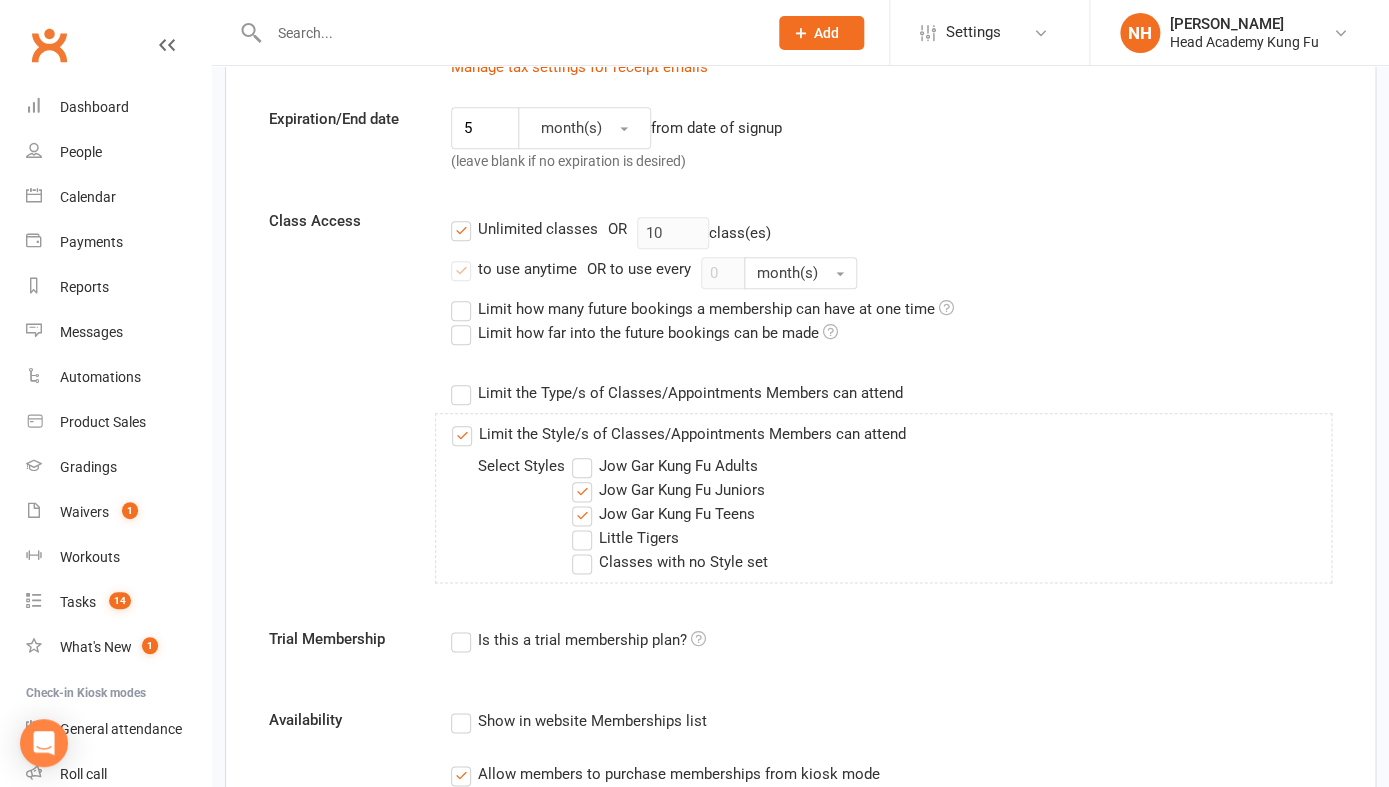 click on "Unlimited classes" at bounding box center (457, 217) 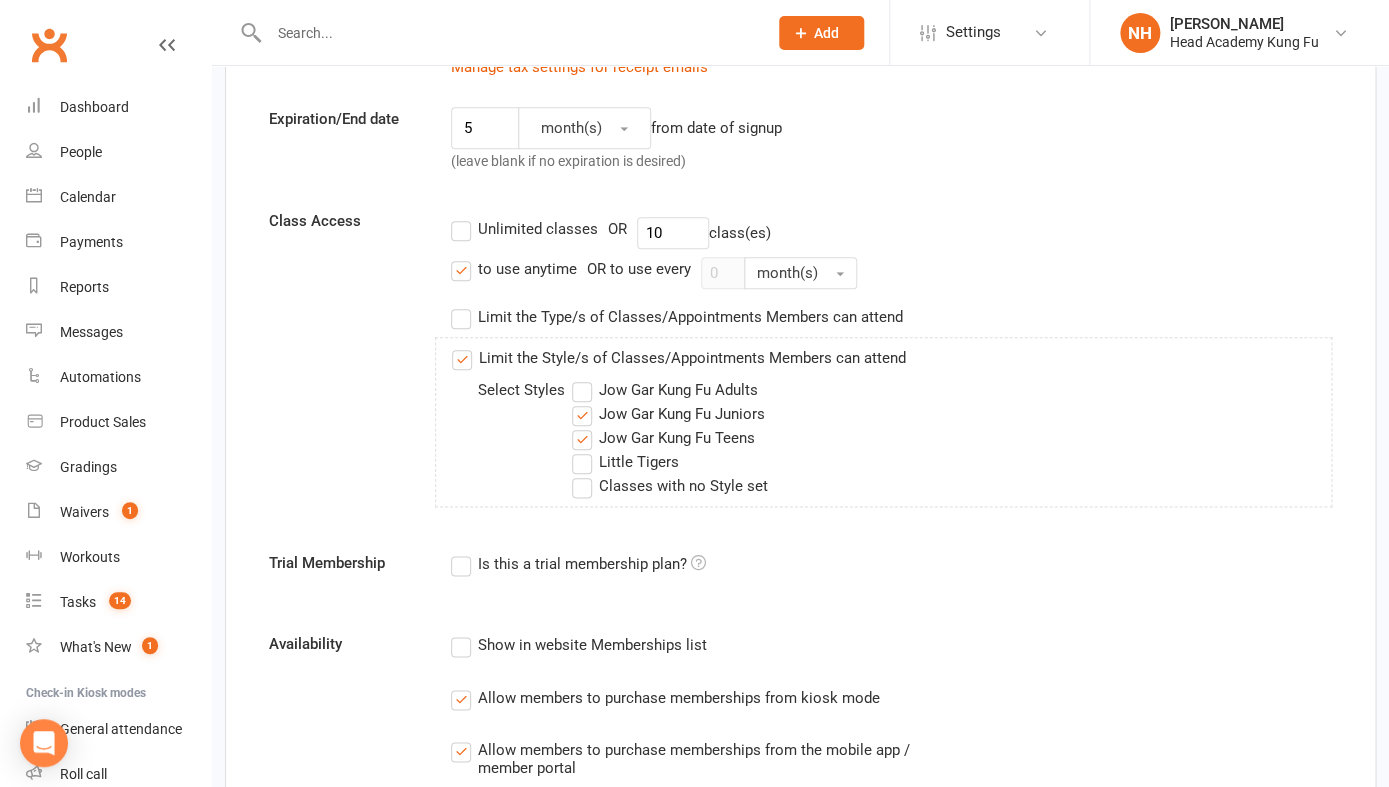 click on "Limit the Type/s of Classes/Appointments Members can attend" at bounding box center (677, 317) 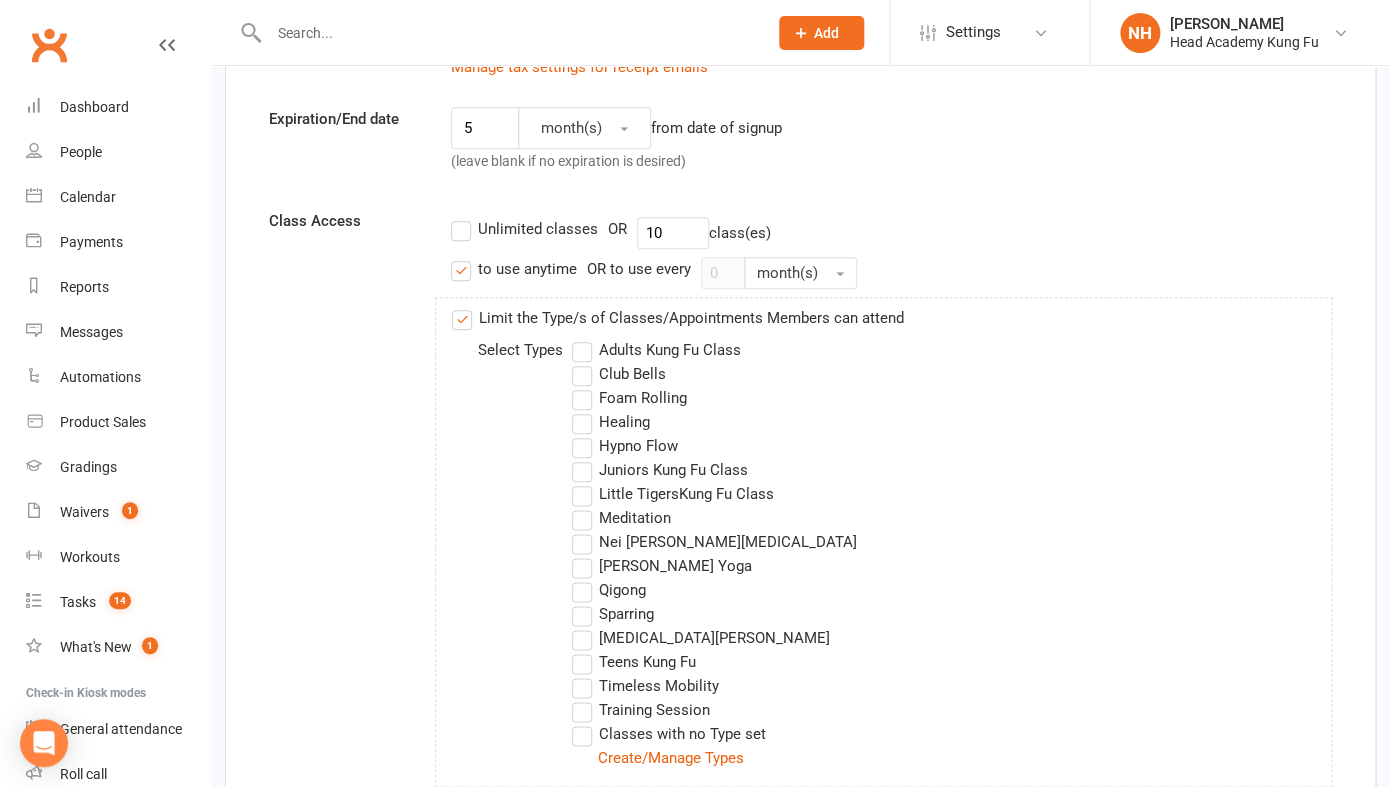click on "Juniors Kung Fu Class" at bounding box center [660, 470] 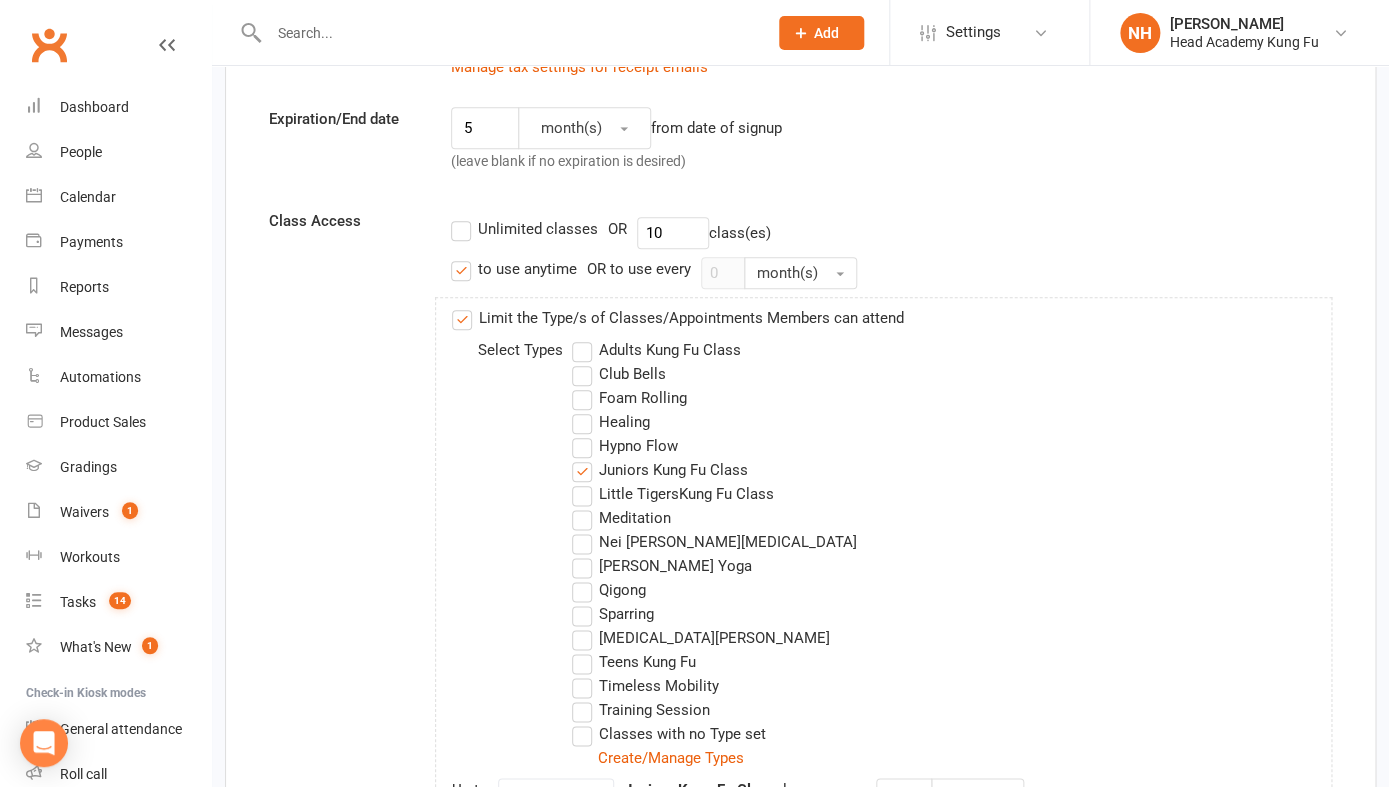 click on "Teens Kung Fu" at bounding box center [634, 662] 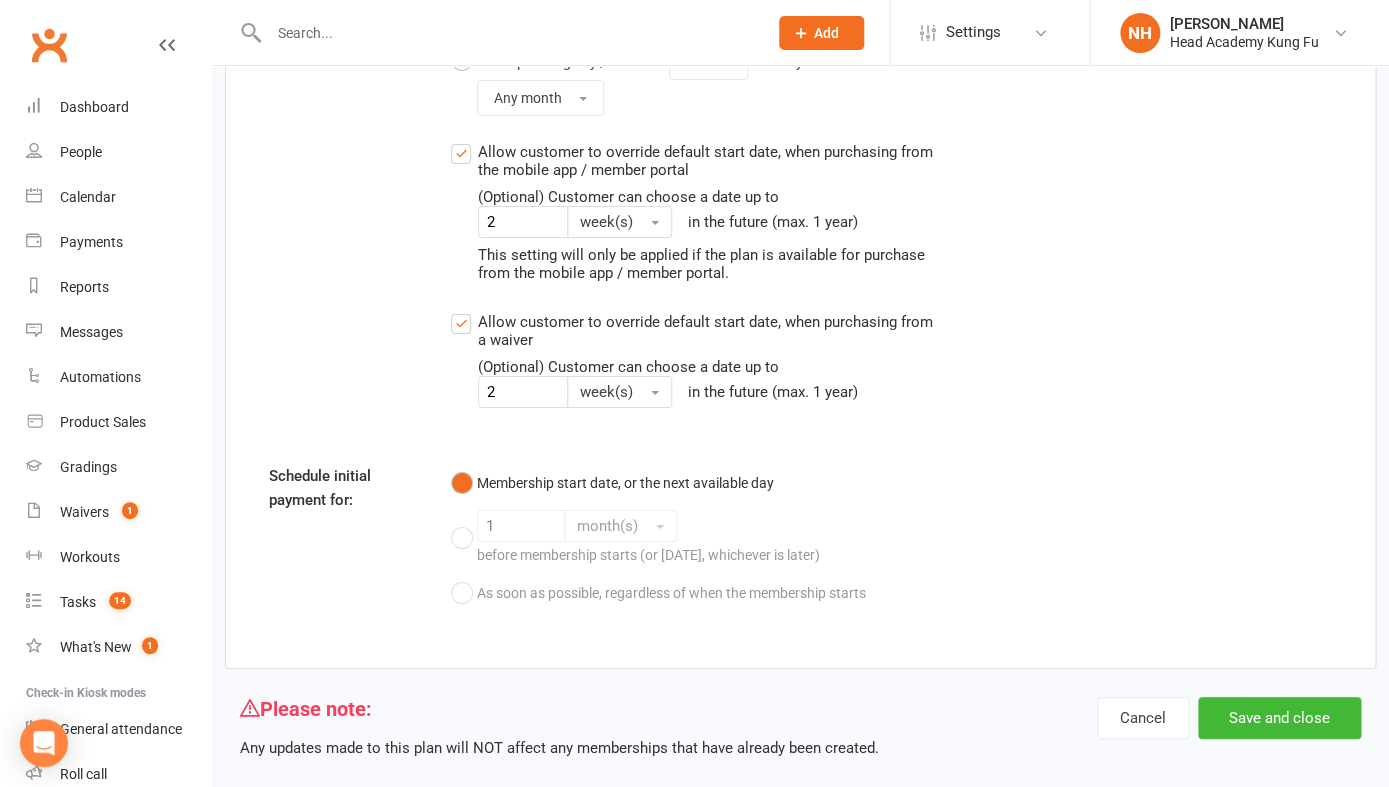 scroll, scrollTop: 2532, scrollLeft: 0, axis: vertical 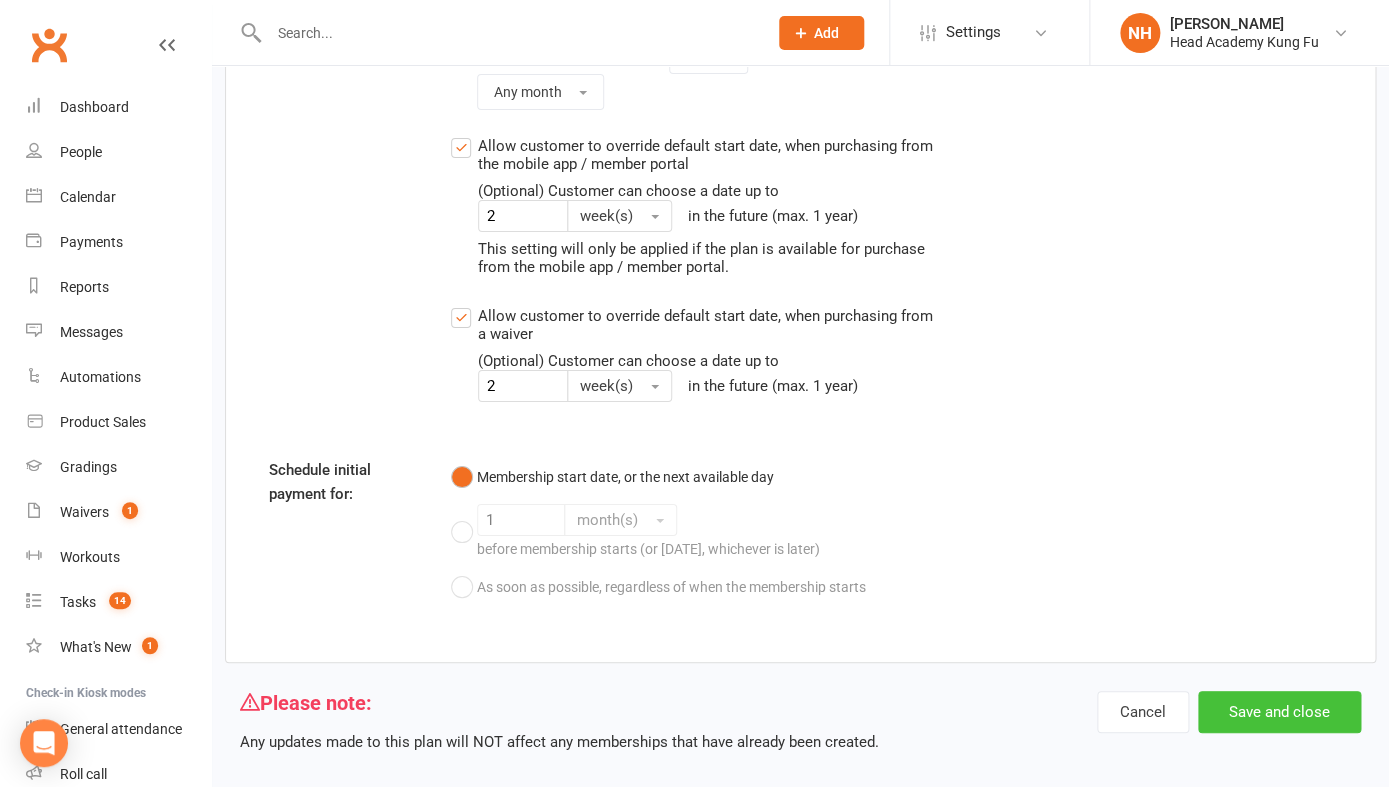 click on "Save and close" at bounding box center (1279, 712) 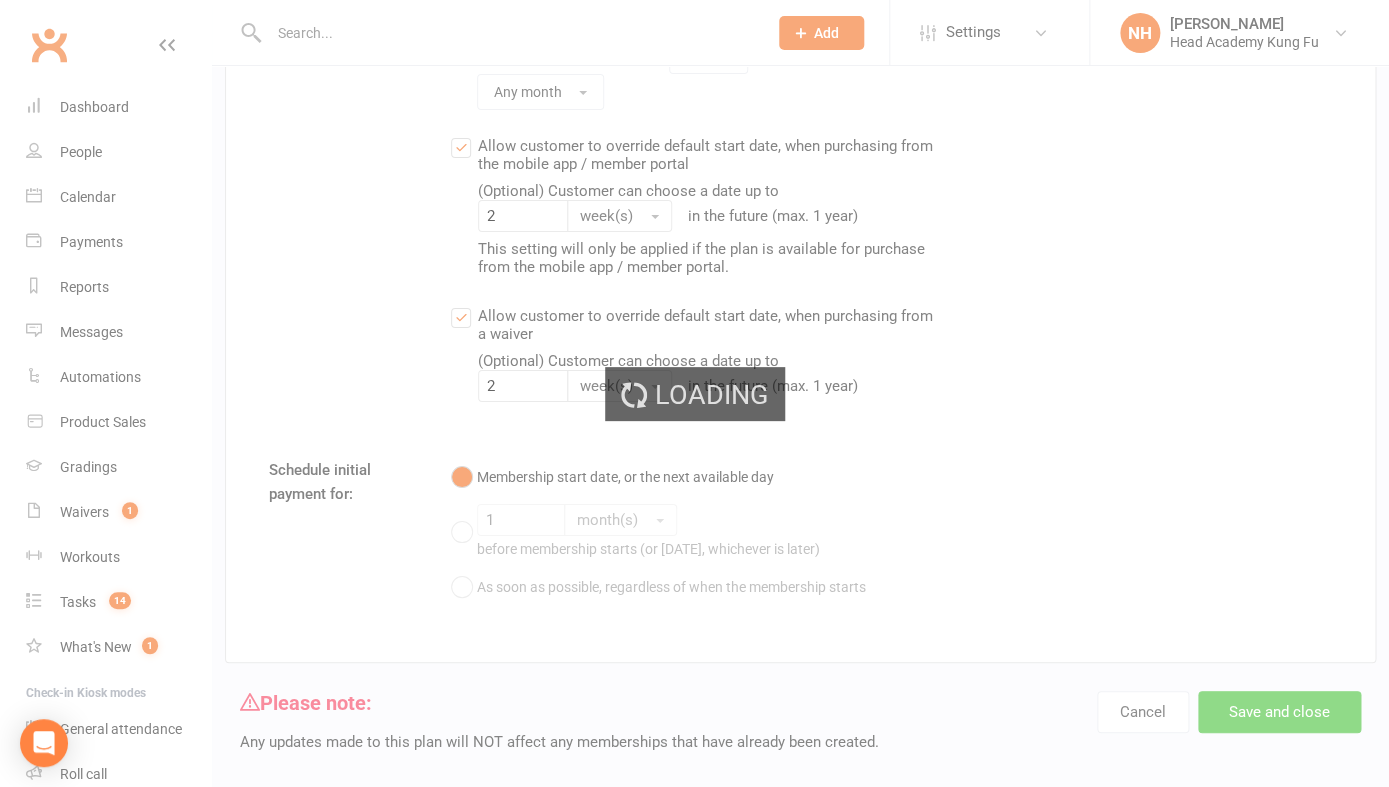 scroll, scrollTop: 0, scrollLeft: 0, axis: both 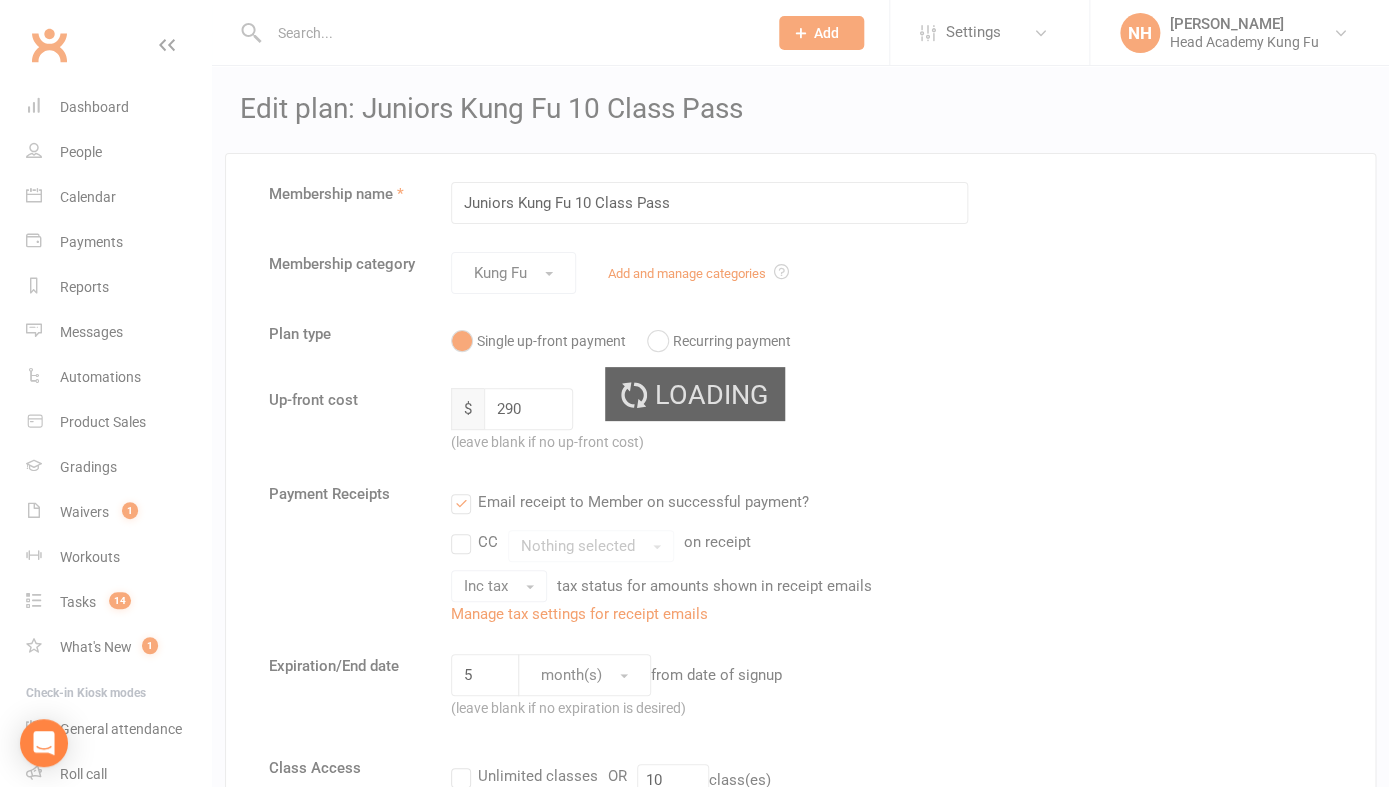 select on "100" 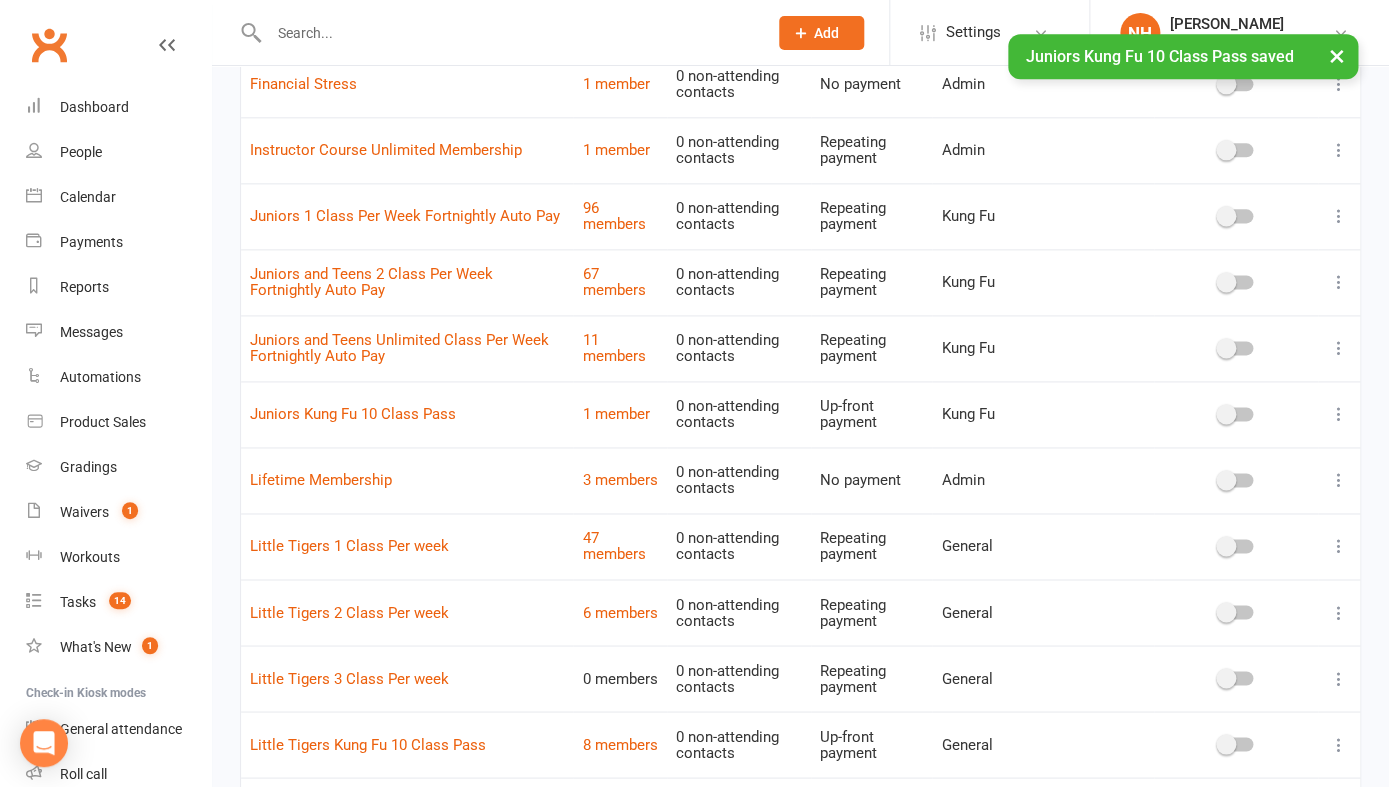 scroll, scrollTop: 837, scrollLeft: 0, axis: vertical 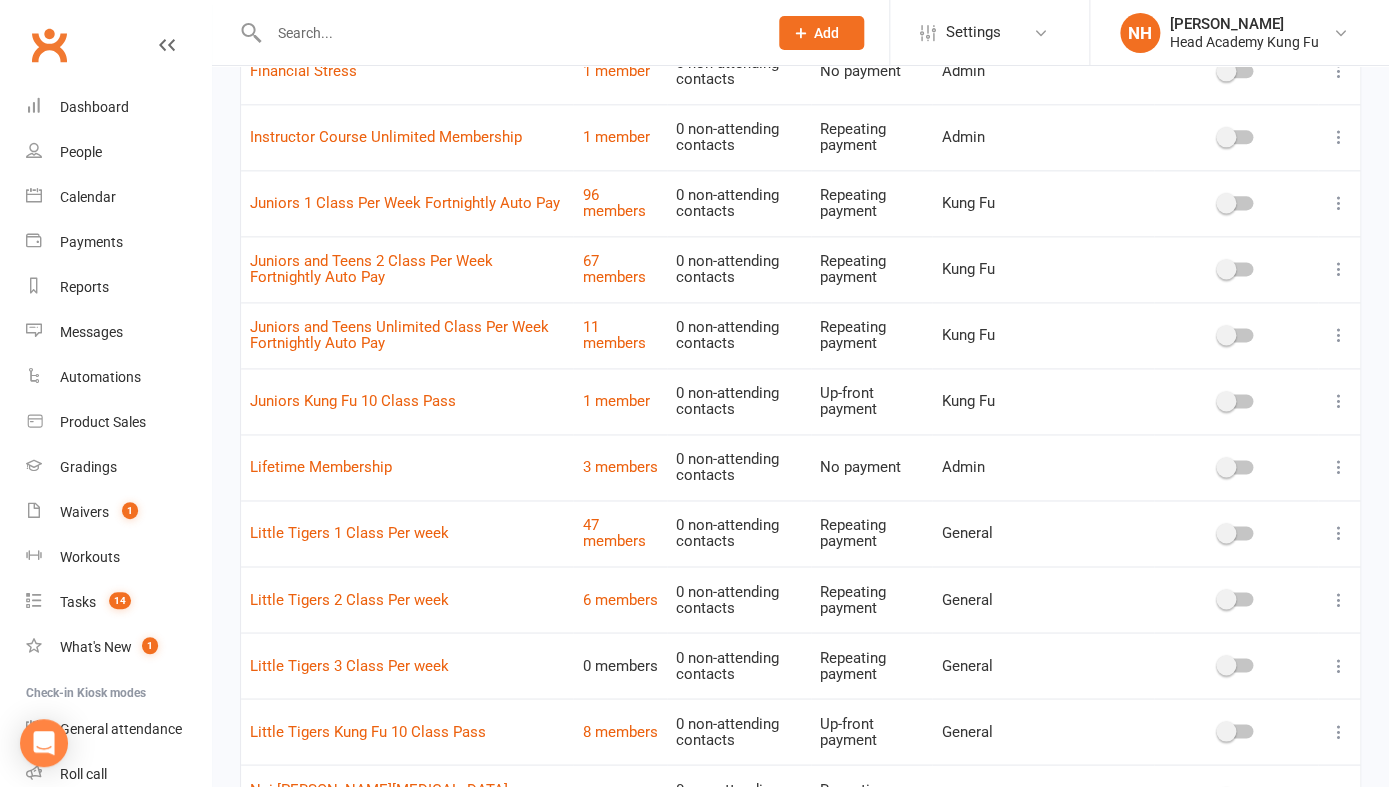 click at bounding box center [1339, 533] 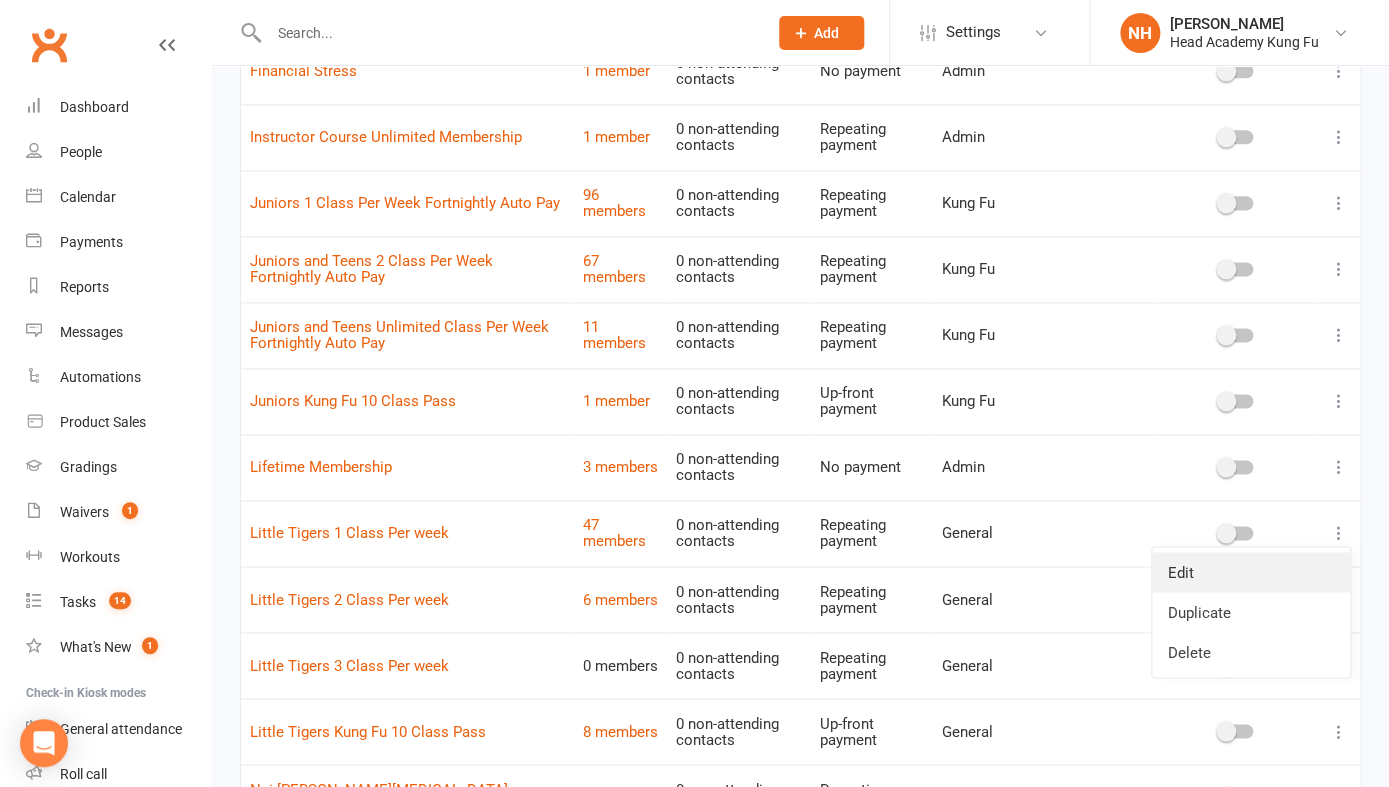click on "Edit" at bounding box center (1251, 572) 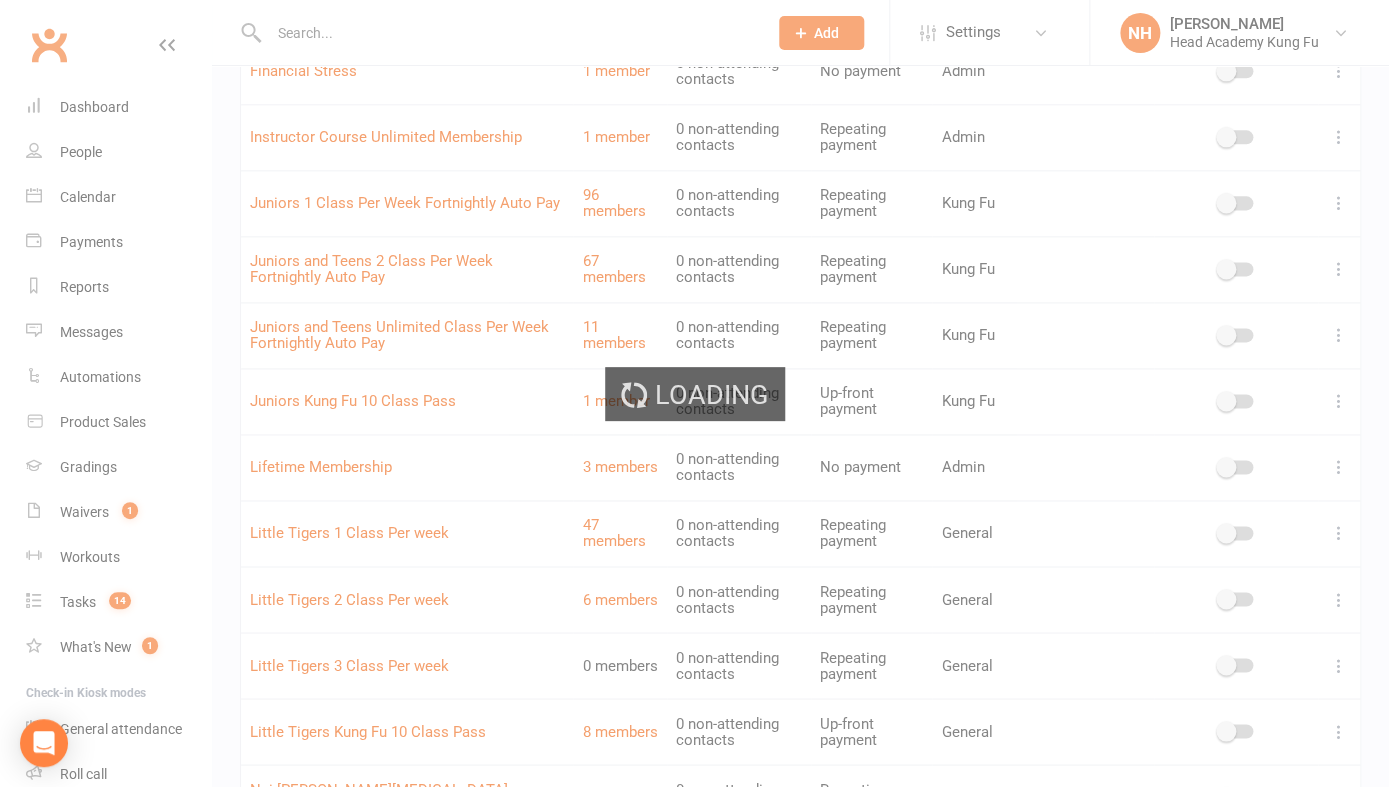 scroll, scrollTop: 0, scrollLeft: 0, axis: both 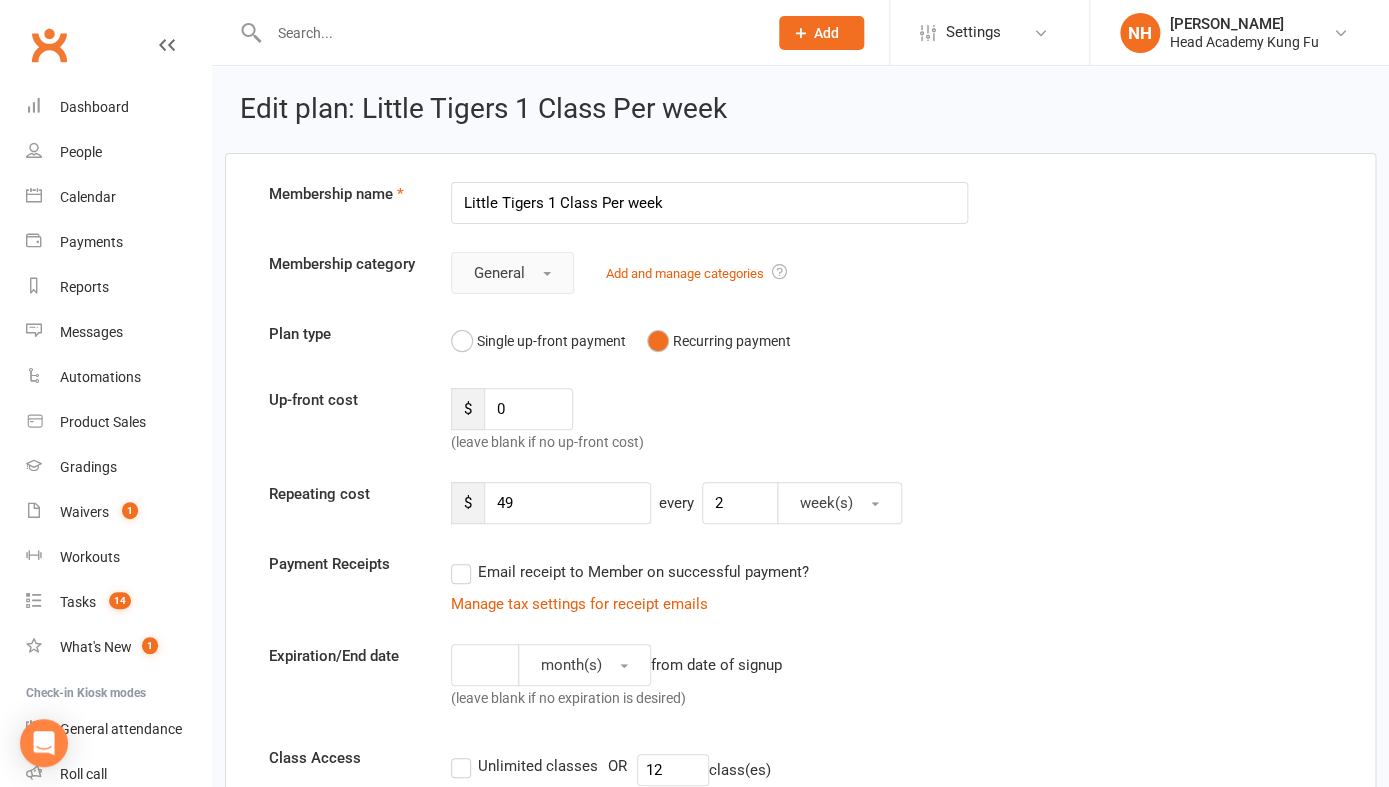 click on "General" at bounding box center (512, 273) 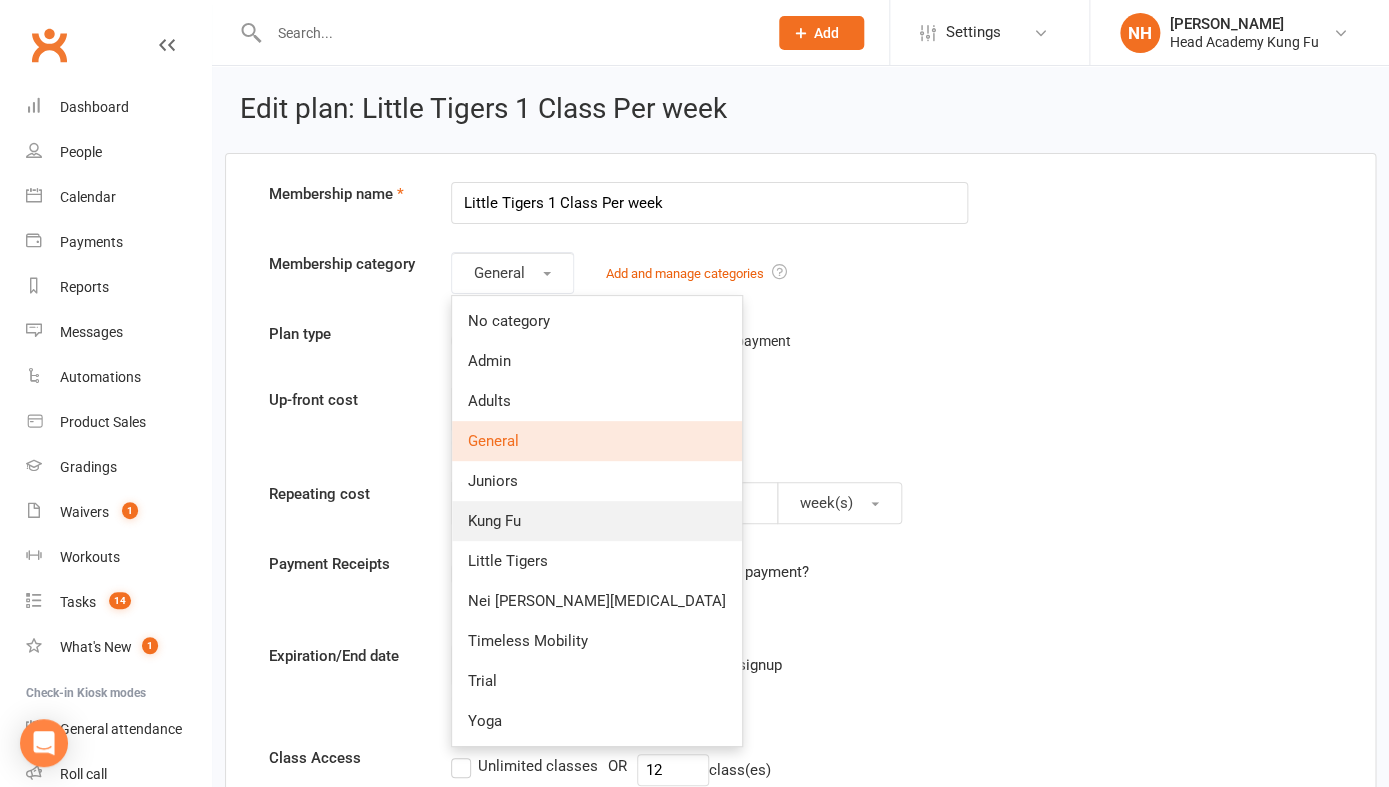 click on "Kung Fu" at bounding box center [597, 521] 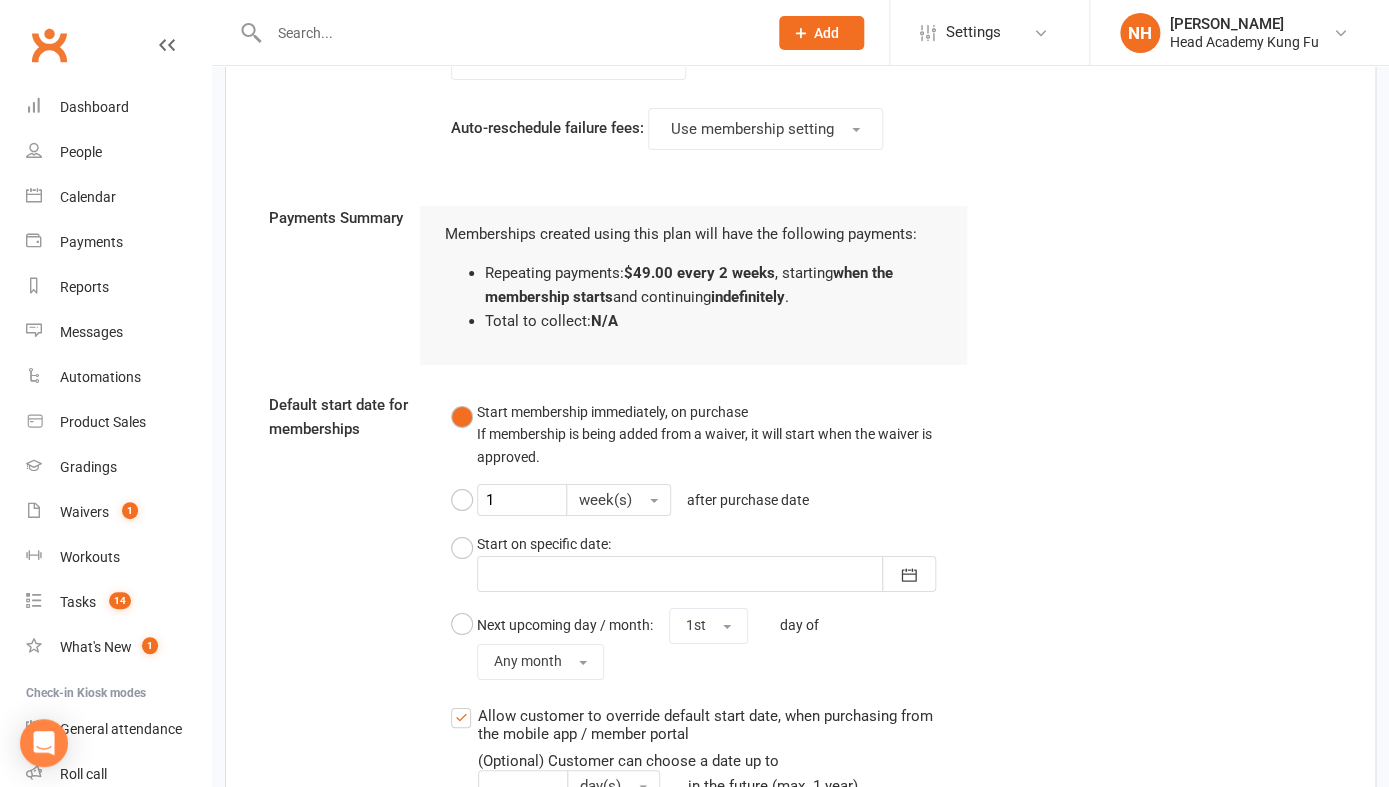 scroll, scrollTop: 2922, scrollLeft: 0, axis: vertical 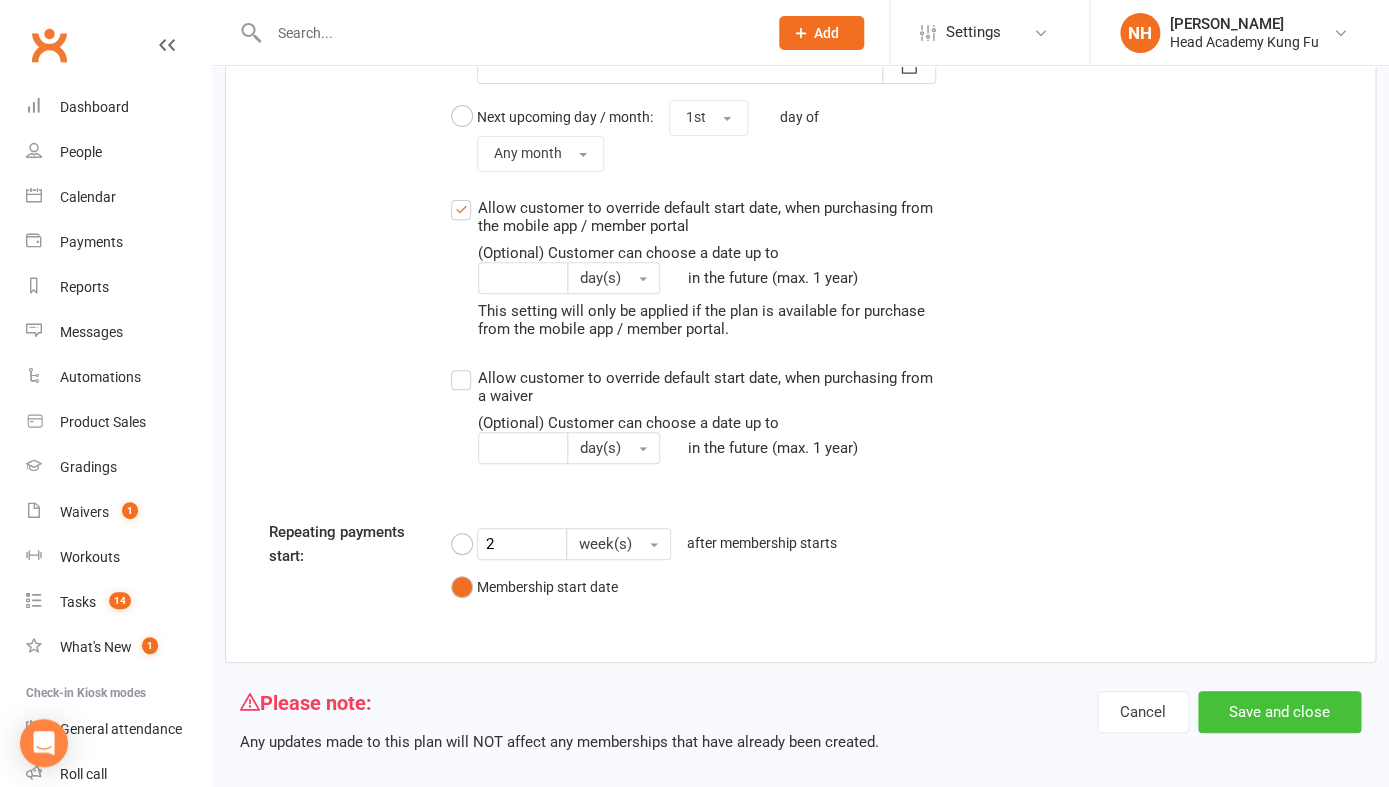 click on "Save and close" at bounding box center (1279, 712) 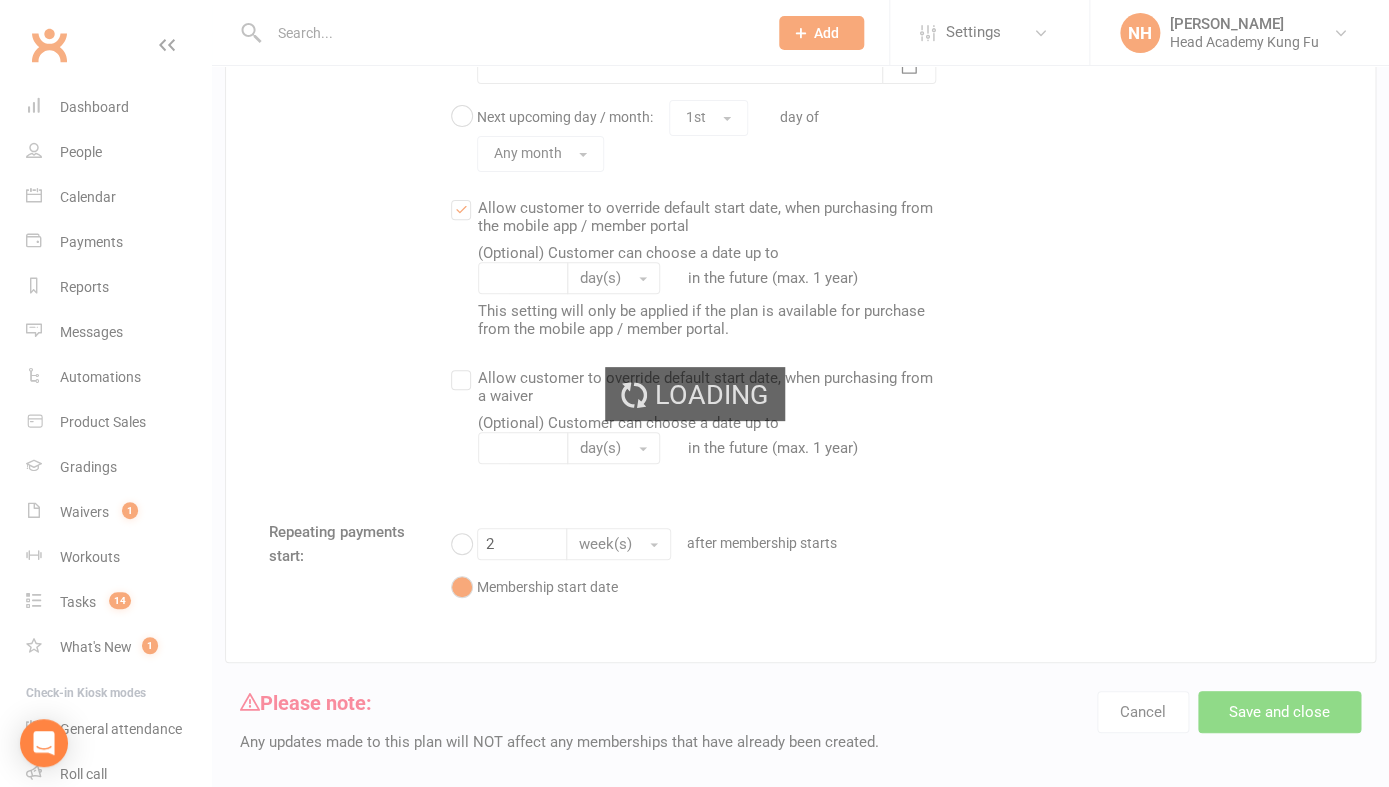 scroll, scrollTop: 0, scrollLeft: 0, axis: both 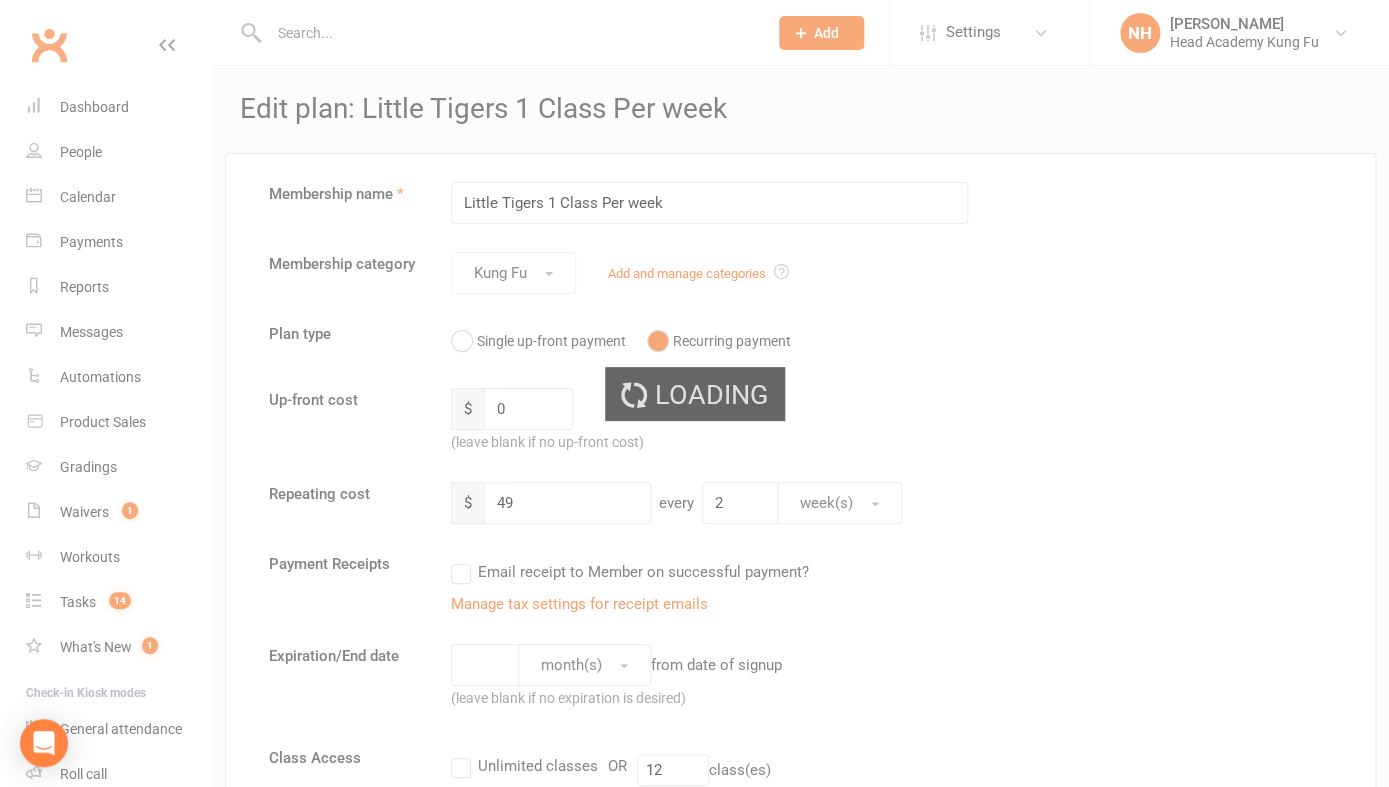 select on "100" 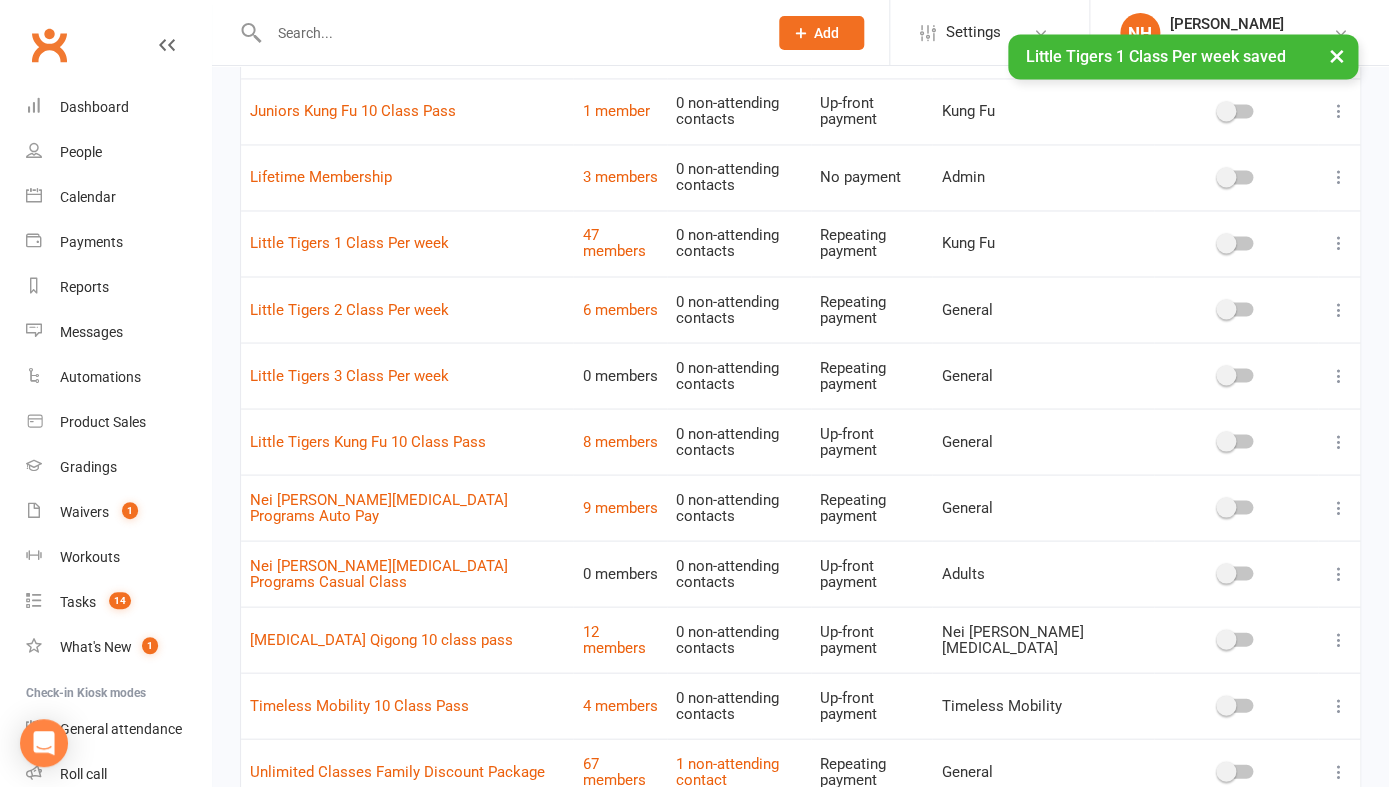 scroll, scrollTop: 1126, scrollLeft: 0, axis: vertical 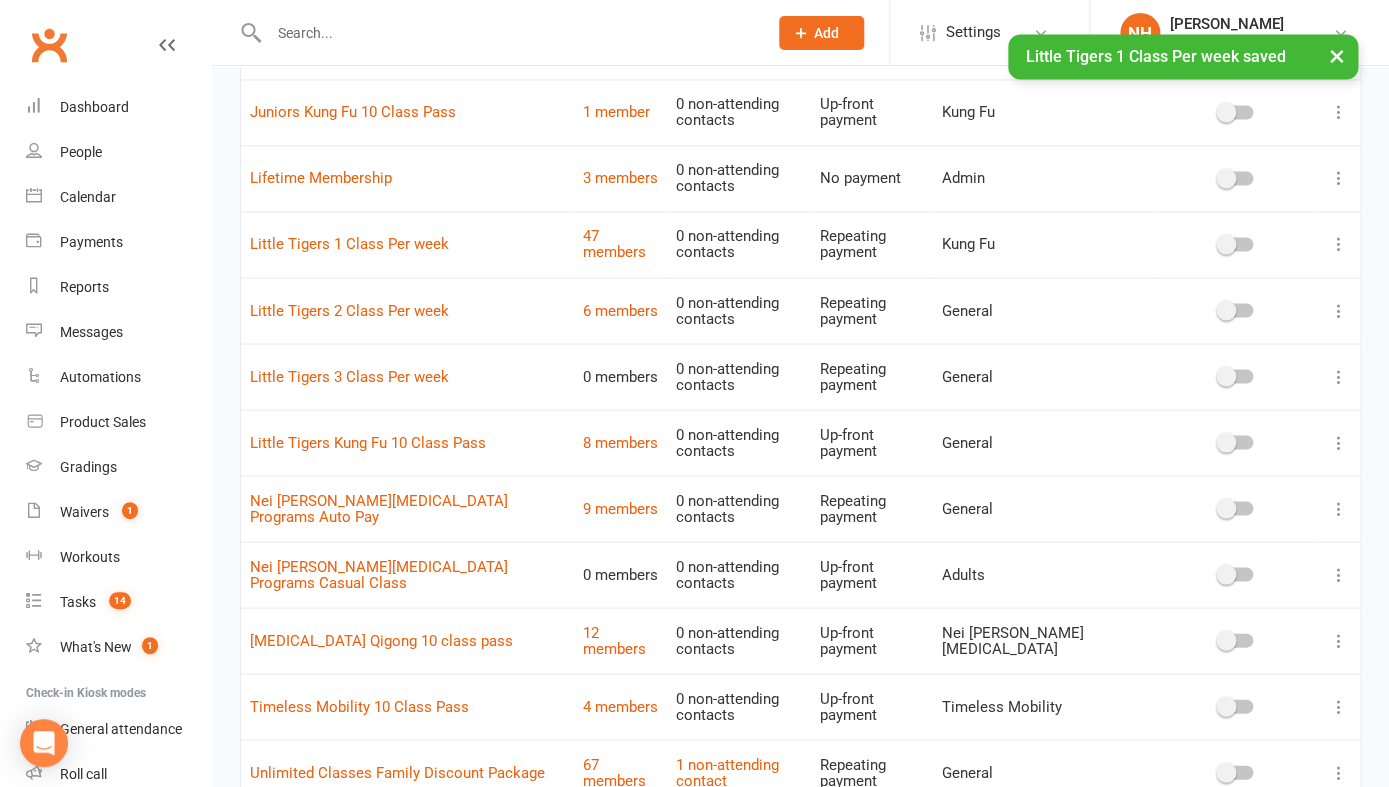 click at bounding box center (1339, 310) 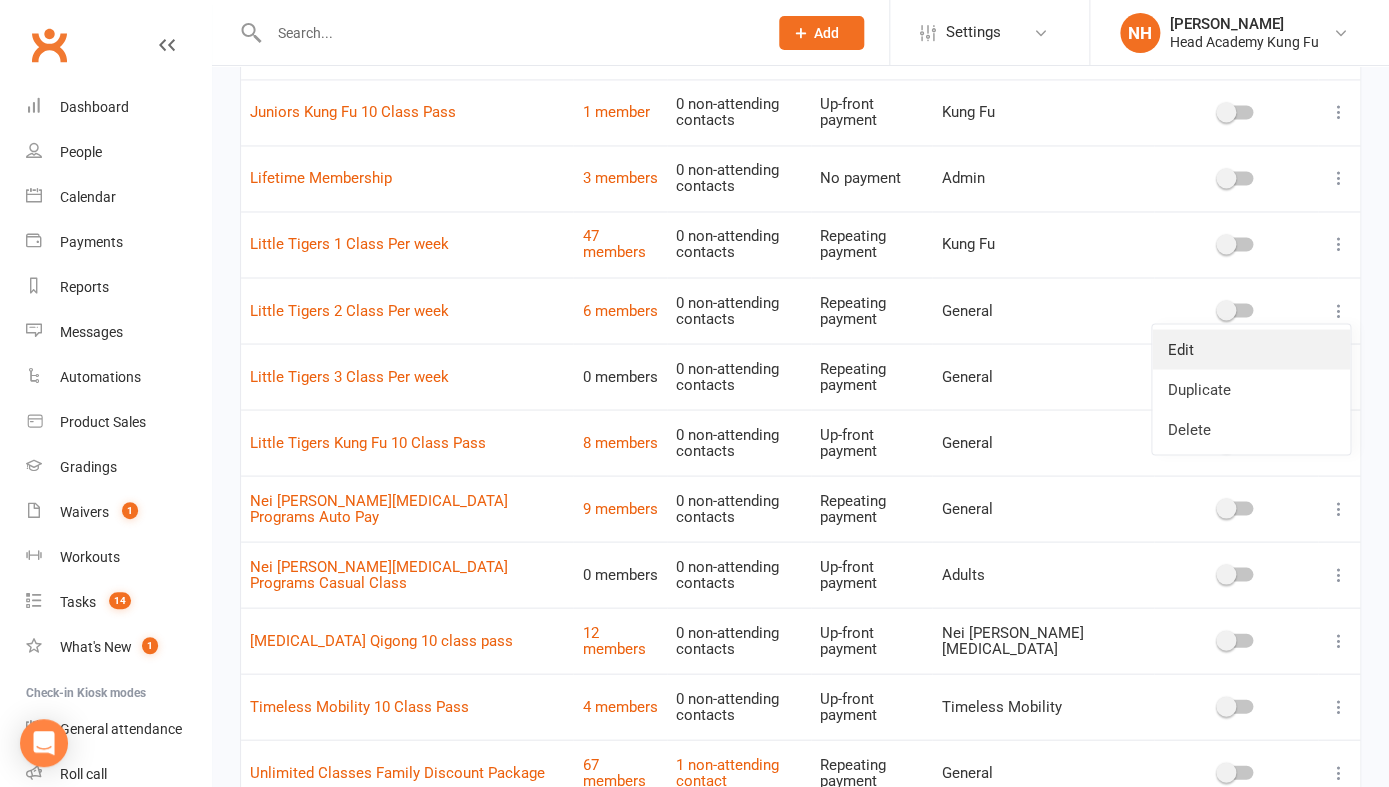 click on "Edit" at bounding box center (1251, 349) 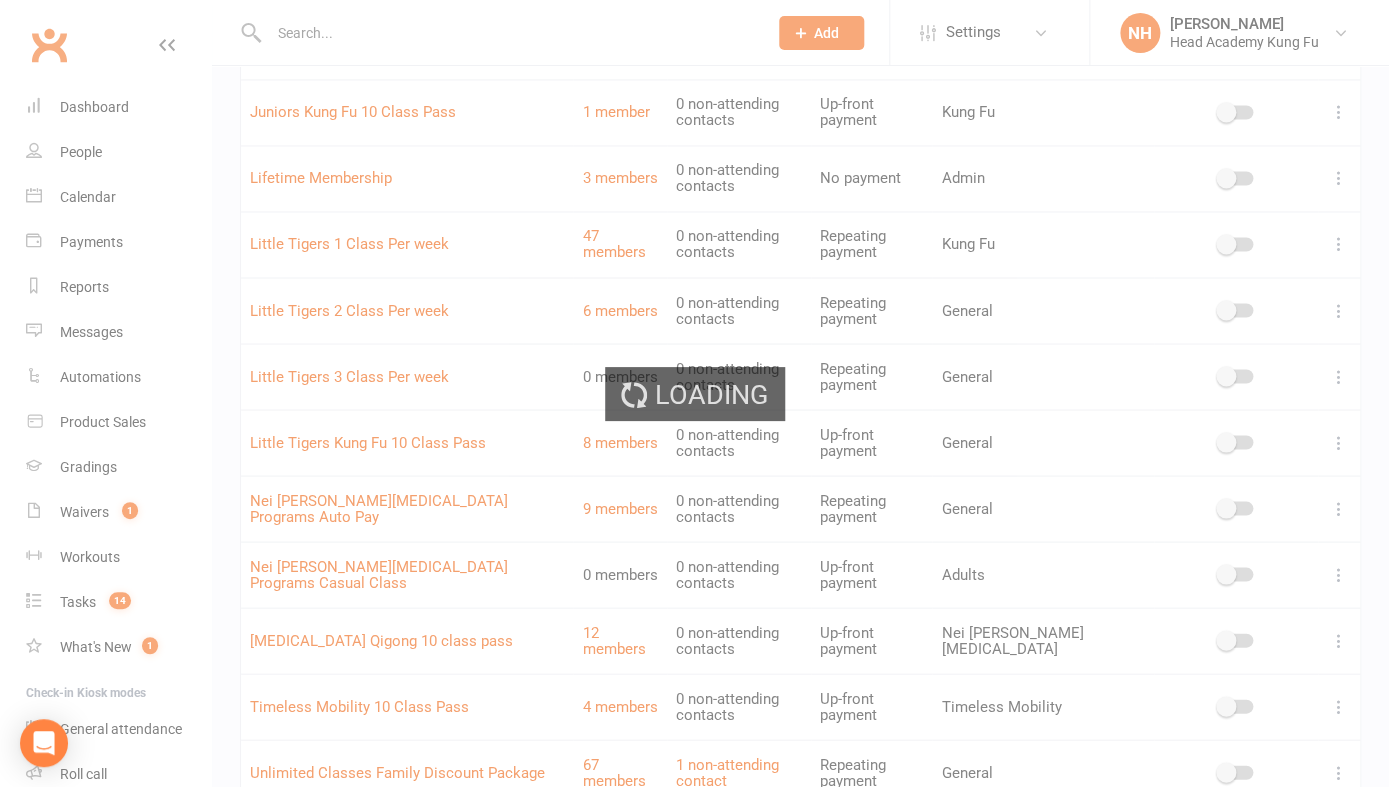 scroll, scrollTop: 0, scrollLeft: 0, axis: both 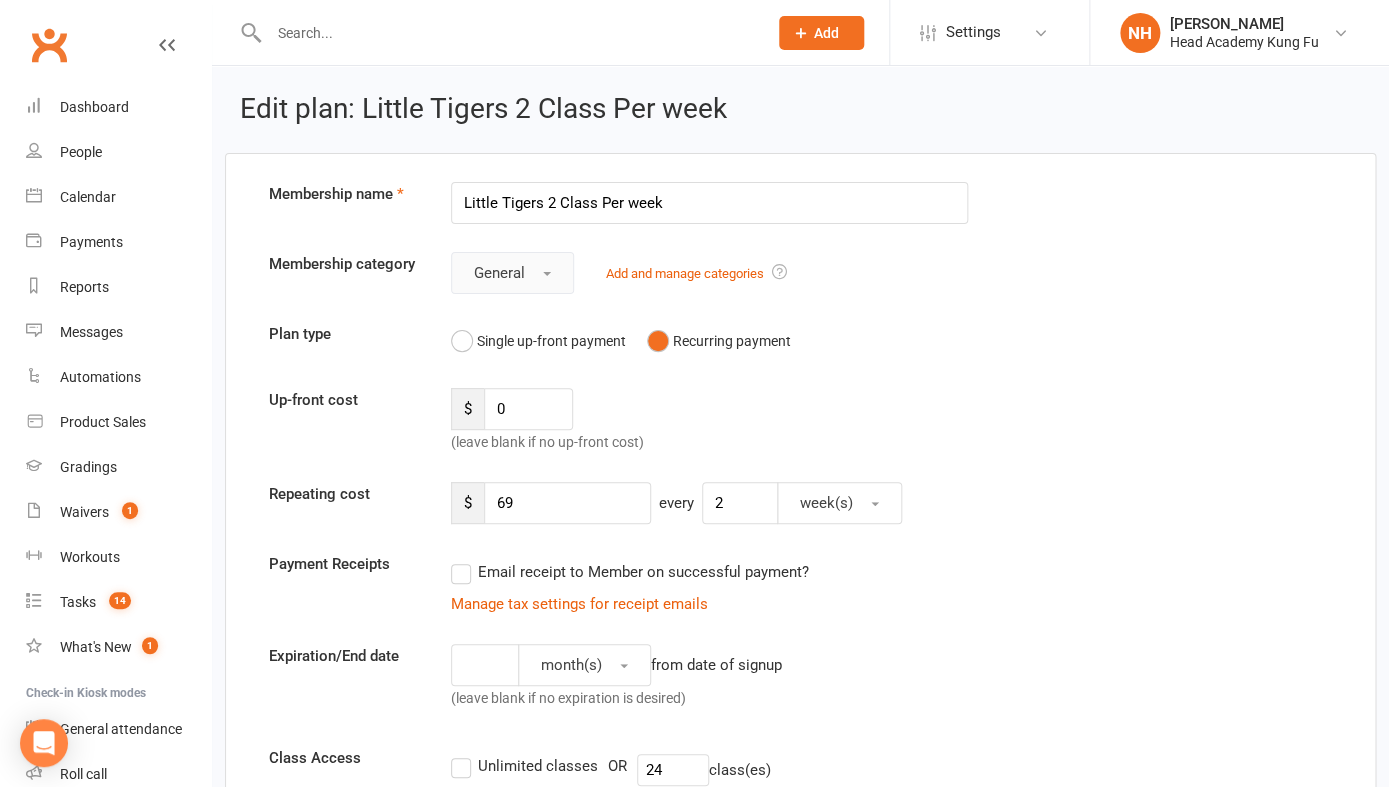 click on "General" at bounding box center (512, 273) 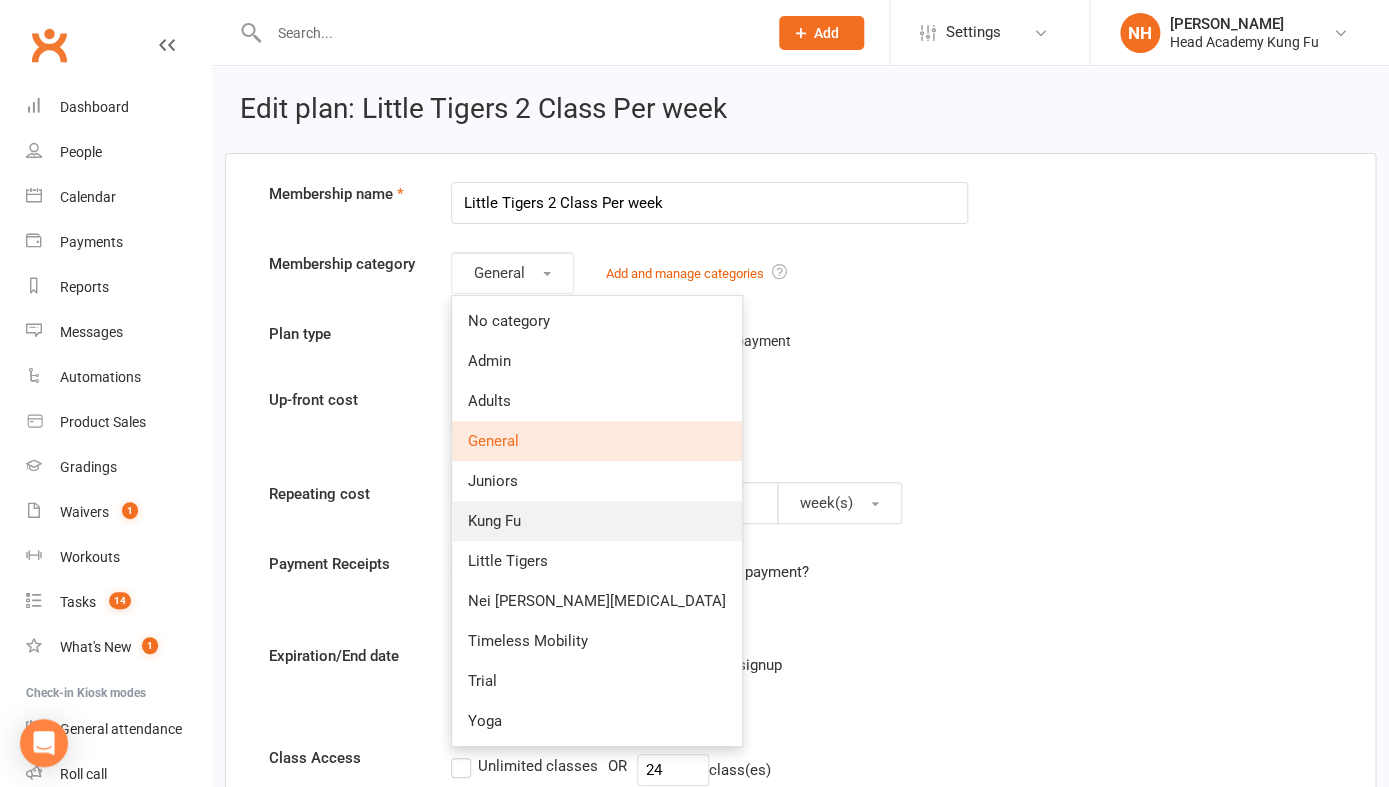 click on "Kung Fu" at bounding box center [494, 521] 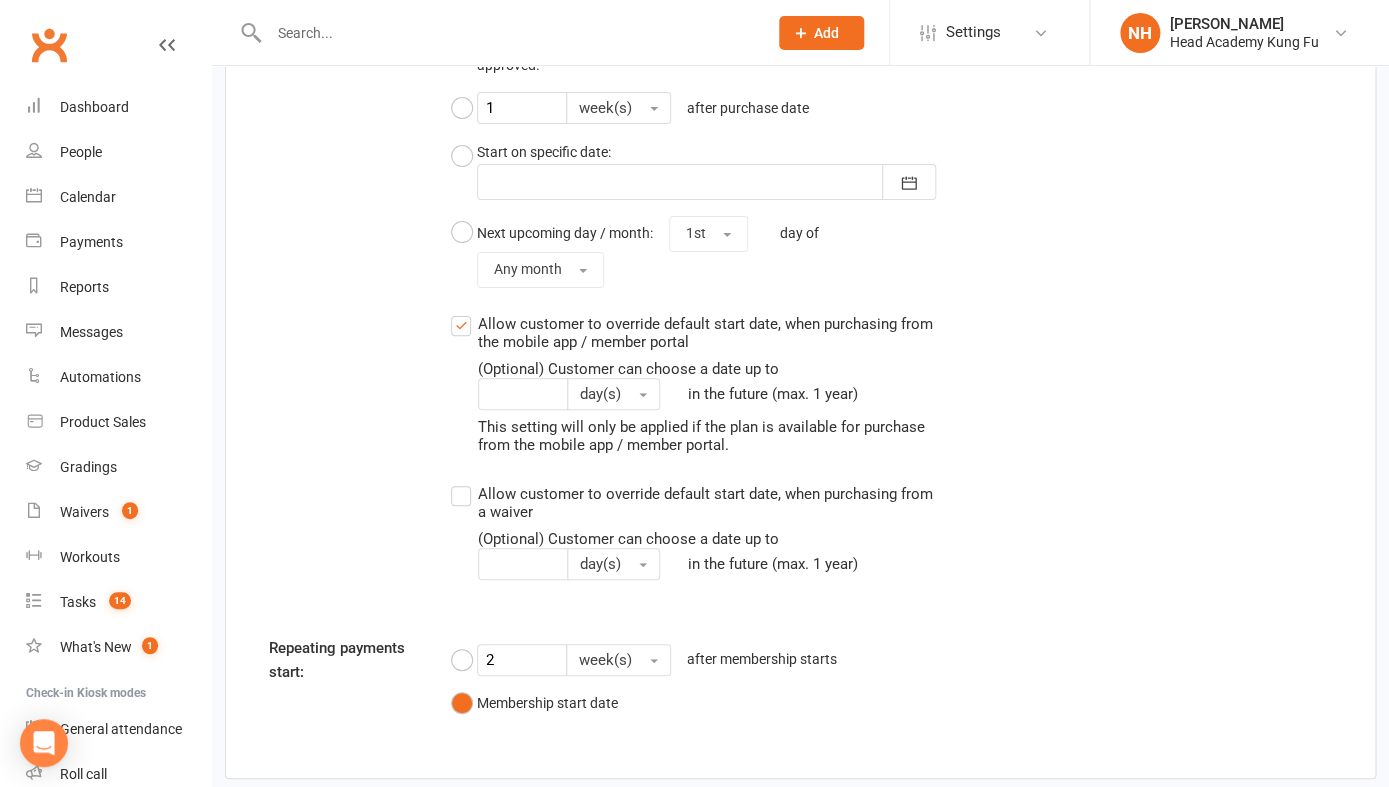 scroll, scrollTop: 2922, scrollLeft: 0, axis: vertical 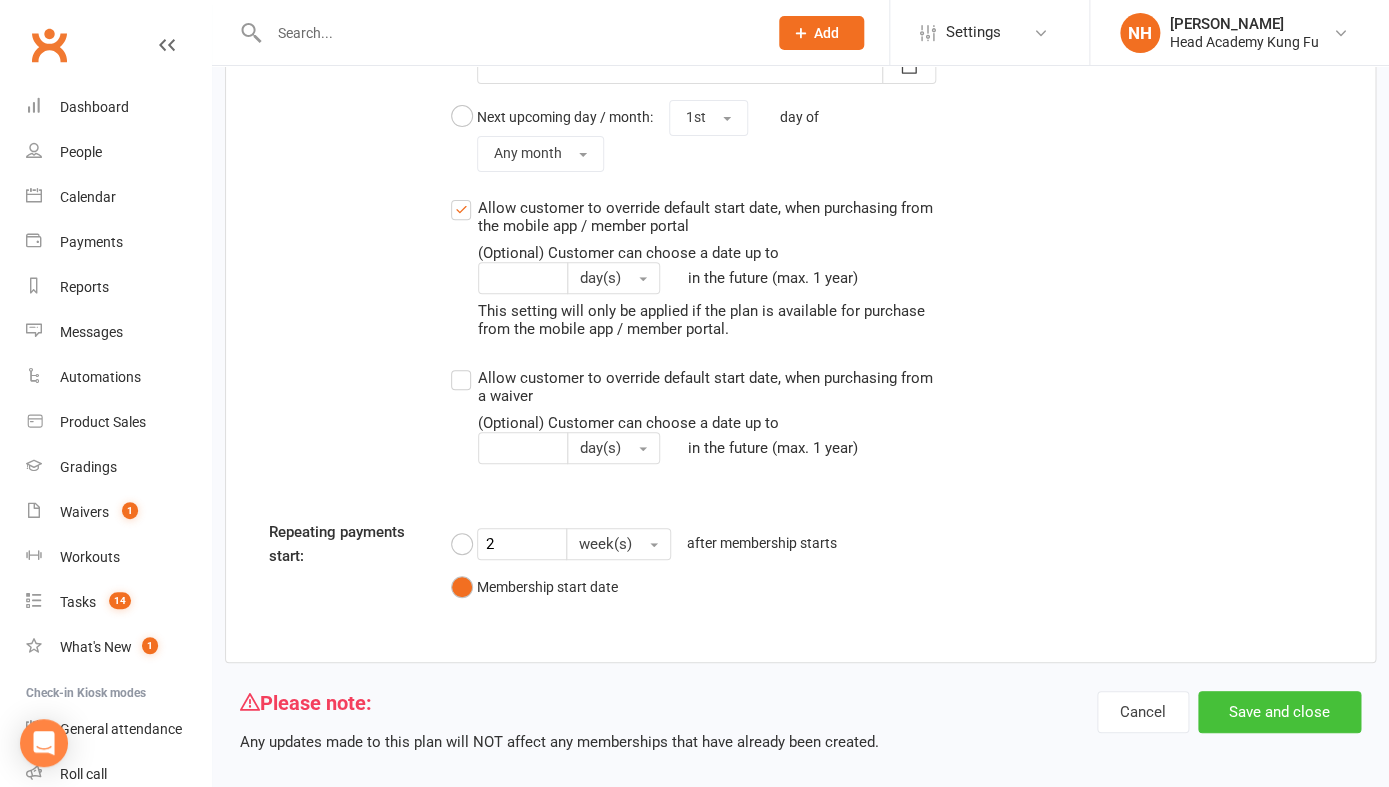 click on "Save and close" at bounding box center [1279, 712] 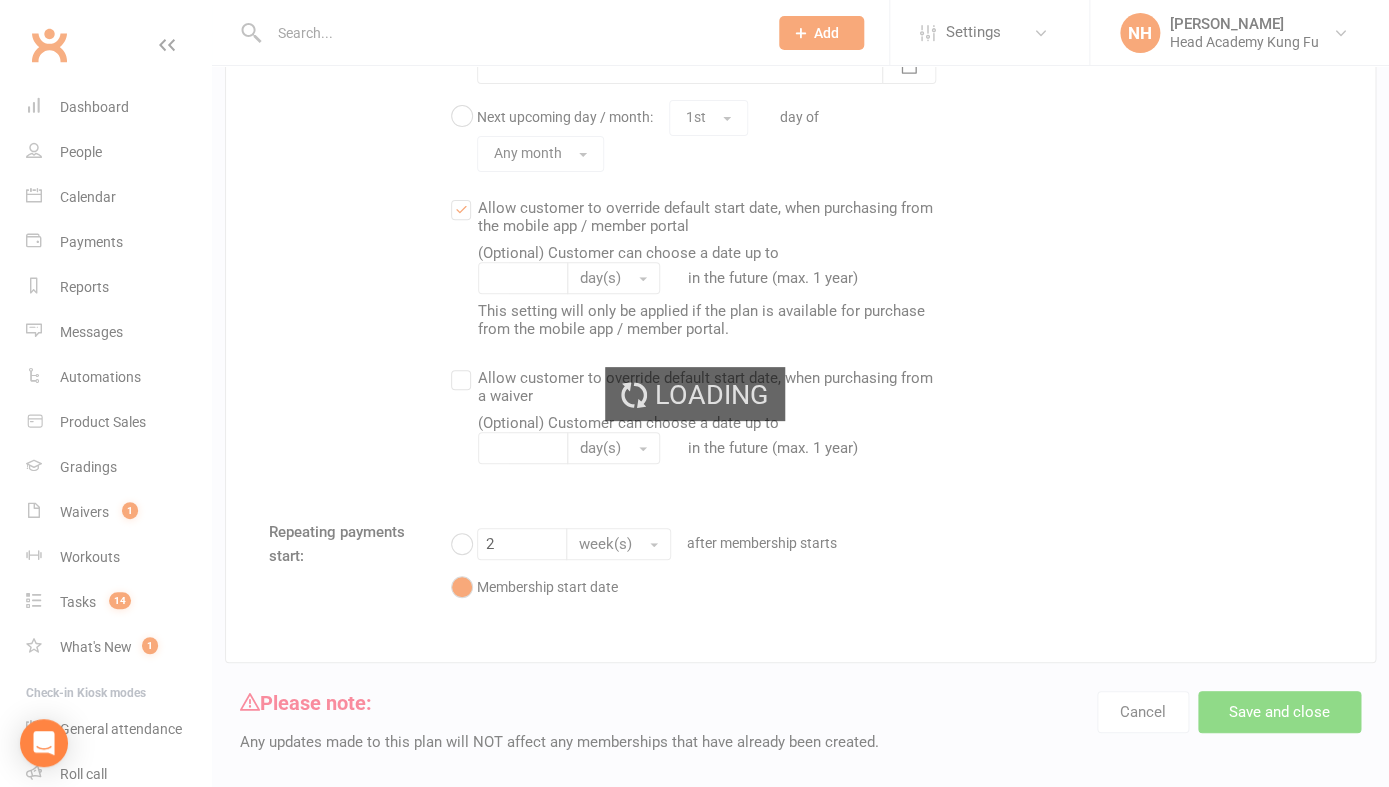 scroll, scrollTop: 0, scrollLeft: 0, axis: both 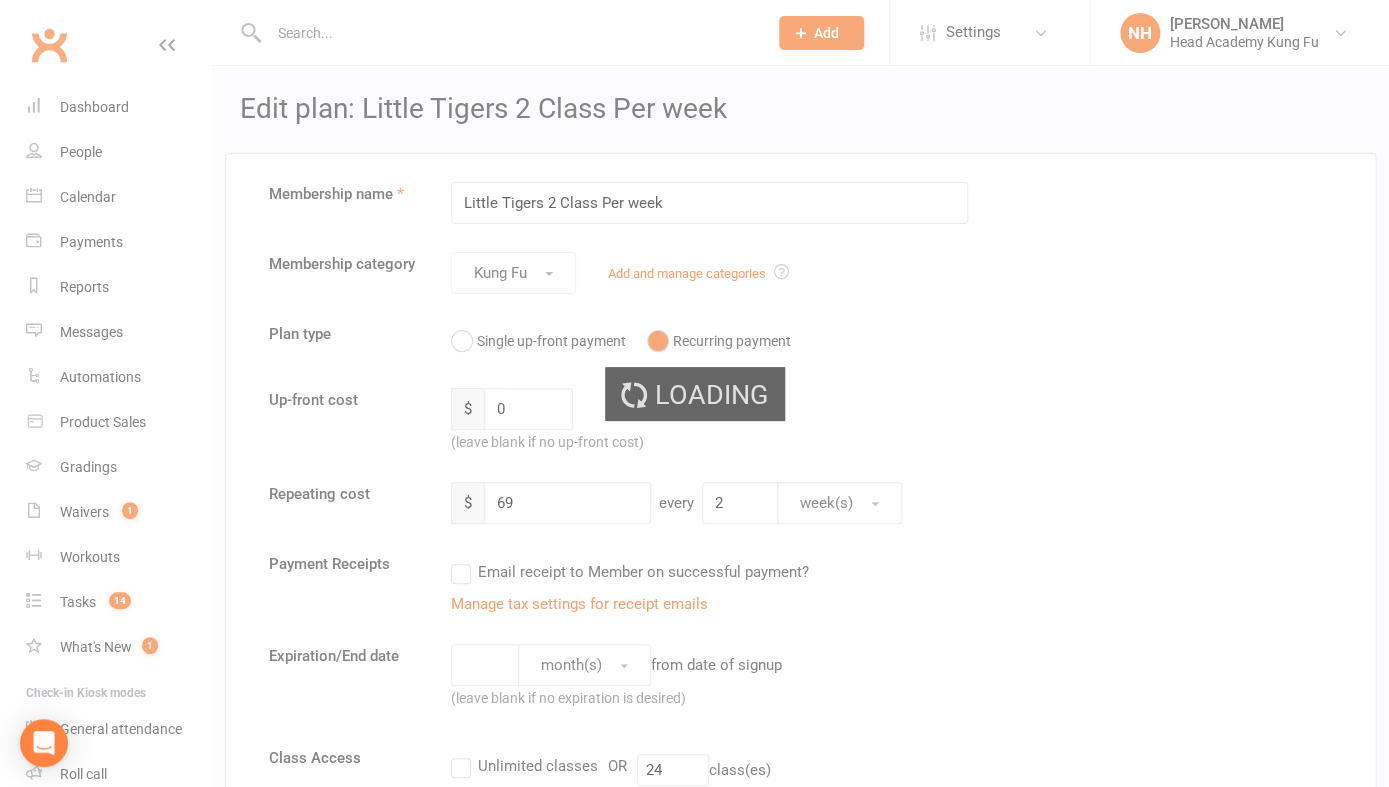 select on "100" 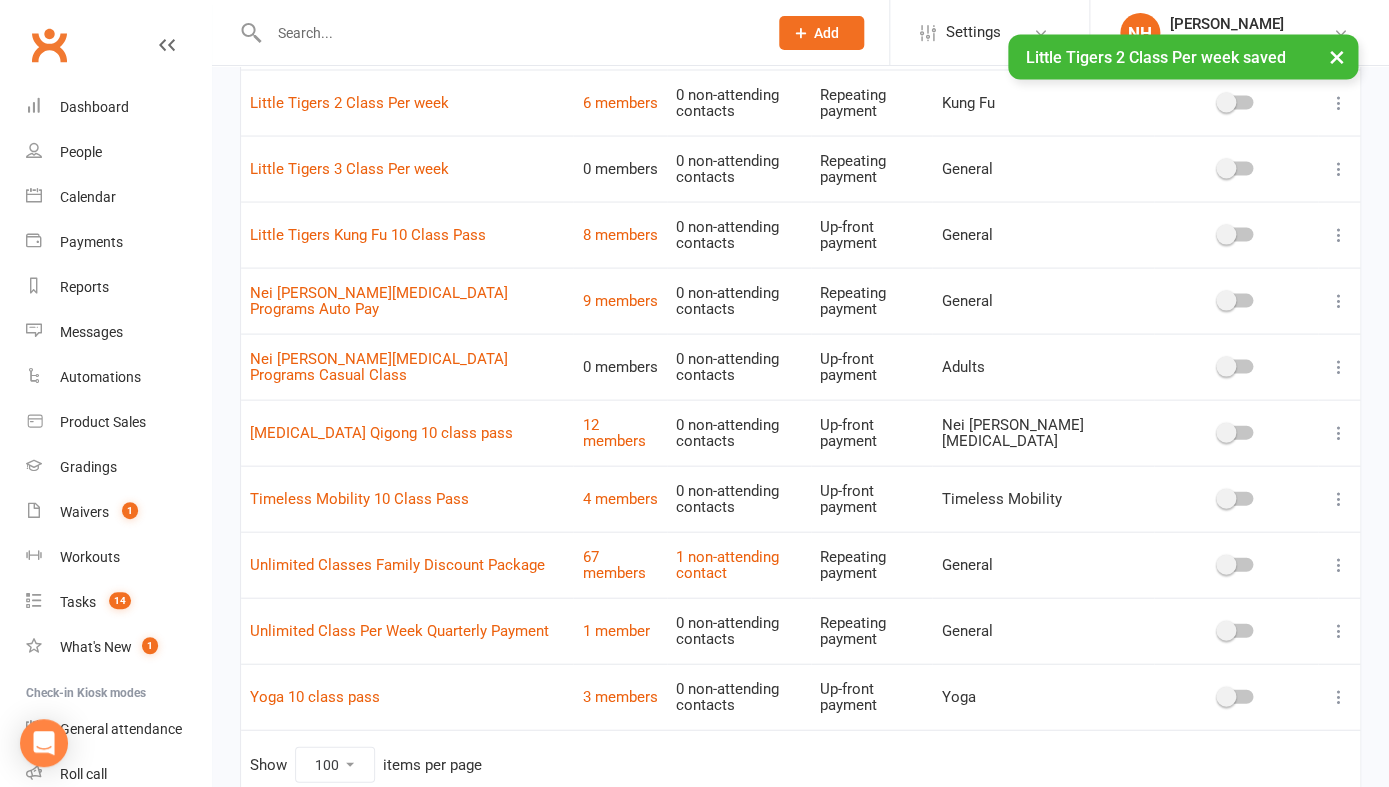 scroll, scrollTop: 1331, scrollLeft: 0, axis: vertical 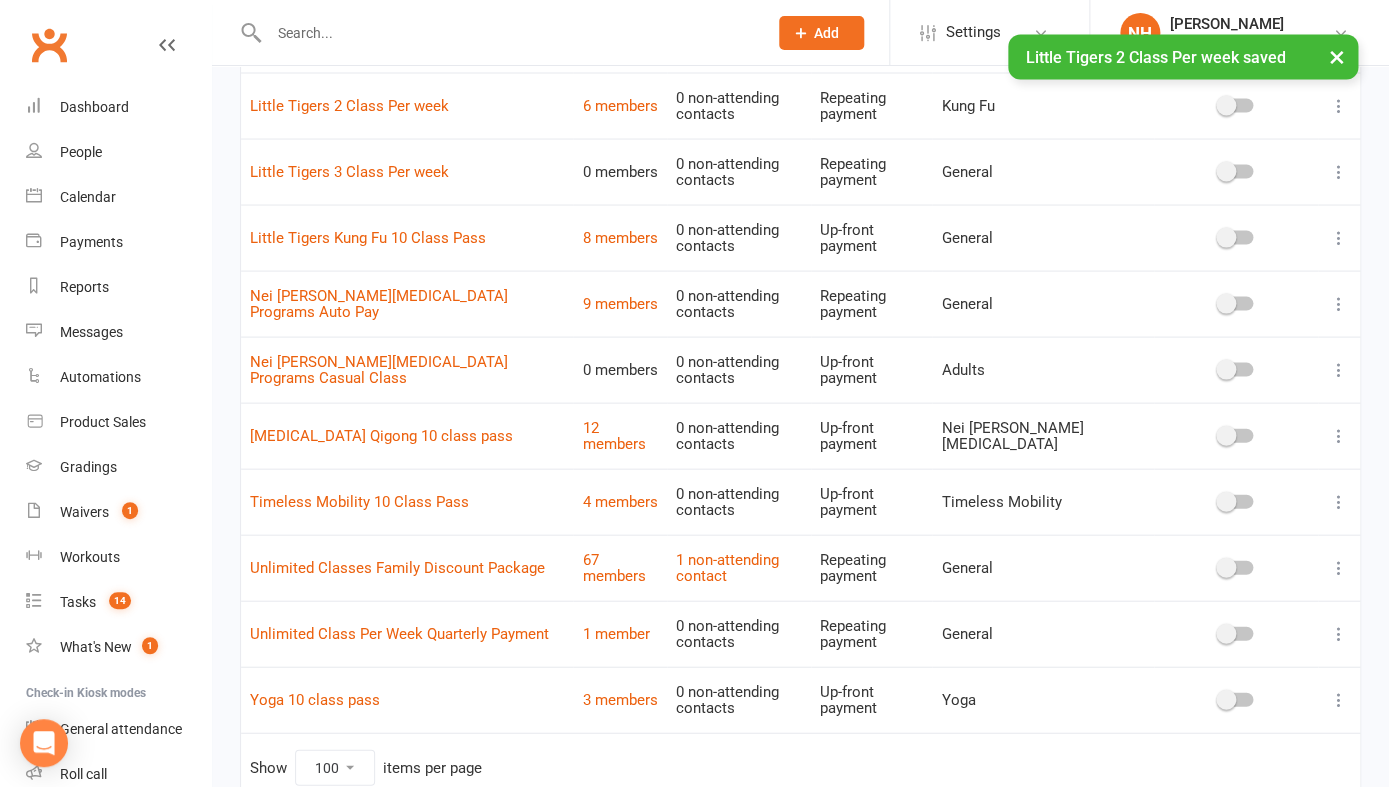 click at bounding box center (1339, 171) 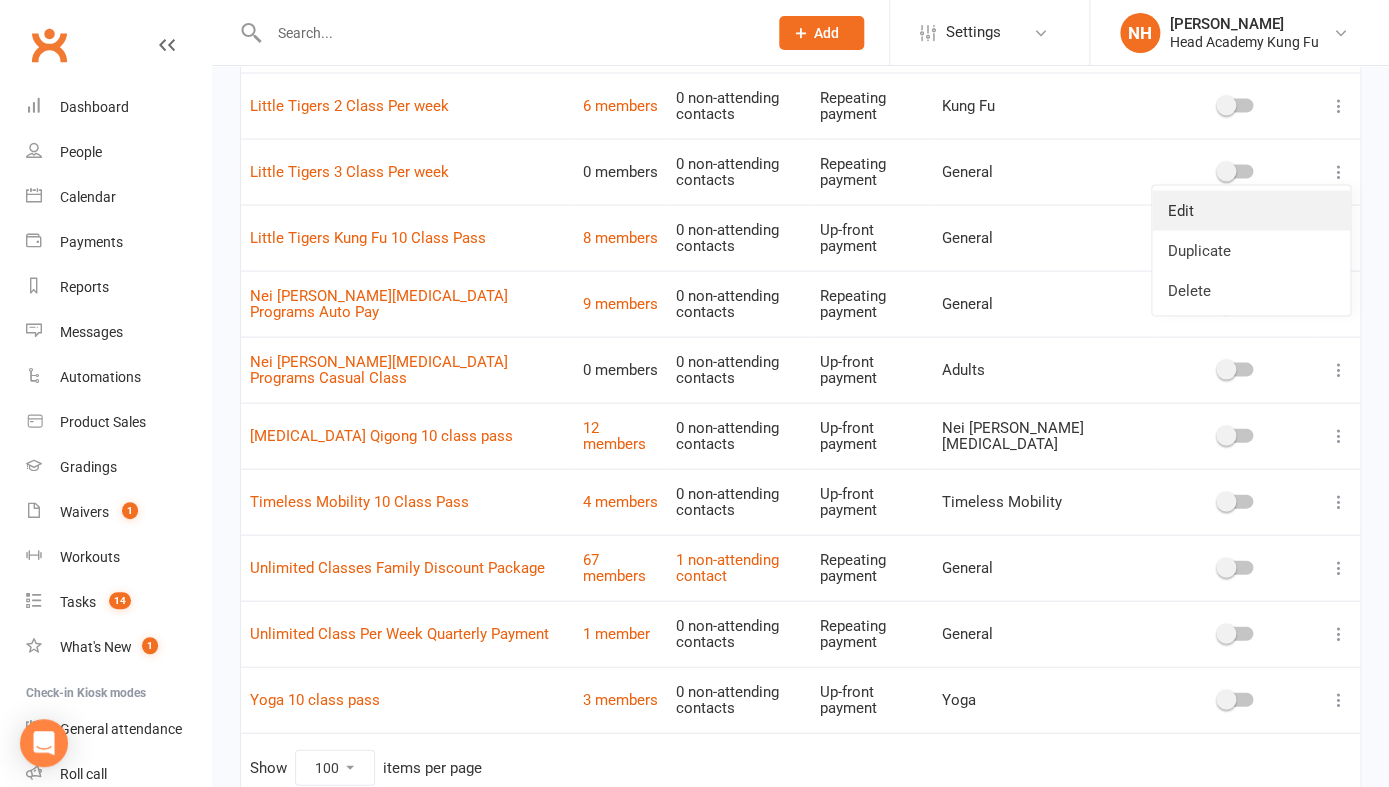 click on "Edit" at bounding box center [1251, 210] 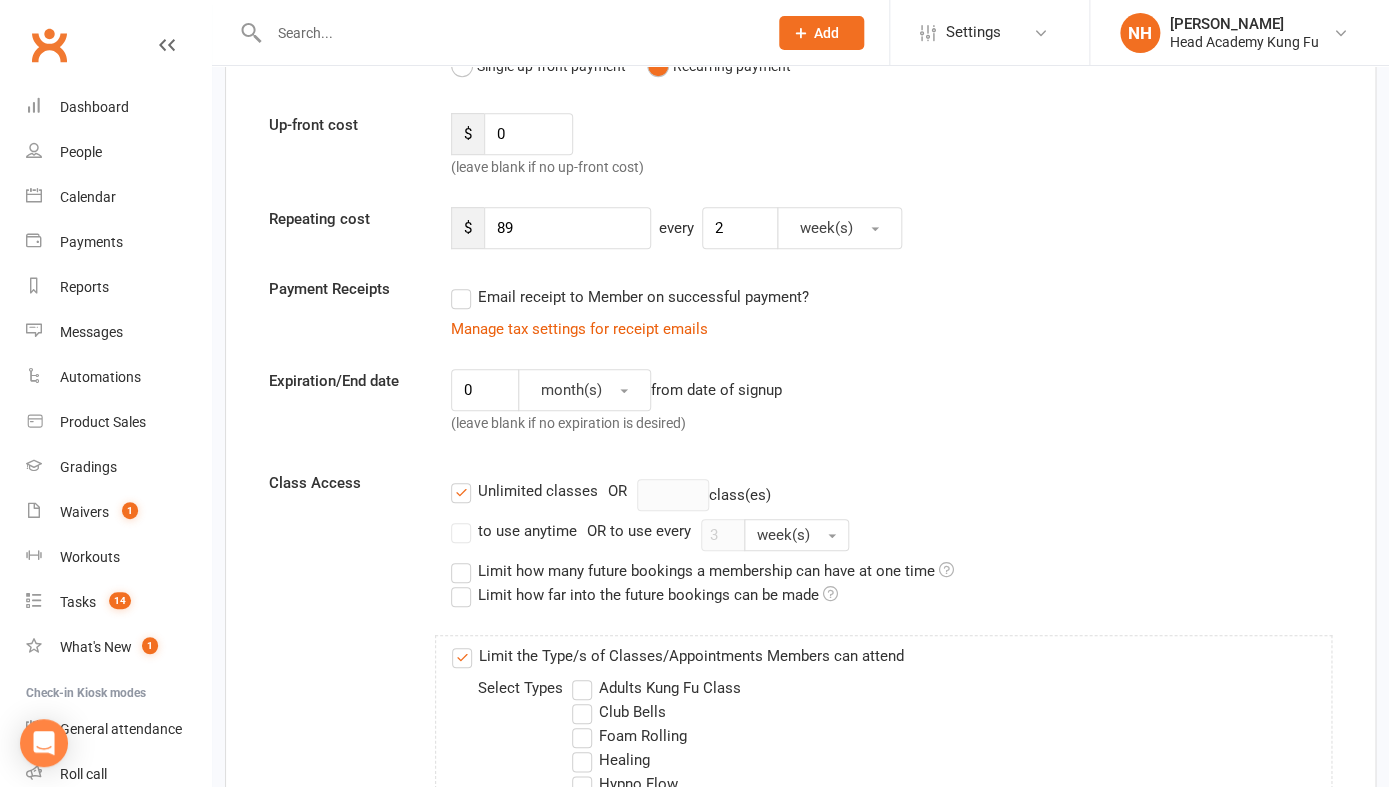 scroll, scrollTop: 284, scrollLeft: 0, axis: vertical 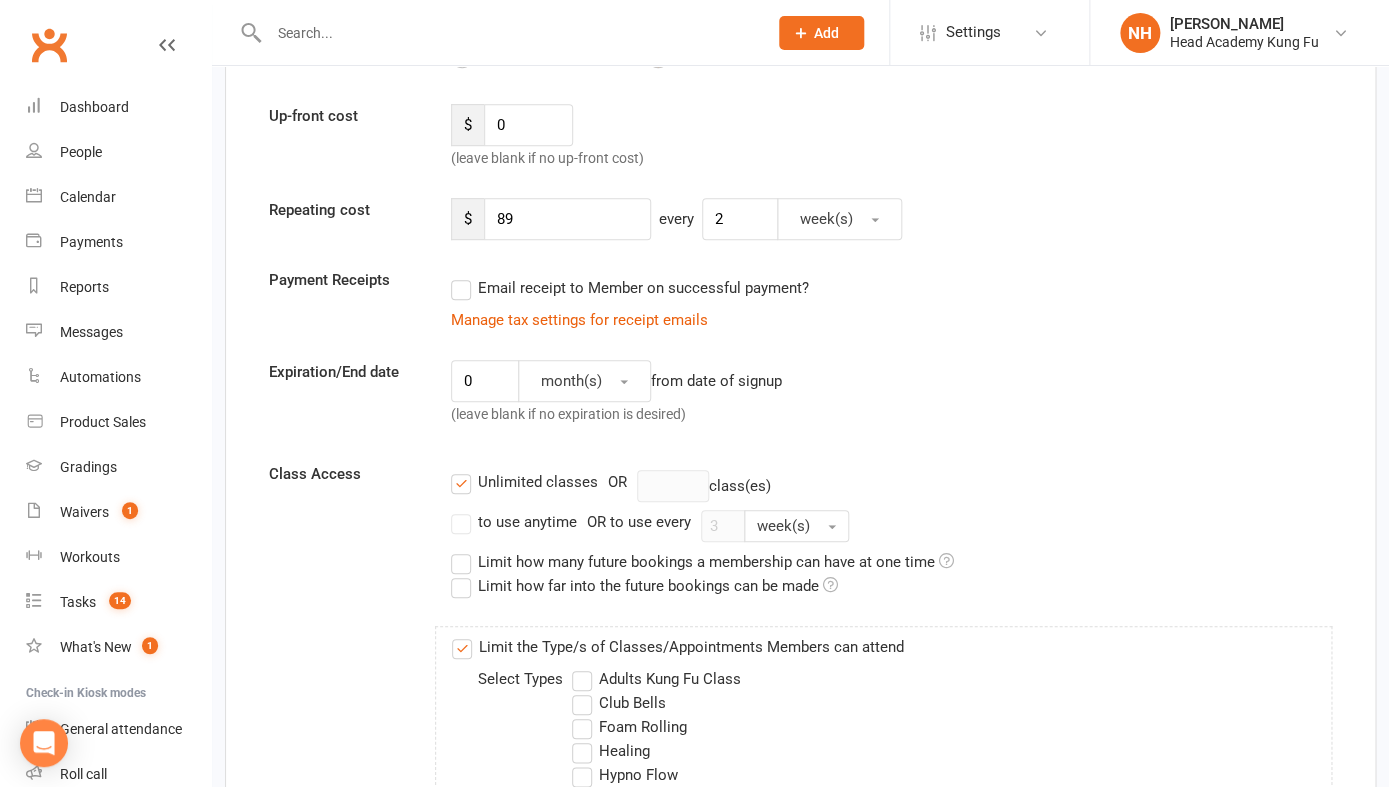 click on "to use anytime" at bounding box center [514, 522] 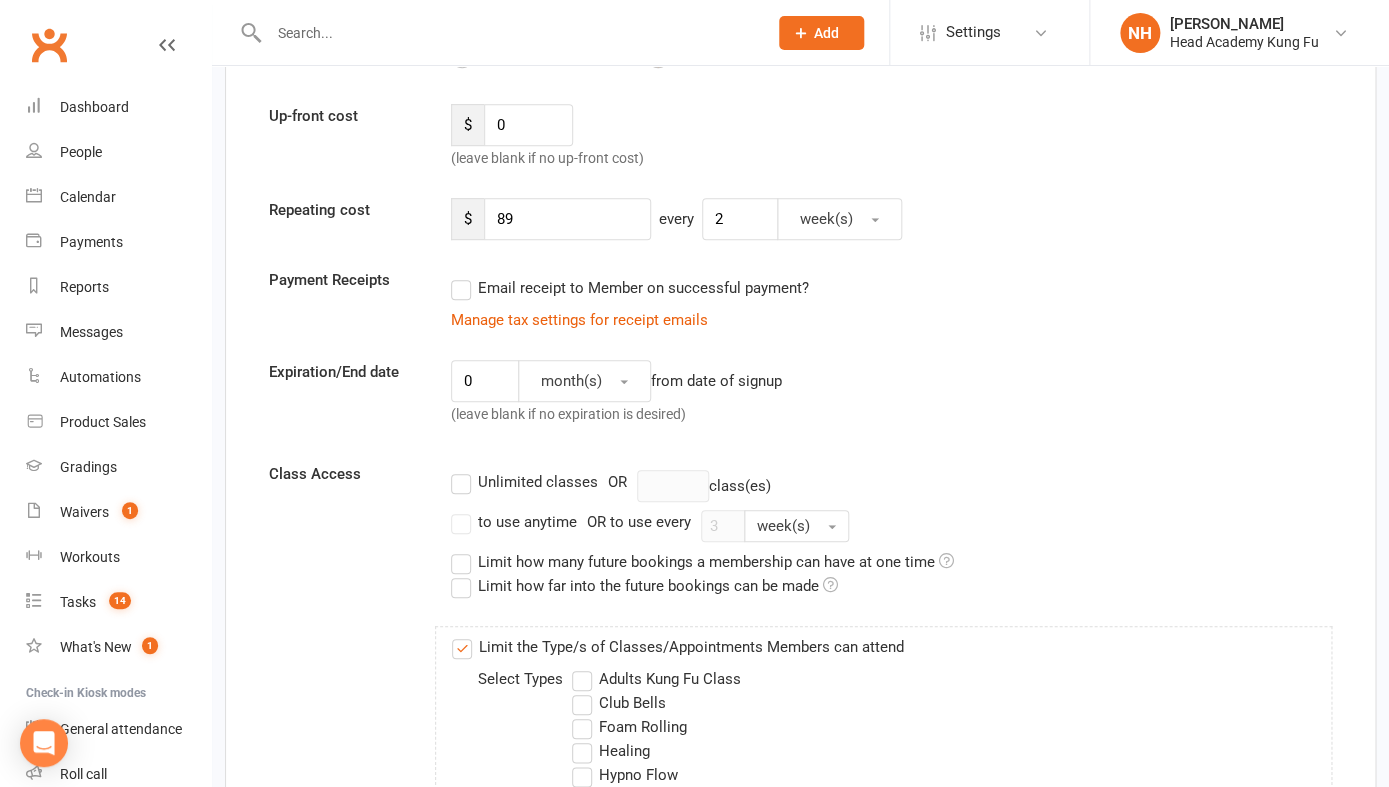 click on "to use anytime" at bounding box center [457, 510] 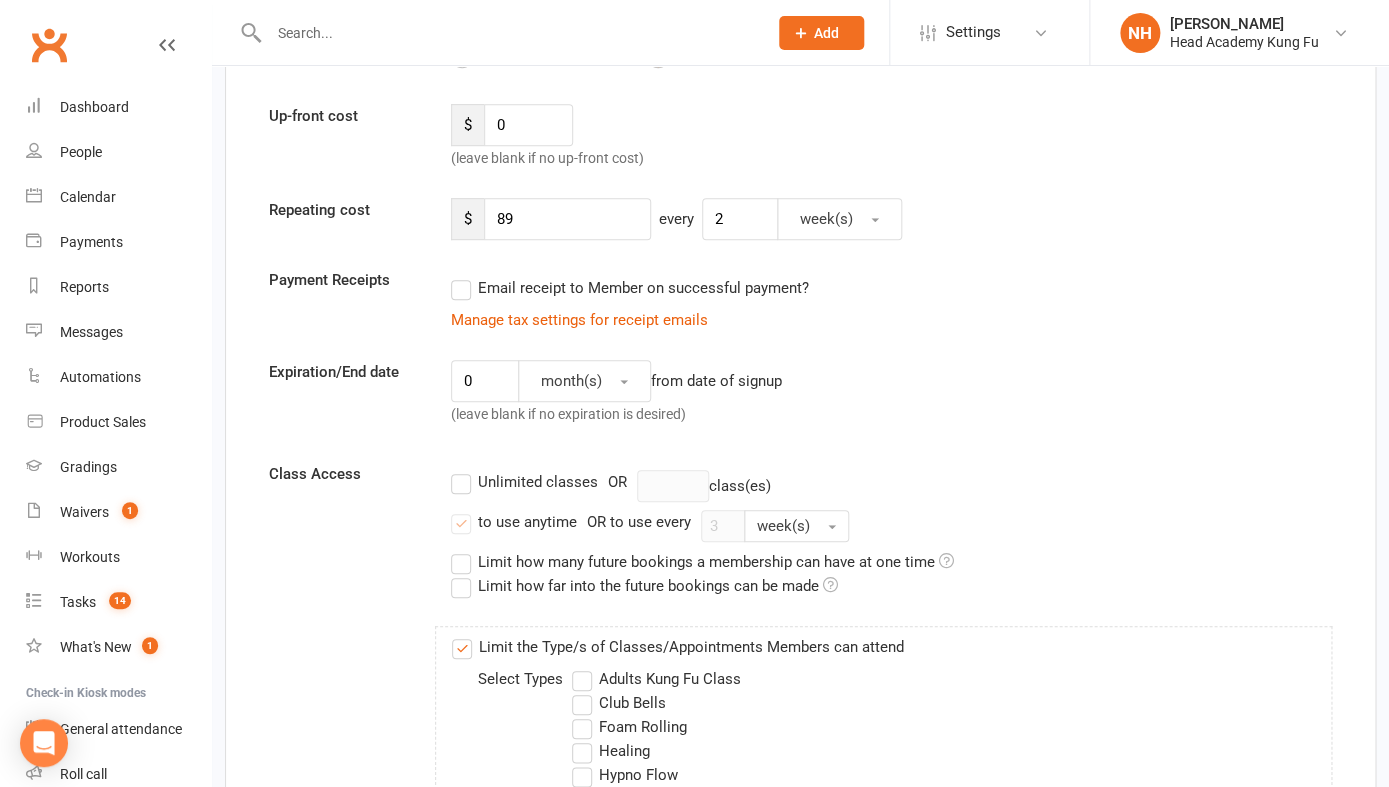 type on "0" 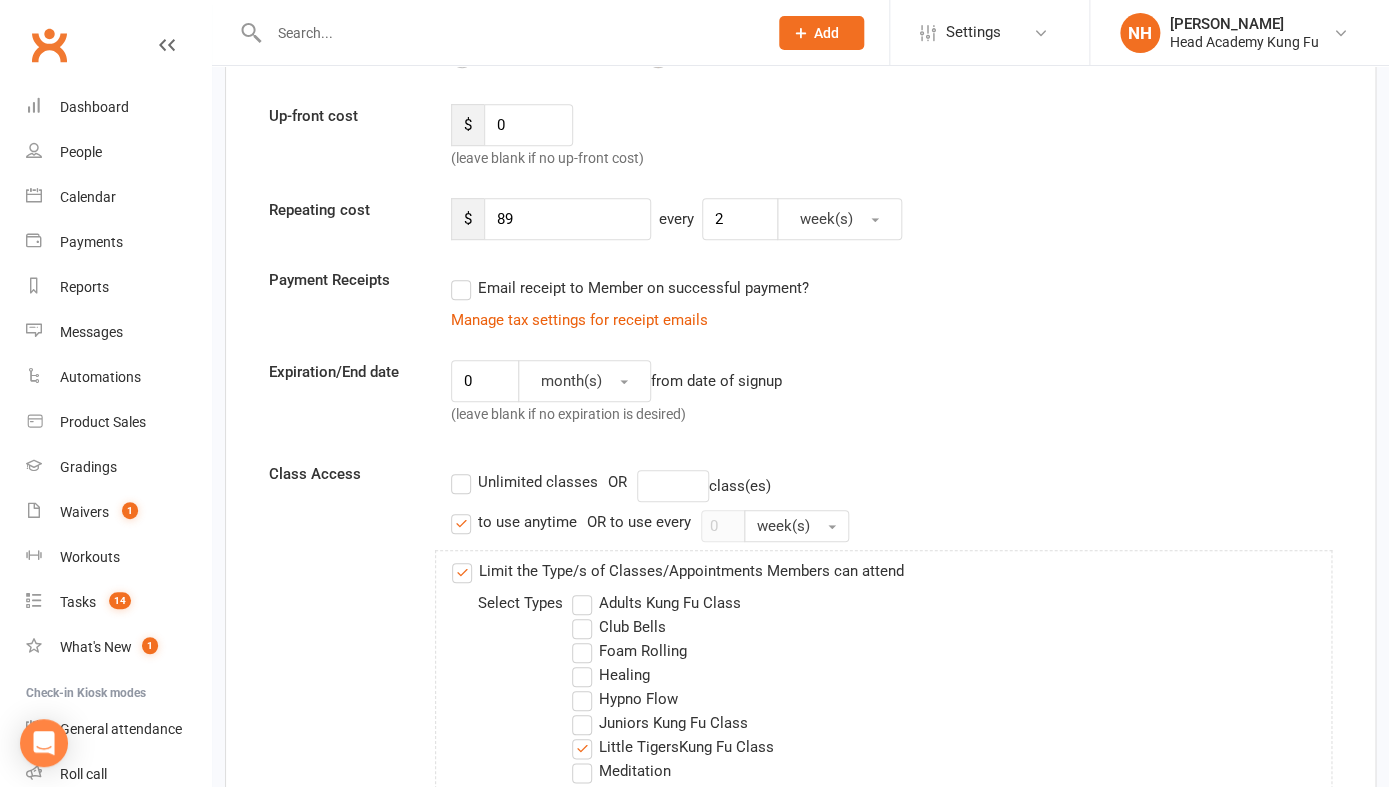 click on "OR to use every" at bounding box center (639, 522) 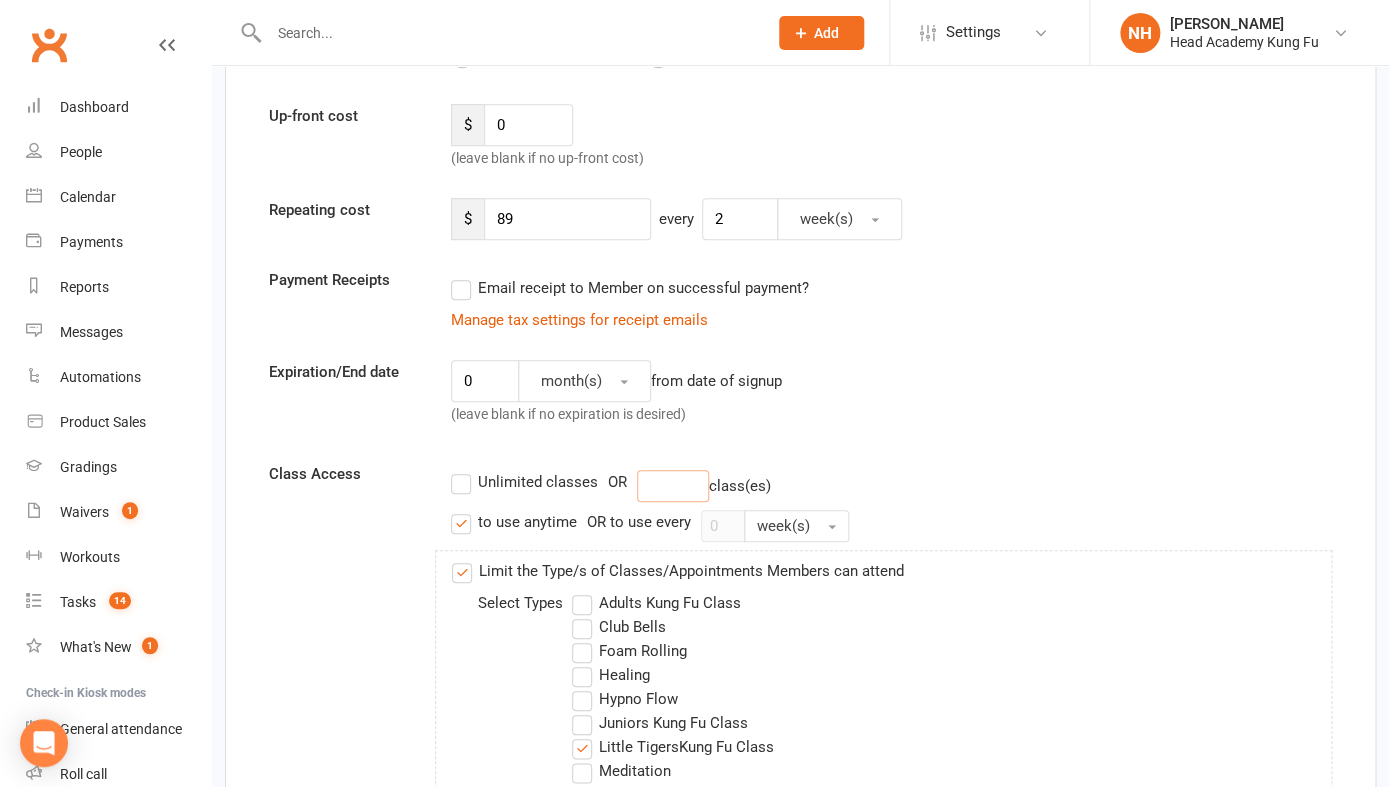 click at bounding box center (673, 486) 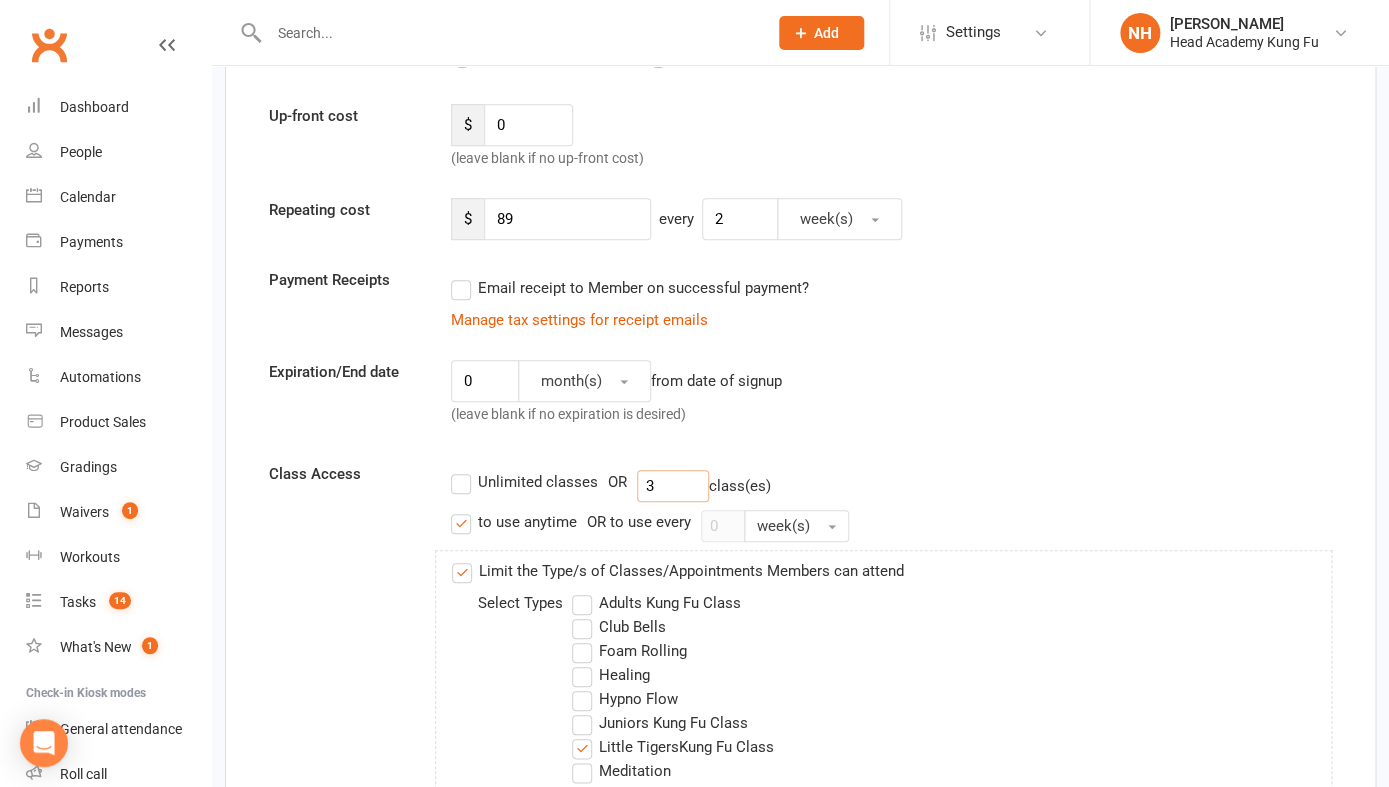 type on "3" 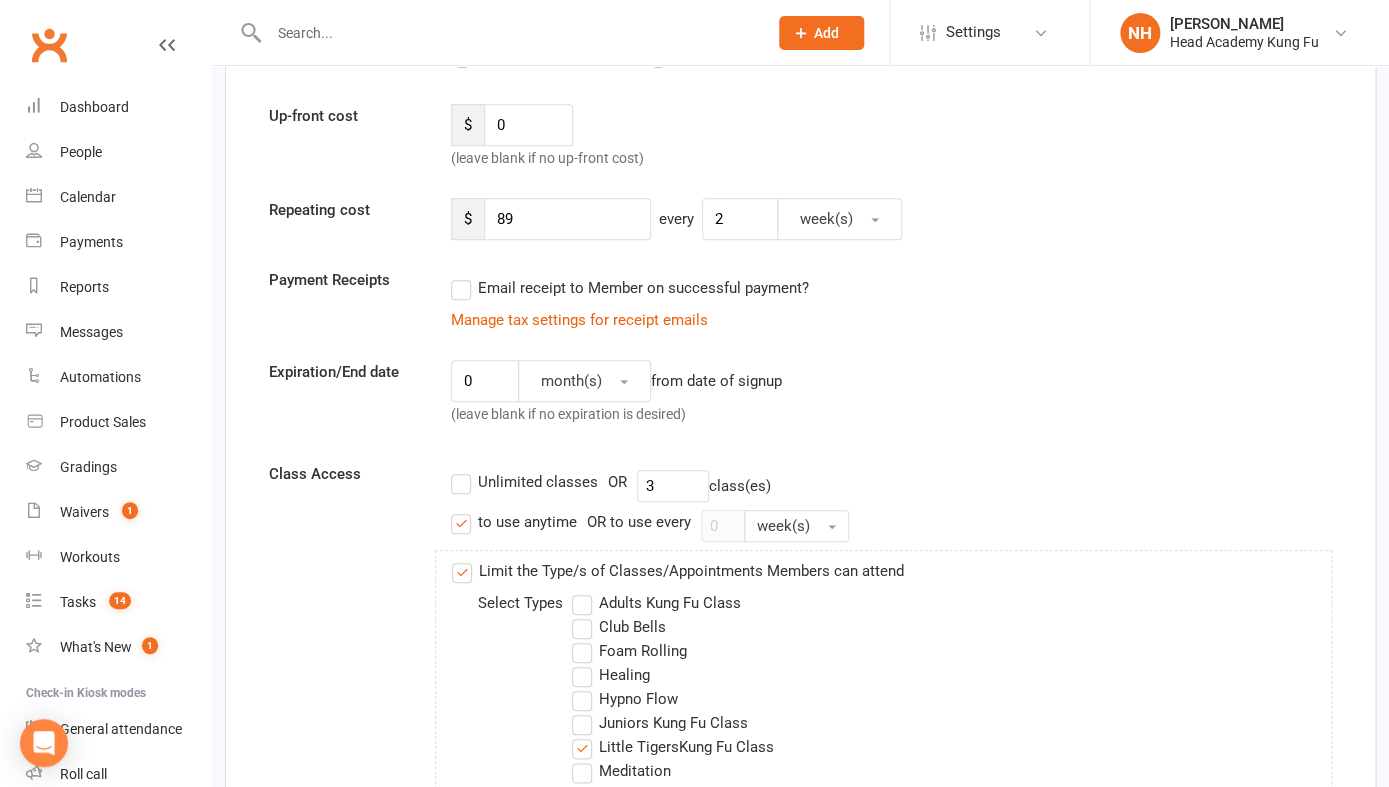 click on "to use anytime" at bounding box center (527, 520) 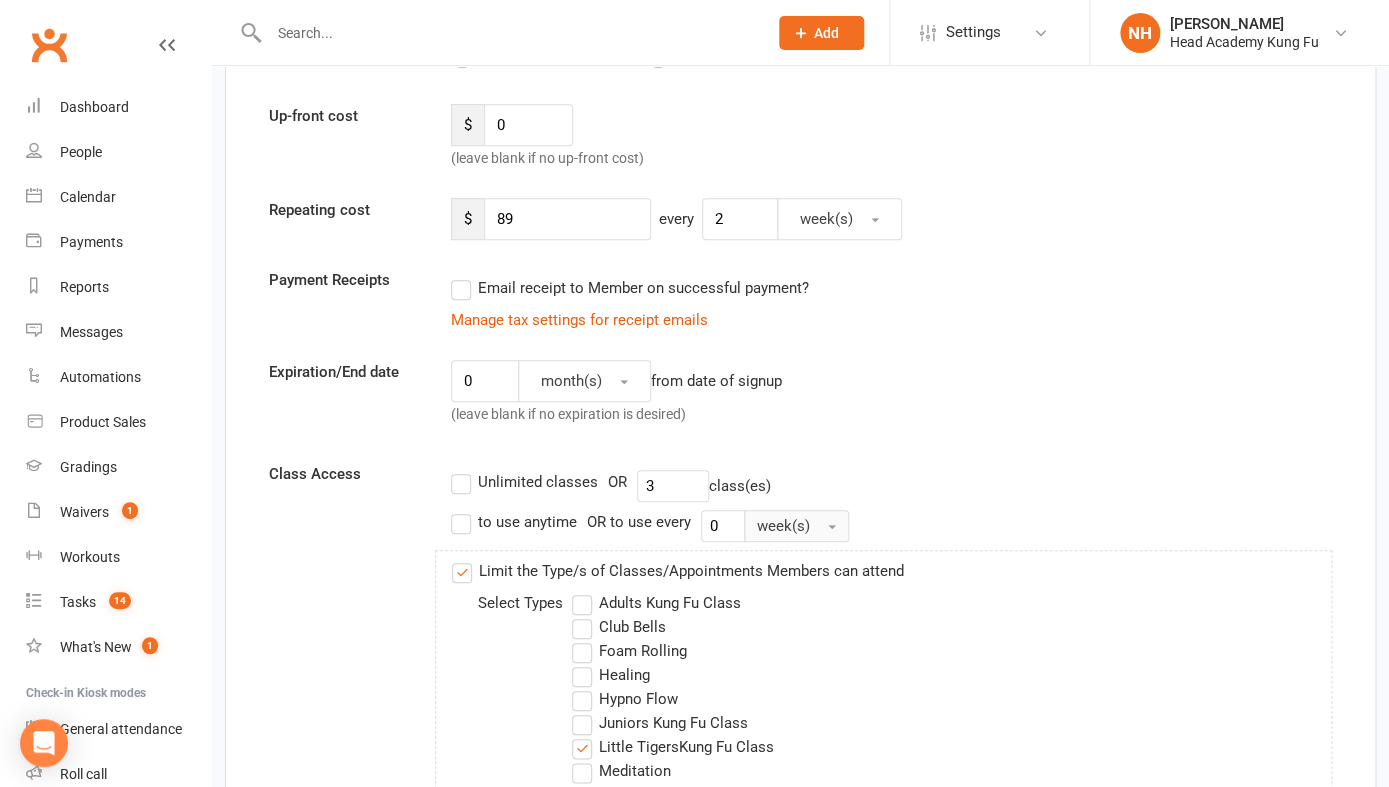 click on "week(s)" at bounding box center (796, 526) 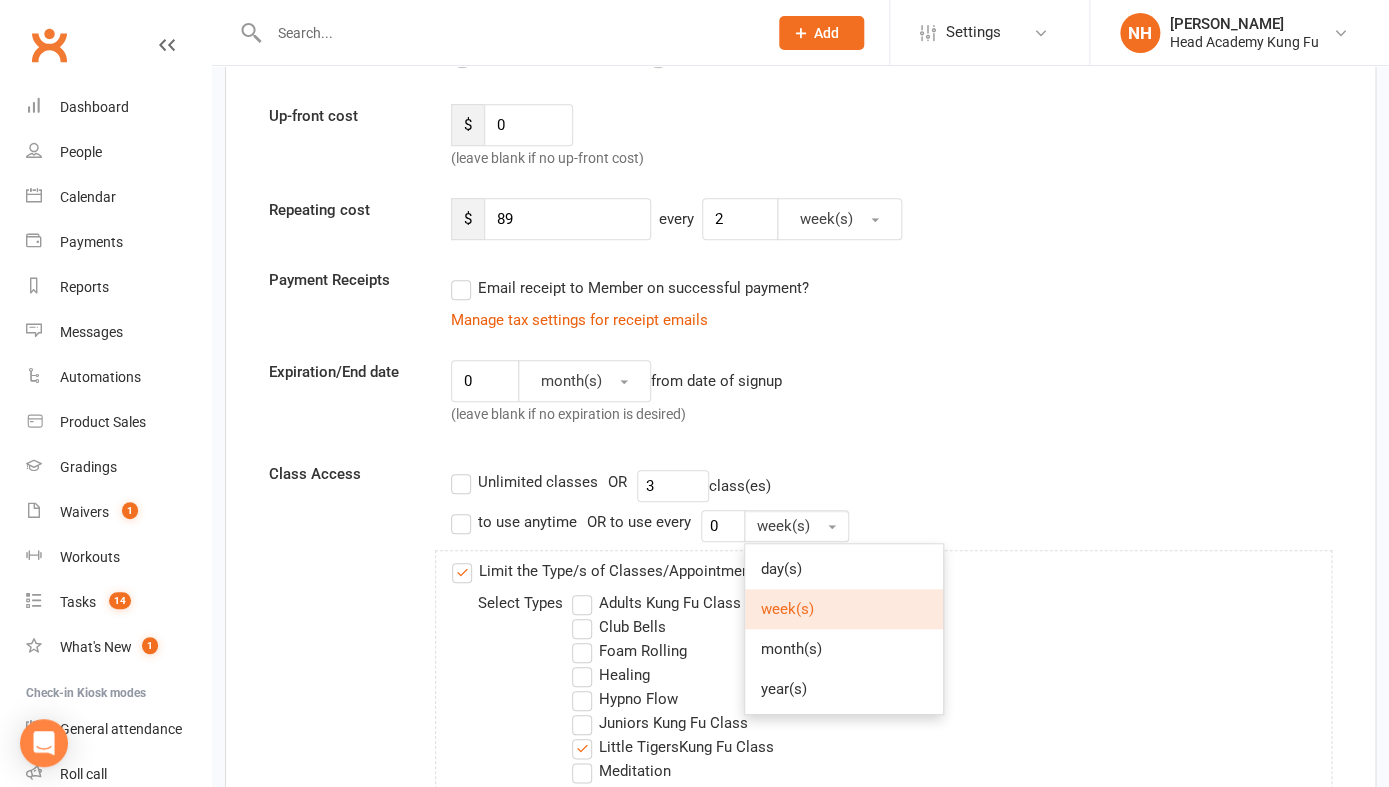 click on "week(s)" at bounding box center [844, 609] 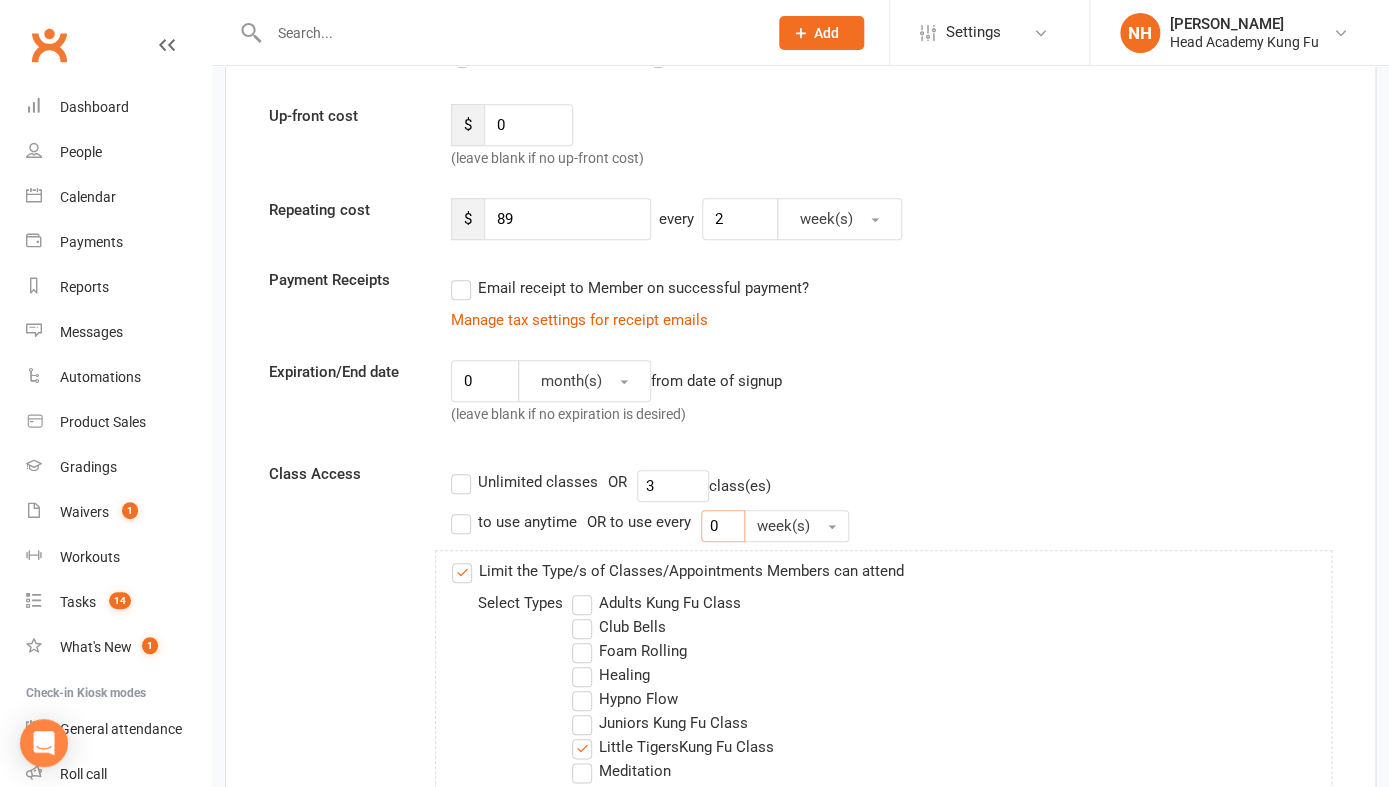 drag, startPoint x: 733, startPoint y: 534, endPoint x: 705, endPoint y: 531, distance: 28.160255 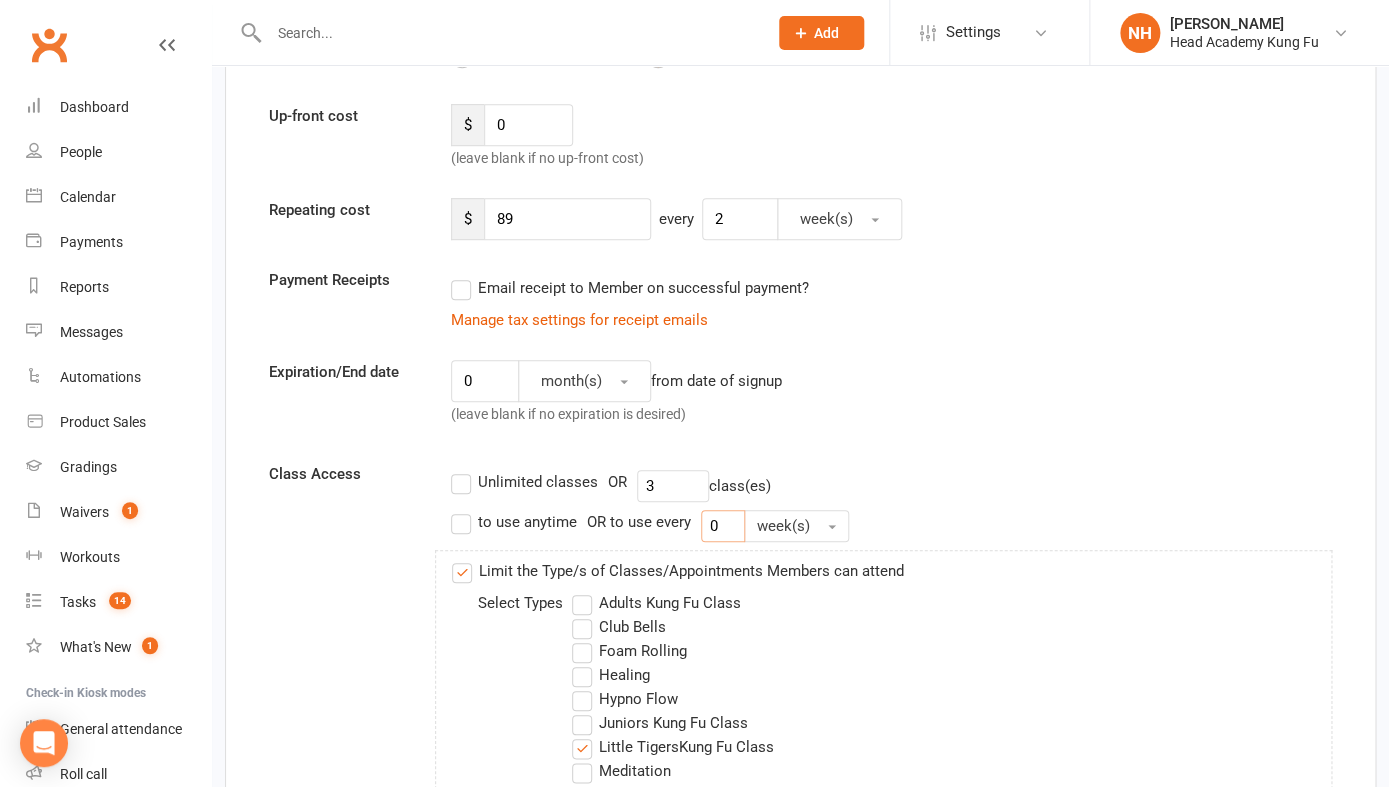 click on "0" at bounding box center (723, 526) 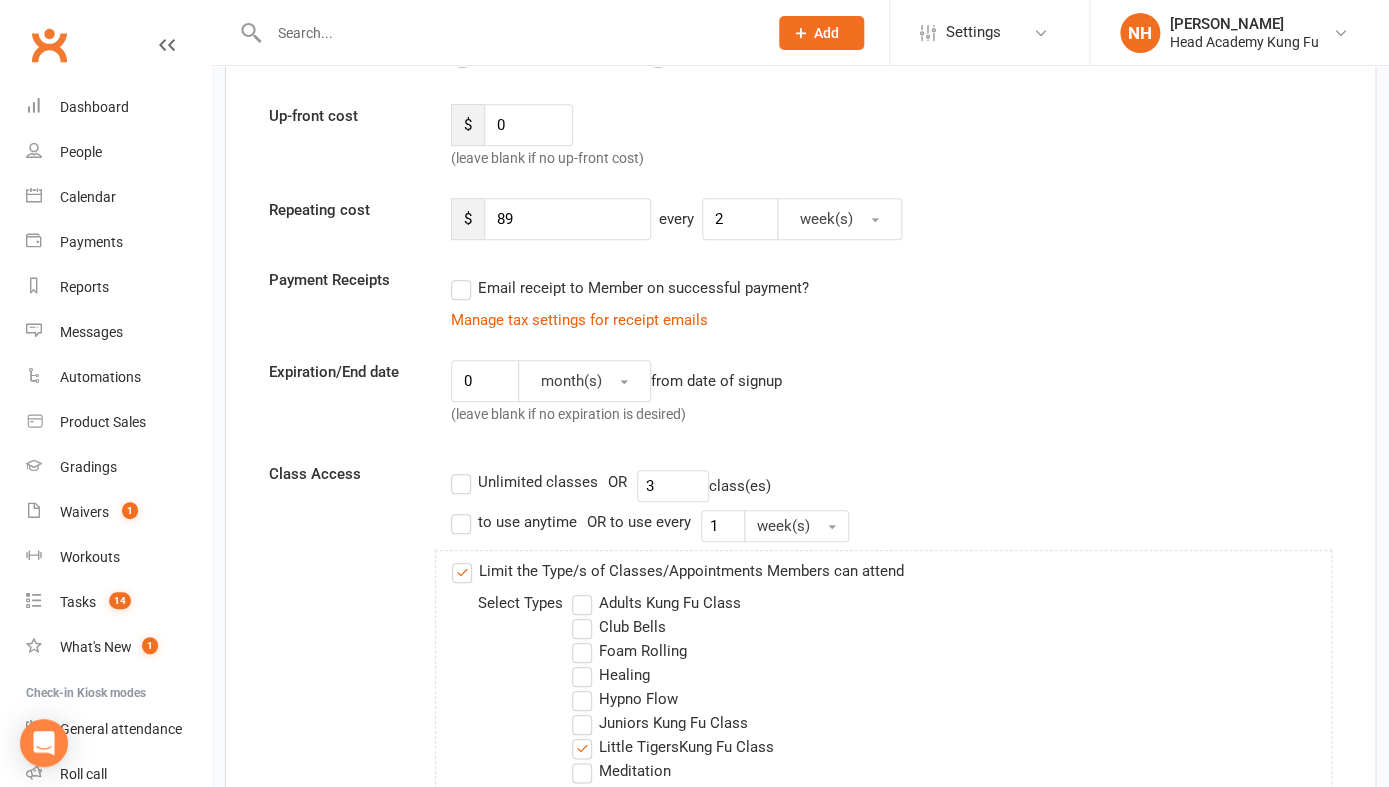 click on "to use anytime" at bounding box center (527, 520) 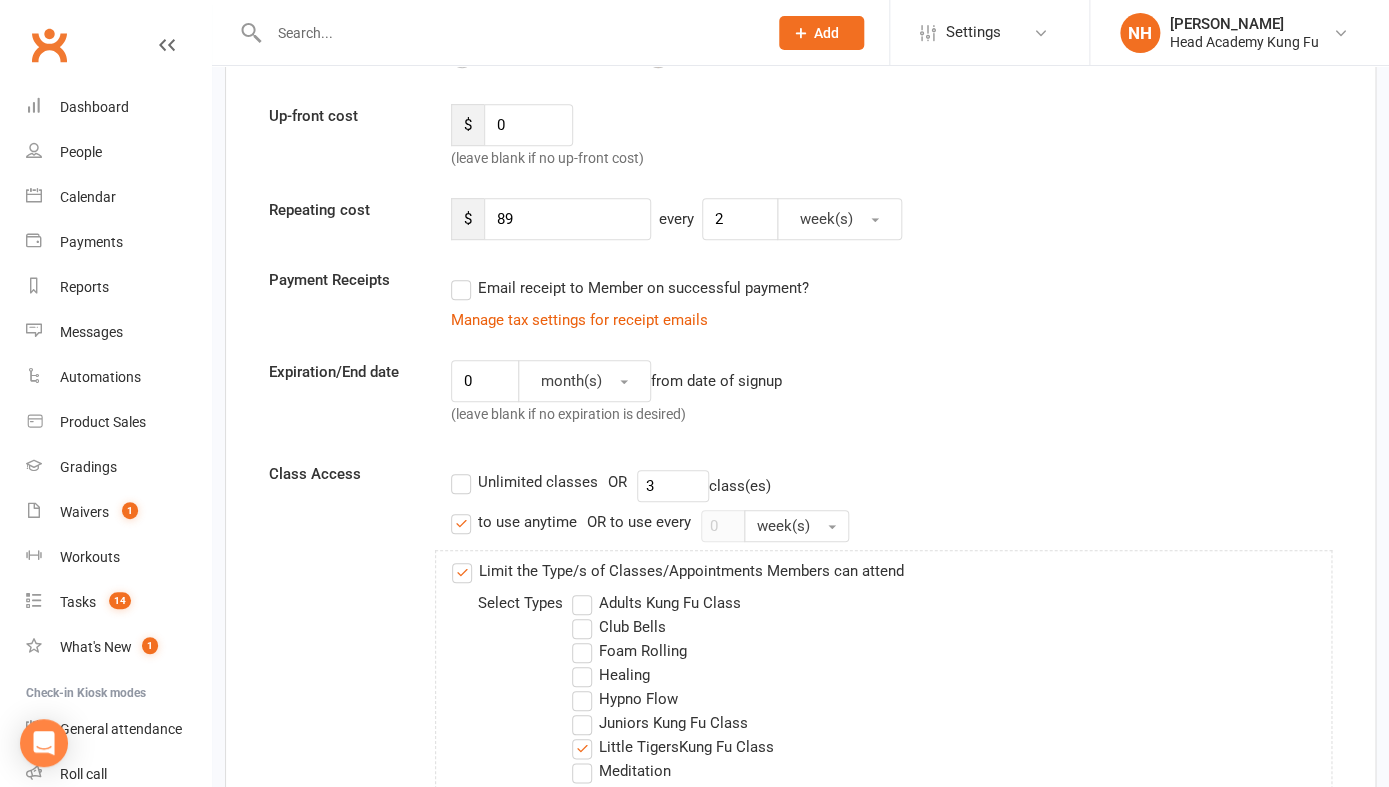 click on "to use anytime" at bounding box center (527, 520) 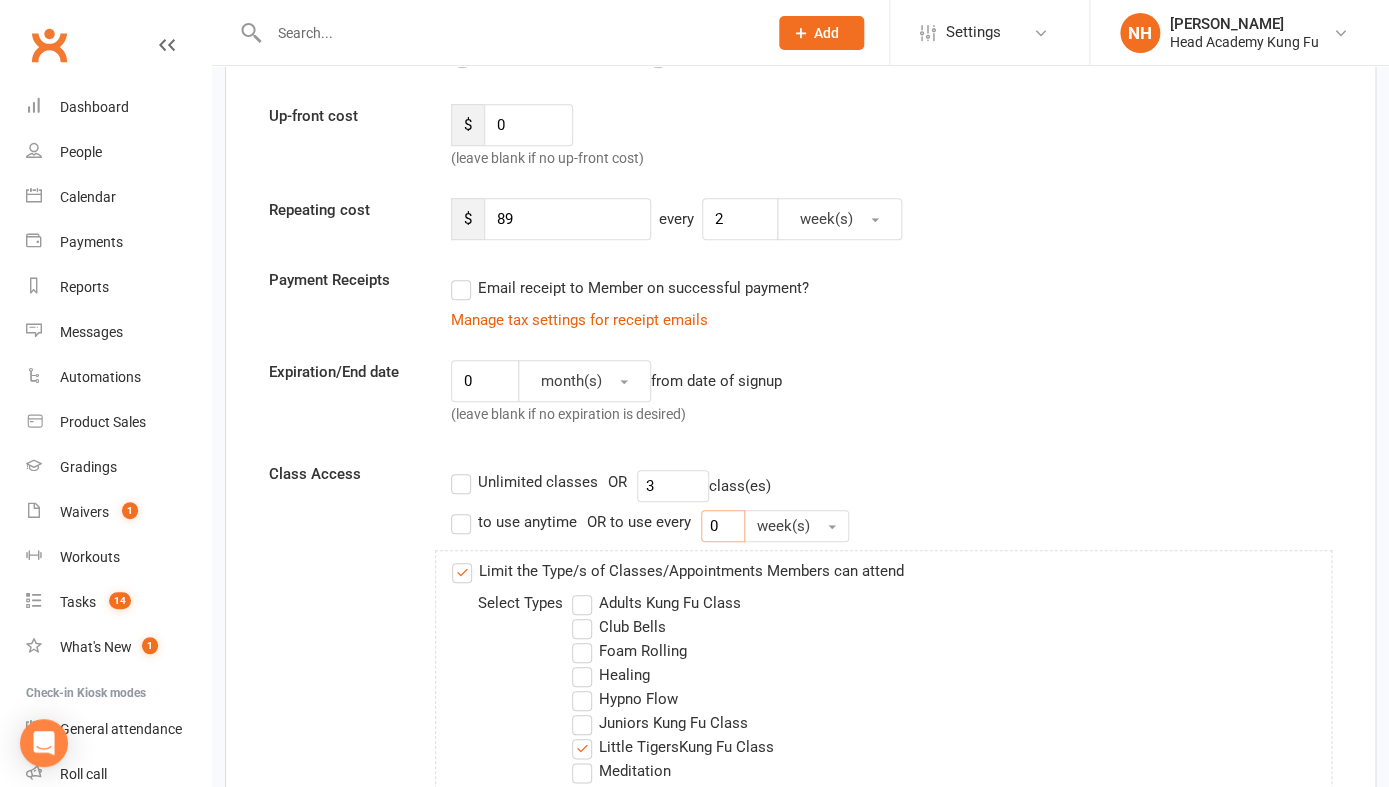 drag, startPoint x: 727, startPoint y: 521, endPoint x: 708, endPoint y: 521, distance: 19 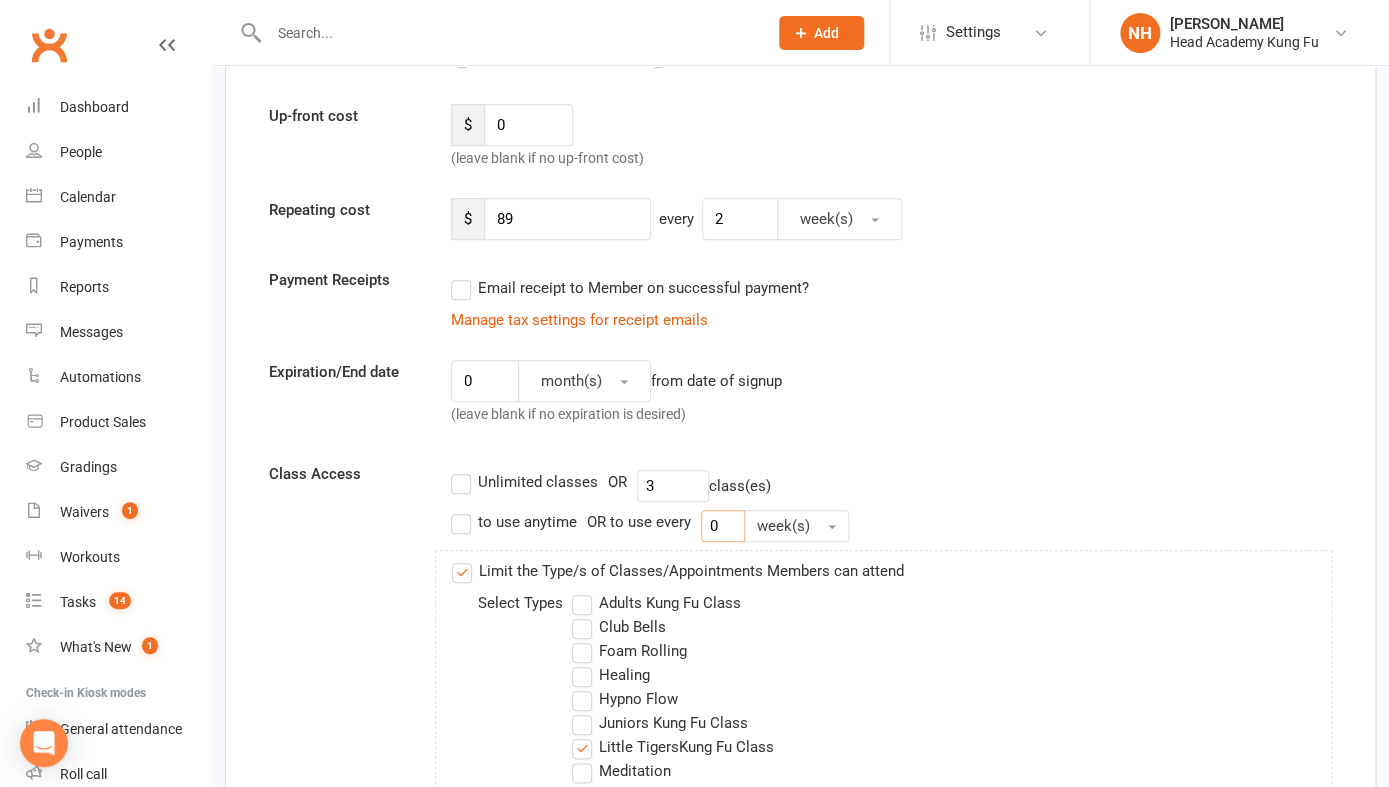 click on "0" at bounding box center (723, 526) 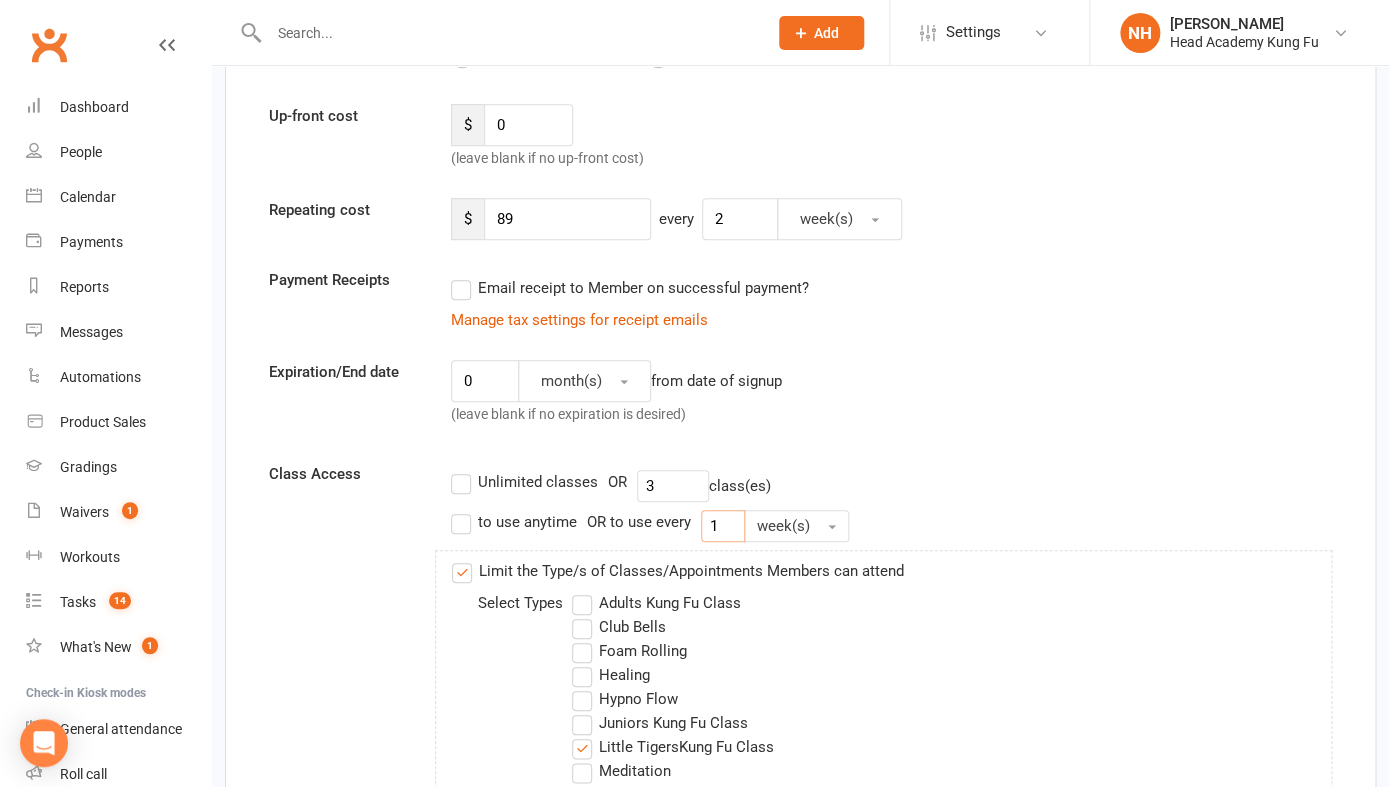 type on "1" 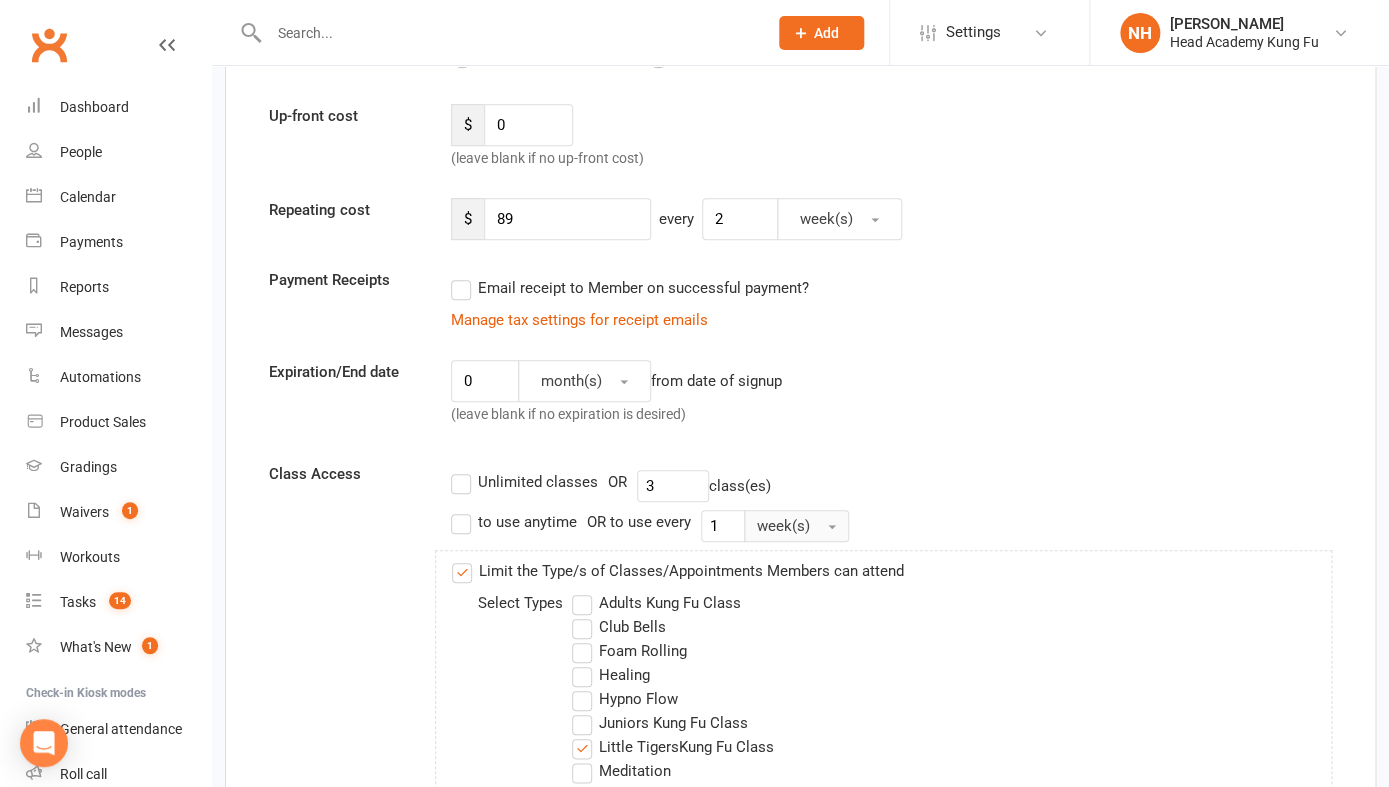 type 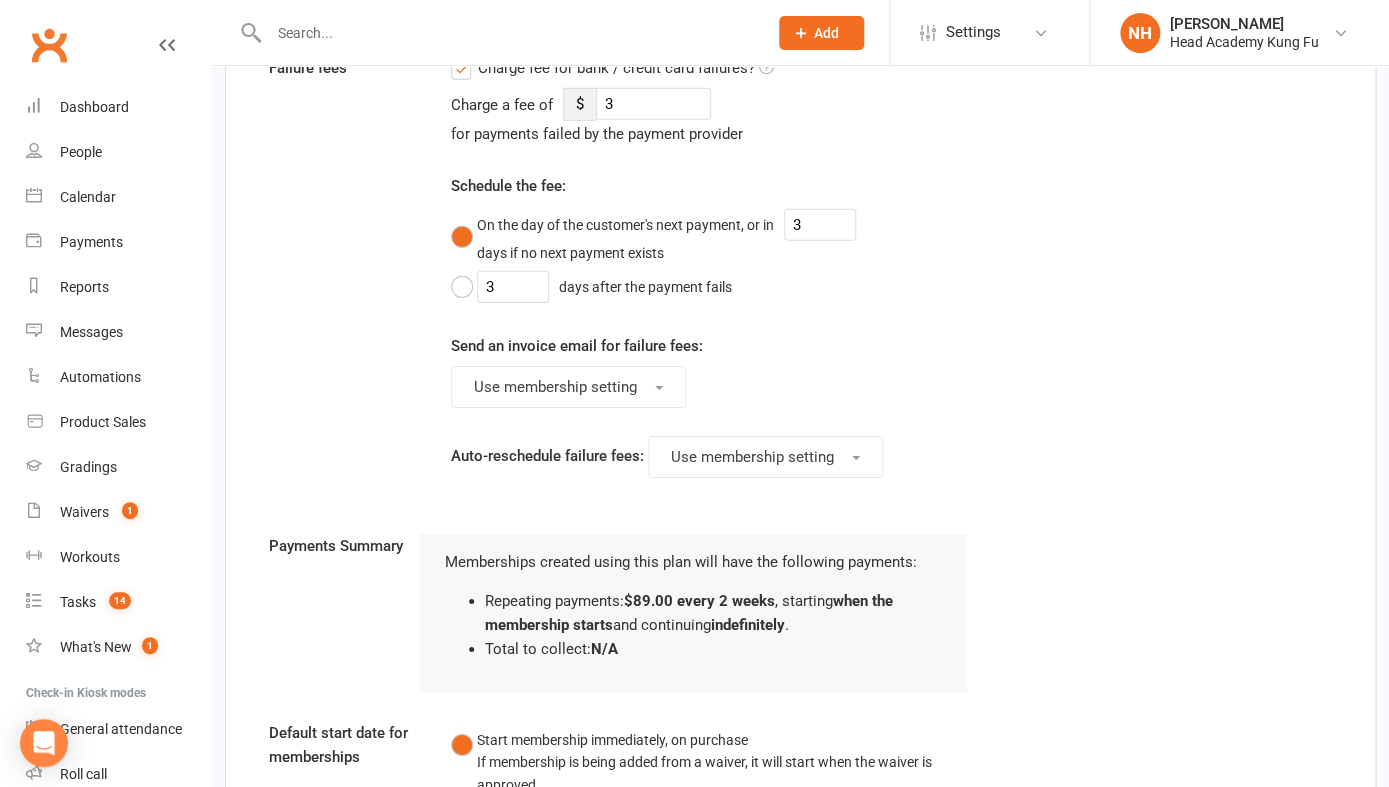 scroll, scrollTop: 2974, scrollLeft: 0, axis: vertical 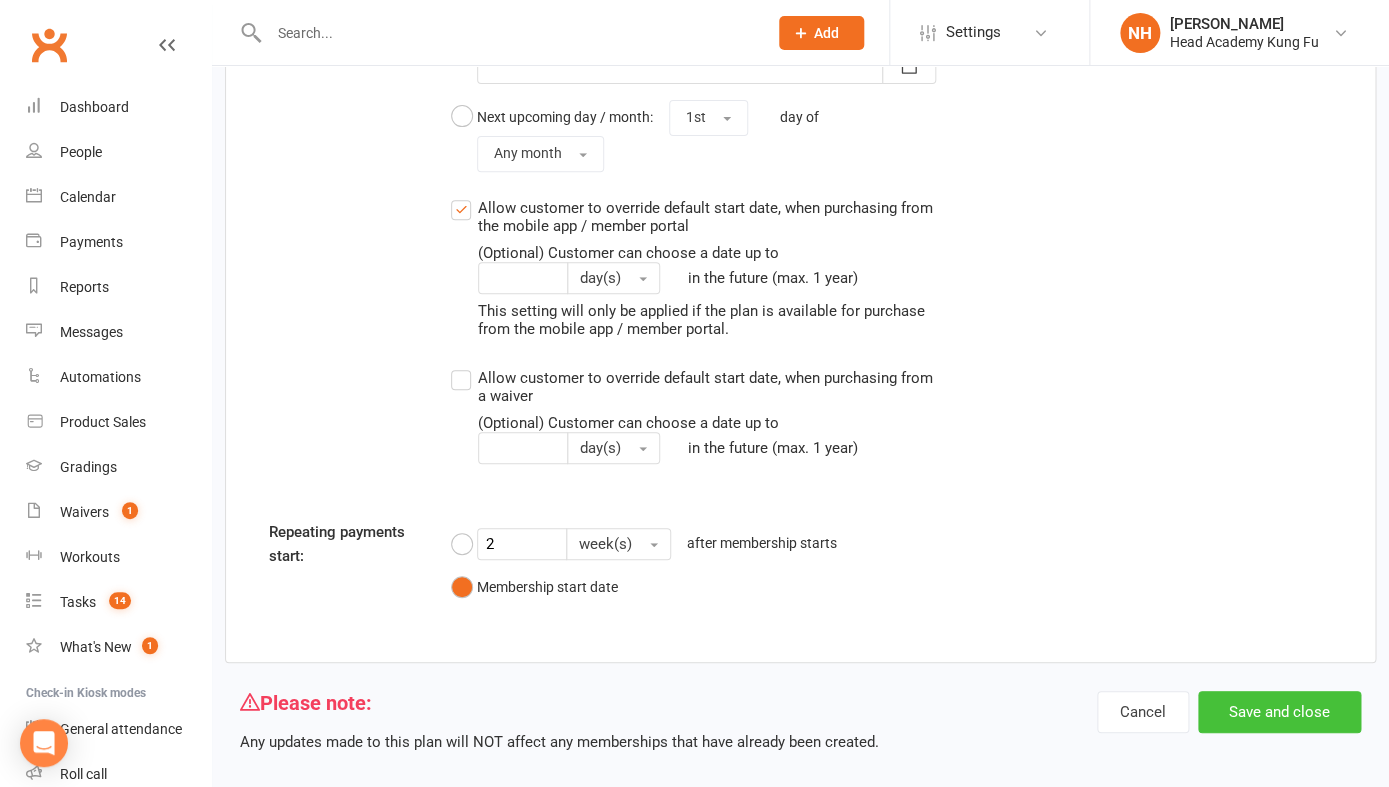 click on "Save and close" at bounding box center (1279, 712) 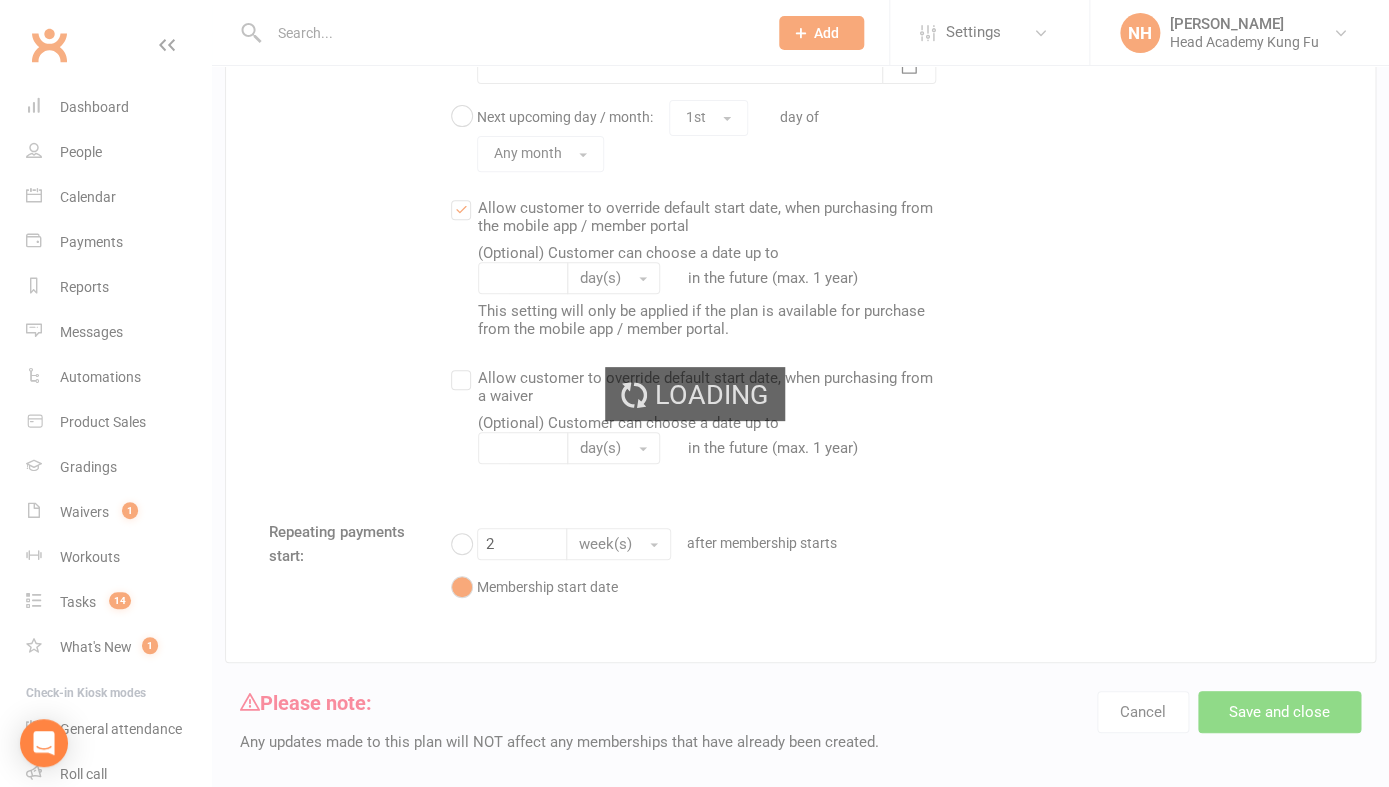 scroll, scrollTop: 0, scrollLeft: 0, axis: both 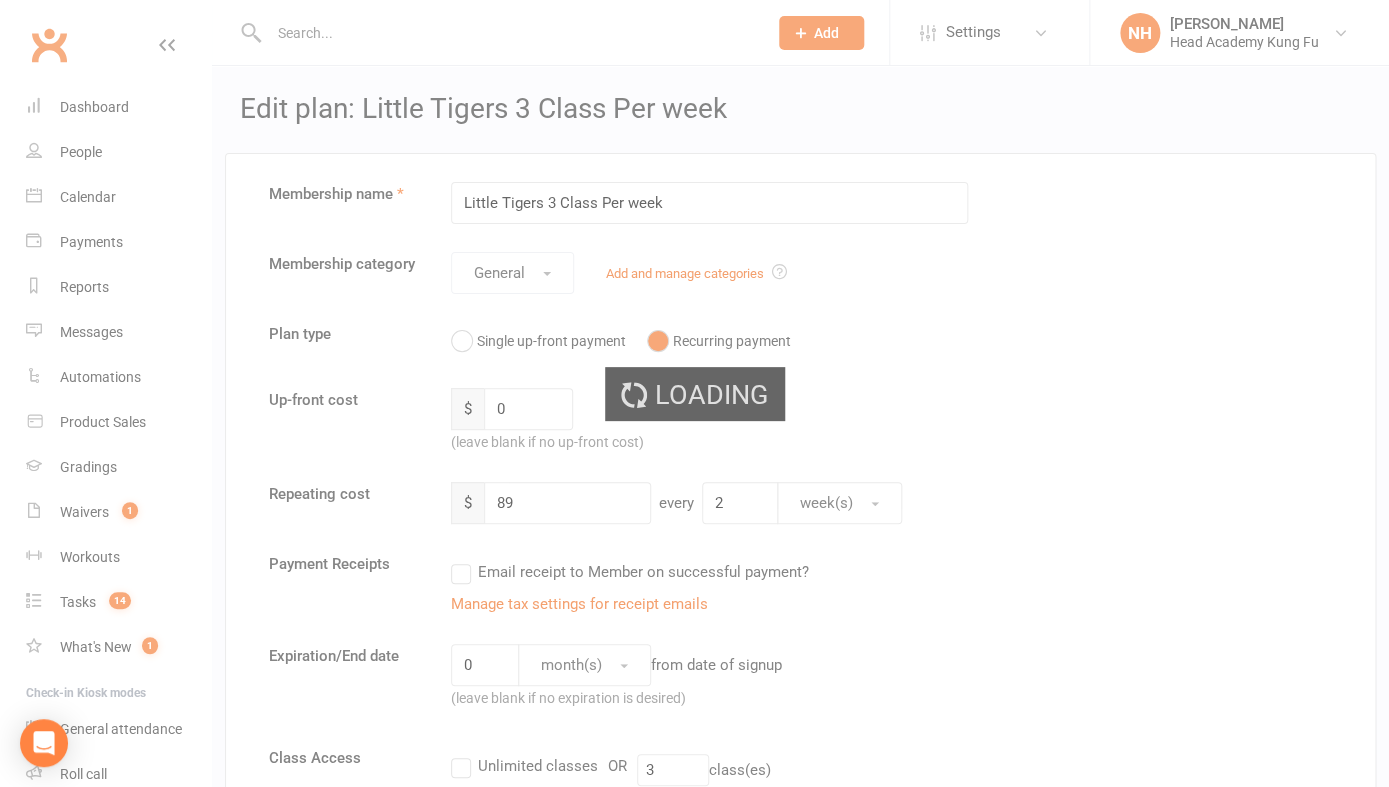 select on "100" 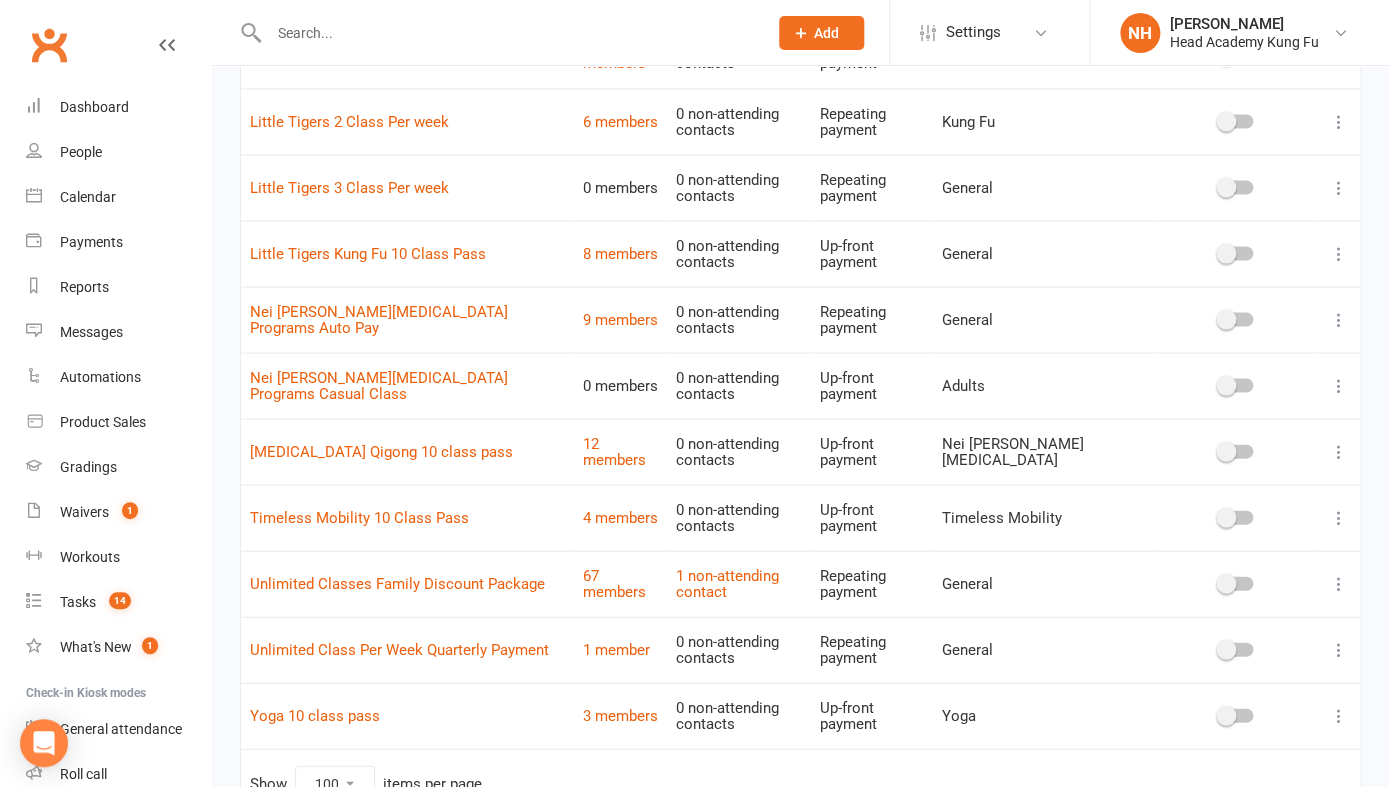 scroll, scrollTop: 1314, scrollLeft: 0, axis: vertical 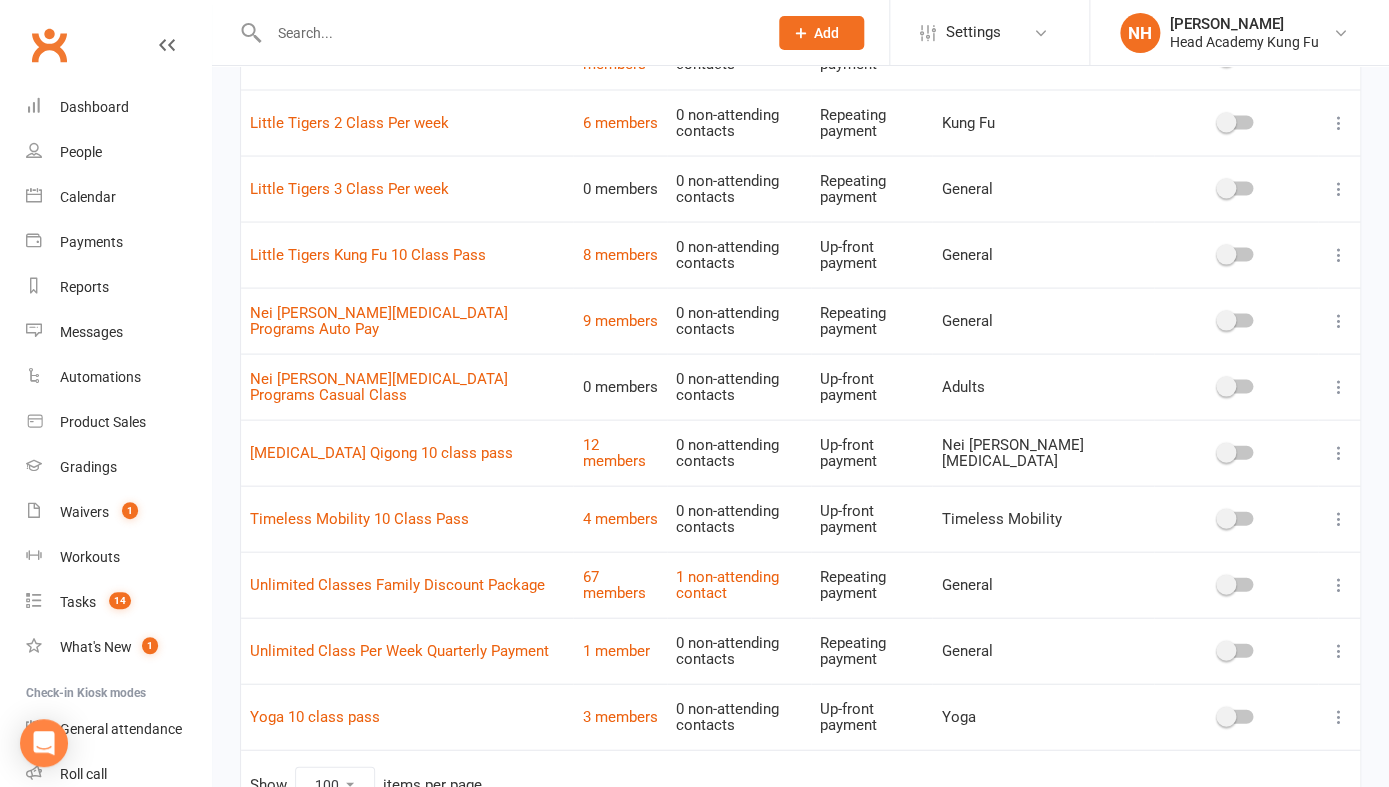 click at bounding box center [1339, 254] 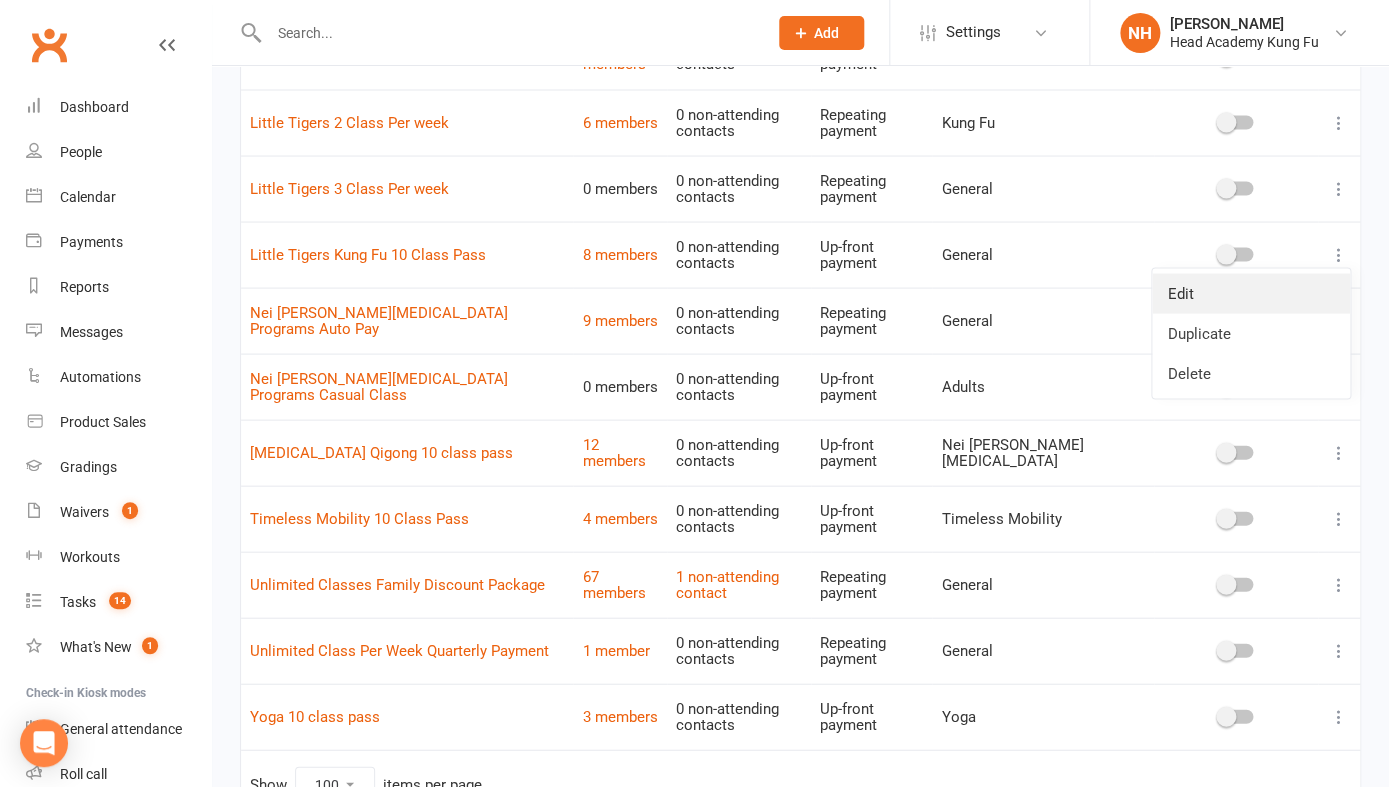 click on "Edit" at bounding box center [1251, 293] 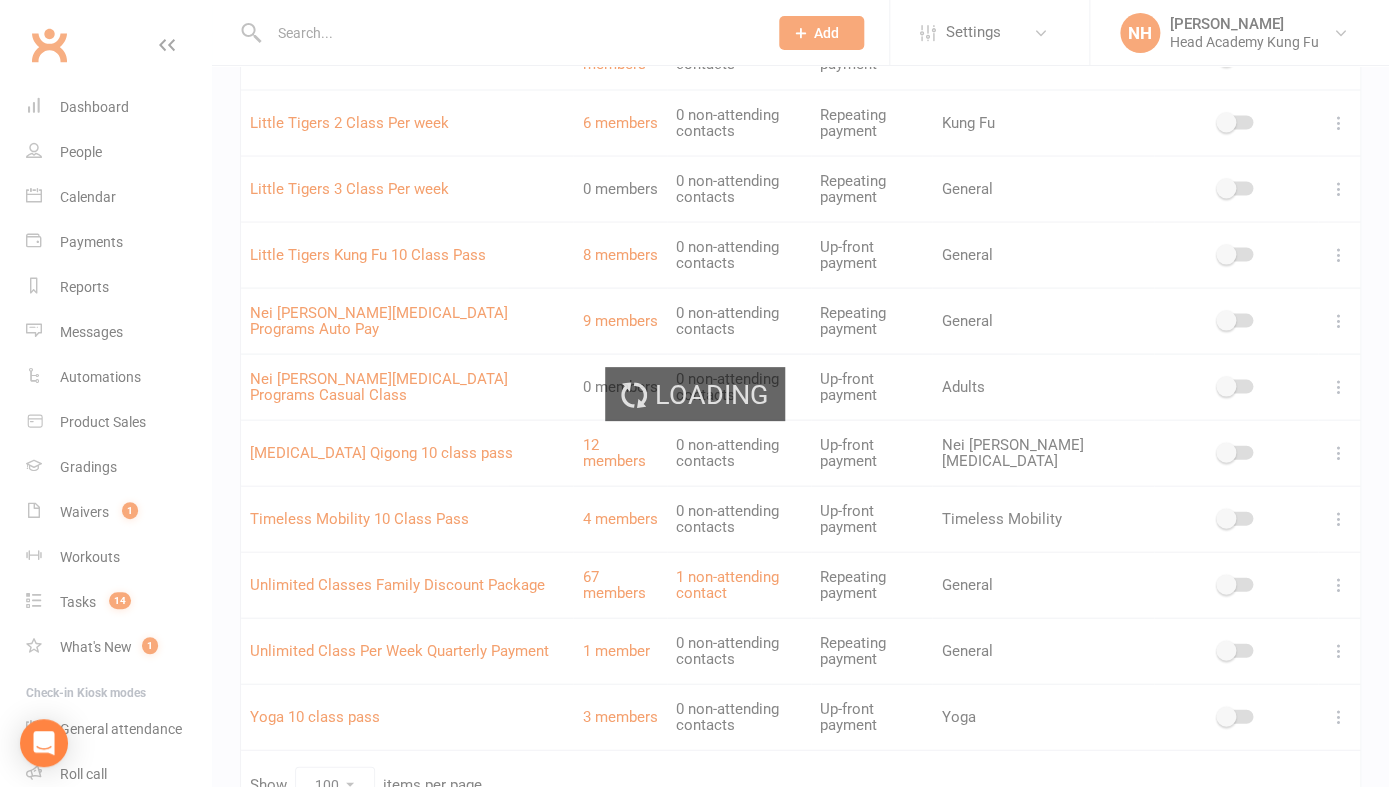 scroll, scrollTop: 0, scrollLeft: 0, axis: both 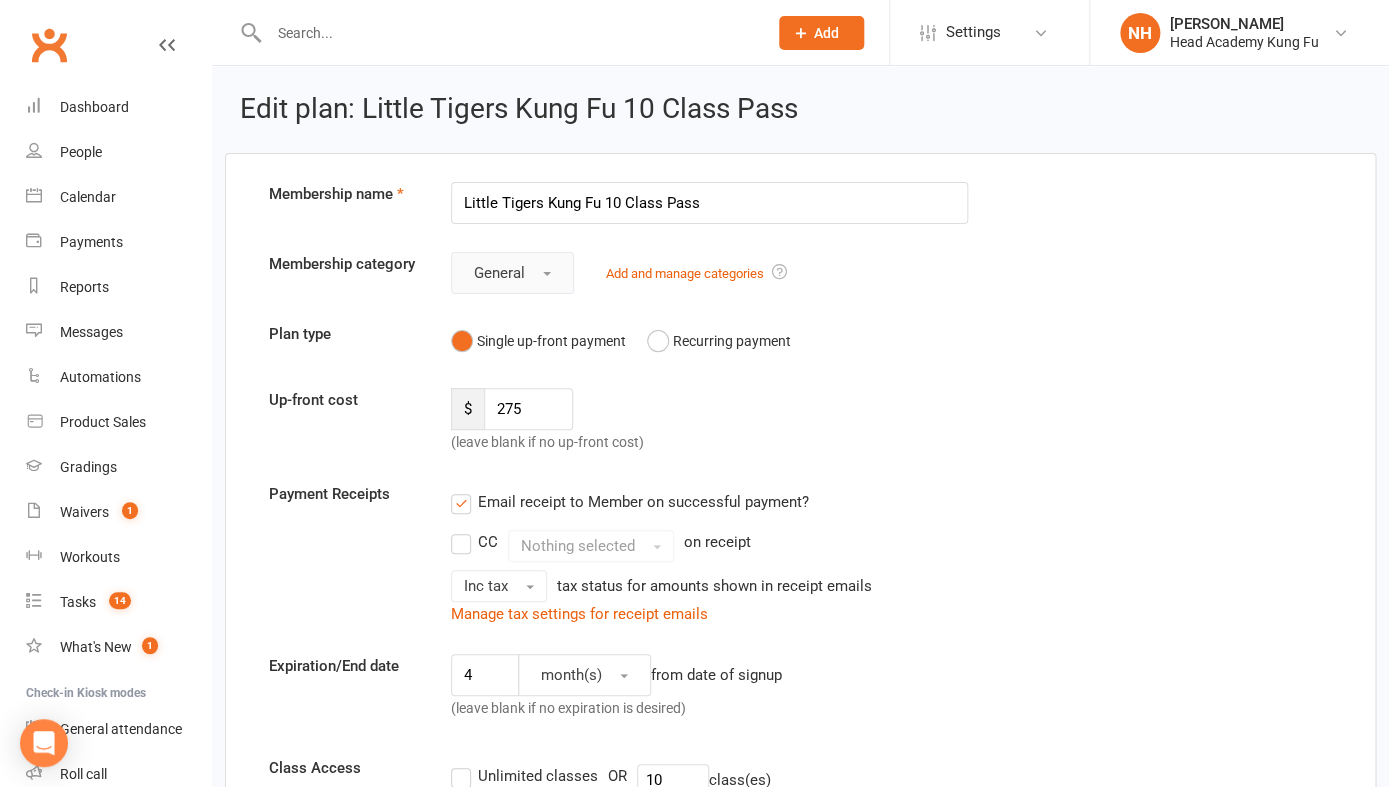 click on "General" at bounding box center (512, 273) 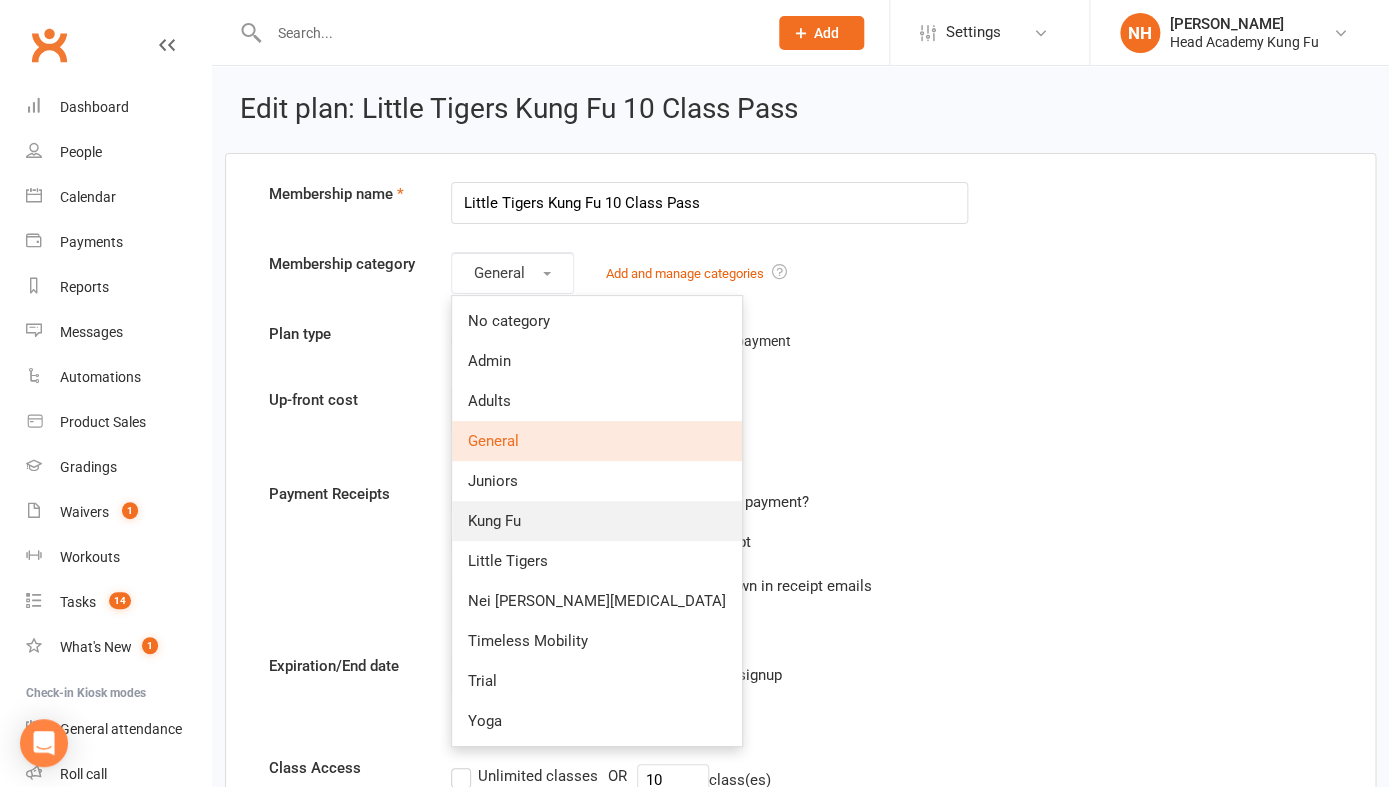 click on "Kung Fu" at bounding box center (494, 521) 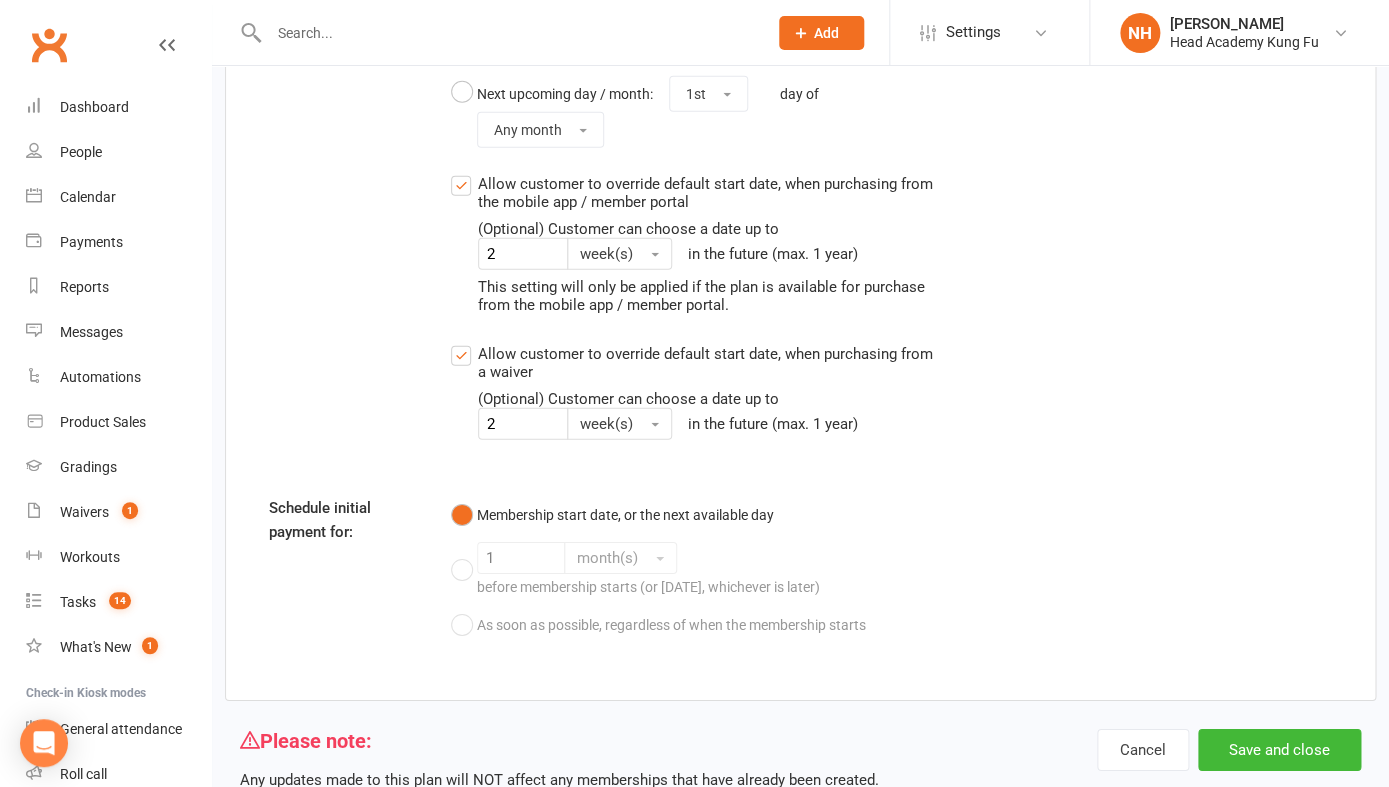 scroll, scrollTop: 1987, scrollLeft: 0, axis: vertical 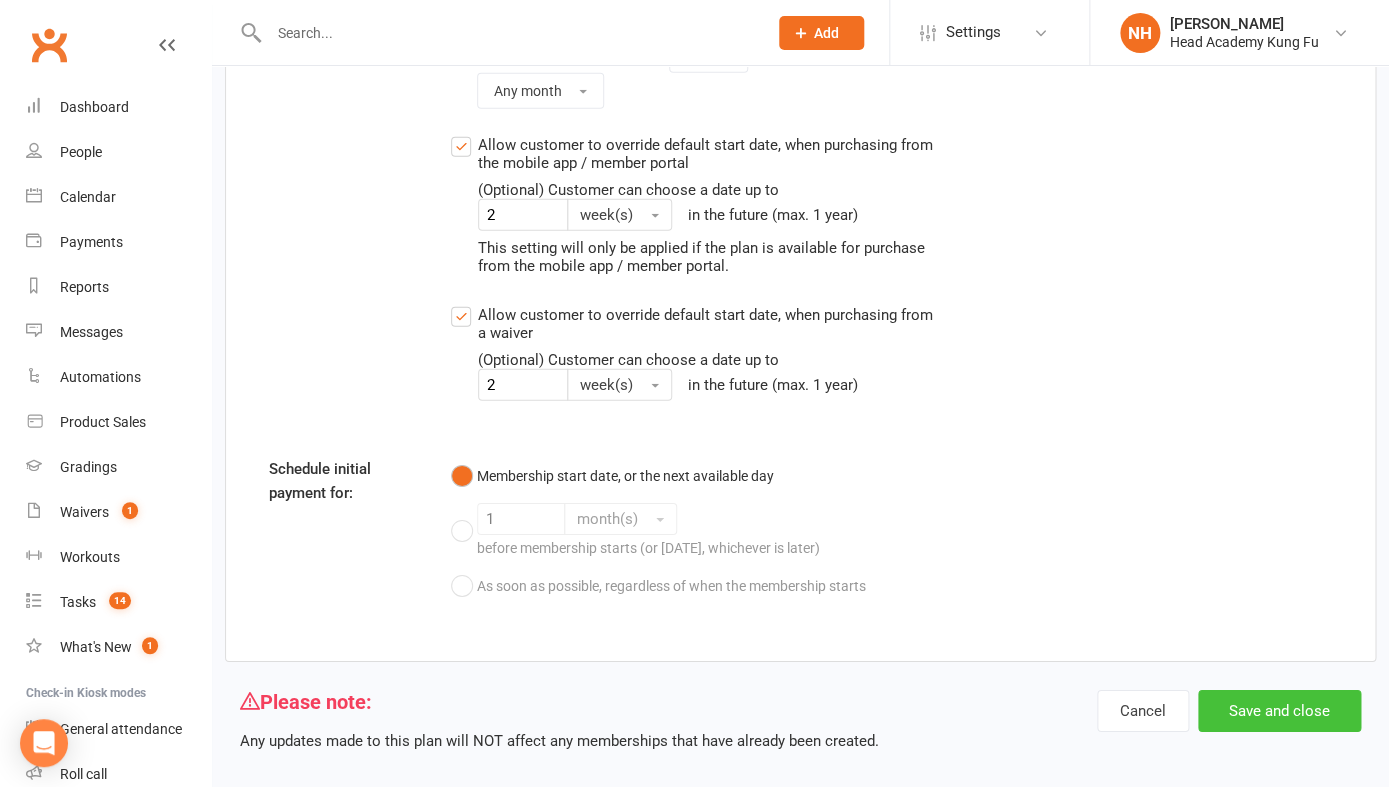 click on "Save and close" at bounding box center (1279, 711) 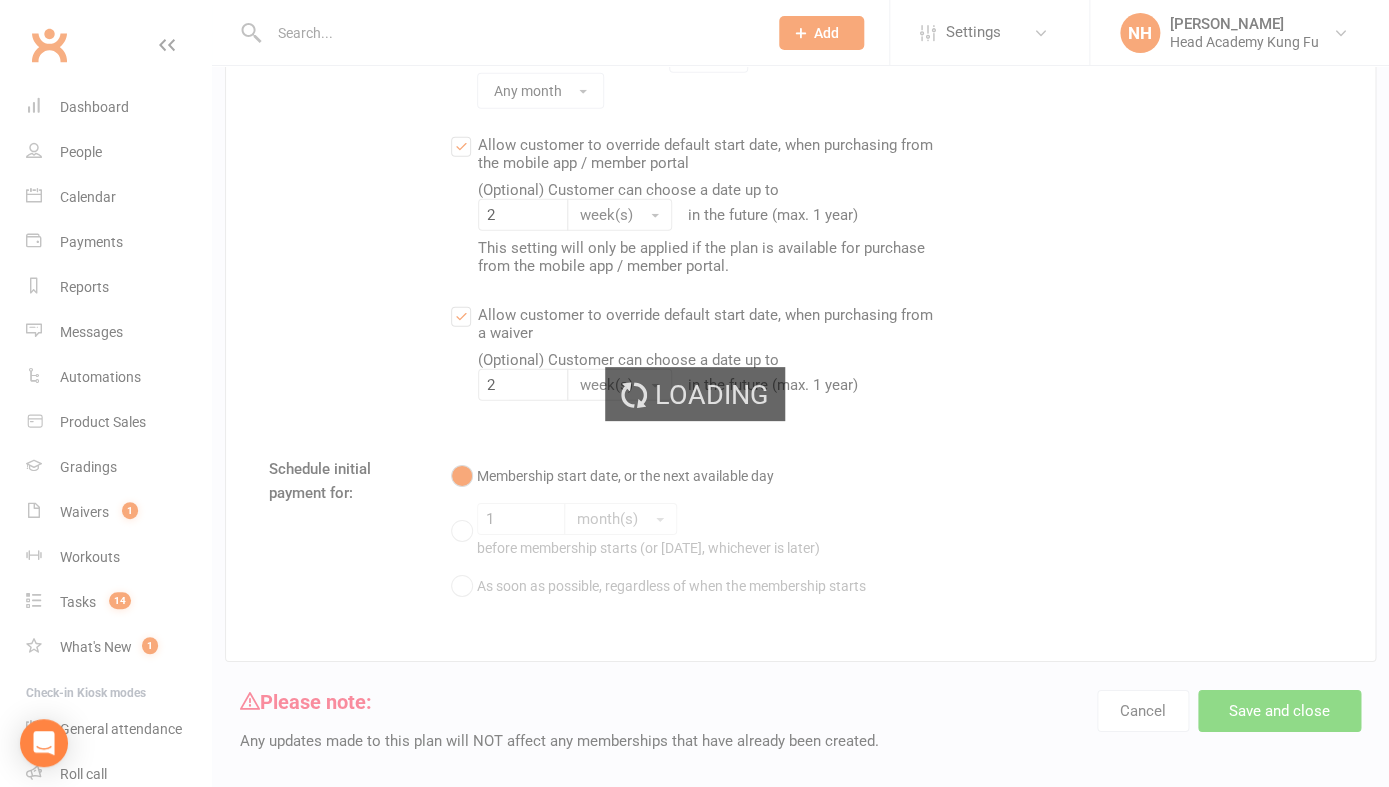 scroll, scrollTop: 0, scrollLeft: 0, axis: both 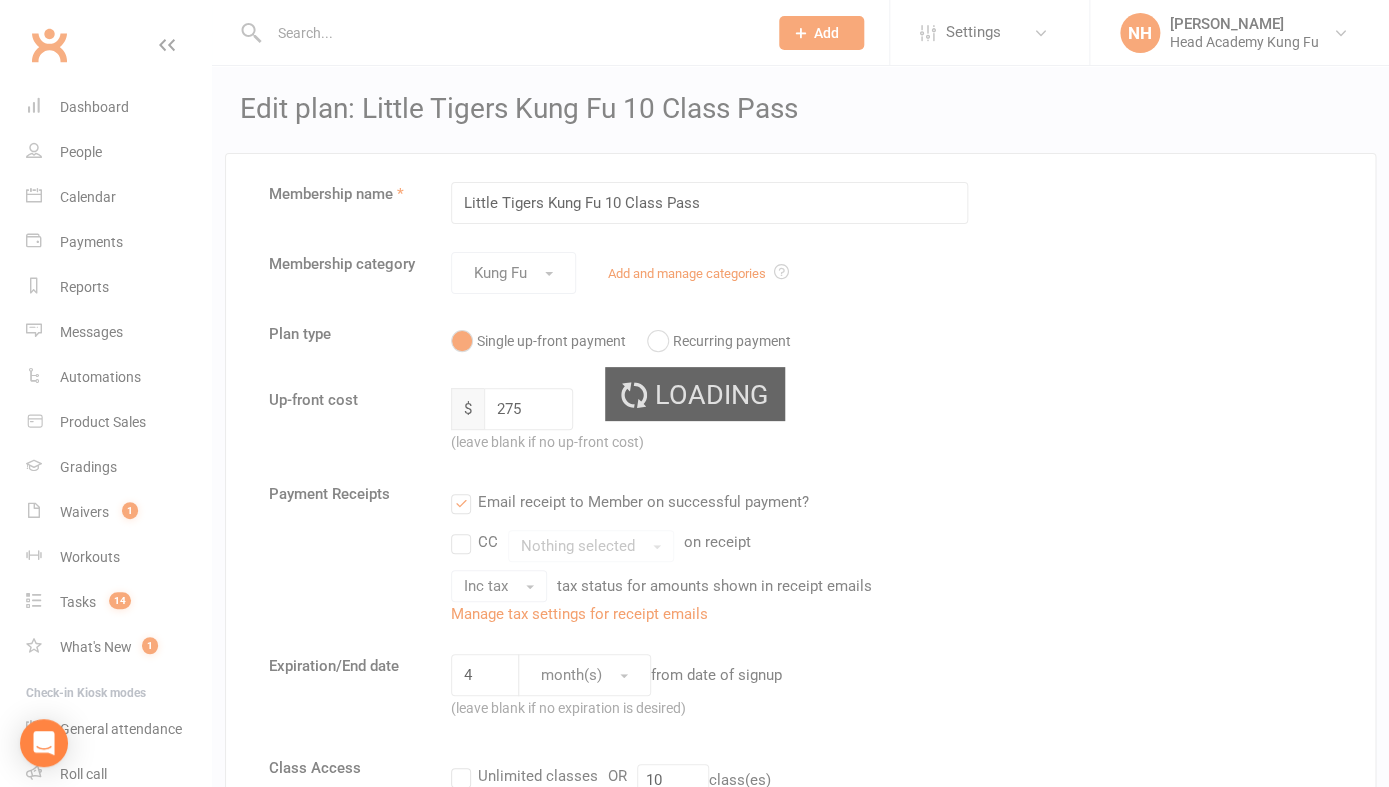 select on "100" 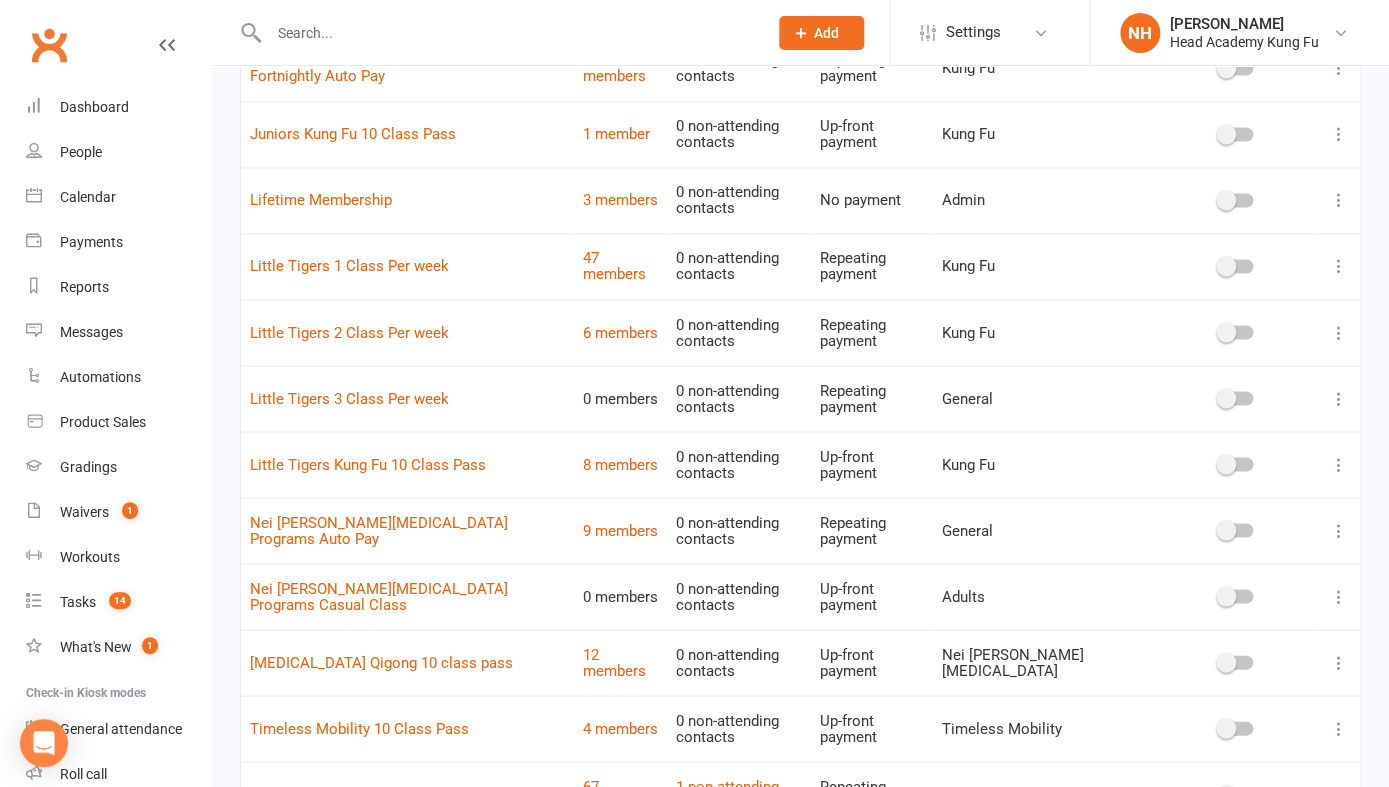 scroll, scrollTop: 1106, scrollLeft: 0, axis: vertical 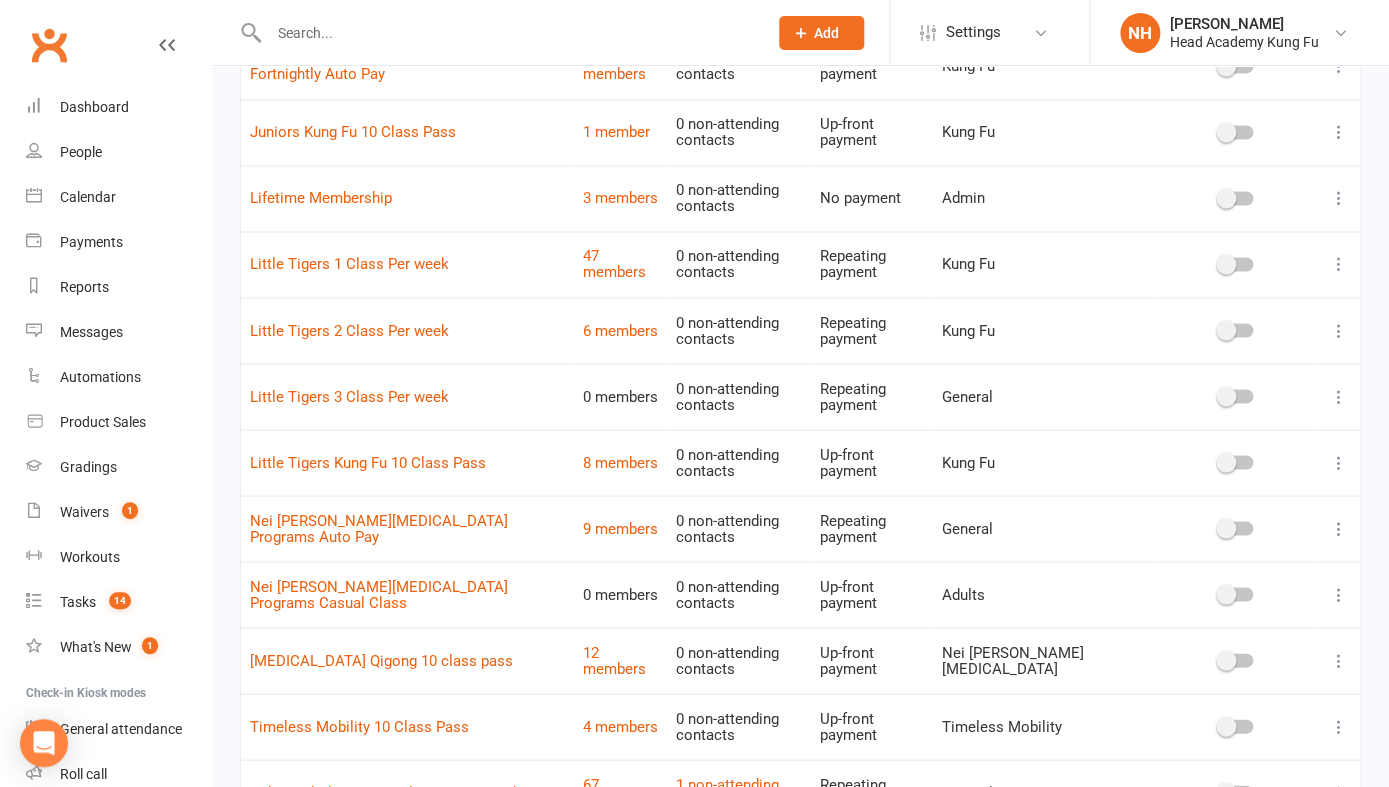 click at bounding box center [1339, 528] 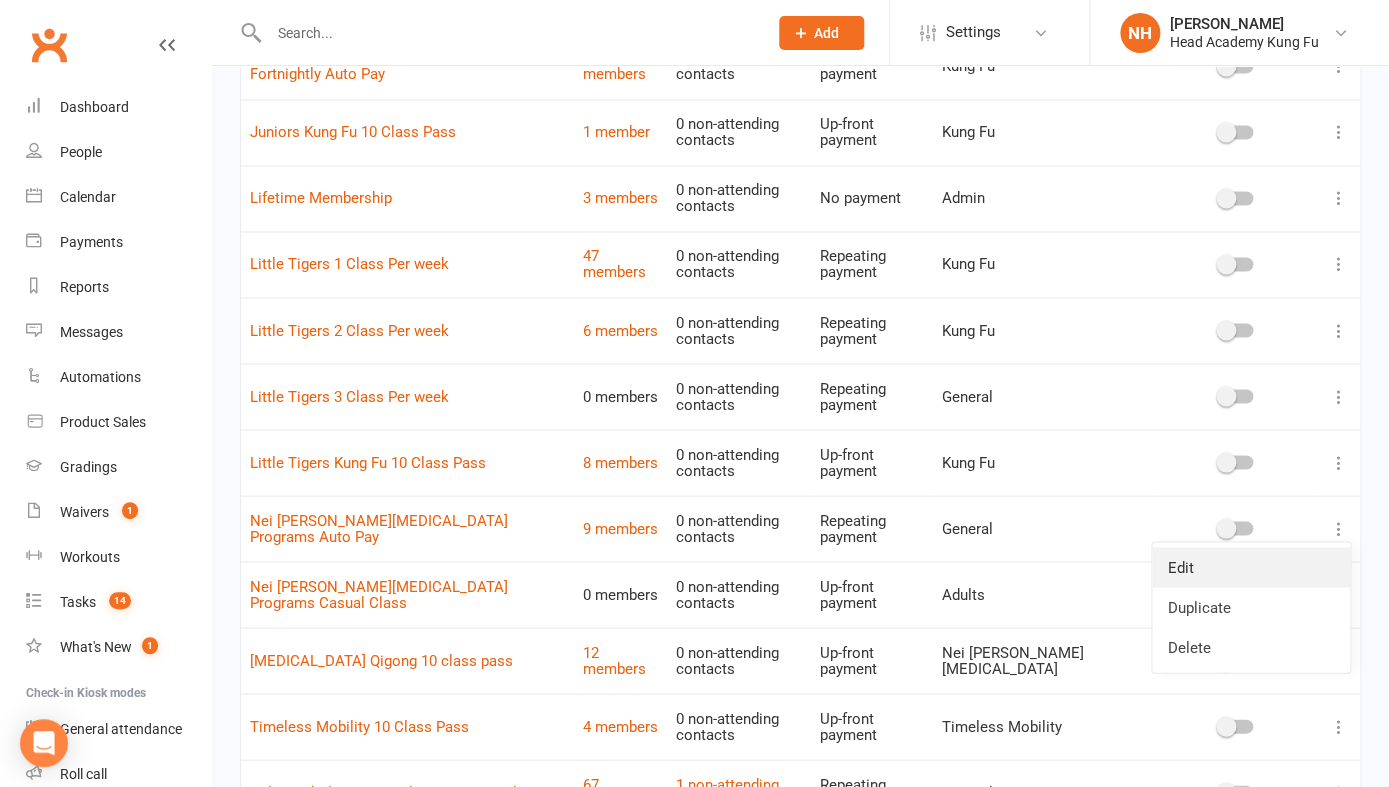 click on "Edit" at bounding box center (1251, 567) 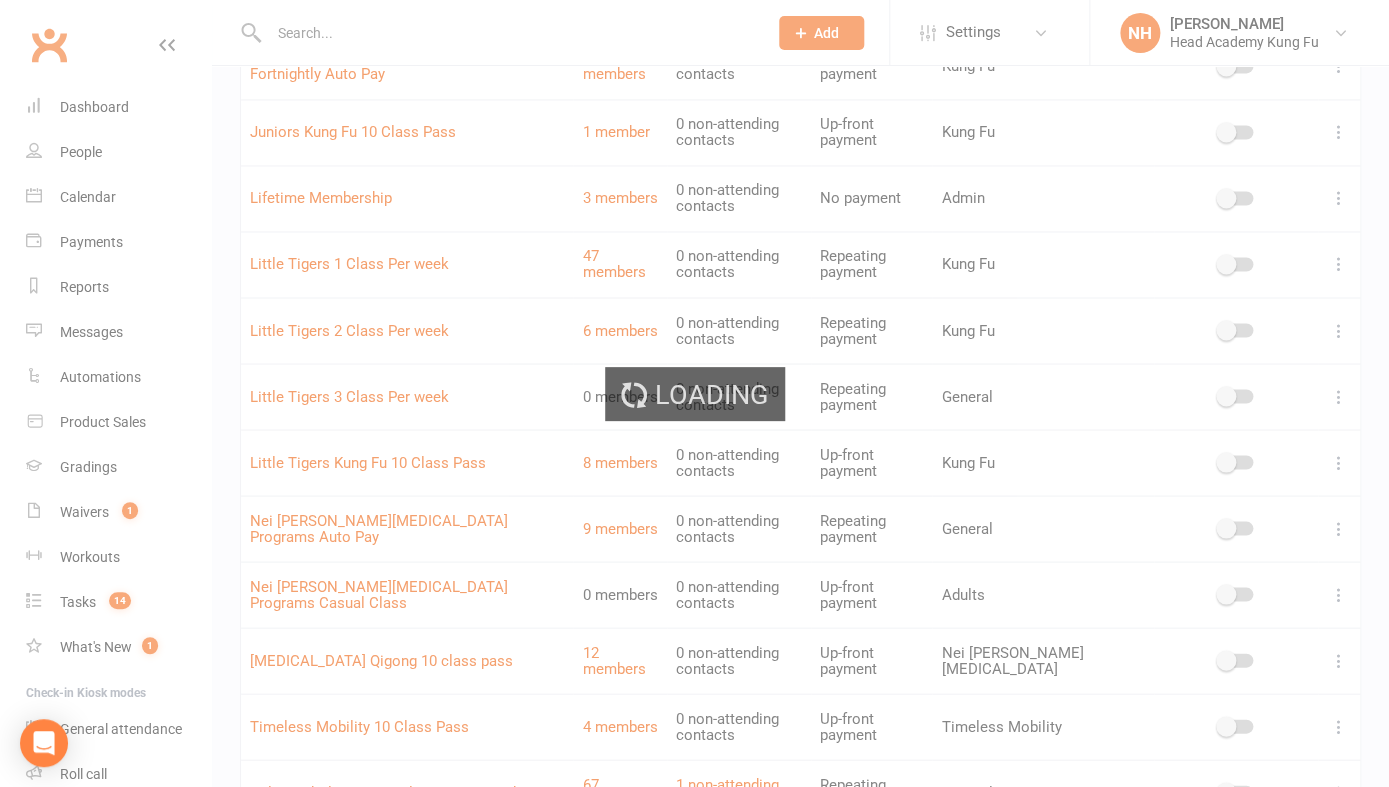 scroll, scrollTop: 0, scrollLeft: 0, axis: both 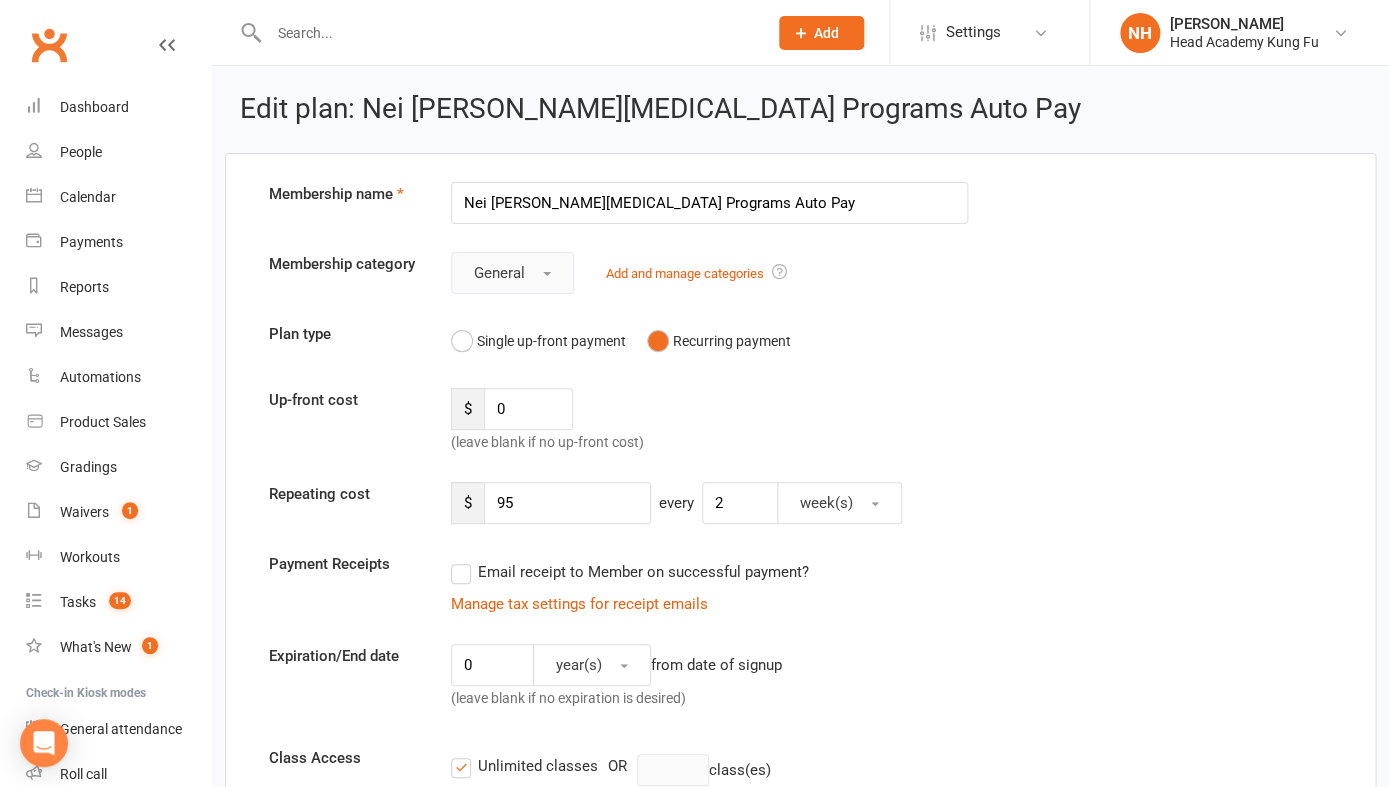 click on "General" at bounding box center (499, 273) 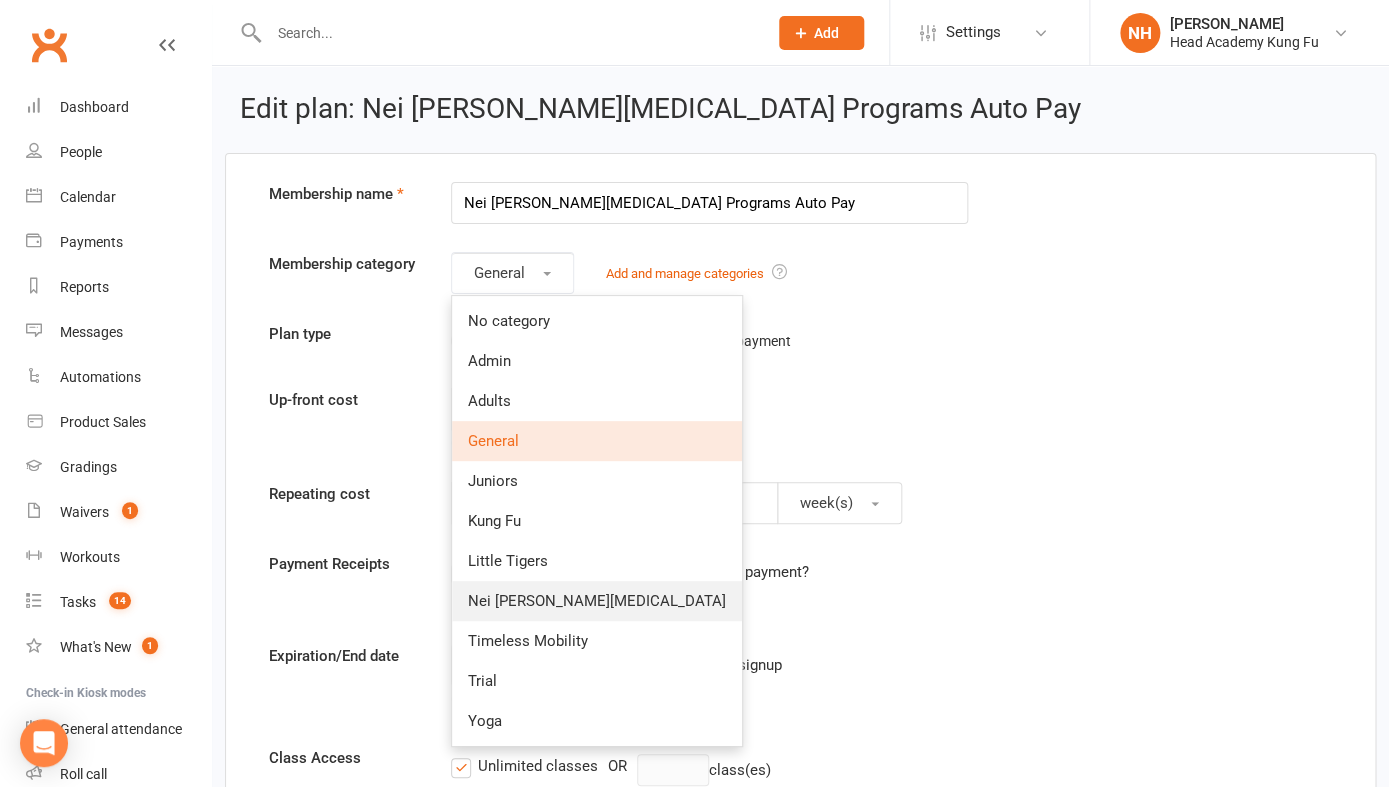 click on "Nei [PERSON_NAME][MEDICAL_DATA]" at bounding box center [597, 601] 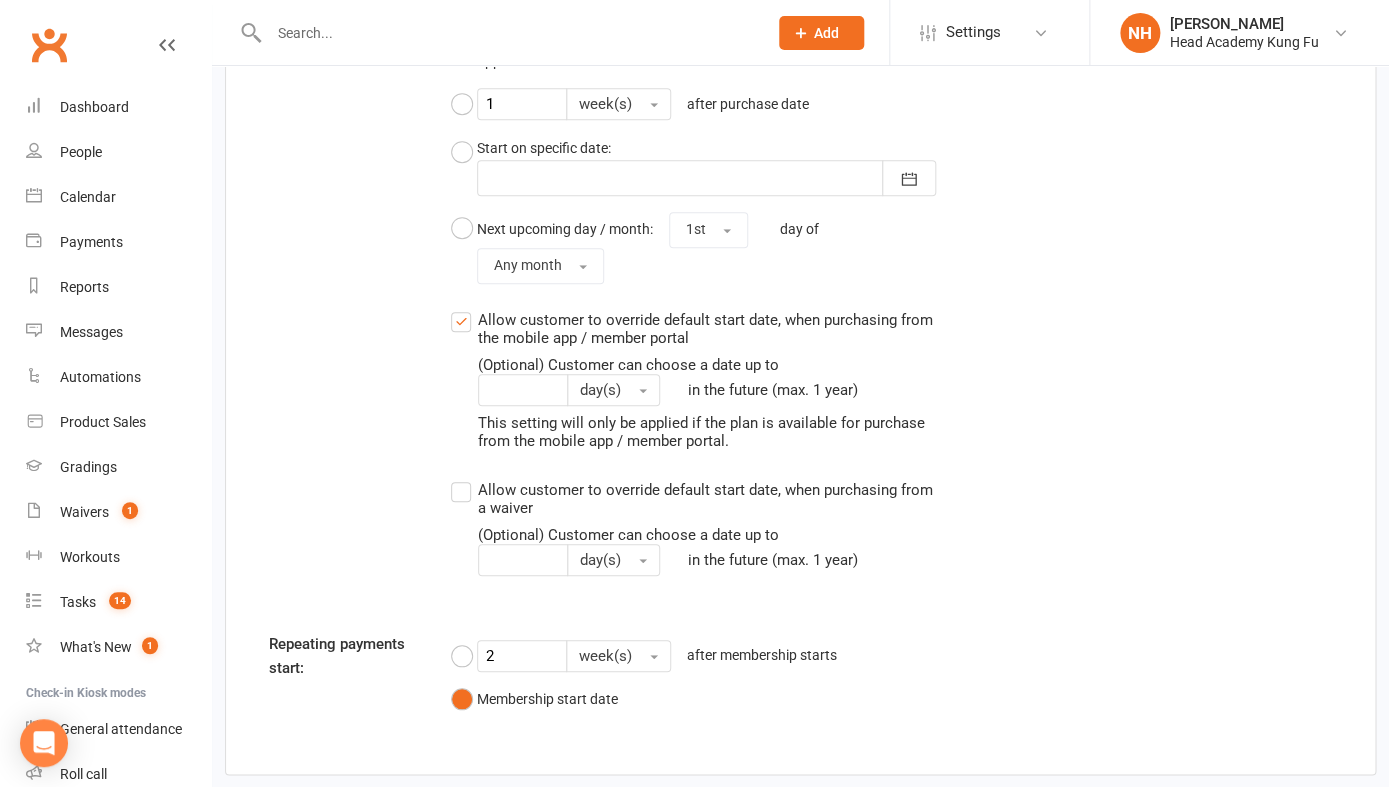 scroll, scrollTop: 3172, scrollLeft: 0, axis: vertical 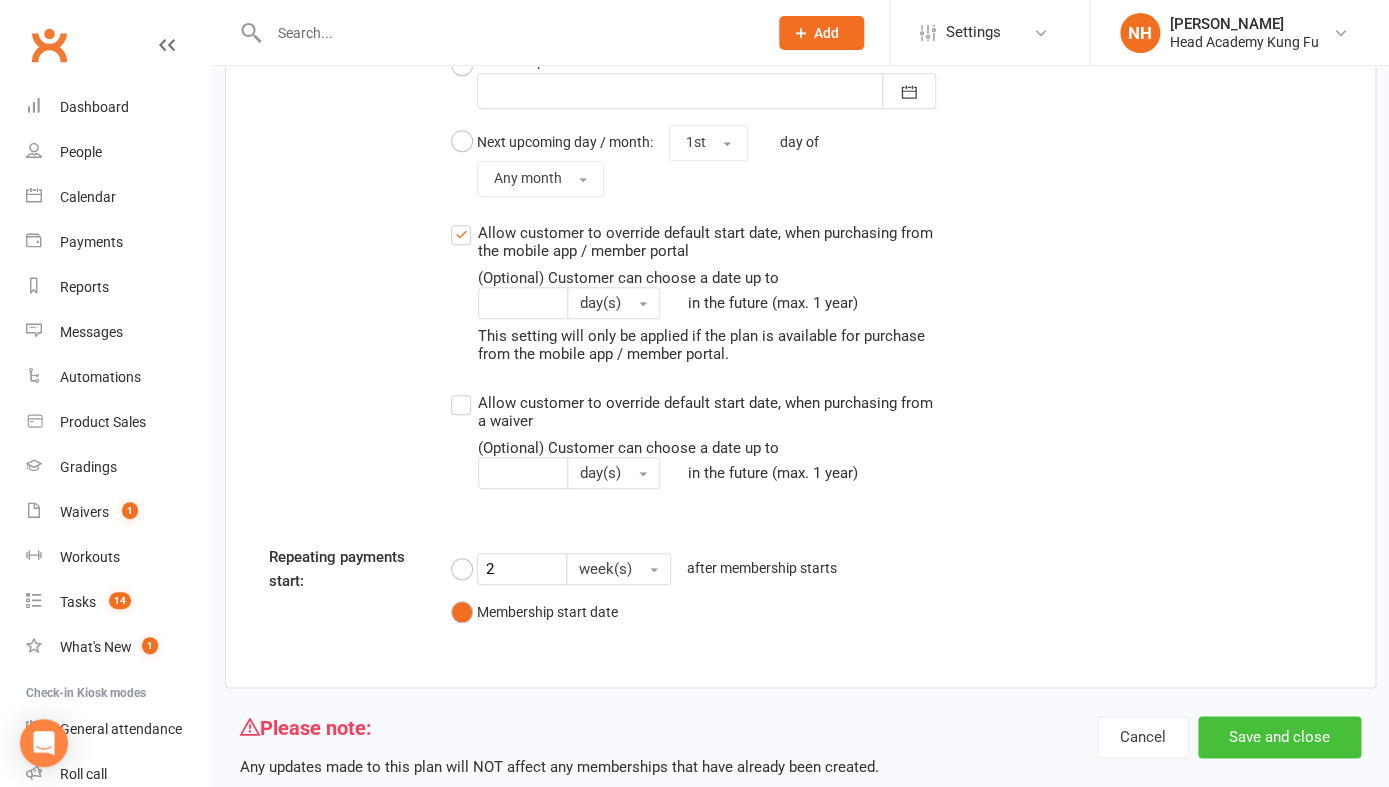 click on "Save and close" at bounding box center [1279, 737] 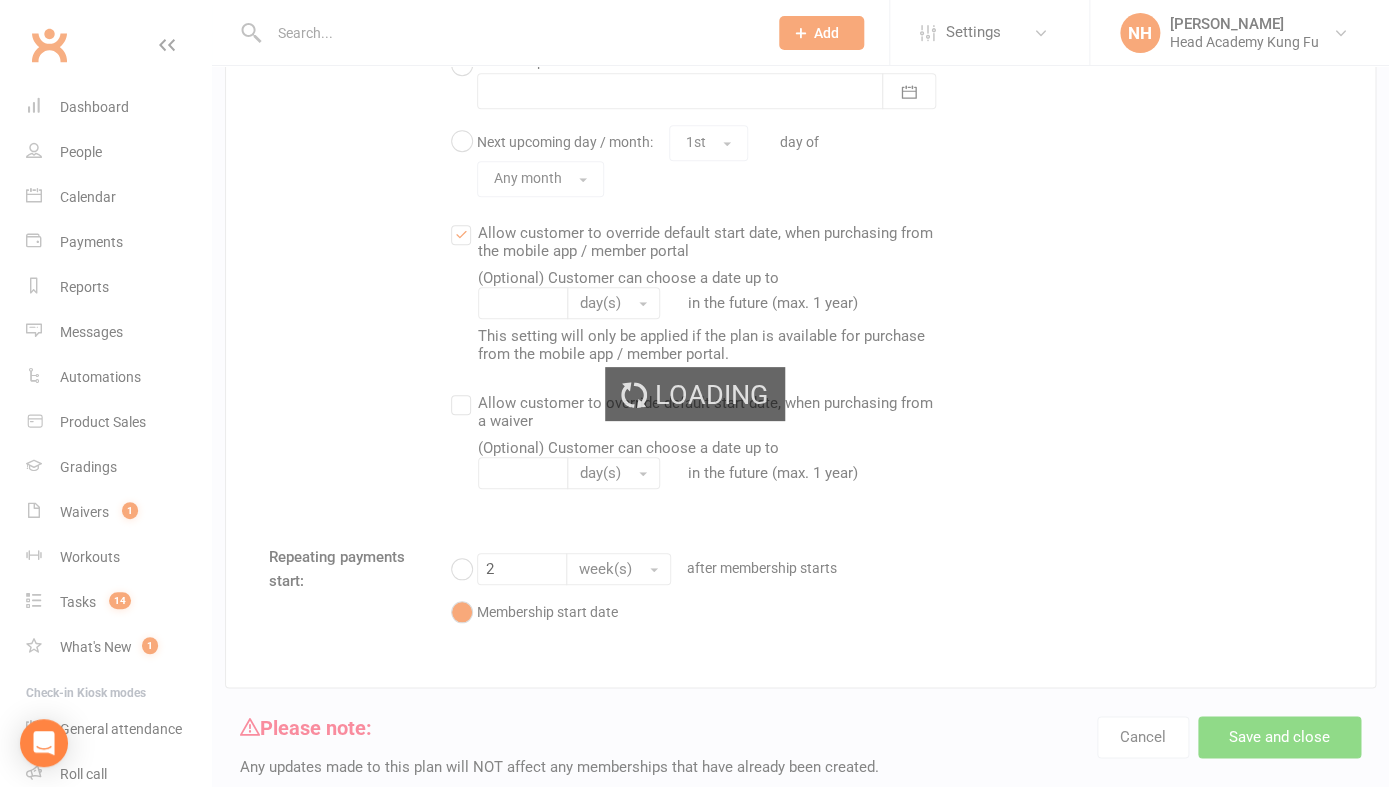 select on "100" 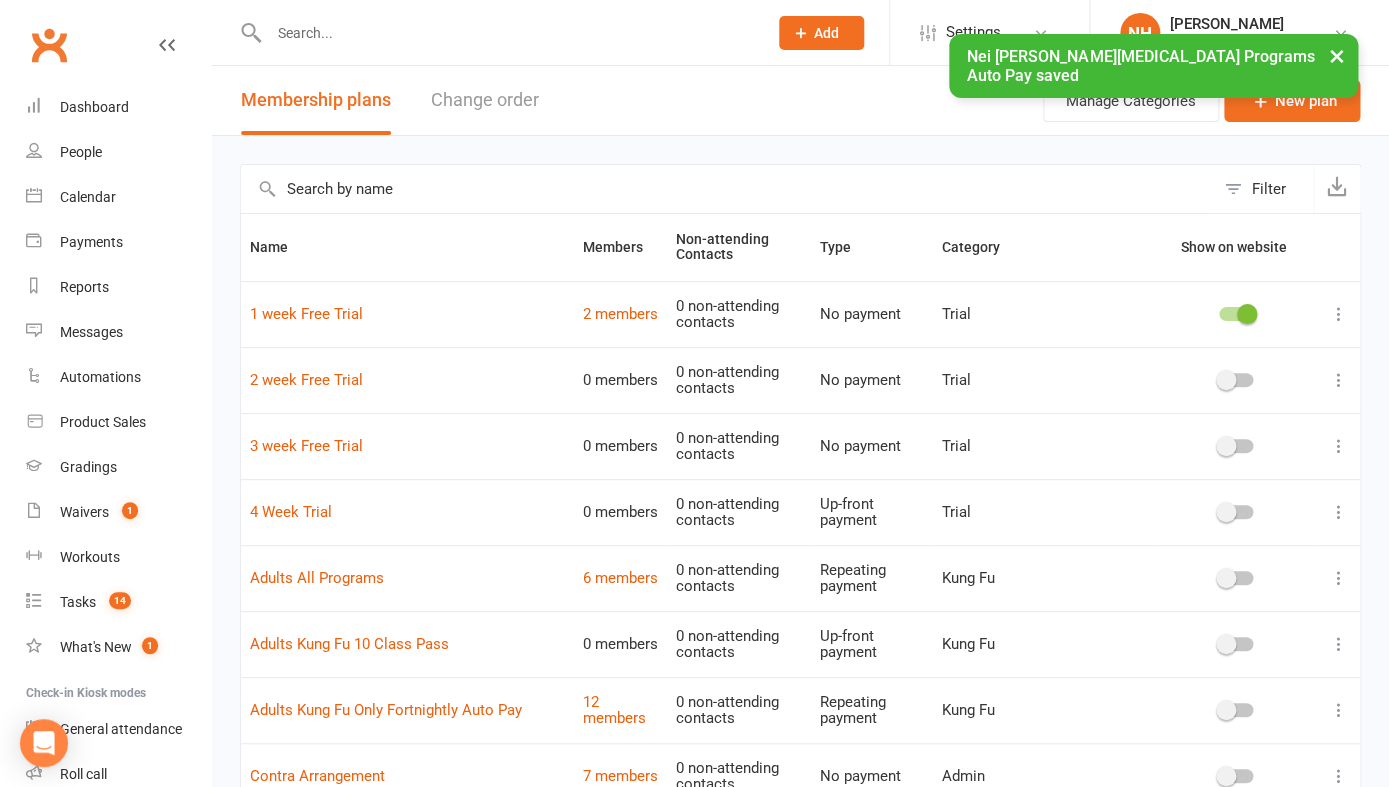 scroll, scrollTop: 1429, scrollLeft: 0, axis: vertical 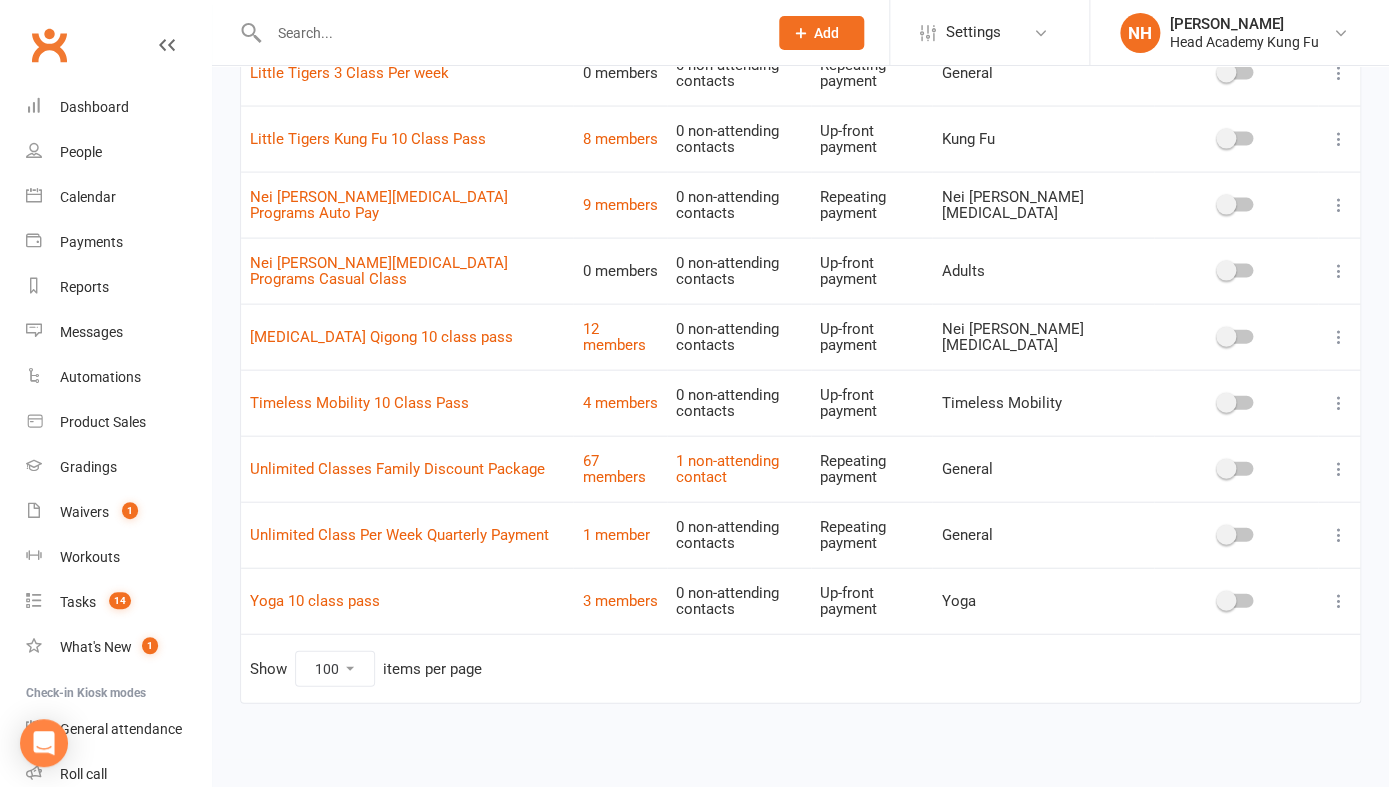 click at bounding box center (1339, 271) 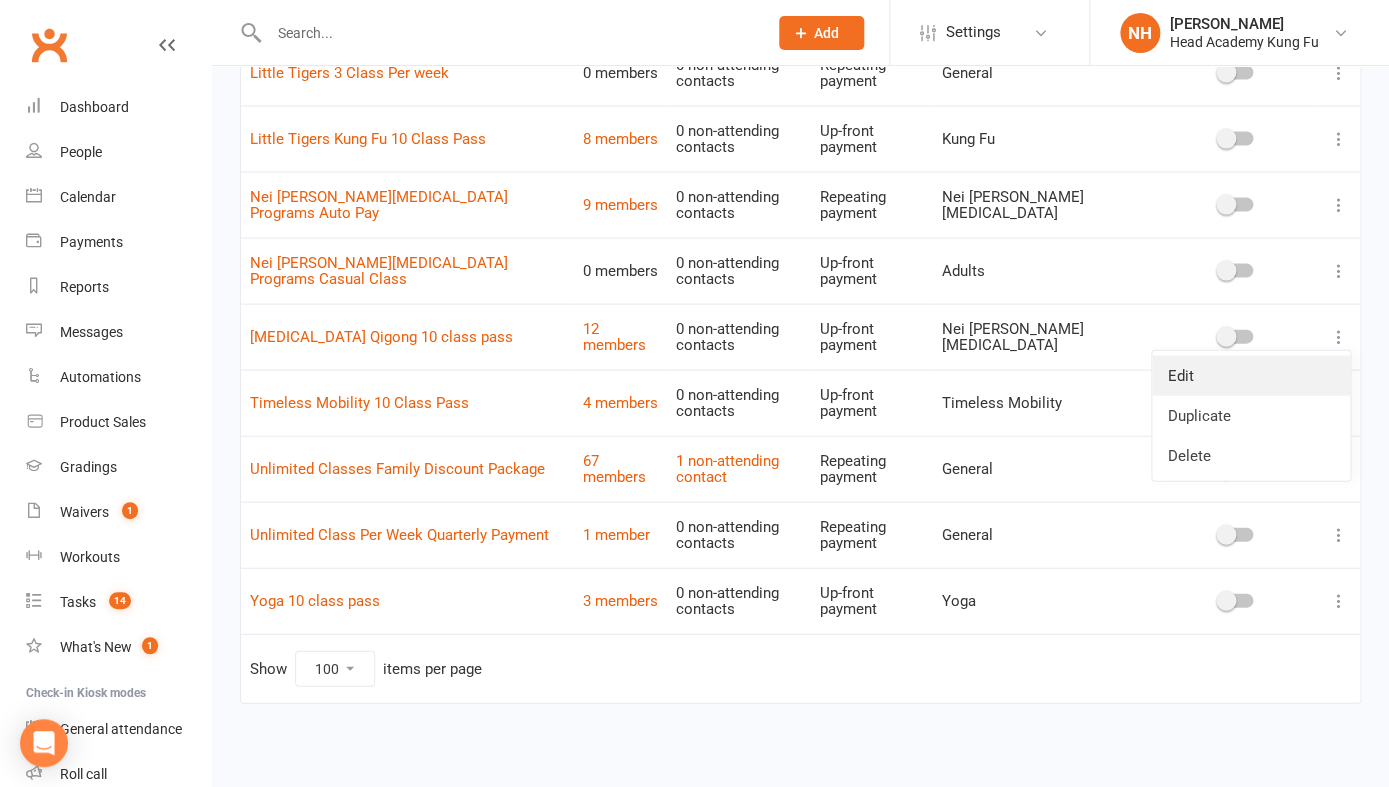 click on "Edit" at bounding box center [1251, 376] 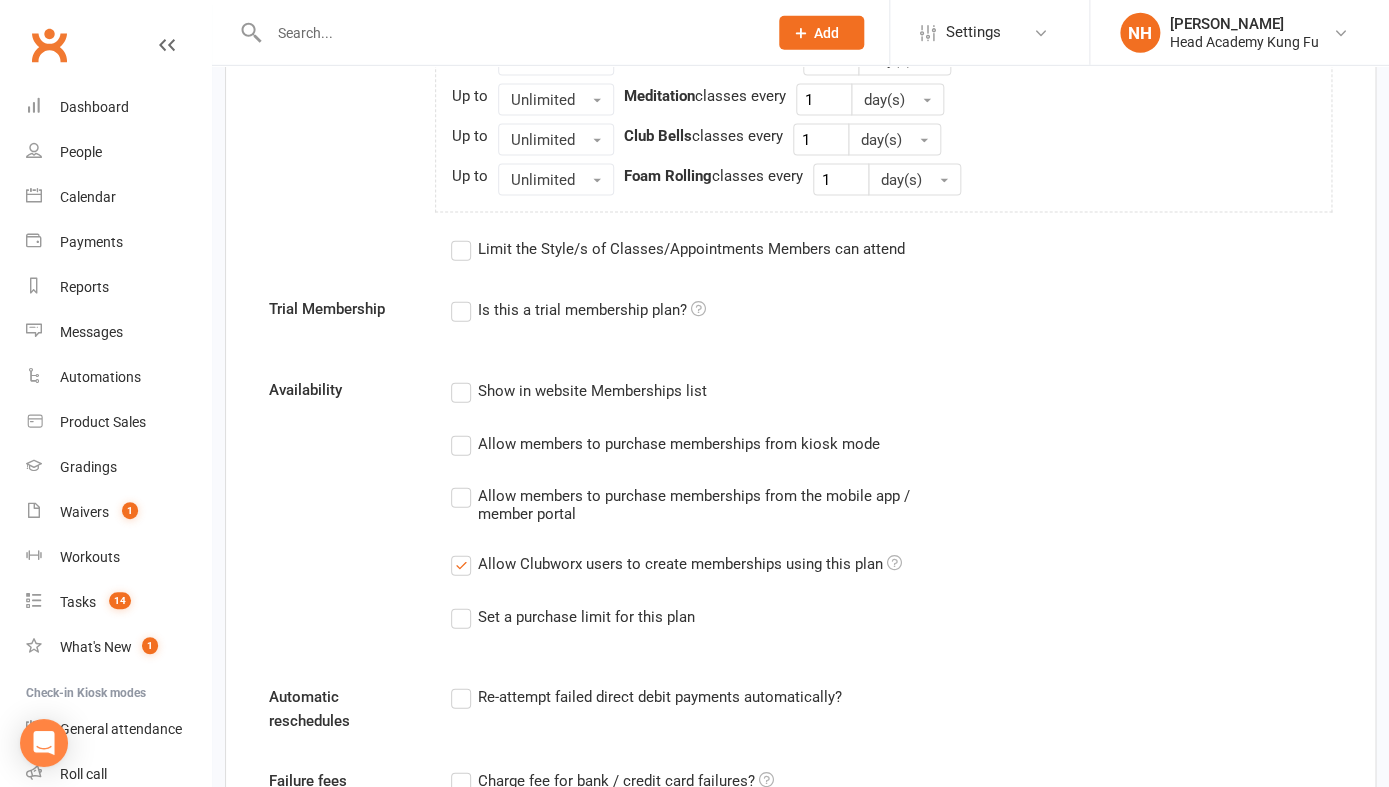 scroll, scrollTop: 1498, scrollLeft: 0, axis: vertical 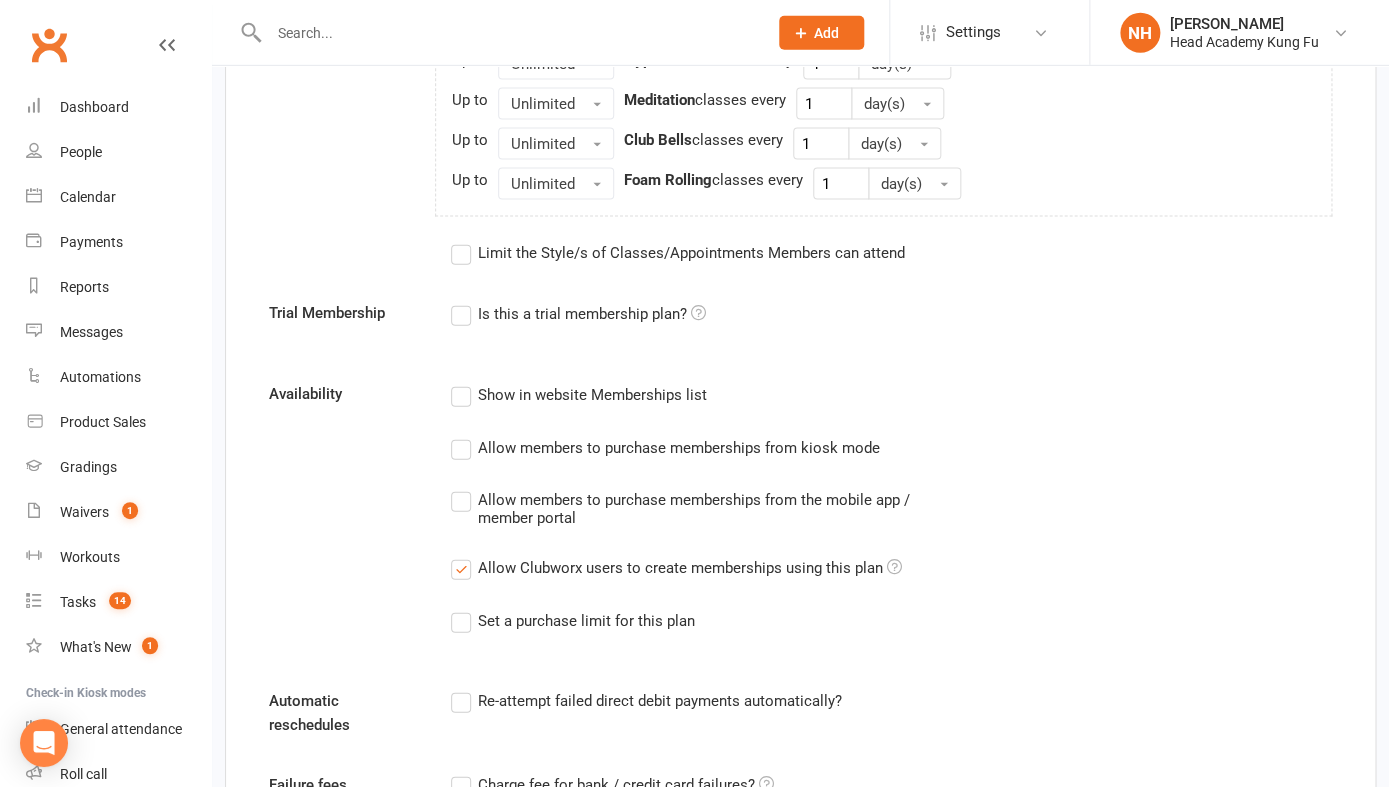 click on "Limit the Style/s of Classes/Appointments Members can attend" at bounding box center [678, 253] 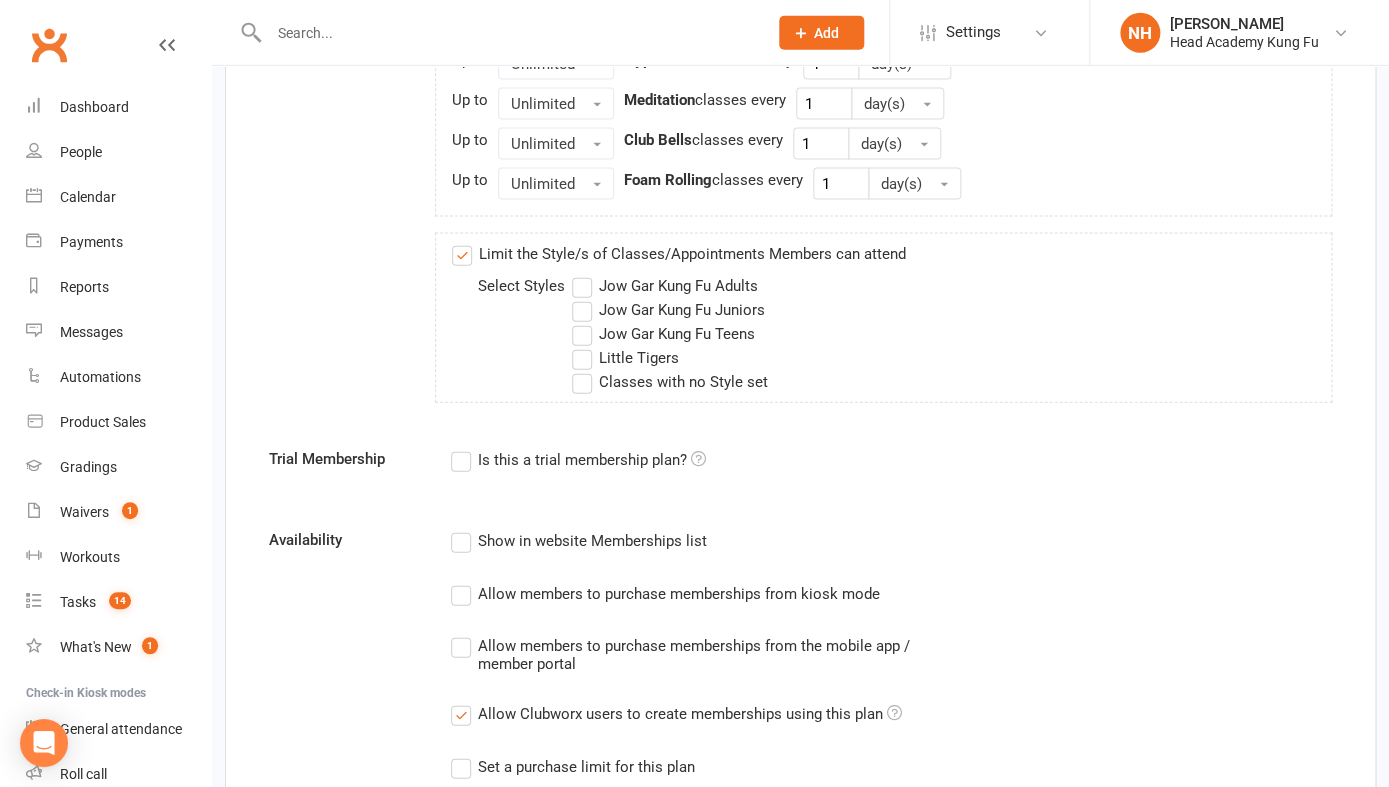 click on "Limit the Style/s of Classes/Appointments Members can attend" at bounding box center (679, 254) 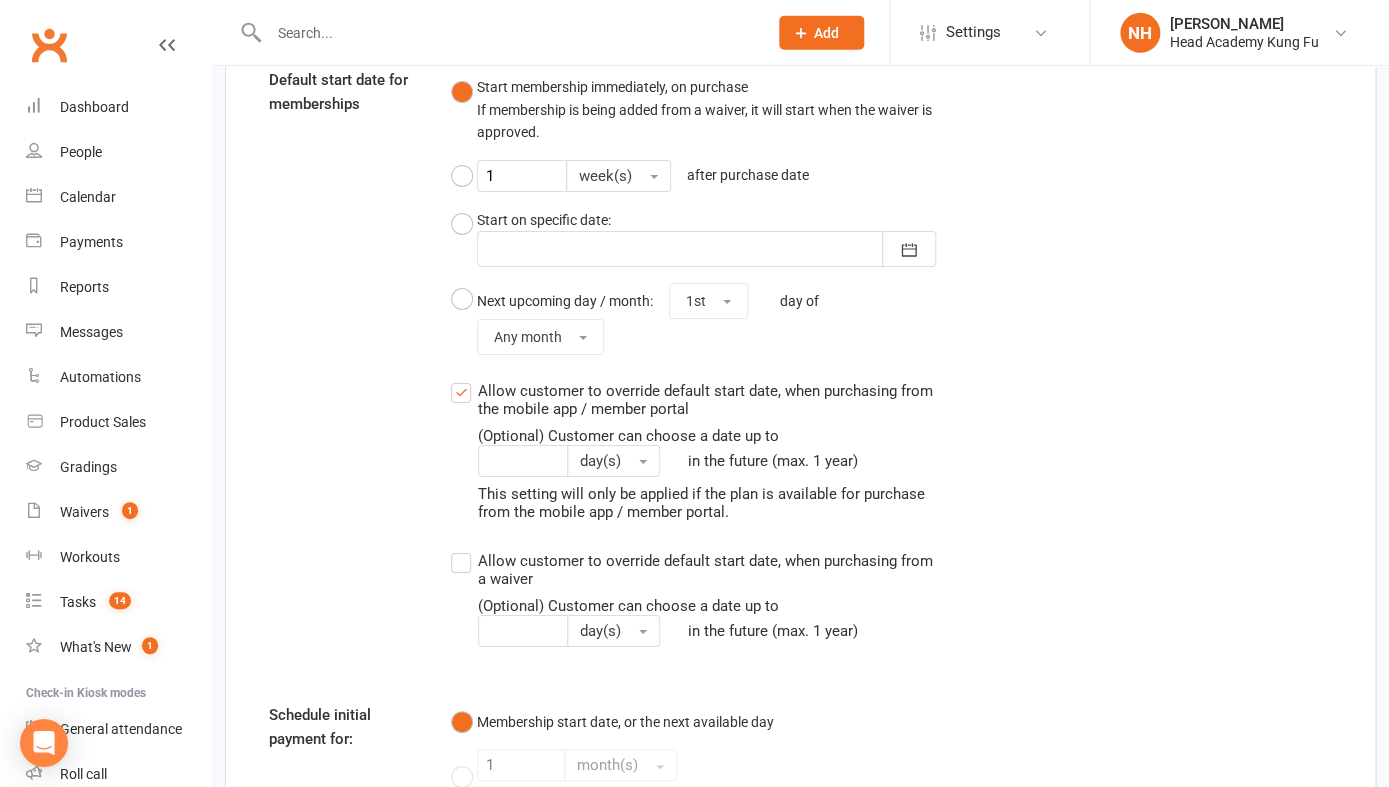 scroll, scrollTop: 2635, scrollLeft: 0, axis: vertical 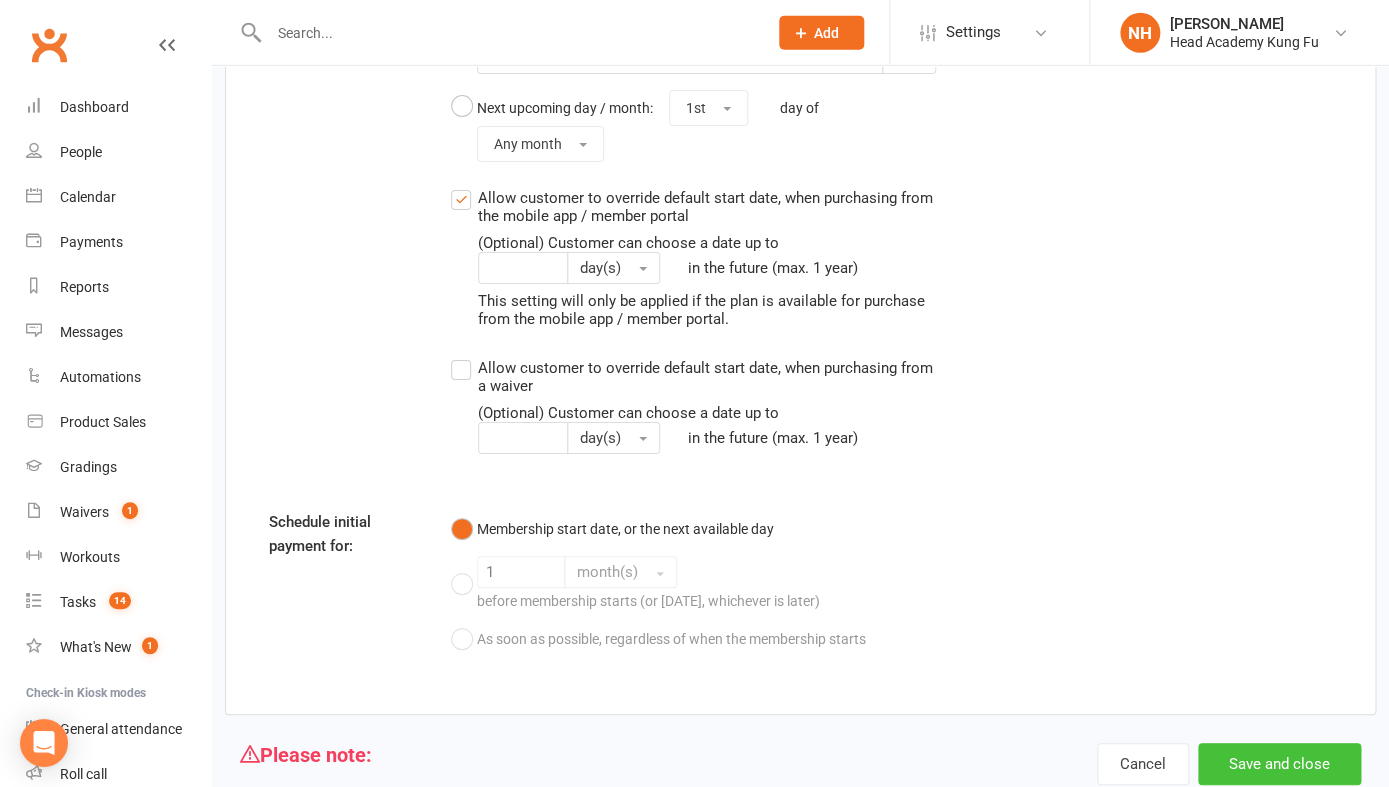 click on "Save and close" at bounding box center (1279, 764) 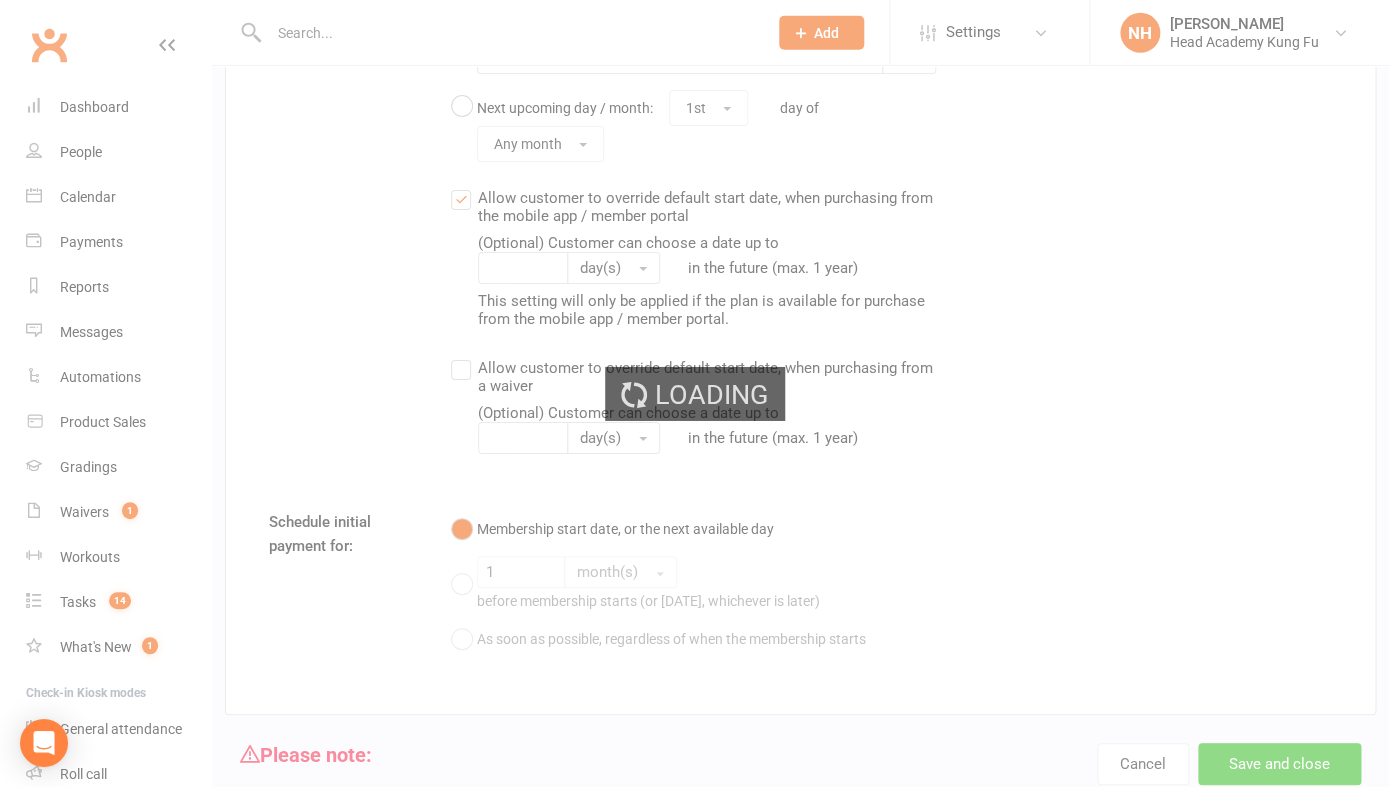 scroll, scrollTop: 0, scrollLeft: 0, axis: both 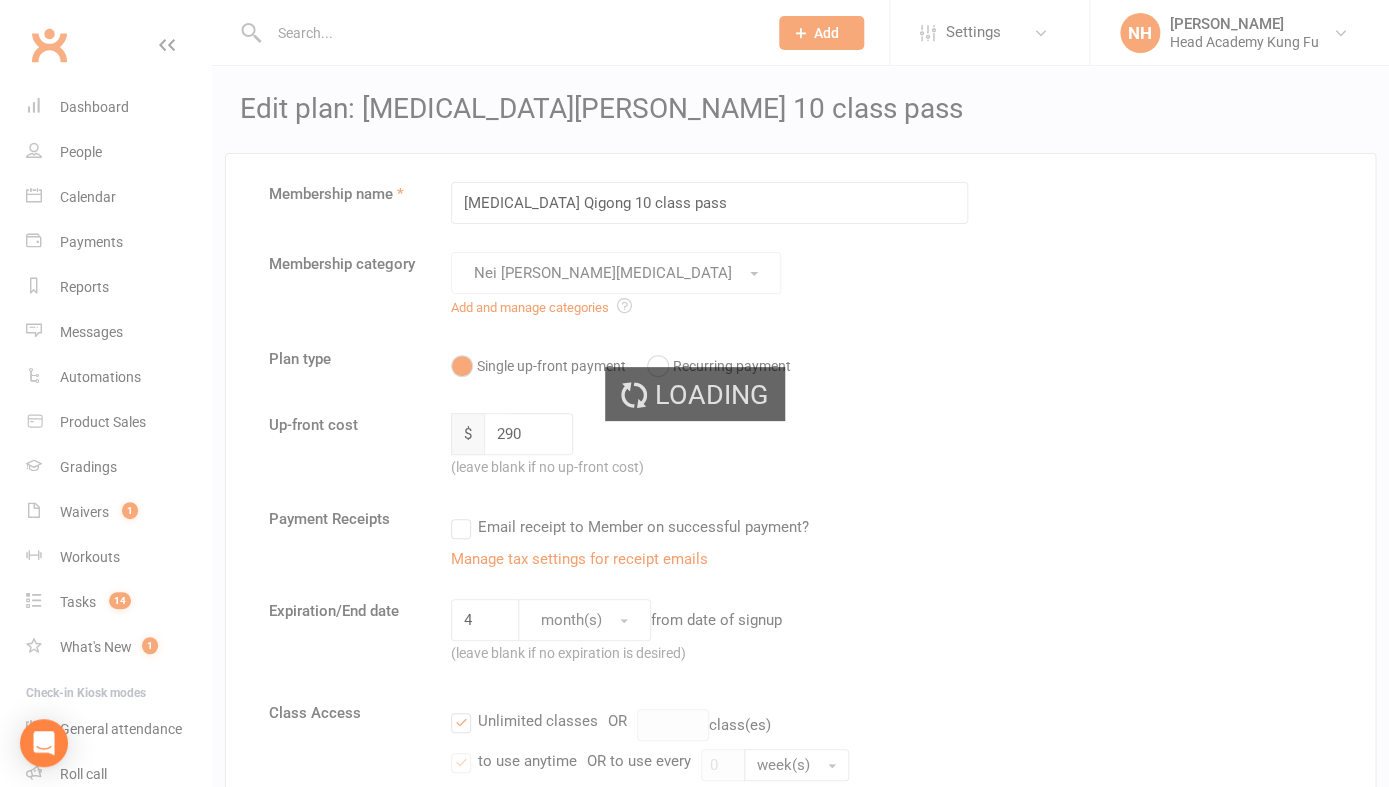 select on "100" 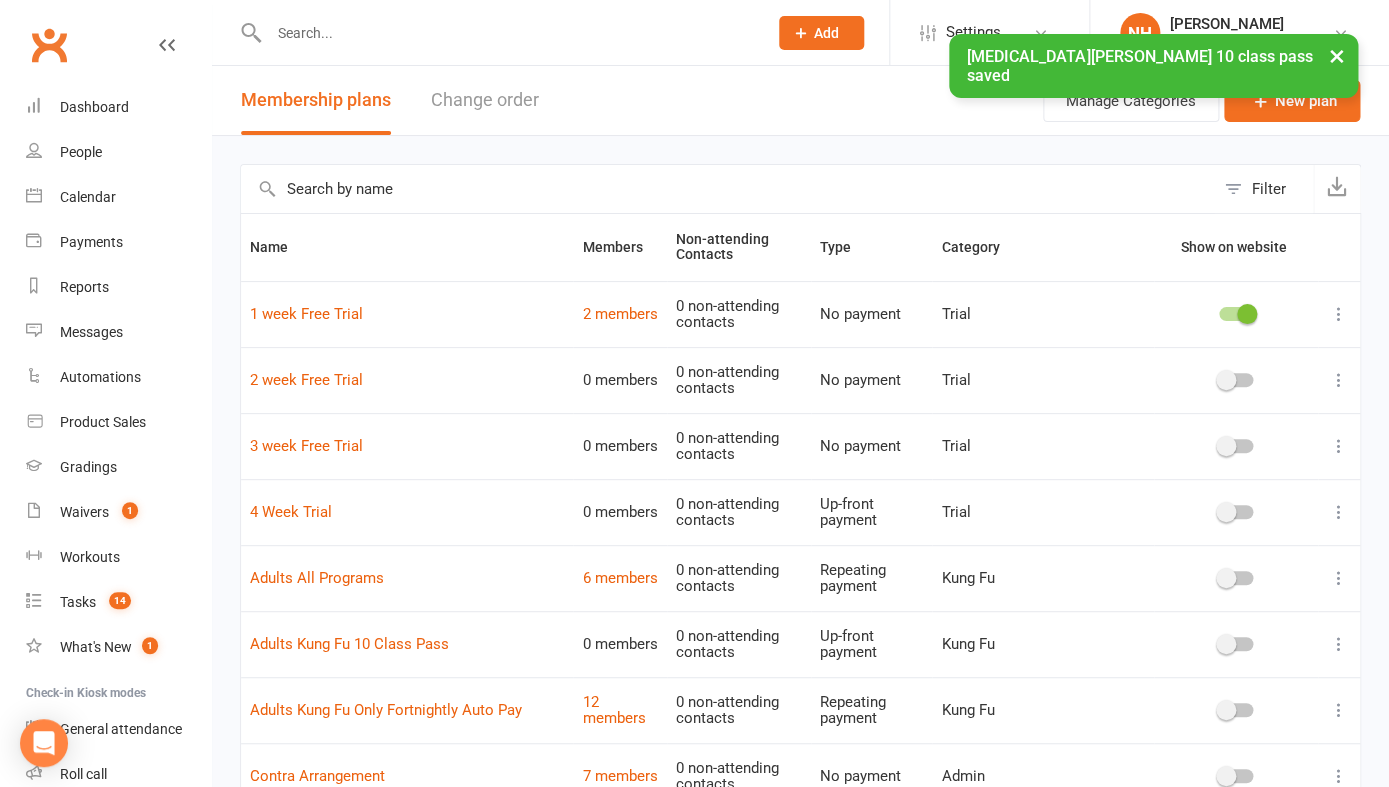 scroll, scrollTop: 1429, scrollLeft: 0, axis: vertical 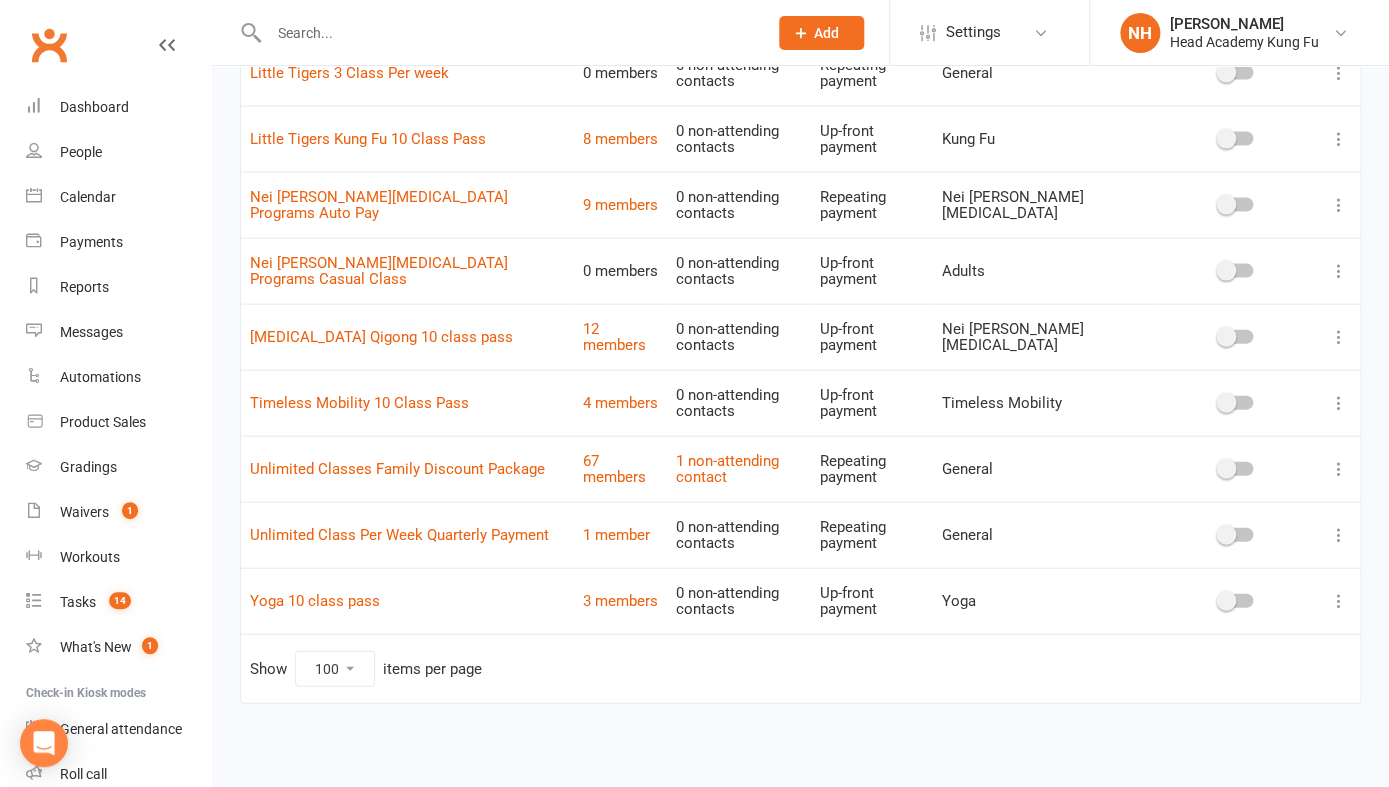 click at bounding box center [1339, 403] 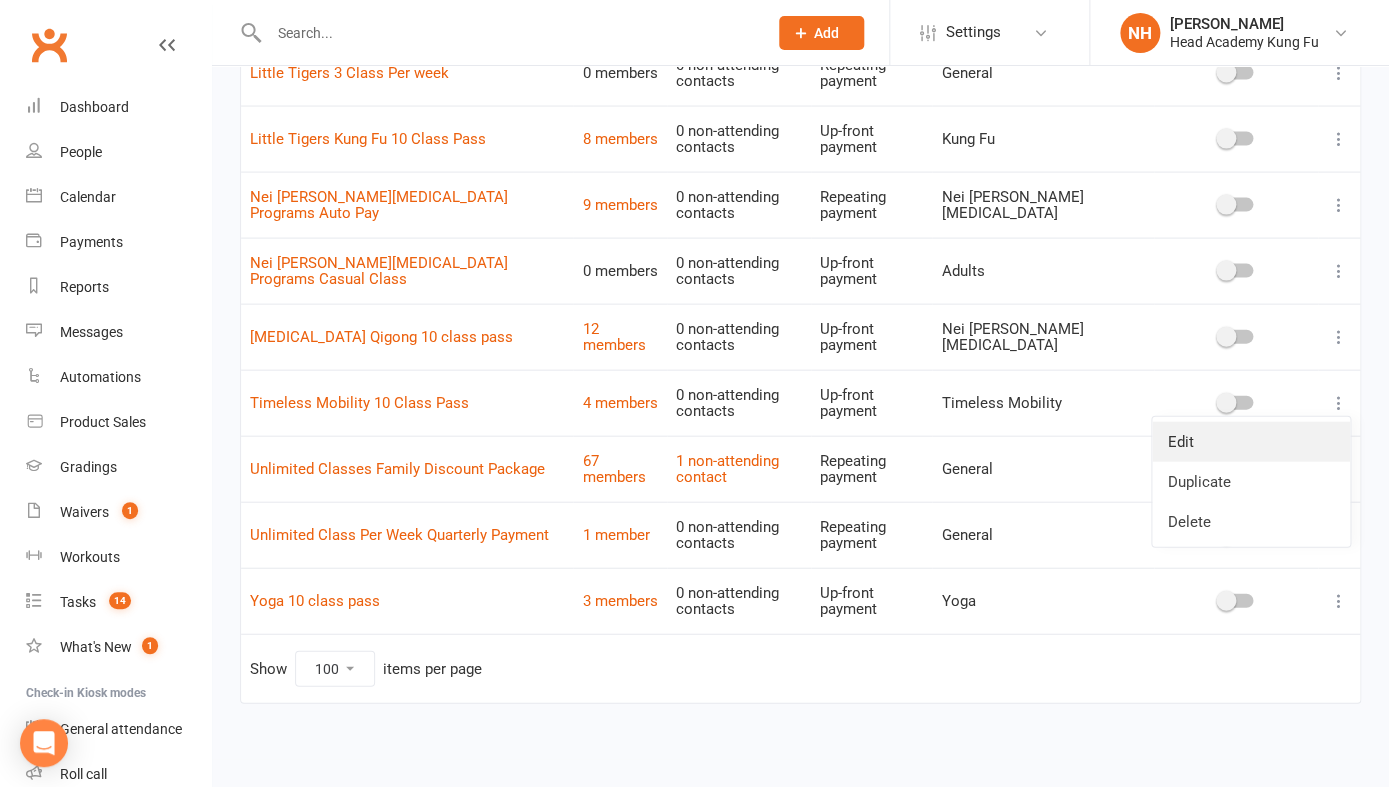 click on "Edit" at bounding box center [1251, 442] 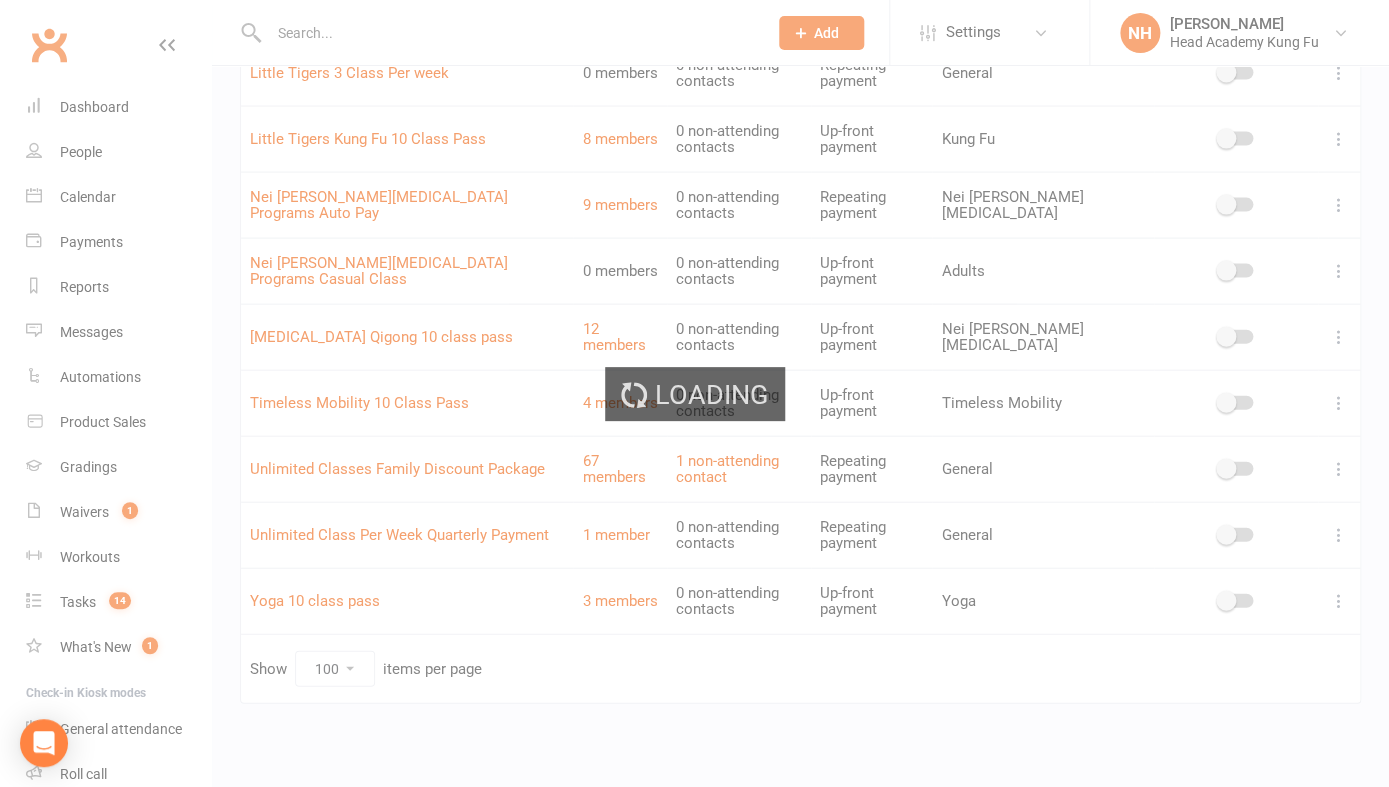 scroll, scrollTop: 0, scrollLeft: 0, axis: both 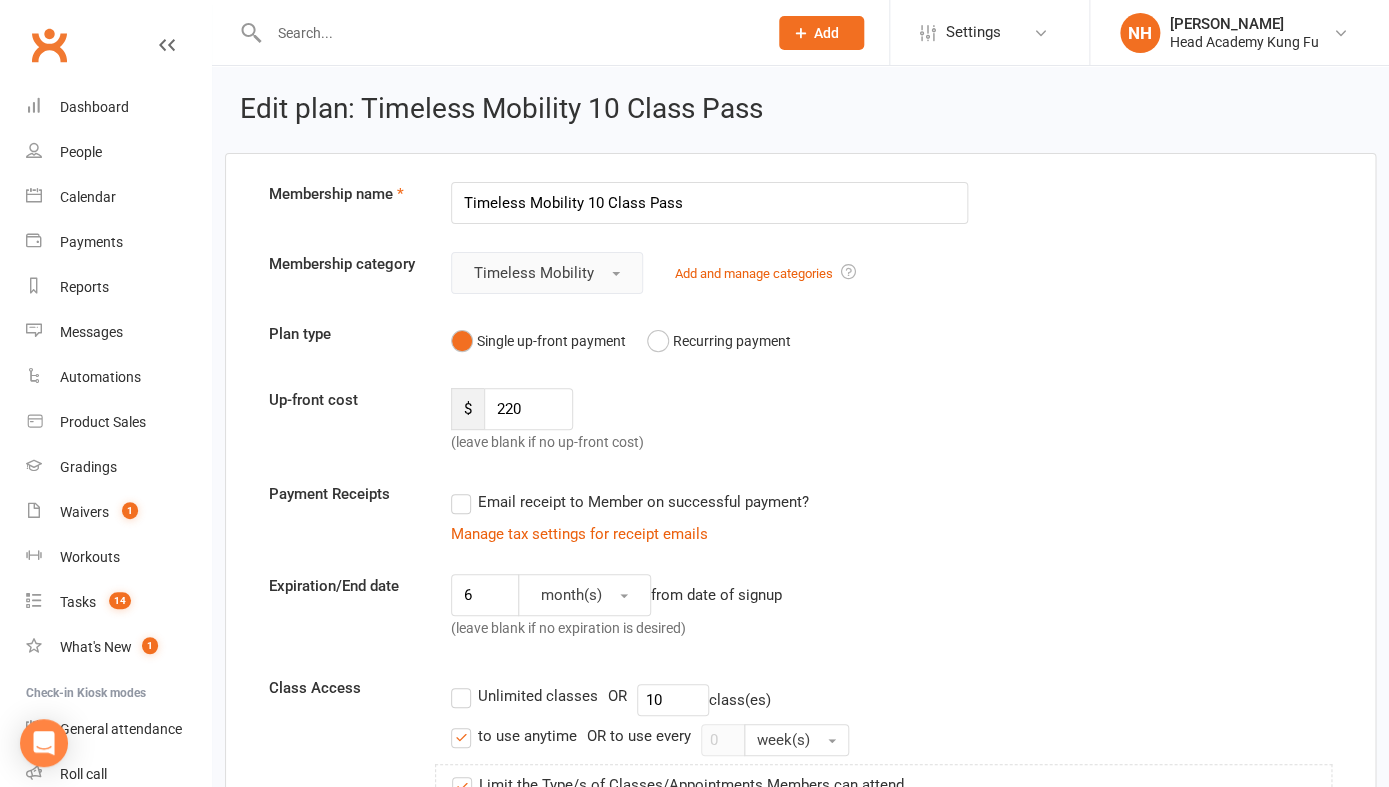 click on "Timeless Mobility" at bounding box center (547, 273) 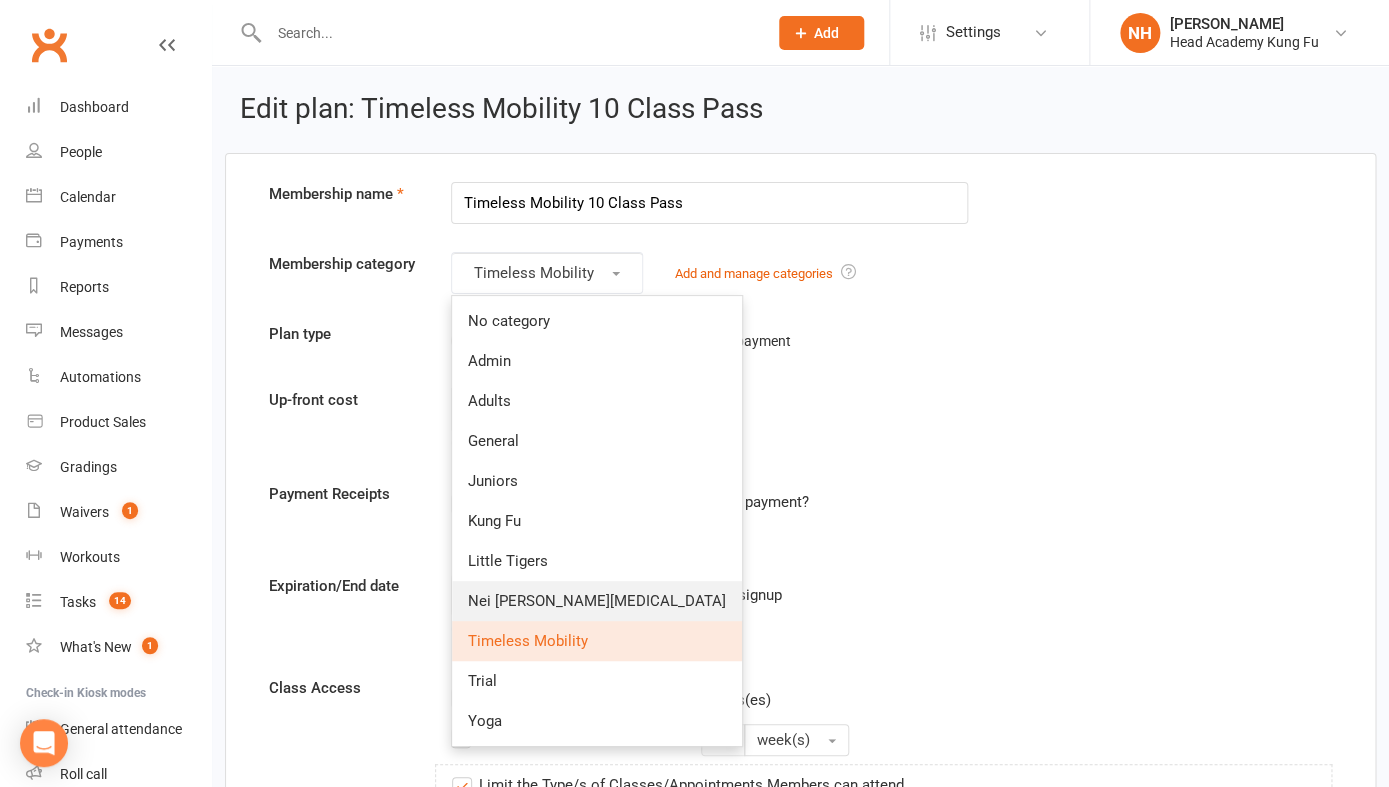 click on "Nei [PERSON_NAME][MEDICAL_DATA]" at bounding box center (597, 601) 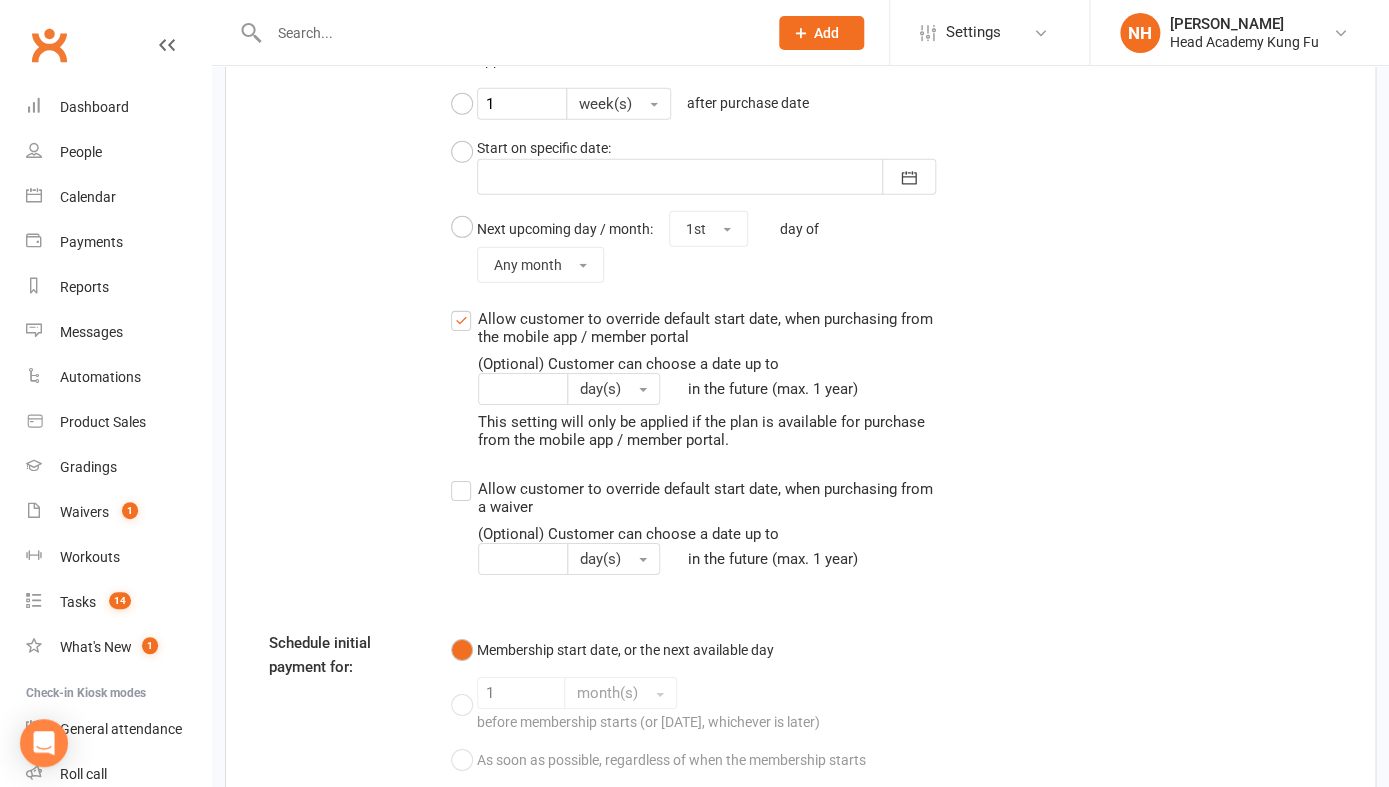 scroll, scrollTop: 2267, scrollLeft: 0, axis: vertical 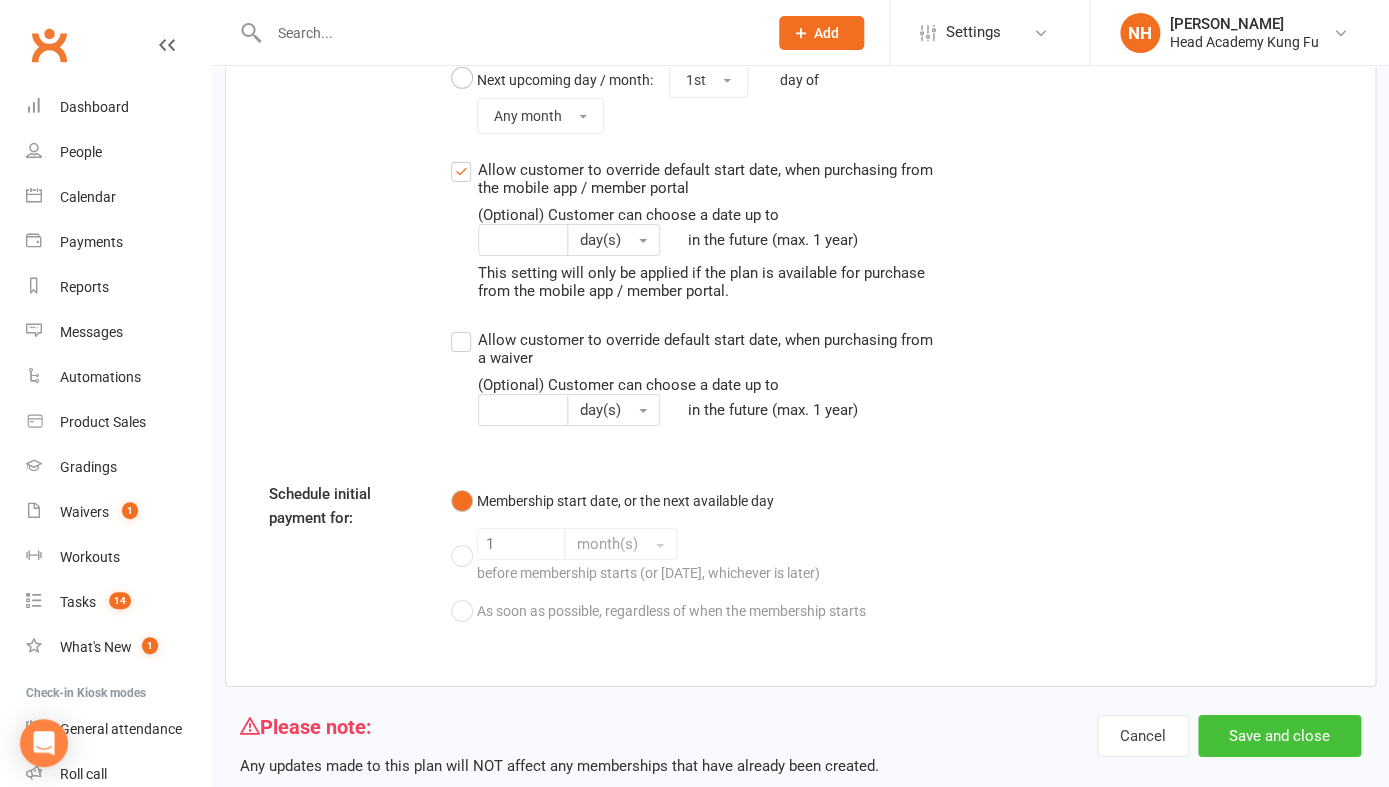 click on "Save and close" at bounding box center (1279, 736) 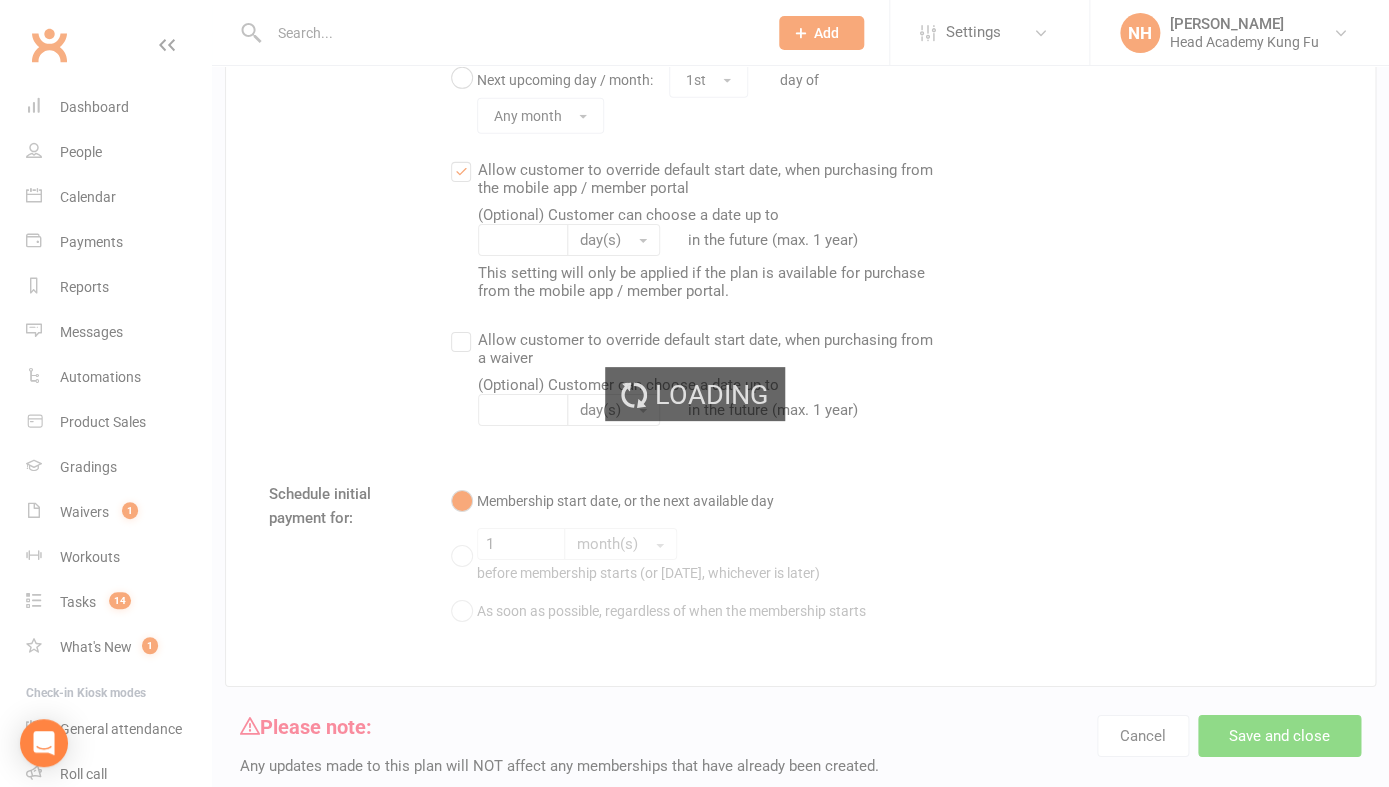 scroll, scrollTop: 0, scrollLeft: 0, axis: both 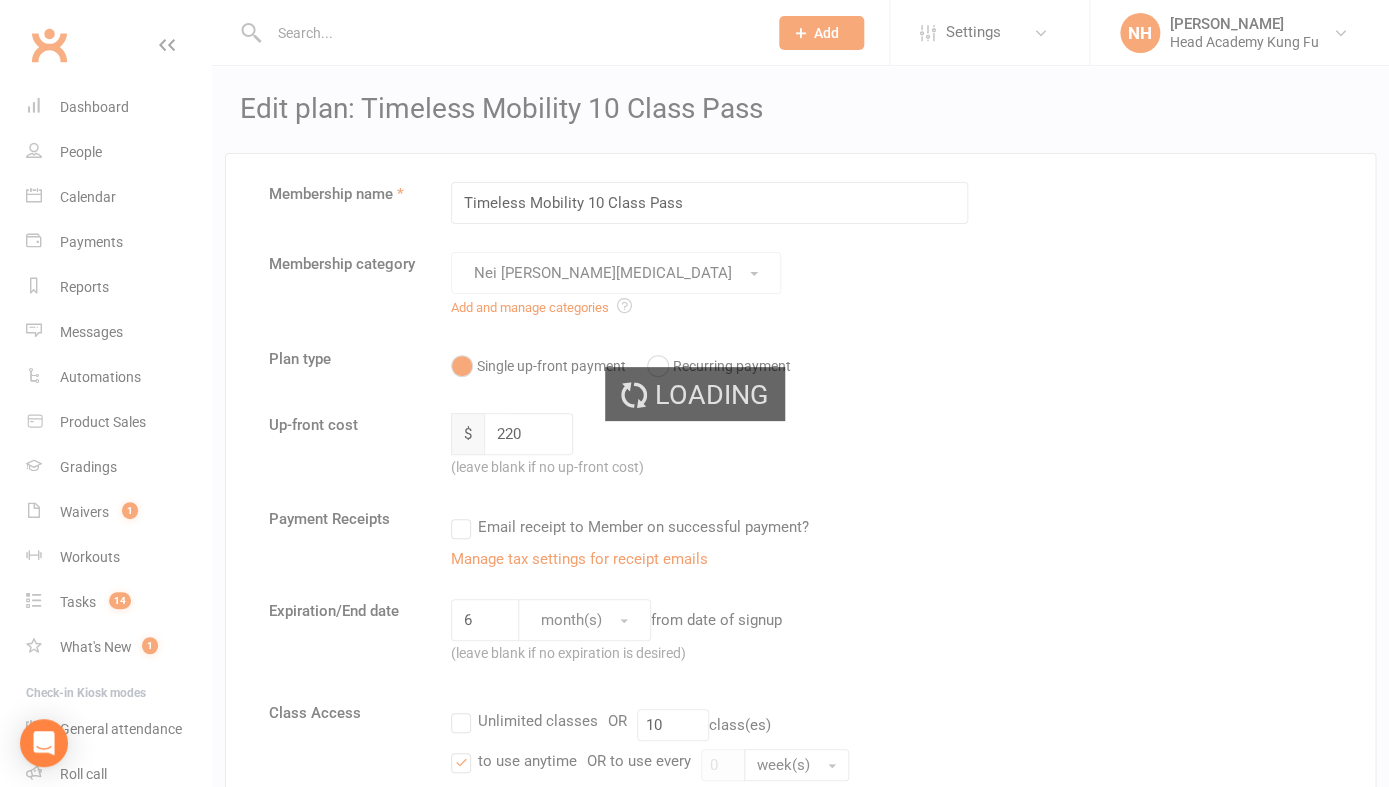 select on "100" 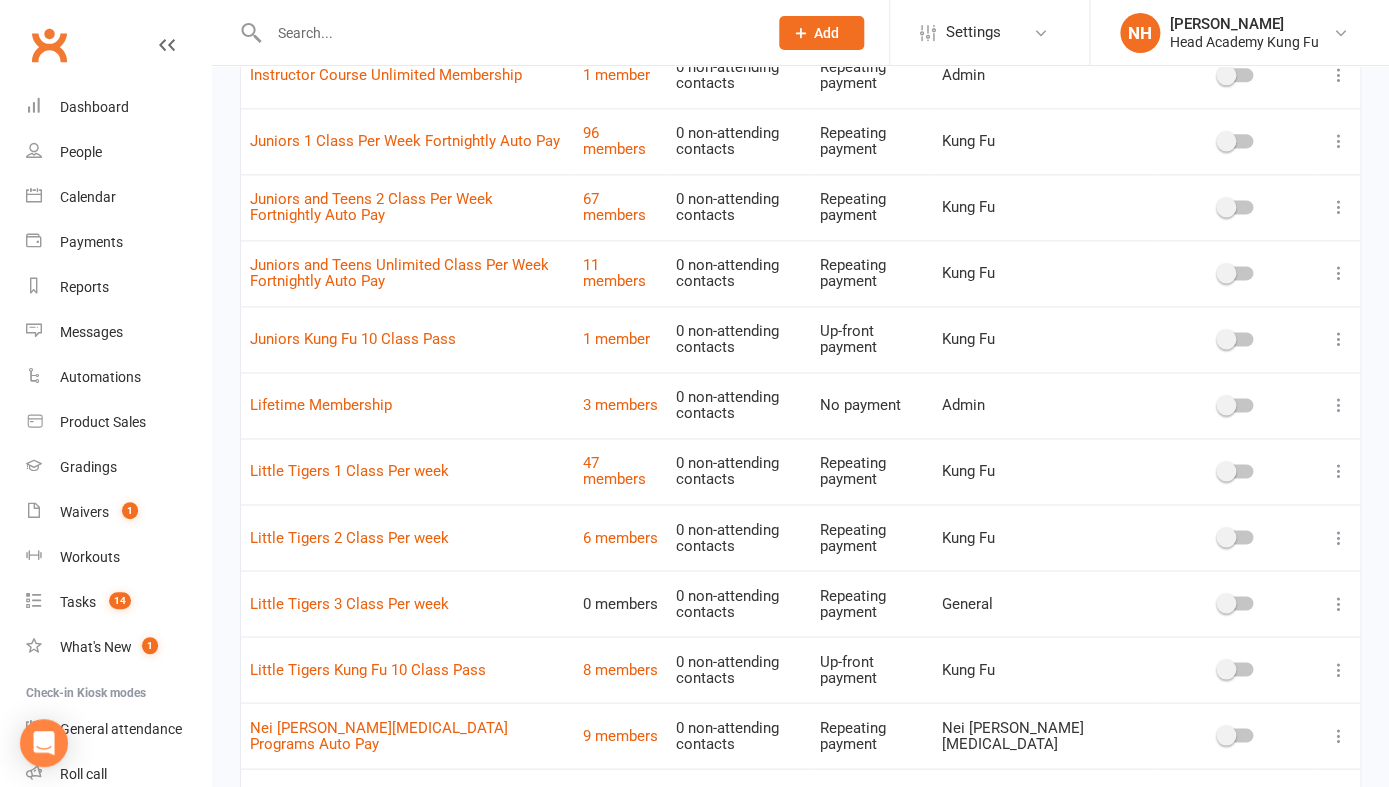 scroll, scrollTop: 1423, scrollLeft: 0, axis: vertical 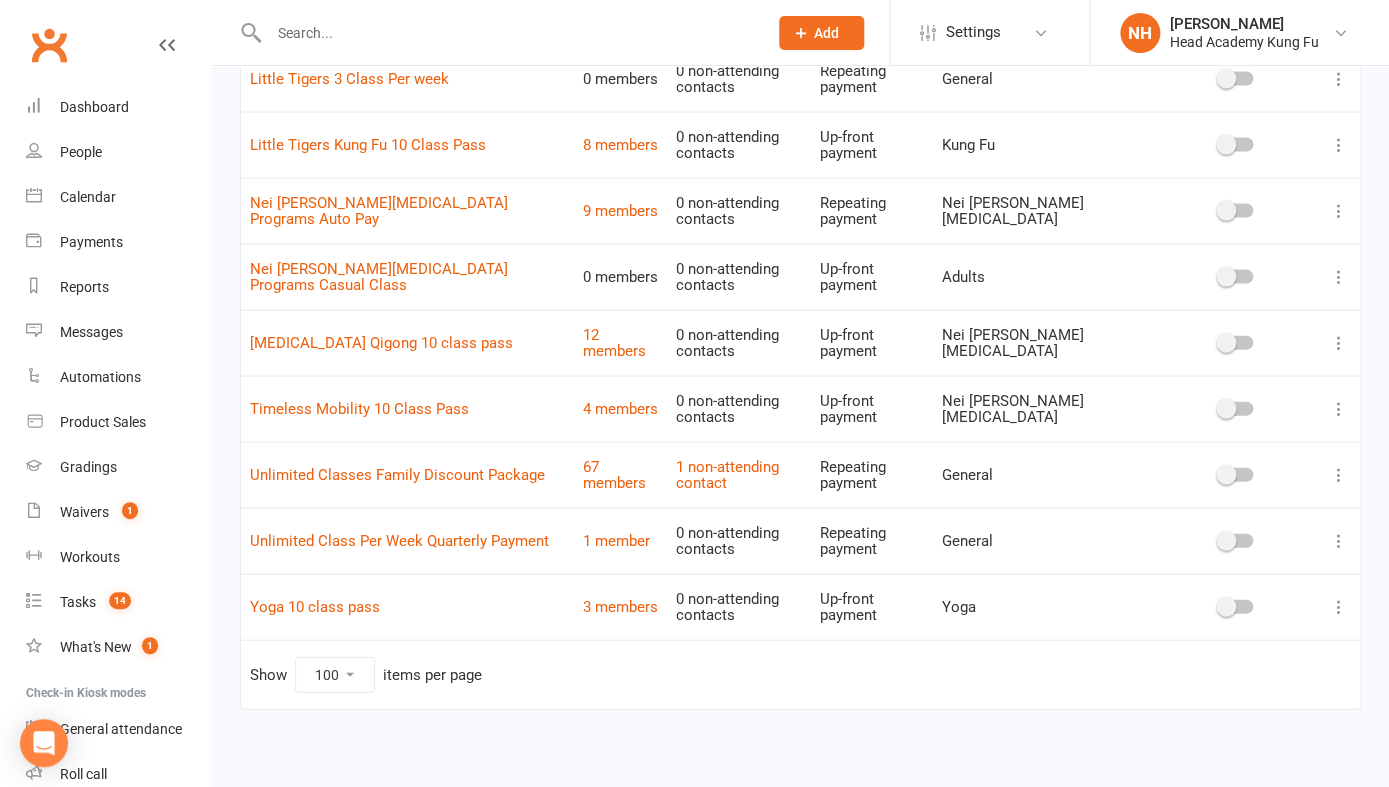 click at bounding box center [1339, 475] 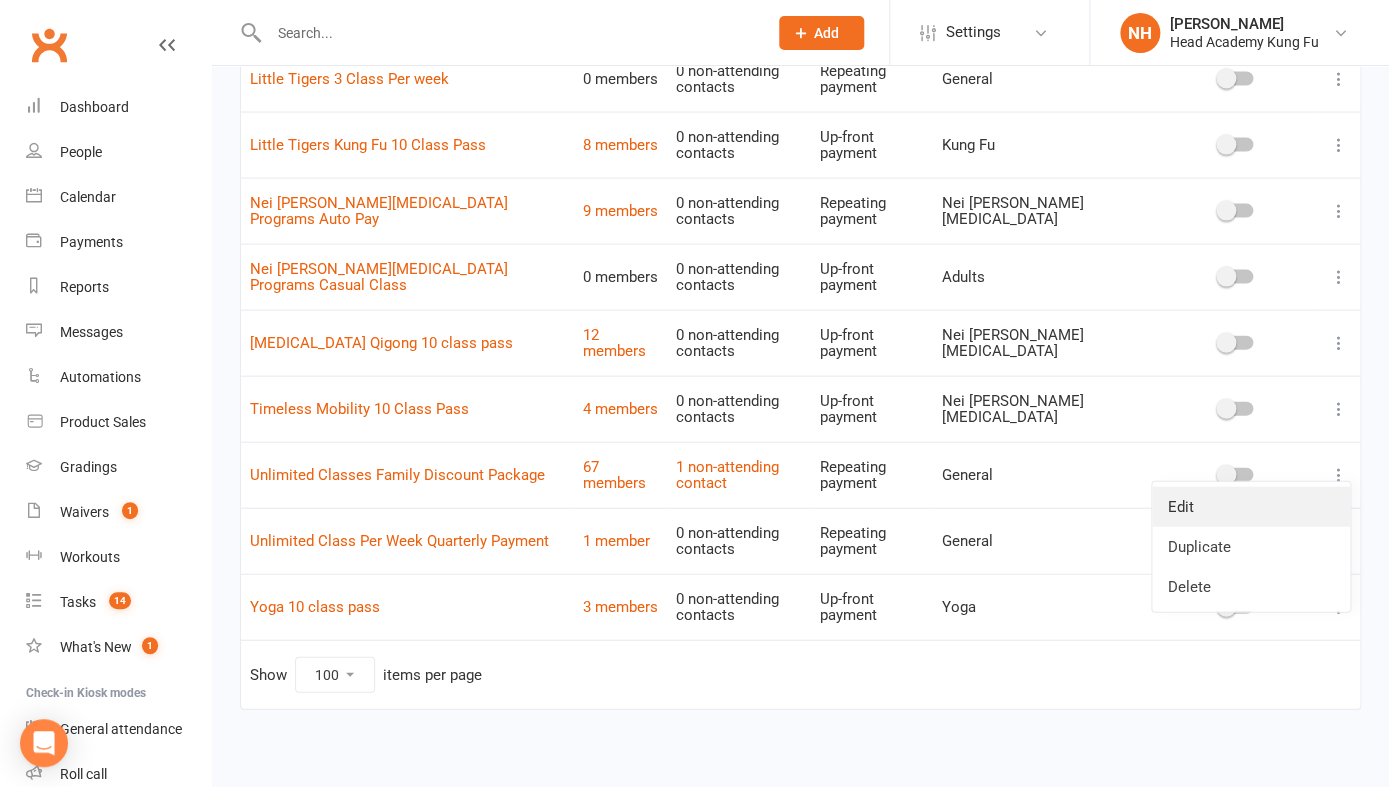 click on "Edit" at bounding box center [1251, 507] 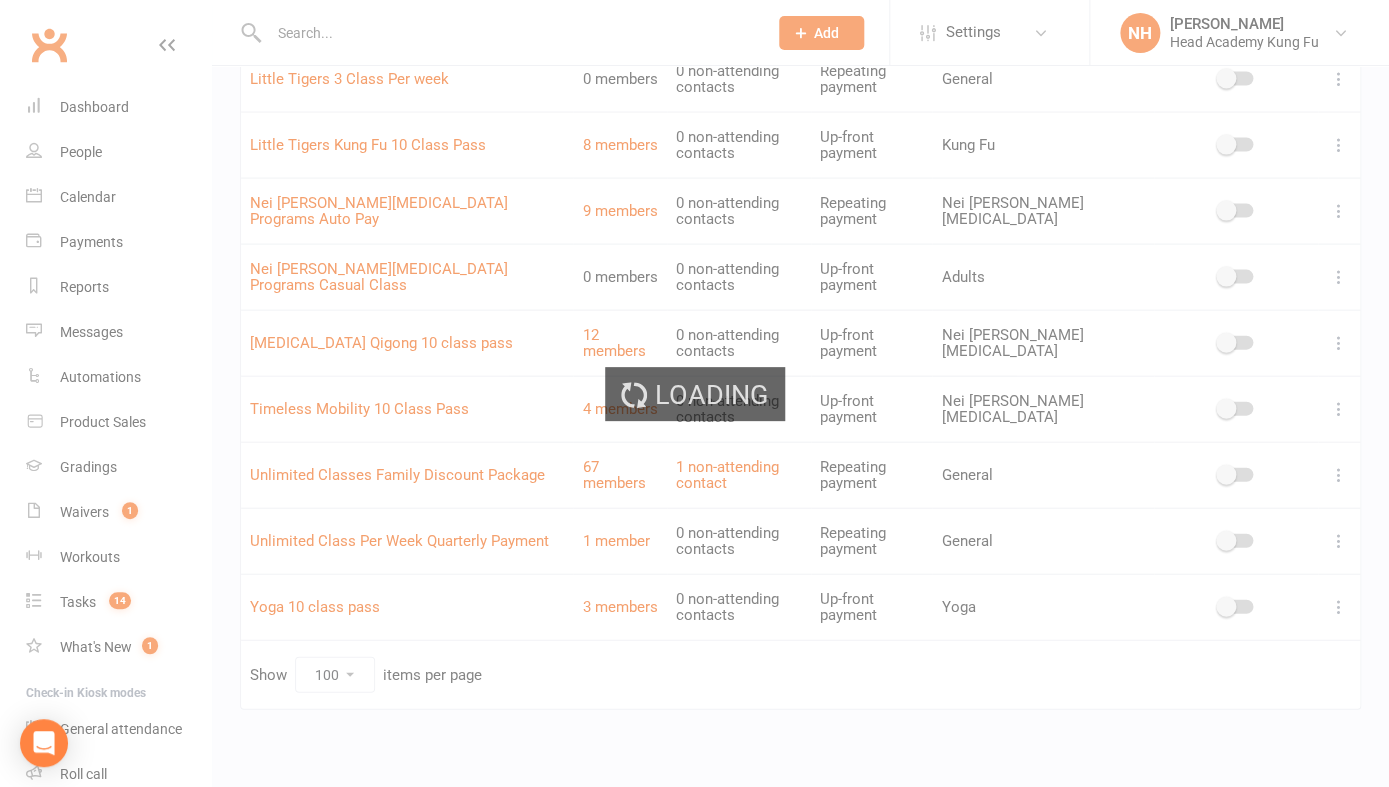 scroll, scrollTop: 0, scrollLeft: 0, axis: both 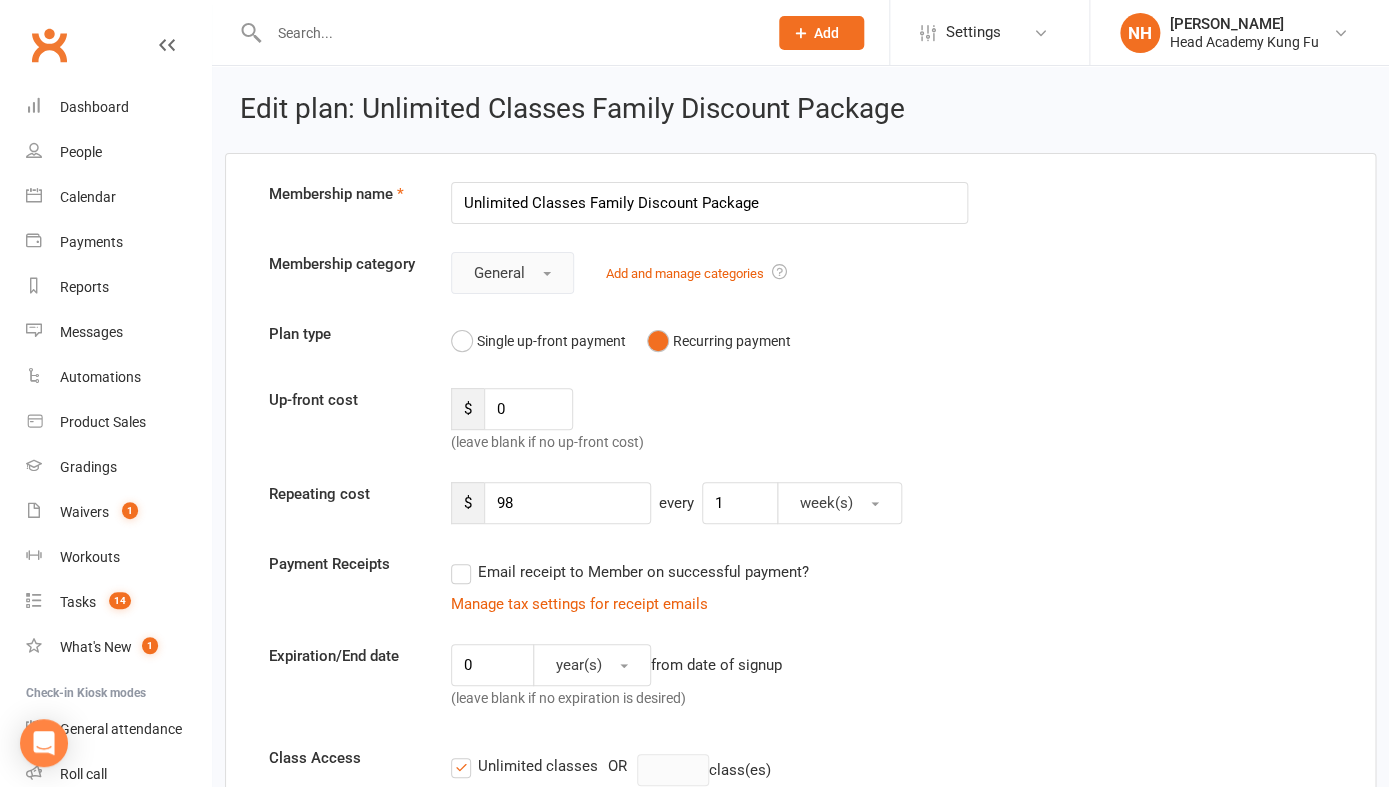 click on "General" at bounding box center (512, 273) 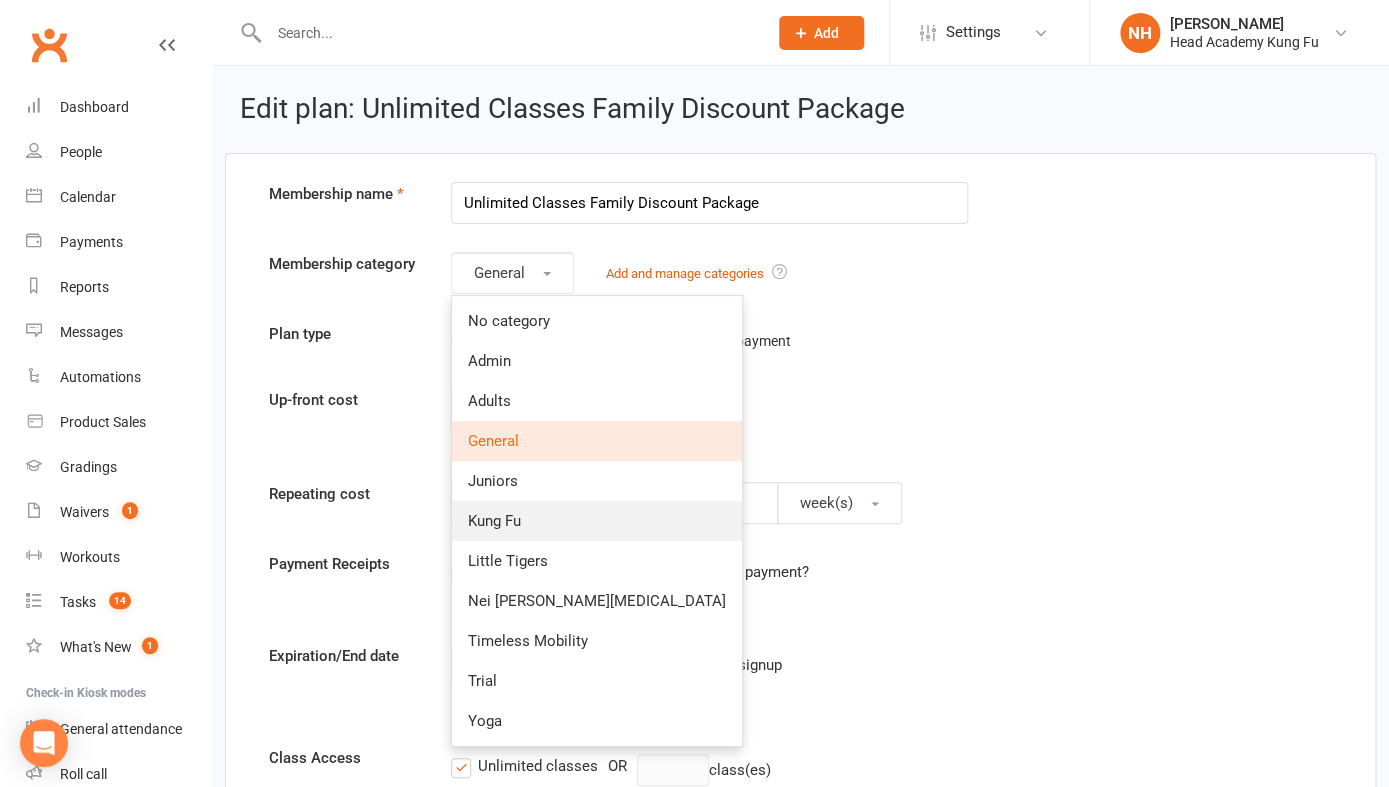 click on "Kung Fu" at bounding box center (494, 521) 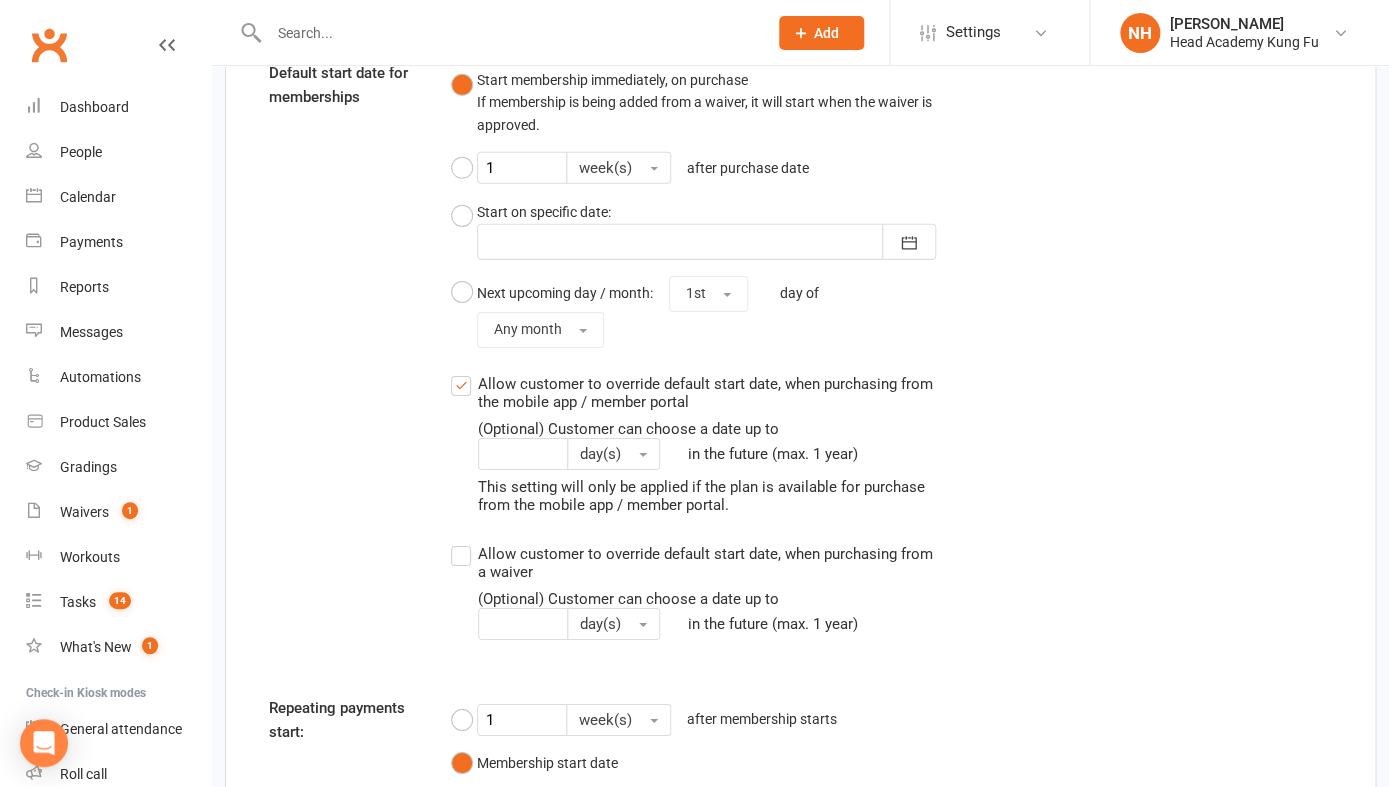 scroll, scrollTop: 2346, scrollLeft: 0, axis: vertical 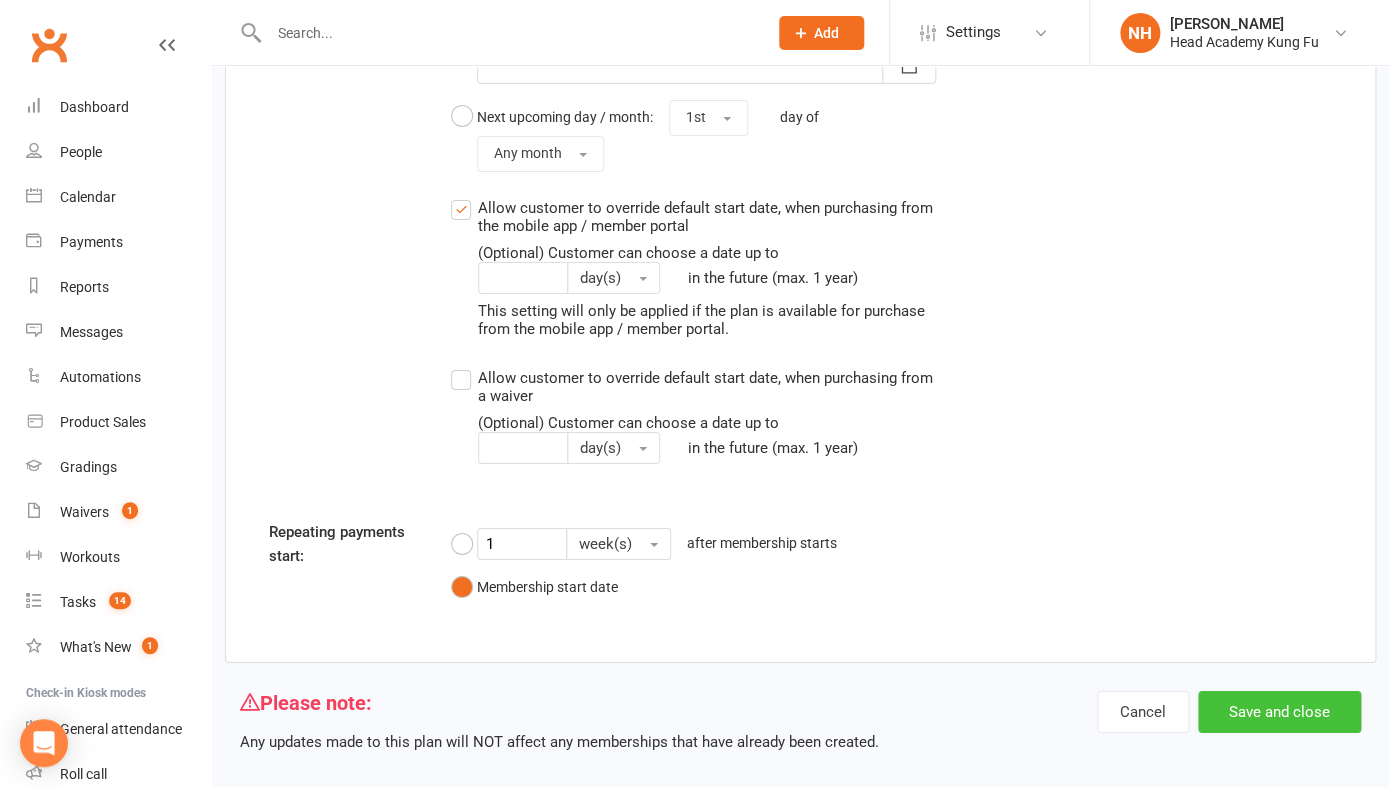 click on "Save and close" at bounding box center (1279, 712) 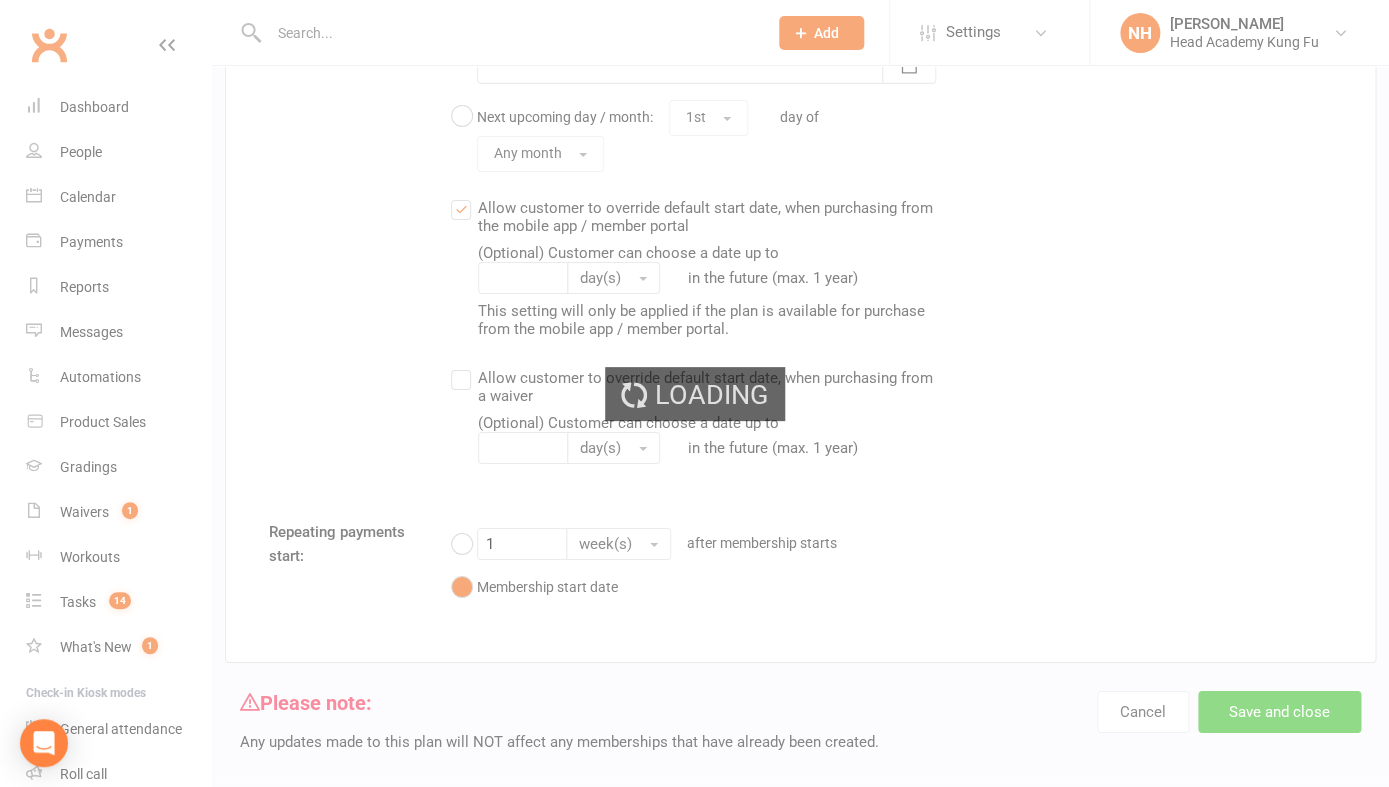 select on "100" 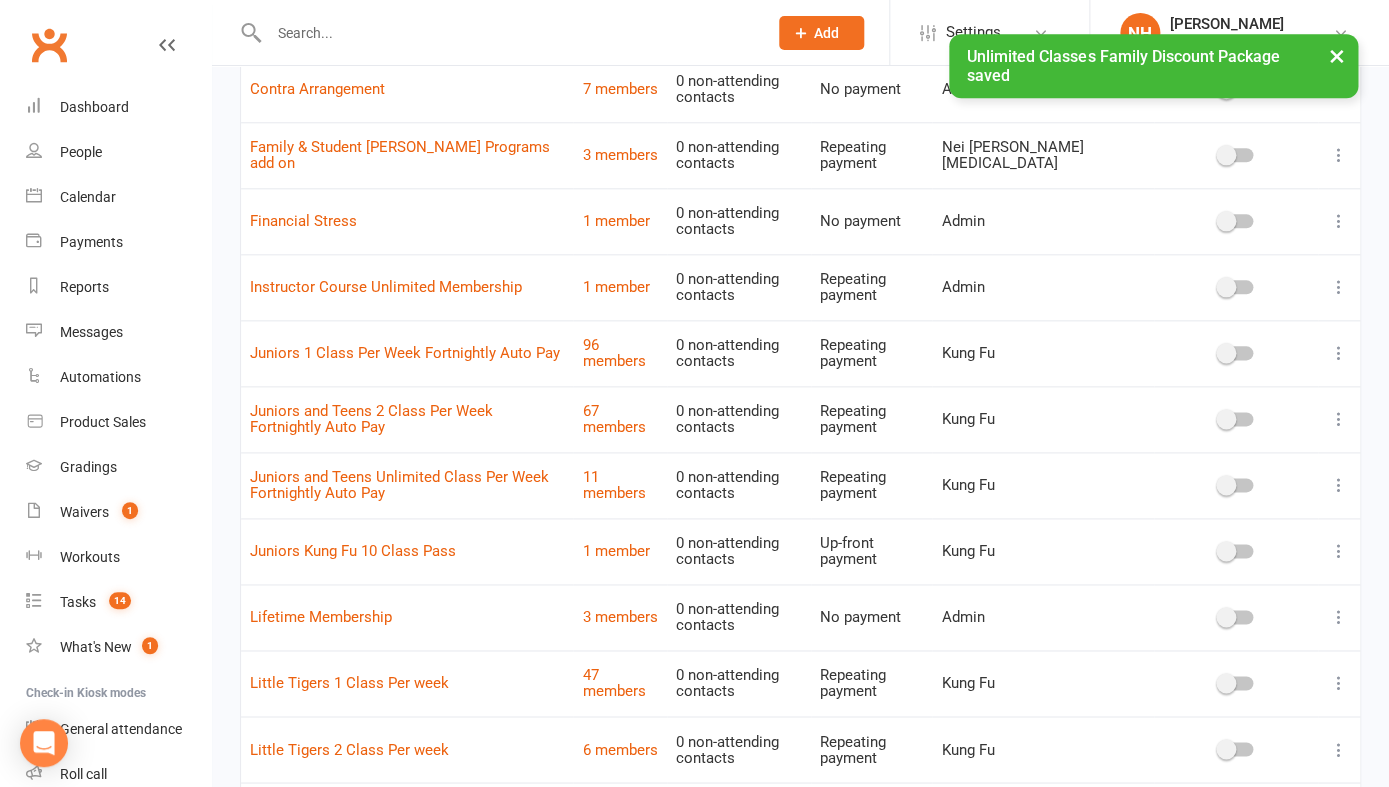 scroll, scrollTop: 1423, scrollLeft: 0, axis: vertical 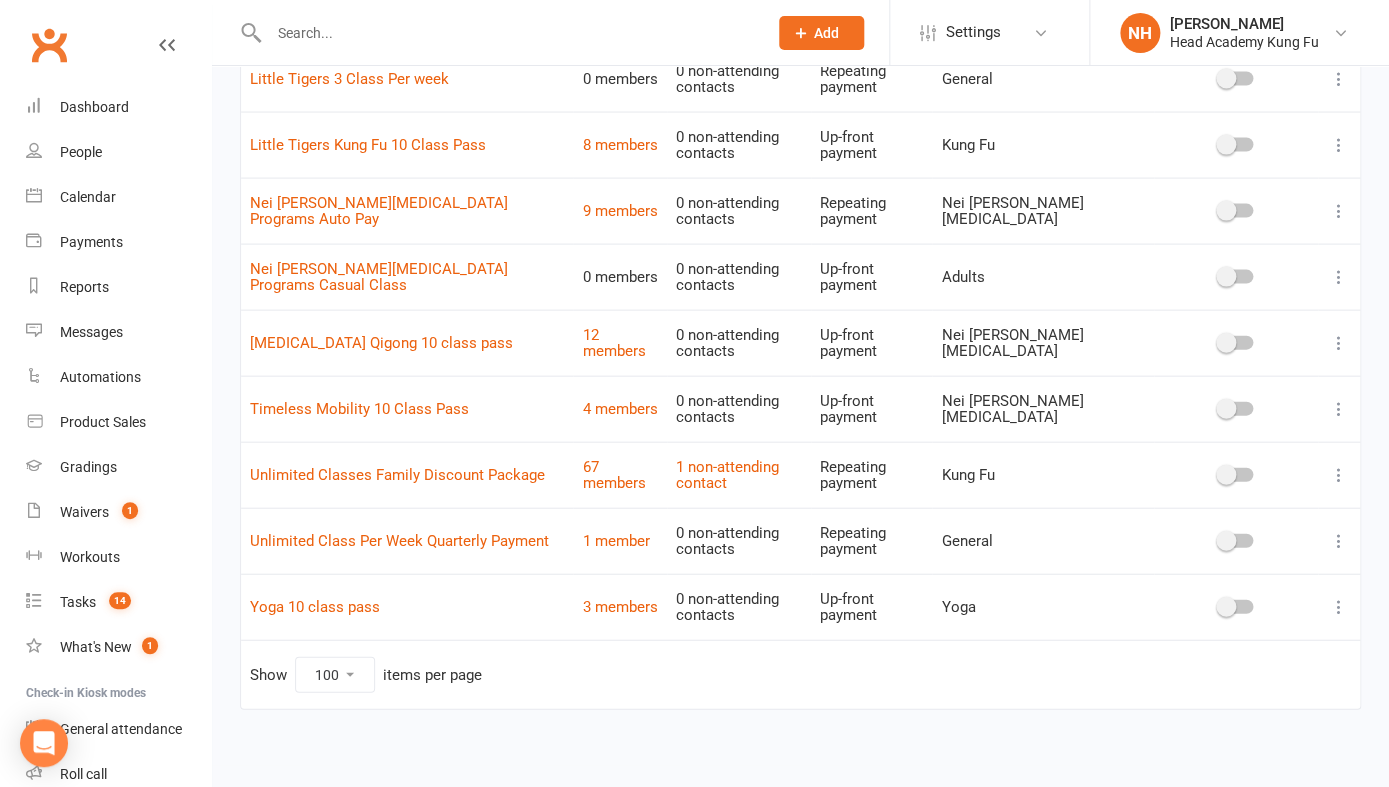 click at bounding box center [1339, 541] 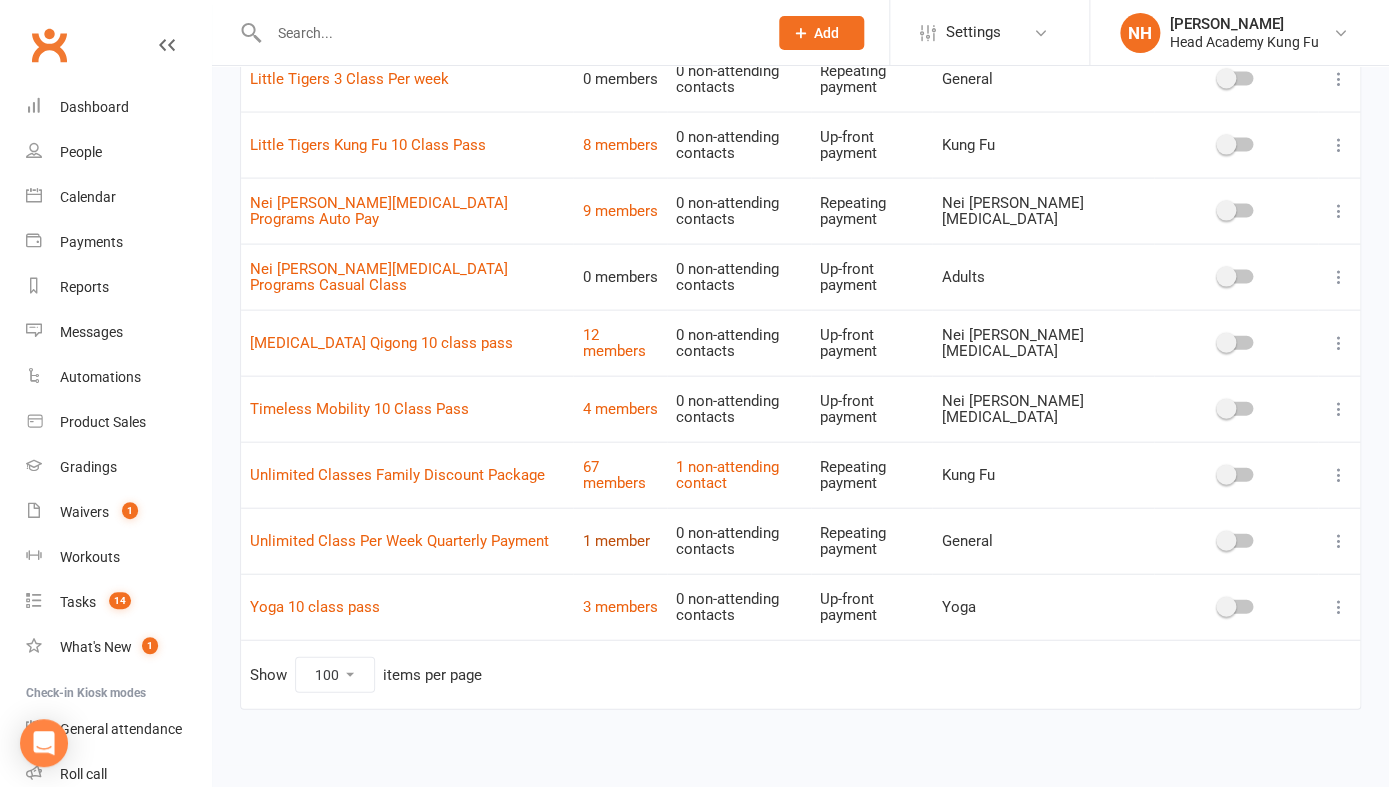 click on "1 member" at bounding box center [615, 541] 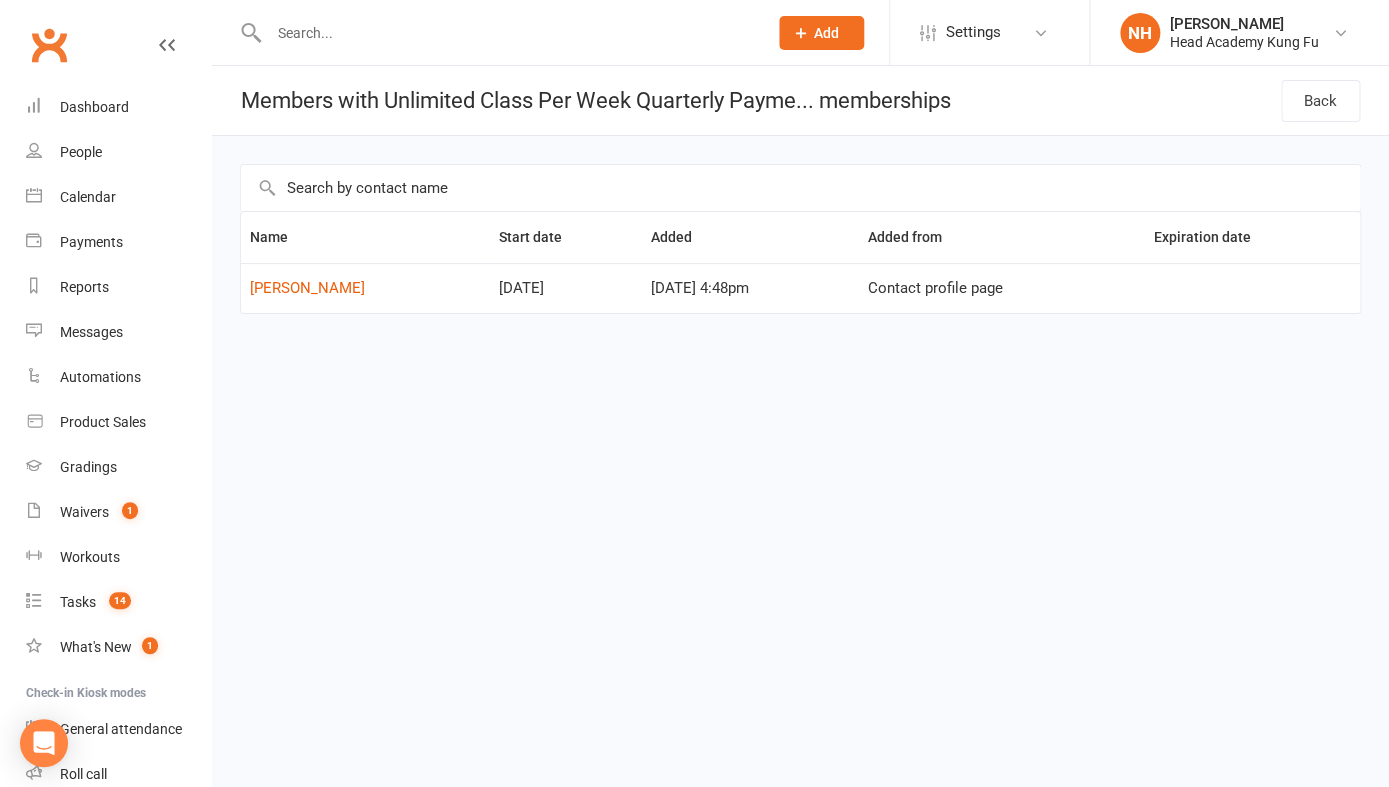 select on "100" 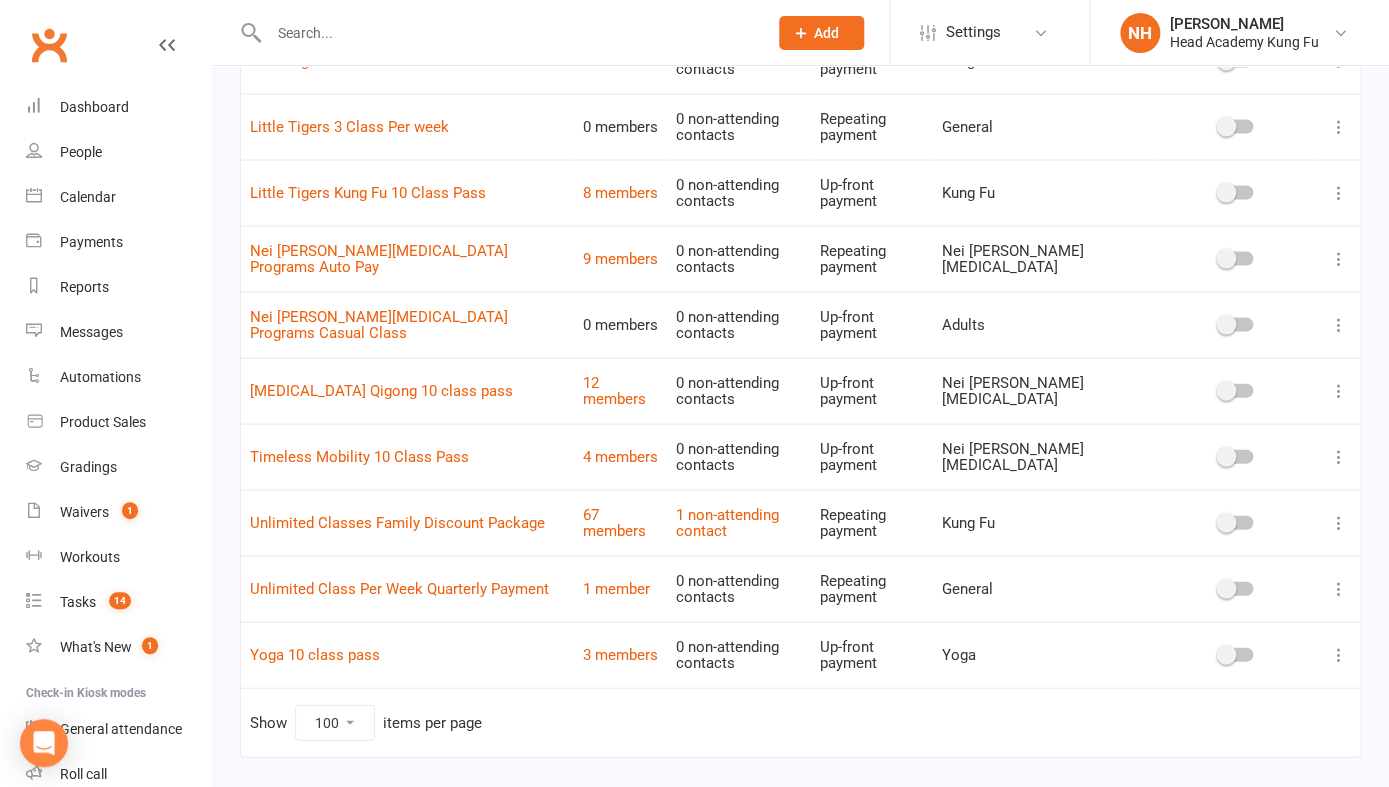 scroll, scrollTop: 1423, scrollLeft: 0, axis: vertical 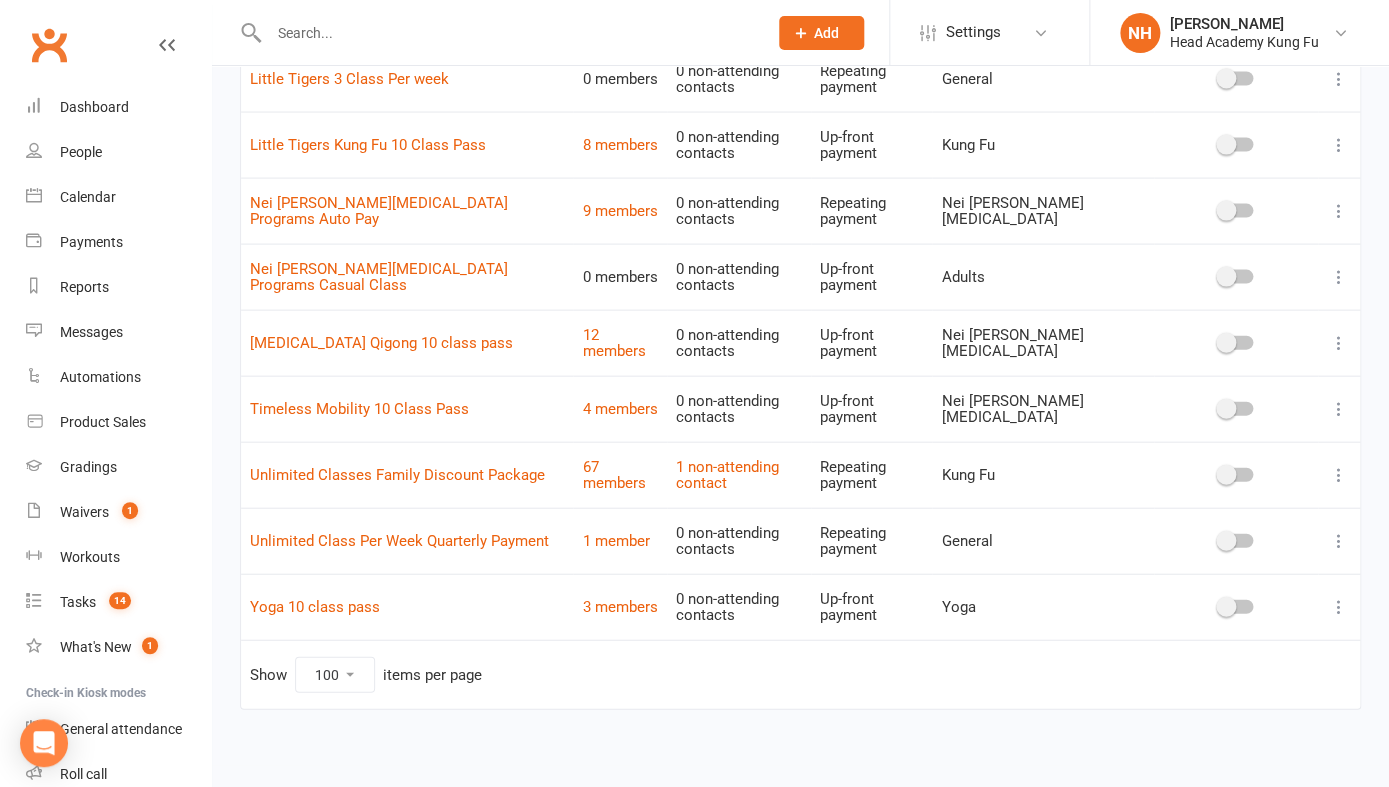 click at bounding box center (1339, 541) 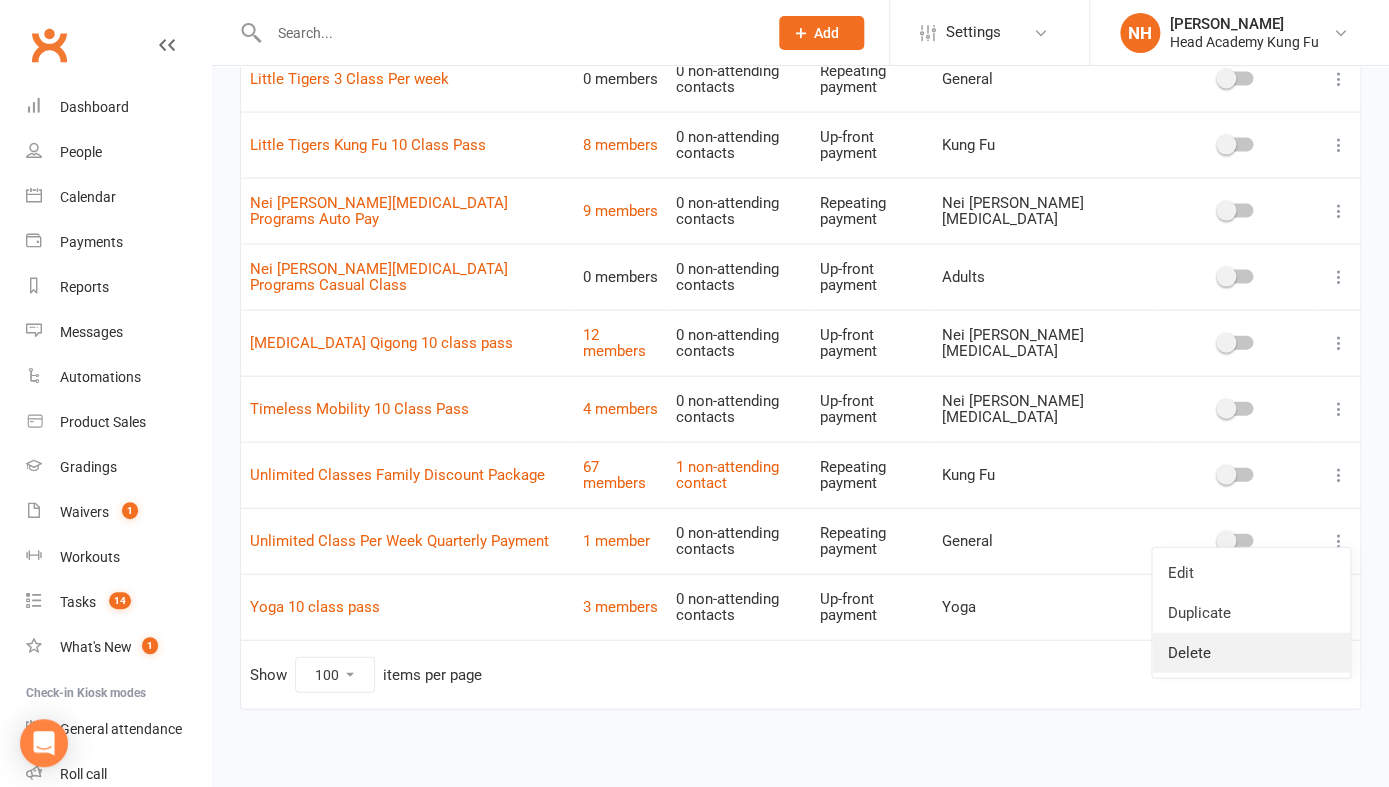 click on "Delete" at bounding box center [1251, 653] 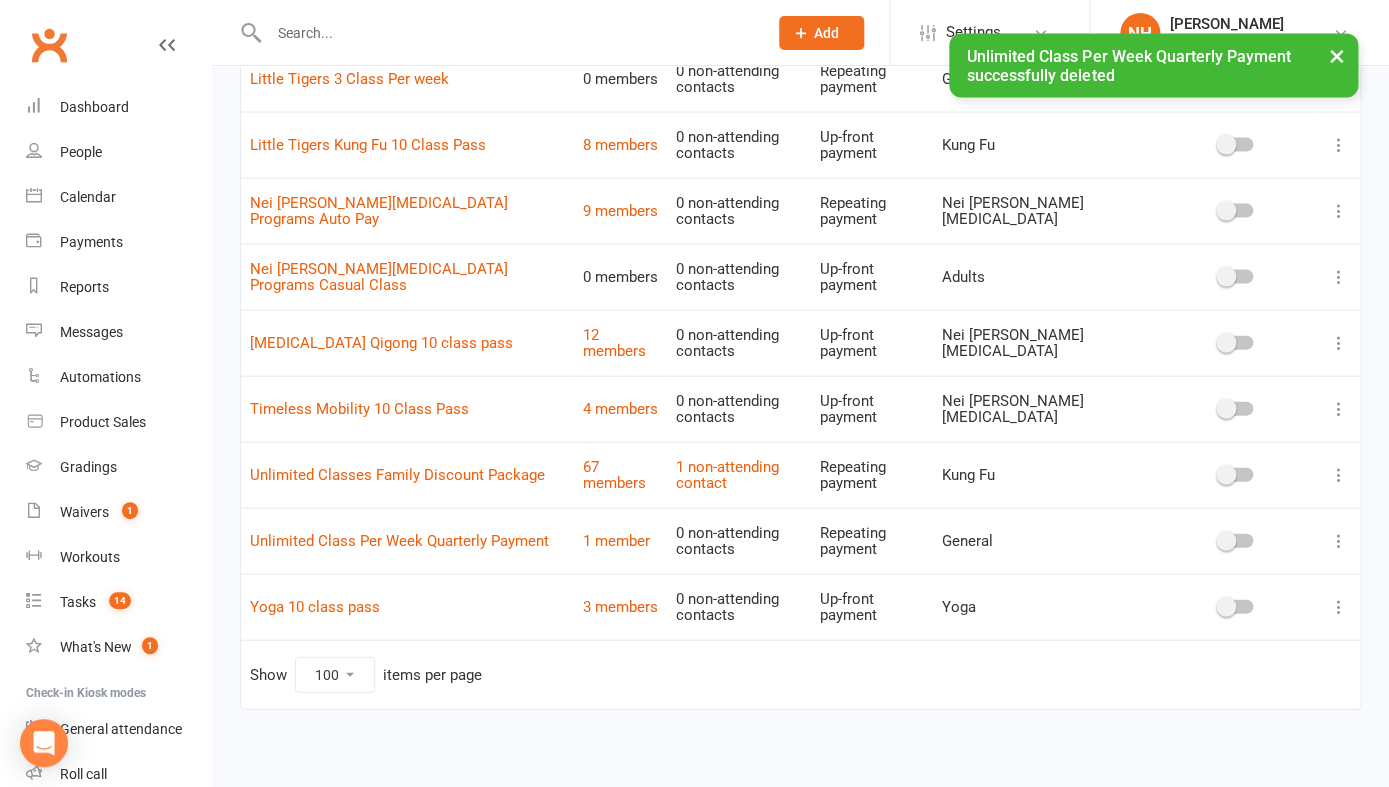 scroll, scrollTop: 1357, scrollLeft: 0, axis: vertical 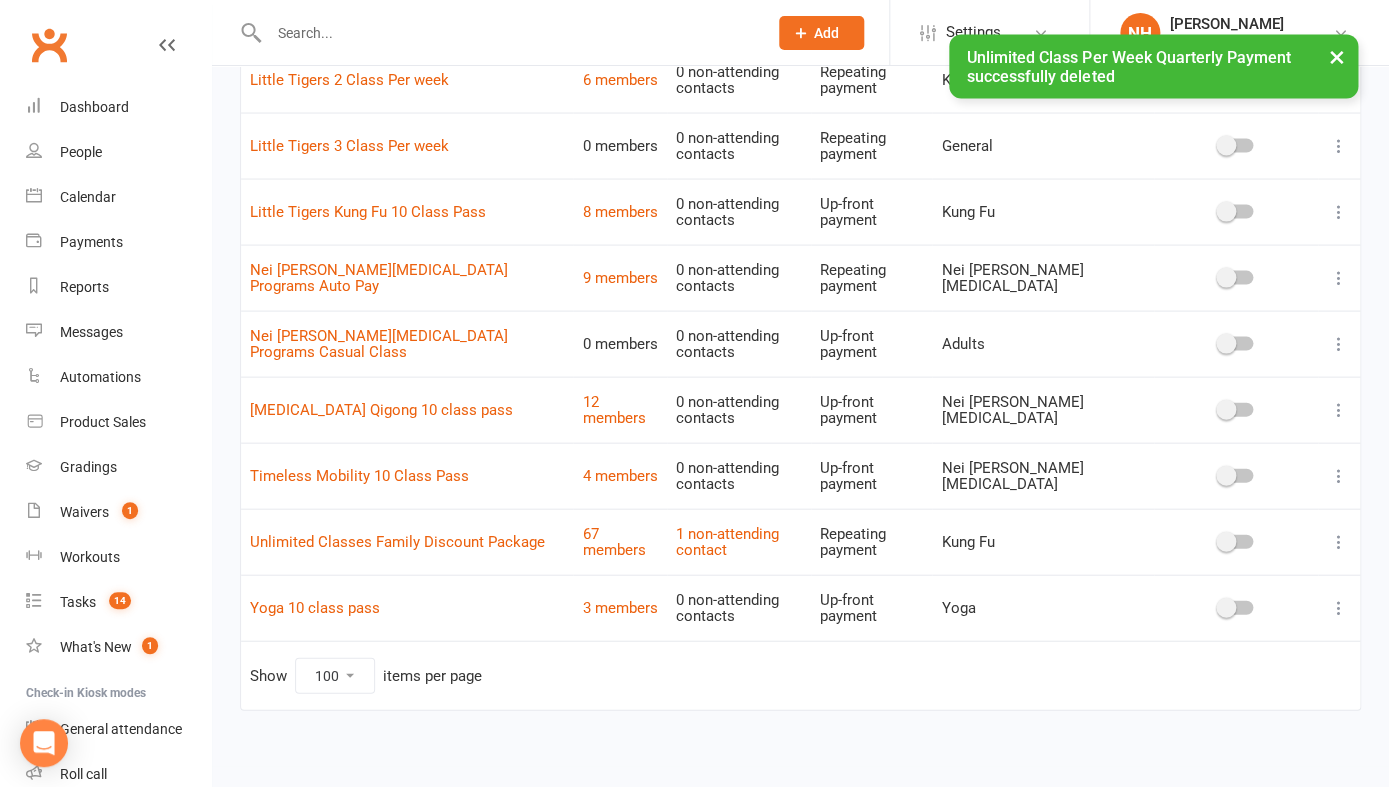 click at bounding box center [1339, 607] 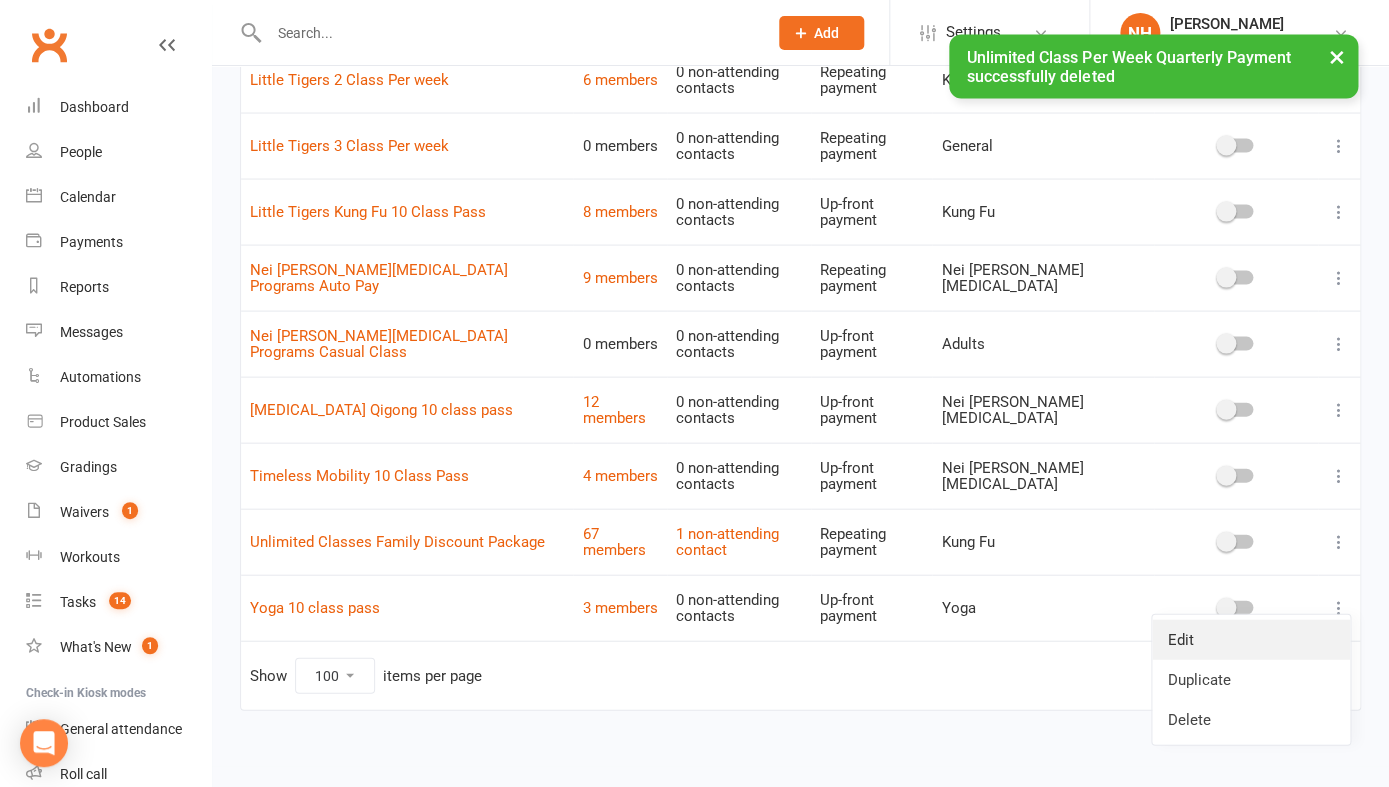 click on "Edit" at bounding box center (1251, 639) 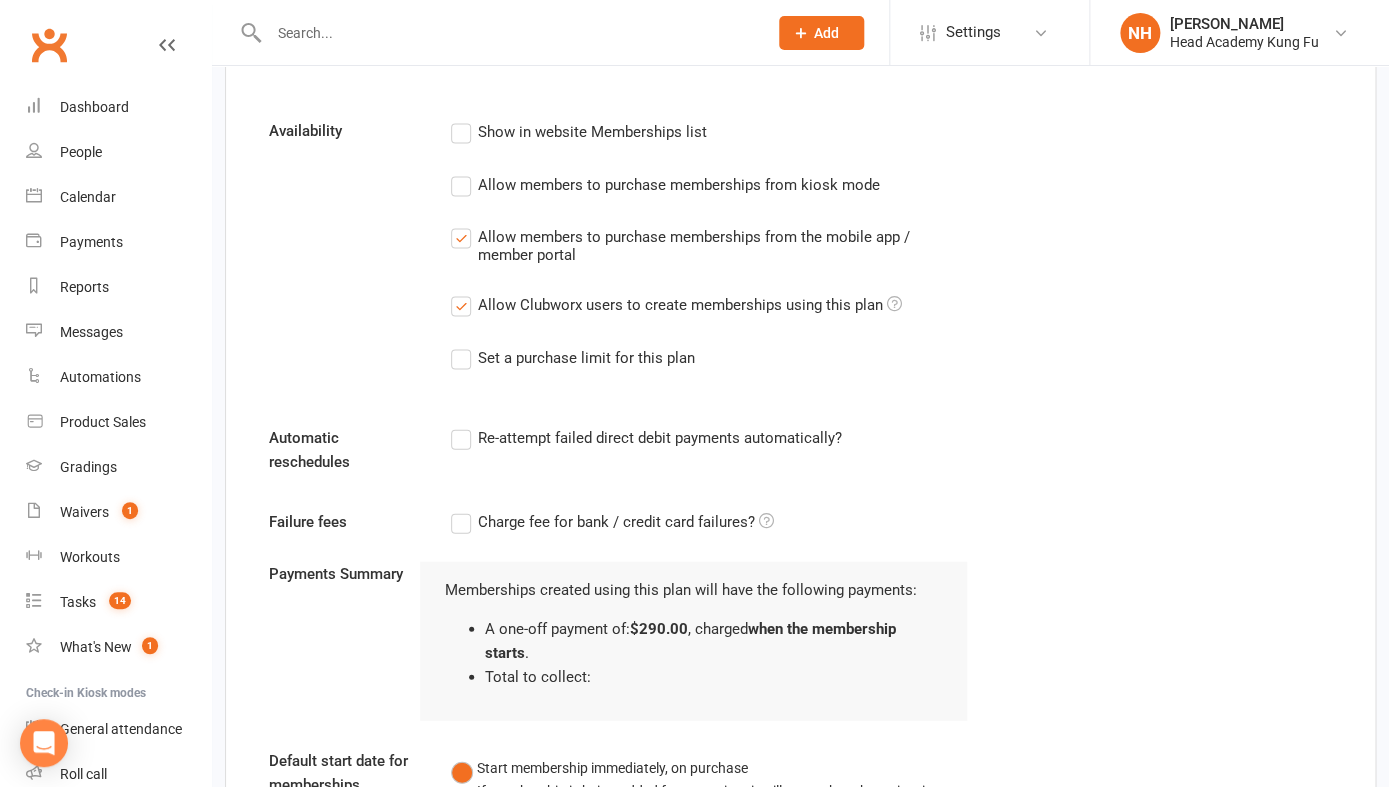scroll, scrollTop: 0, scrollLeft: 0, axis: both 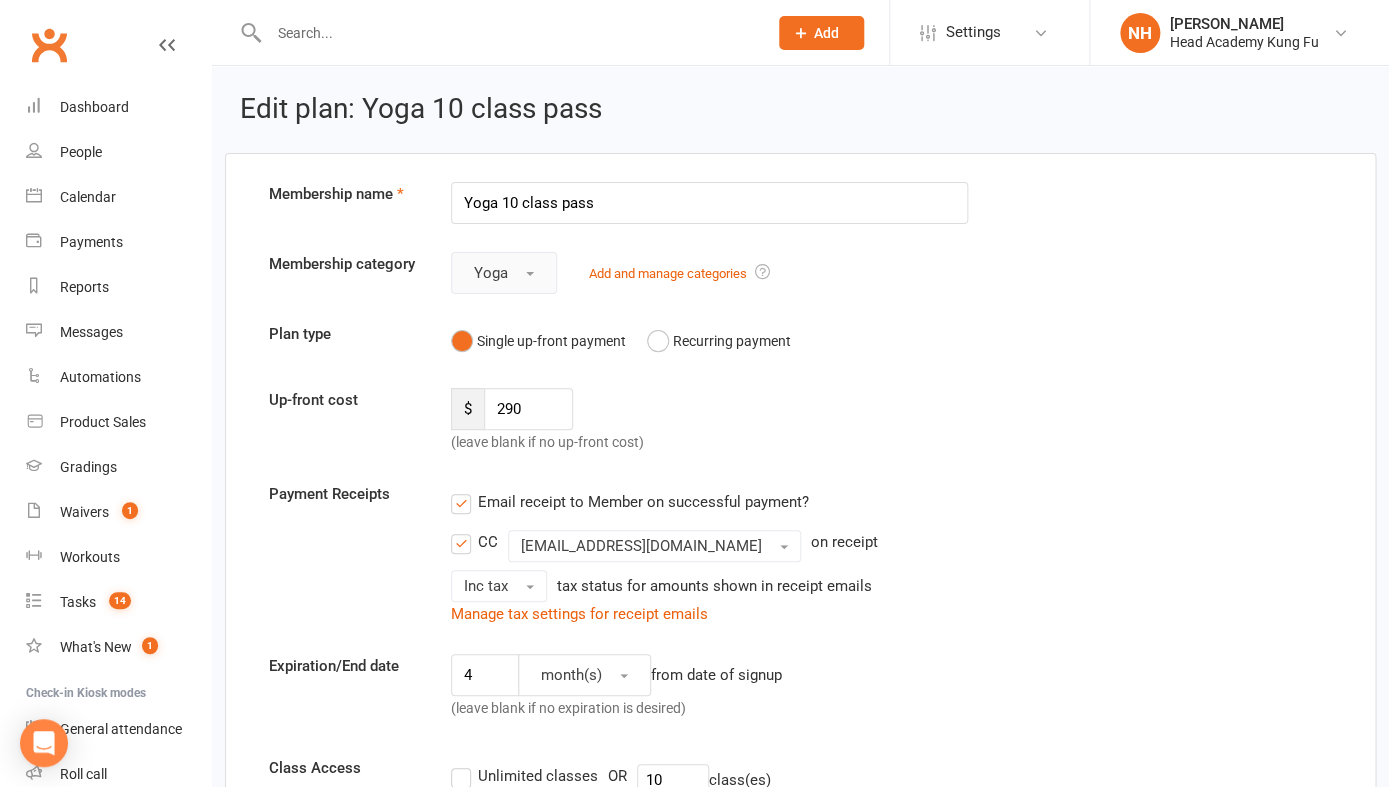 click on "Yoga" at bounding box center [504, 273] 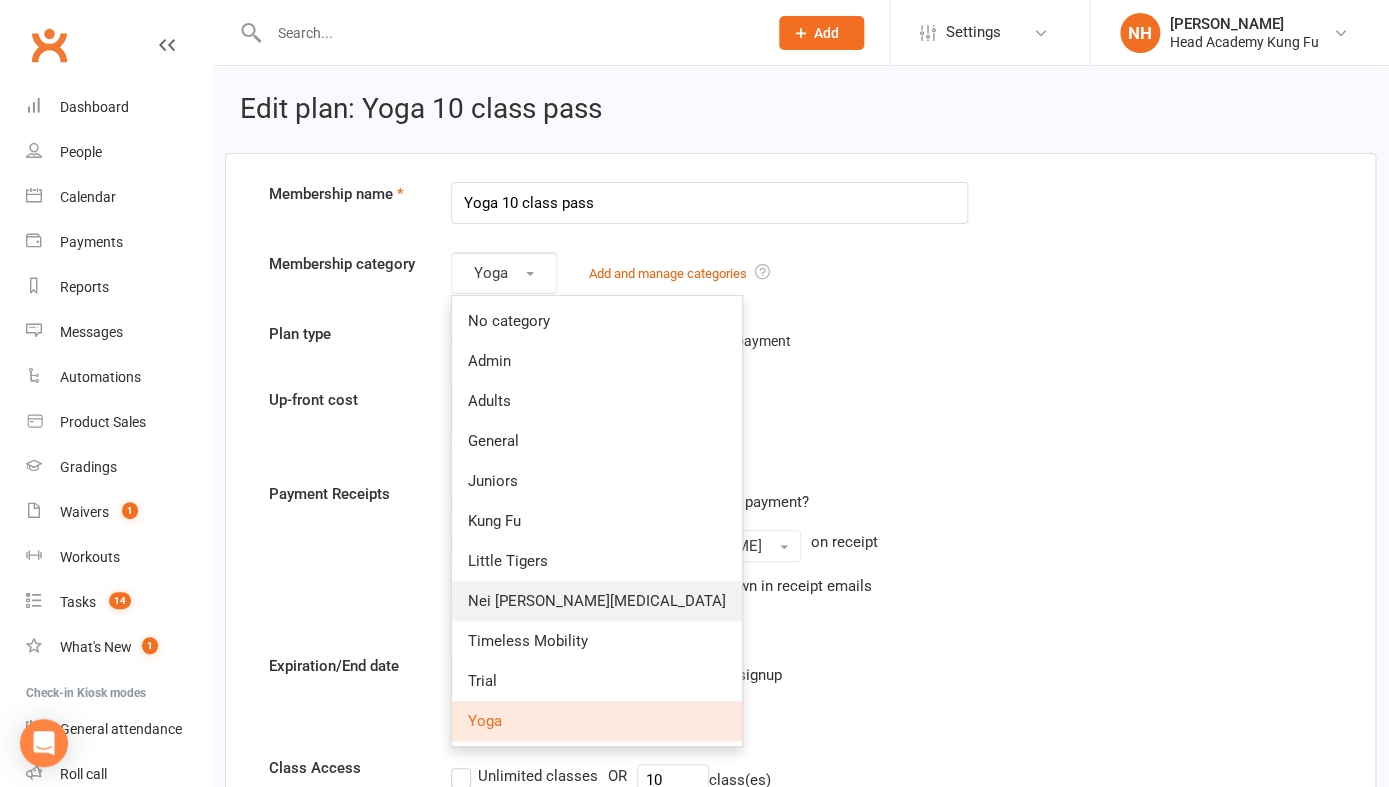 click on "Nei [PERSON_NAME][MEDICAL_DATA]" at bounding box center [597, 601] 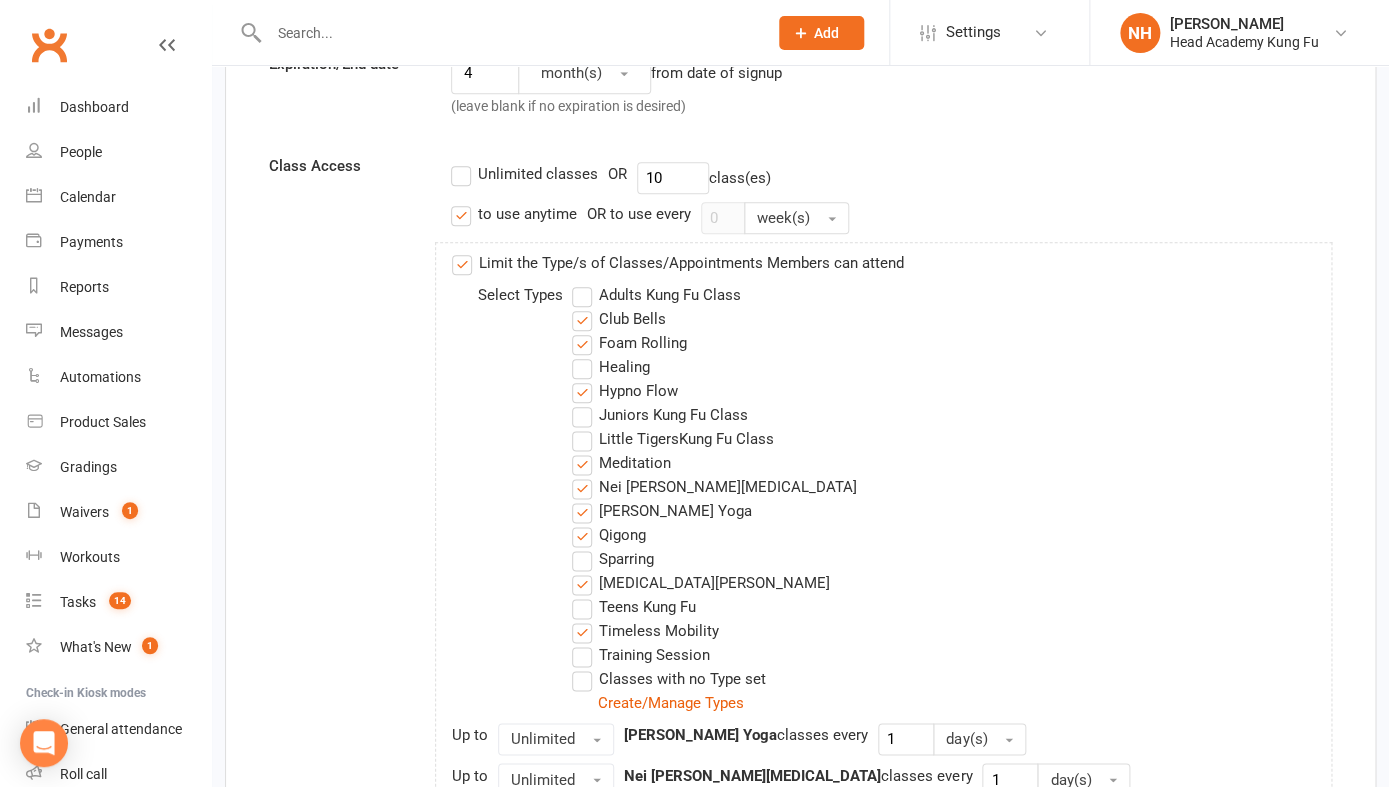 scroll, scrollTop: 0, scrollLeft: 0, axis: both 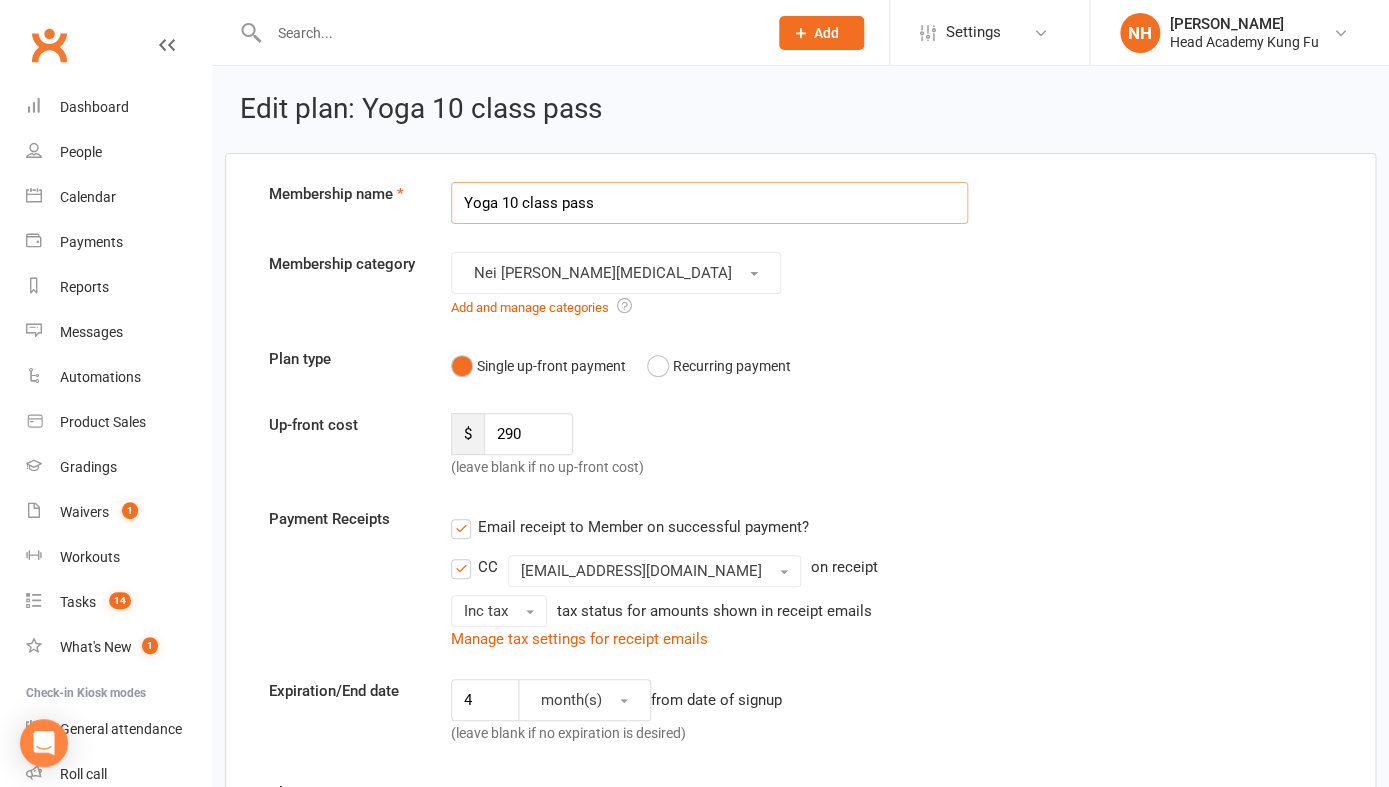 click on "Yoga 10 class pass" at bounding box center (709, 203) 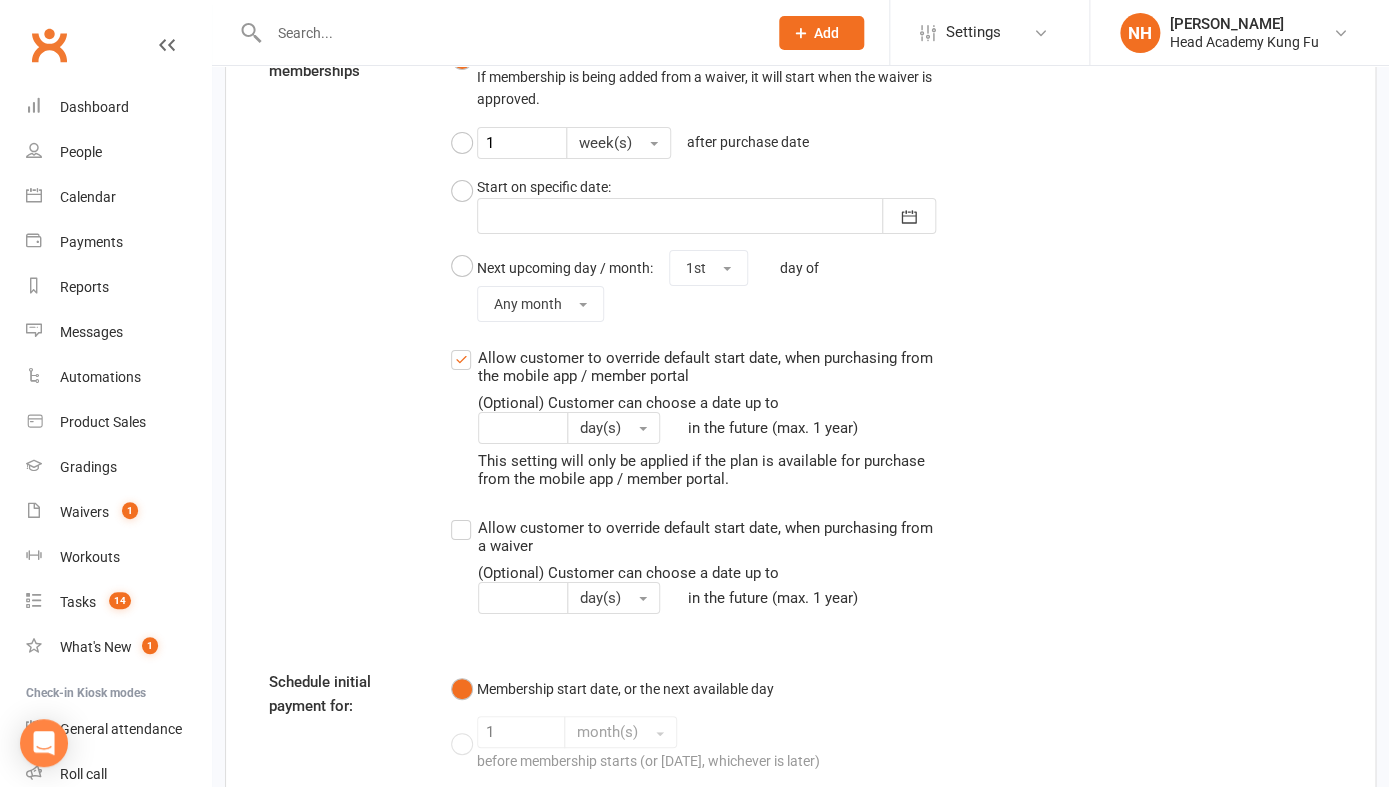 scroll, scrollTop: 2667, scrollLeft: 0, axis: vertical 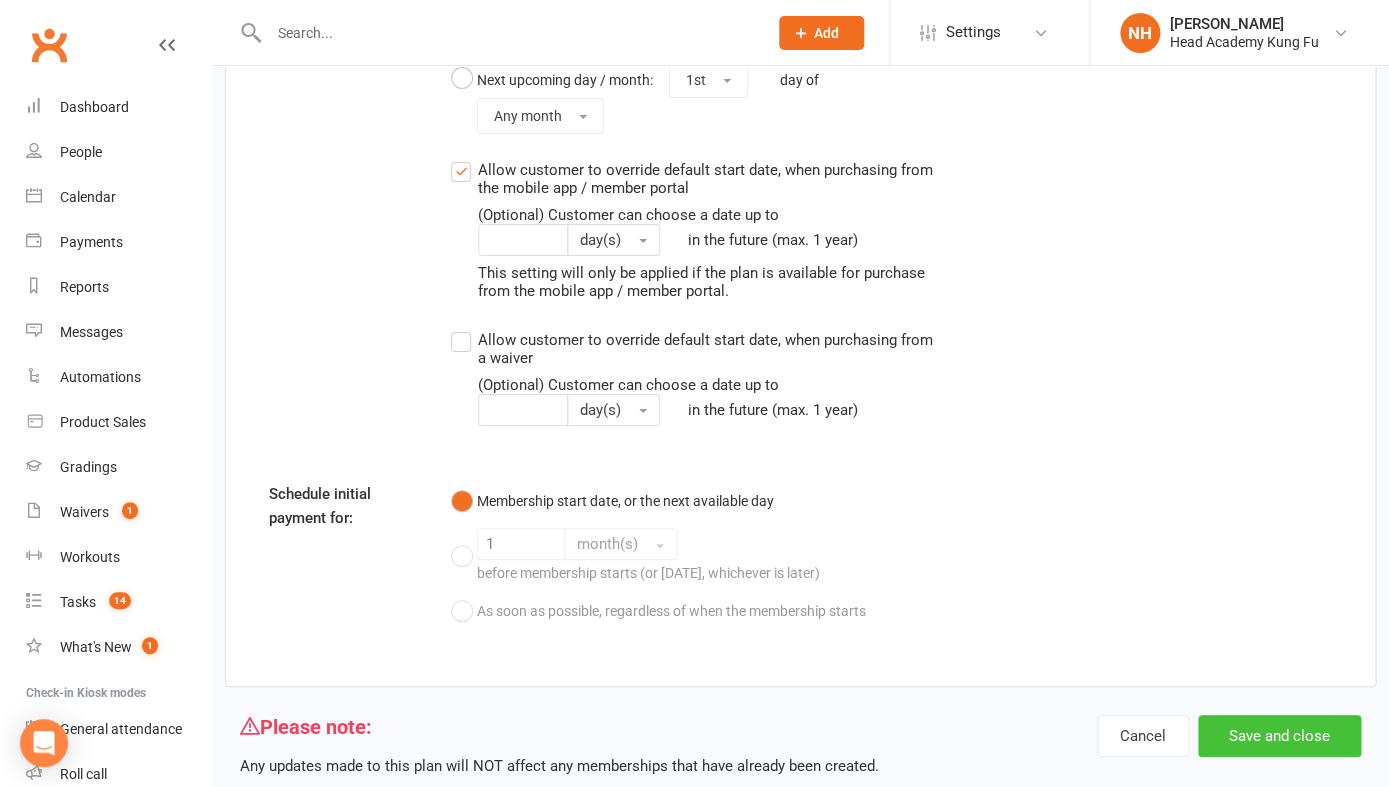 type on "[PERSON_NAME] Yoga 10 class pass" 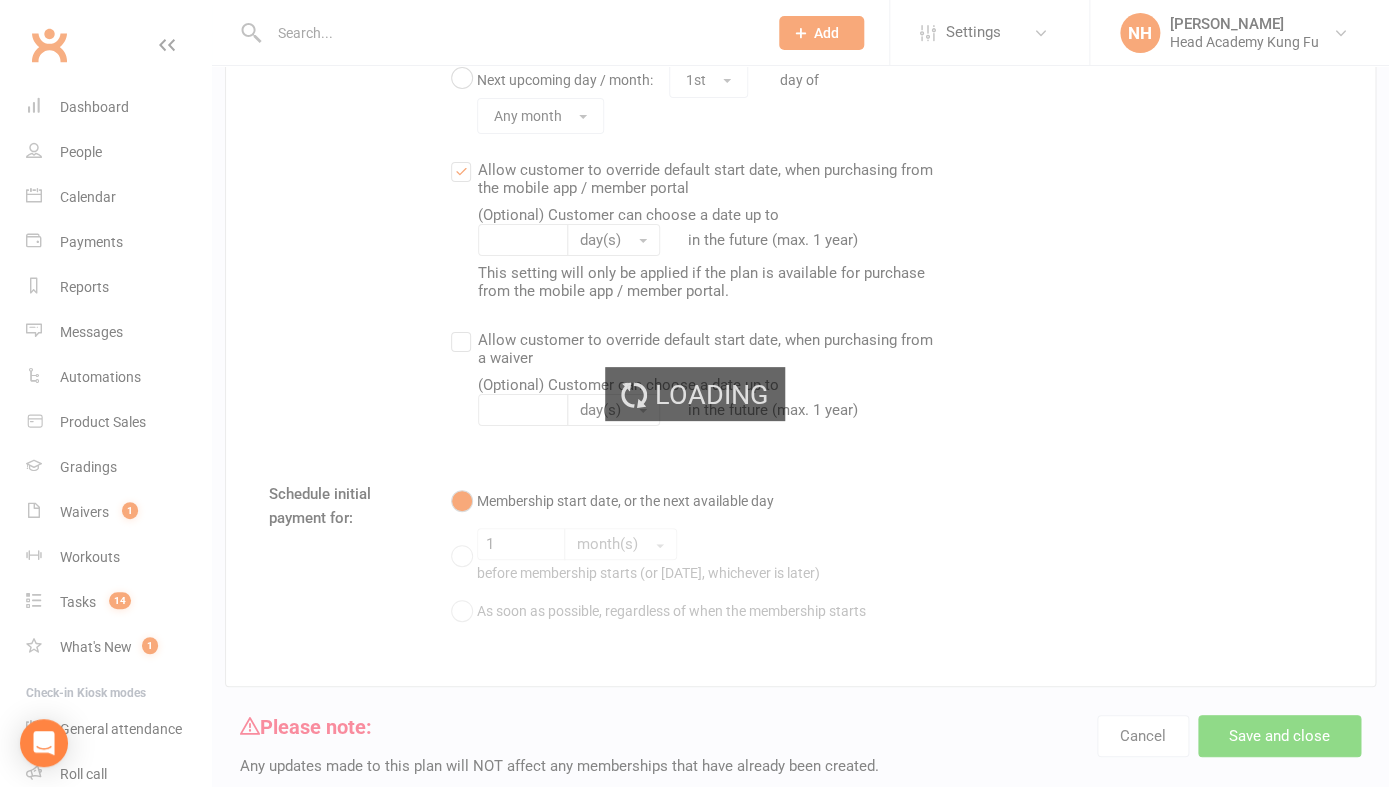select on "100" 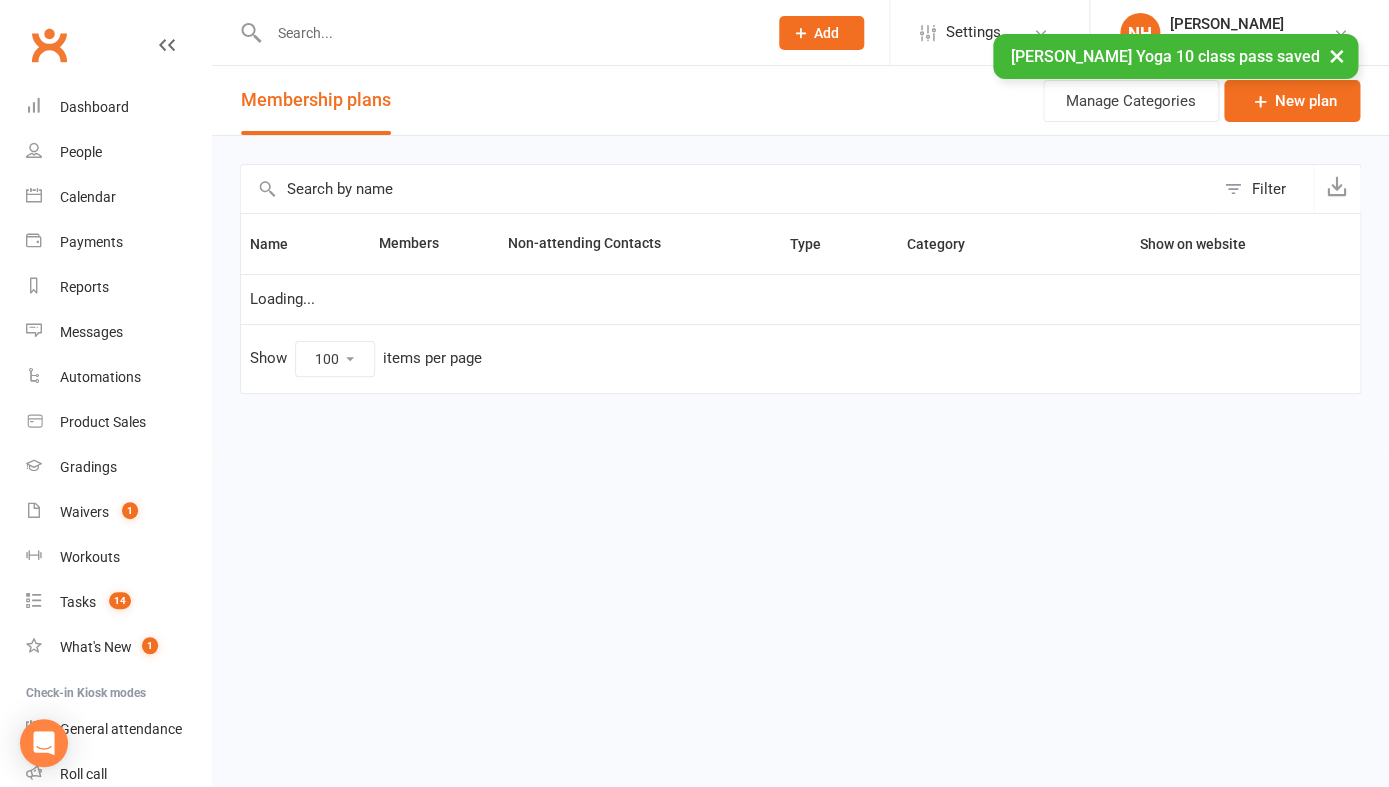 scroll, scrollTop: 0, scrollLeft: 0, axis: both 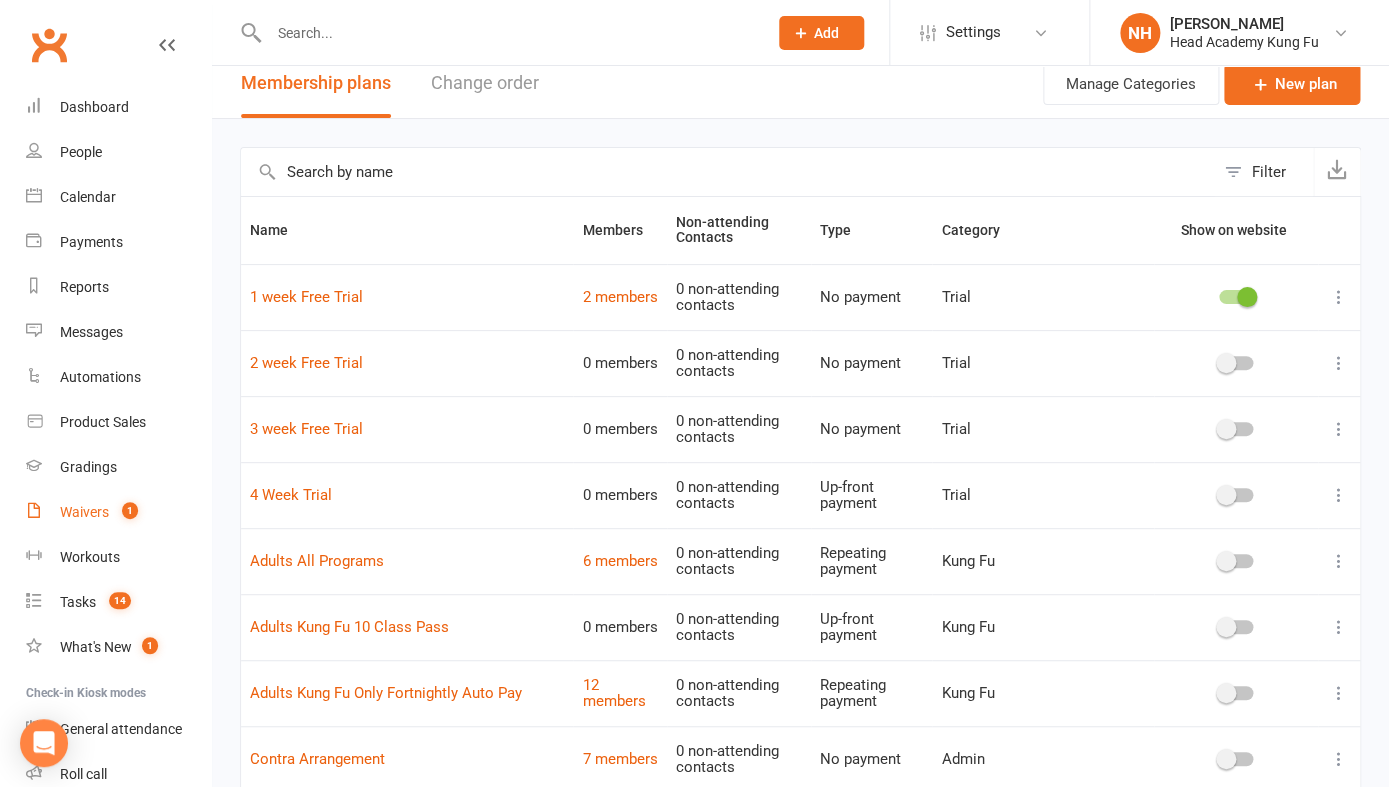 click on "Waivers" at bounding box center [84, 512] 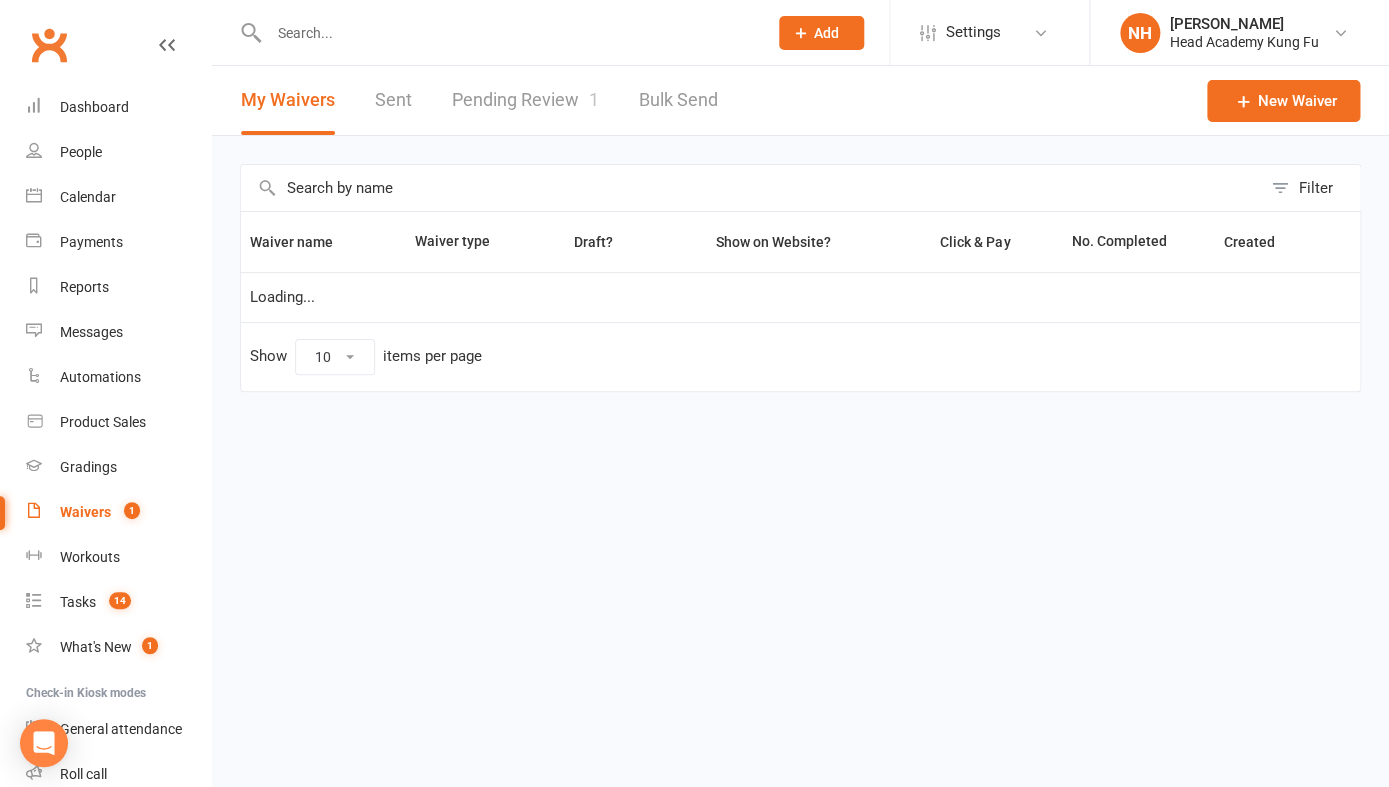 select on "100" 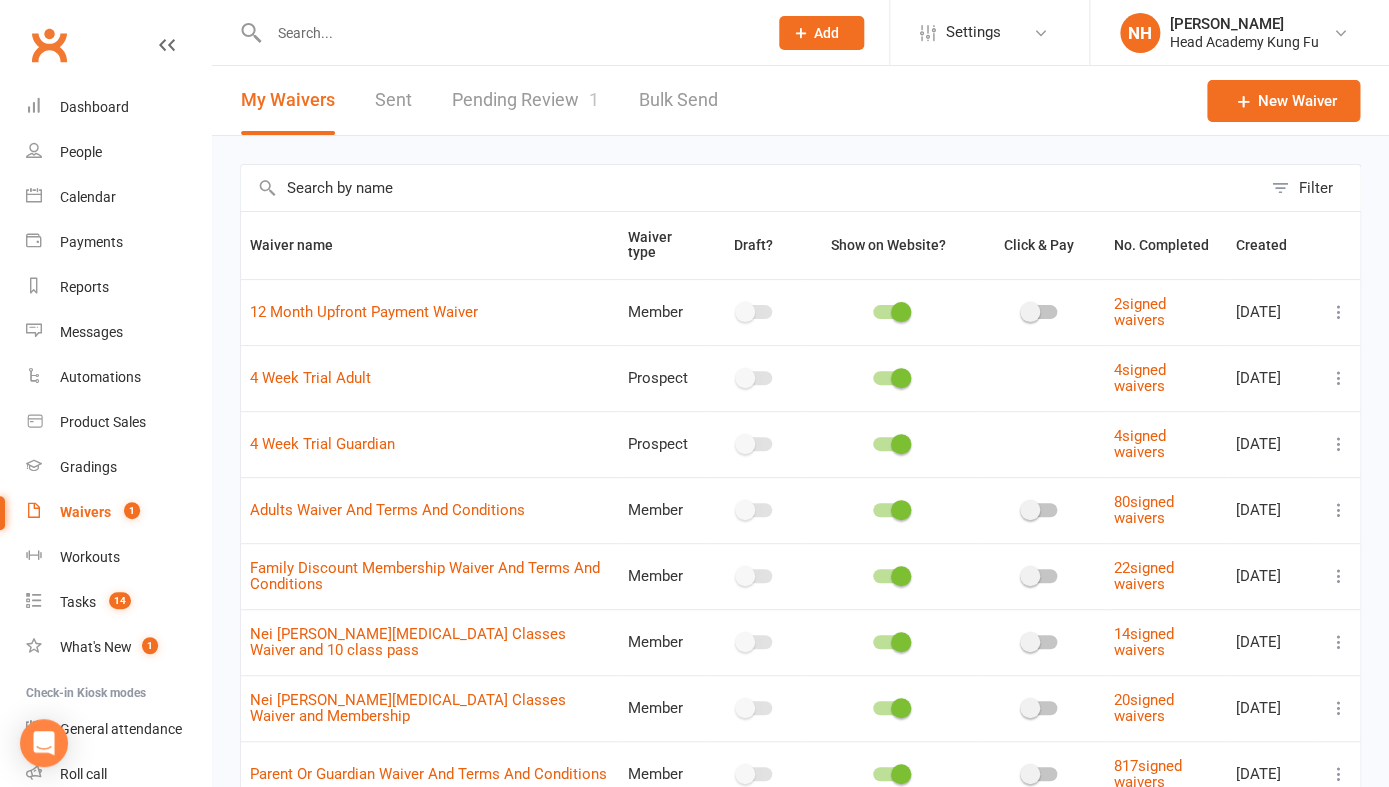 click on "Pending Review 1" at bounding box center (525, 100) 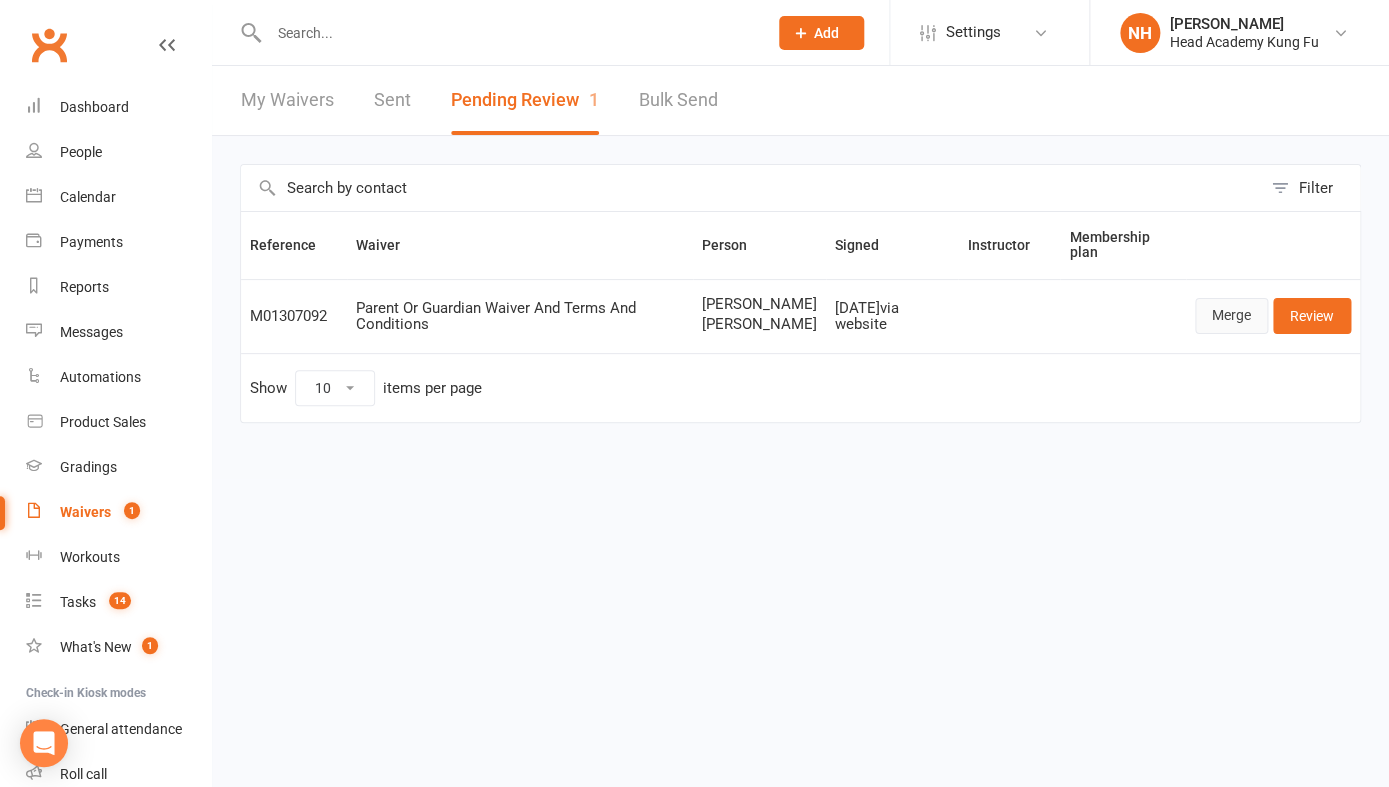 click on "Merge" at bounding box center (1231, 316) 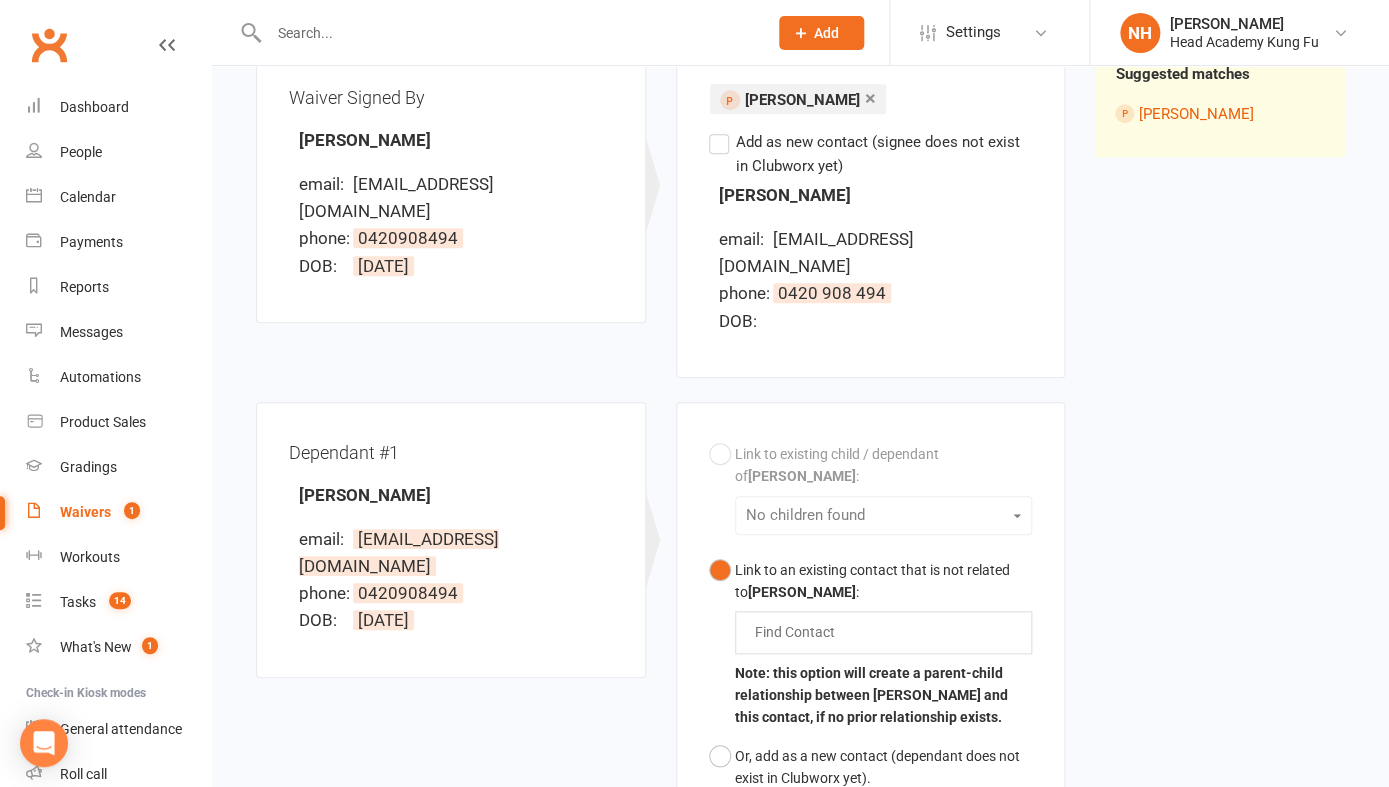 scroll, scrollTop: 272, scrollLeft: 0, axis: vertical 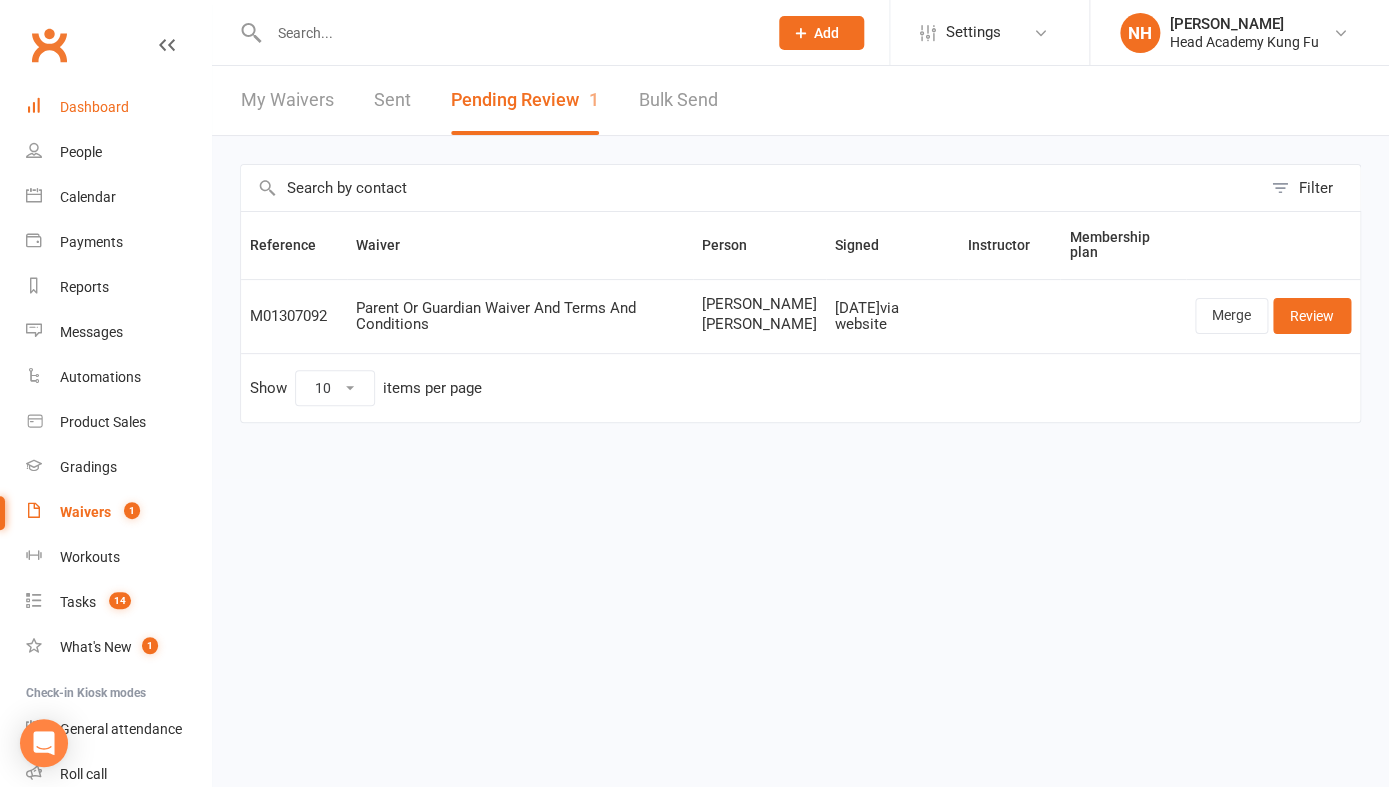click on "Dashboard" at bounding box center [94, 107] 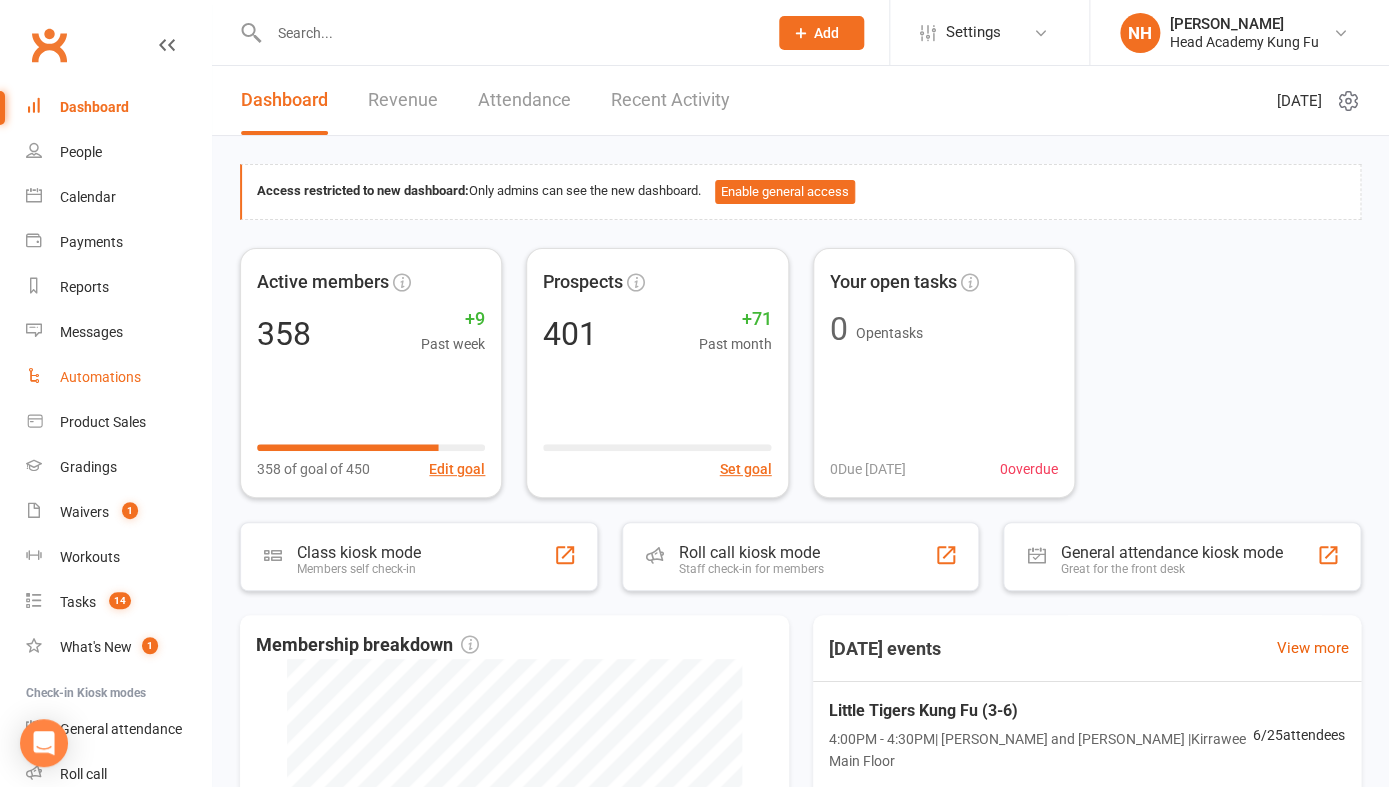 click on "Automations" at bounding box center [100, 377] 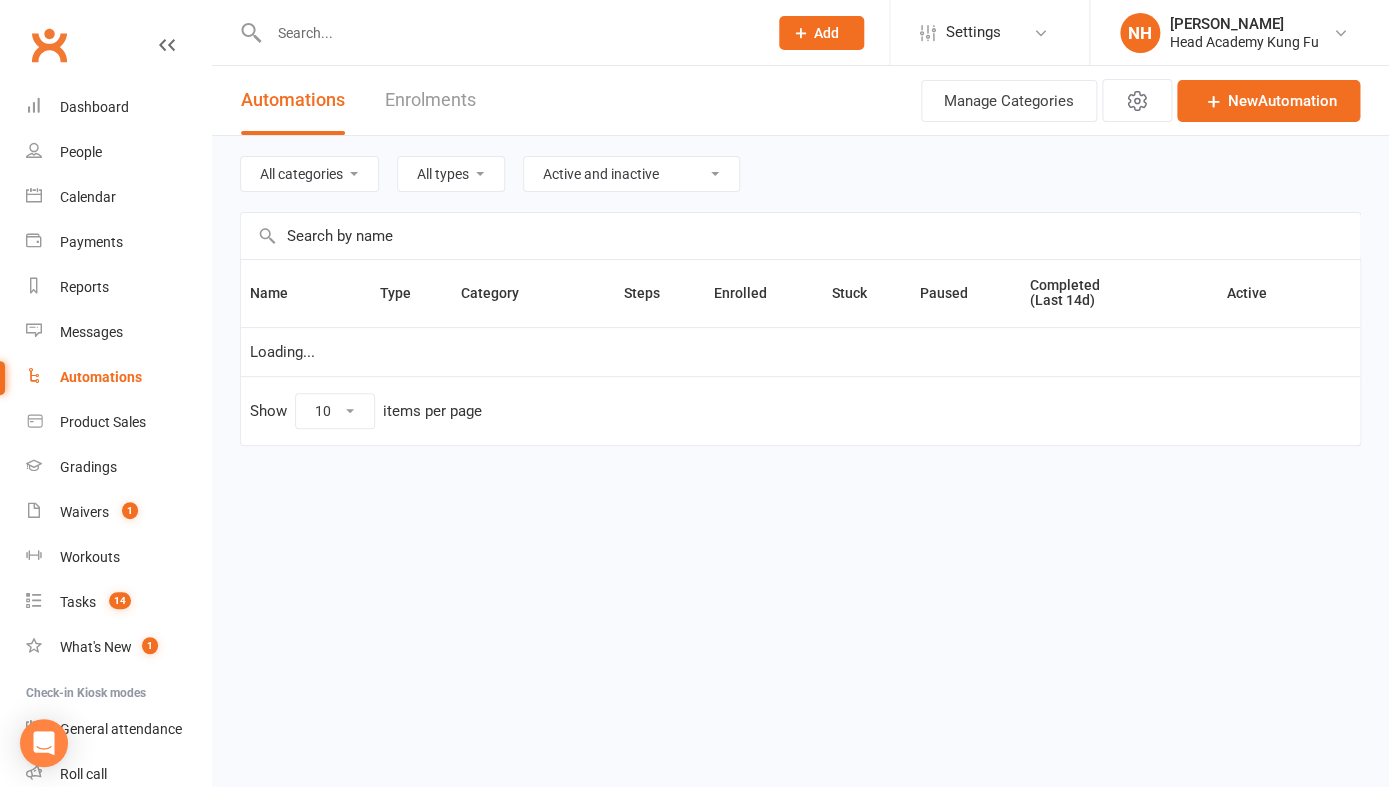 select on "50" 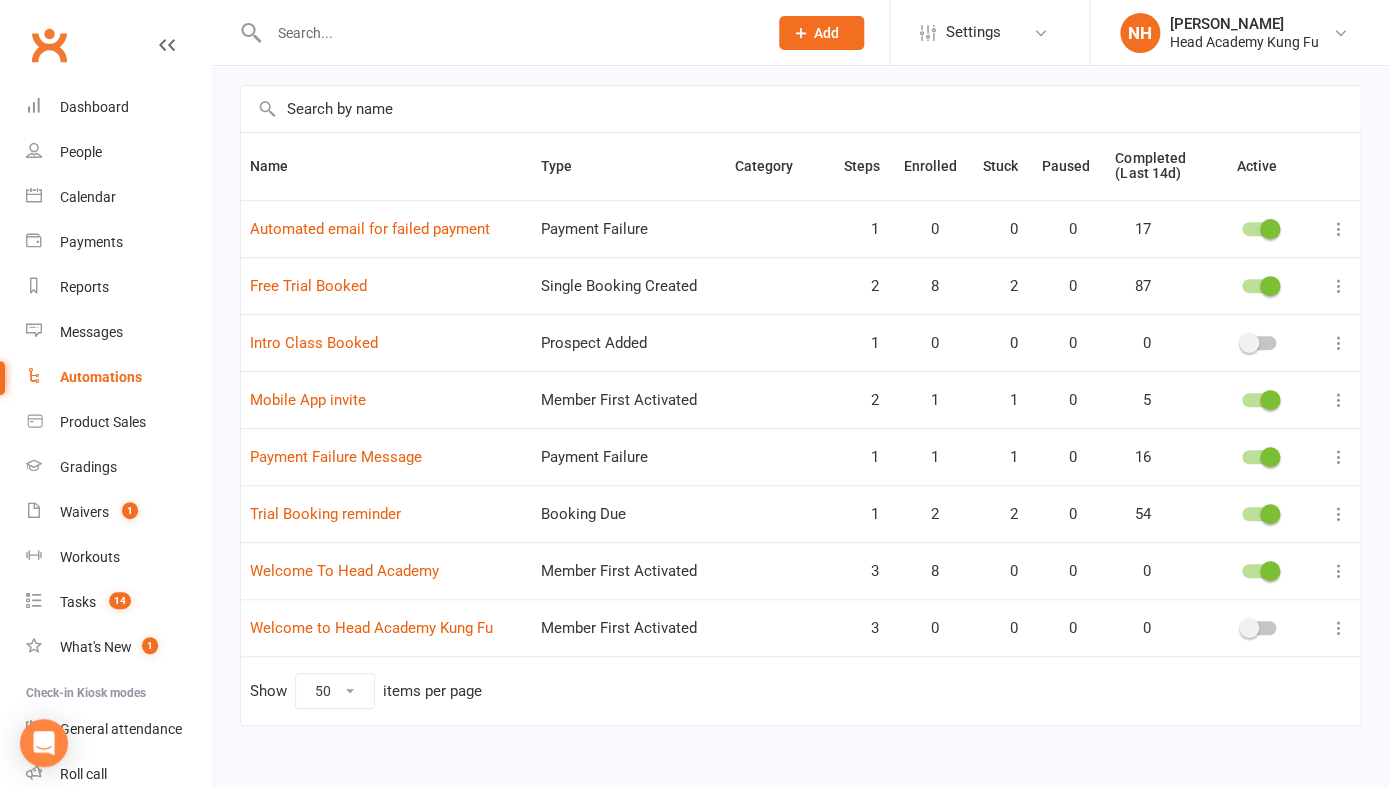 scroll, scrollTop: 150, scrollLeft: 0, axis: vertical 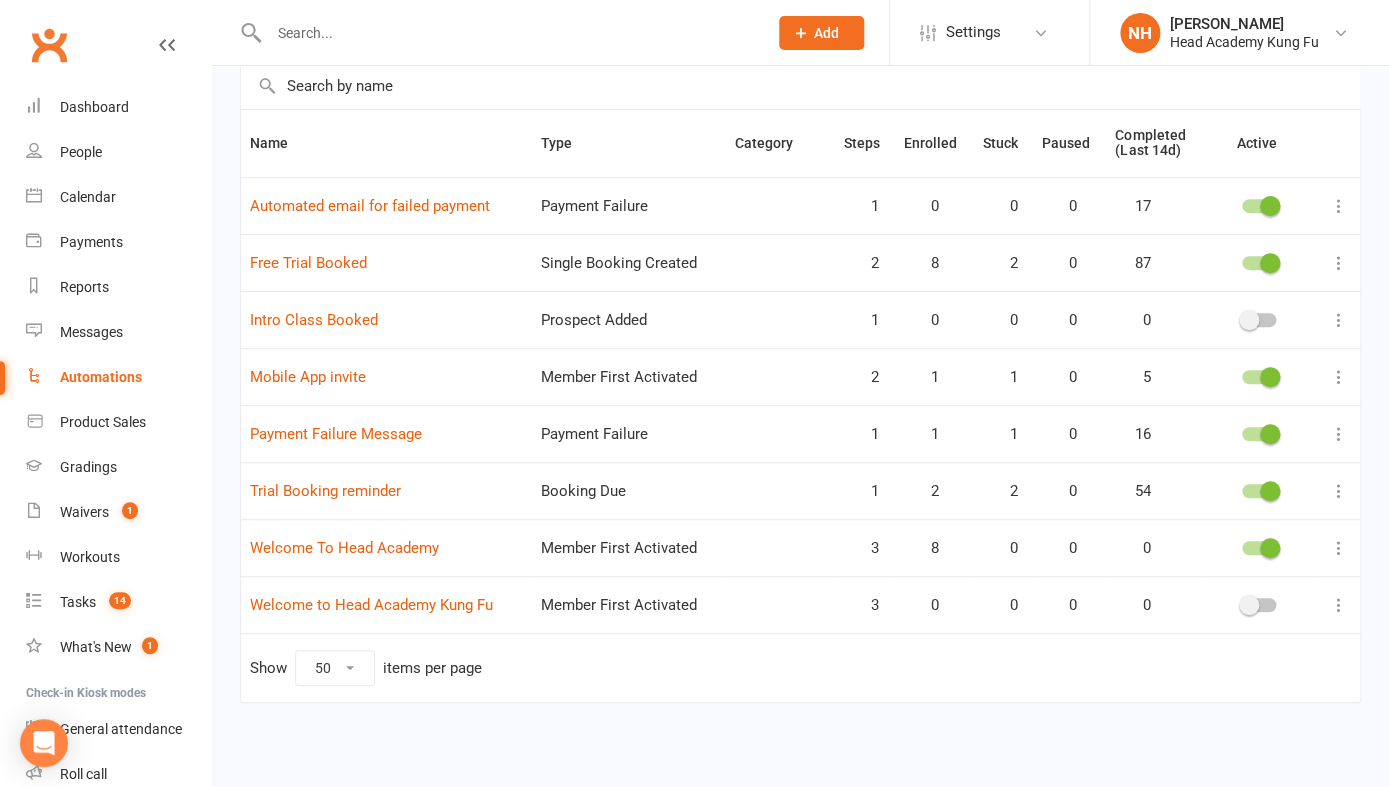 click at bounding box center (1339, 548) 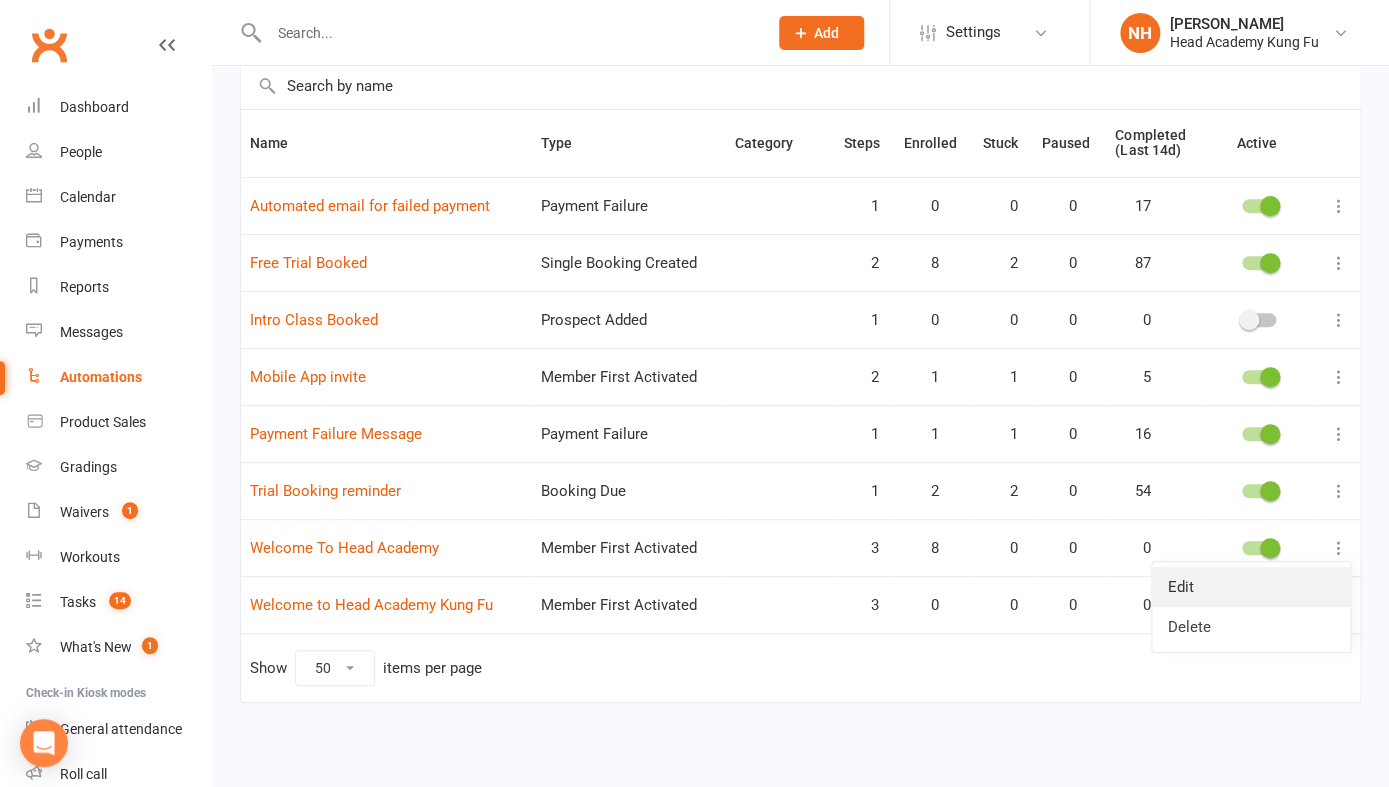 click on "Edit" at bounding box center [1251, 587] 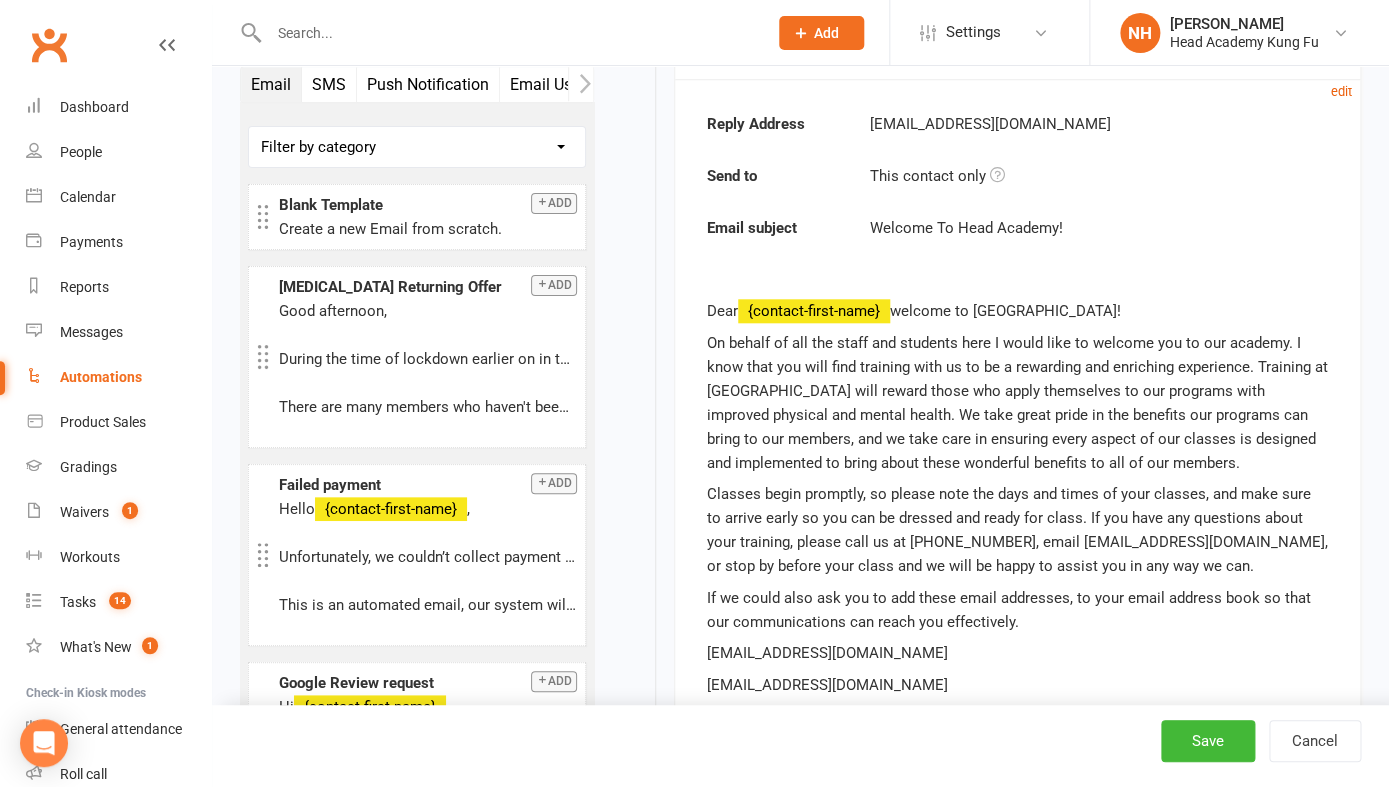 scroll, scrollTop: 544, scrollLeft: 0, axis: vertical 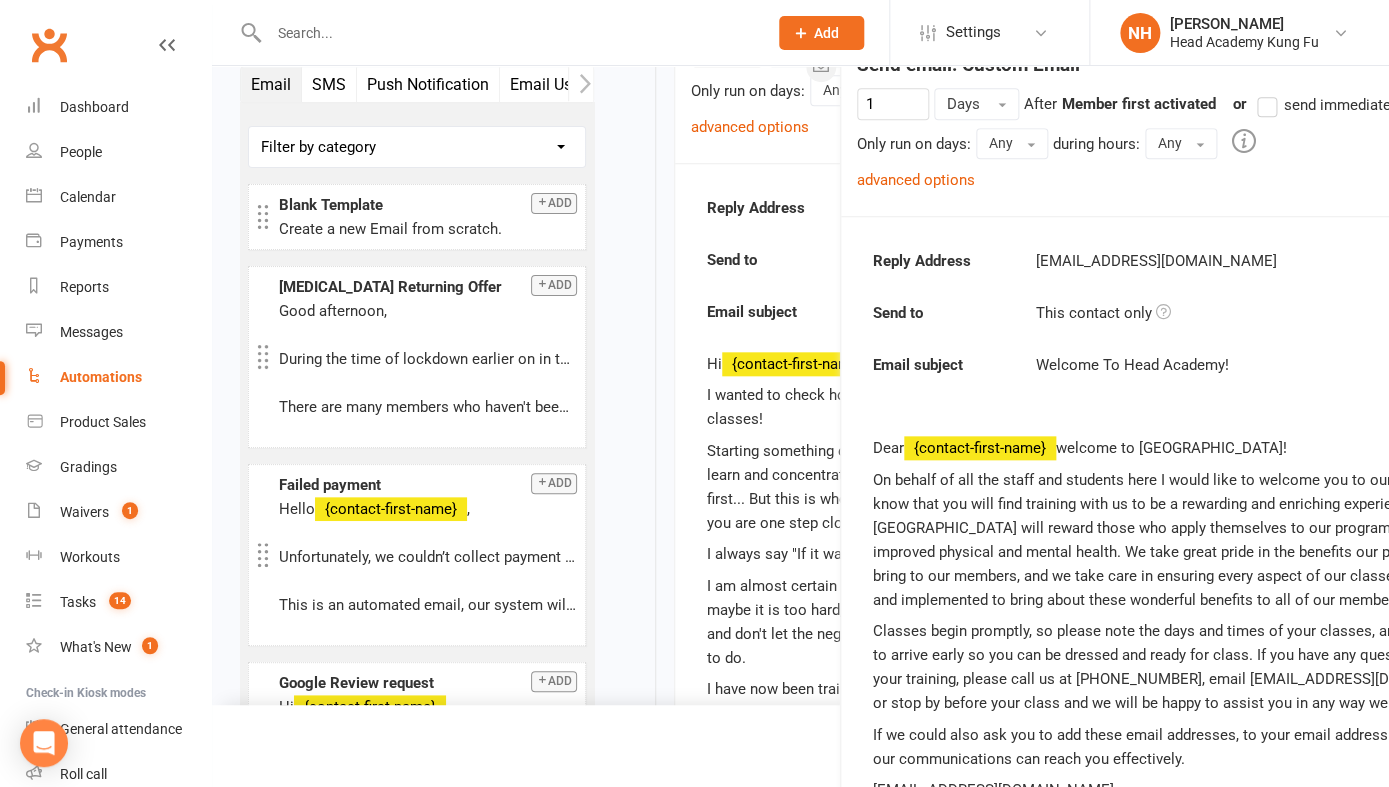 drag, startPoint x: 708, startPoint y: 313, endPoint x: 749, endPoint y: 324, distance: 42.44997 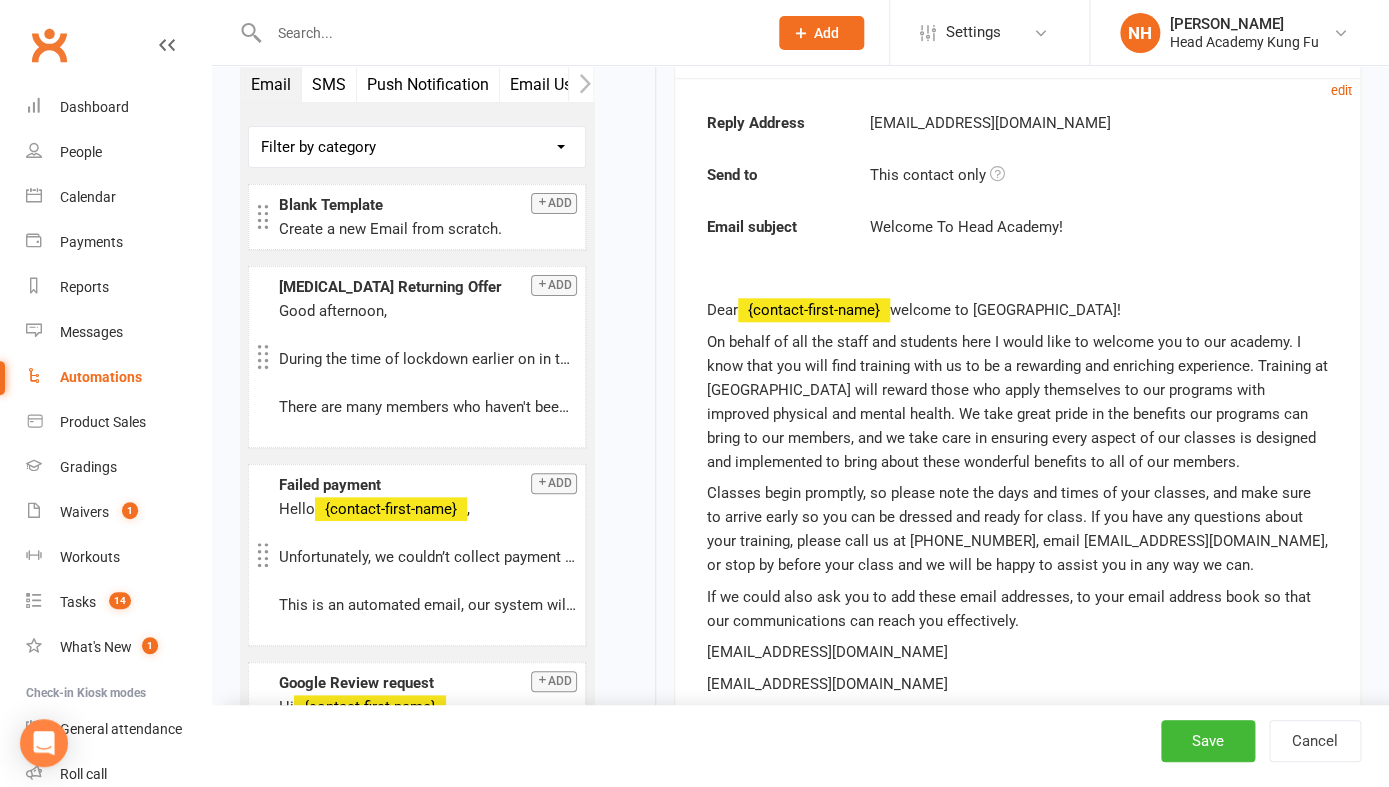 scroll, scrollTop: 1646, scrollLeft: 0, axis: vertical 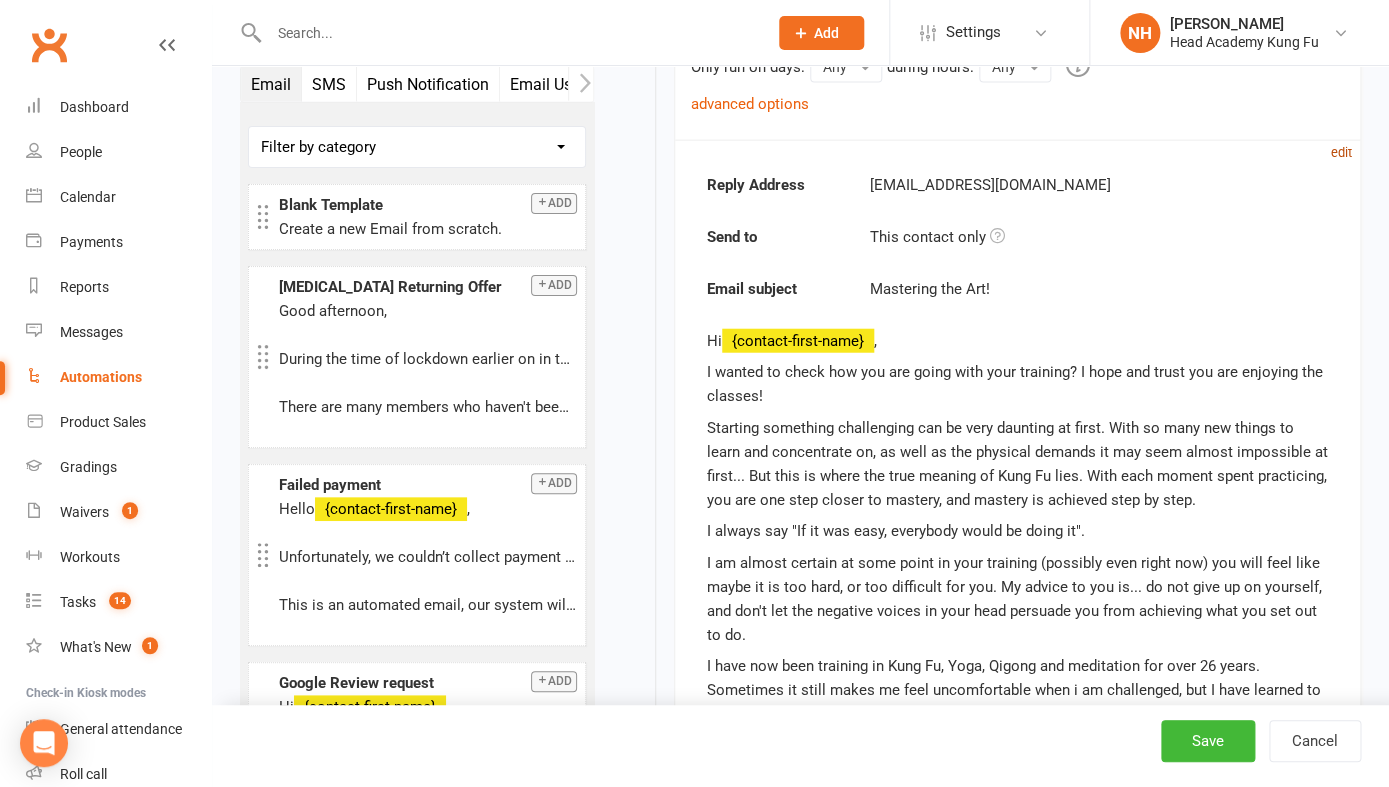 click on "edit" at bounding box center (1341, 152) 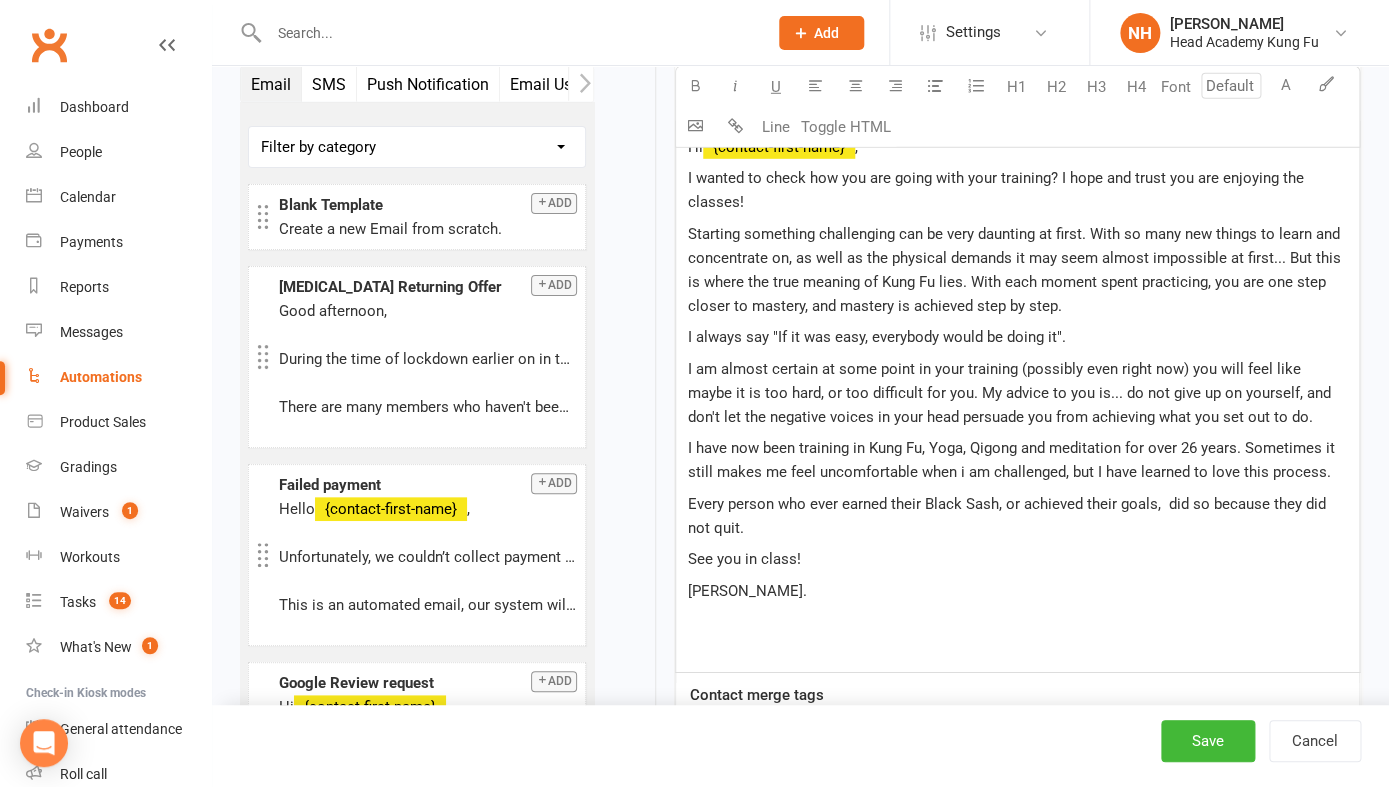 scroll, scrollTop: 2035, scrollLeft: 0, axis: vertical 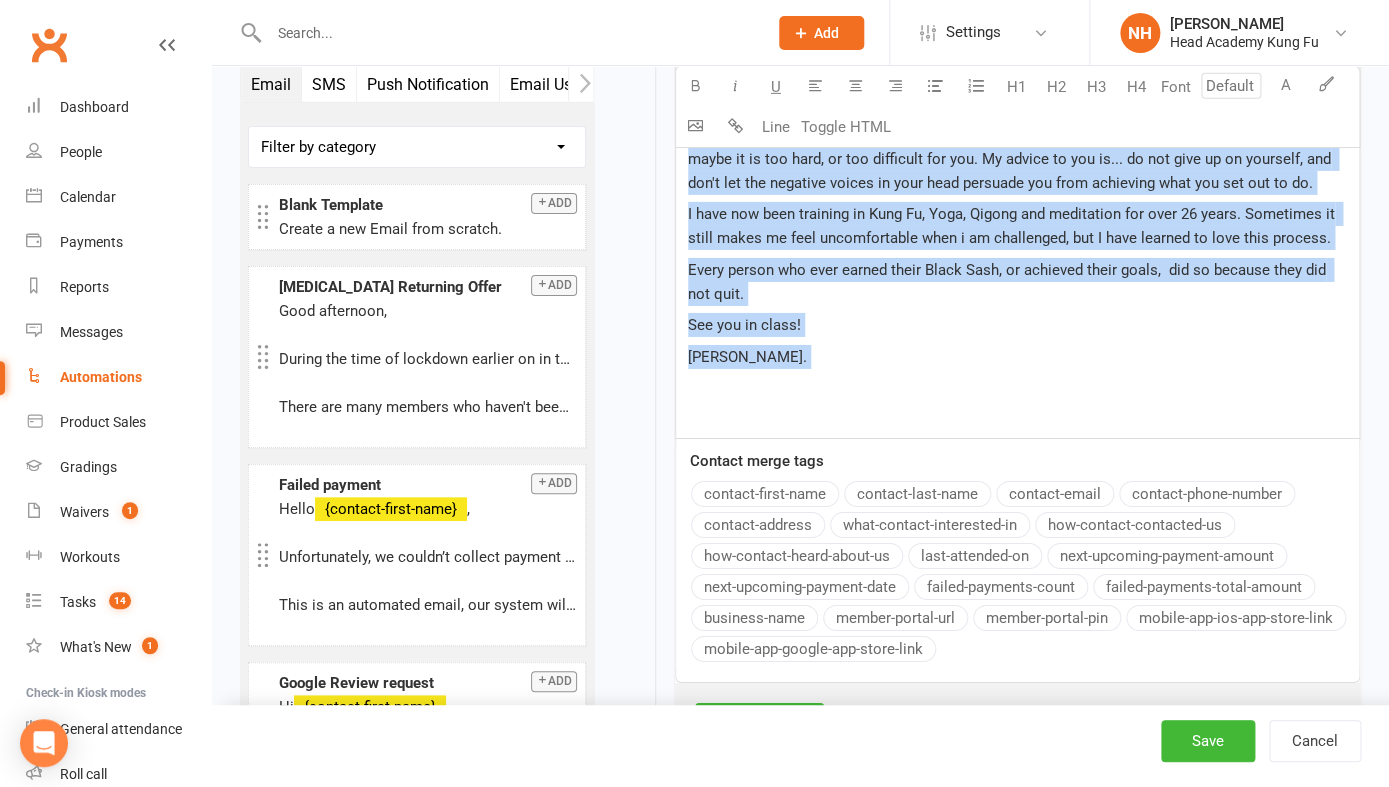 drag, startPoint x: 686, startPoint y: 229, endPoint x: 936, endPoint y: 398, distance: 301.76315 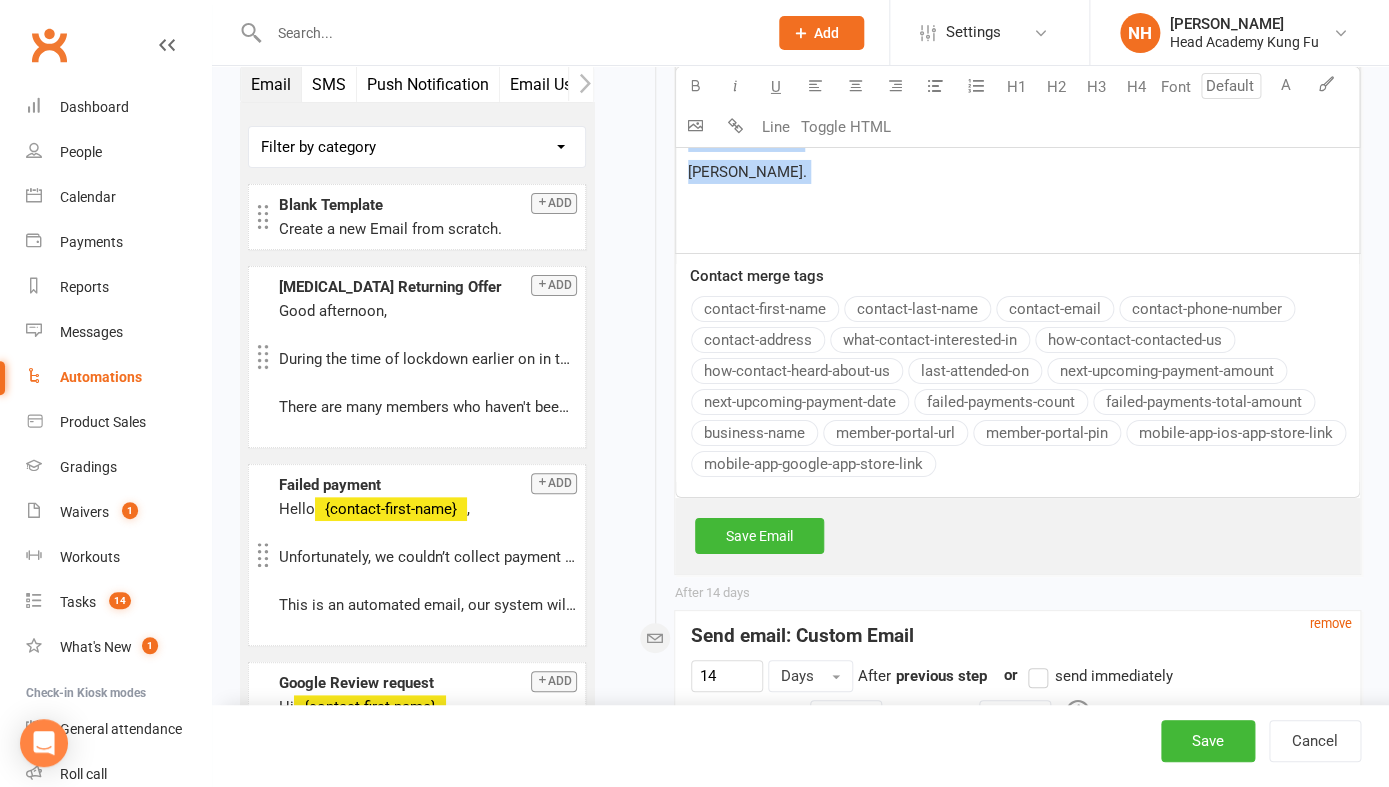 scroll, scrollTop: 2547, scrollLeft: 0, axis: vertical 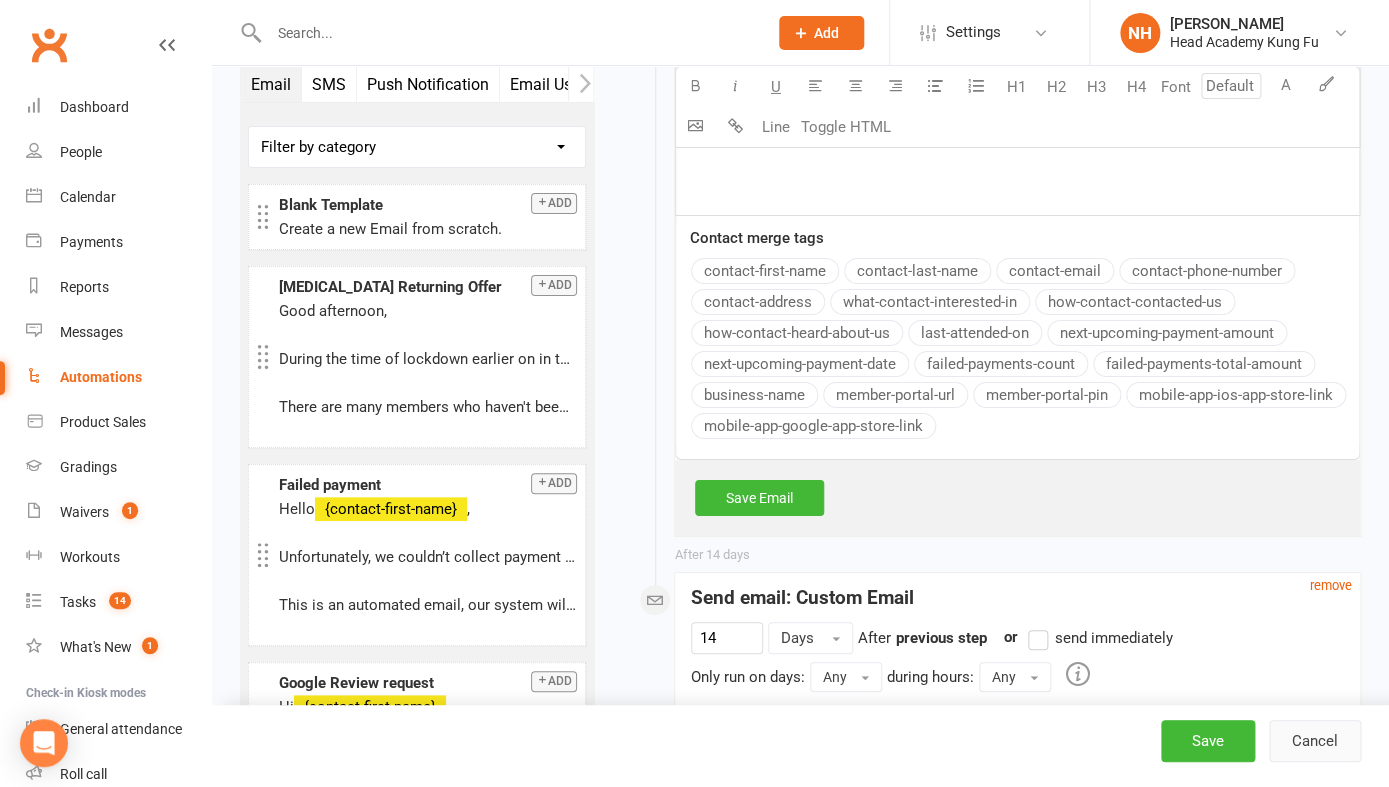 click on "Cancel" at bounding box center (1315, 741) 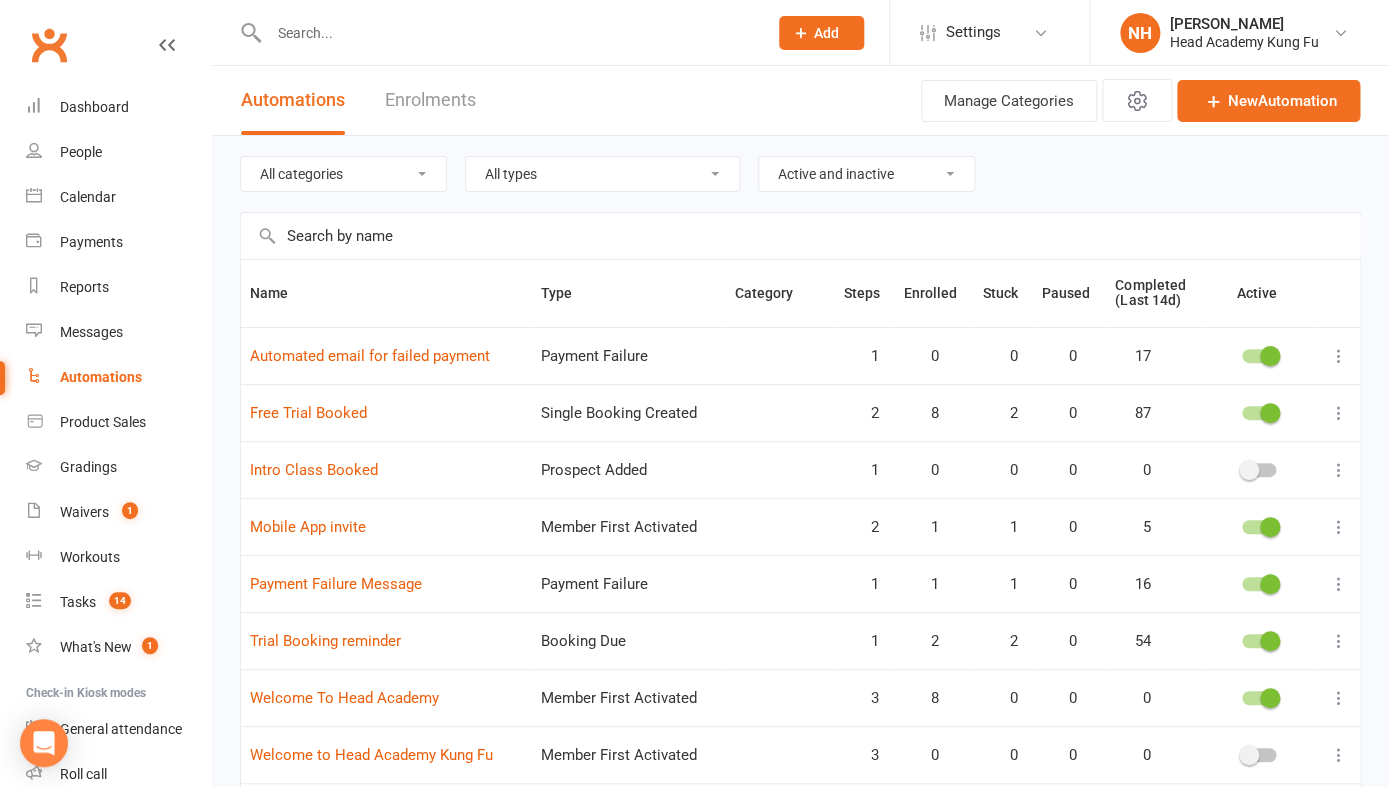 scroll, scrollTop: 150, scrollLeft: 0, axis: vertical 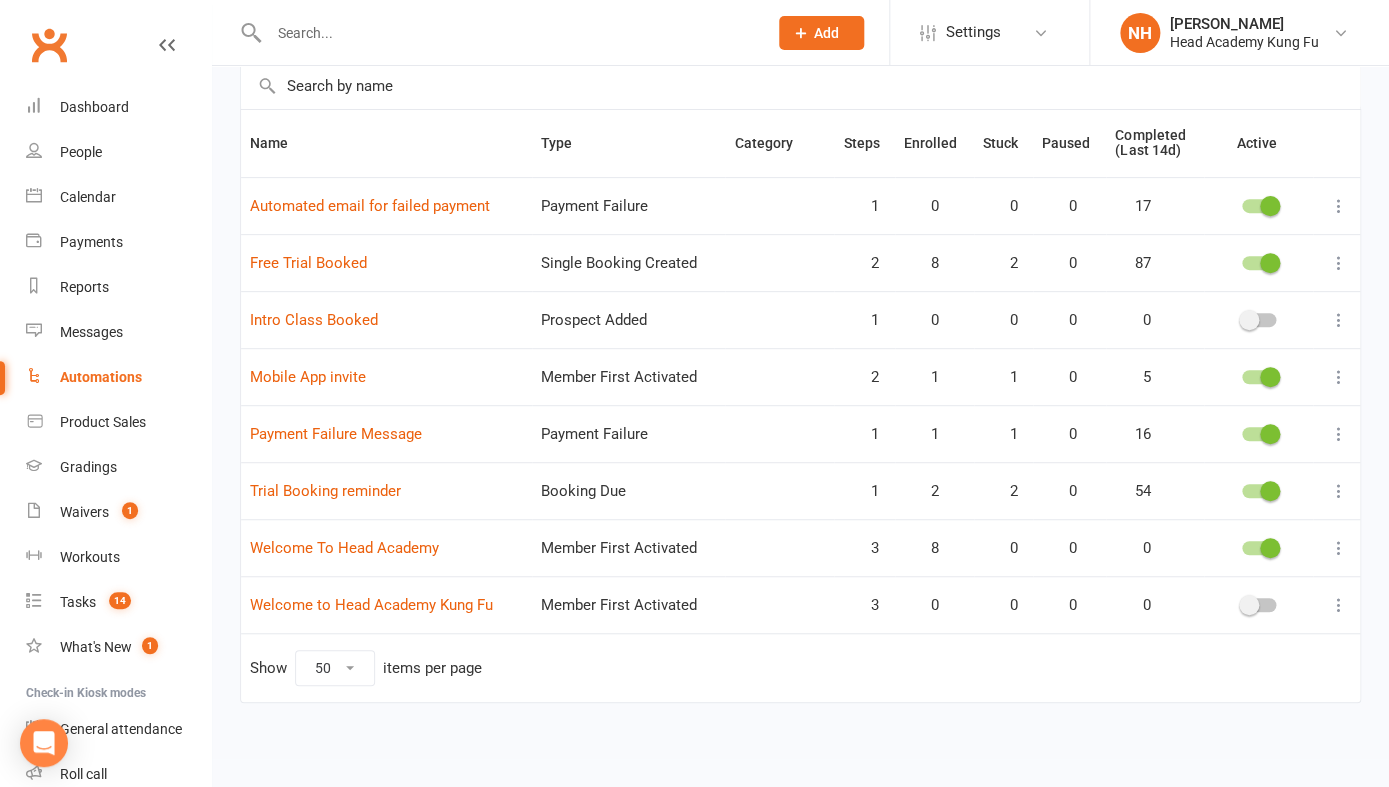 click at bounding box center [1339, 605] 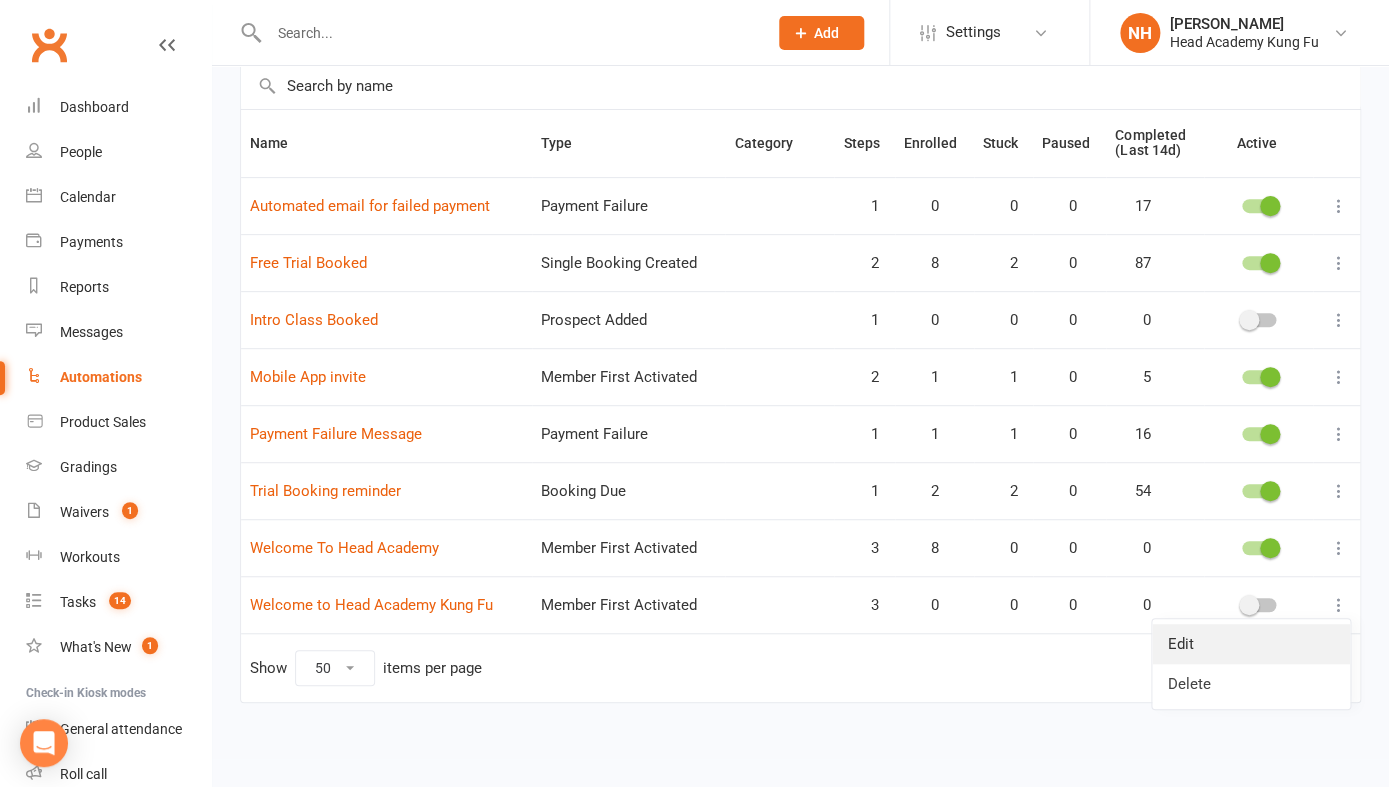 click on "Edit" at bounding box center (1251, 644) 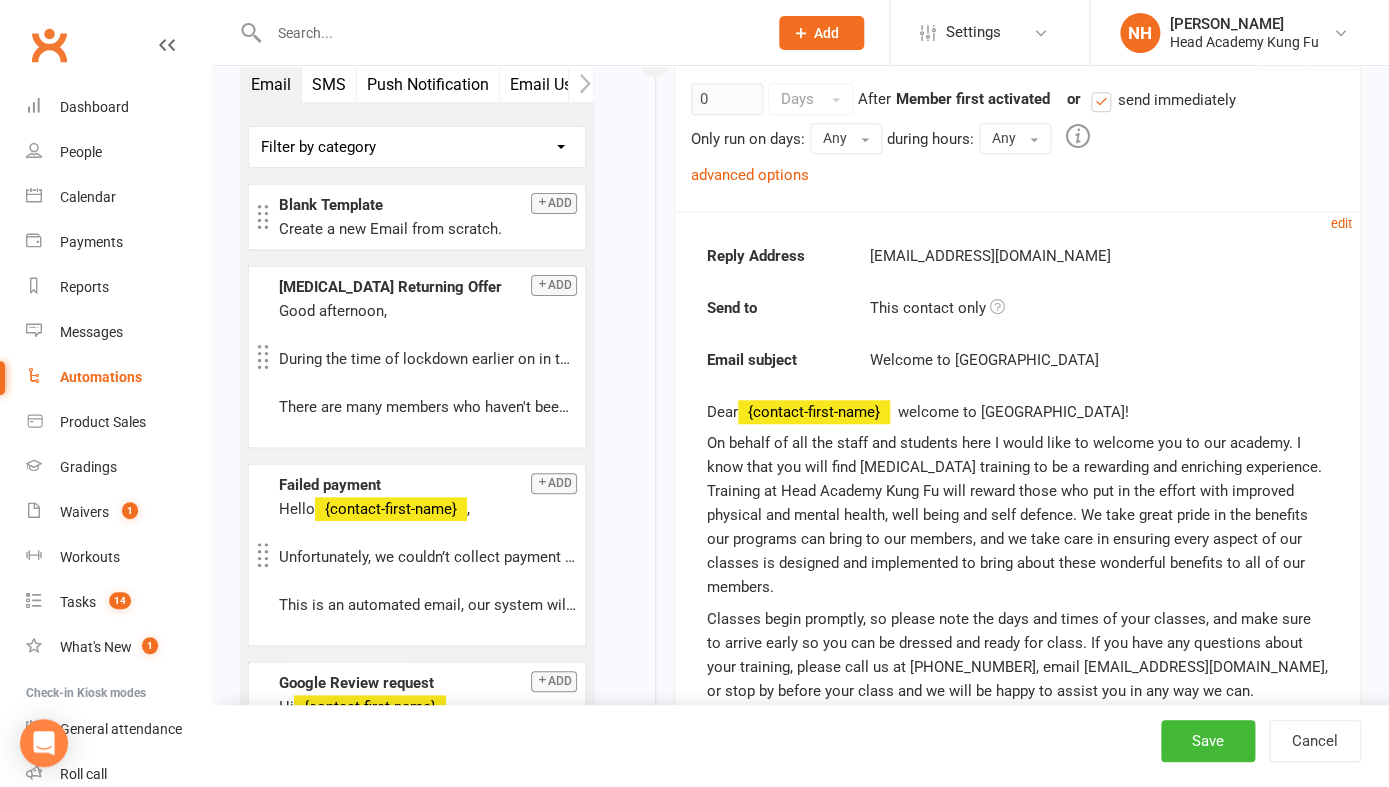 scroll, scrollTop: 417, scrollLeft: 0, axis: vertical 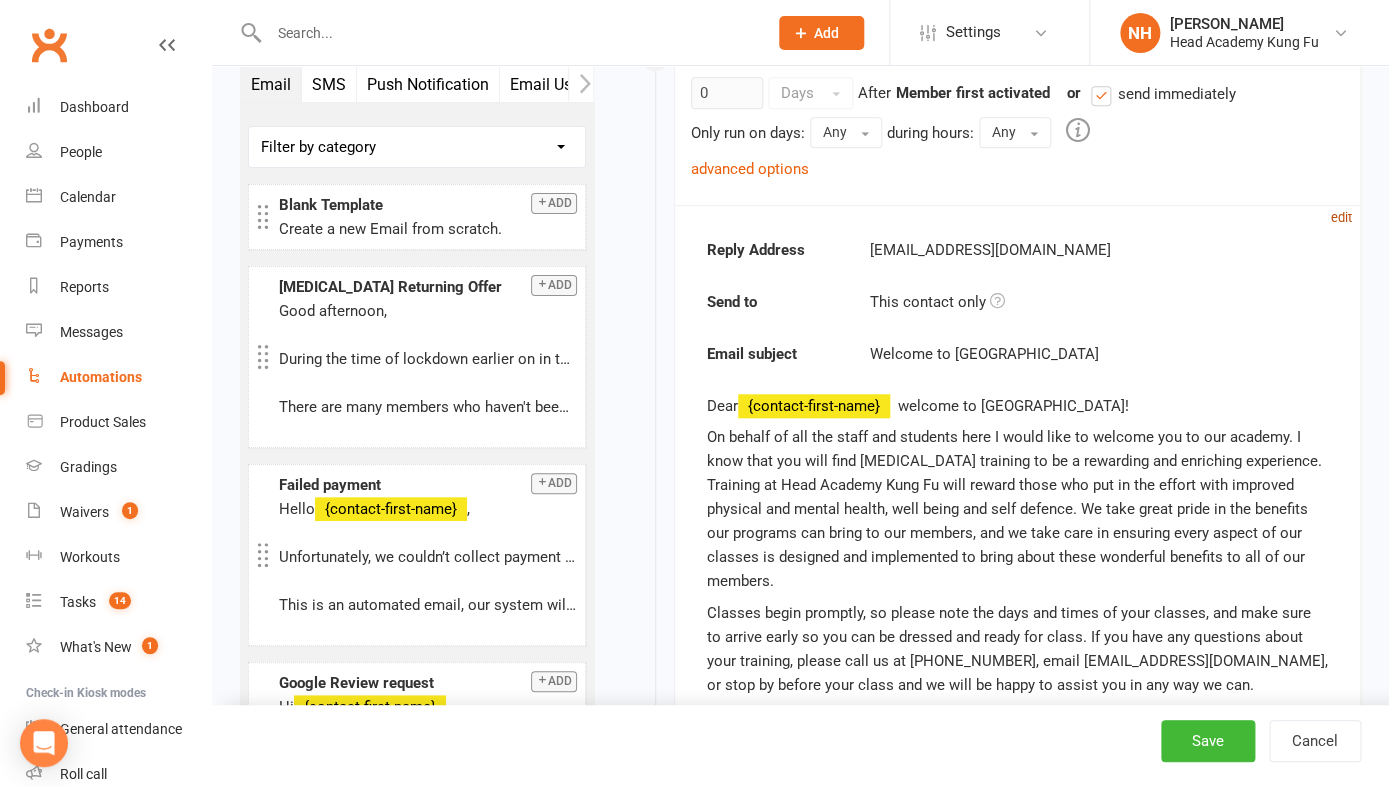 click on "edit" at bounding box center (1341, 217) 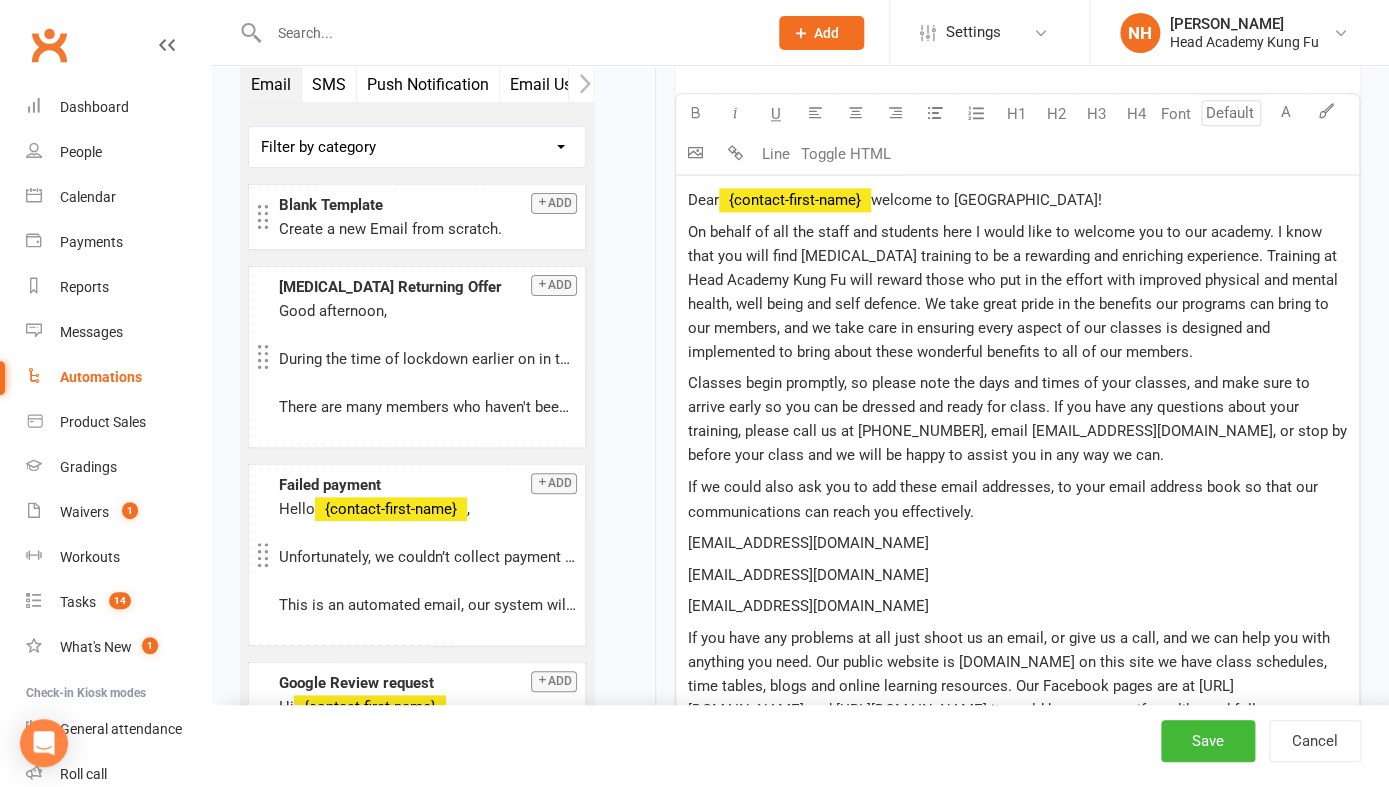 scroll, scrollTop: 877, scrollLeft: 0, axis: vertical 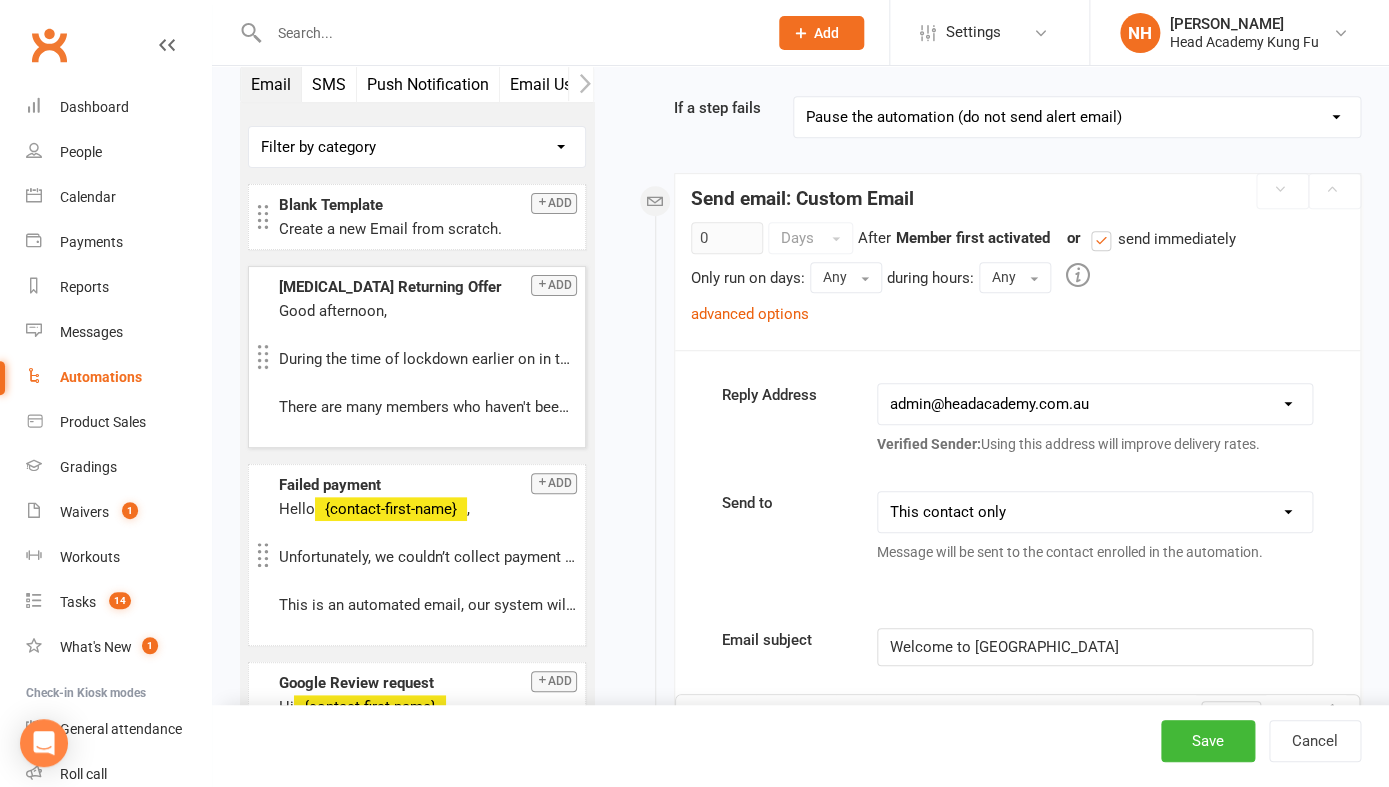 select on "50" 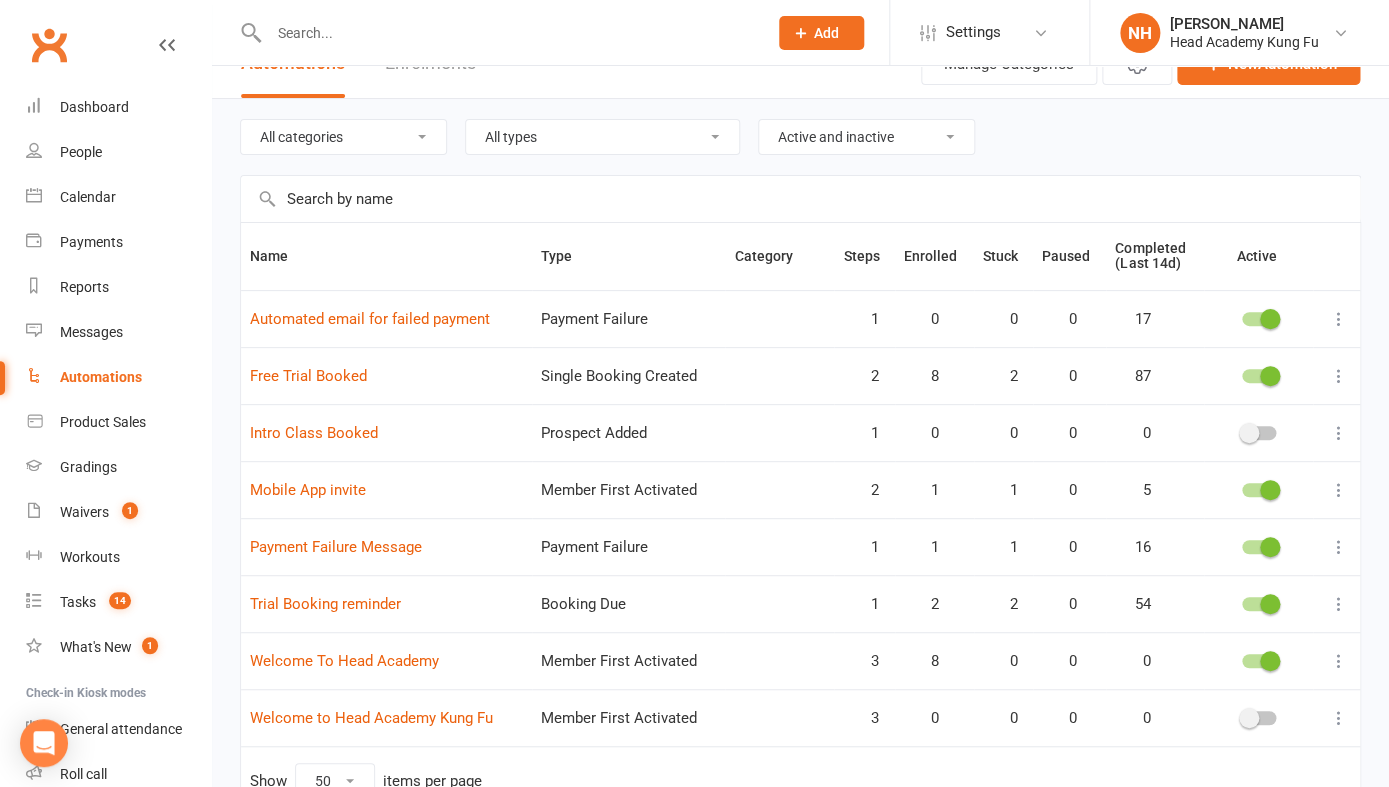 scroll, scrollTop: 150, scrollLeft: 0, axis: vertical 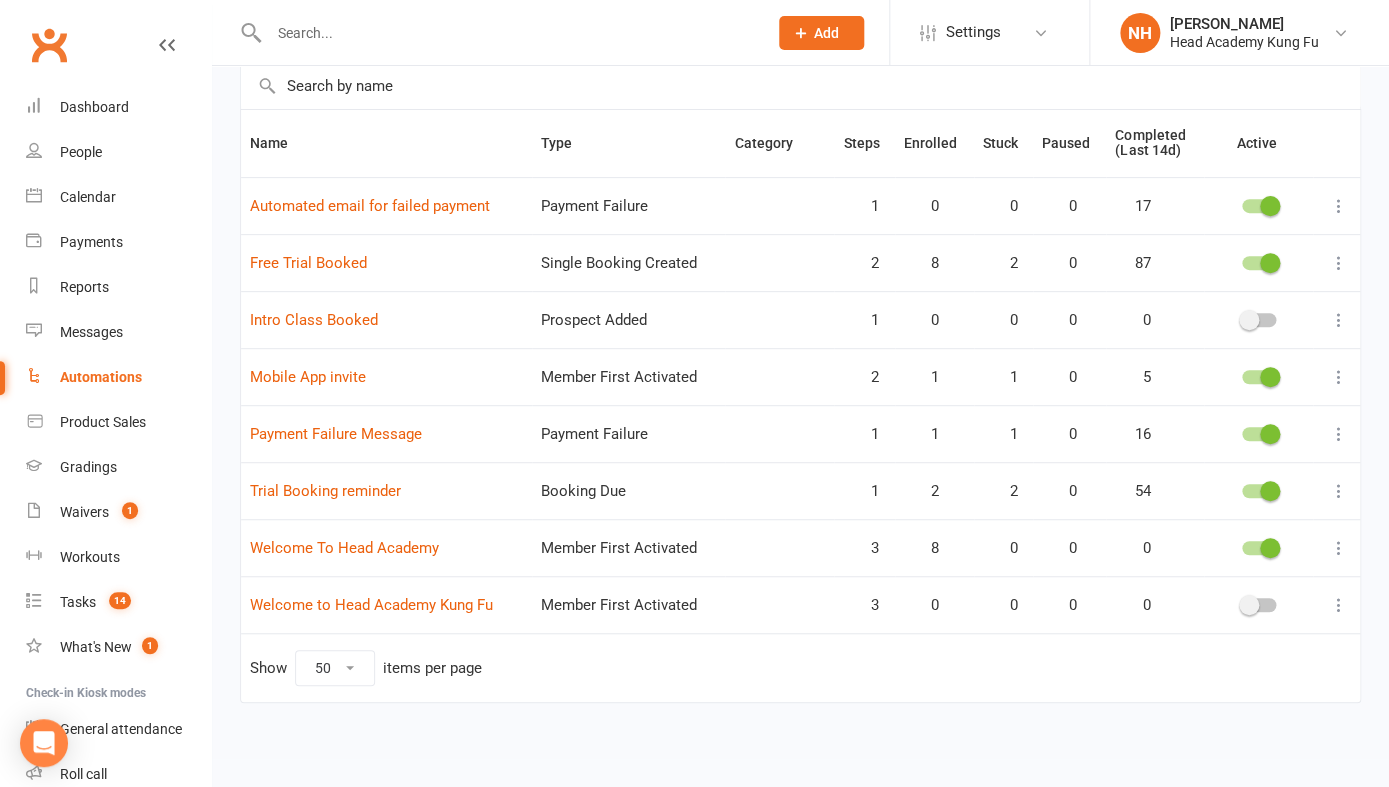 click at bounding box center (1339, 548) 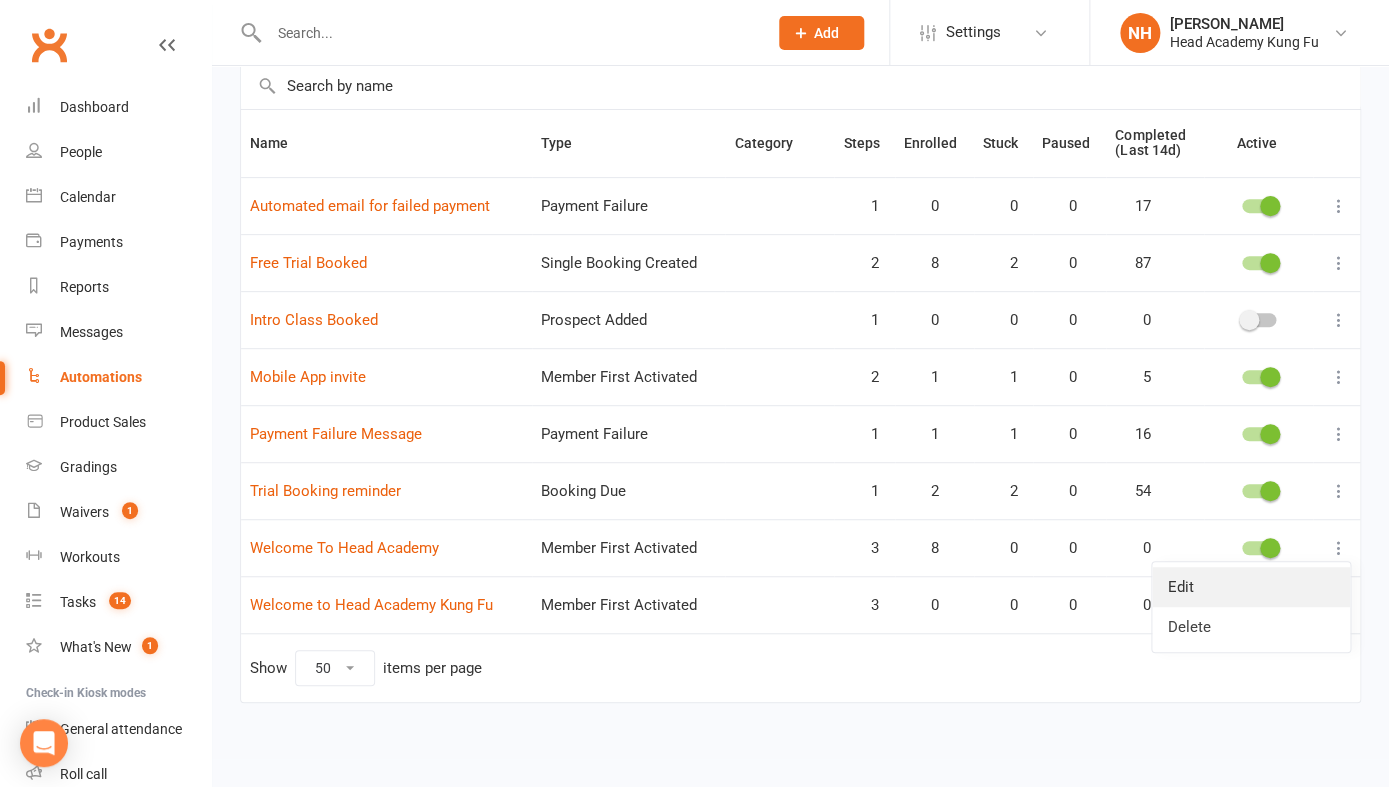 click on "Edit" at bounding box center (1251, 587) 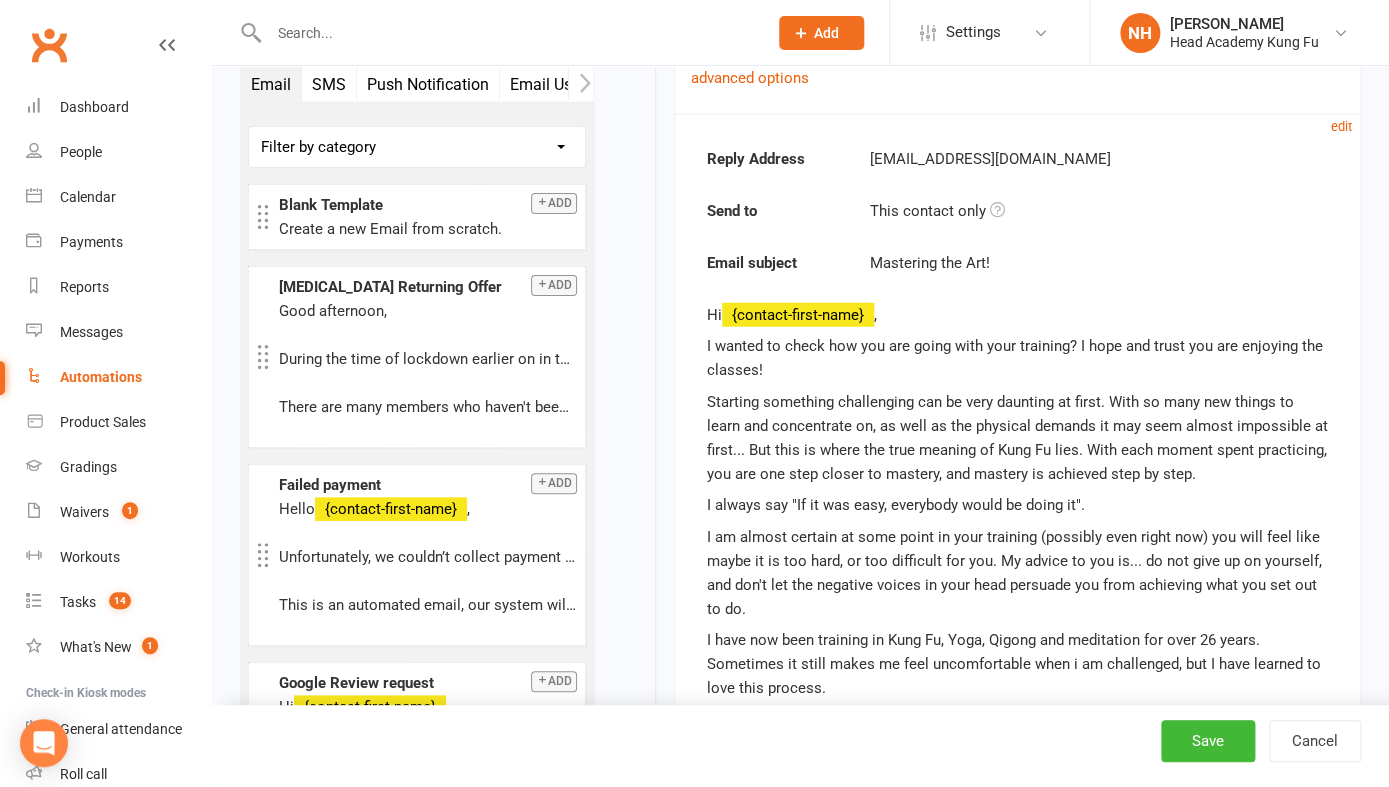 scroll, scrollTop: 1662, scrollLeft: 0, axis: vertical 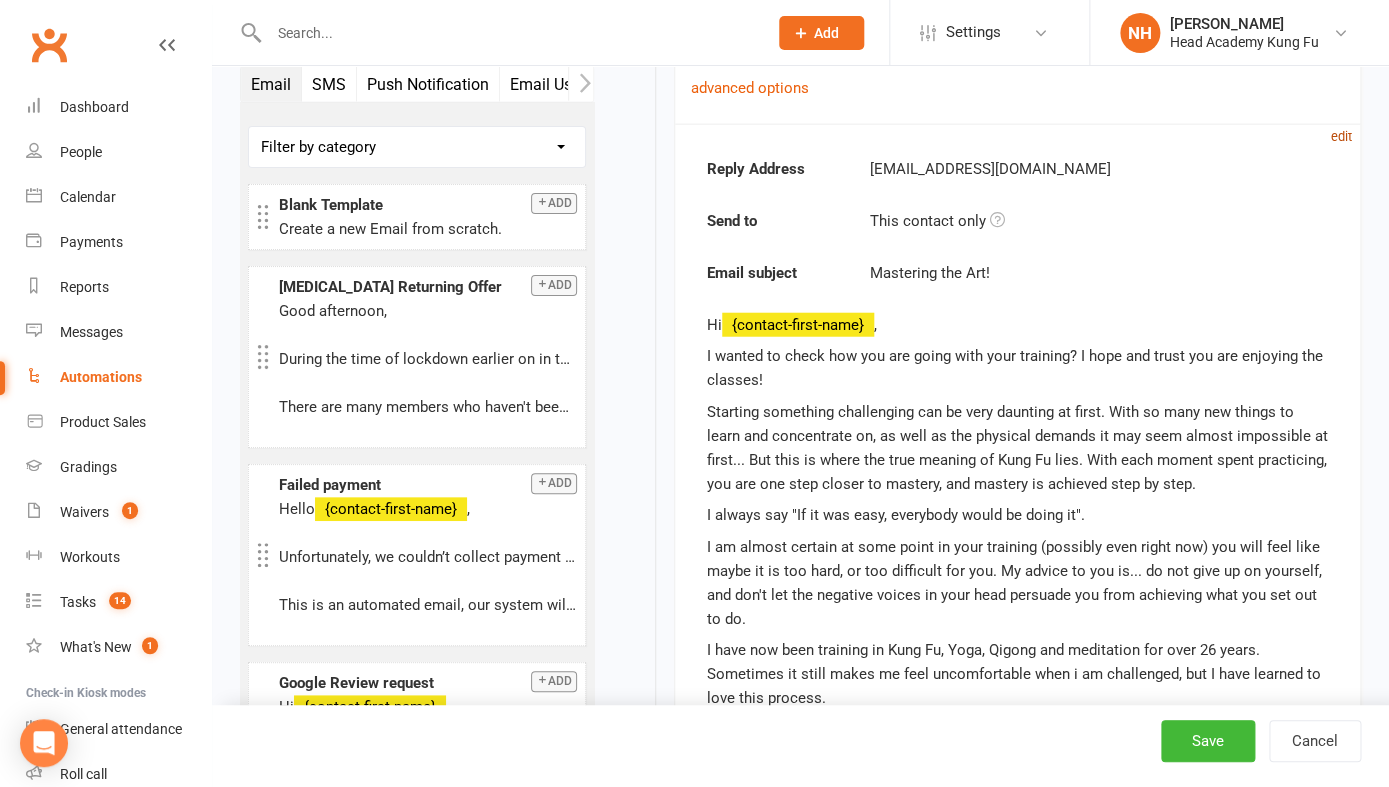 click on "edit" at bounding box center (1341, 136) 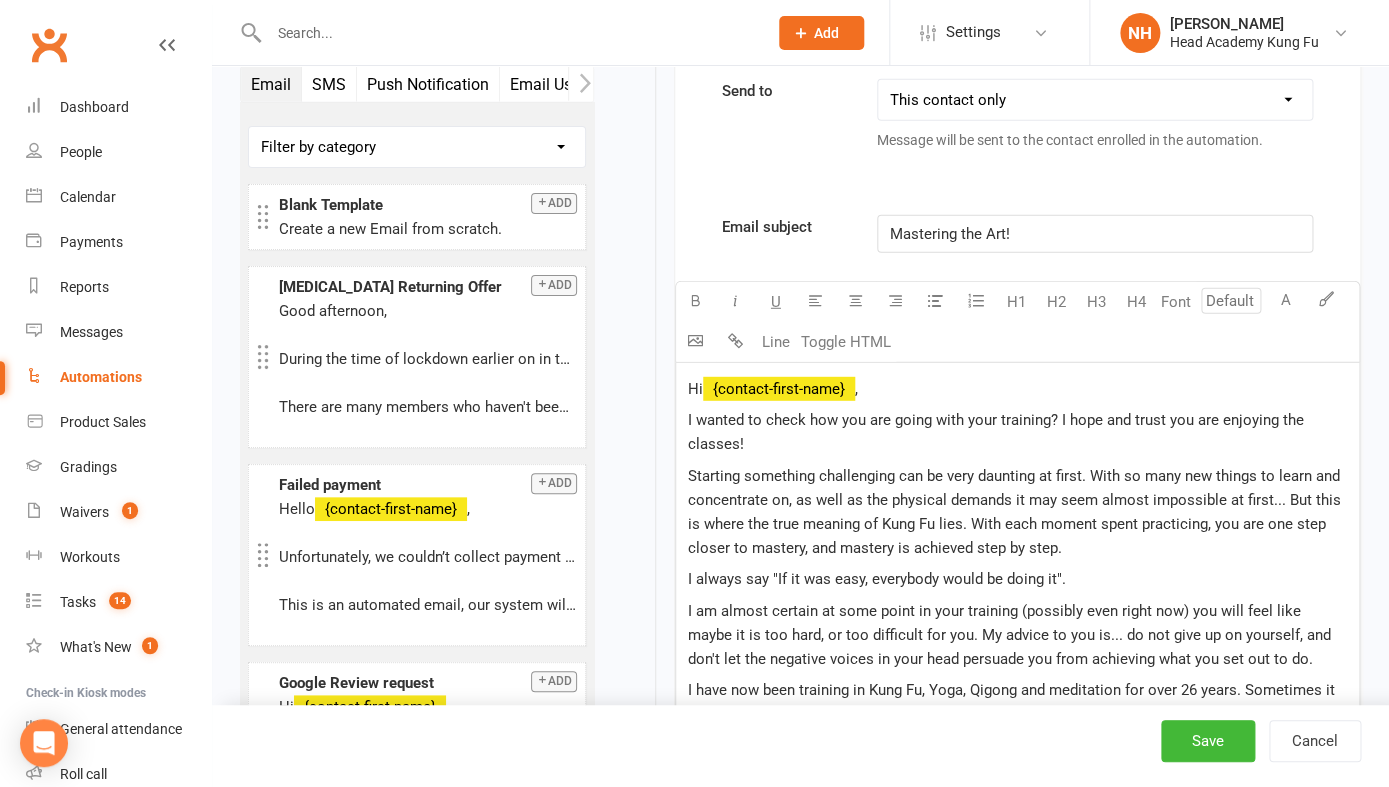 scroll, scrollTop: 2001, scrollLeft: 0, axis: vertical 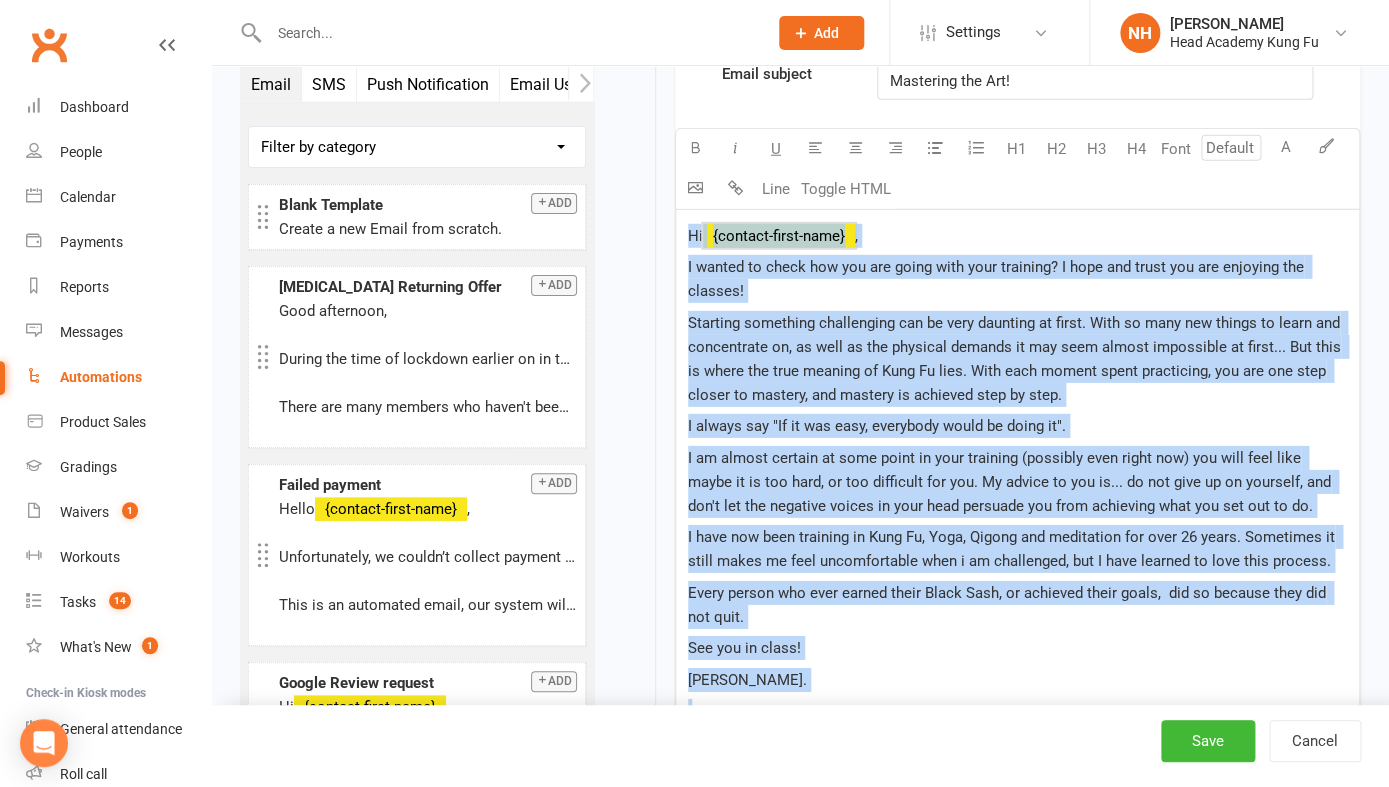 drag, startPoint x: 687, startPoint y: 262, endPoint x: 978, endPoint y: 750, distance: 568.1769 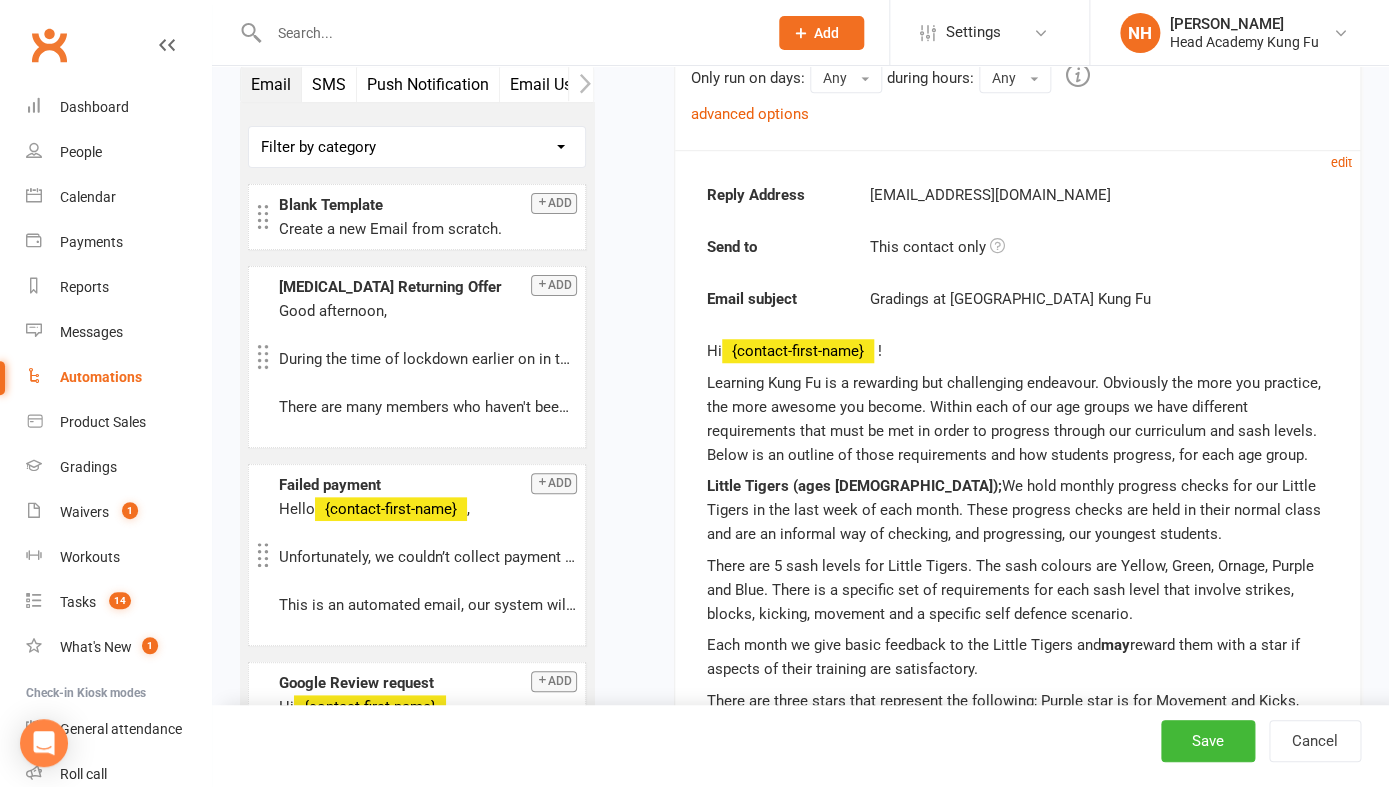 scroll, scrollTop: 3130, scrollLeft: 0, axis: vertical 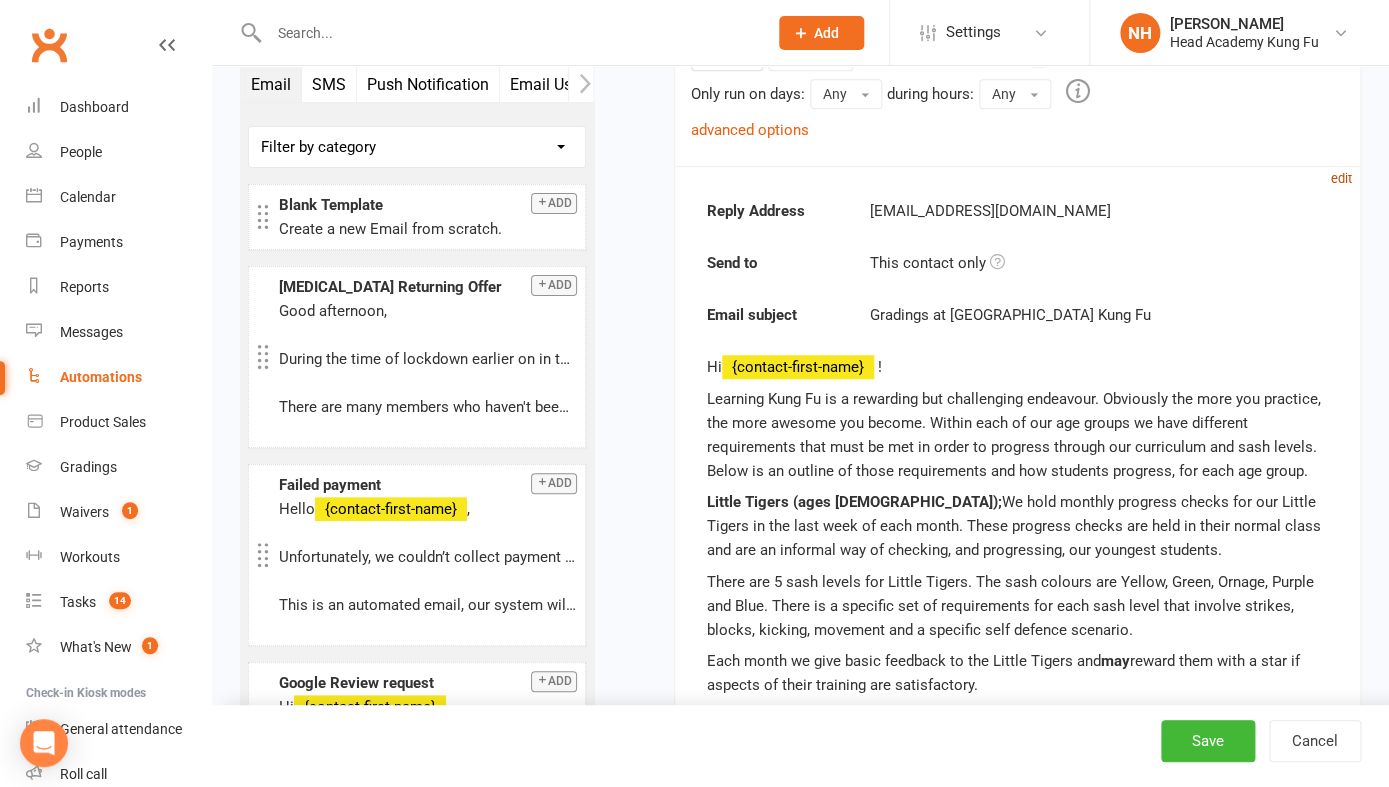 click on "edit" at bounding box center [1341, 178] 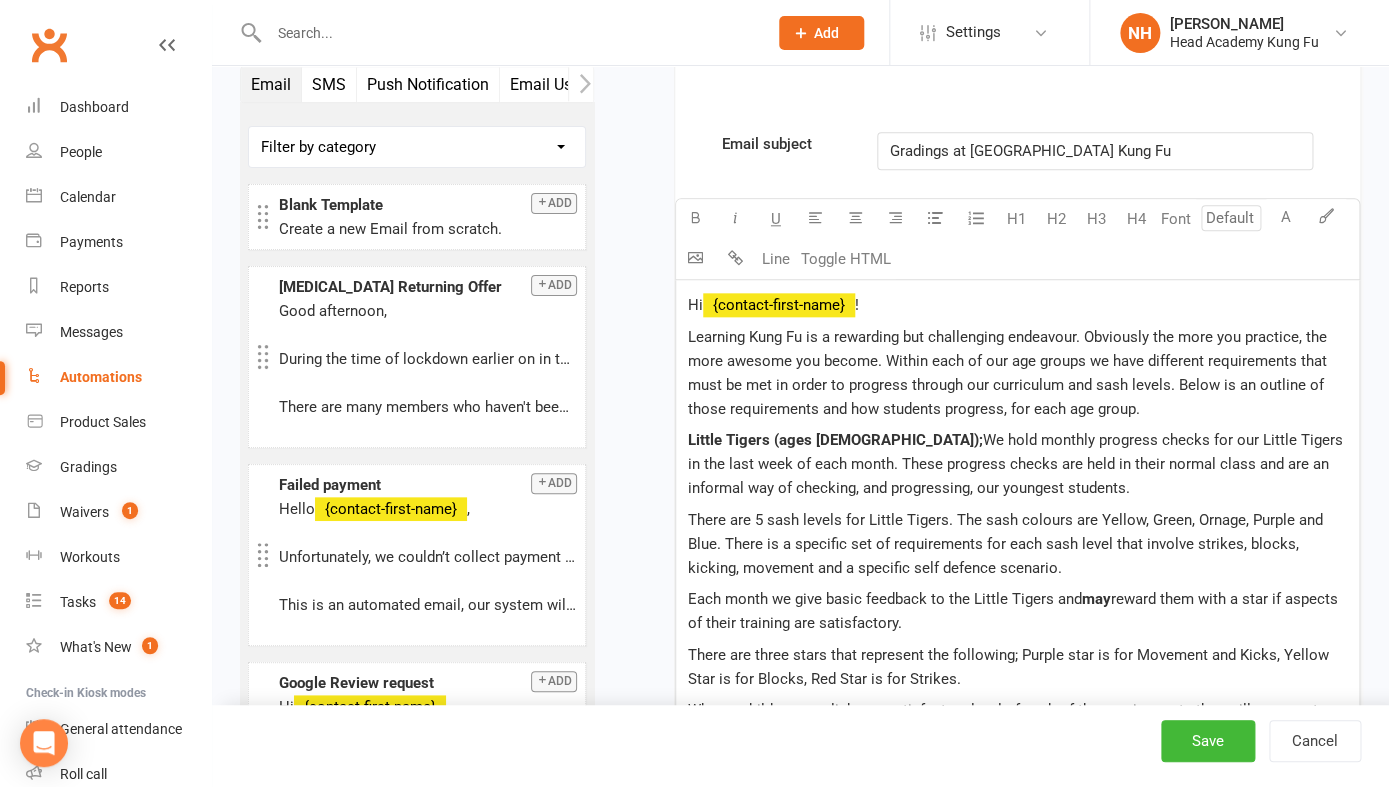 scroll, scrollTop: 3448, scrollLeft: 0, axis: vertical 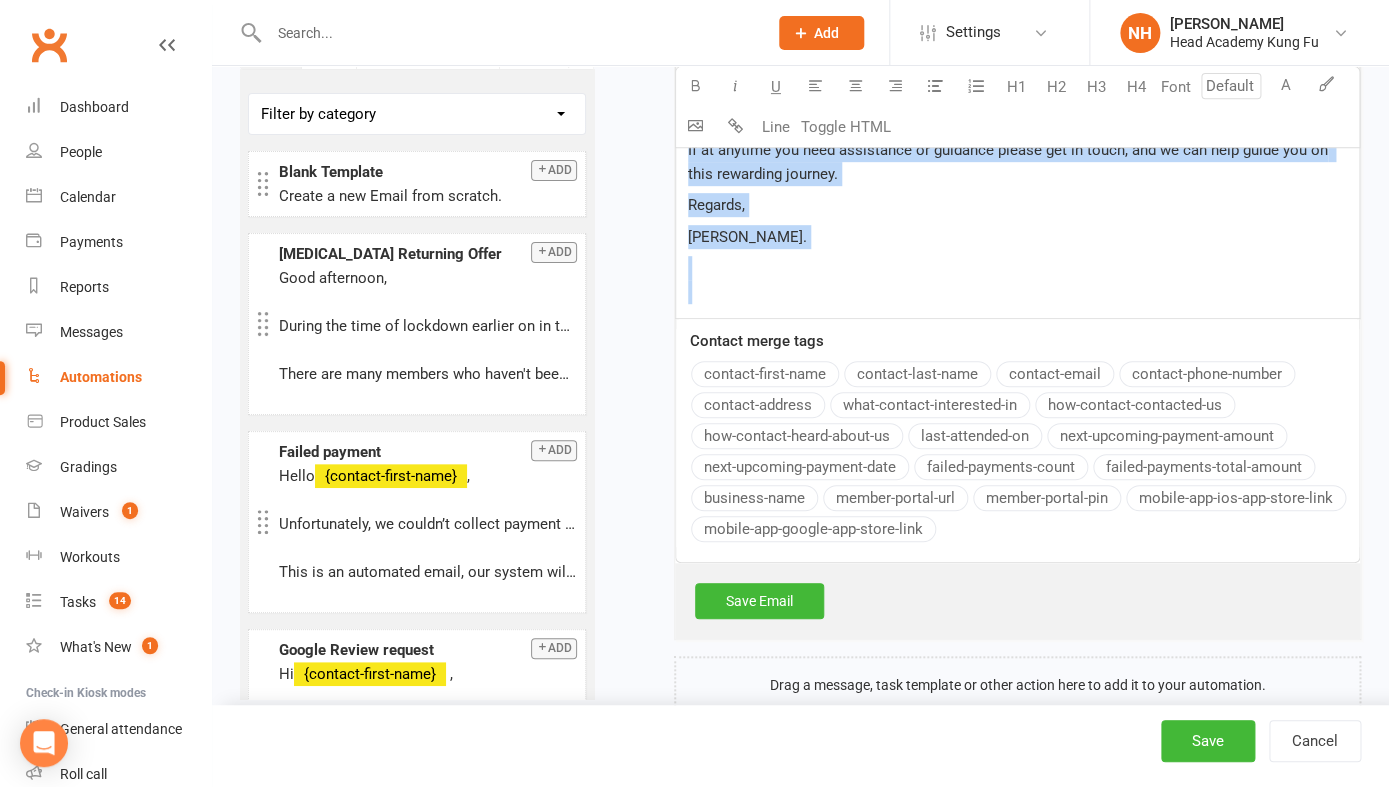 drag, startPoint x: 687, startPoint y: 318, endPoint x: 1009, endPoint y: 272, distance: 325.26913 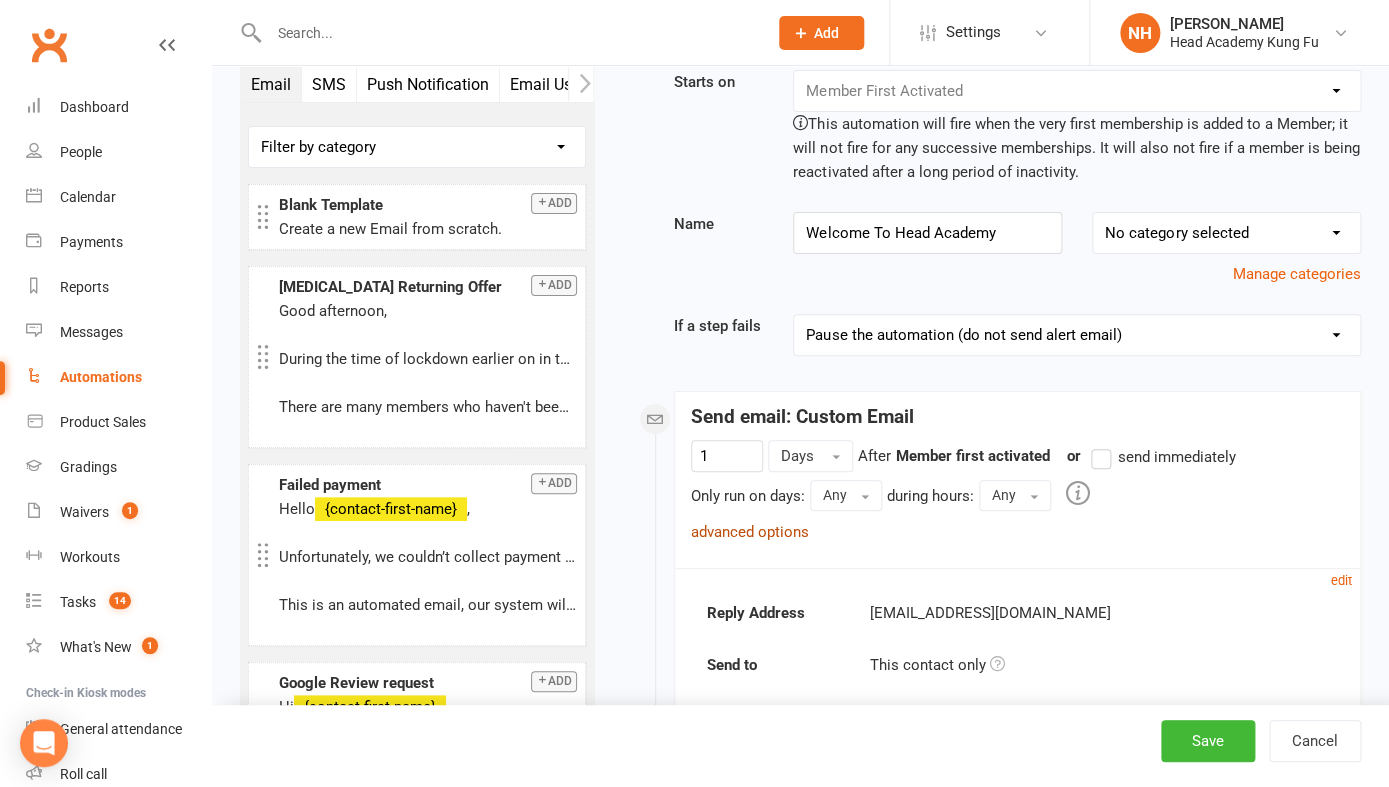 scroll, scrollTop: 0, scrollLeft: 0, axis: both 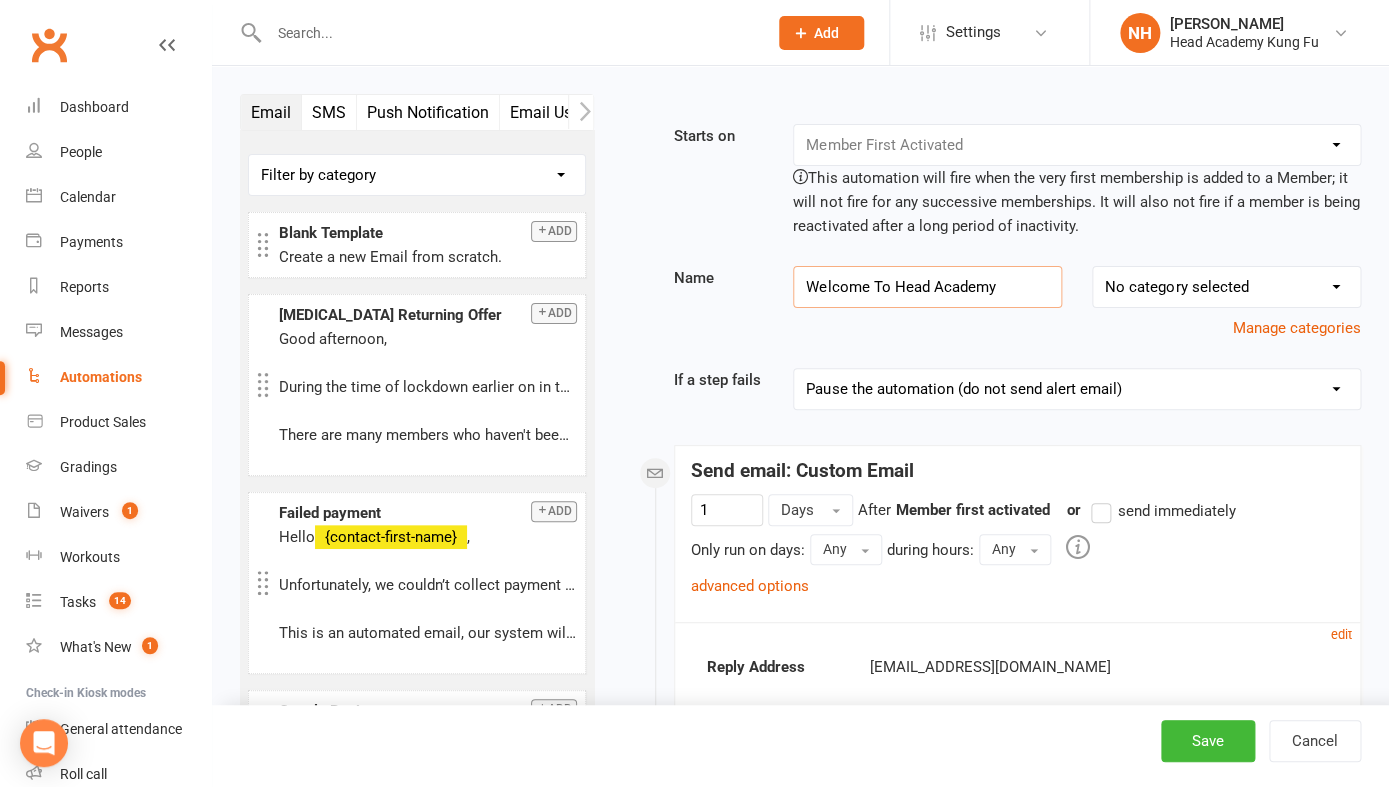 click on "Welcome To Head Academy" at bounding box center (927, 287) 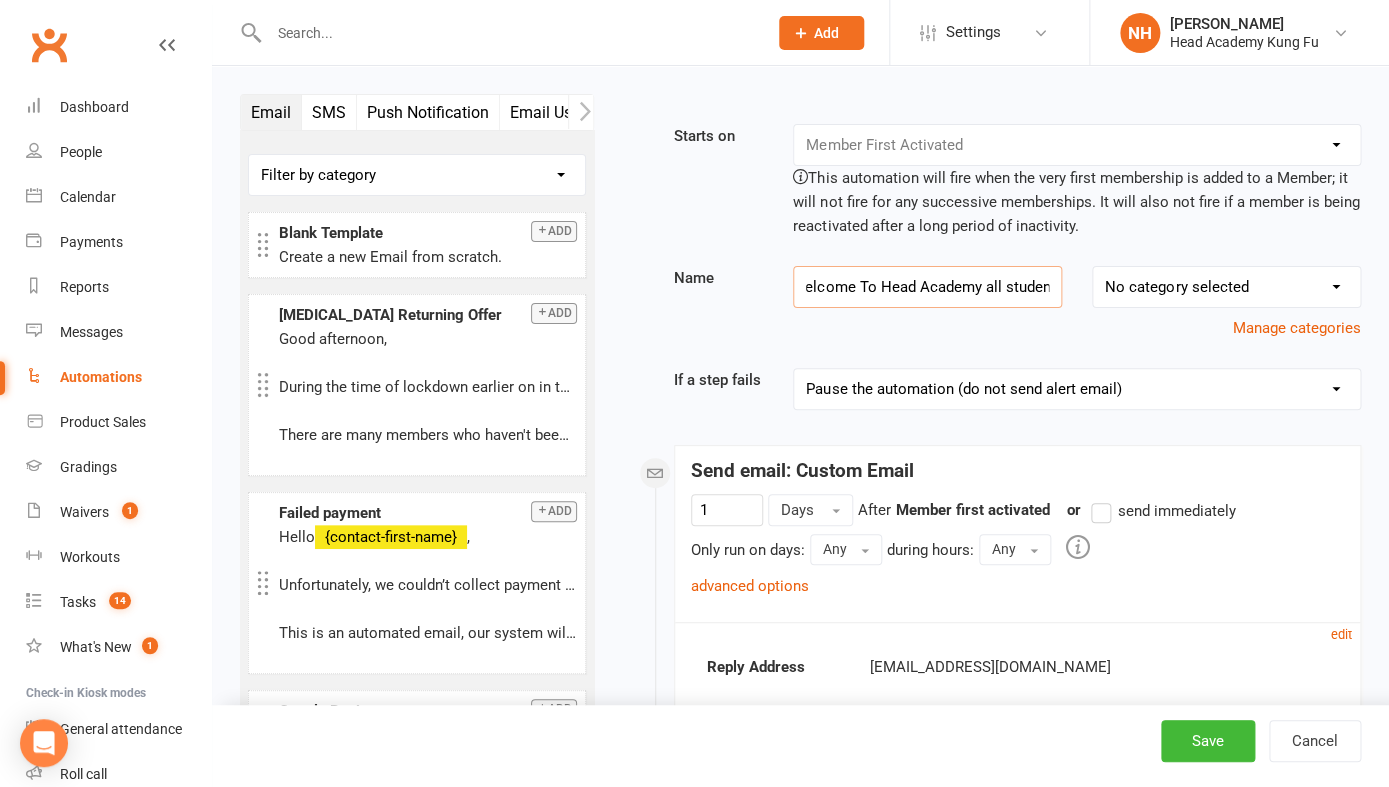 scroll, scrollTop: 0, scrollLeft: 26, axis: horizontal 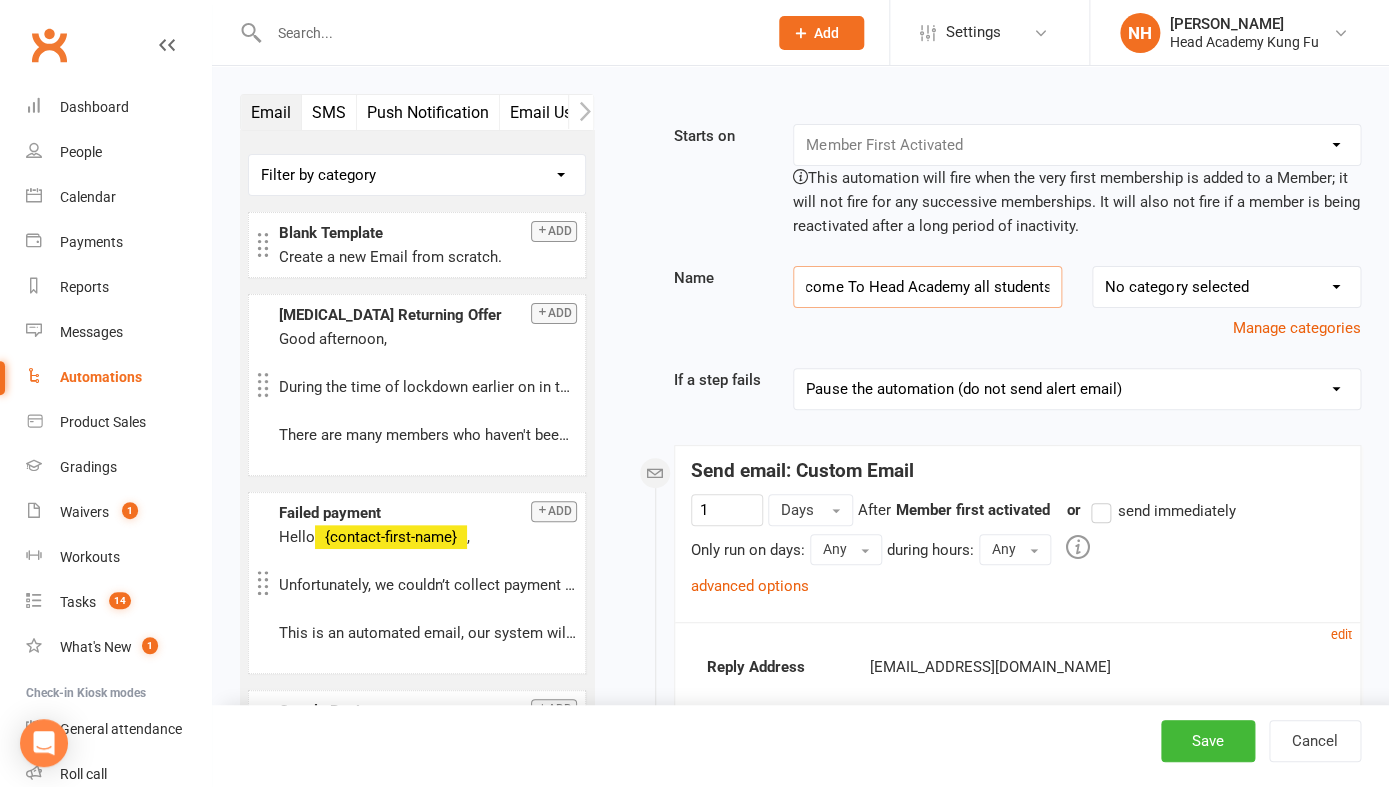 type on "Welcome To Head Academy all students" 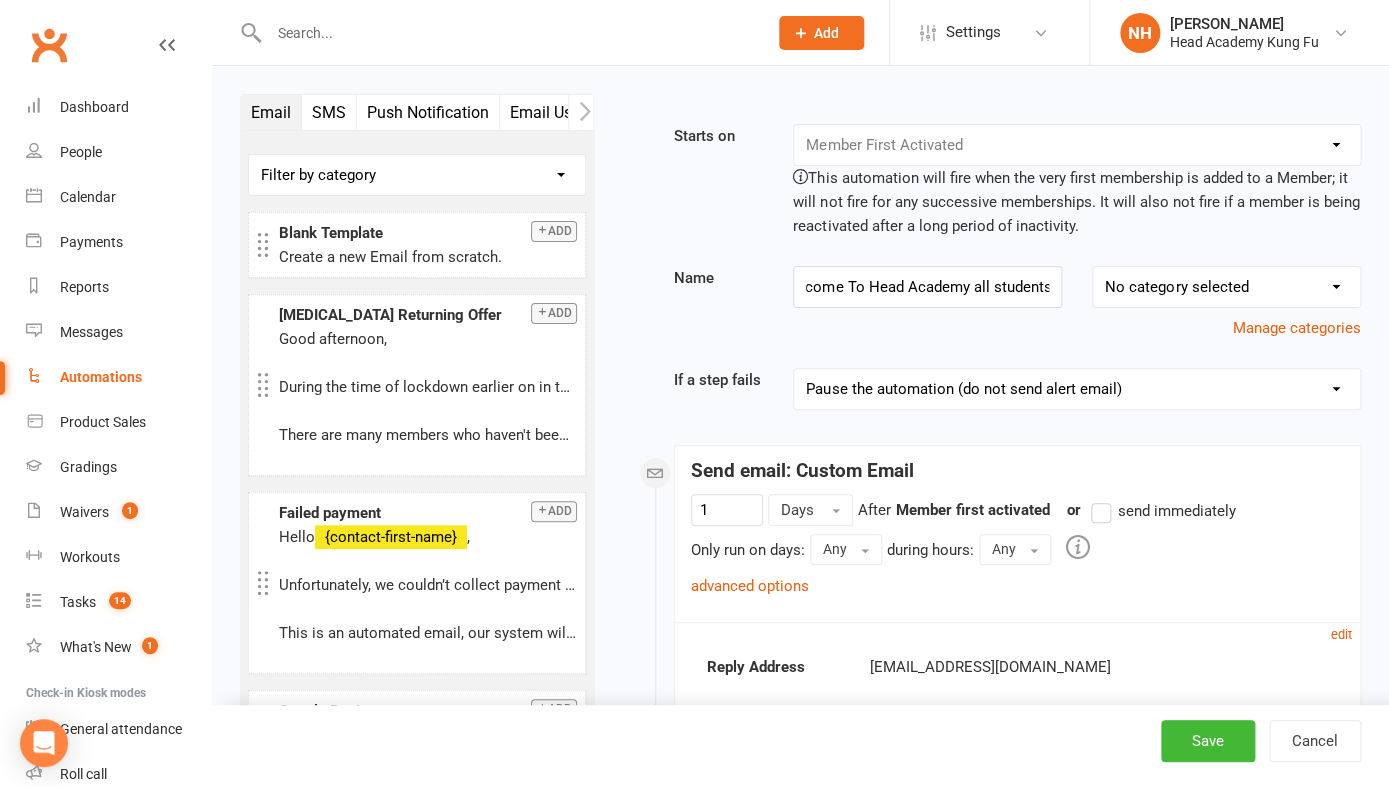 click on "Starts on Booking Cancelled Booking Due Booking Late-Cancelled Booking Marked Absent Booking Marked Attended Contact Added to Event Waitlist Contact Birthday Converted to Member Credit Card Expiry Days Since Last Attendance Days Since Last Mobile App Activity End of Suspension Enrolled in [MEDICAL_DATA] Style First Class Attended First Class Due General Attendance Marked Manual Enrolment Member Added Member First Activated Member Promoted / Graded Membership Added Membership Cancelled Membership Due to Start Membership Expiry Non-attending Contact Added Payment Due Payment Failure Payment Paid Prospect Added Prospect Status Changed Signed Waiver Approved Single Booking Created Start of Suspension Suspension Added Workout Performed  This automation will fire when the very first membership is added to a Member; it will not fire for any successive memberships. It will also not fire if a member is being reactivated after a long period of inactivity. Name Welcome To Head Academy all students No category selected 1" at bounding box center [992, 3323] 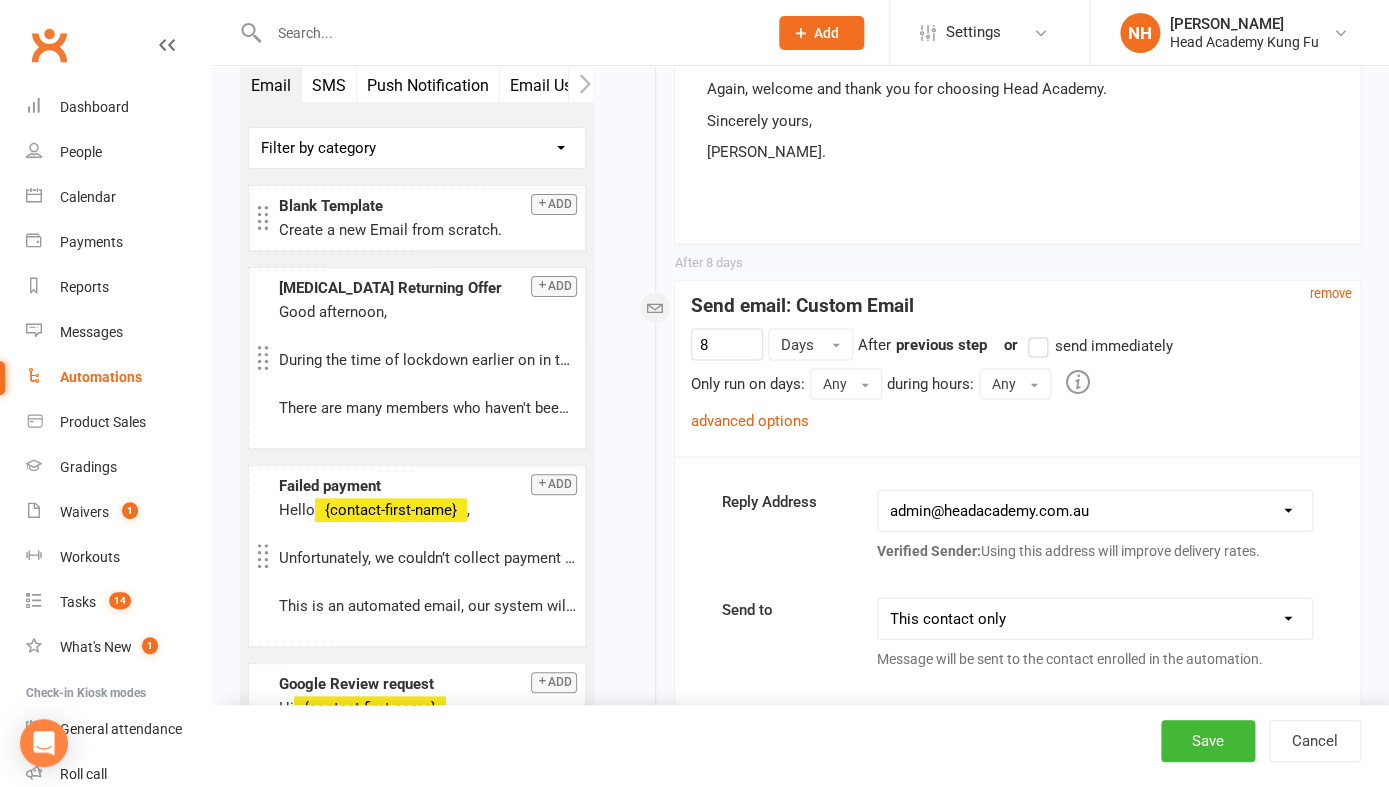scroll, scrollTop: 1337, scrollLeft: 0, axis: vertical 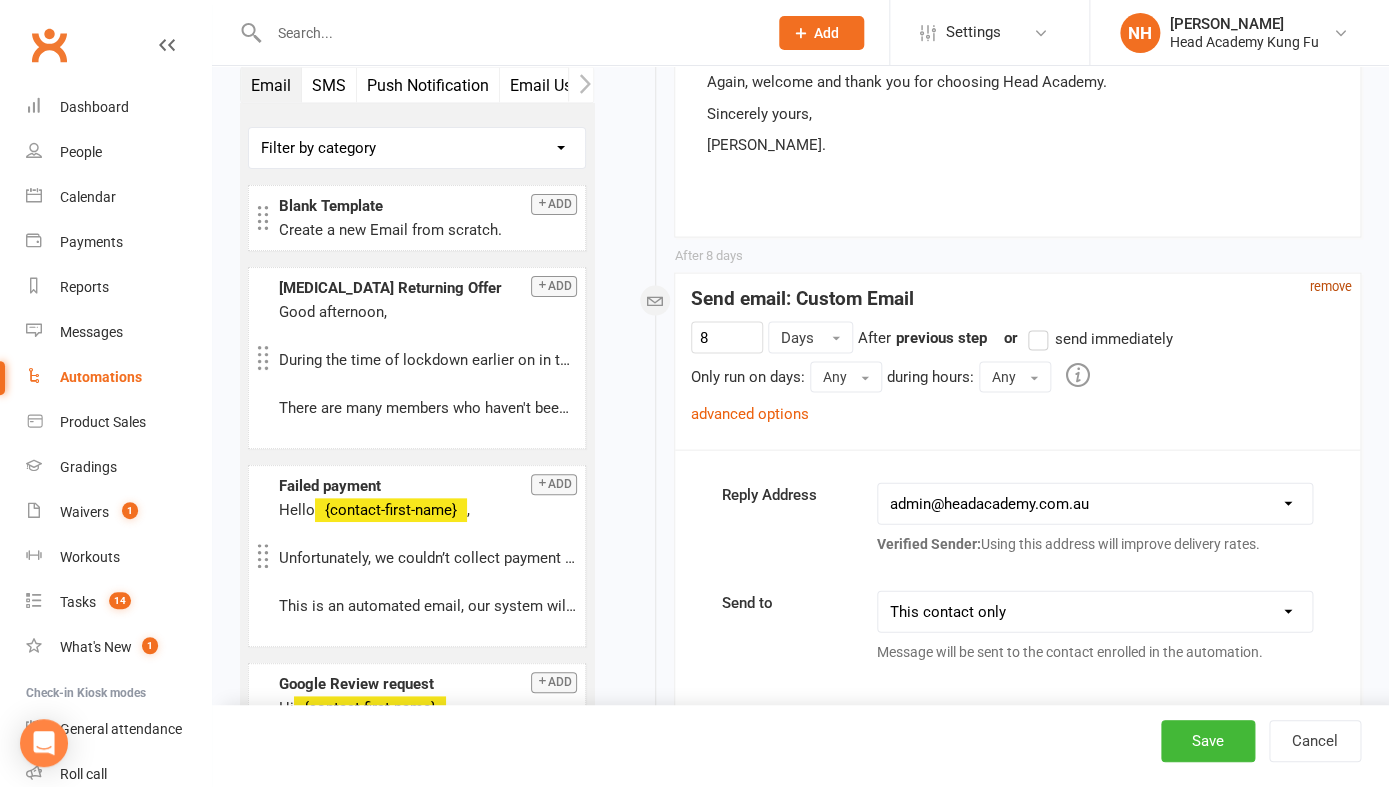 click on "remove" at bounding box center (1331, 285) 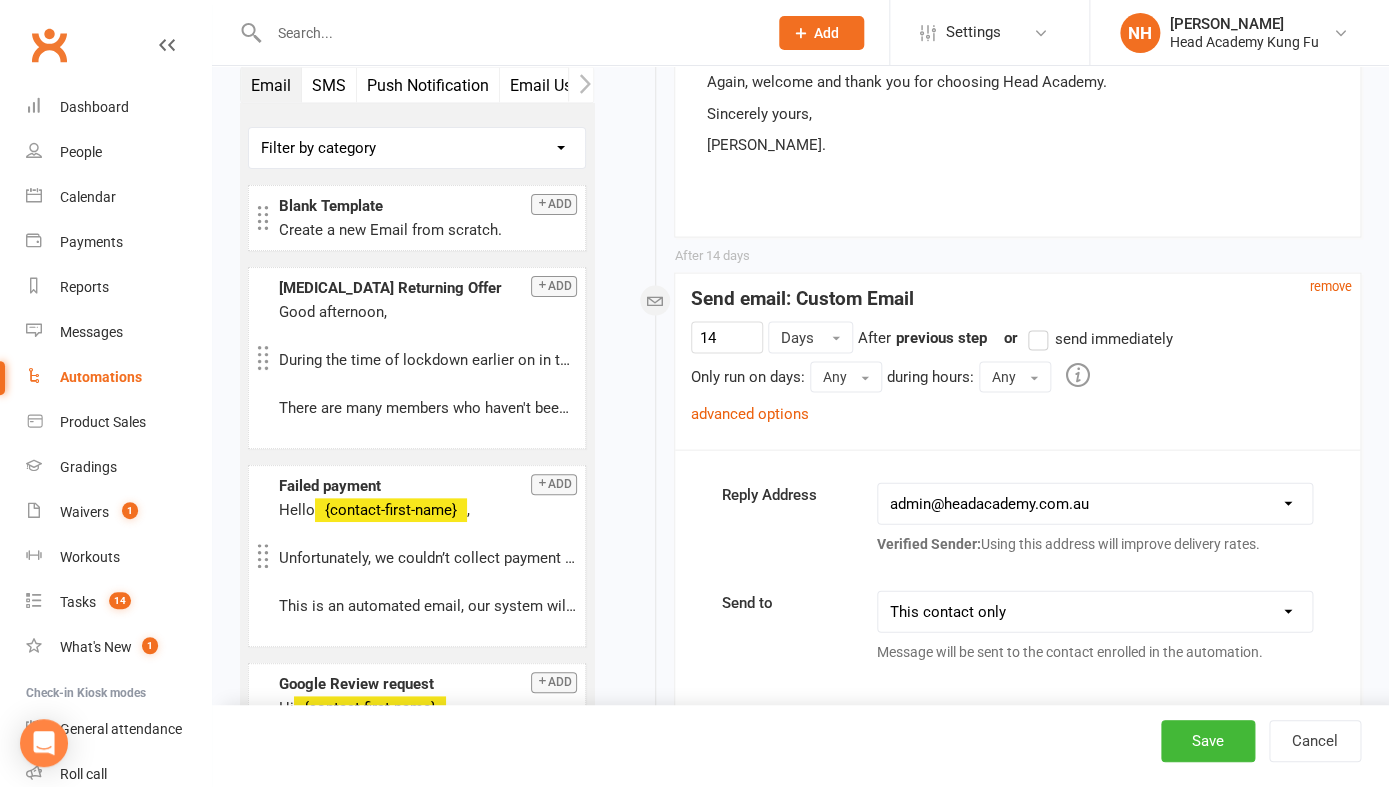 click on "remove" at bounding box center (1331, 285) 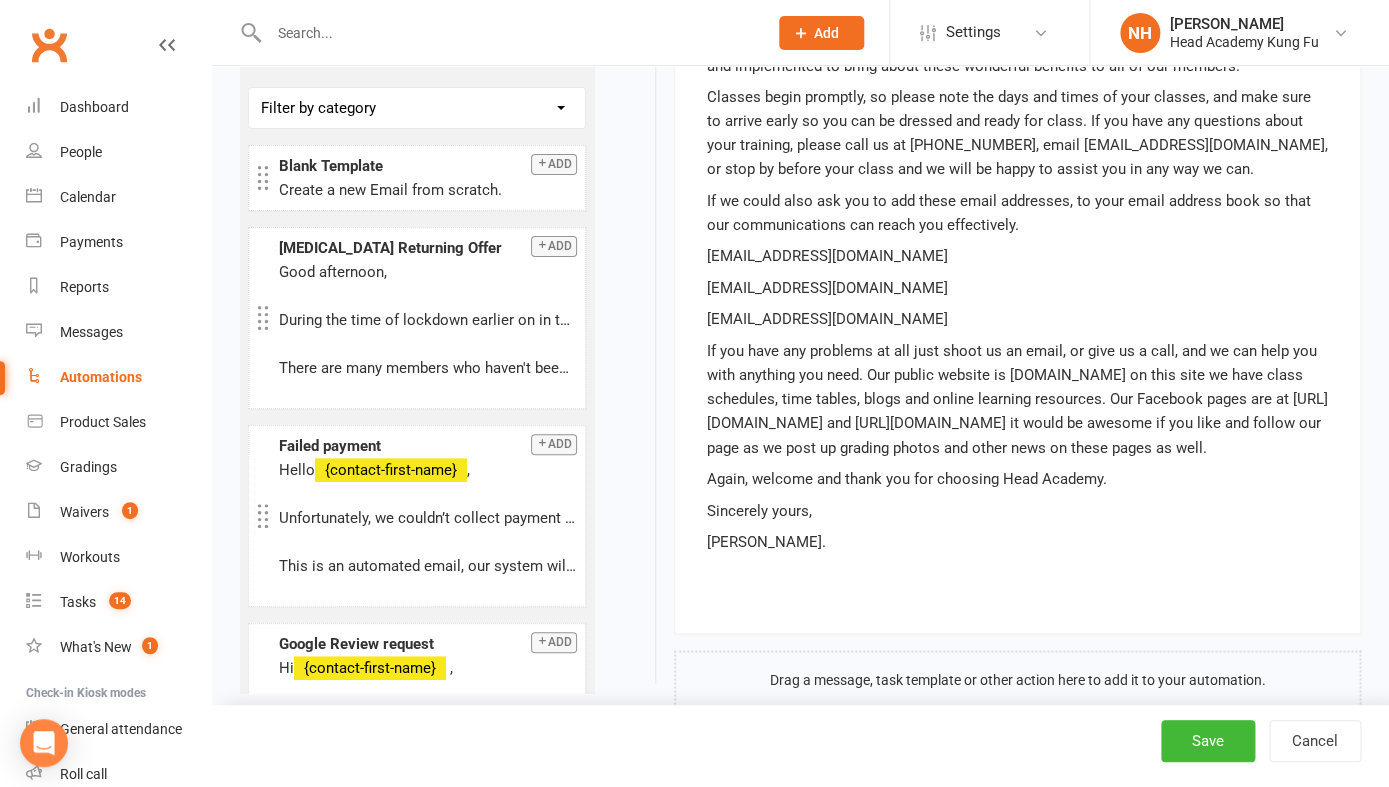 scroll, scrollTop: 948, scrollLeft: 0, axis: vertical 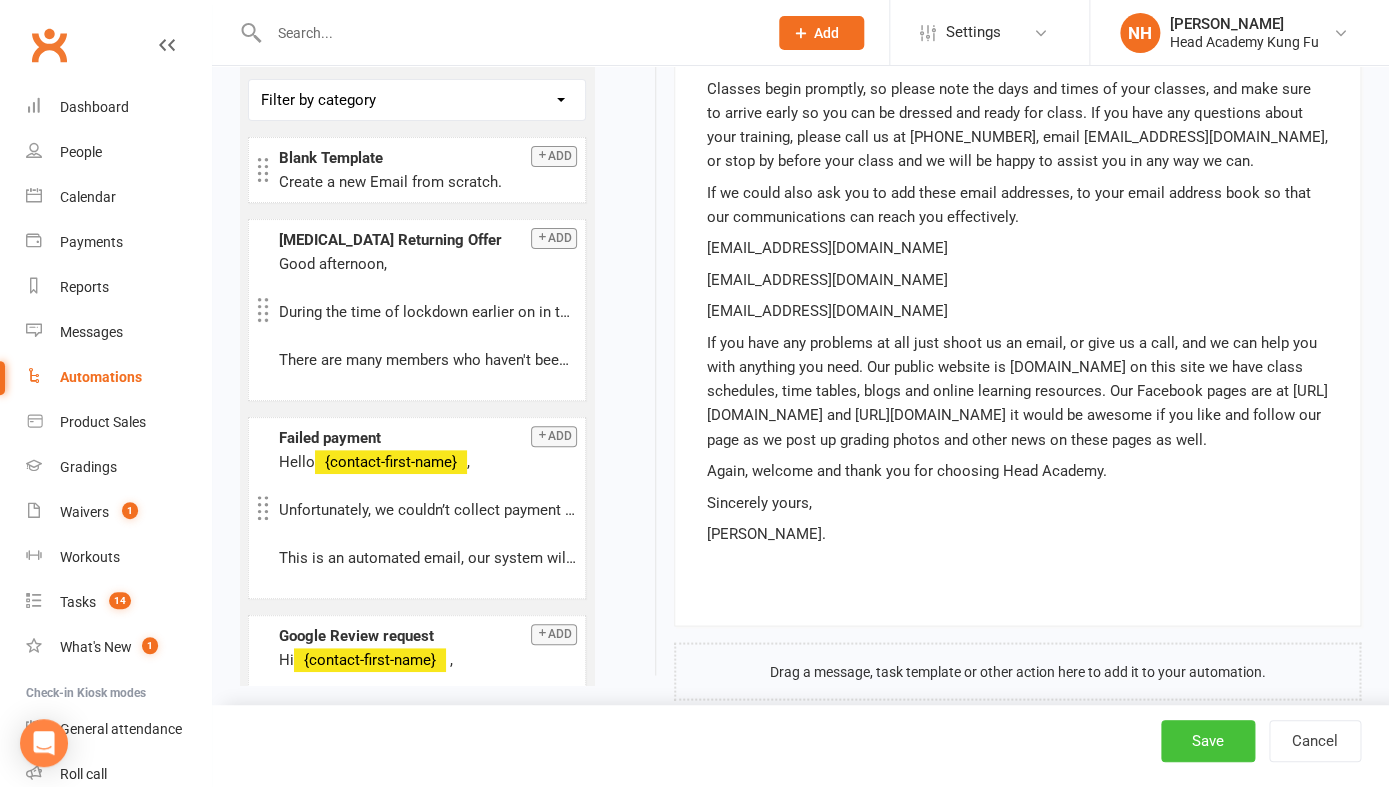 click on "Save" at bounding box center [1208, 741] 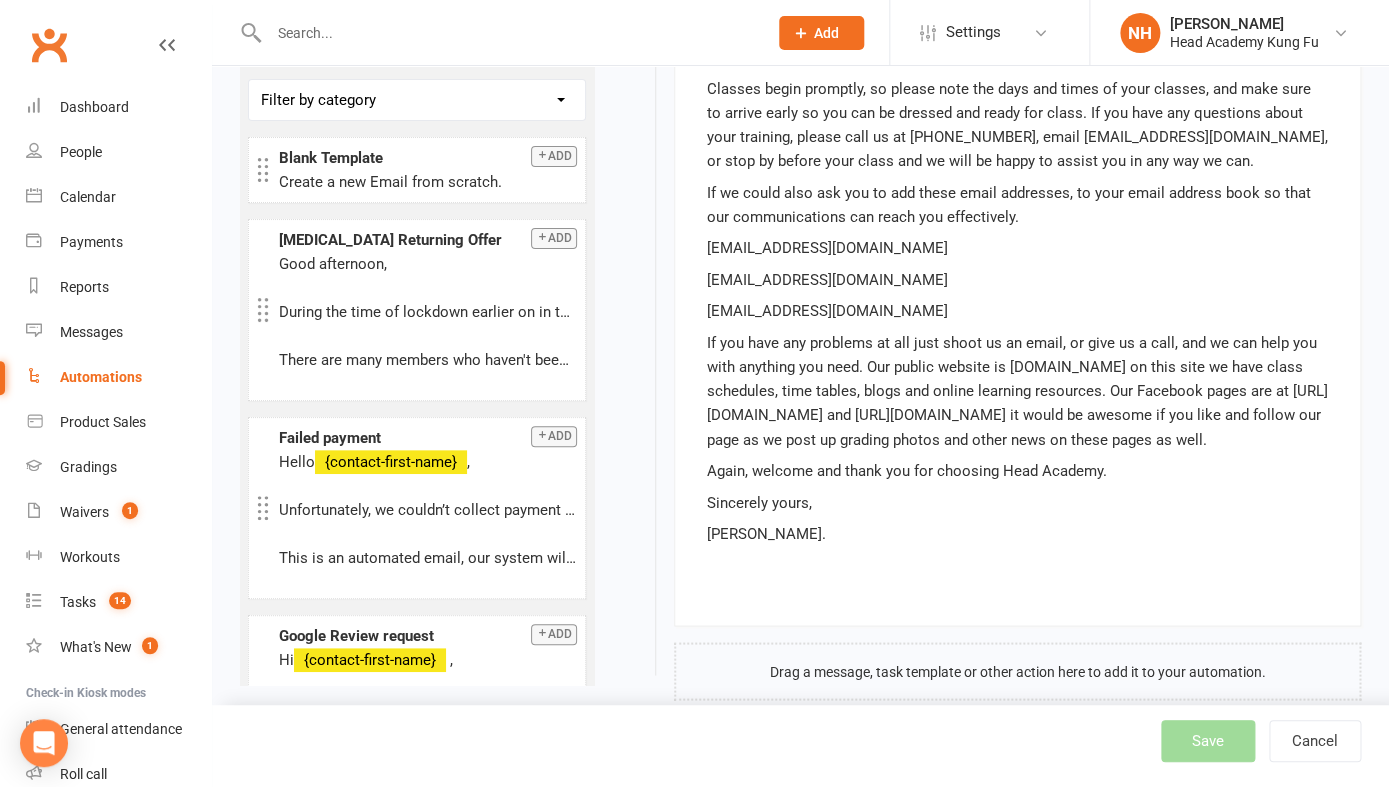 scroll, scrollTop: 0, scrollLeft: 0, axis: both 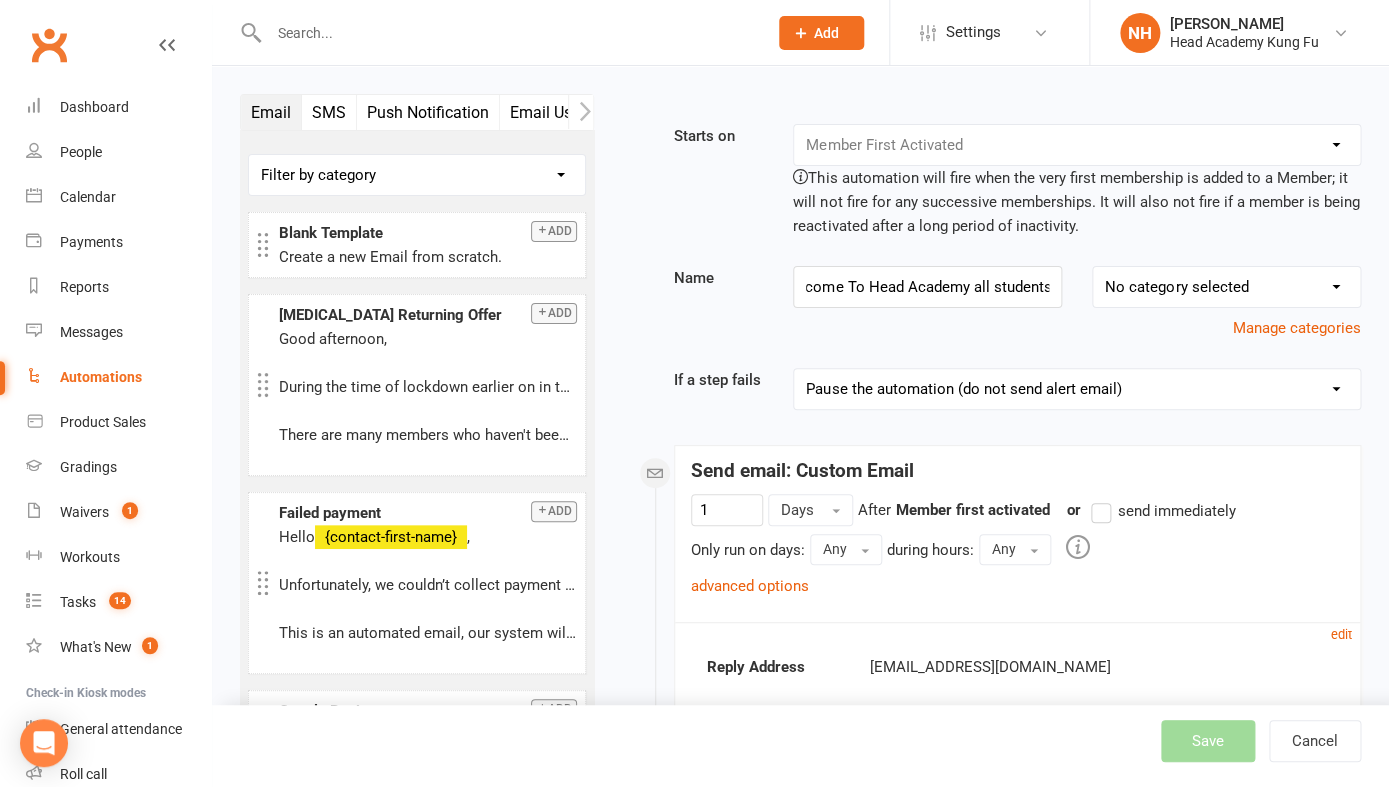 select on "50" 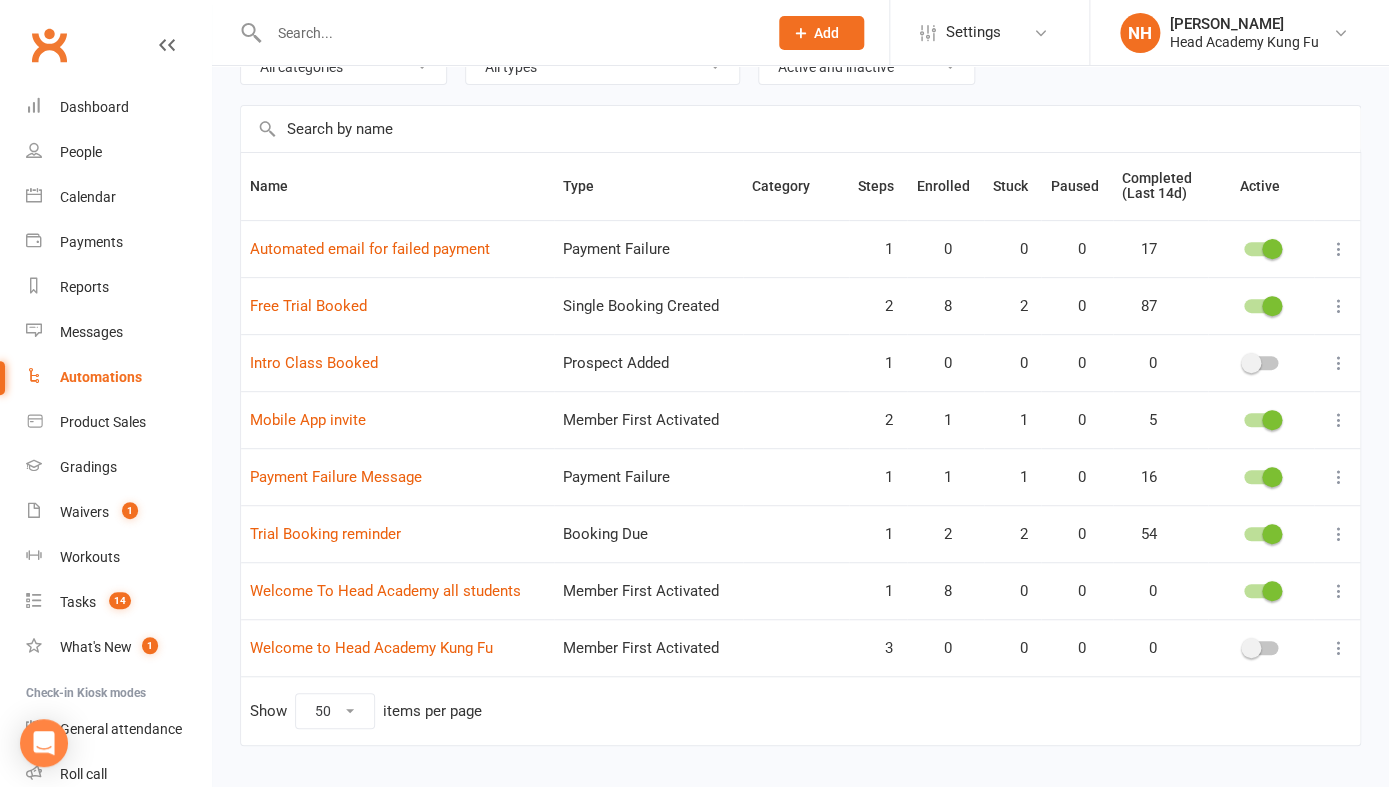 scroll, scrollTop: 150, scrollLeft: 0, axis: vertical 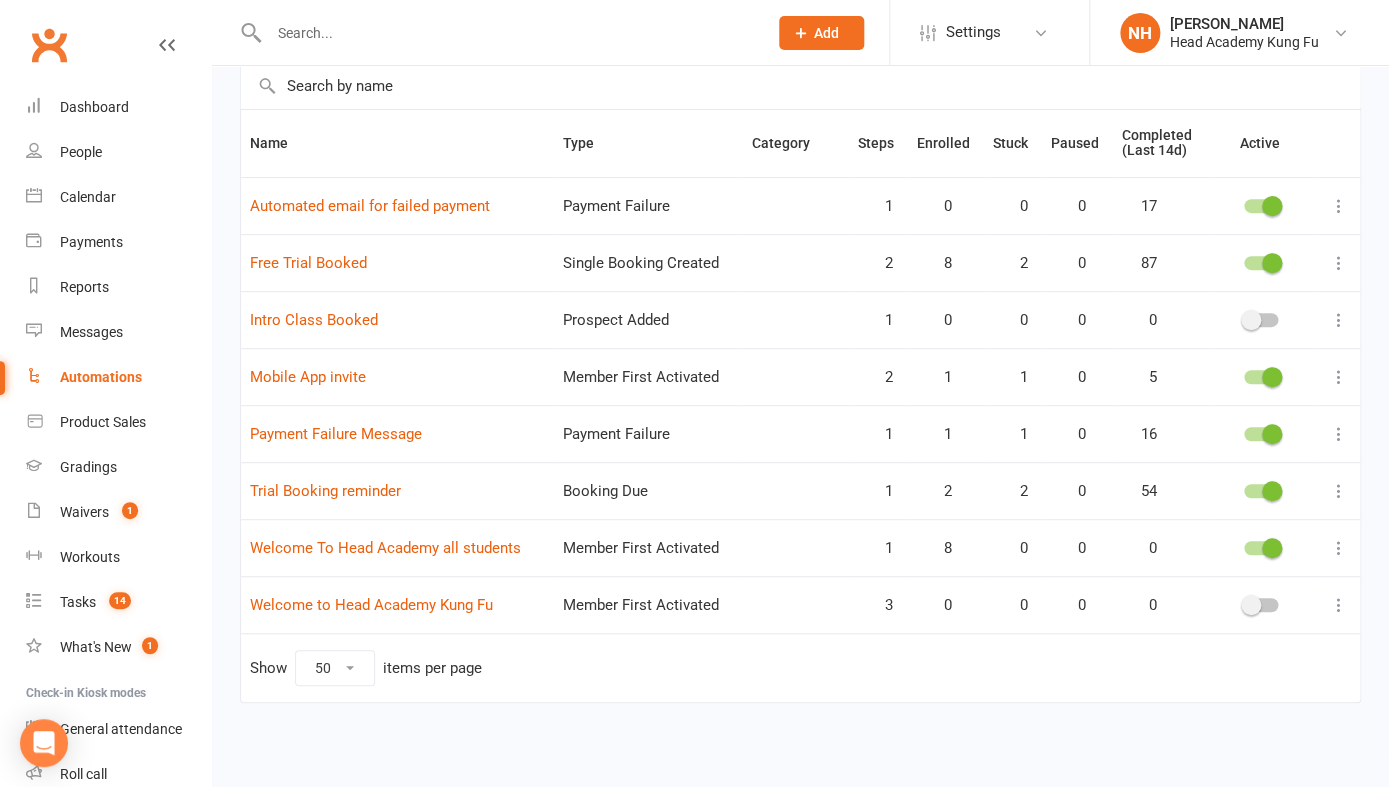 click at bounding box center (1339, 548) 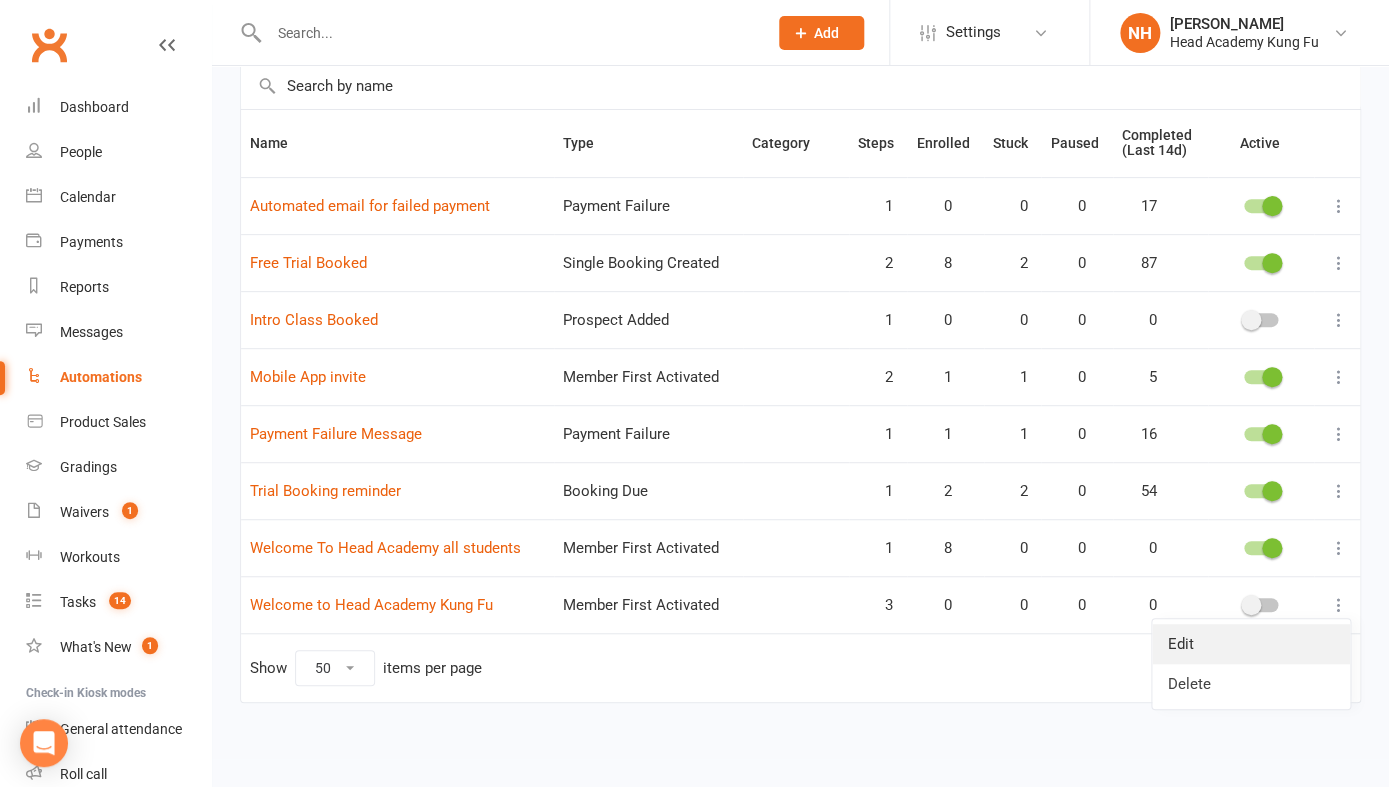 click on "Edit" at bounding box center [1251, 644] 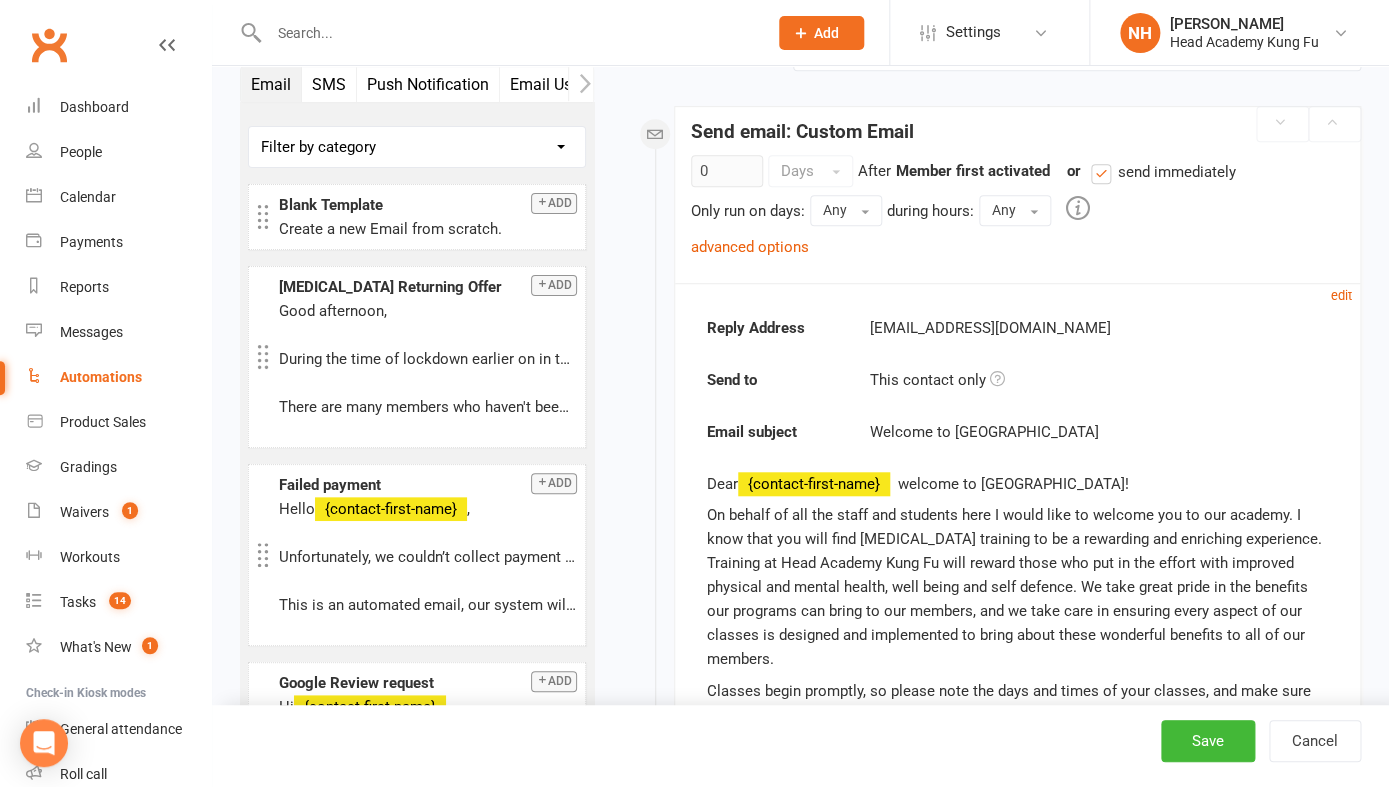 scroll, scrollTop: 342, scrollLeft: 0, axis: vertical 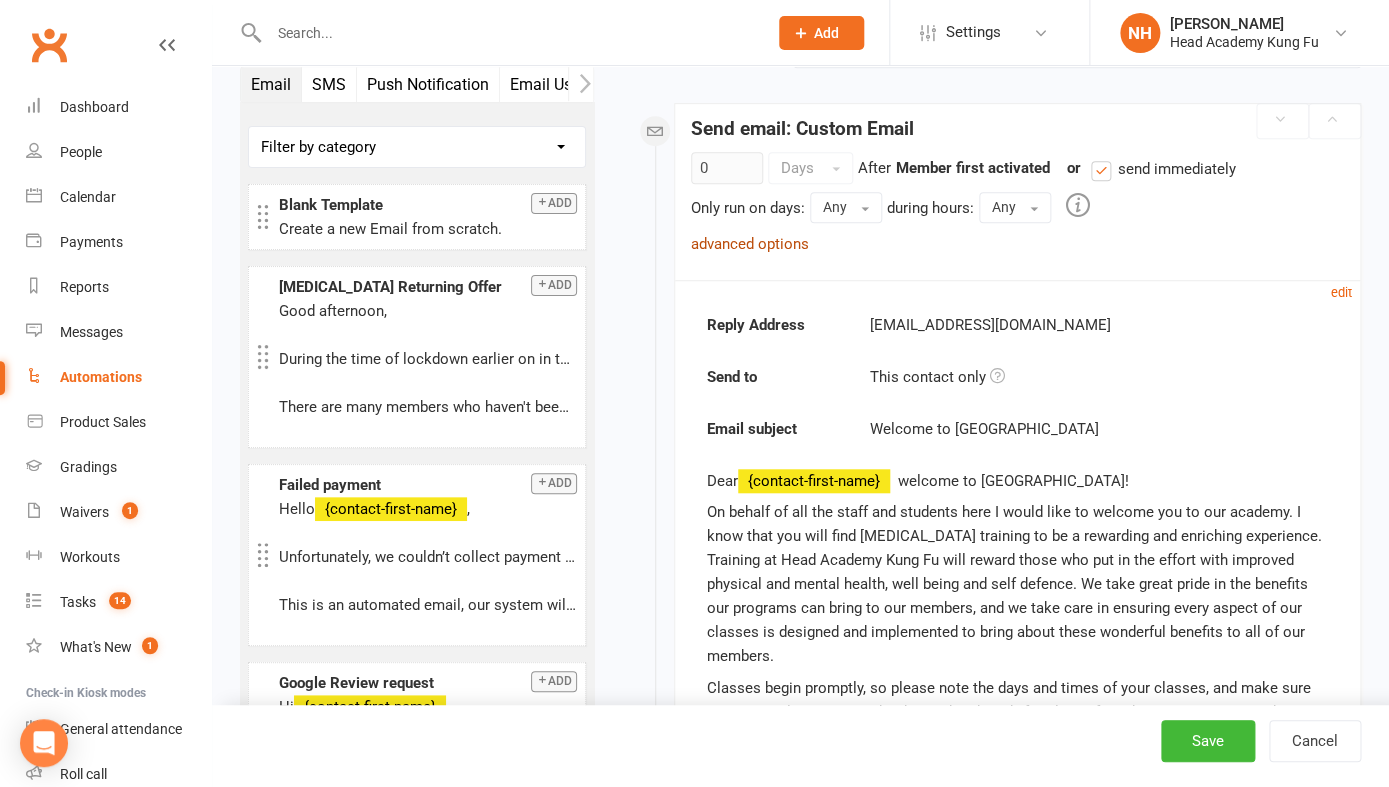 click on "advanced options" at bounding box center (750, 244) 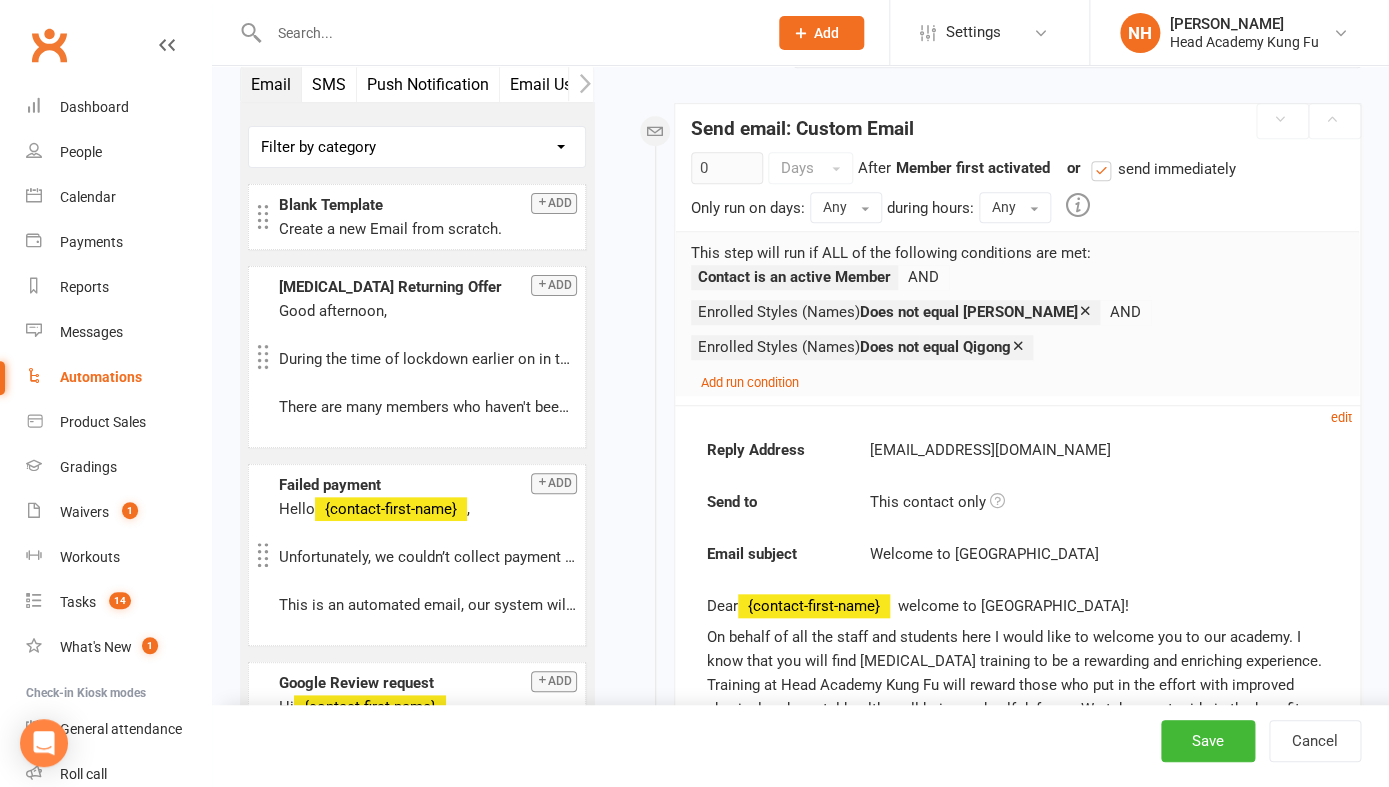 click at bounding box center [1085, 310] 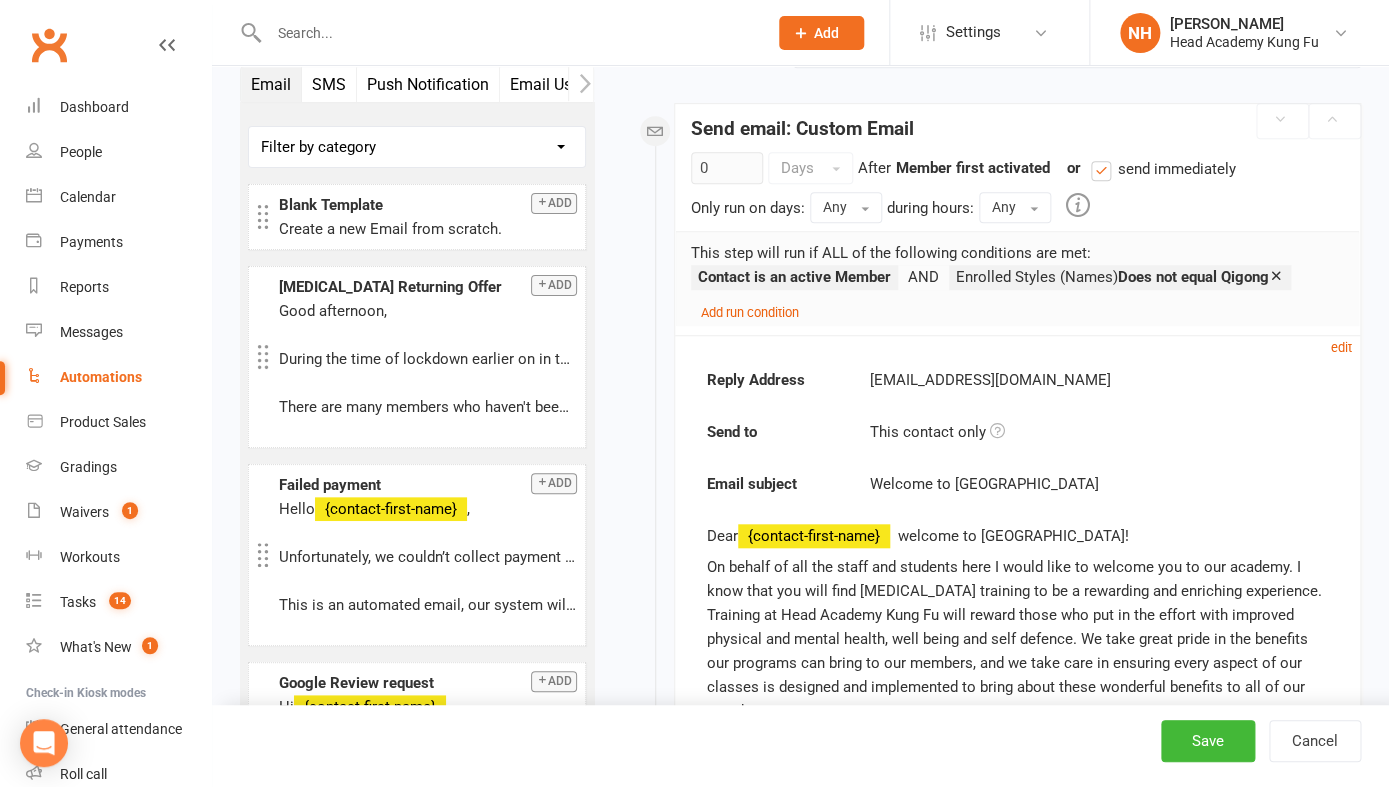 click at bounding box center [1276, 275] 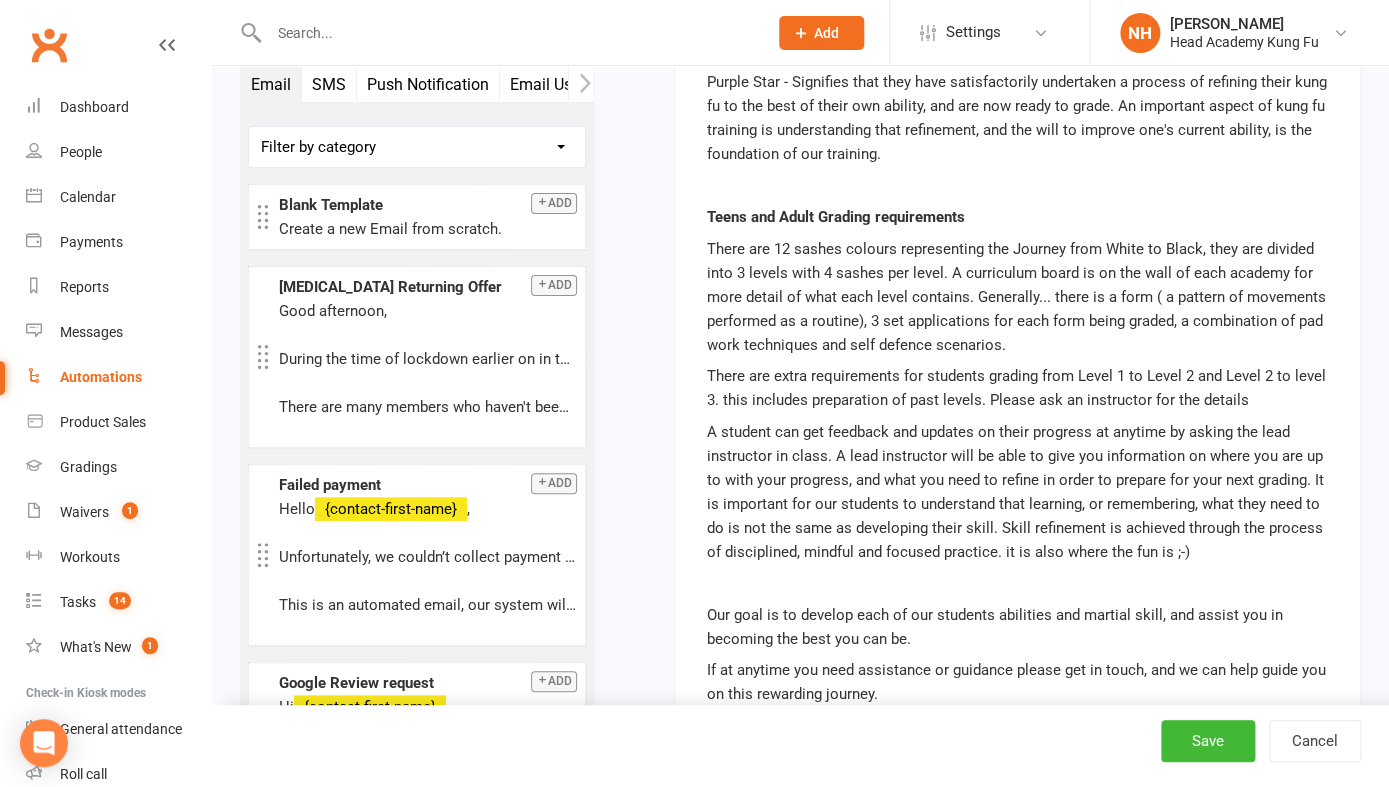 scroll, scrollTop: 5195, scrollLeft: 0, axis: vertical 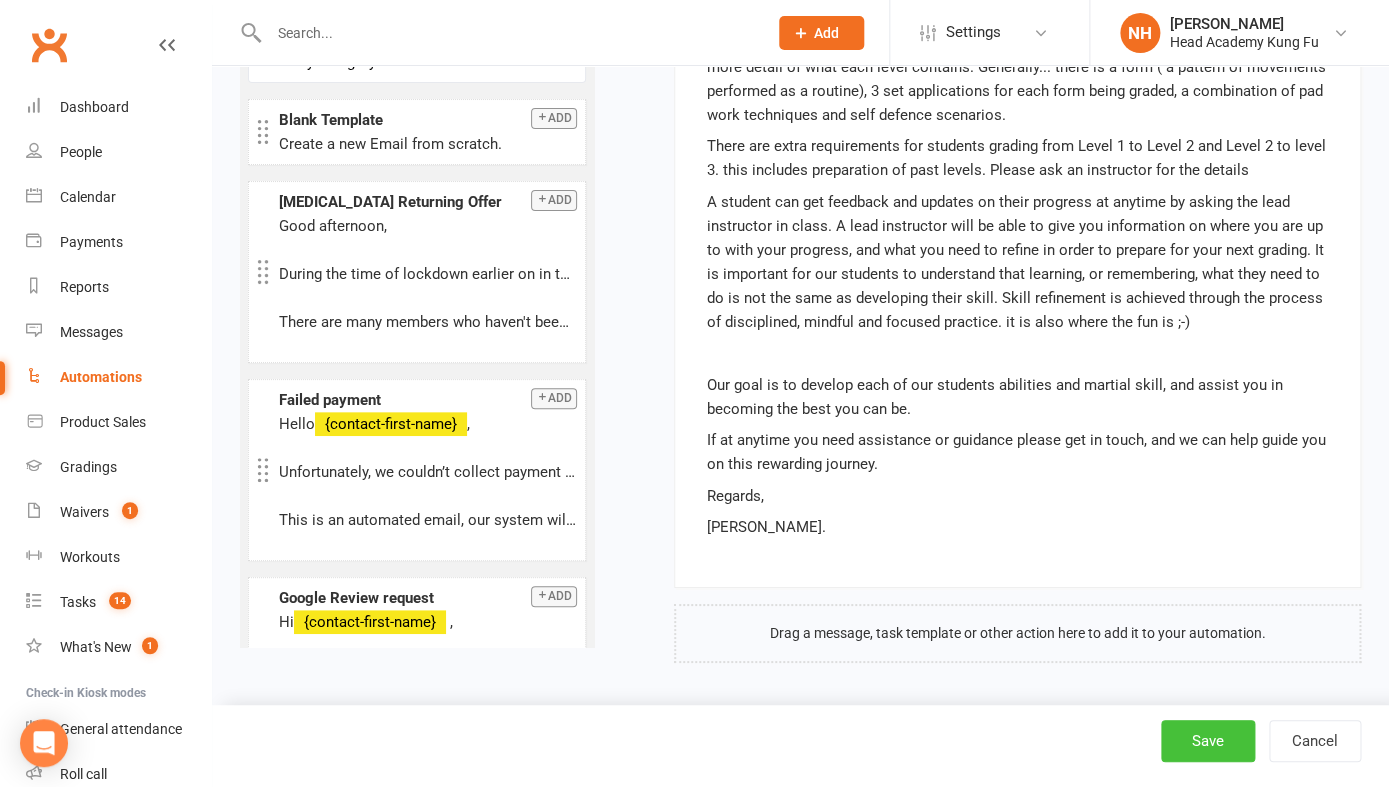 click on "Save" at bounding box center (1208, 741) 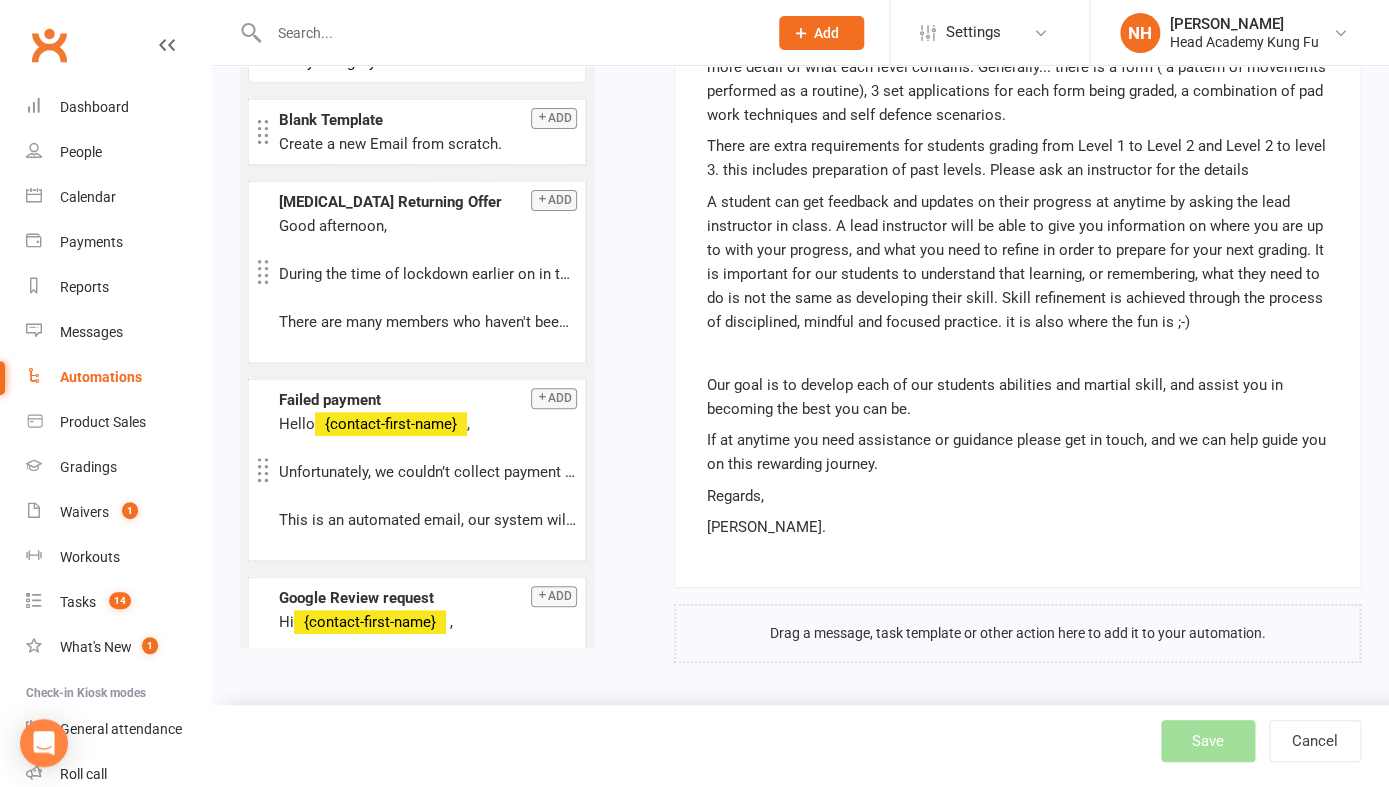 select on "50" 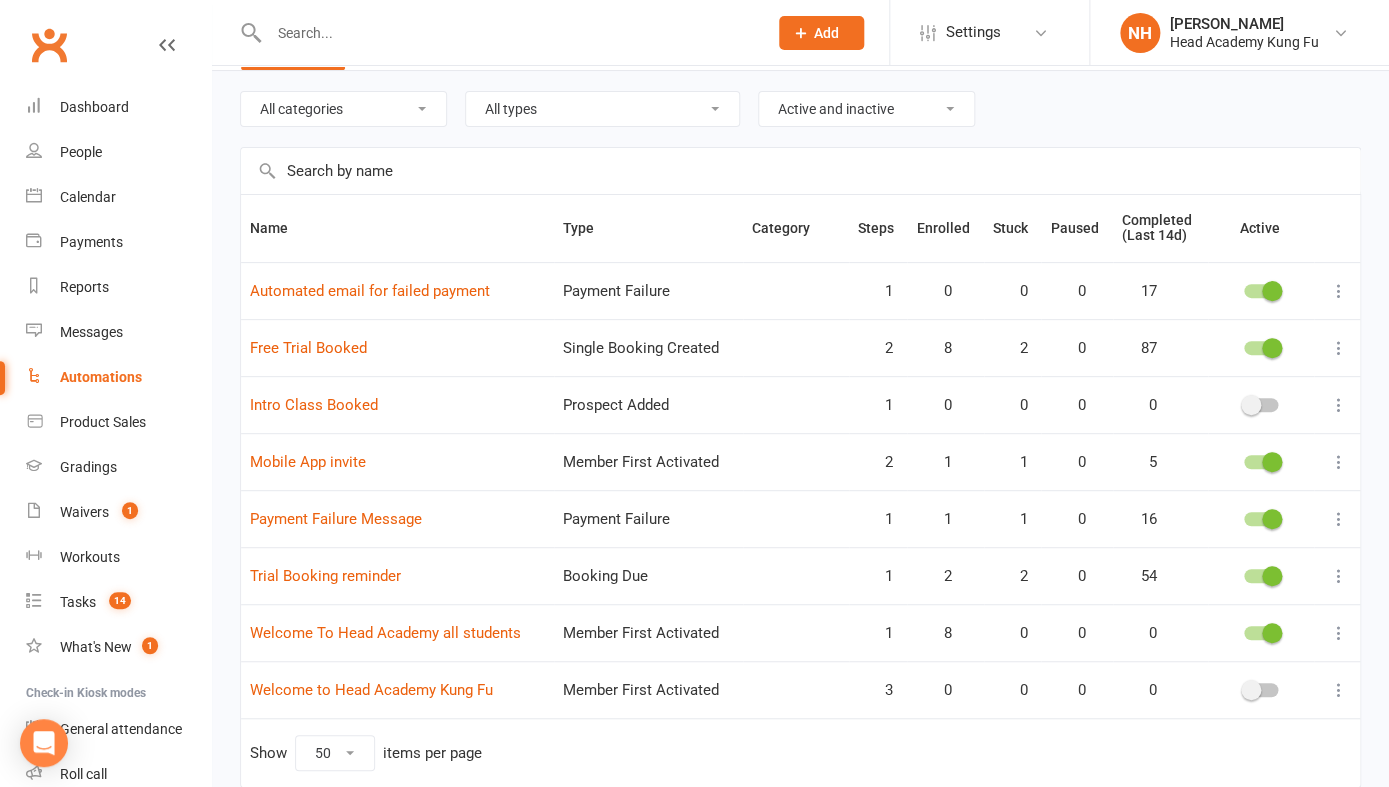 scroll, scrollTop: 150, scrollLeft: 0, axis: vertical 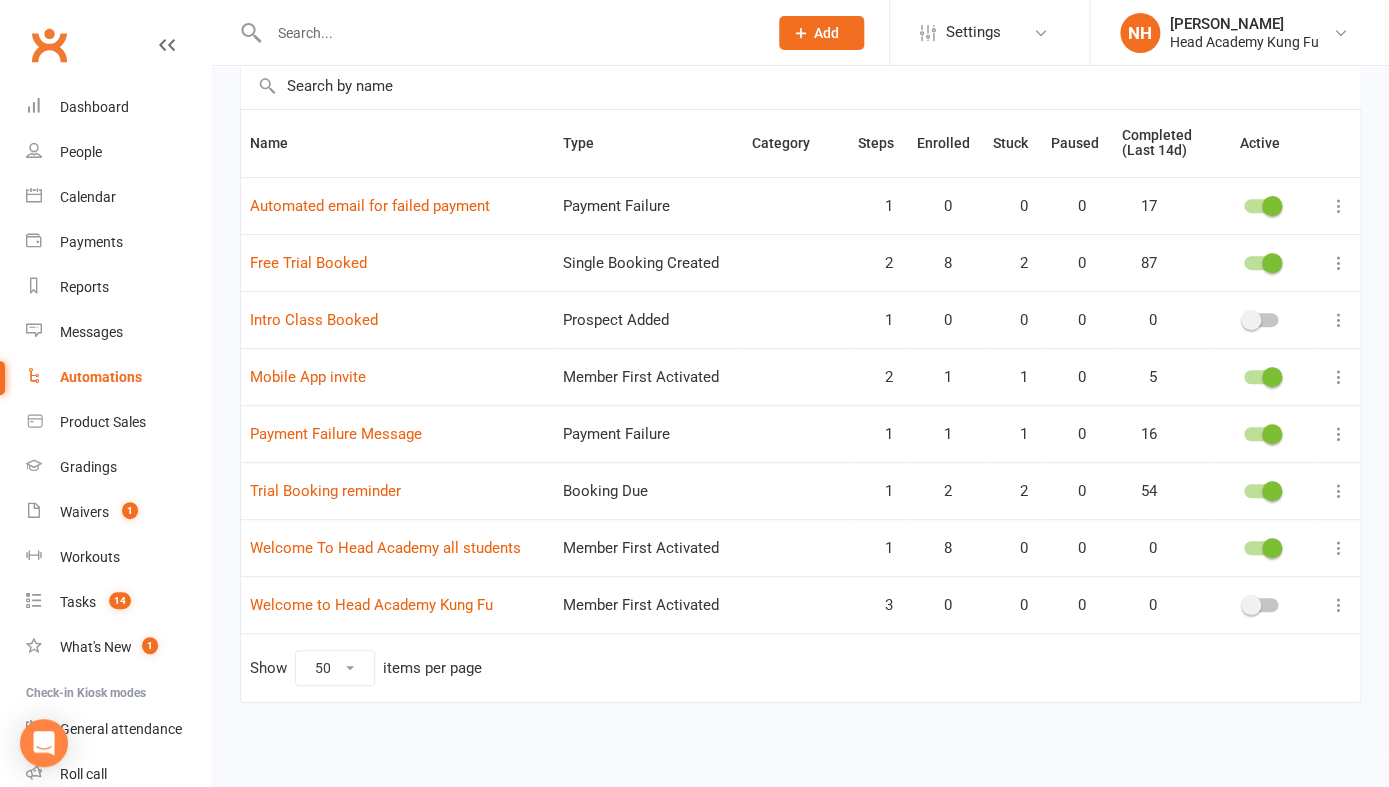 click at bounding box center (1339, 605) 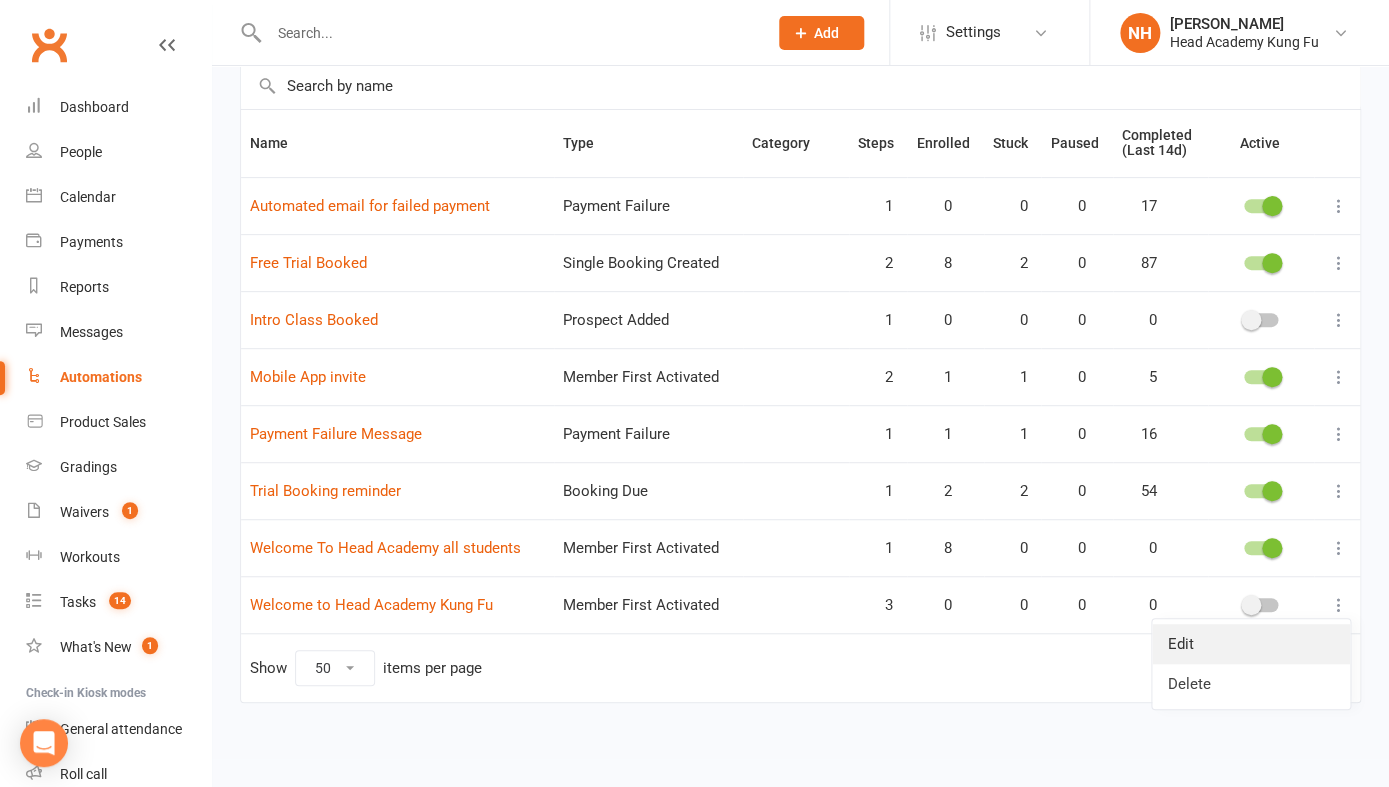 click on "Edit" at bounding box center (1251, 644) 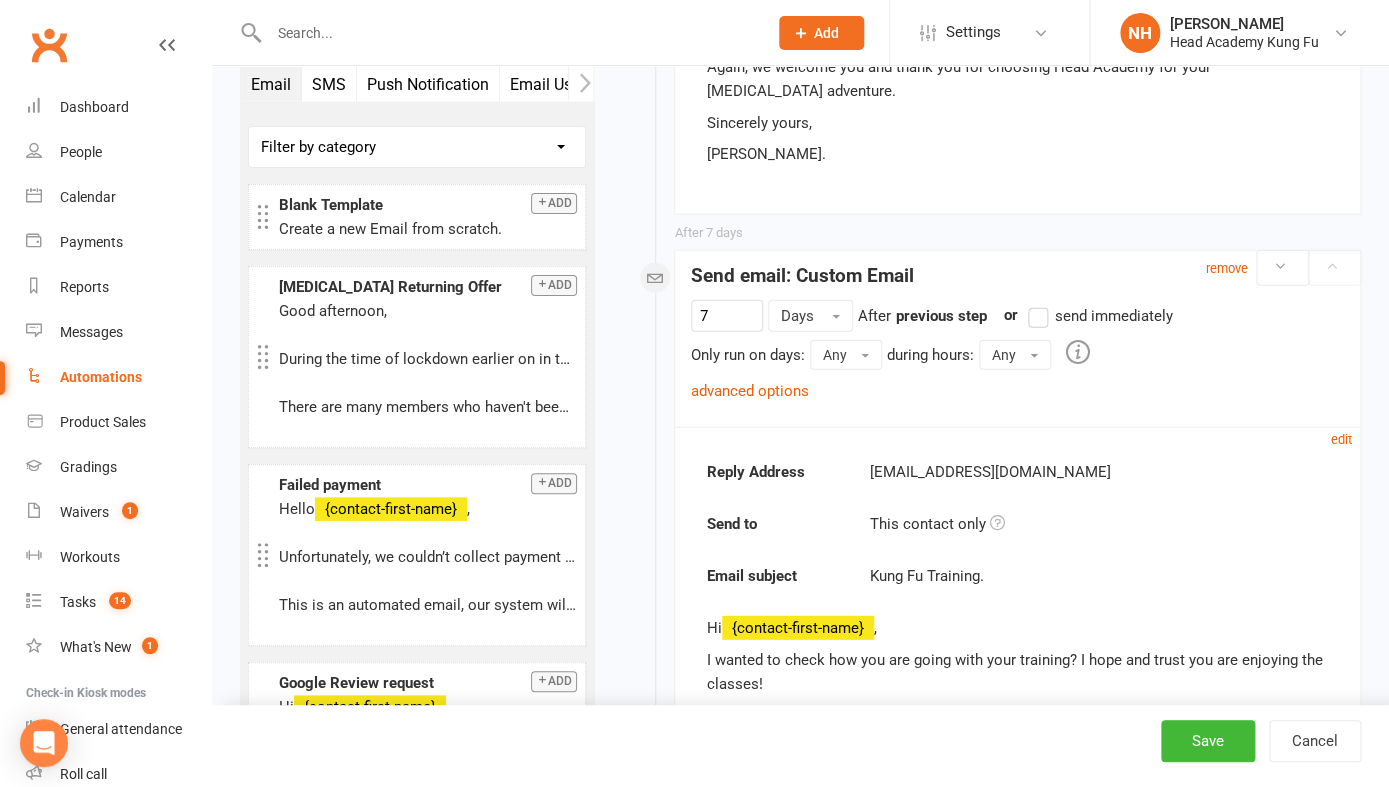 scroll, scrollTop: 1654, scrollLeft: 0, axis: vertical 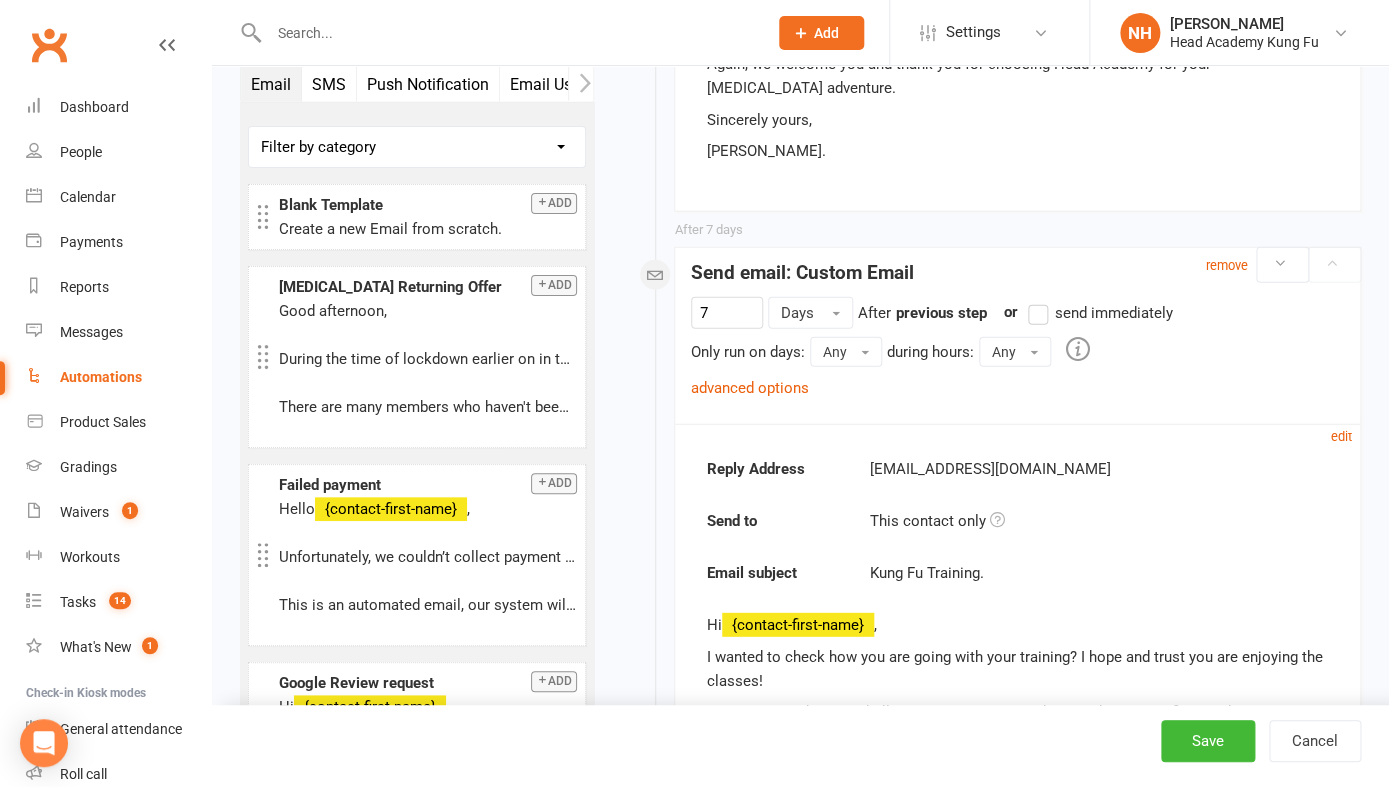 click on "remove" at bounding box center (1283, 265) 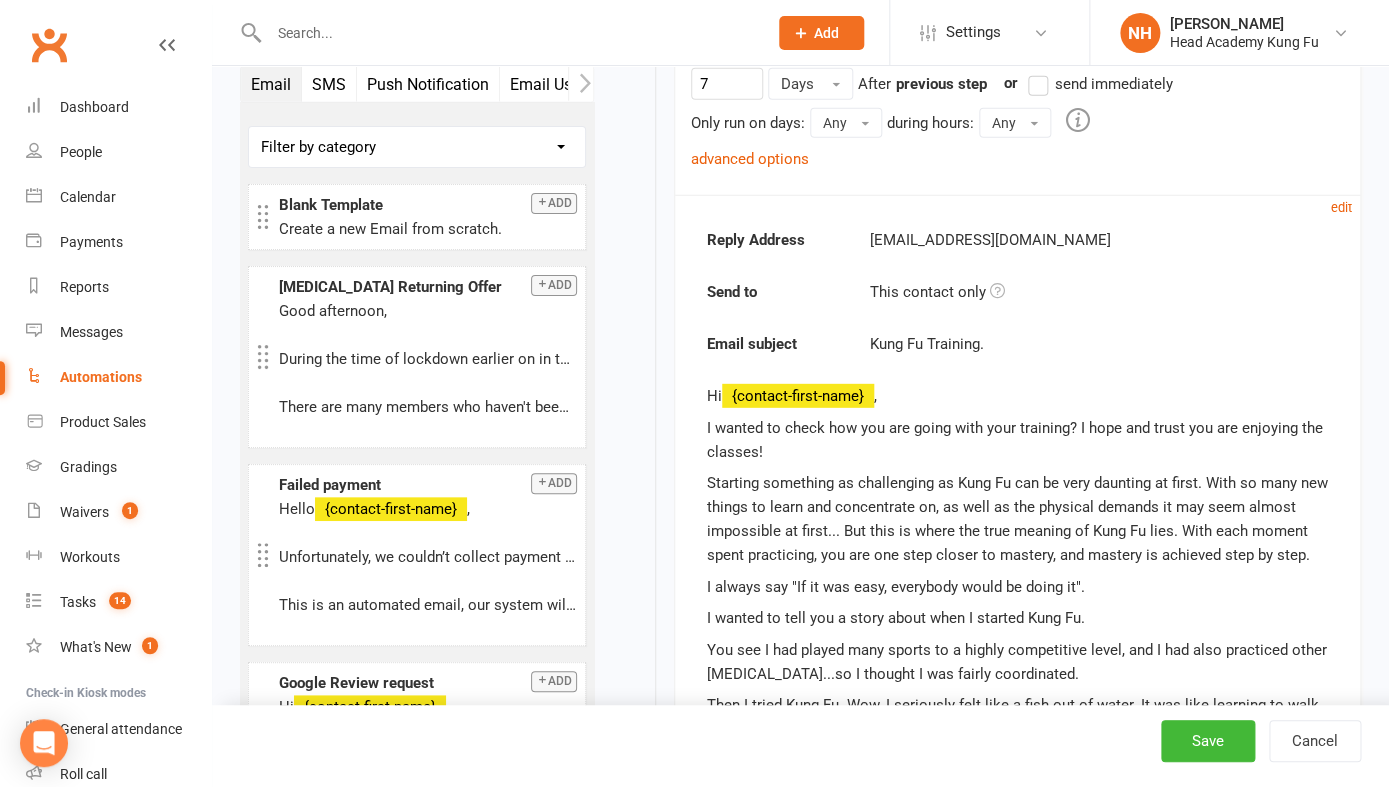 scroll, scrollTop: 1894, scrollLeft: 0, axis: vertical 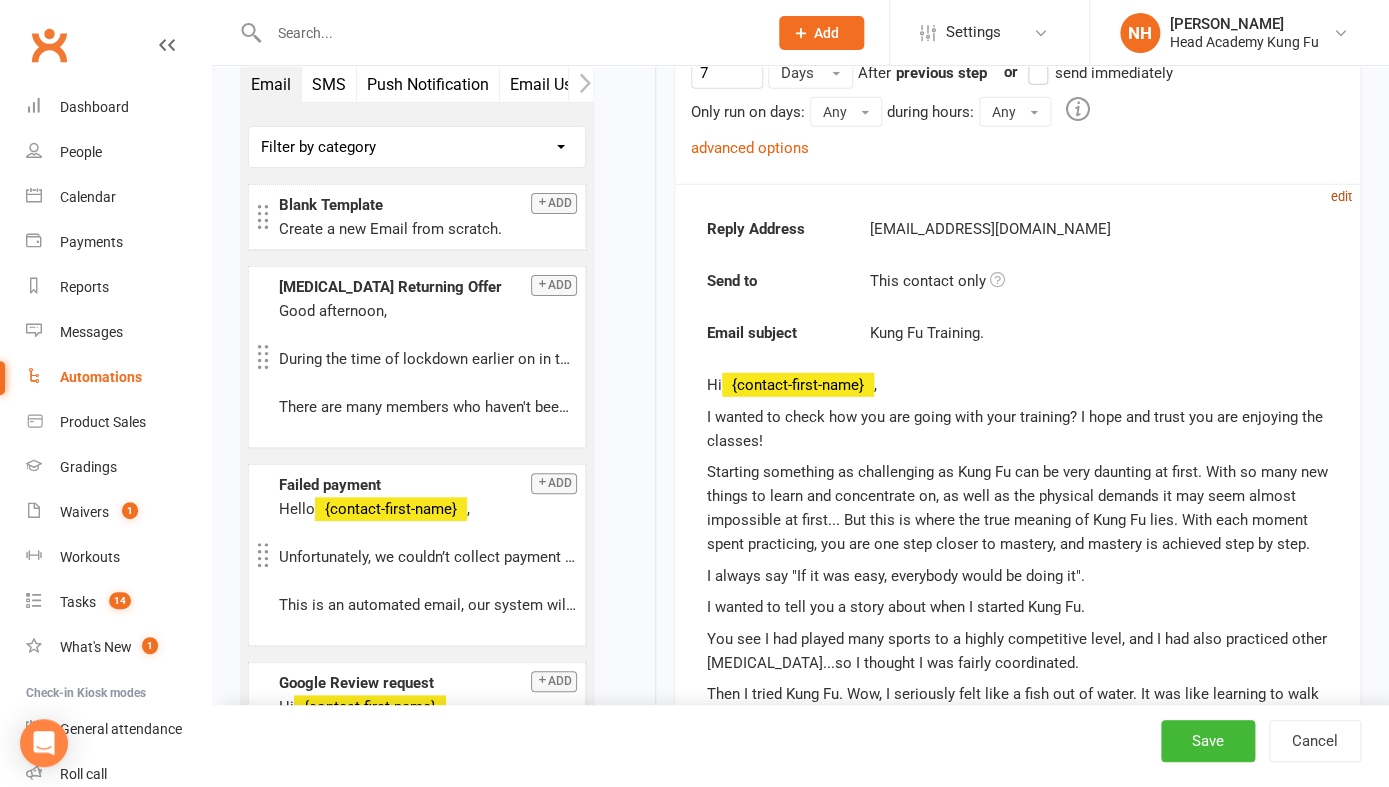 click on "edit" at bounding box center [1341, 196] 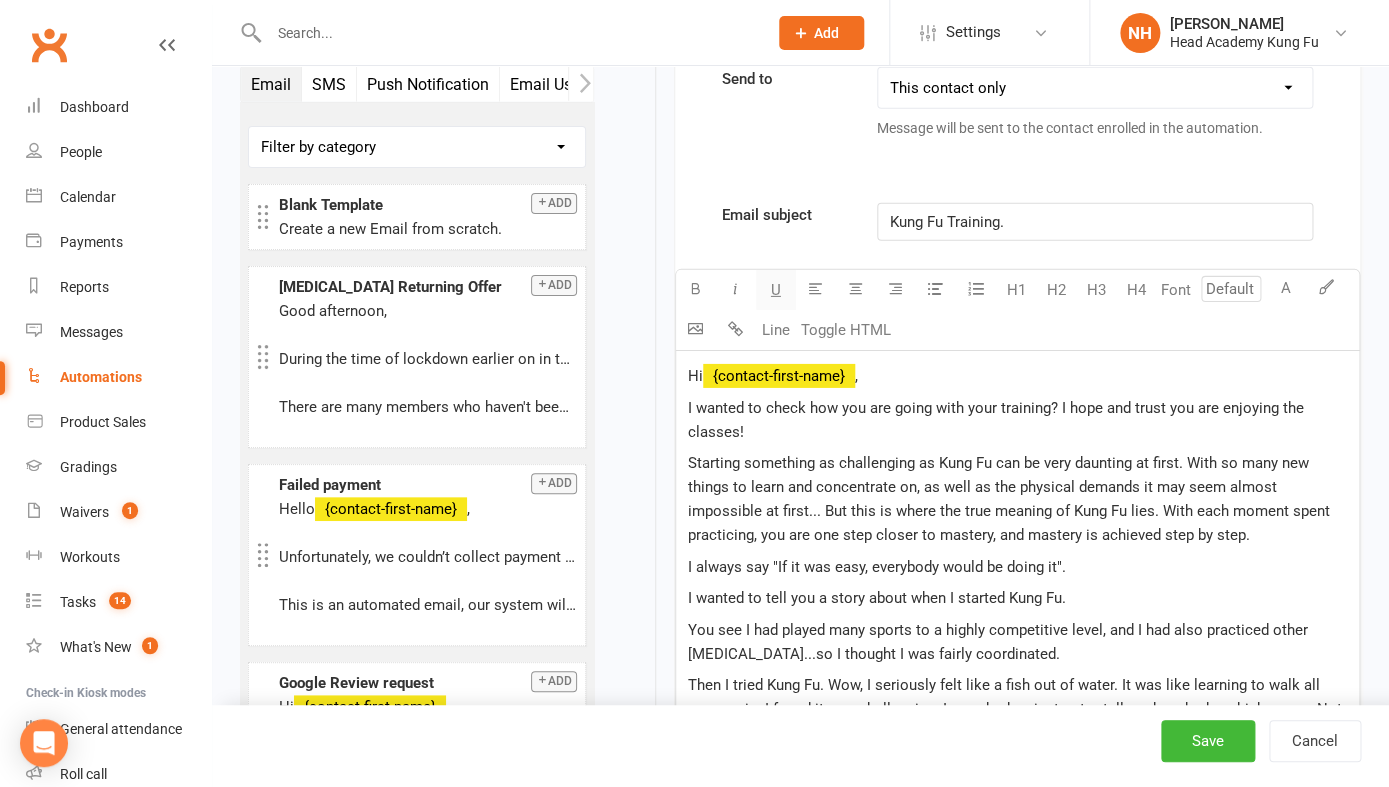 scroll, scrollTop: 2347, scrollLeft: 0, axis: vertical 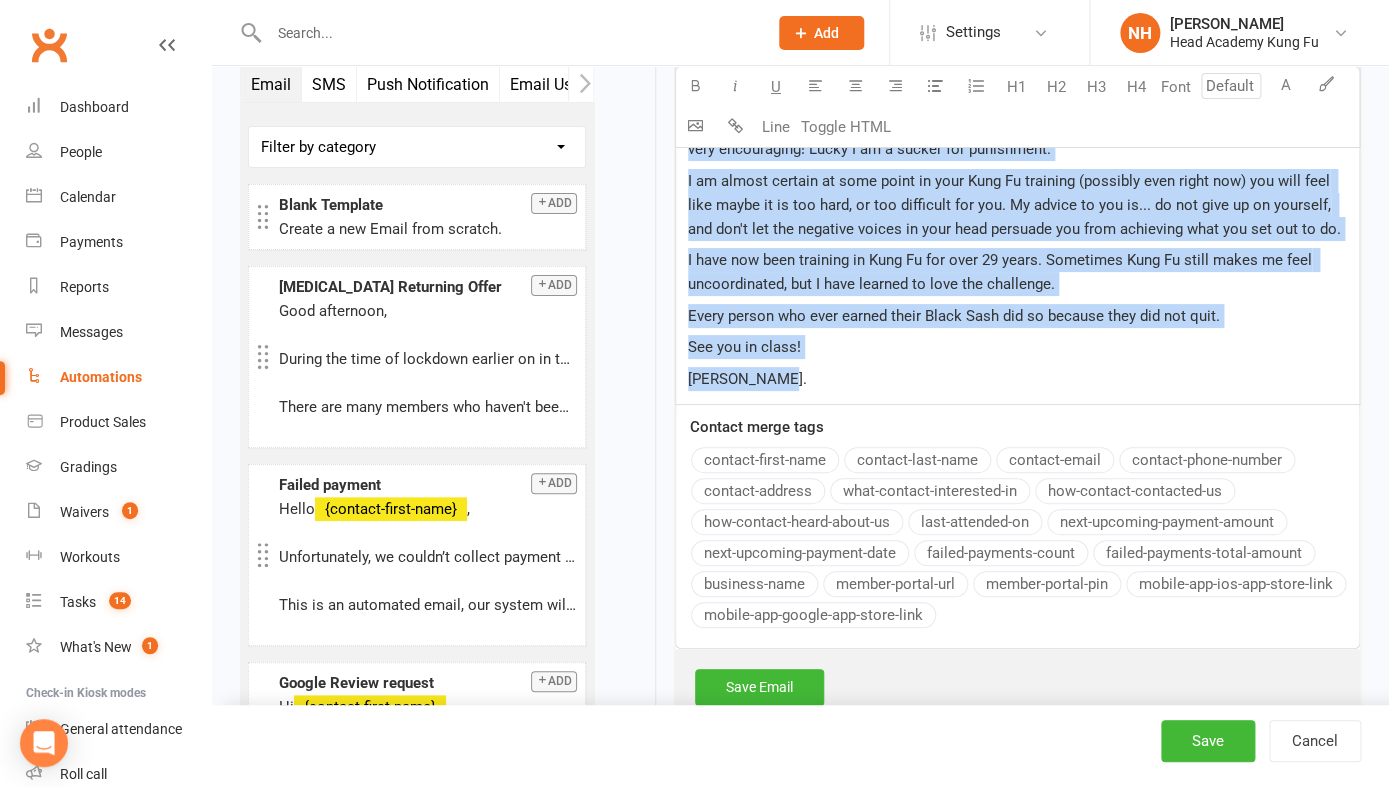 drag, startPoint x: 686, startPoint y: 203, endPoint x: 952, endPoint y: 401, distance: 331.60217 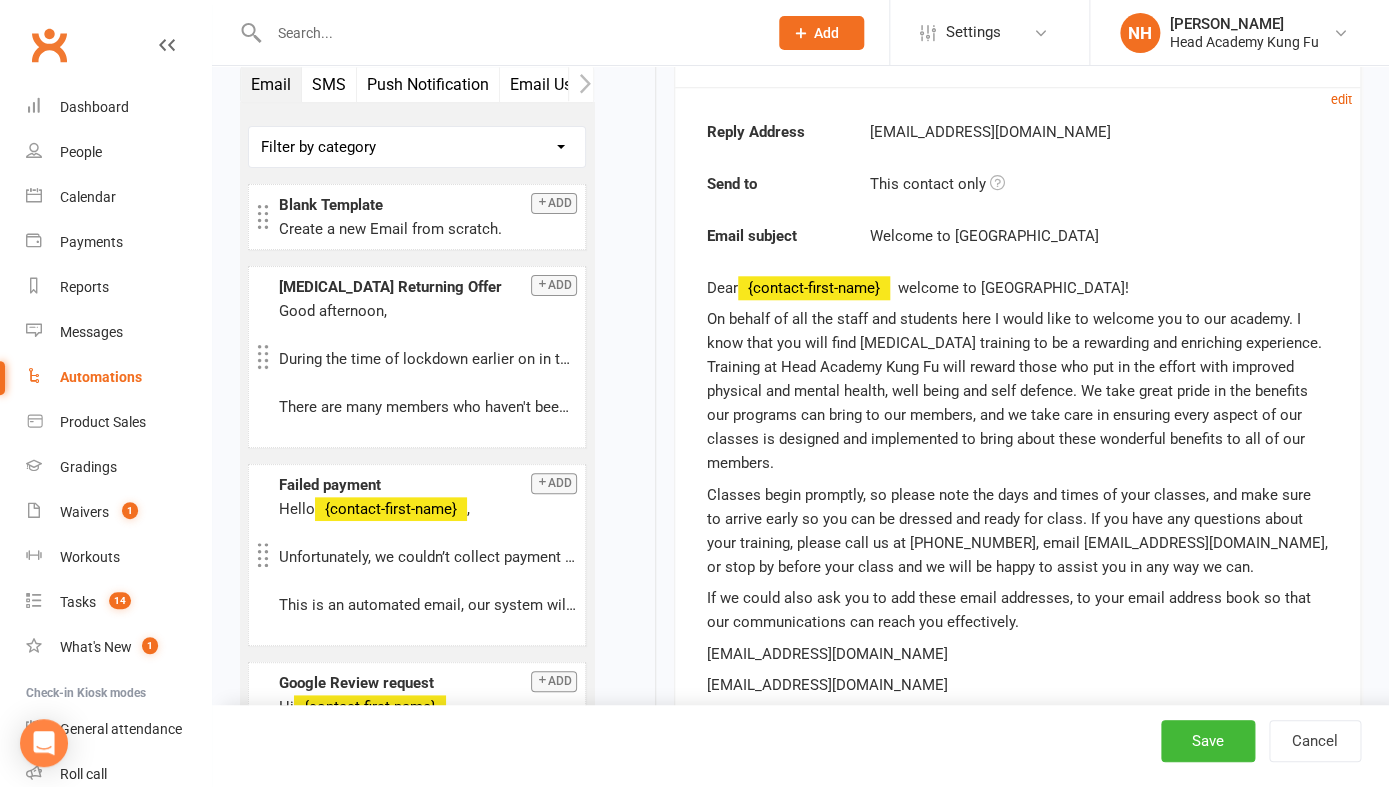 scroll, scrollTop: 533, scrollLeft: 0, axis: vertical 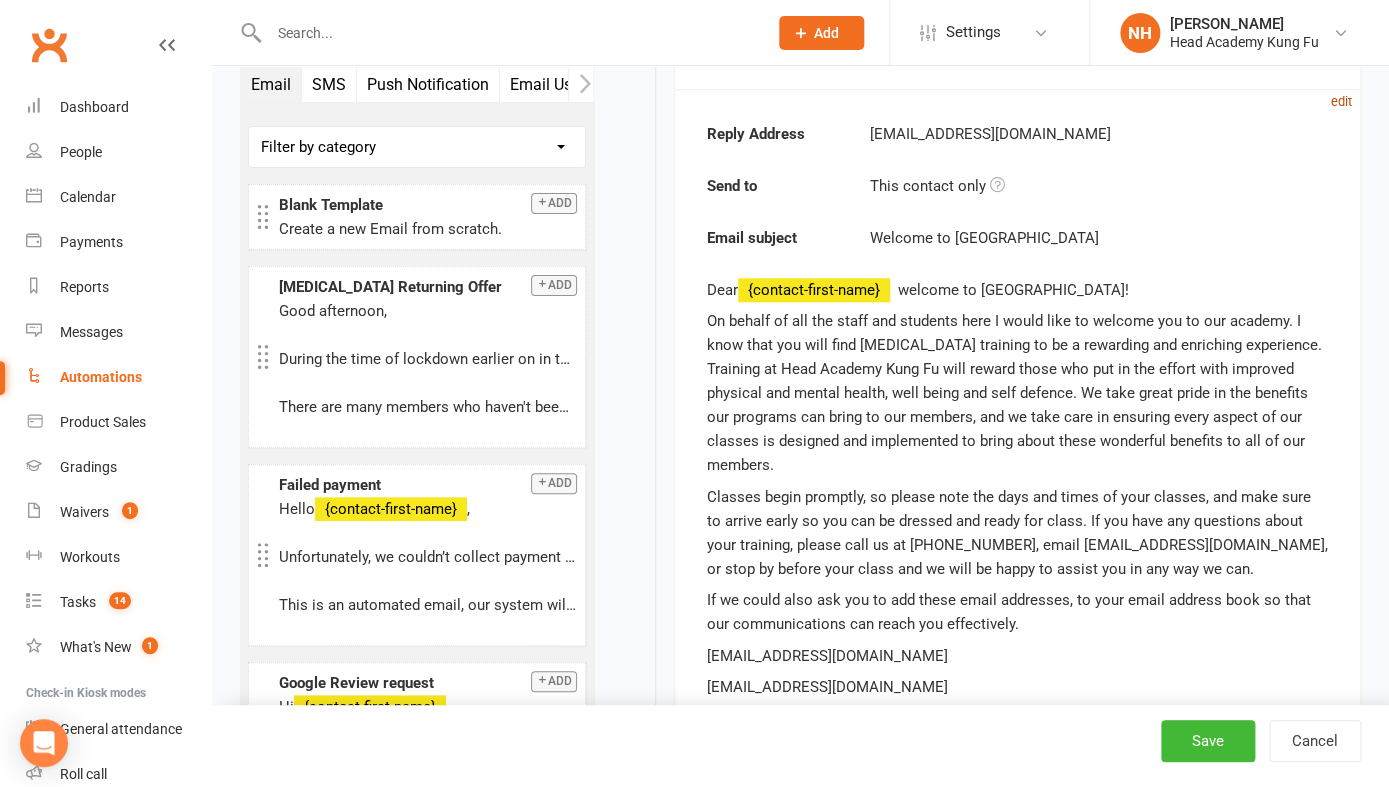 click on "edit" at bounding box center (1341, 101) 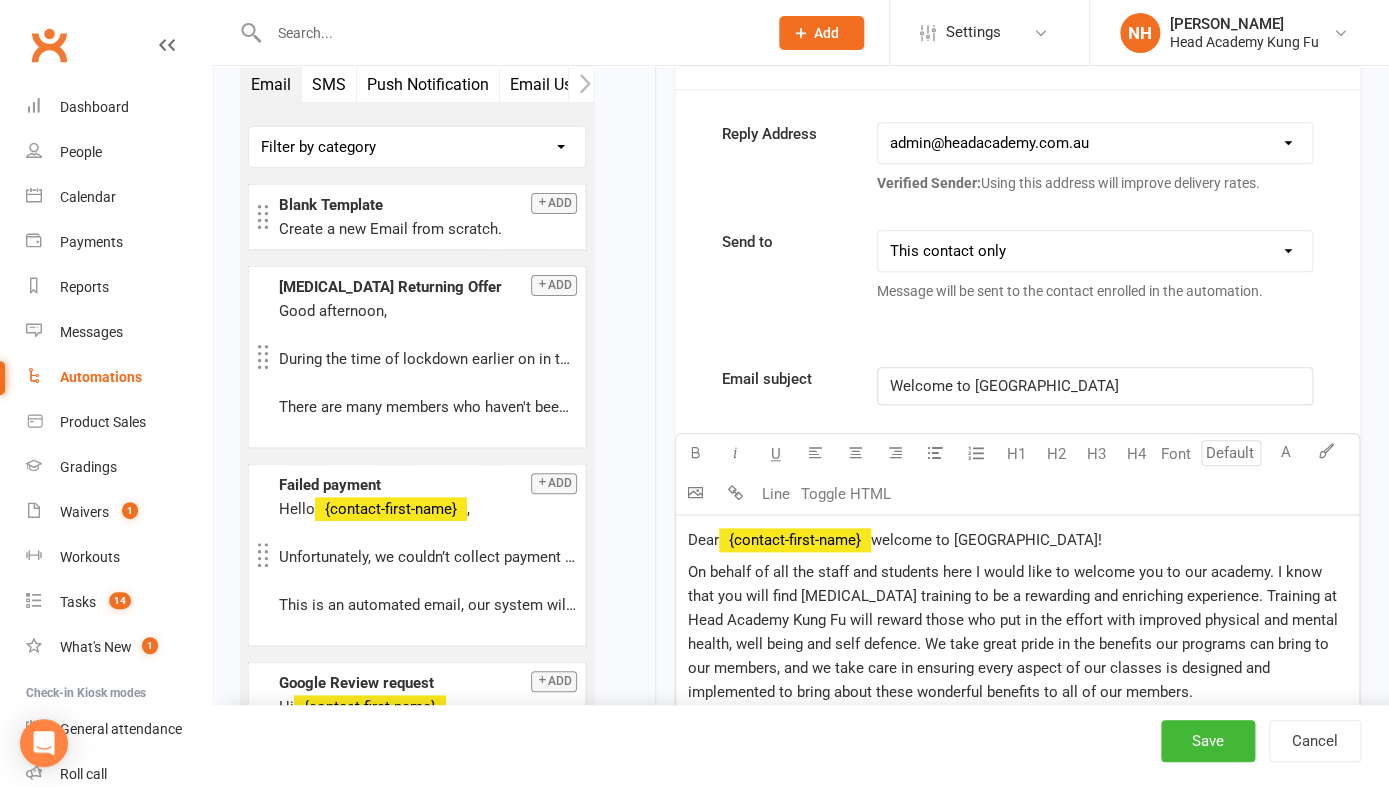 click on "U H1 H2 H3 H4 Font A Line Toggle HTML" at bounding box center [1017, 474] 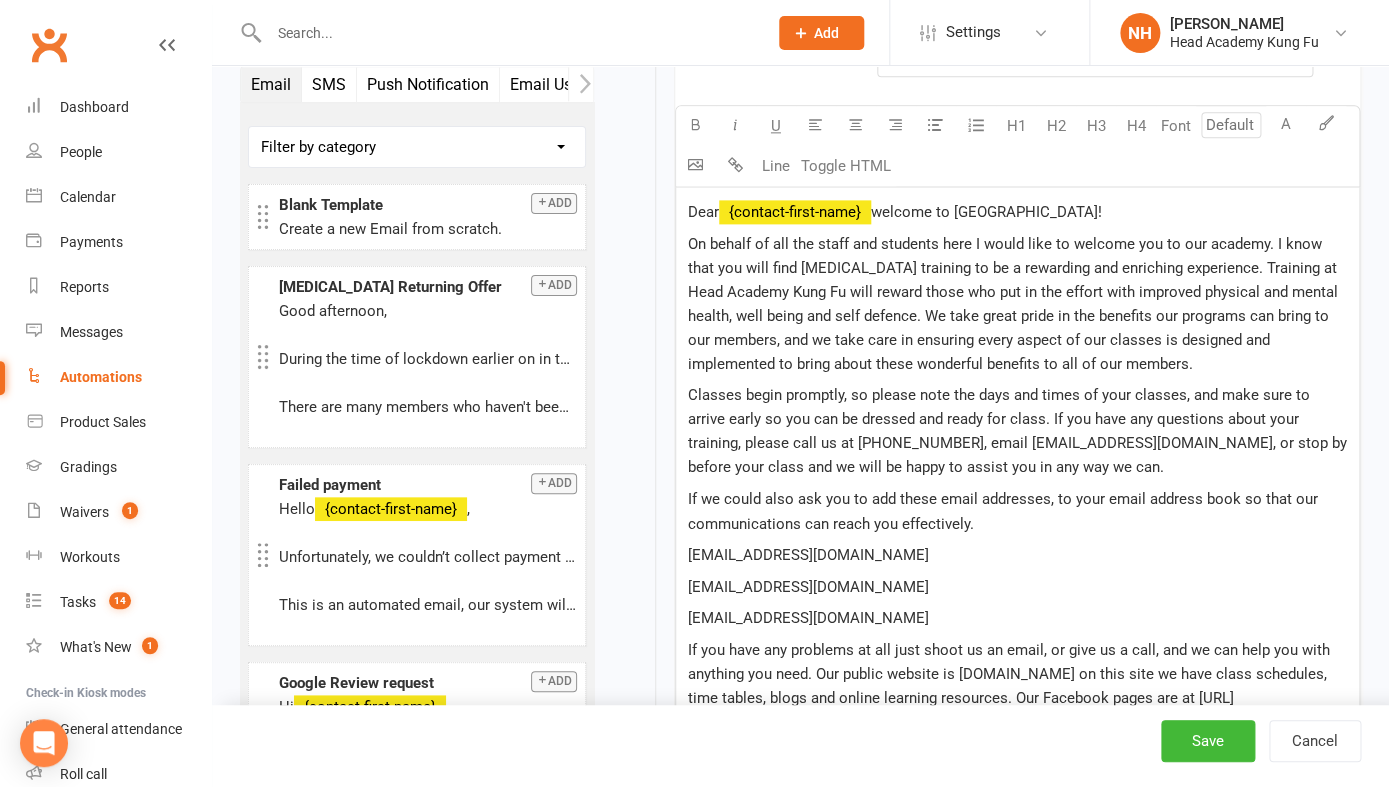 scroll, scrollTop: 864, scrollLeft: 0, axis: vertical 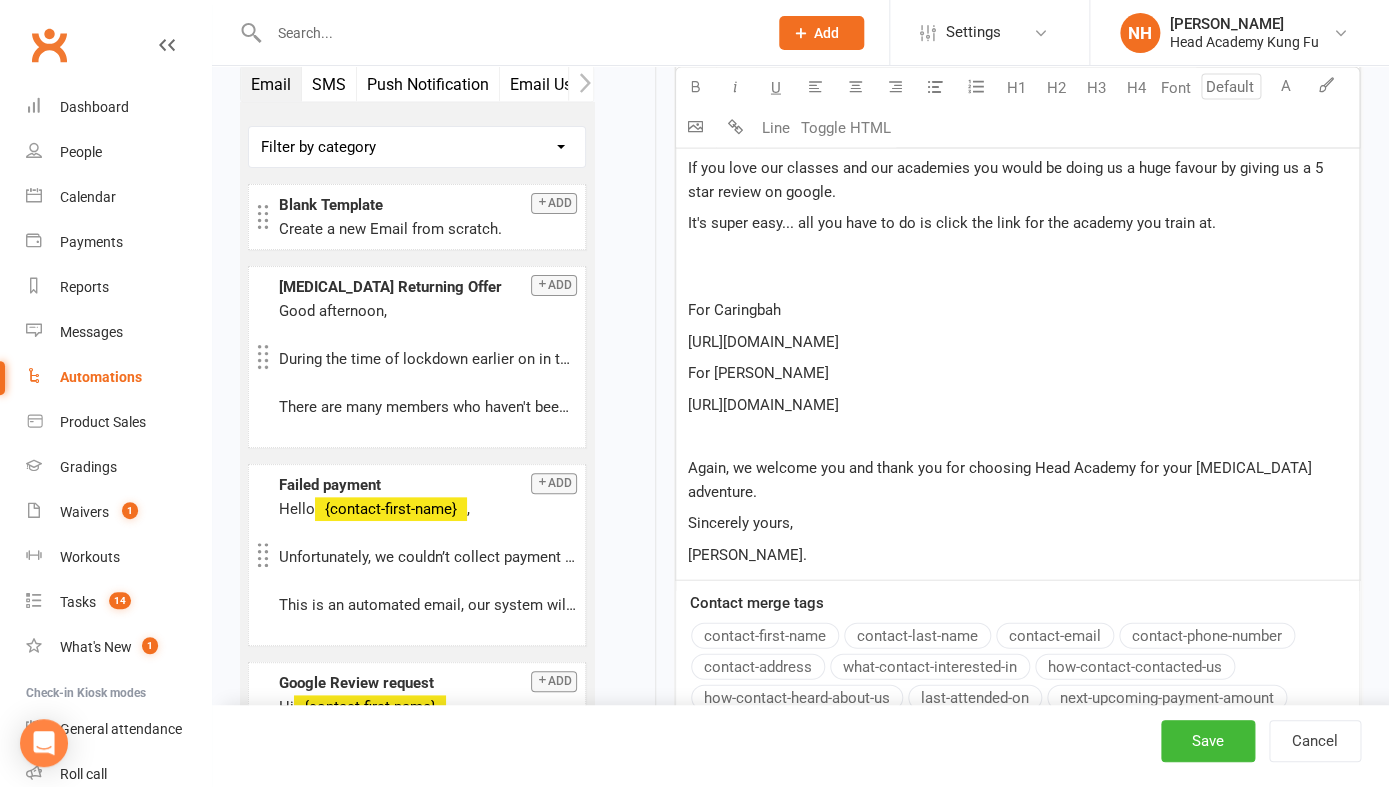 drag, startPoint x: 689, startPoint y: 210, endPoint x: 1061, endPoint y: 583, distance: 526.79504 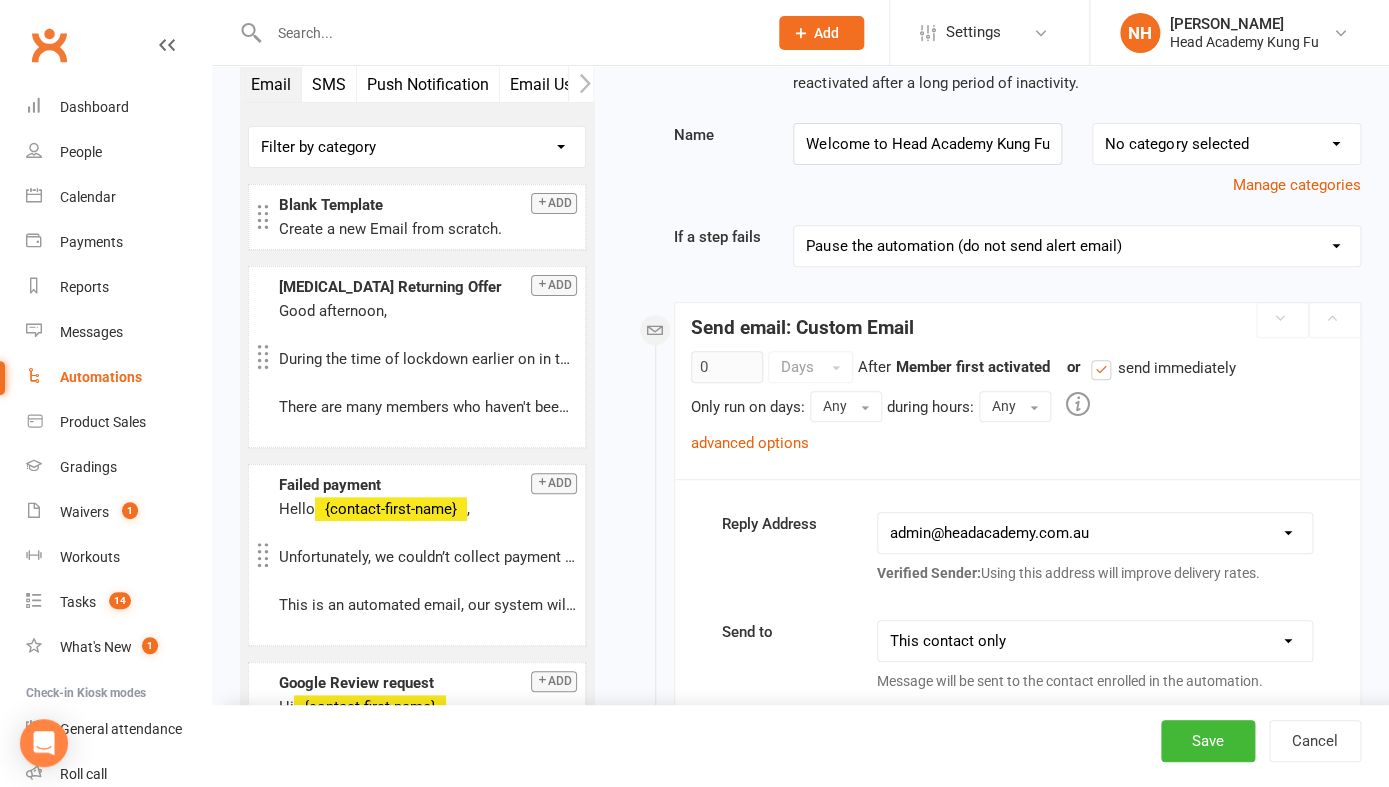 scroll, scrollTop: 122, scrollLeft: 0, axis: vertical 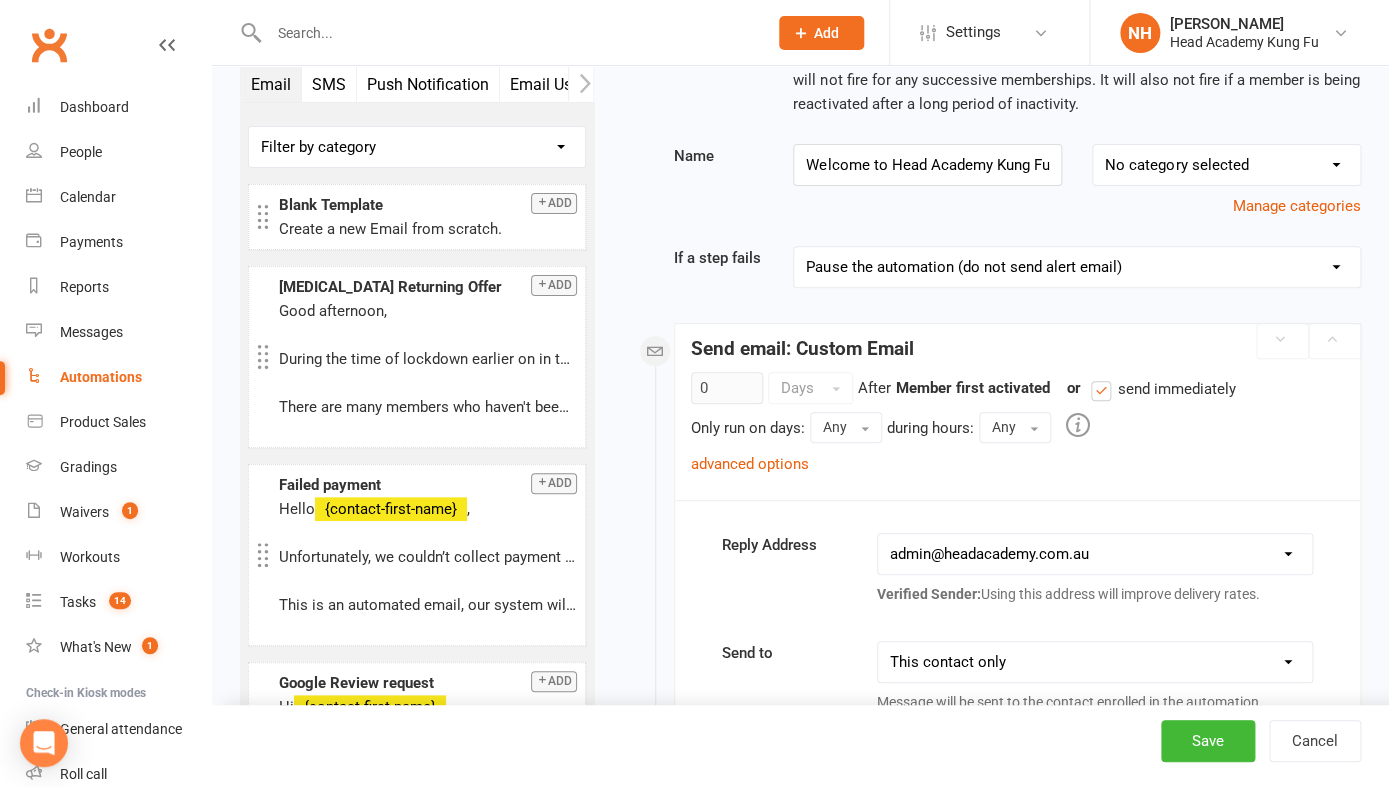 click on "Send email: Custom Email" at bounding box center [802, 348] 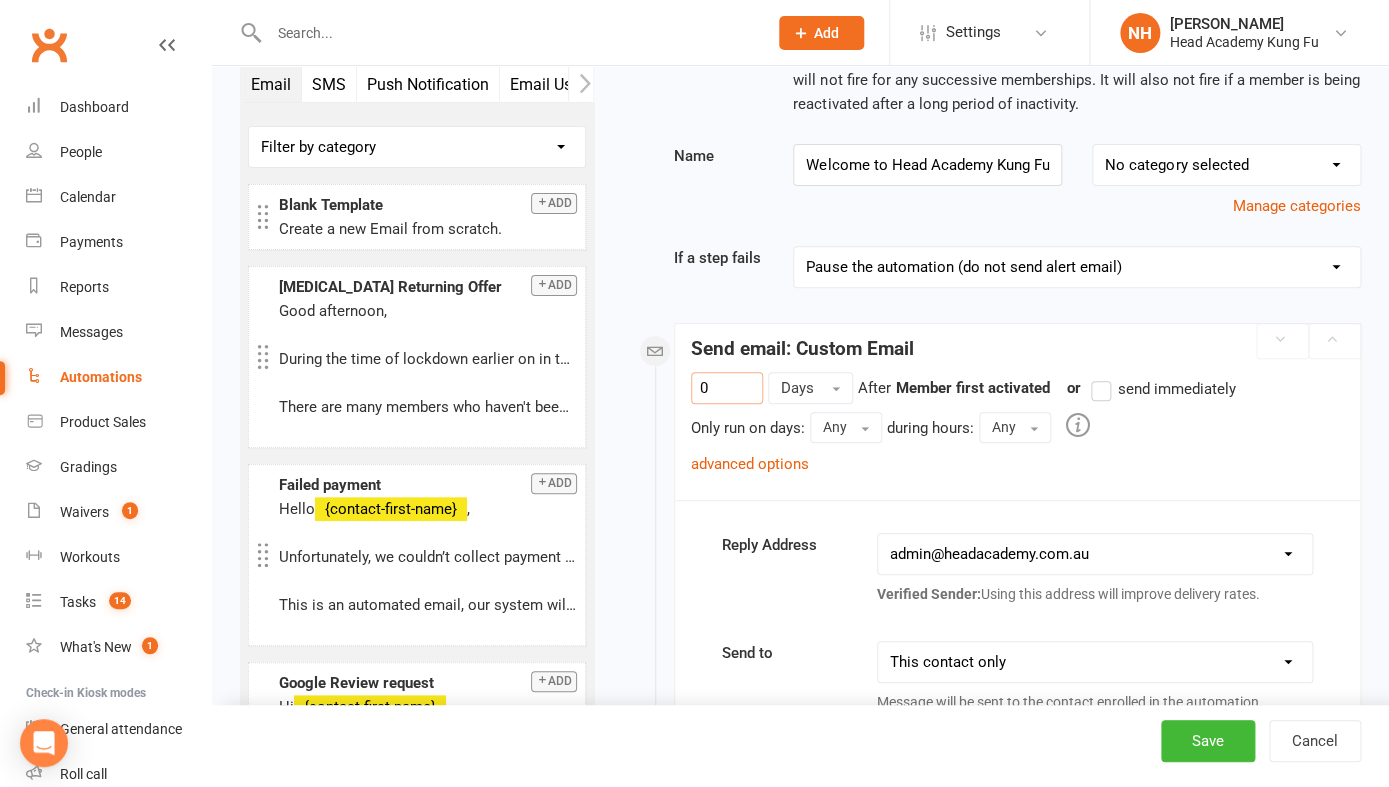 drag, startPoint x: 721, startPoint y: 385, endPoint x: 680, endPoint y: 385, distance: 41 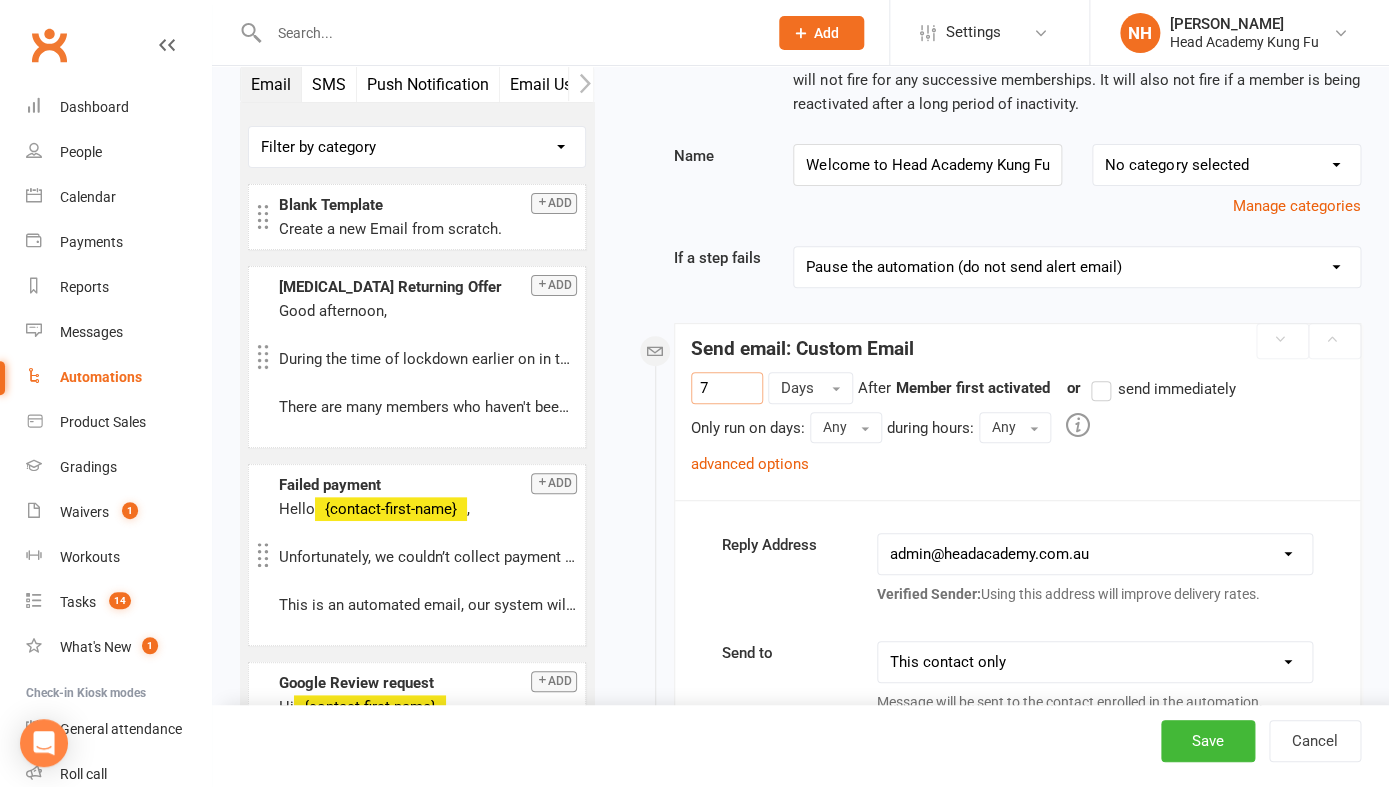 click on "Send email: Custom Email" at bounding box center (1017, 344) 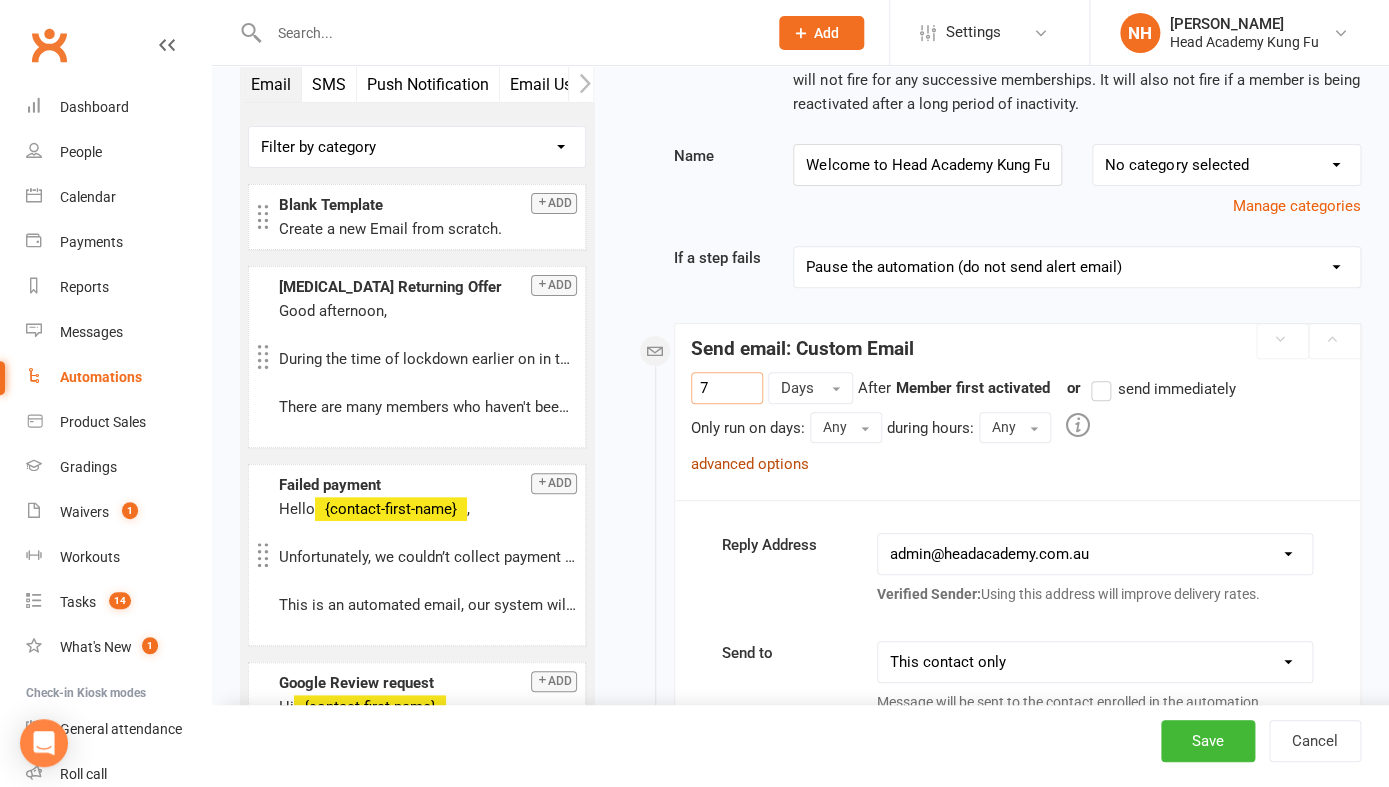click on "advanced options" at bounding box center (750, 464) 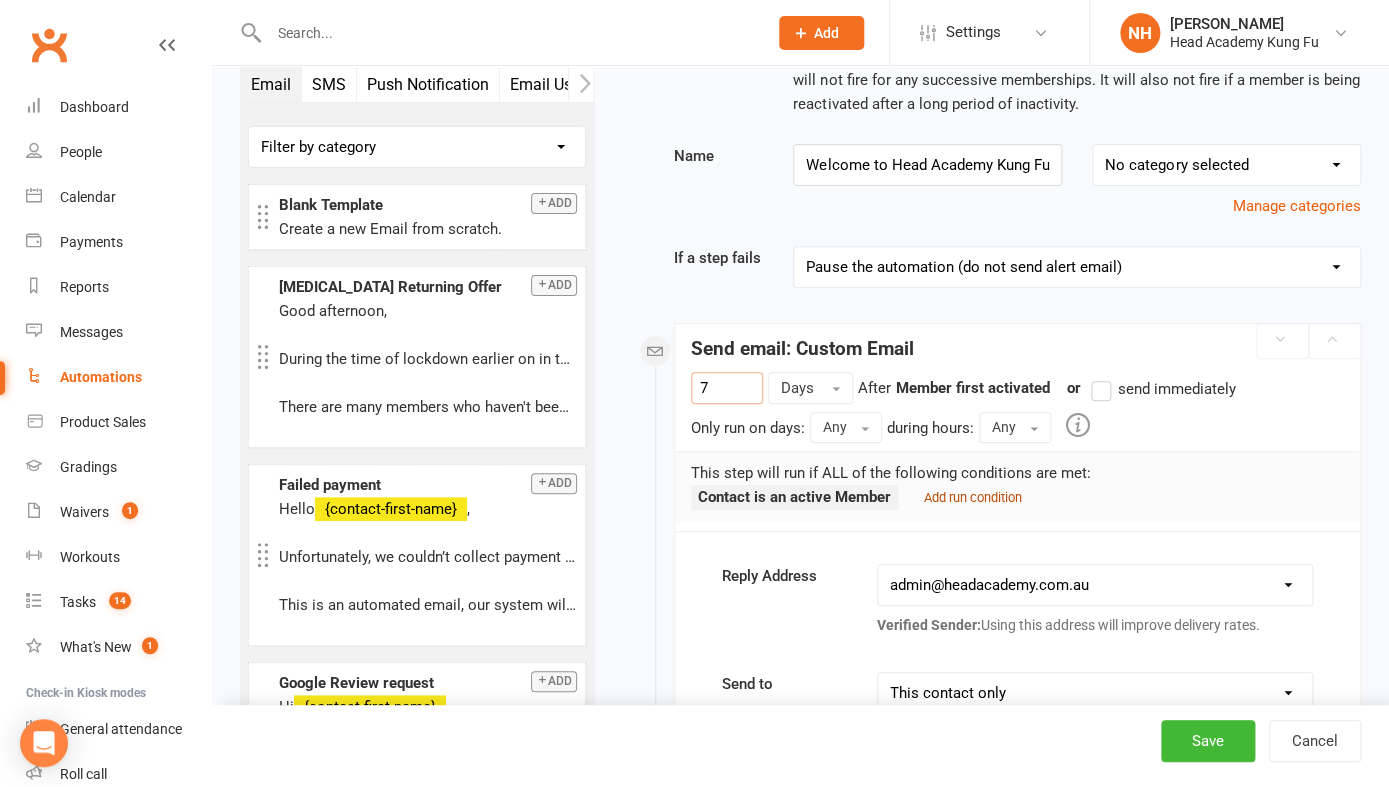 click on "Add run condition" at bounding box center (973, 497) 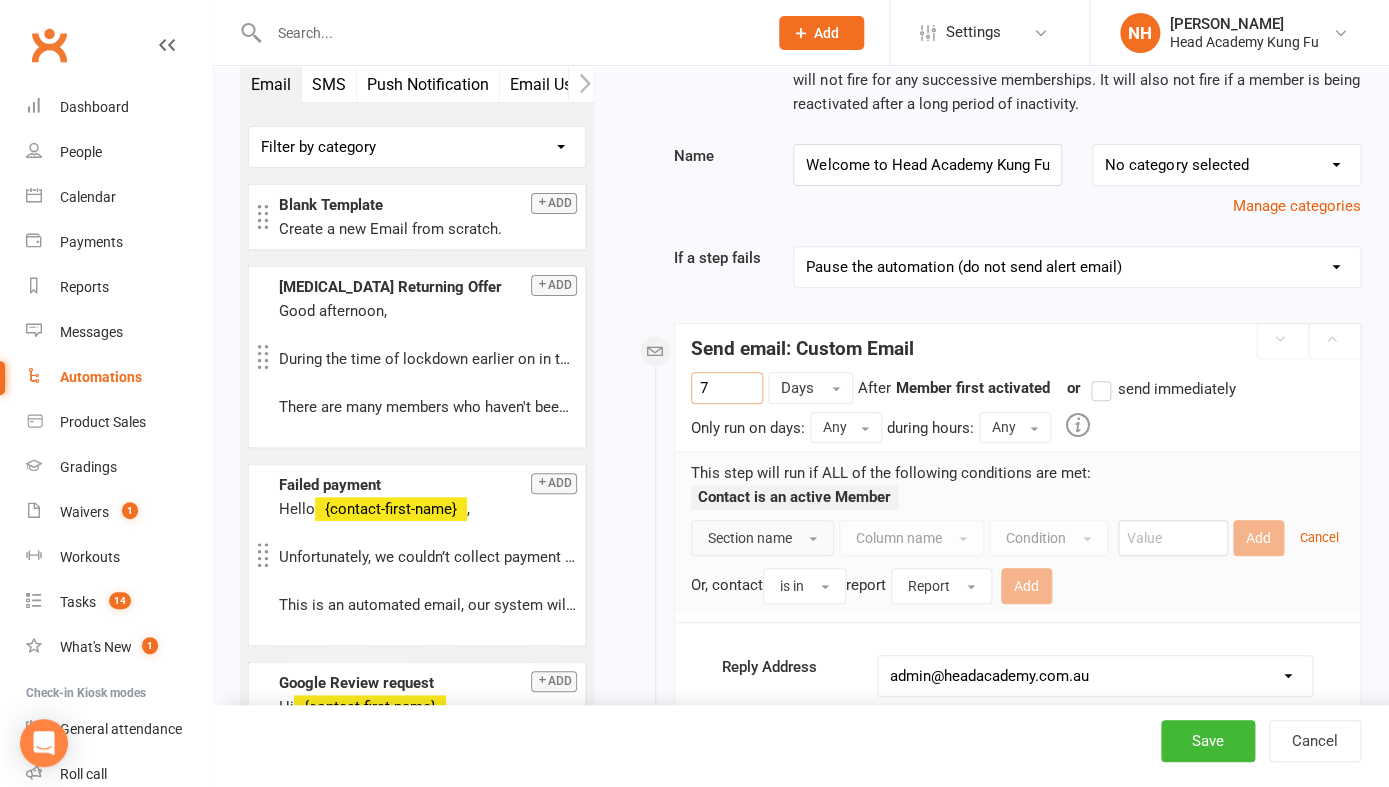 type on "7" 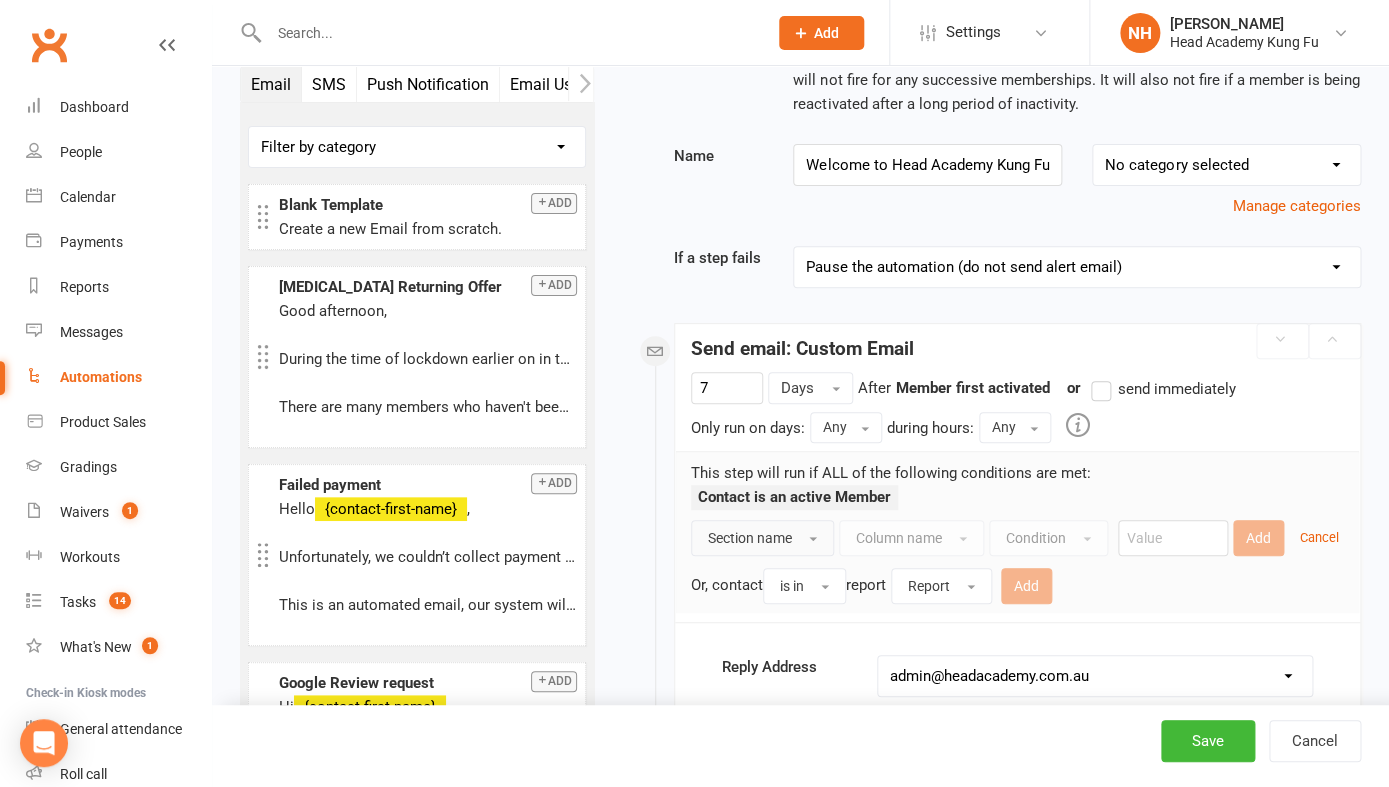 click on "Section name" at bounding box center [762, 538] 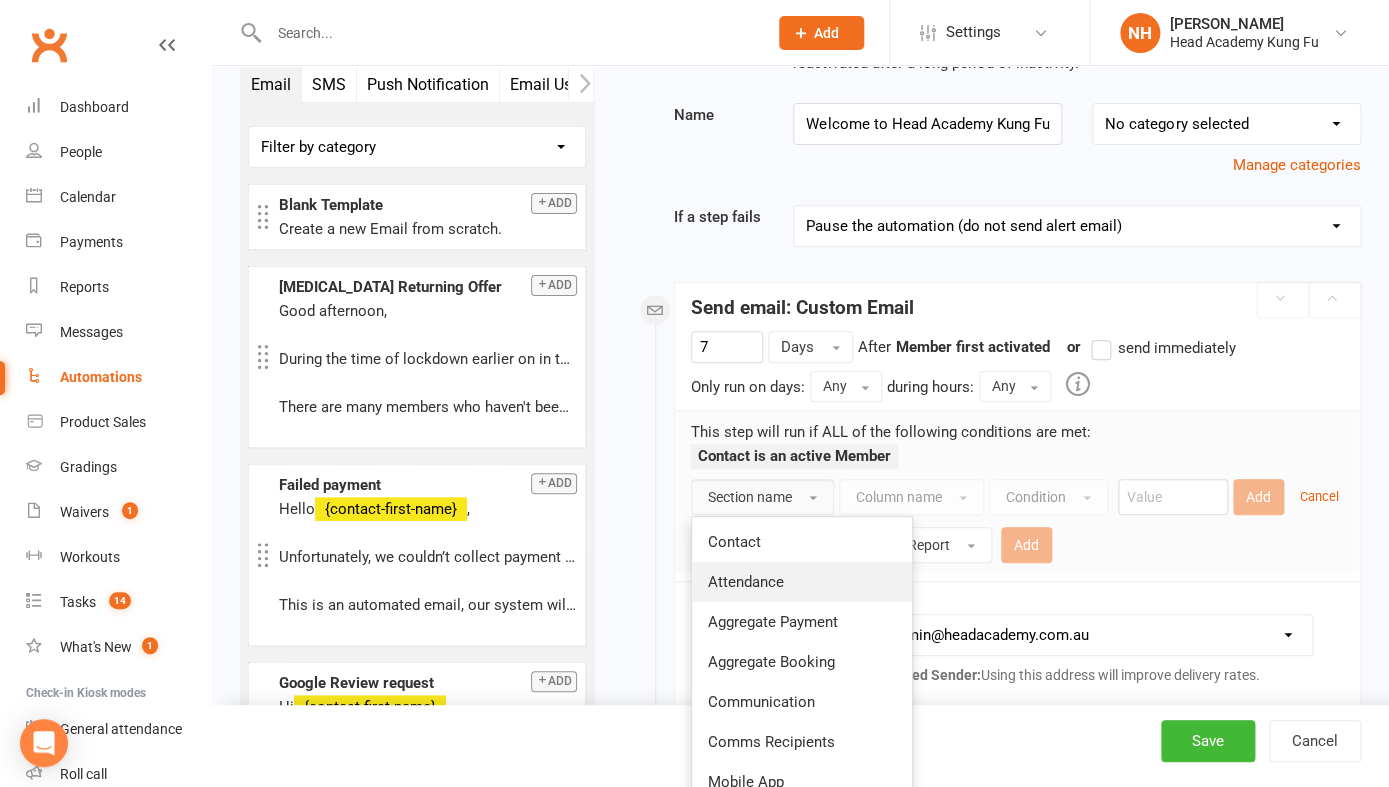 scroll, scrollTop: 148, scrollLeft: 0, axis: vertical 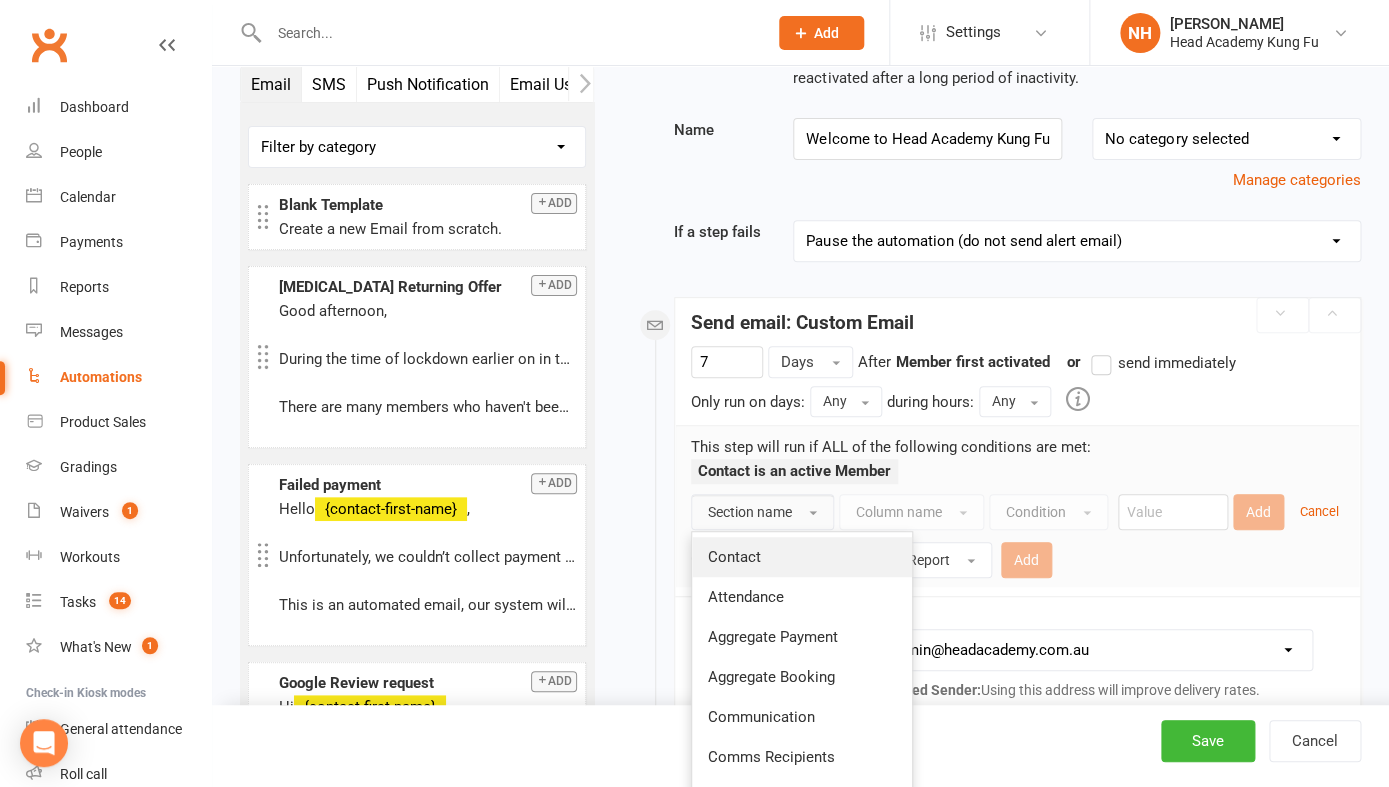 click on "Contact" at bounding box center [734, 557] 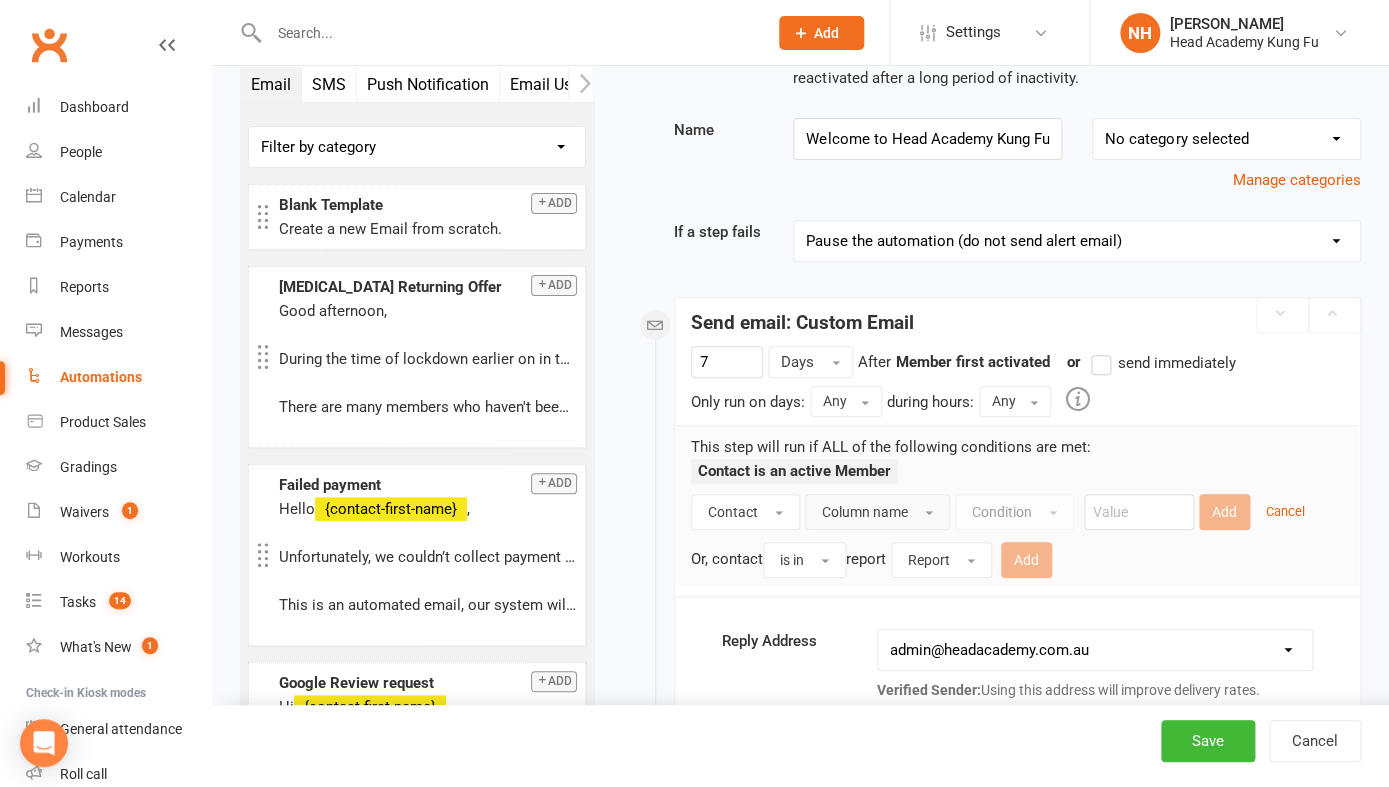 click on "Column name" at bounding box center [865, 512] 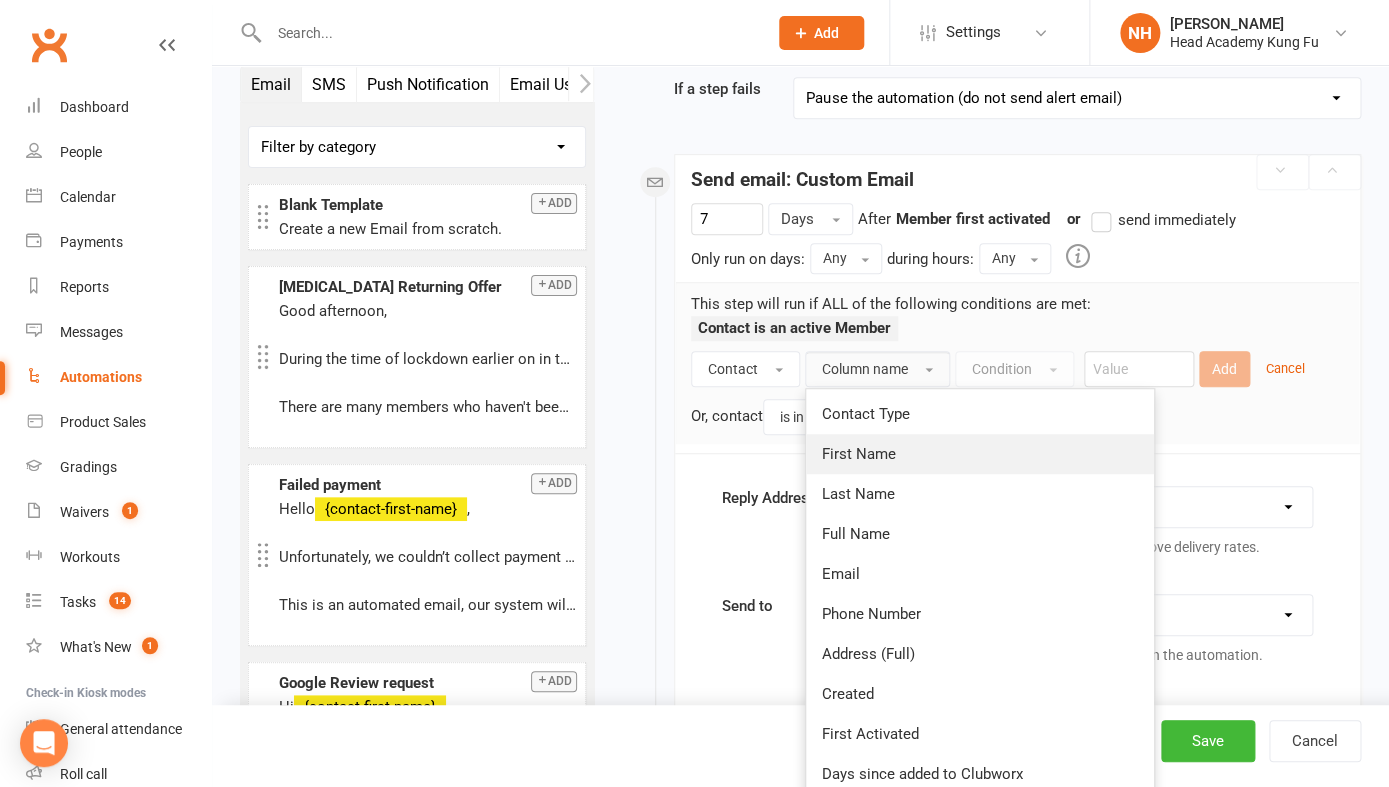 scroll, scrollTop: 0, scrollLeft: 0, axis: both 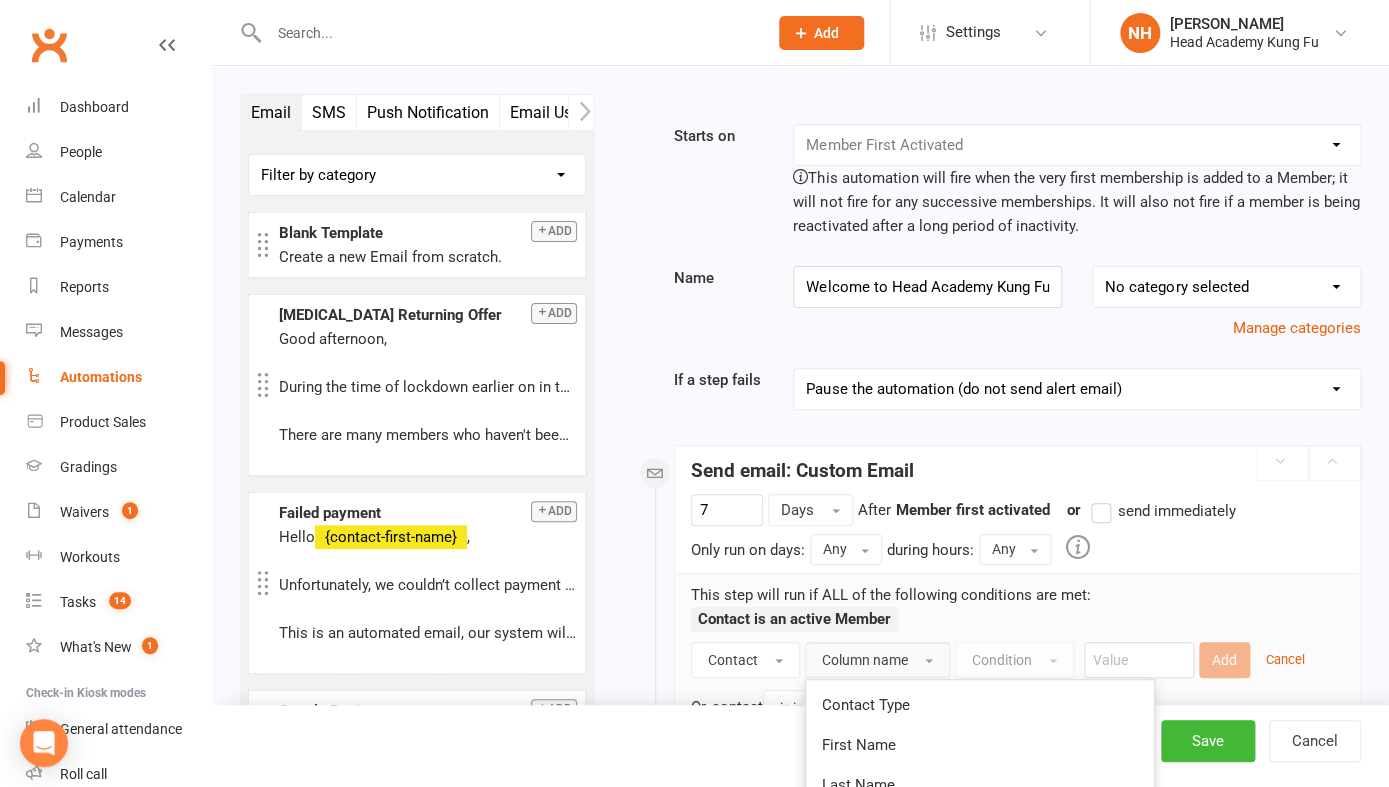 click on "This step will run if ALL of the following conditions are met: Contact is an active Member
Contact
Column name
Contact Type
First Name
Last Name
Full Name
Email
Phone Number
Address (Full)
Created
First Activated
Days since added to Clubworx
Days since First Activated" at bounding box center [1017, 654] 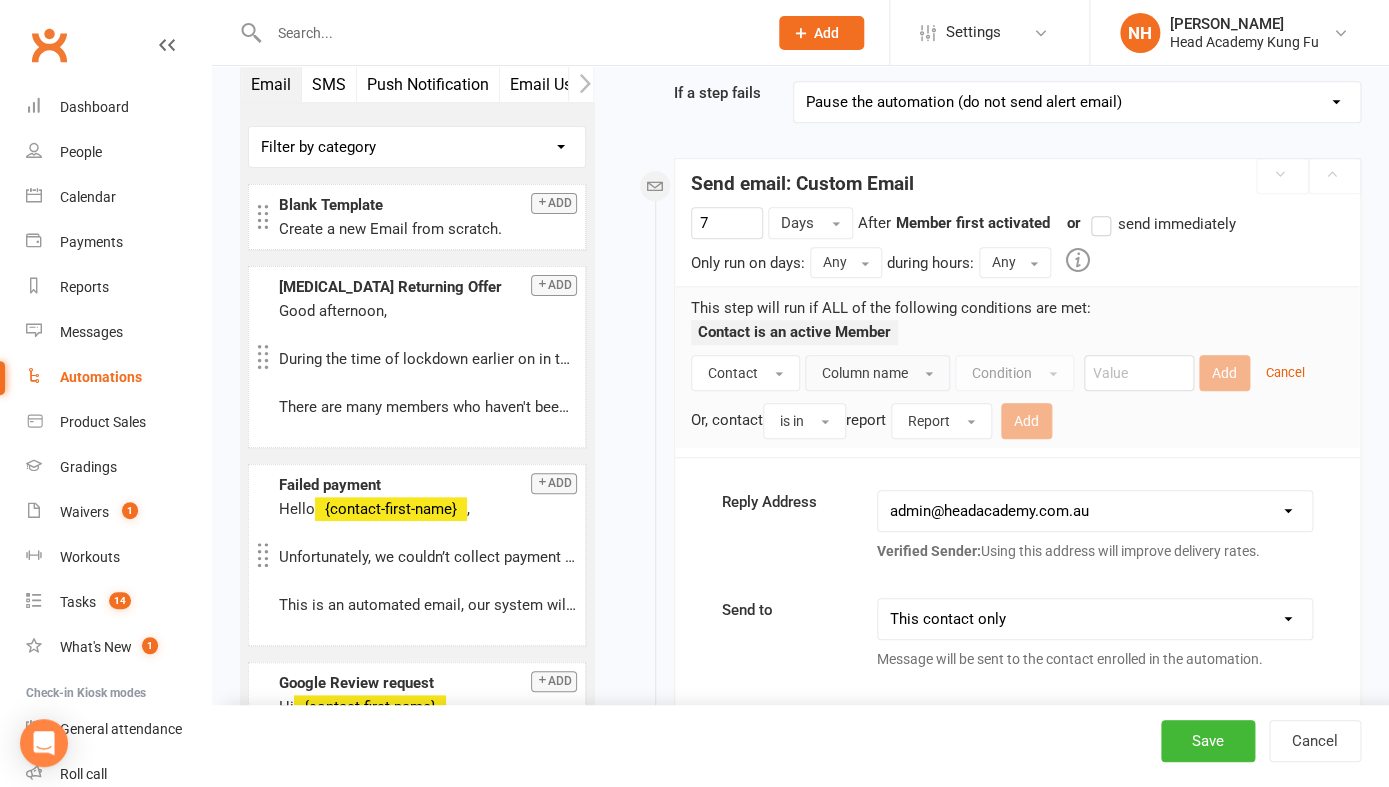 scroll, scrollTop: 288, scrollLeft: 0, axis: vertical 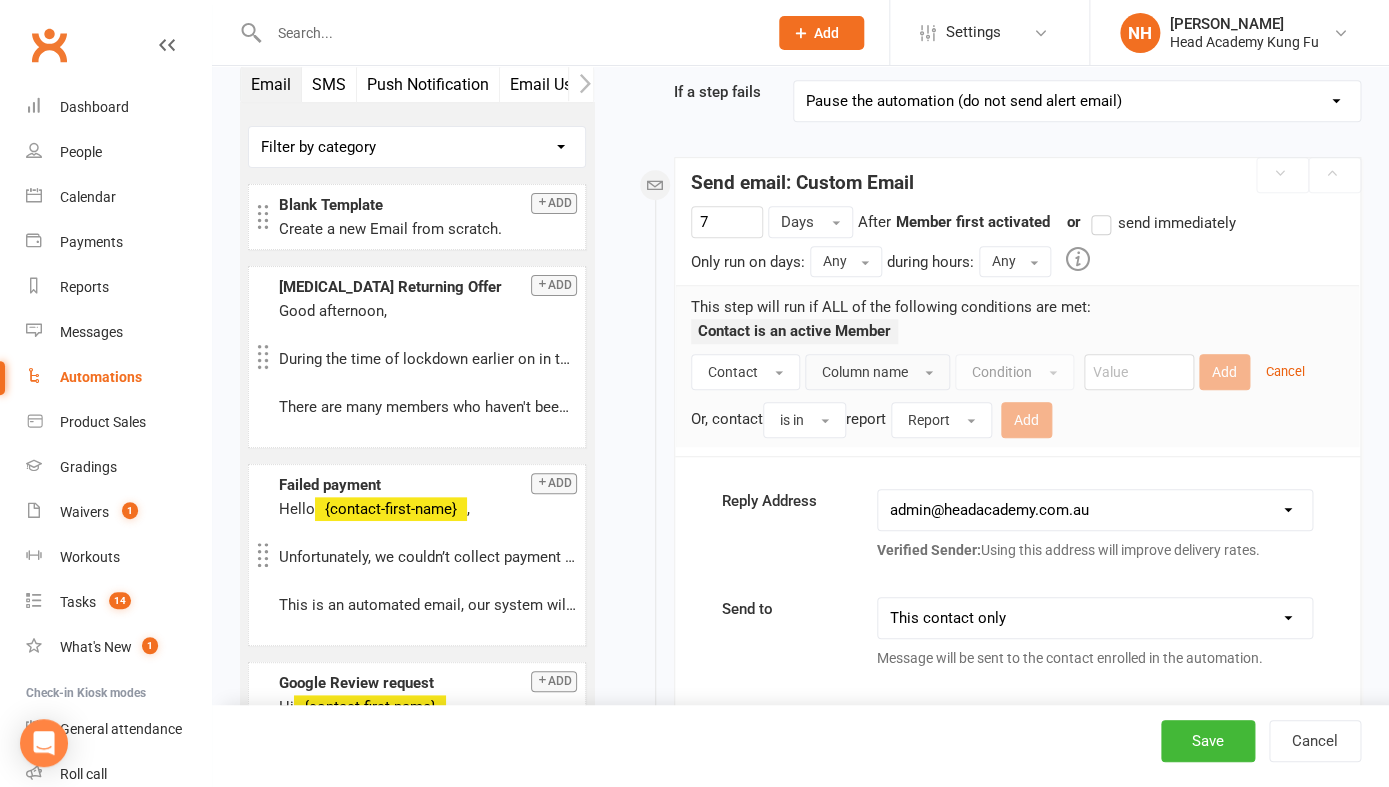 click on "Column name" at bounding box center (877, 372) 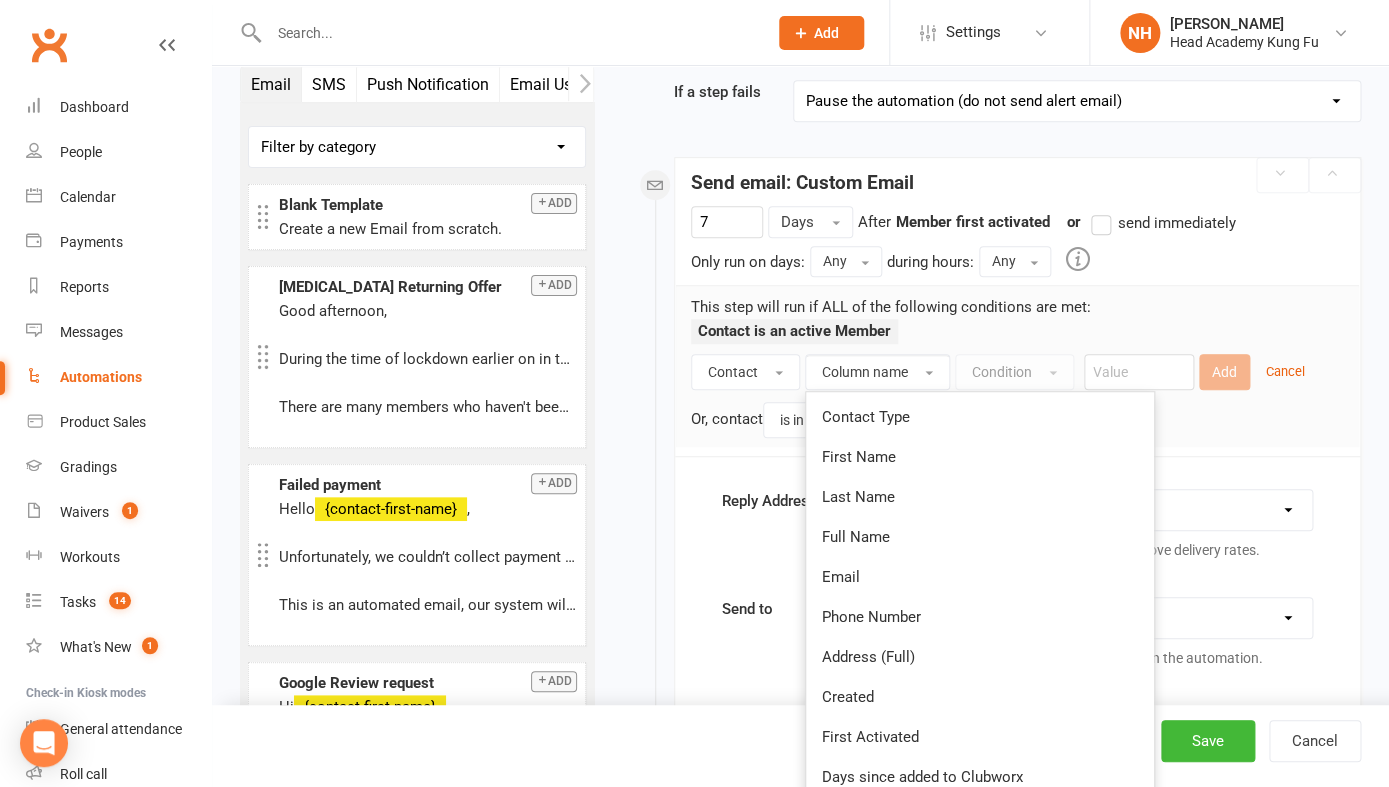 click on "Starts on Booking Cancelled Booking Due Booking Late-Cancelled Booking Marked Absent Booking Marked Attended Contact Added to Event Waitlist Contact Birthday Converted to Member Credit Card Expiry Days Since Last Attendance Days Since Last Mobile App Activity End of Suspension Enrolled in [MEDICAL_DATA] Style First Class Attended First Class Due General Attendance Marked Manual Enrolment Member Added Member First Activated Member Promoted / Graded Membership Added Membership Cancelled Membership Due to Start Membership Expiry Non-attending Contact Added Payment Due Payment Failure Payment Paid Prospect Added Prospect Status Changed Signed Waiver Approved Single Booking Created Start of Suspension Suspension Added Workout Performed  This automation will fire when the very first membership is added to a Member; it will not fire for any successive memberships. It will also not fire if a member is being reactivated after a long period of inactivity. Name Welcome to Head Academy Kung Fu No category selected 7" at bounding box center [992, 3063] 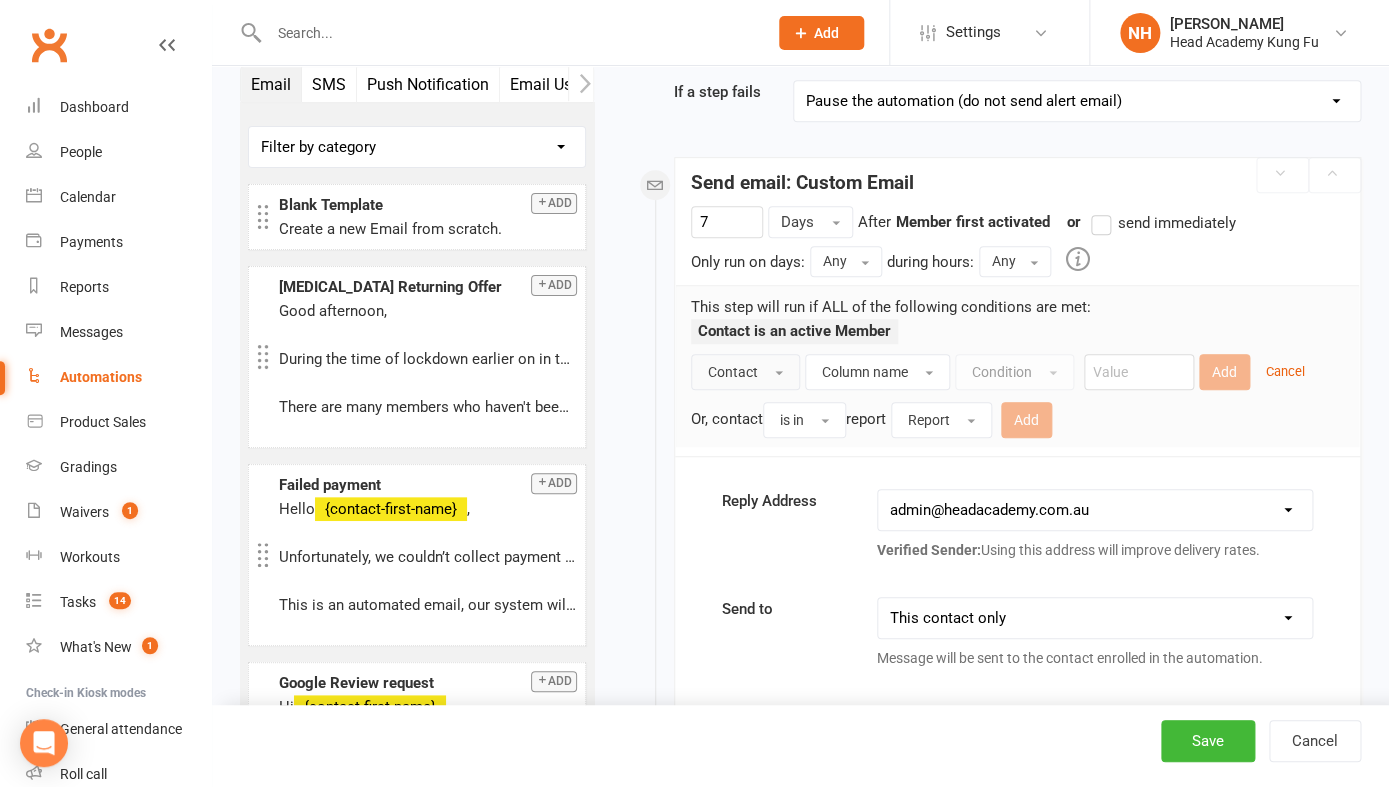 click on "Contact" at bounding box center [745, 372] 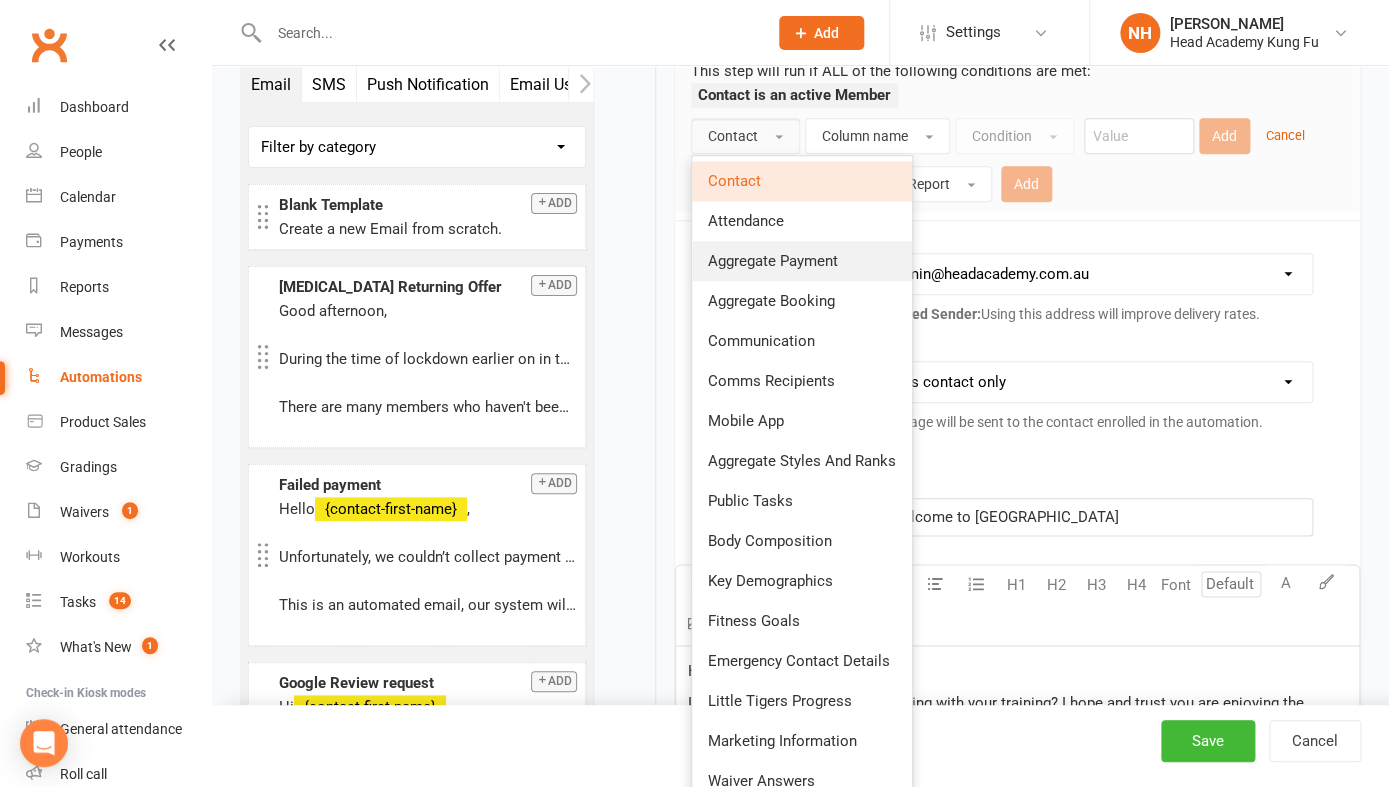 scroll, scrollTop: 313, scrollLeft: 0, axis: vertical 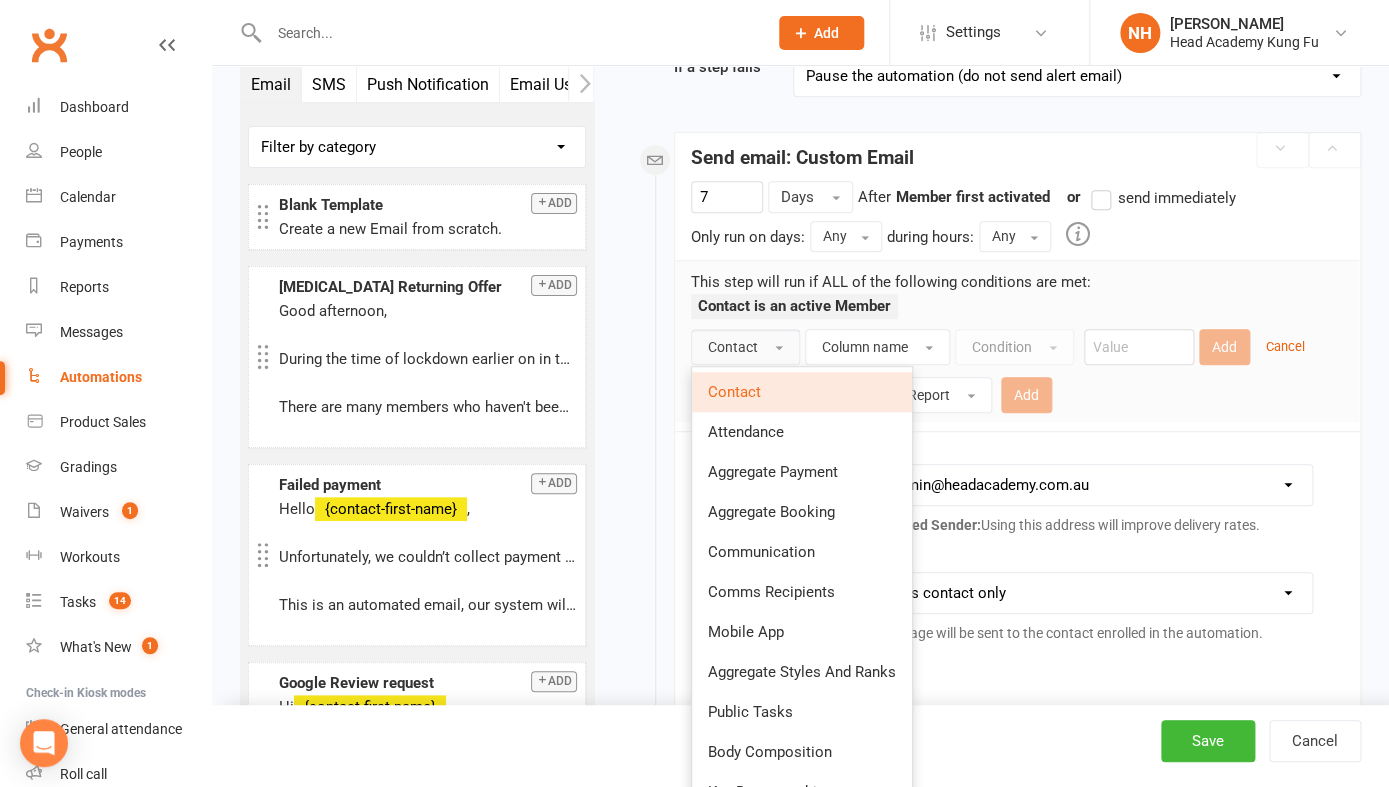 click on "Contact" at bounding box center (734, 392) 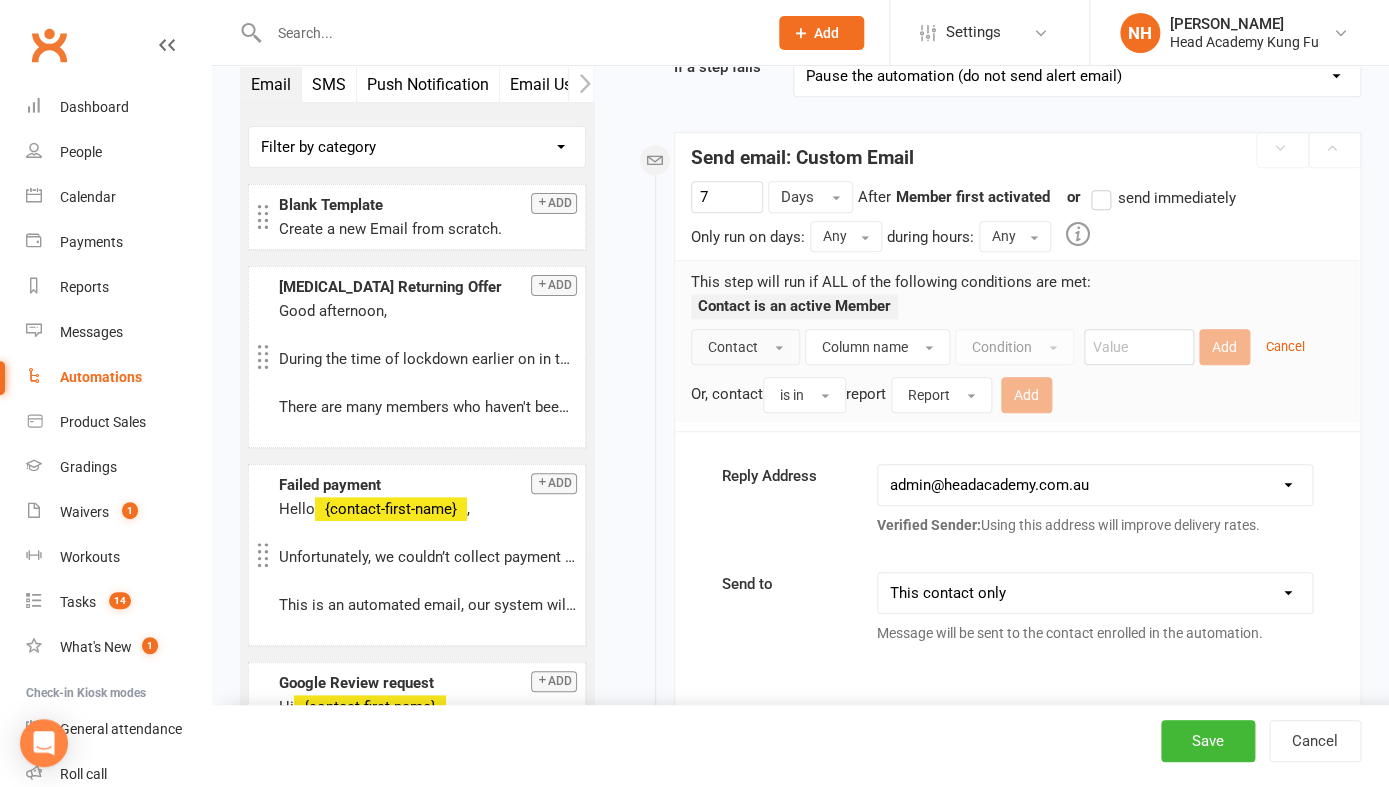 click on "Contact" at bounding box center (745, 347) 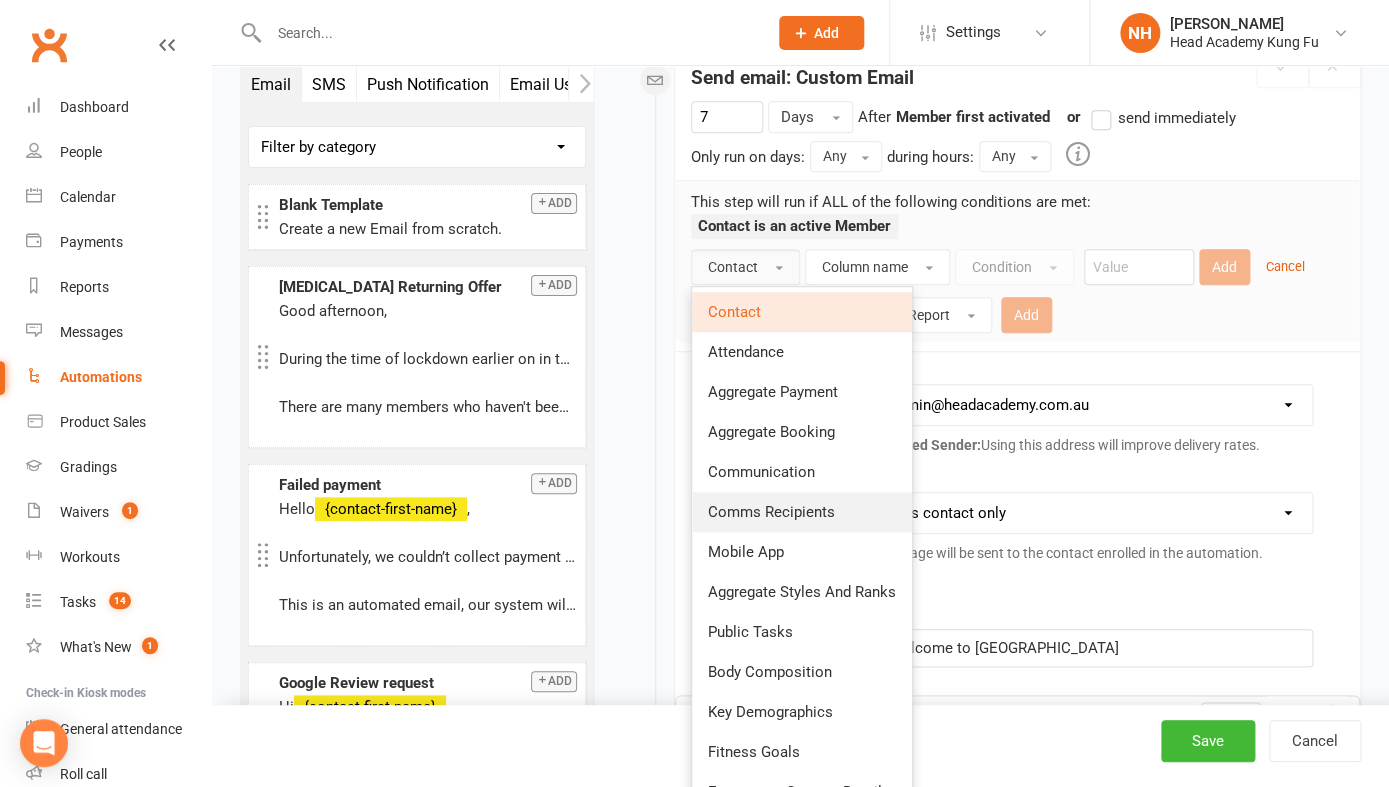 scroll, scrollTop: 399, scrollLeft: 0, axis: vertical 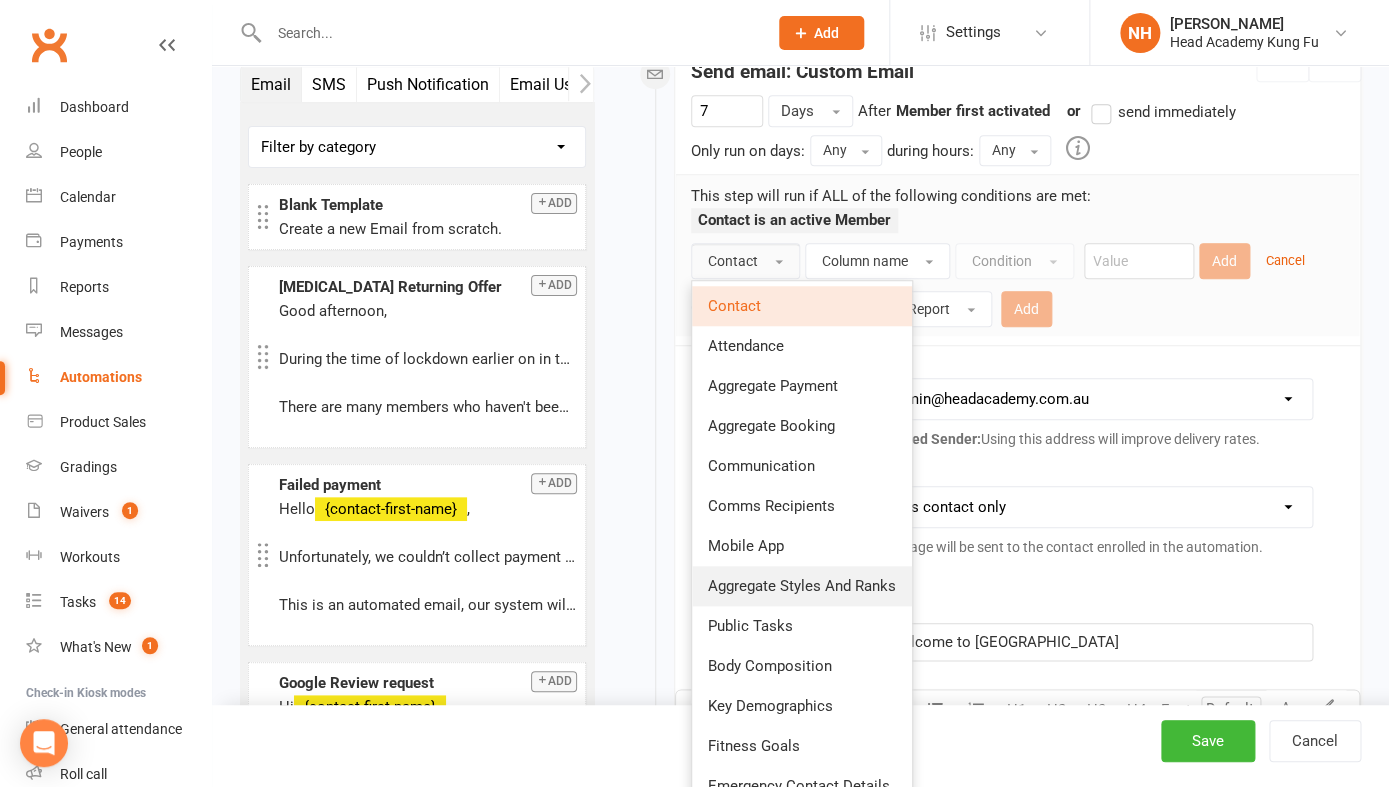 click on "Aggregate Styles And Ranks" at bounding box center (802, 586) 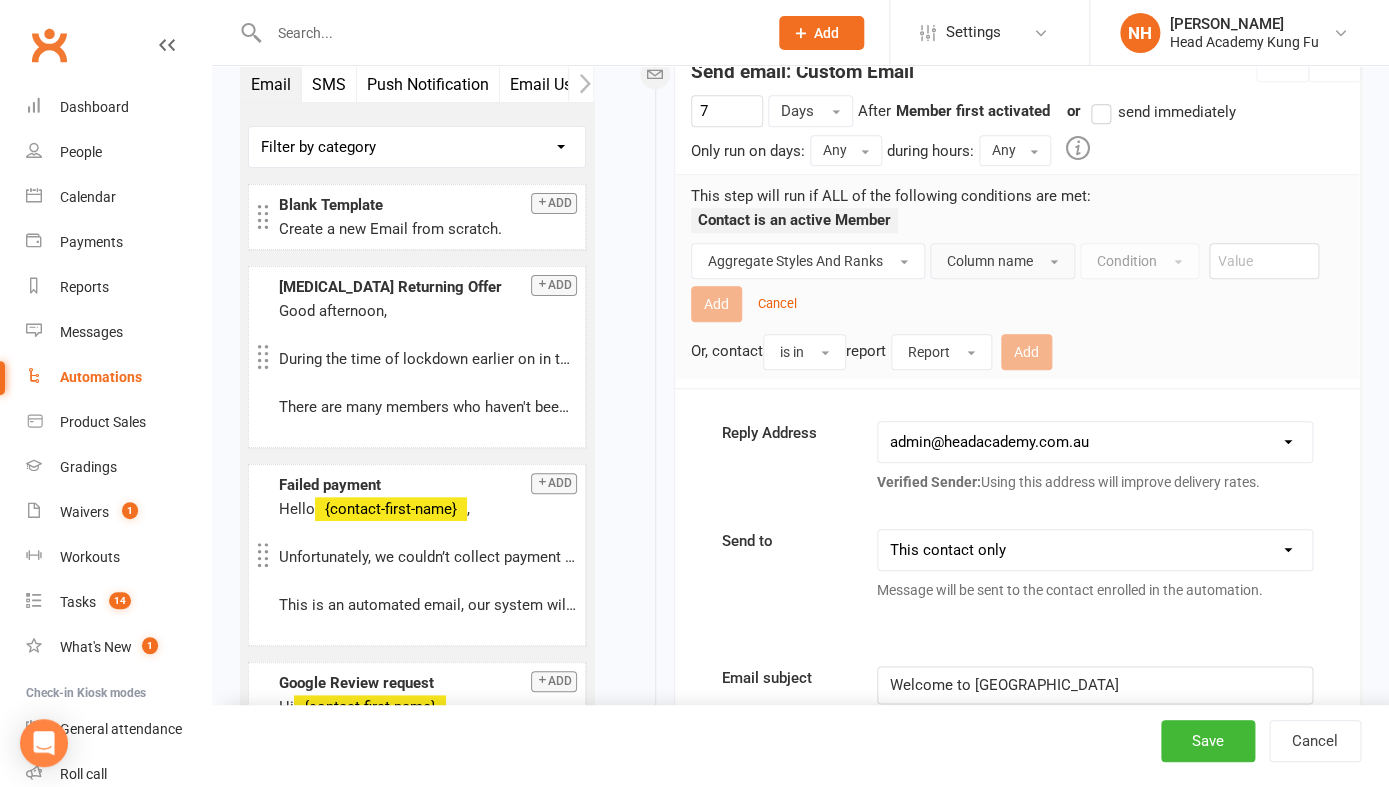 click on "Column name" at bounding box center (990, 261) 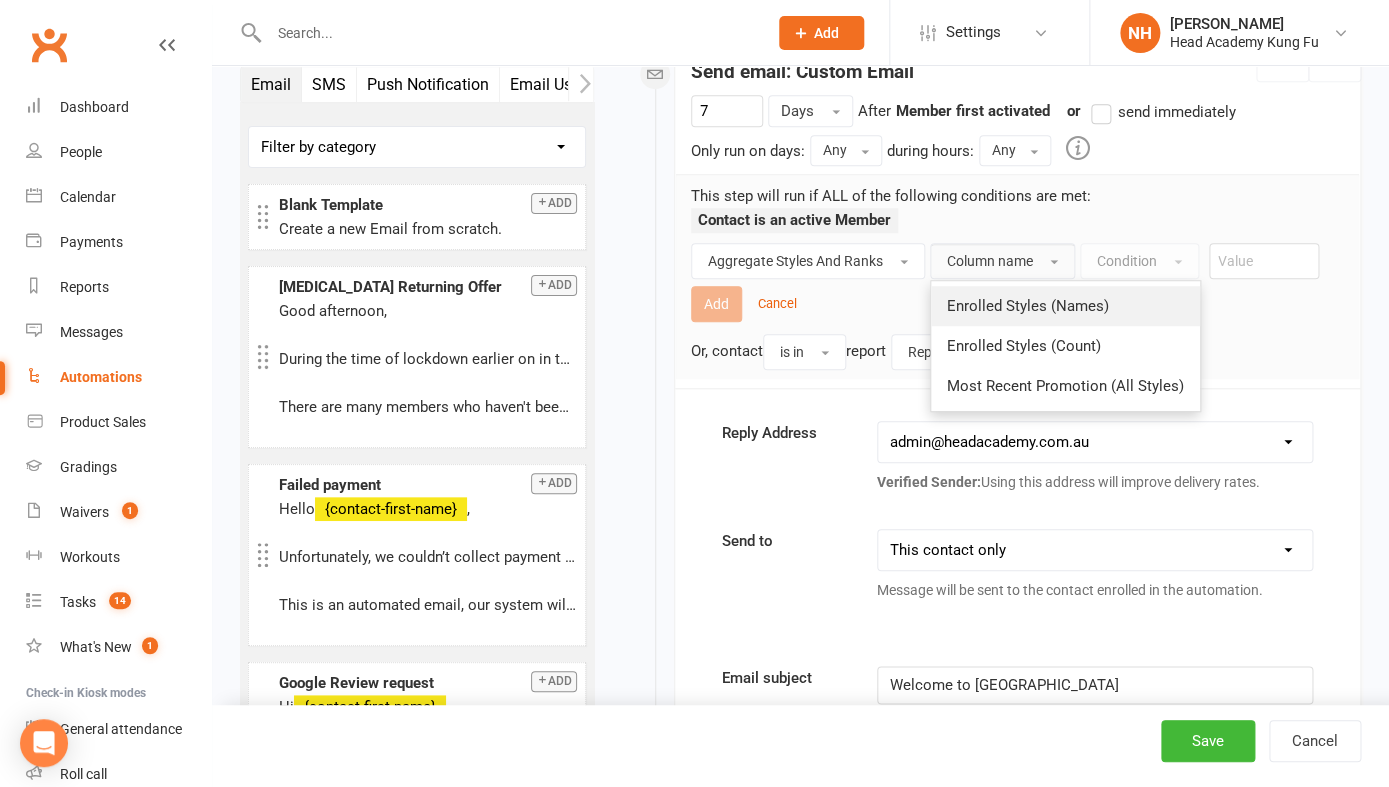 click on "Enrolled Styles (Names)" at bounding box center [1028, 306] 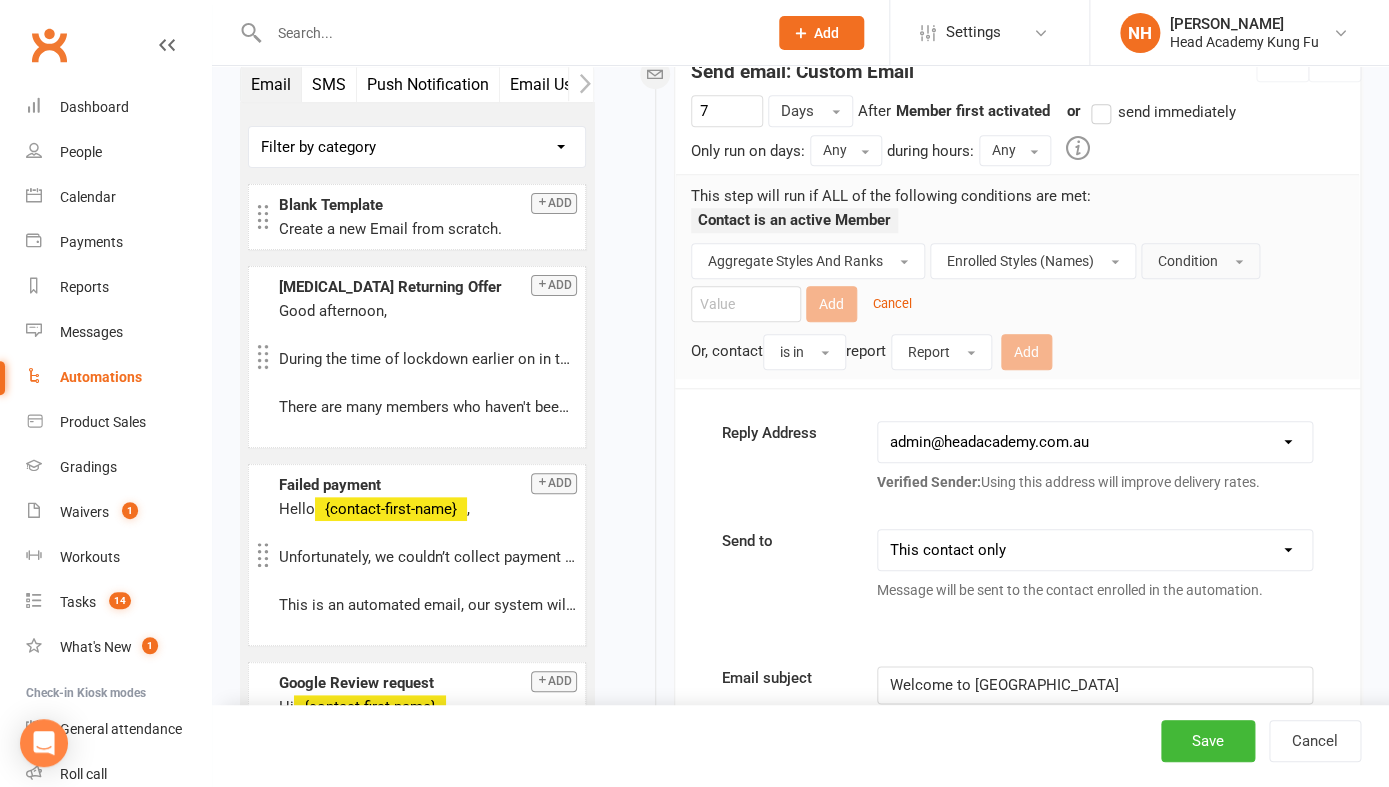 click on "Condition" at bounding box center [1188, 261] 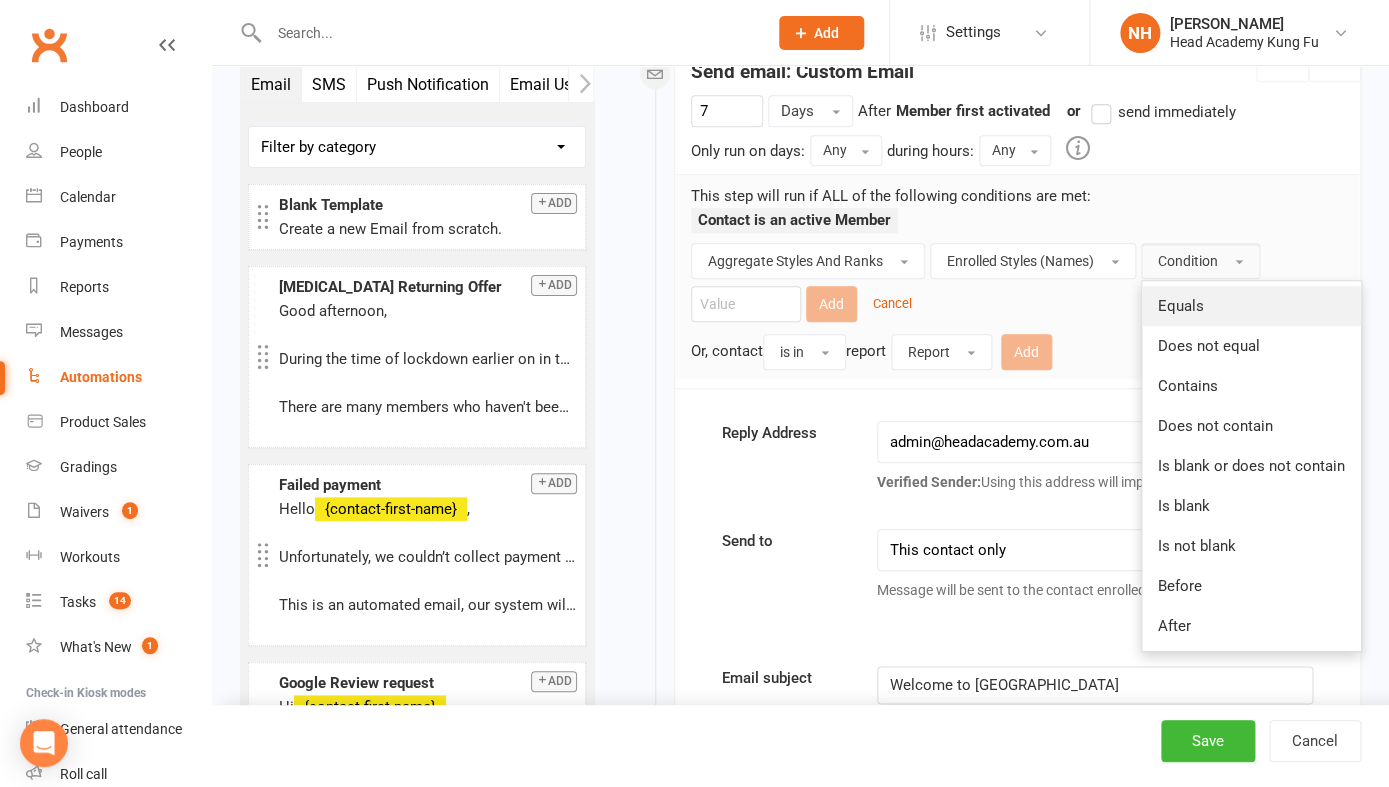 click on "Equals" at bounding box center (1181, 306) 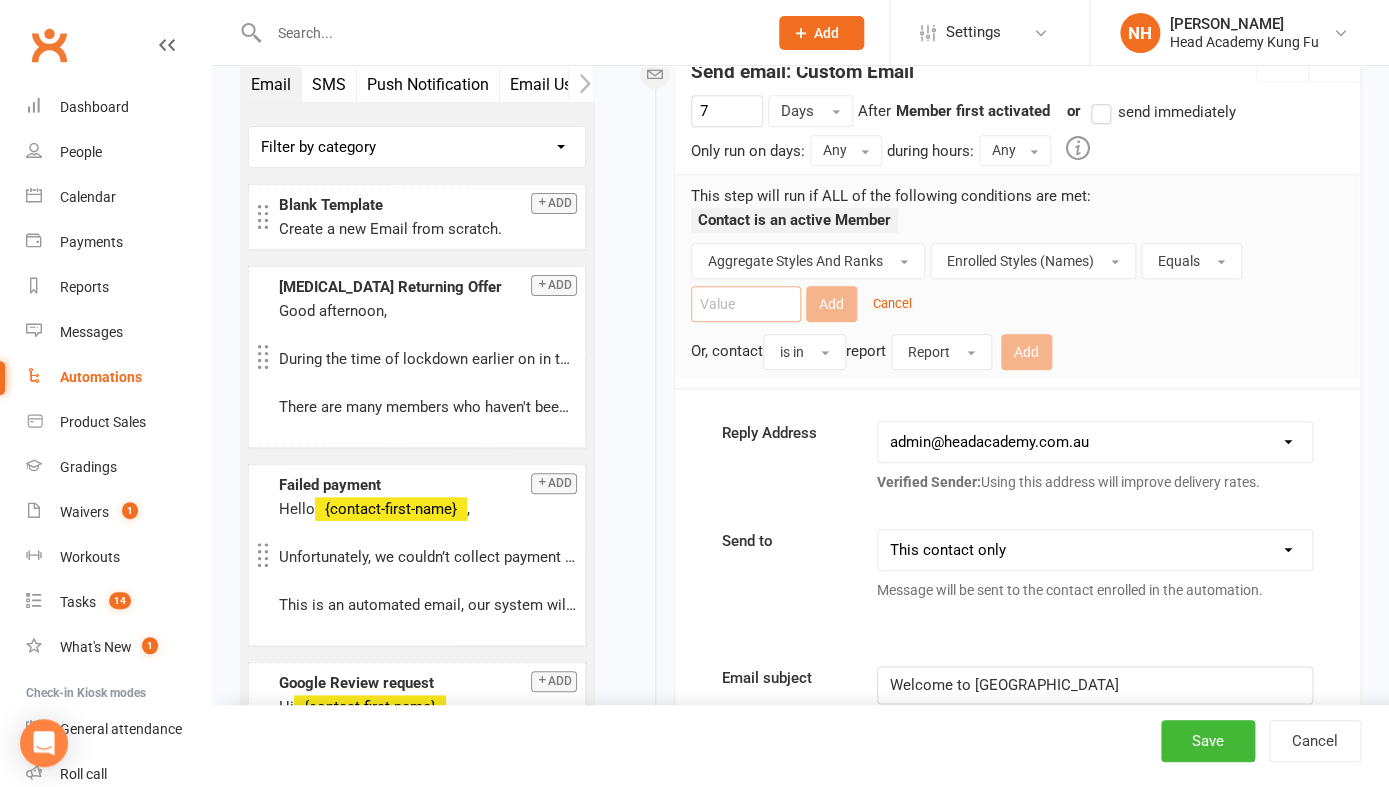 click at bounding box center [746, 304] 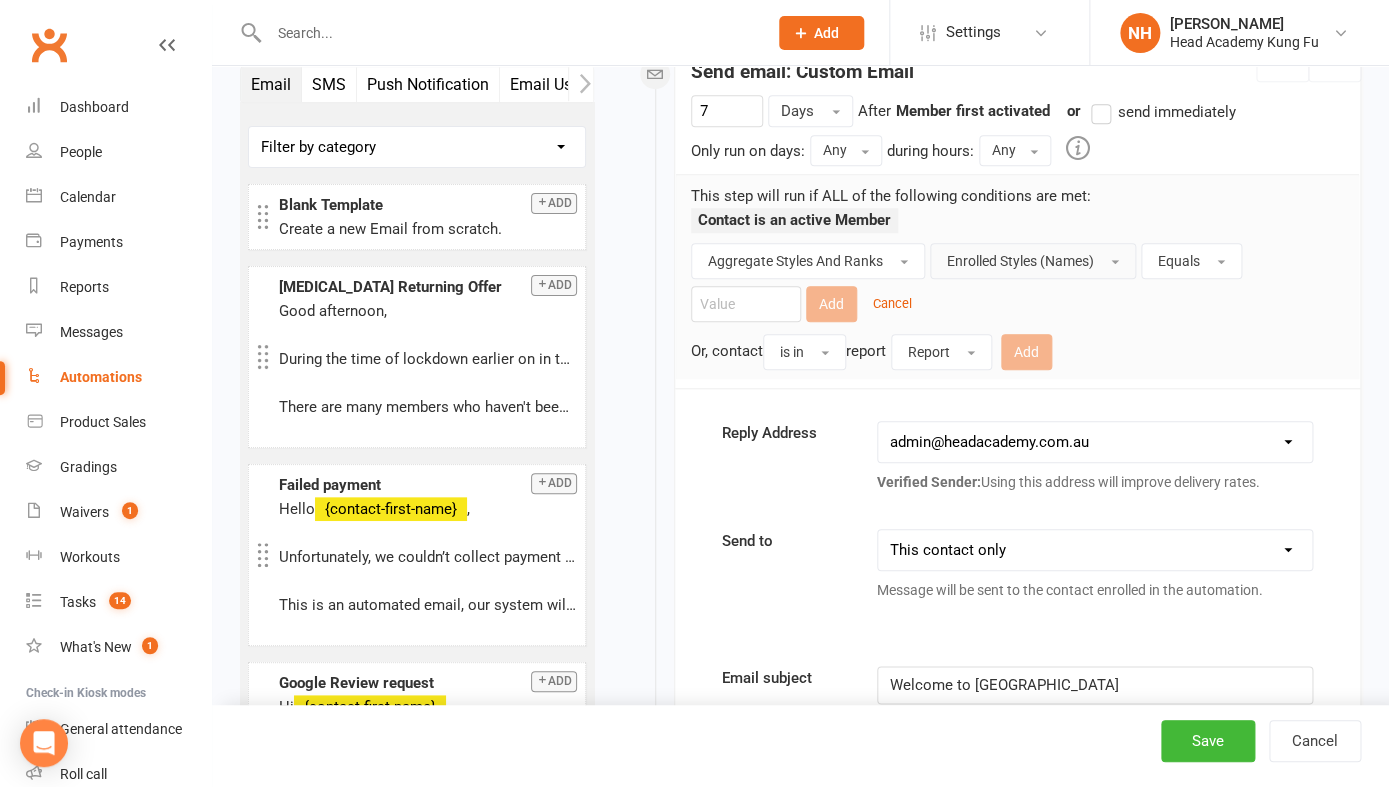 click on "Enrolled Styles (Names)" at bounding box center [1020, 261] 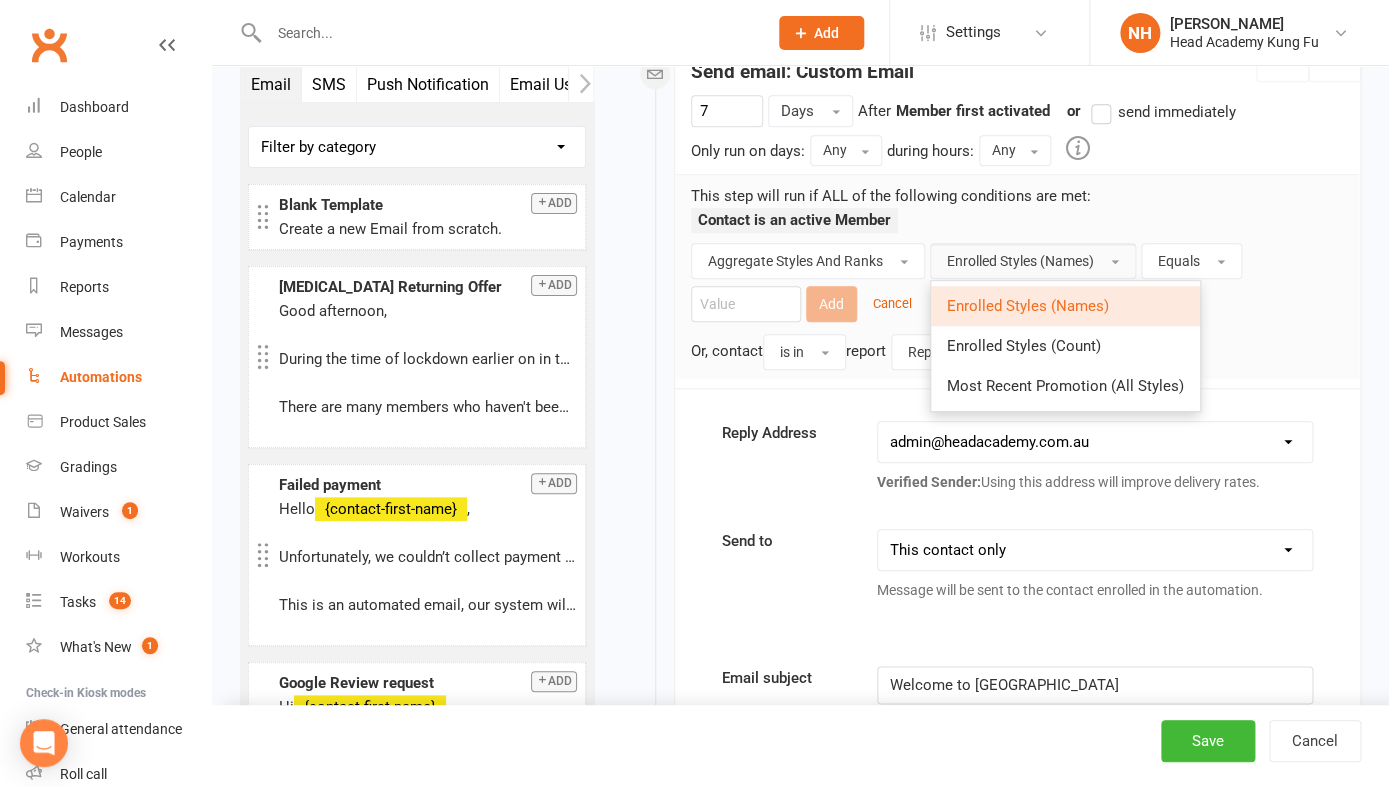 click on "Contact is an active Member" at bounding box center (1017, 225) 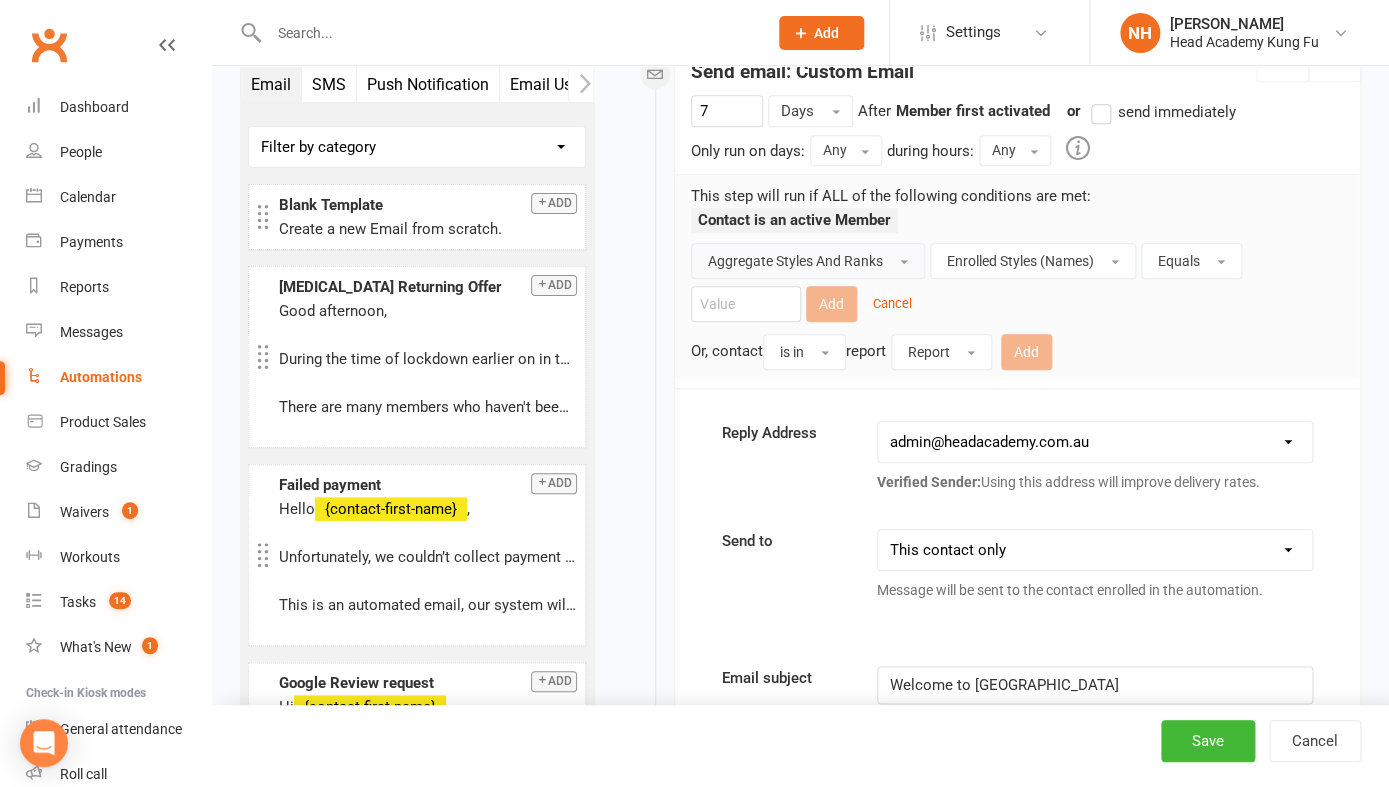 click on "Aggregate Styles And Ranks" at bounding box center (808, 261) 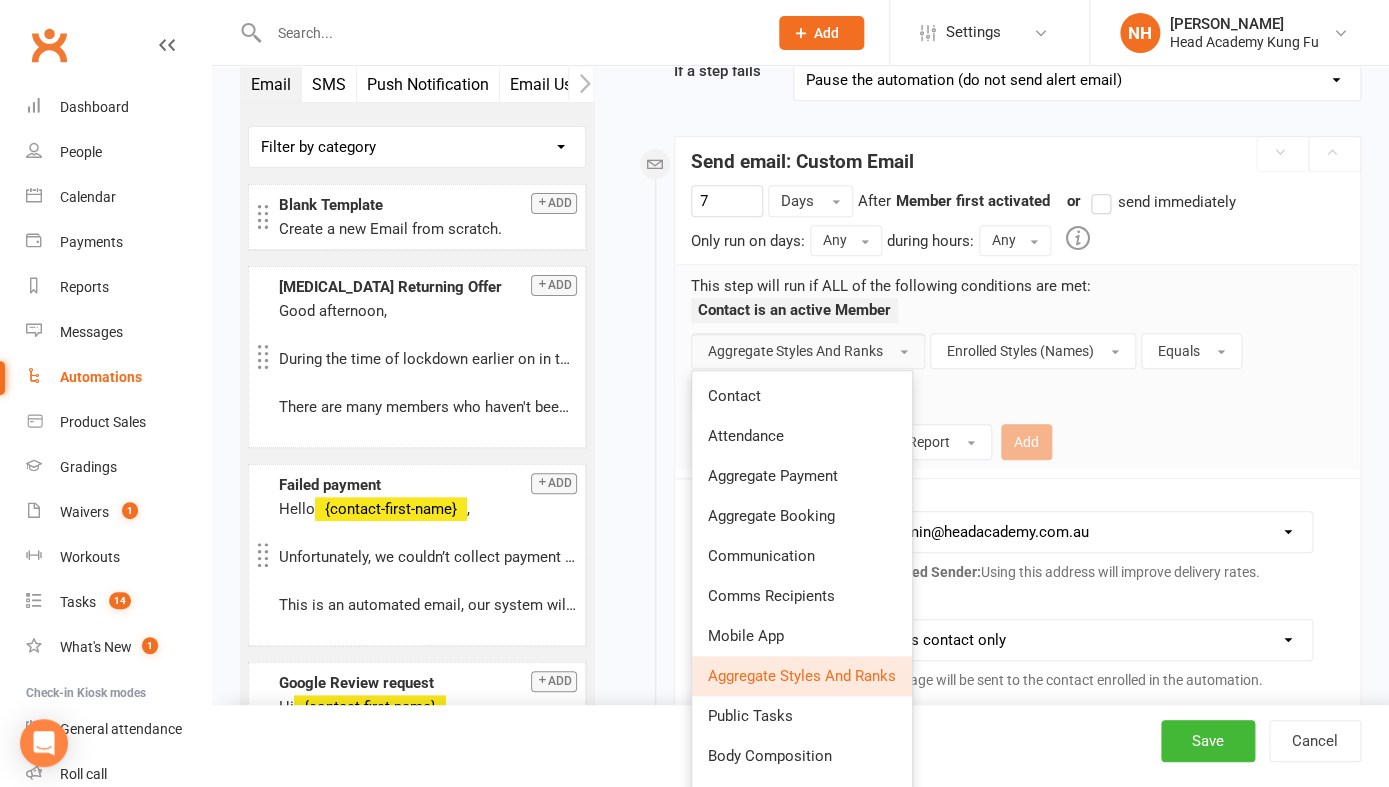 scroll, scrollTop: 308, scrollLeft: 0, axis: vertical 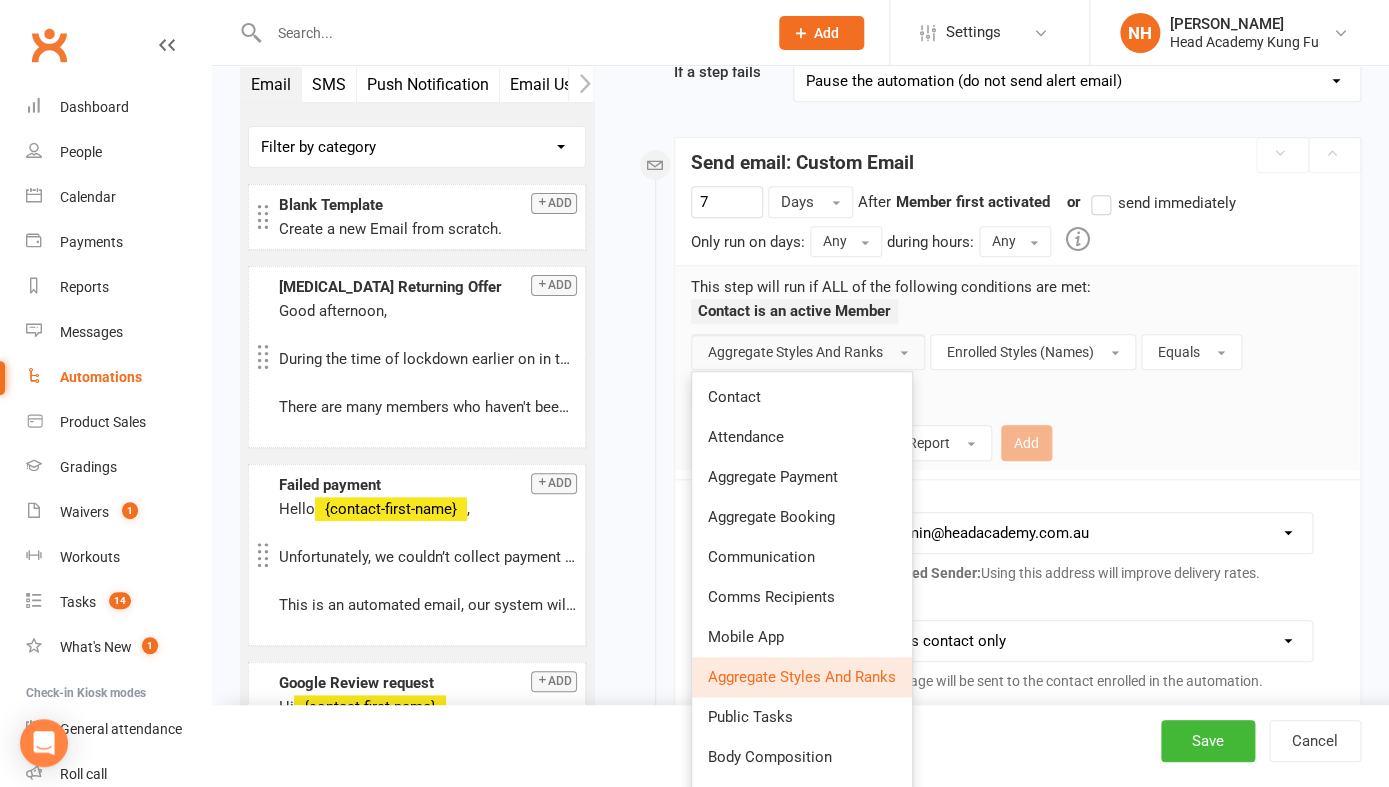 click on "Contact is an active Member" at bounding box center [1017, 316] 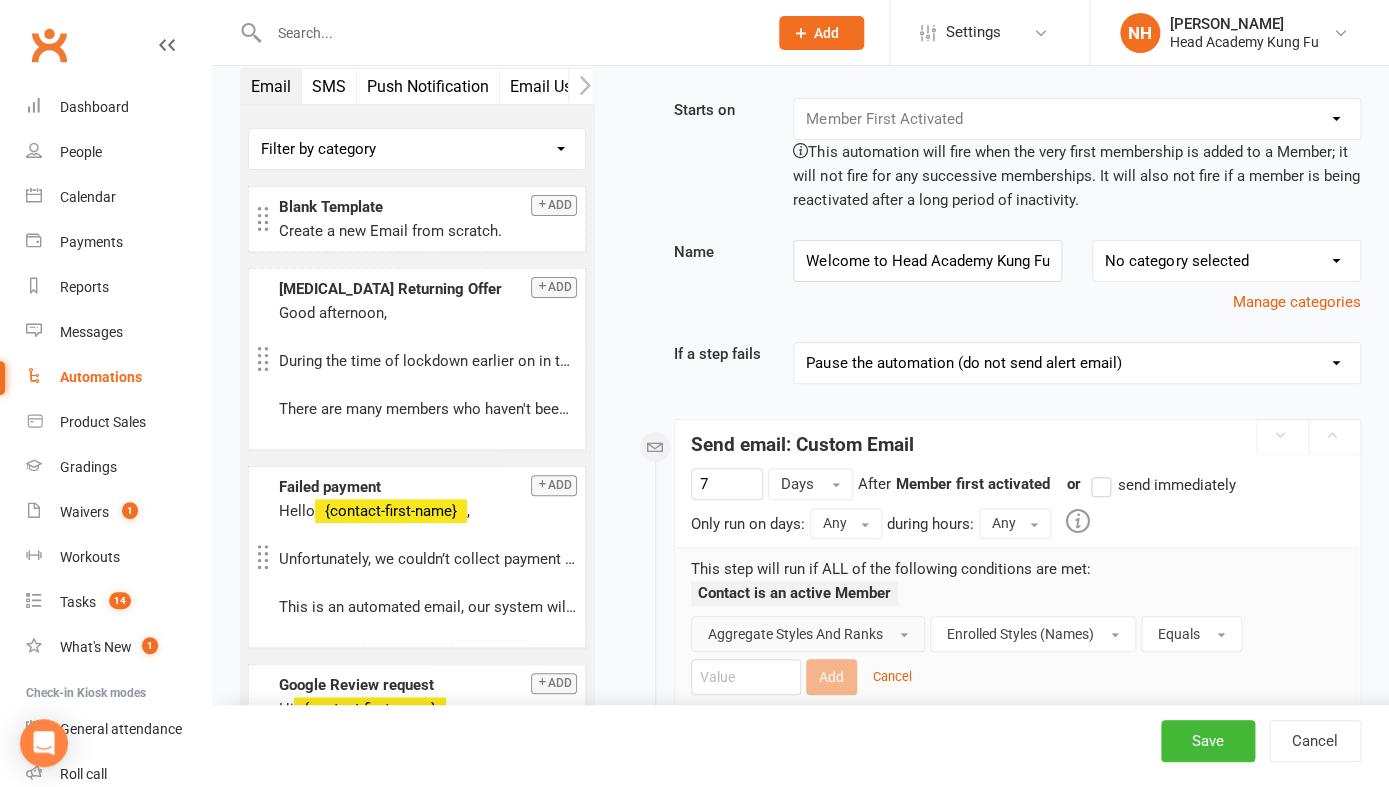 scroll, scrollTop: 0, scrollLeft: 0, axis: both 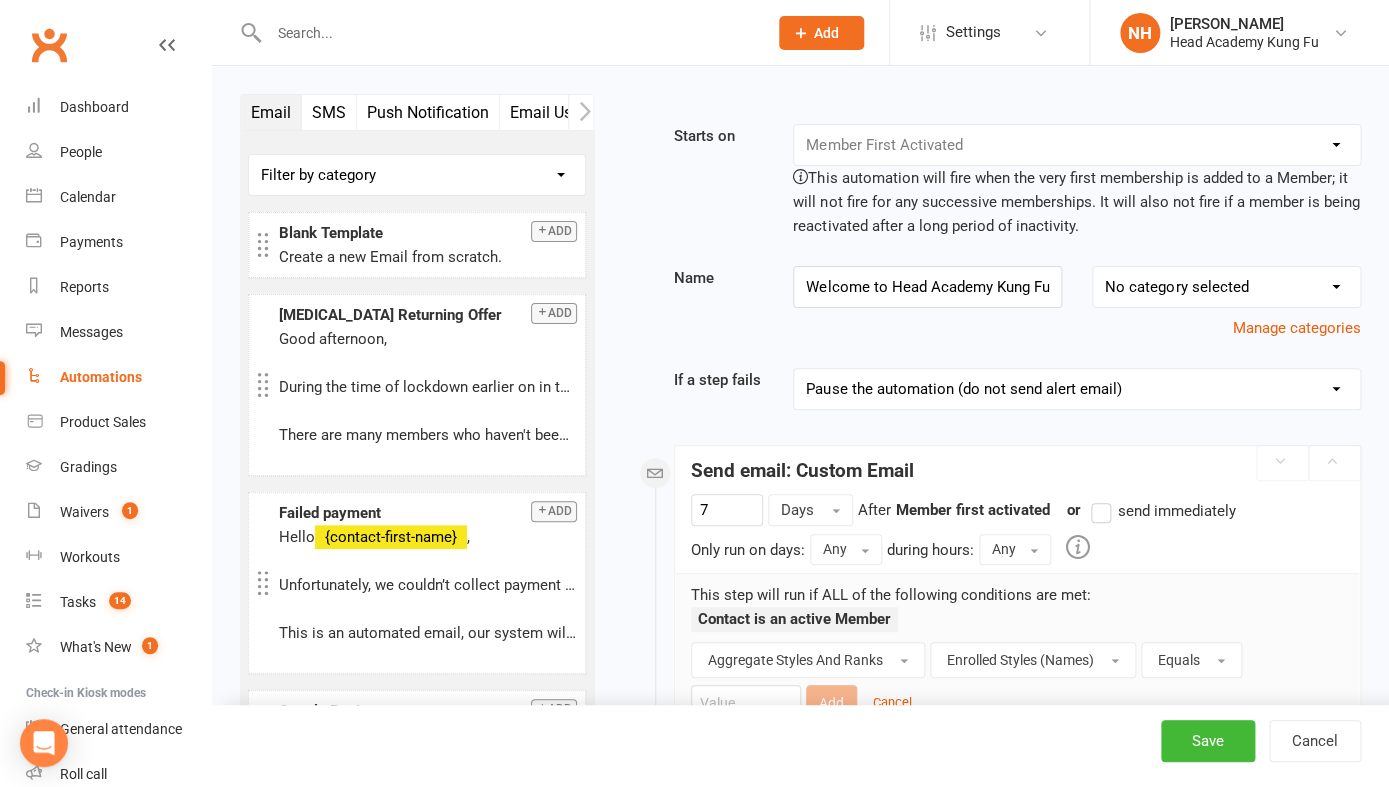 click on "Booking Cancelled Booking Due Booking Late-Cancelled Booking Marked Absent Booking Marked Attended Contact Added to Event Waitlist Contact Birthday Converted to Member Credit Card Expiry Days Since Last Attendance Days Since Last Mobile App Activity End of Suspension Enrolled in [MEDICAL_DATA] Style First Class Attended First Class Due General Attendance Marked Manual Enrolment Member Added Member First Activated Member Promoted / Graded Membership Added Membership Cancelled Membership Due to Start Membership Expiry Non-attending Contact Added Payment Due Payment Failure Payment Paid Prospect Added Prospect Status Changed Signed Waiver Approved Single Booking Created Start of Suspension Suspension Added Workout Performed" at bounding box center [1077, 145] 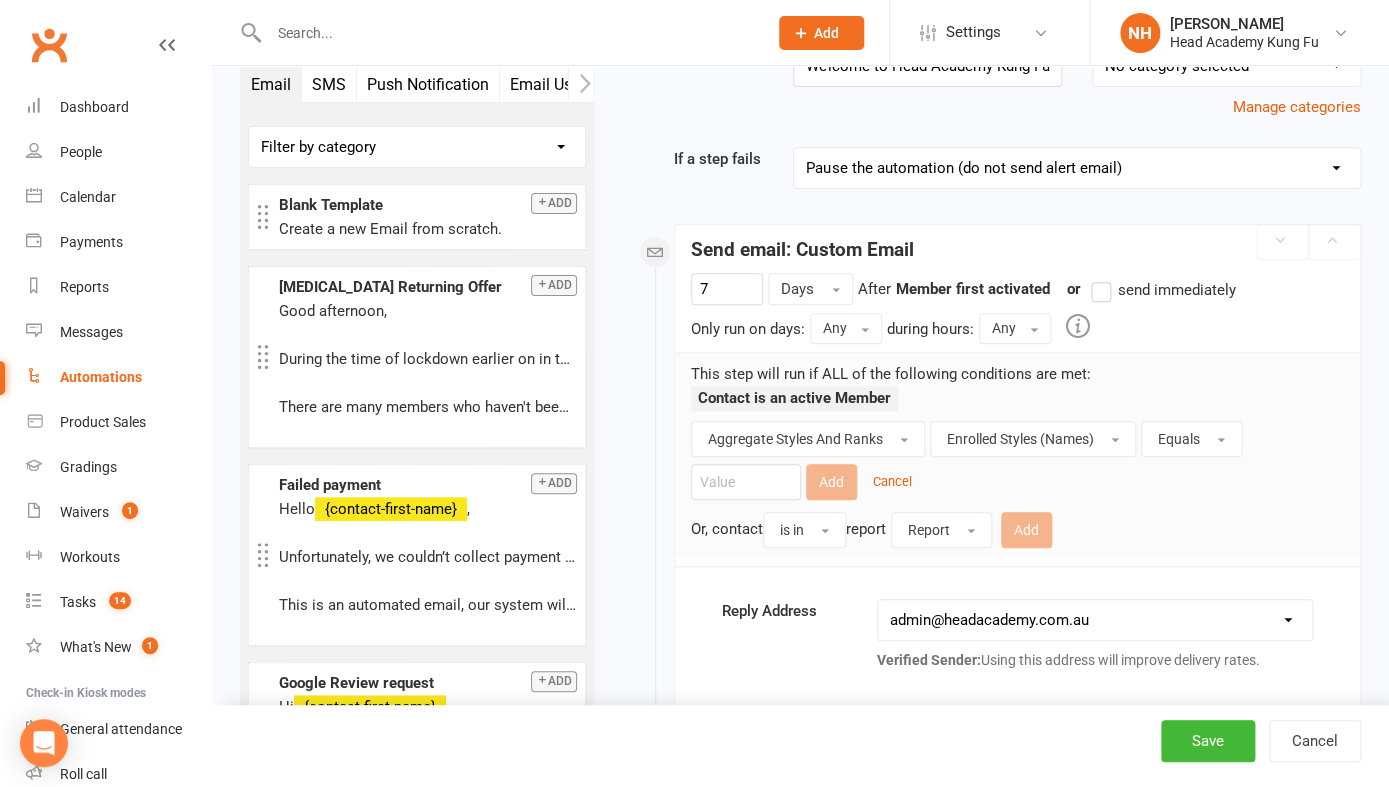 scroll, scrollTop: 222, scrollLeft: 0, axis: vertical 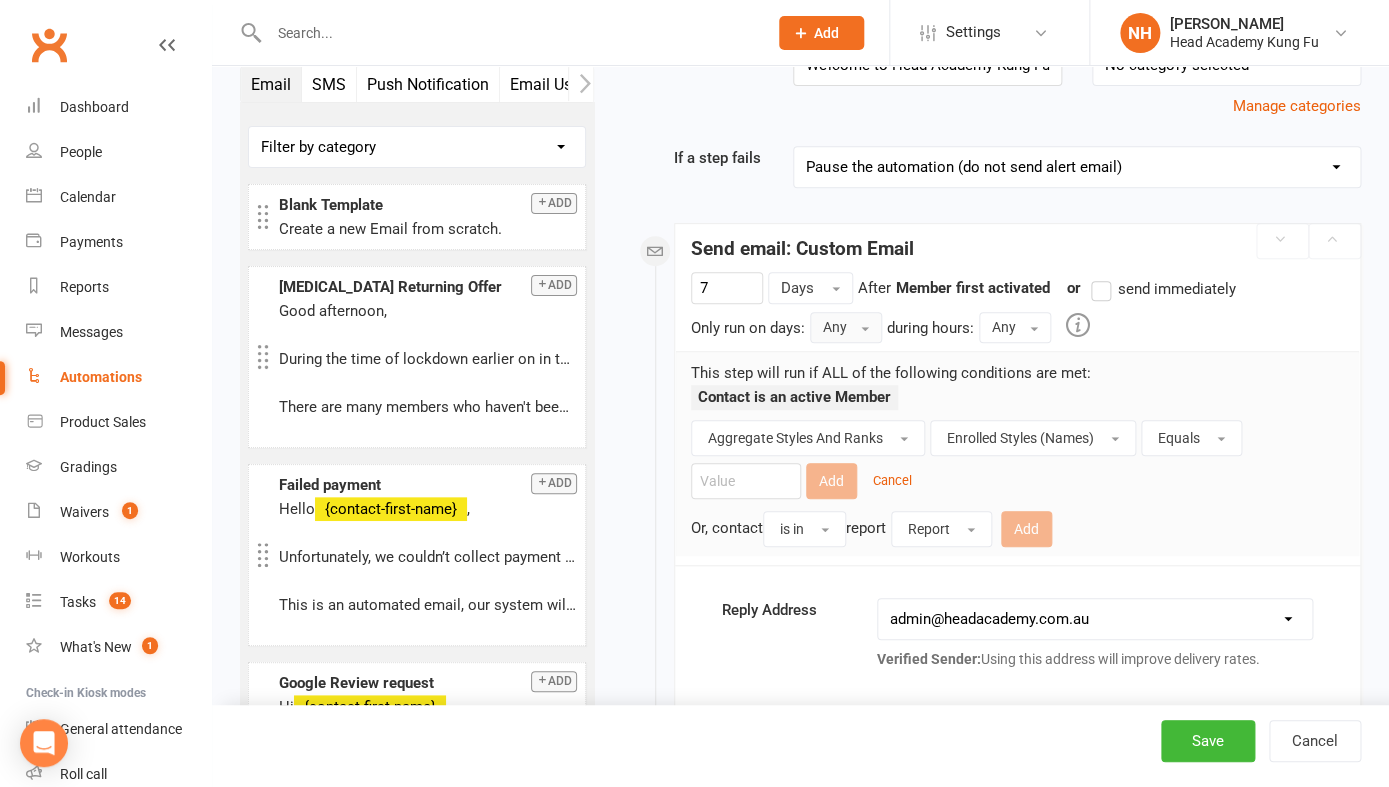click on "Any" at bounding box center [846, 327] 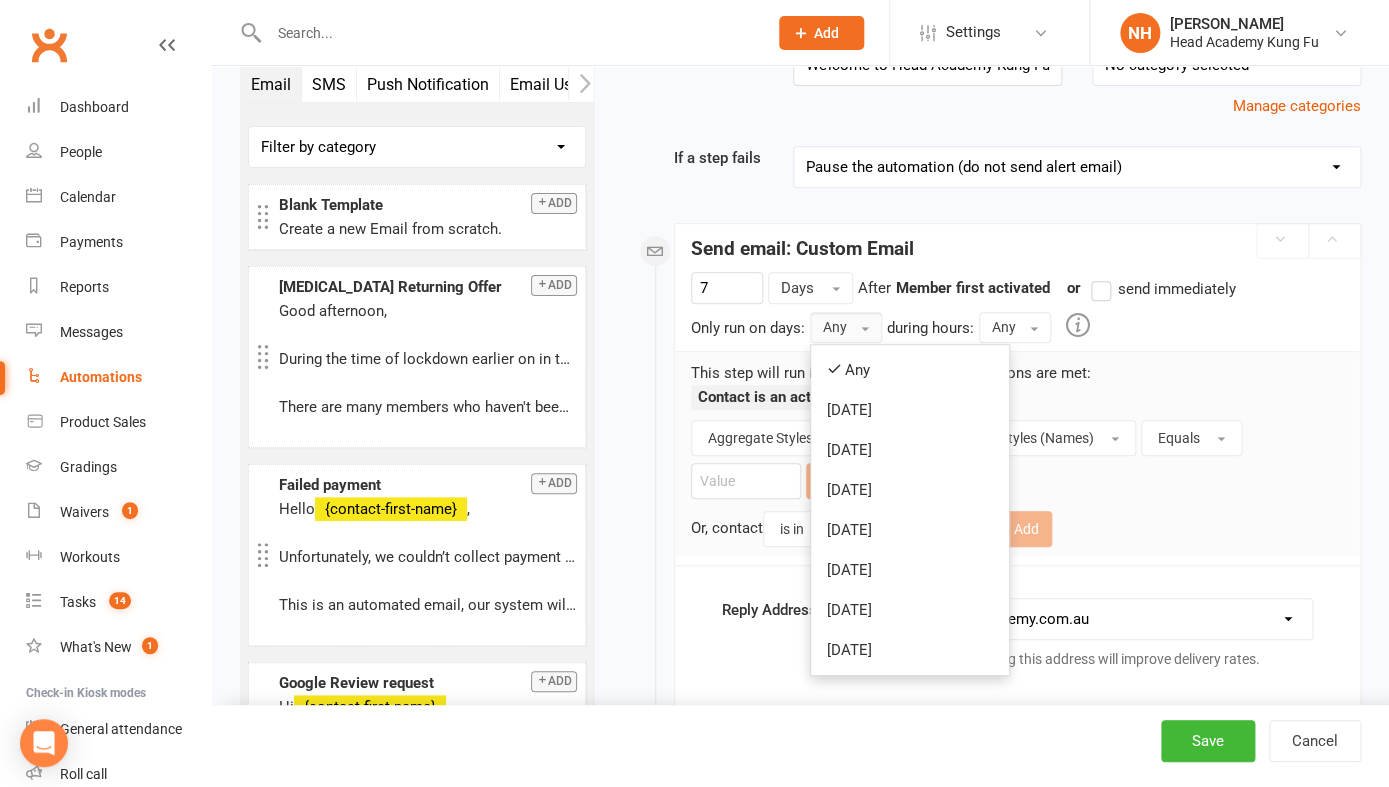 click on "Any" at bounding box center [846, 327] 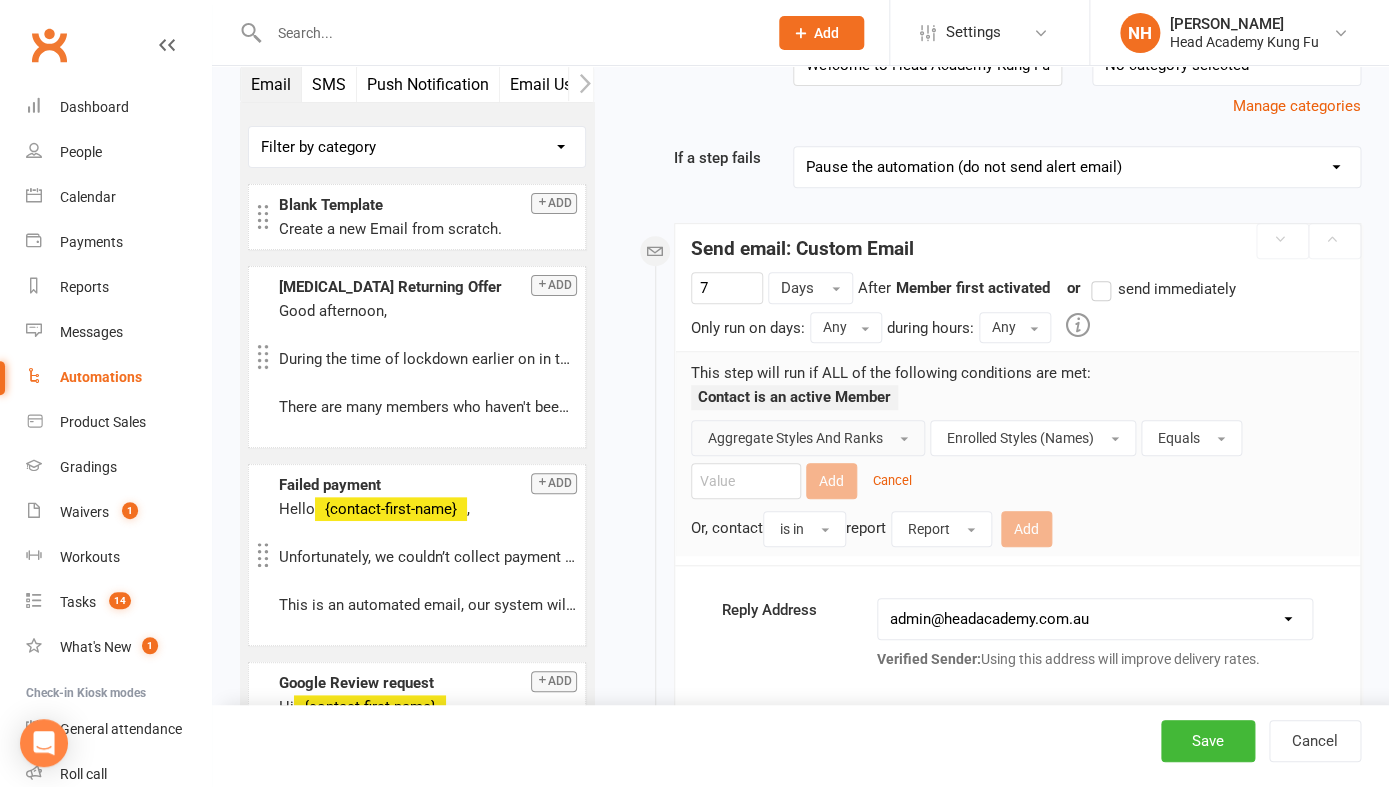 click on "Aggregate Styles And Ranks" at bounding box center [795, 438] 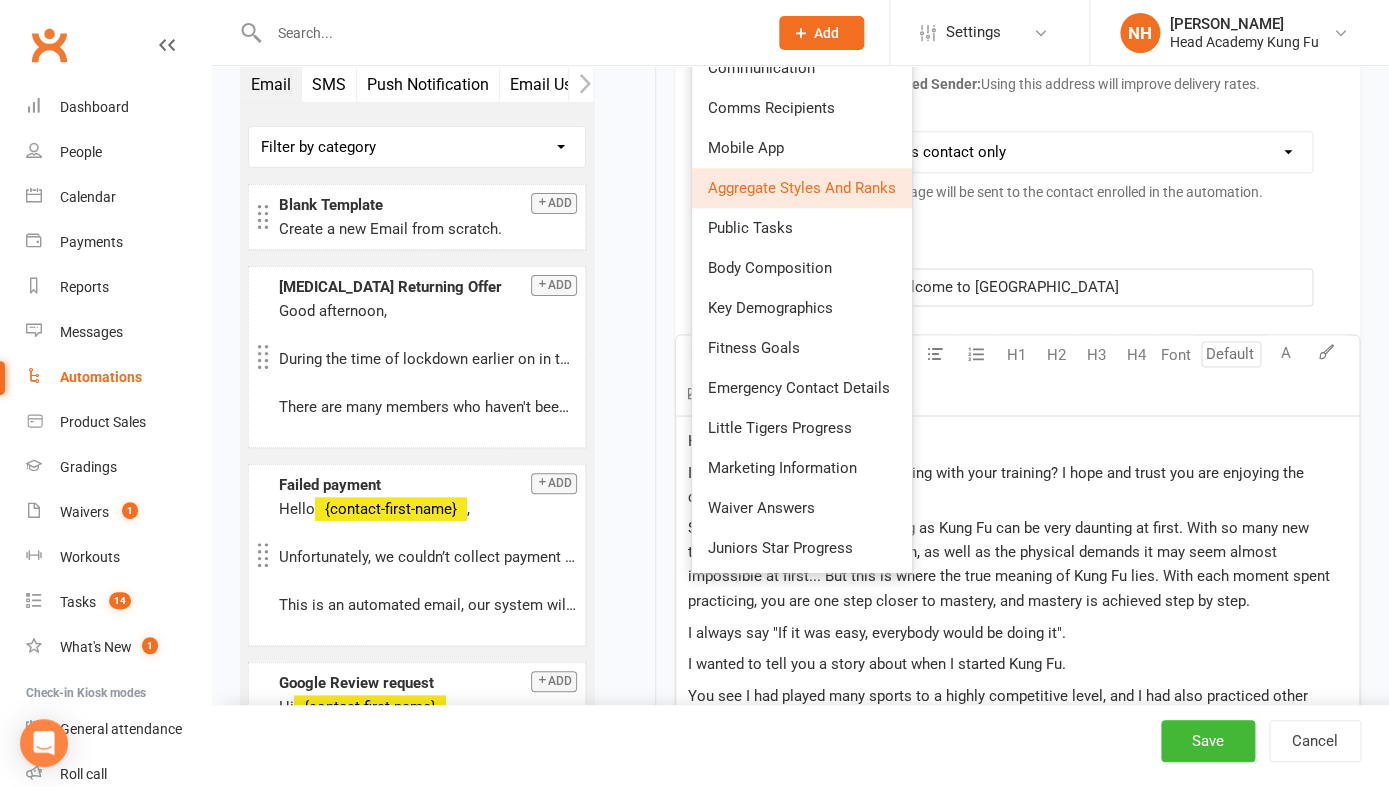 scroll, scrollTop: 800, scrollLeft: 0, axis: vertical 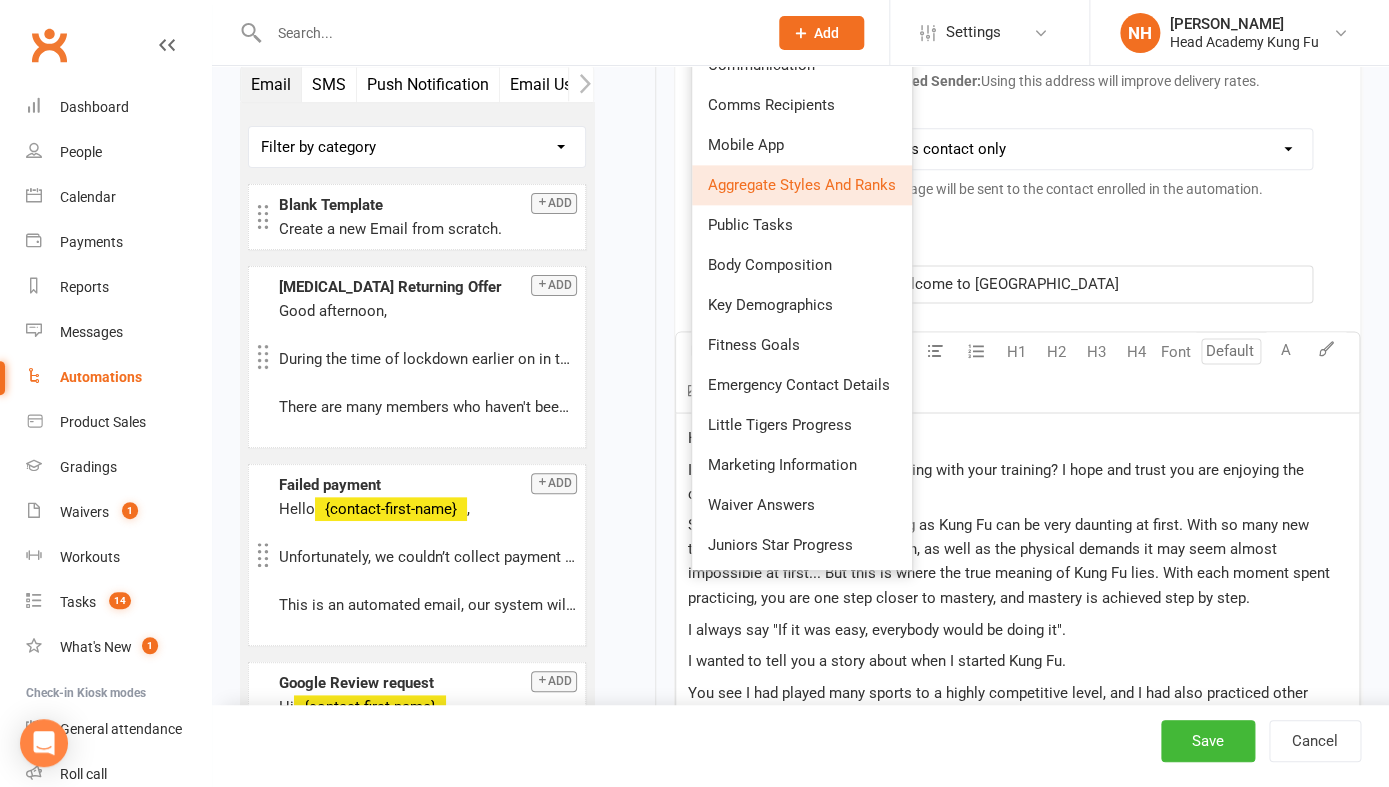 click on "U H1 H2 H3 H4 Font A Line Toggle HTML" at bounding box center (1017, 372) 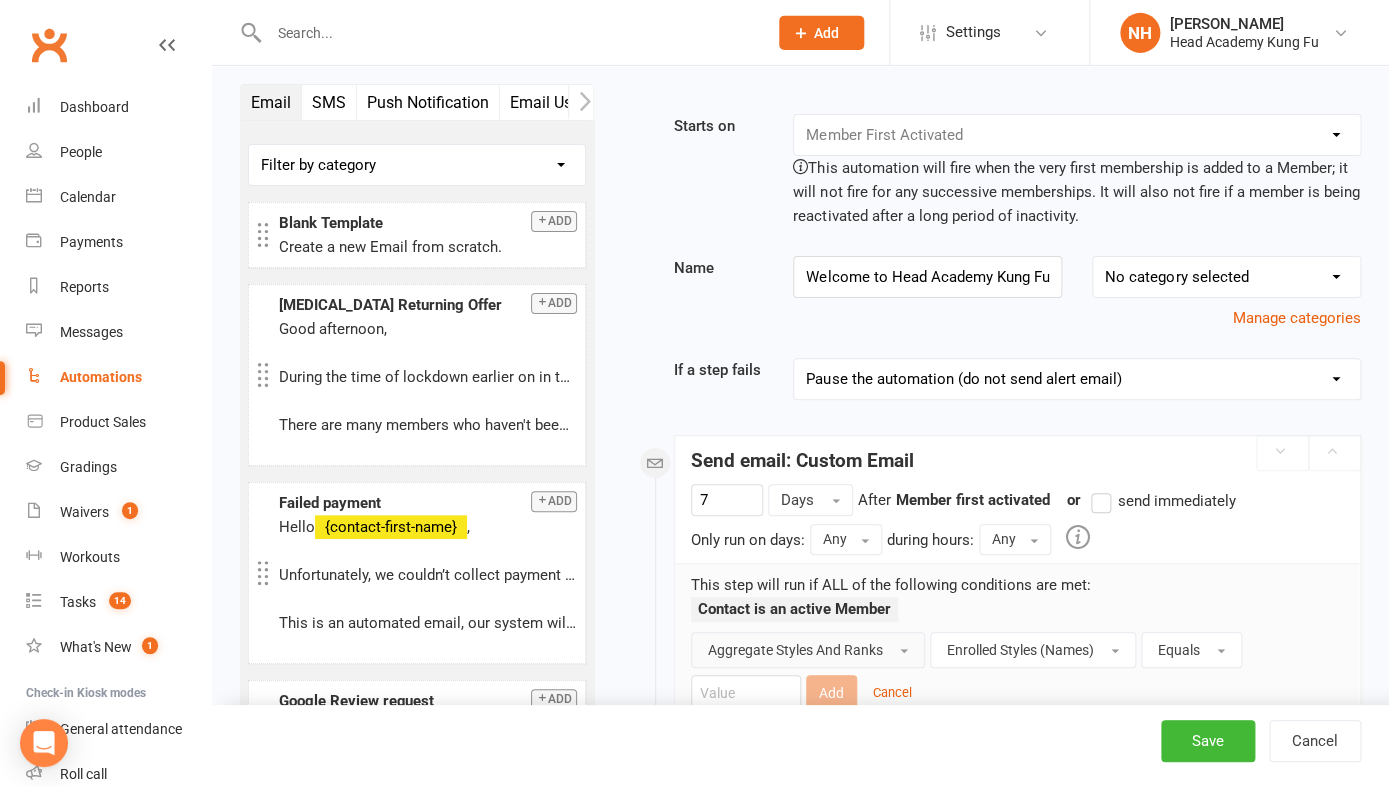 scroll, scrollTop: 0, scrollLeft: 0, axis: both 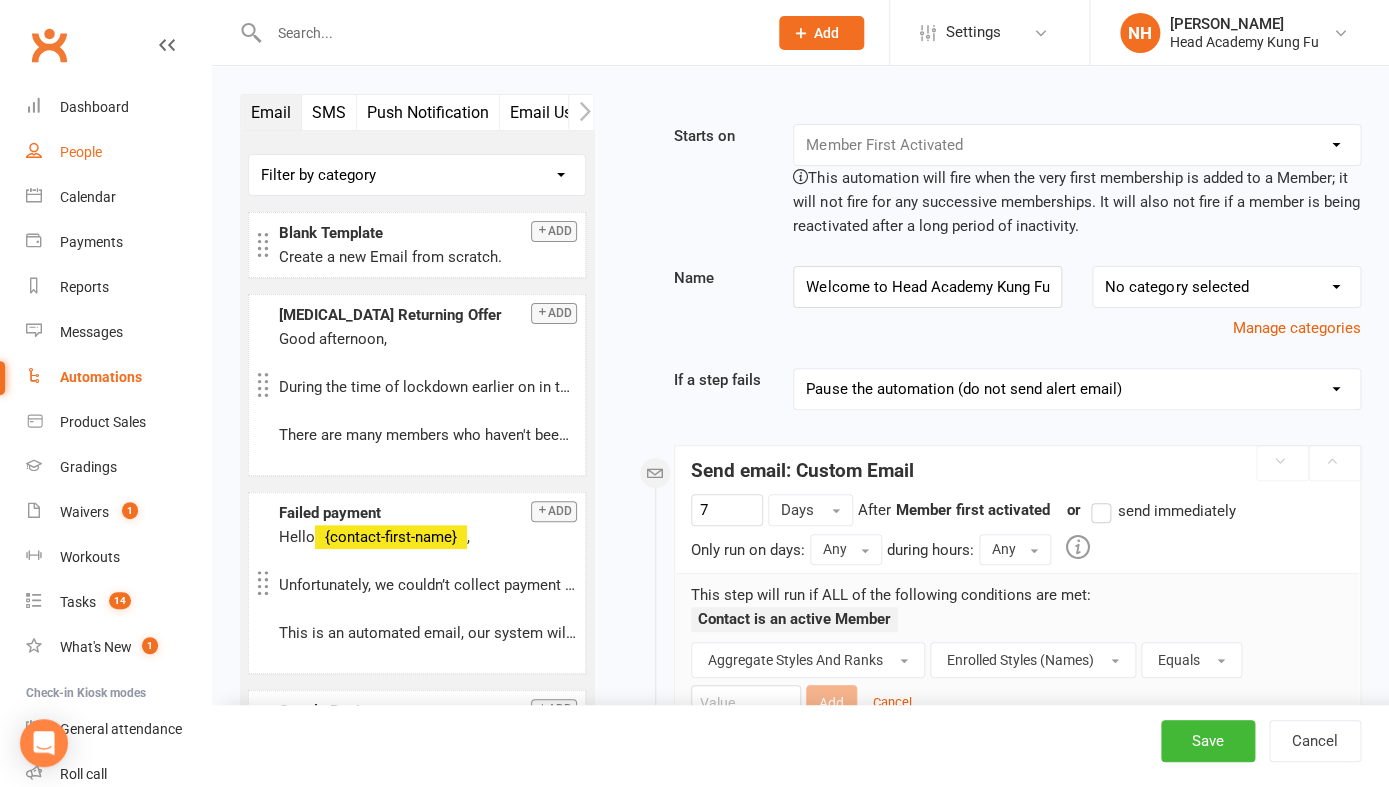 click on "People" at bounding box center [118, 152] 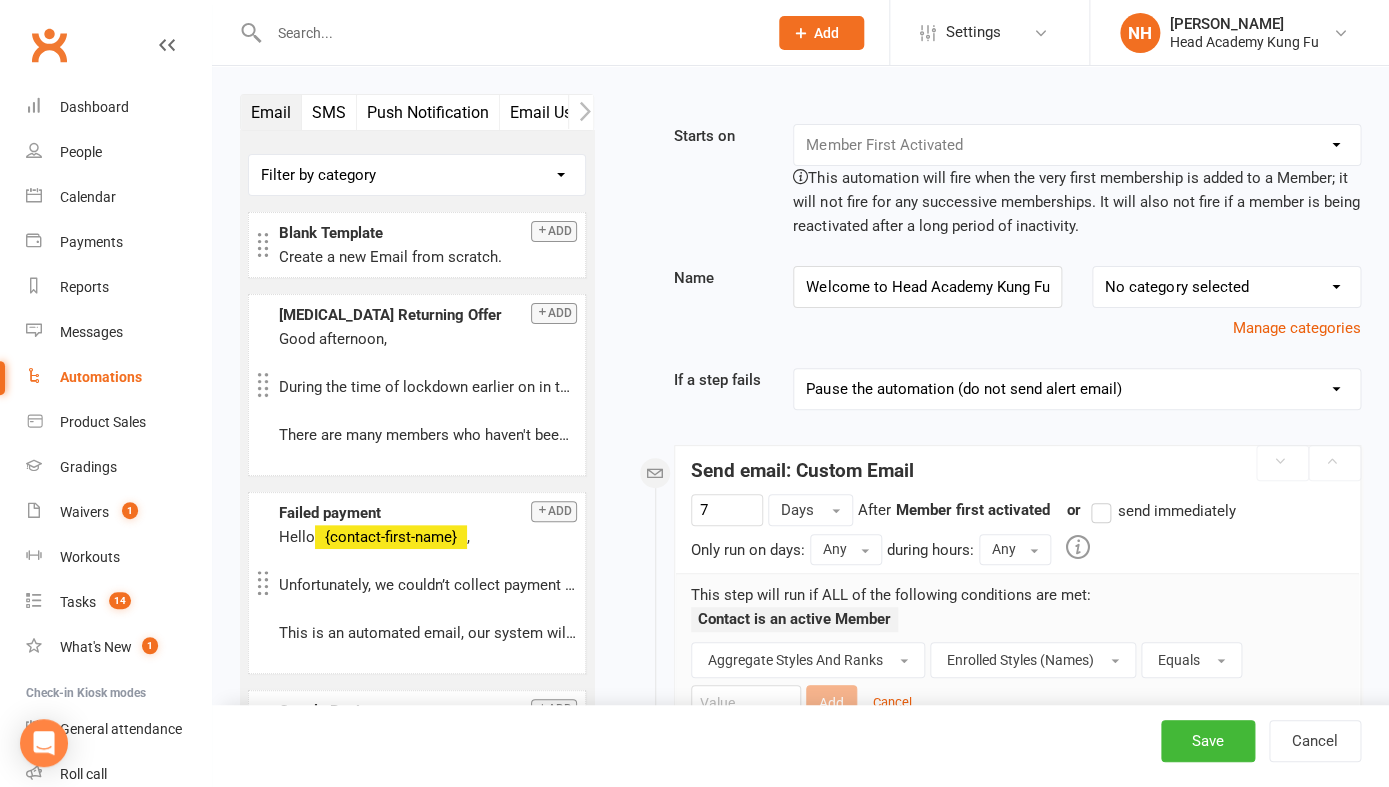 click on "Booking Cancelled Booking Due Booking Late-Cancelled Booking Marked Absent Booking Marked Attended Contact Added to Event Waitlist Contact Birthday Converted to Member Credit Card Expiry Days Since Last Attendance Days Since Last Mobile App Activity End of Suspension Enrolled in [MEDICAL_DATA] Style First Class Attended First Class Due General Attendance Marked Manual Enrolment Member Added Member First Activated Member Promoted / Graded Membership Added Membership Cancelled Membership Due to Start Membership Expiry Non-attending Contact Added Payment Due Payment Failure Payment Paid Prospect Added Prospect Status Changed Signed Waiver Approved Single Booking Created Start of Suspension Suspension Added Workout Performed" at bounding box center (1077, 145) 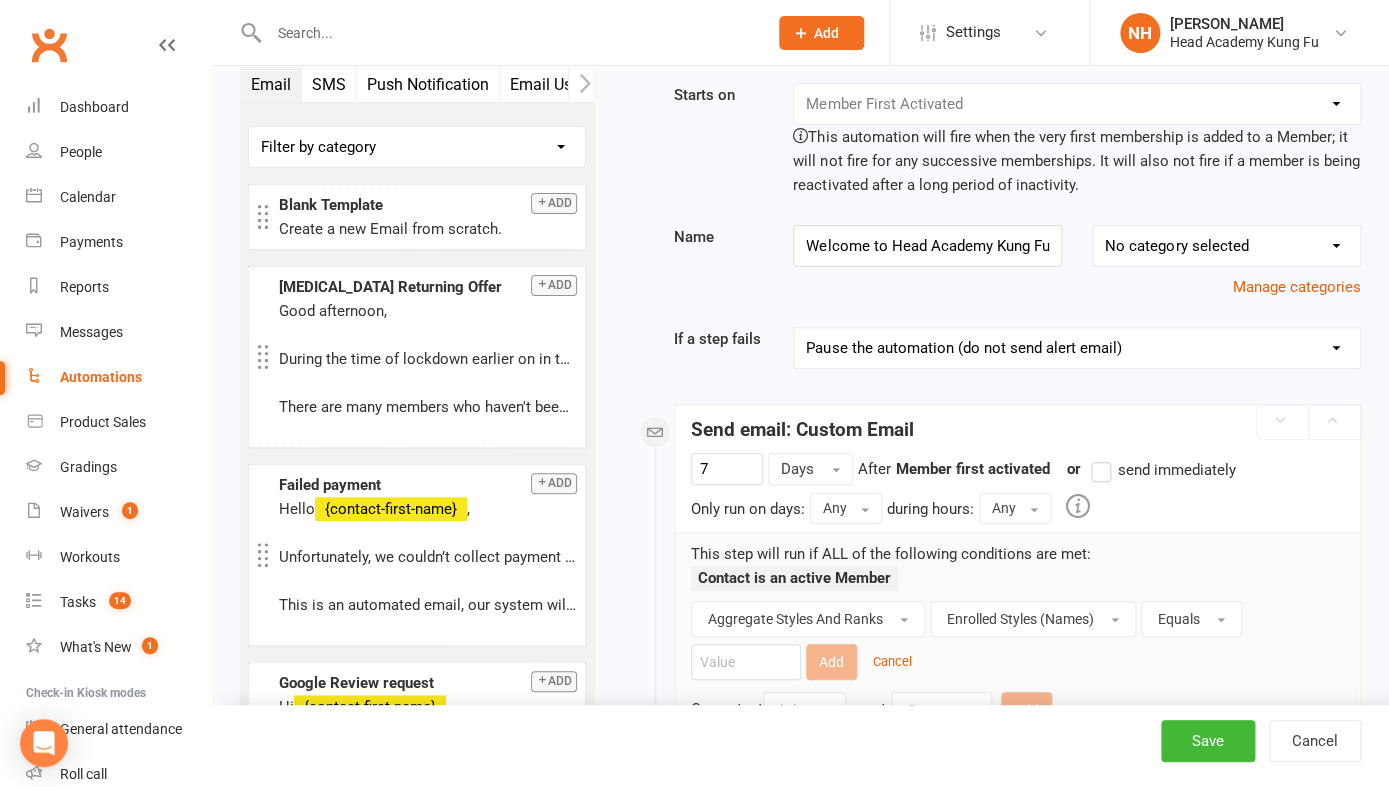 scroll, scrollTop: 0, scrollLeft: 0, axis: both 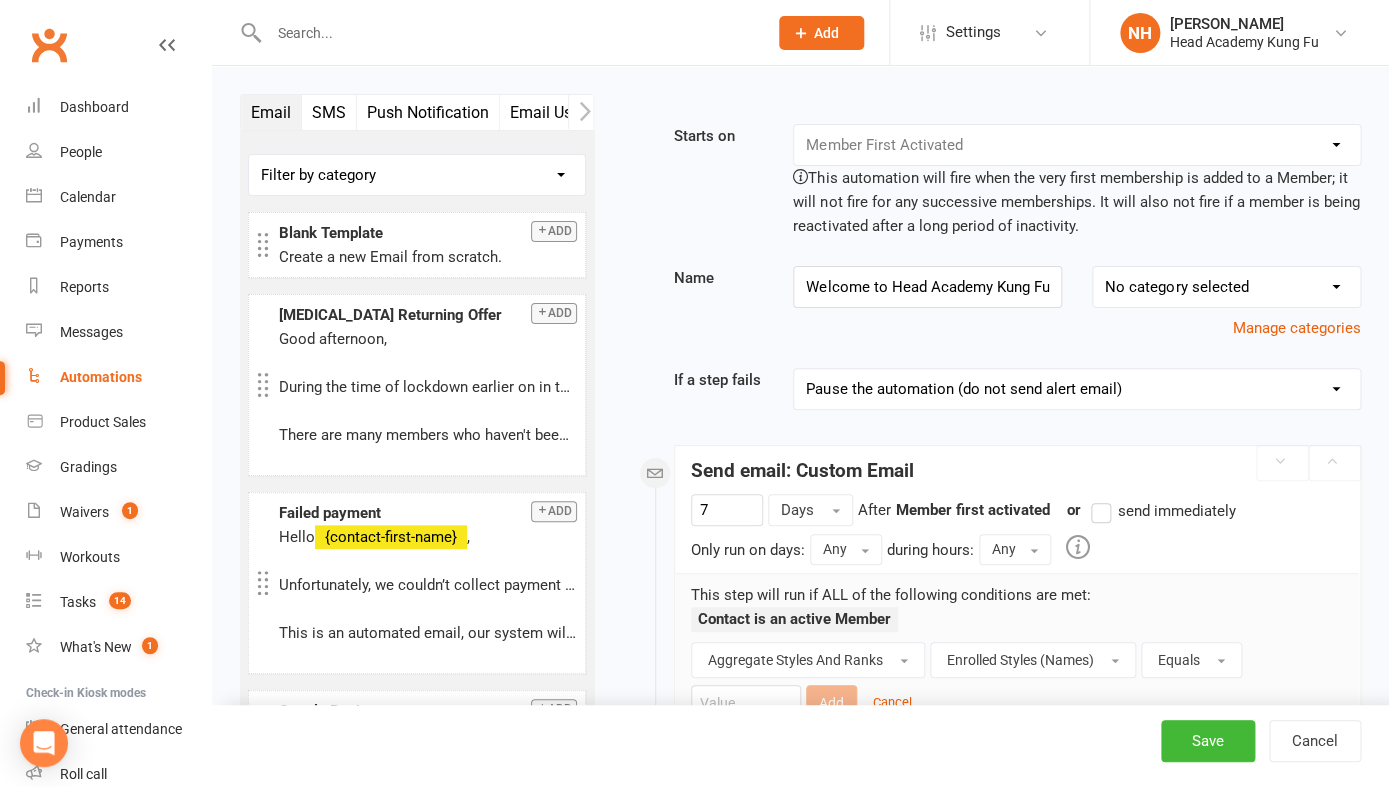 click on "Booking Cancelled Booking Due Booking Late-Cancelled Booking Marked Absent Booking Marked Attended Contact Added to Event Waitlist Contact Birthday Converted to Member Credit Card Expiry Days Since Last Attendance Days Since Last Mobile App Activity End of Suspension Enrolled in [MEDICAL_DATA] Style First Class Attended First Class Due General Attendance Marked Manual Enrolment Member Added Member First Activated Member Promoted / Graded Membership Added Membership Cancelled Membership Due to Start Membership Expiry Non-attending Contact Added Payment Due Payment Failure Payment Paid Prospect Added Prospect Status Changed Signed Waiver Approved Single Booking Created Start of Suspension Suspension Added Workout Performed" at bounding box center (1077, 145) 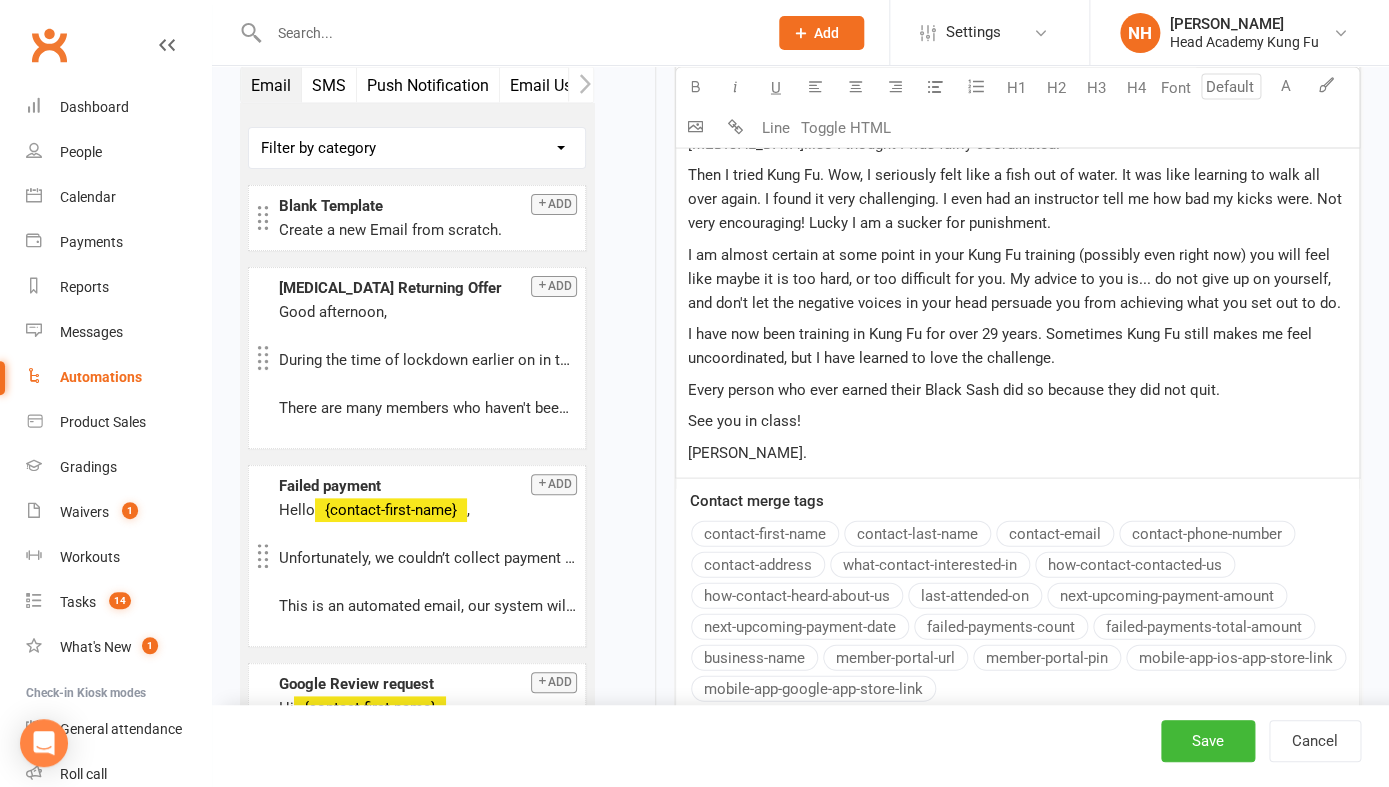 scroll, scrollTop: 1376, scrollLeft: 0, axis: vertical 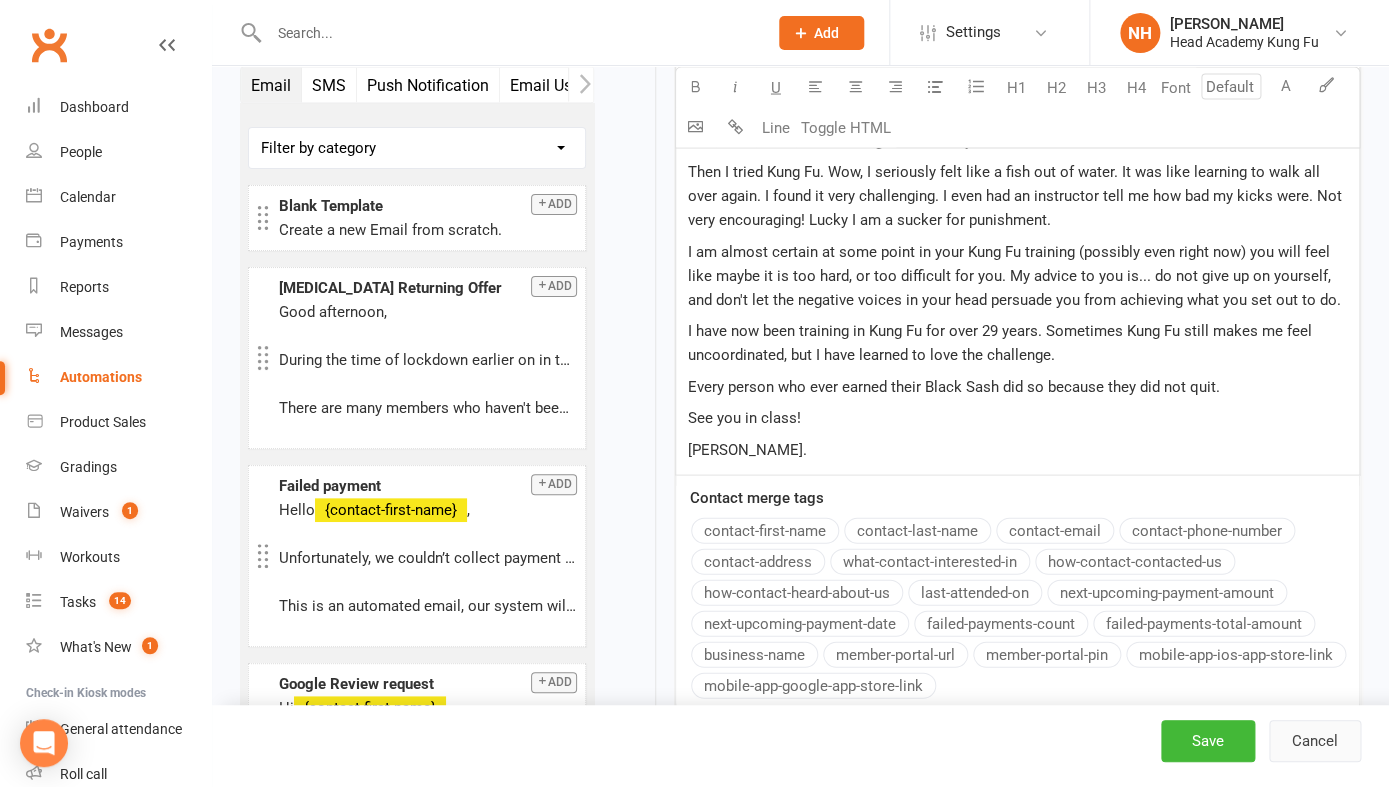 click on "Cancel" at bounding box center (1315, 741) 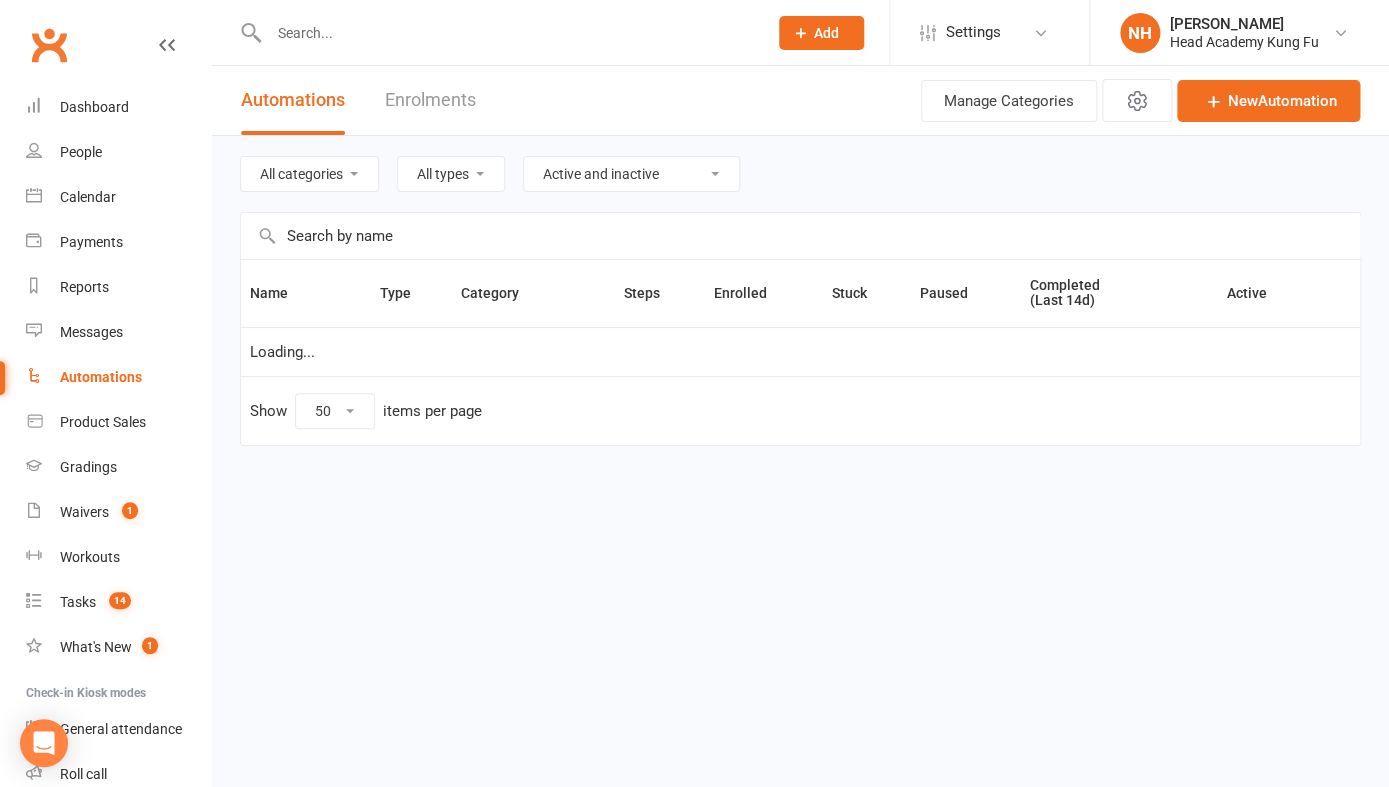 scroll, scrollTop: 0, scrollLeft: 0, axis: both 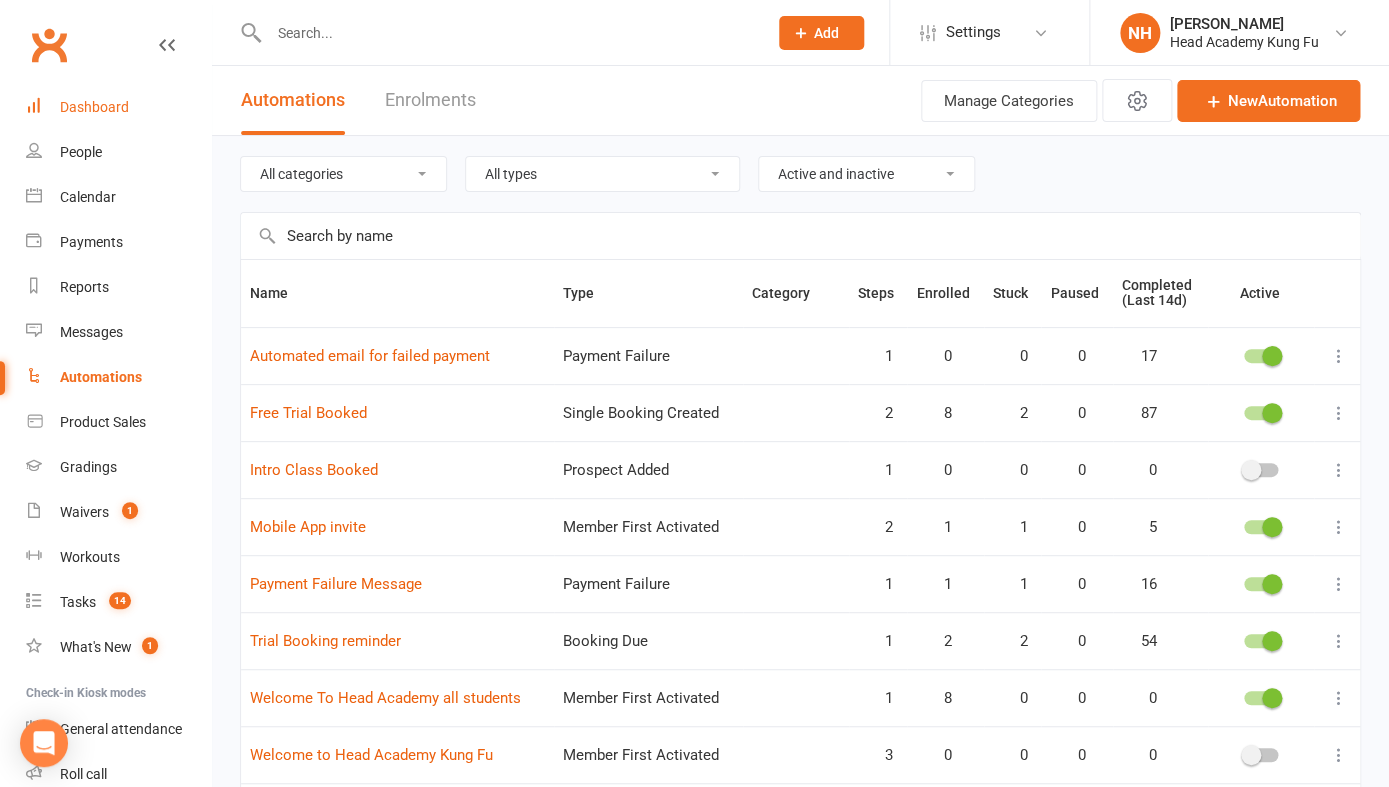 click on "Dashboard" at bounding box center [94, 107] 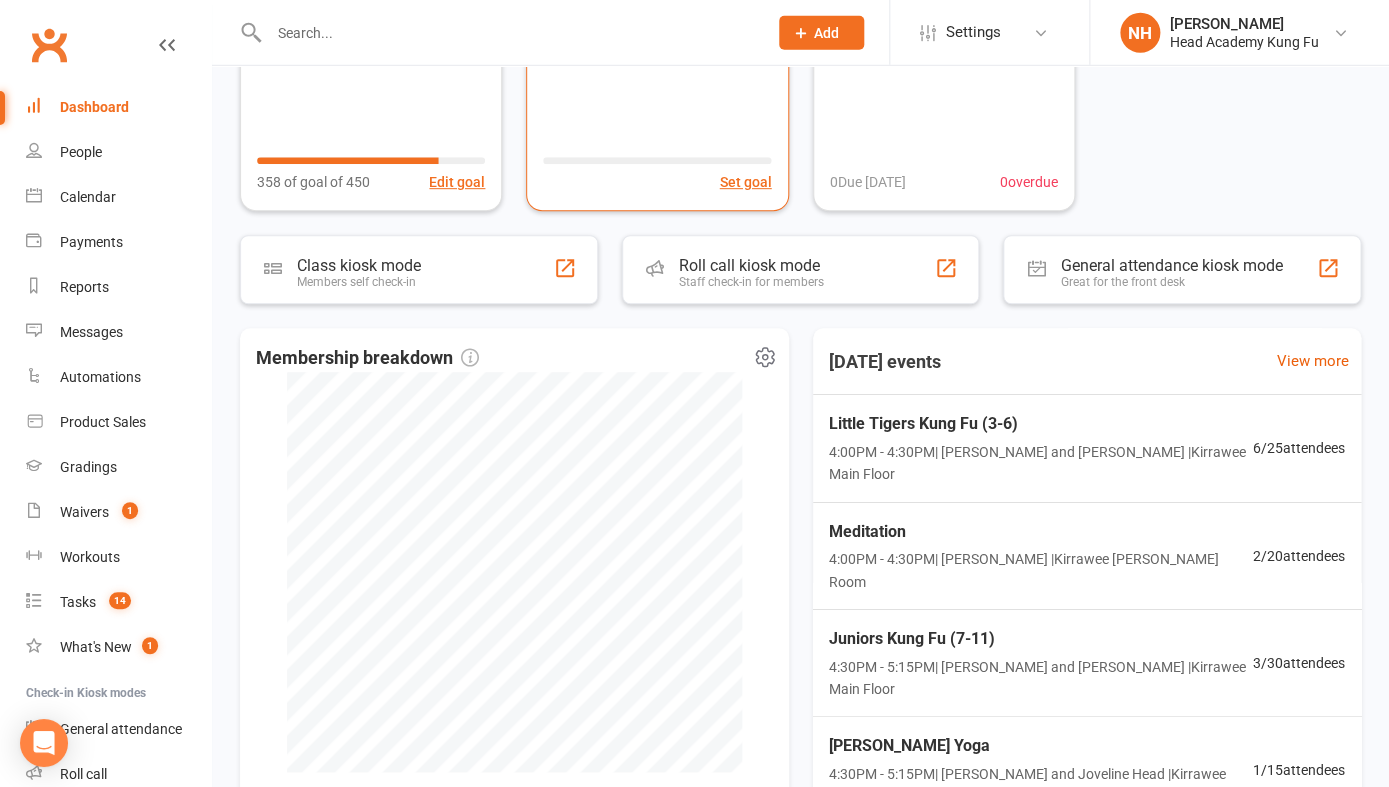 scroll, scrollTop: 0, scrollLeft: 0, axis: both 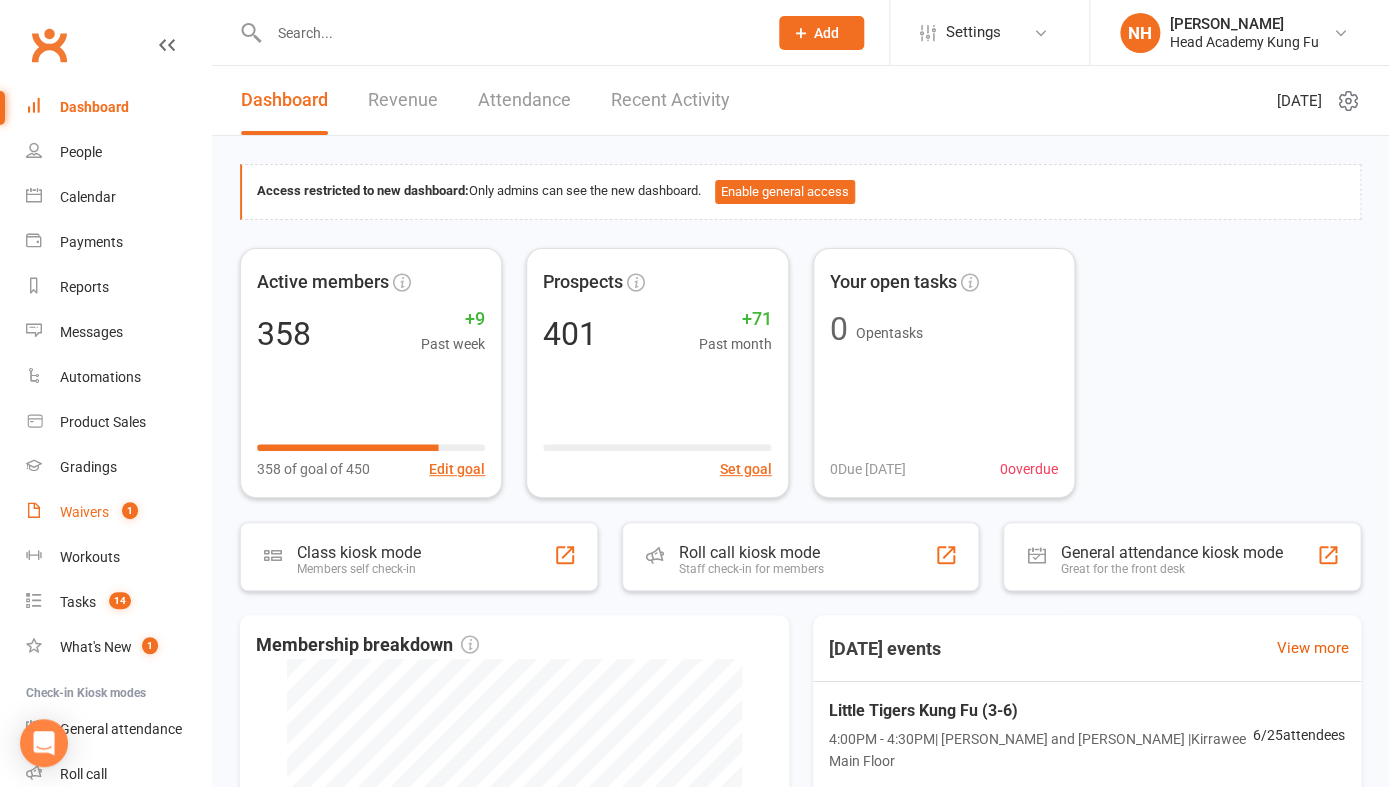 click on "Waivers   1" at bounding box center (118, 512) 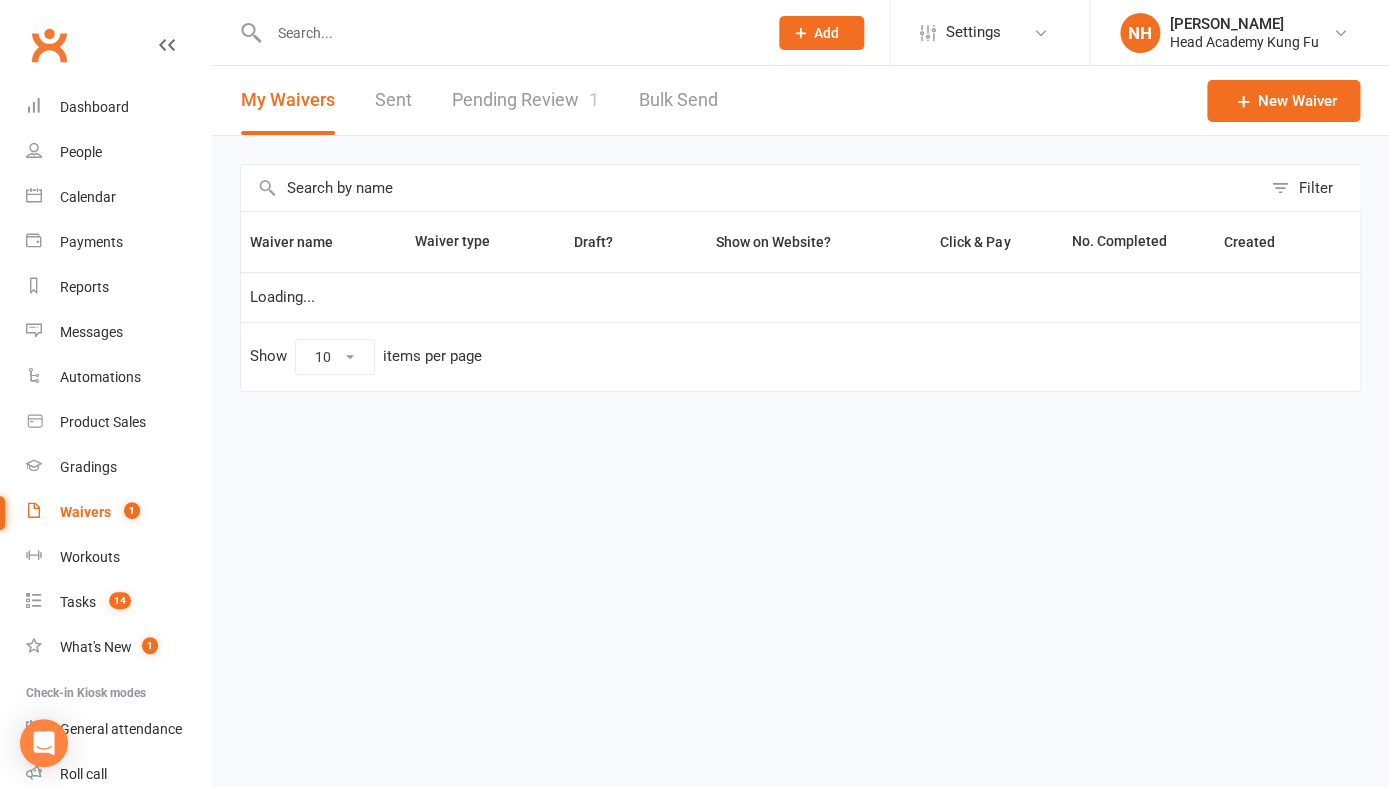 select on "100" 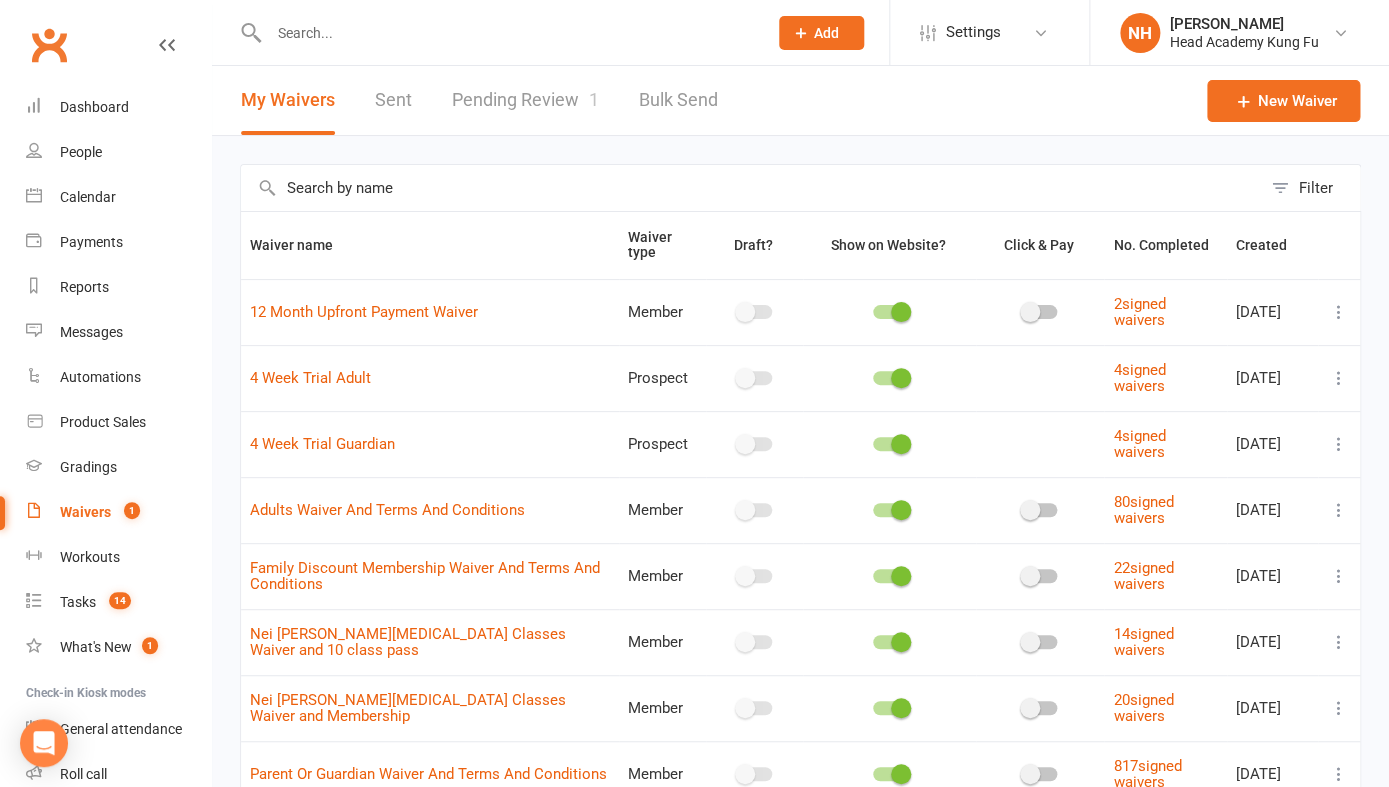 click on "Pending Review 1" at bounding box center (525, 100) 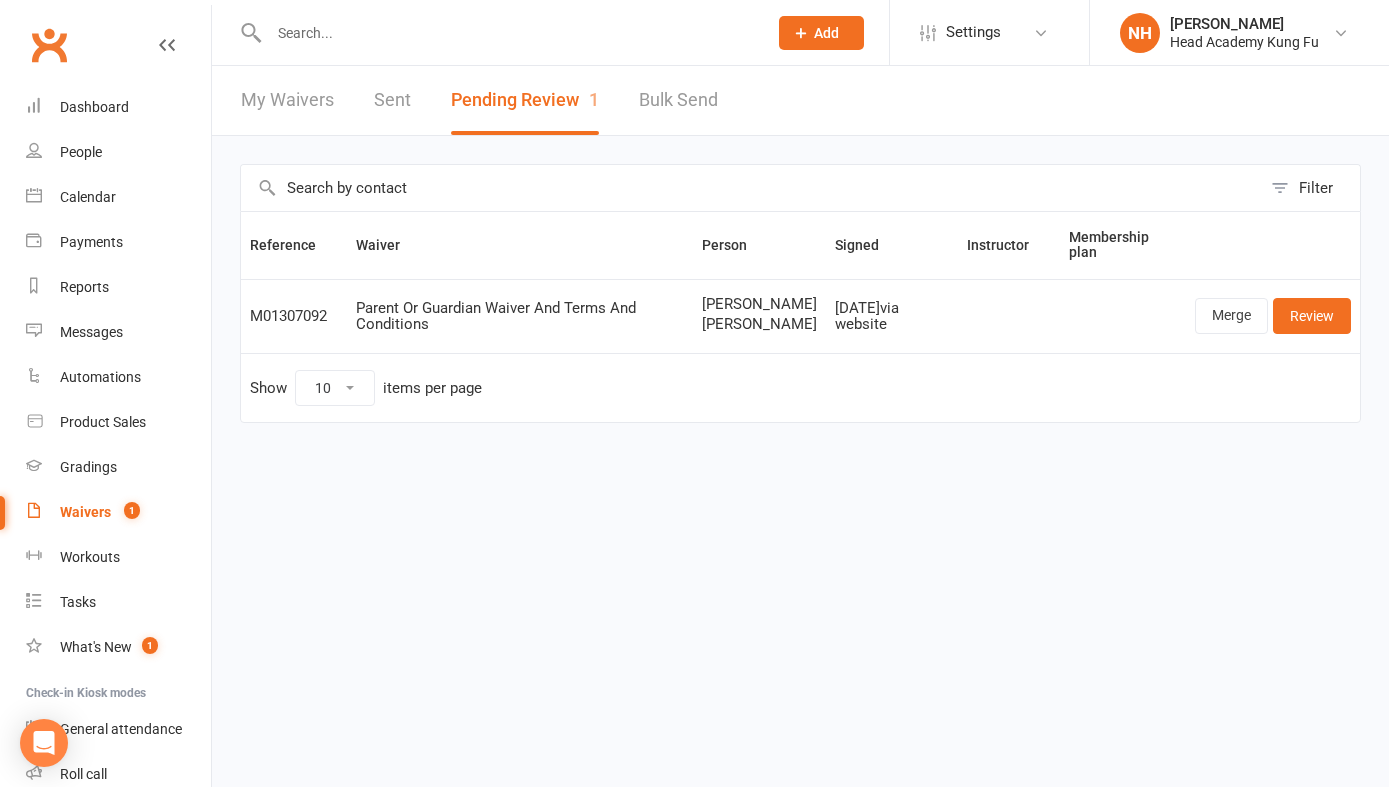 scroll, scrollTop: 0, scrollLeft: 0, axis: both 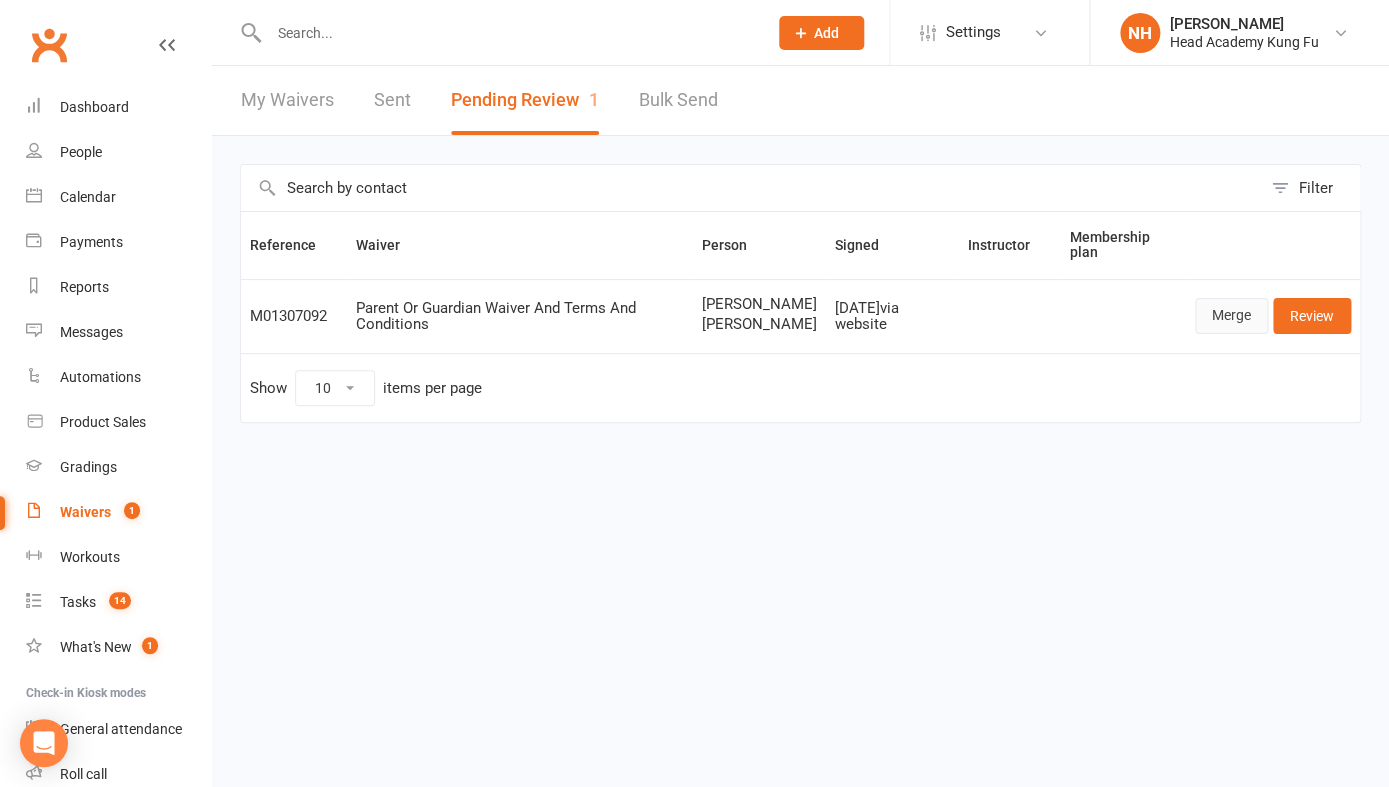 click on "Merge" at bounding box center [1231, 316] 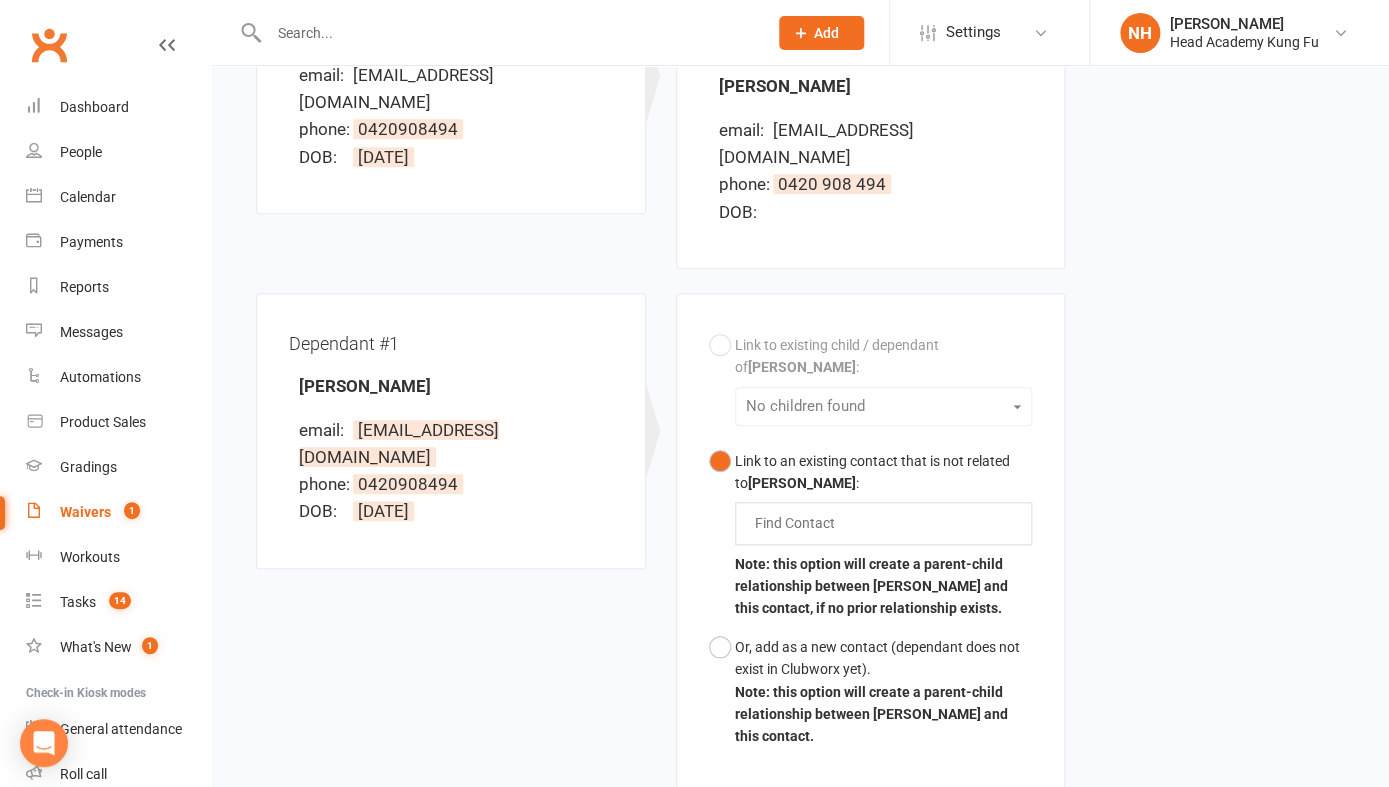 scroll, scrollTop: 402, scrollLeft: 0, axis: vertical 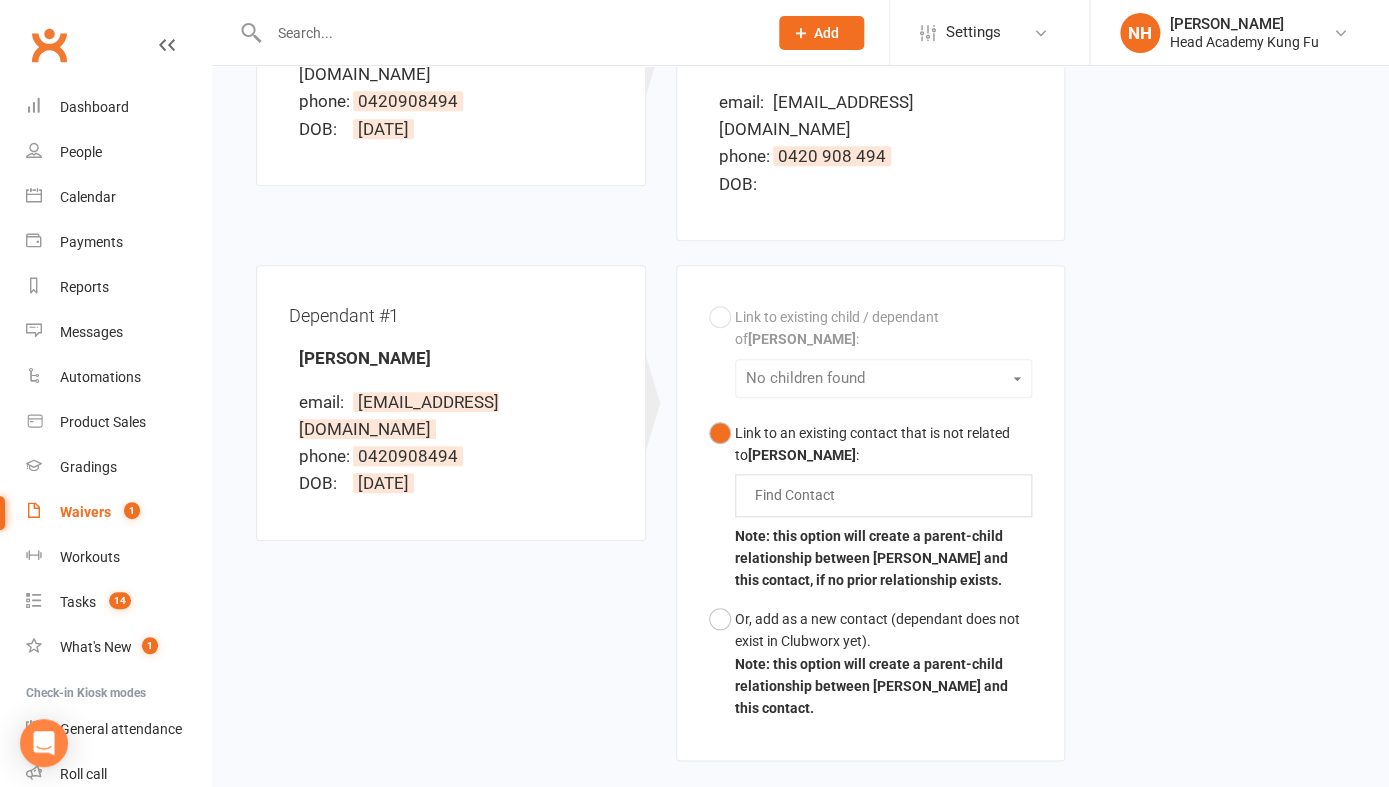 click on "Link to existing child / dependant of  Ian Velasquez :  No children found  Link to an existing contact that is not related to  Ian Velasquez : Find Contact Note: this option will create a parent-child relationship between Ian Velasquez and this contact, if no prior relationship exists. Or, add as a new contact (dependant does not exist in Clubworx yet). Note: this option will create a parent-child relationship between Ian Velasquez and this contact." at bounding box center (871, 513) 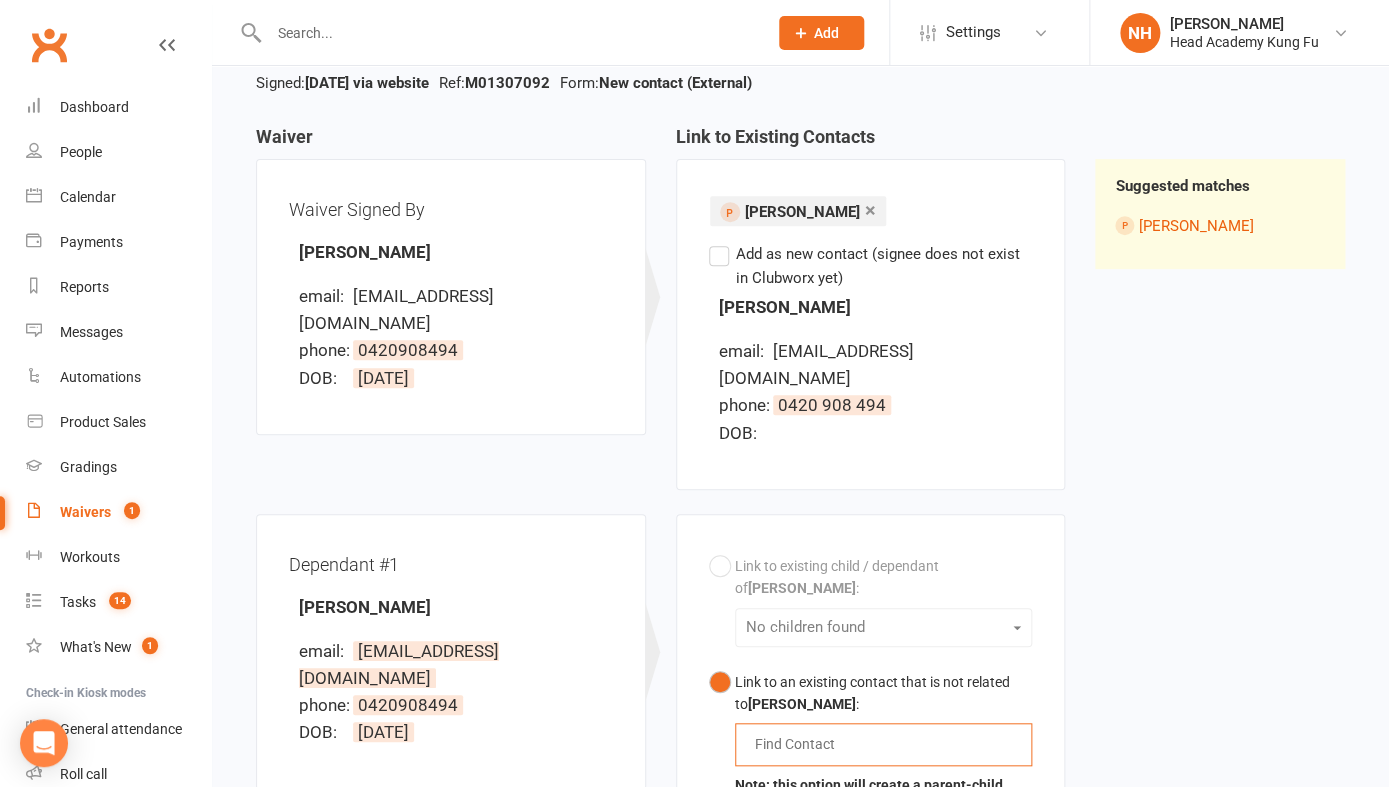 scroll, scrollTop: 152, scrollLeft: 0, axis: vertical 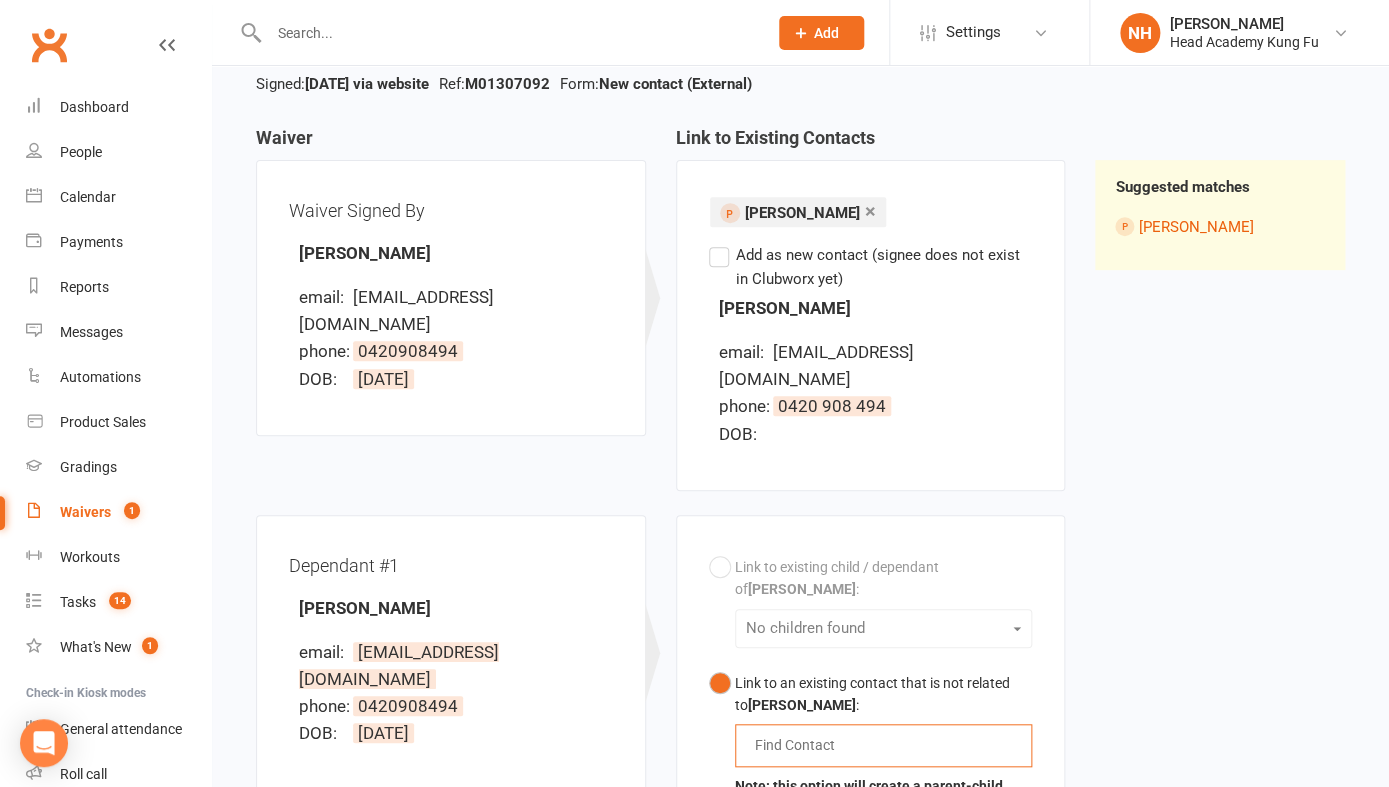 click on "×" at bounding box center [870, 211] 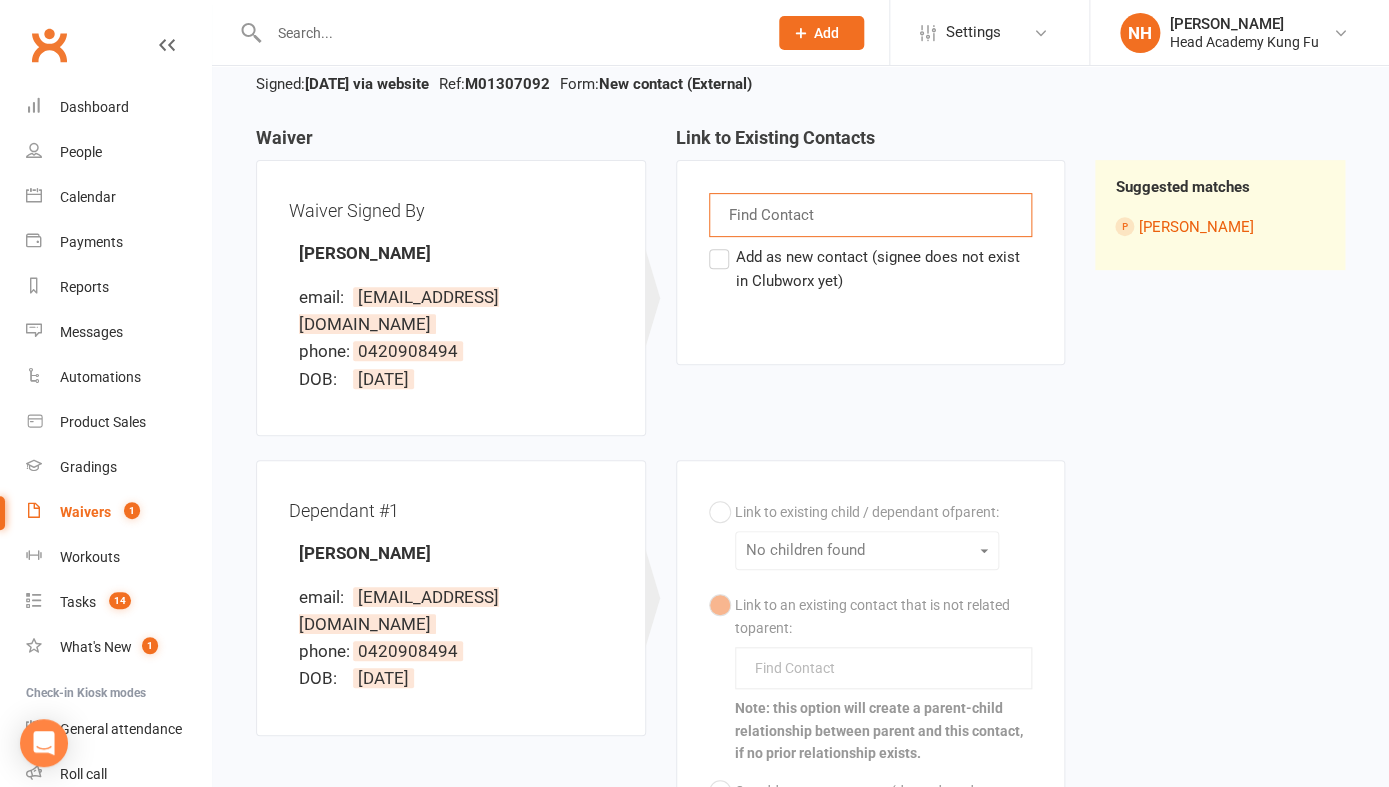 click at bounding box center (773, 215) 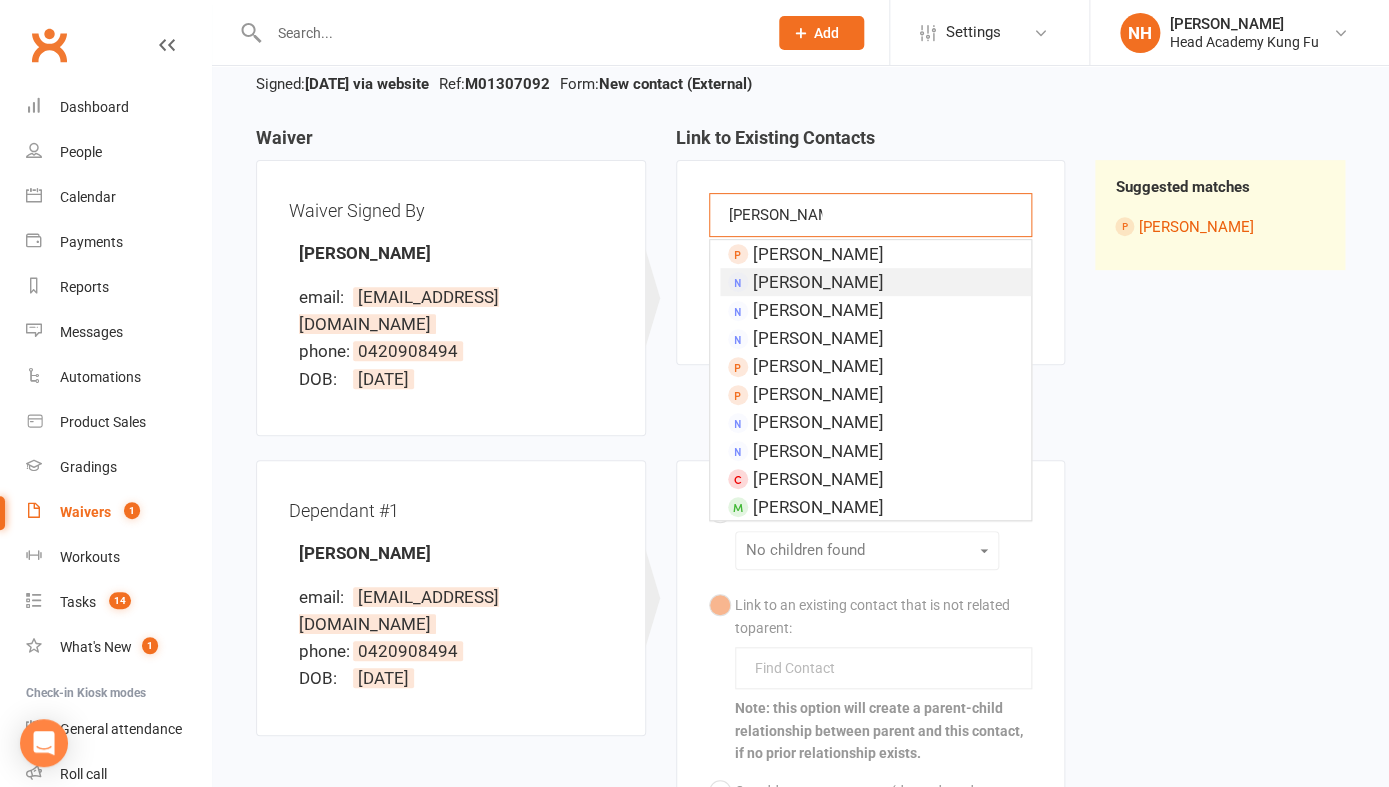 type on "maria garzon" 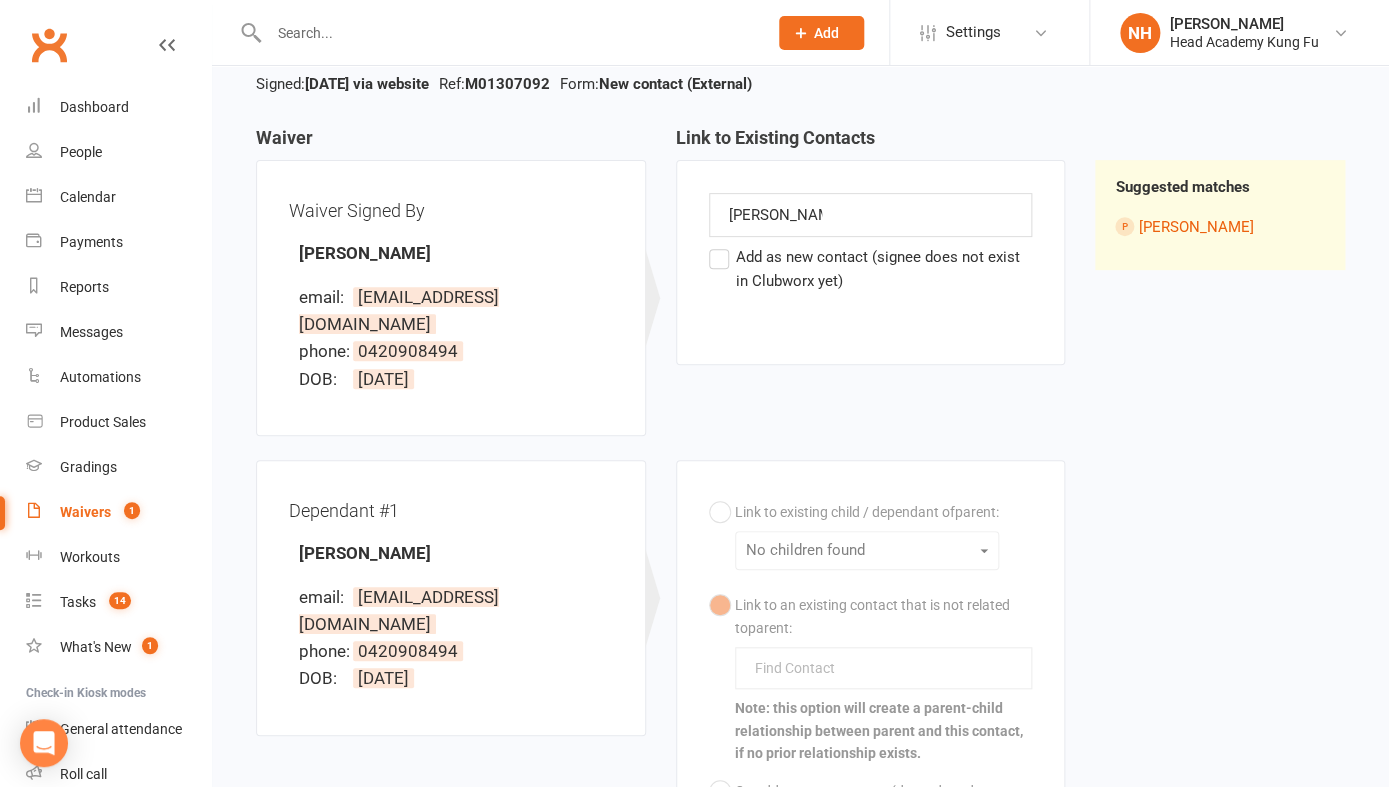 click on "Link to existing child / dependant of  parent :  No children found  Link to an existing contact that is not related to  parent : Find Contact Note: this option will create a parent-child relationship between parent and this contact, if no prior relationship exists. Or, add as a new contact (dependant does not exist in Clubworx yet). Note: this option will create a parent-child relationship between parent and this contact." at bounding box center [871, 685] 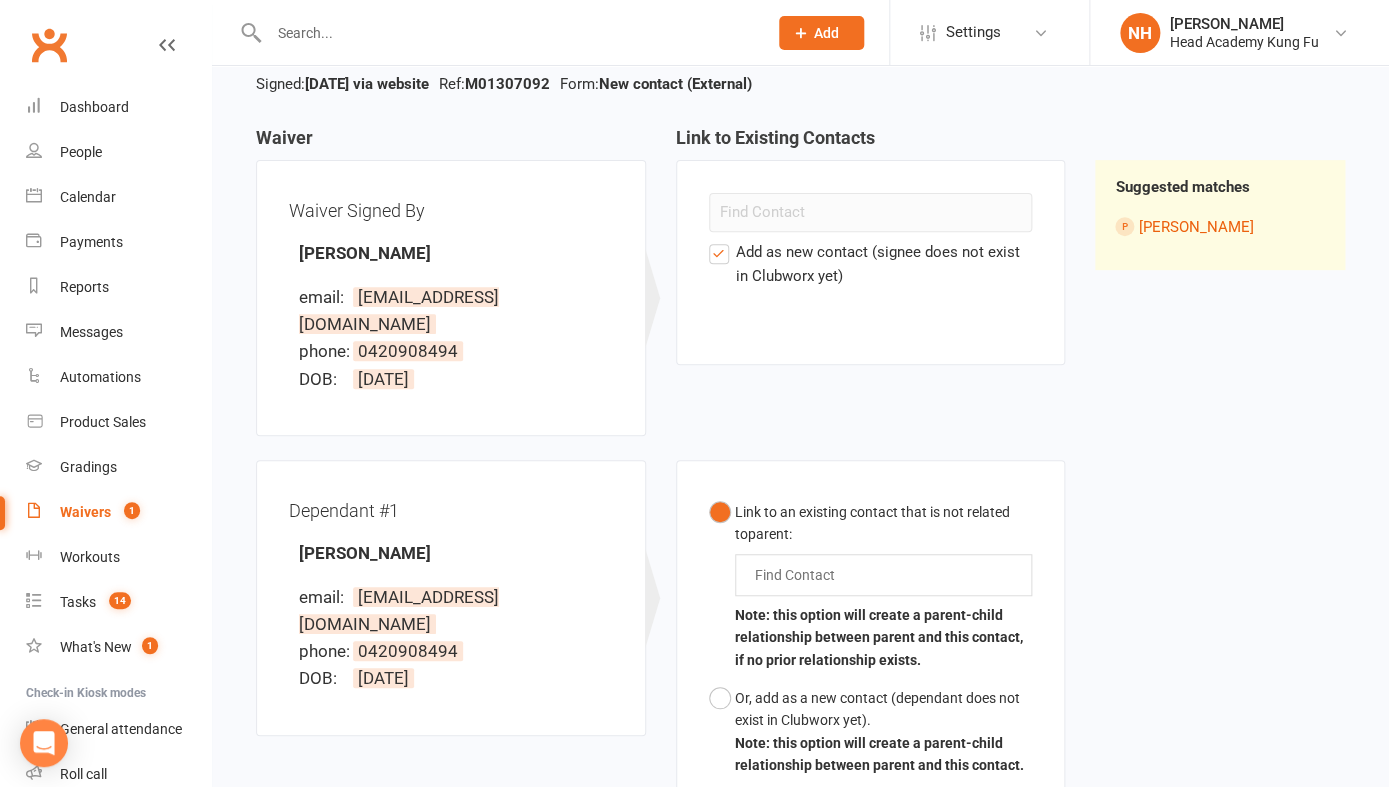 click on "Find Contact" at bounding box center [884, 575] 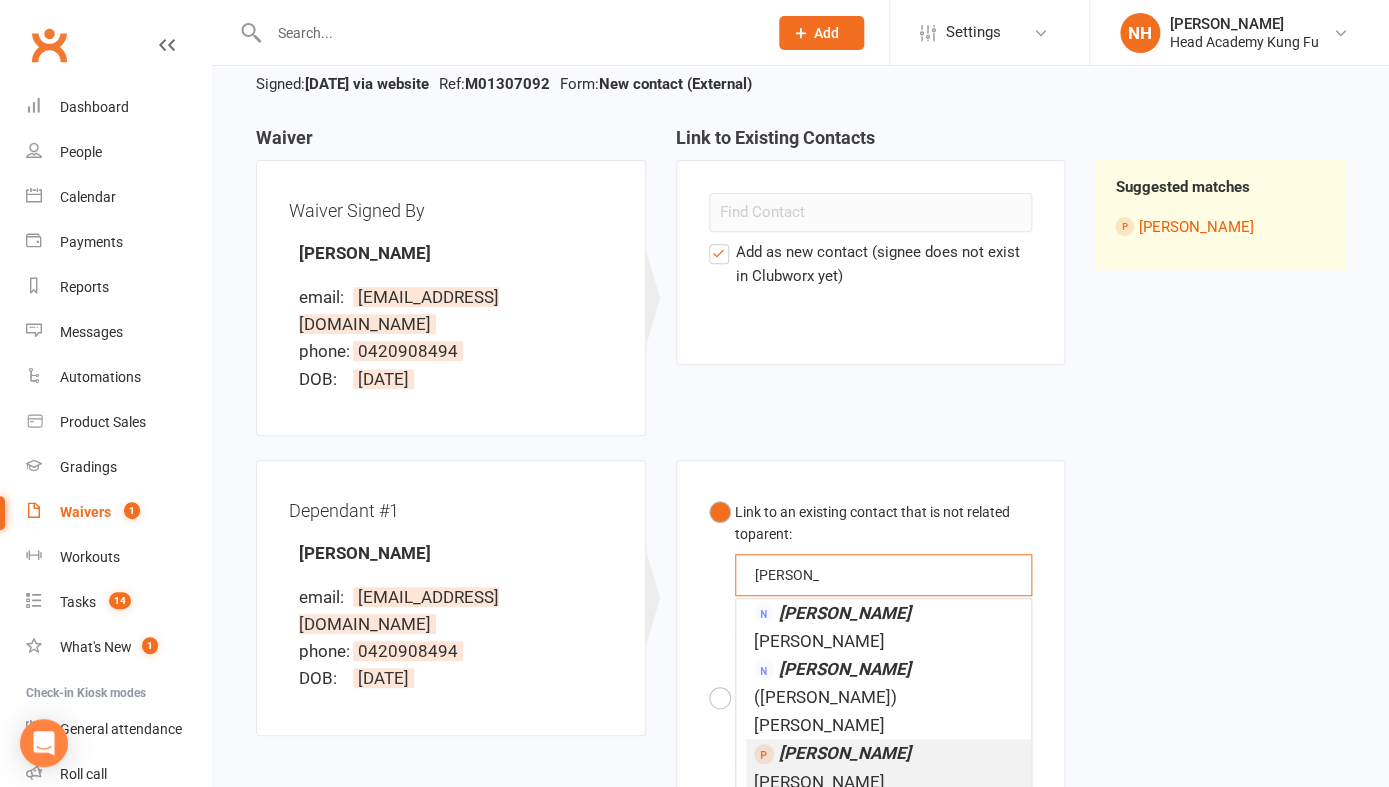 type on "ian" 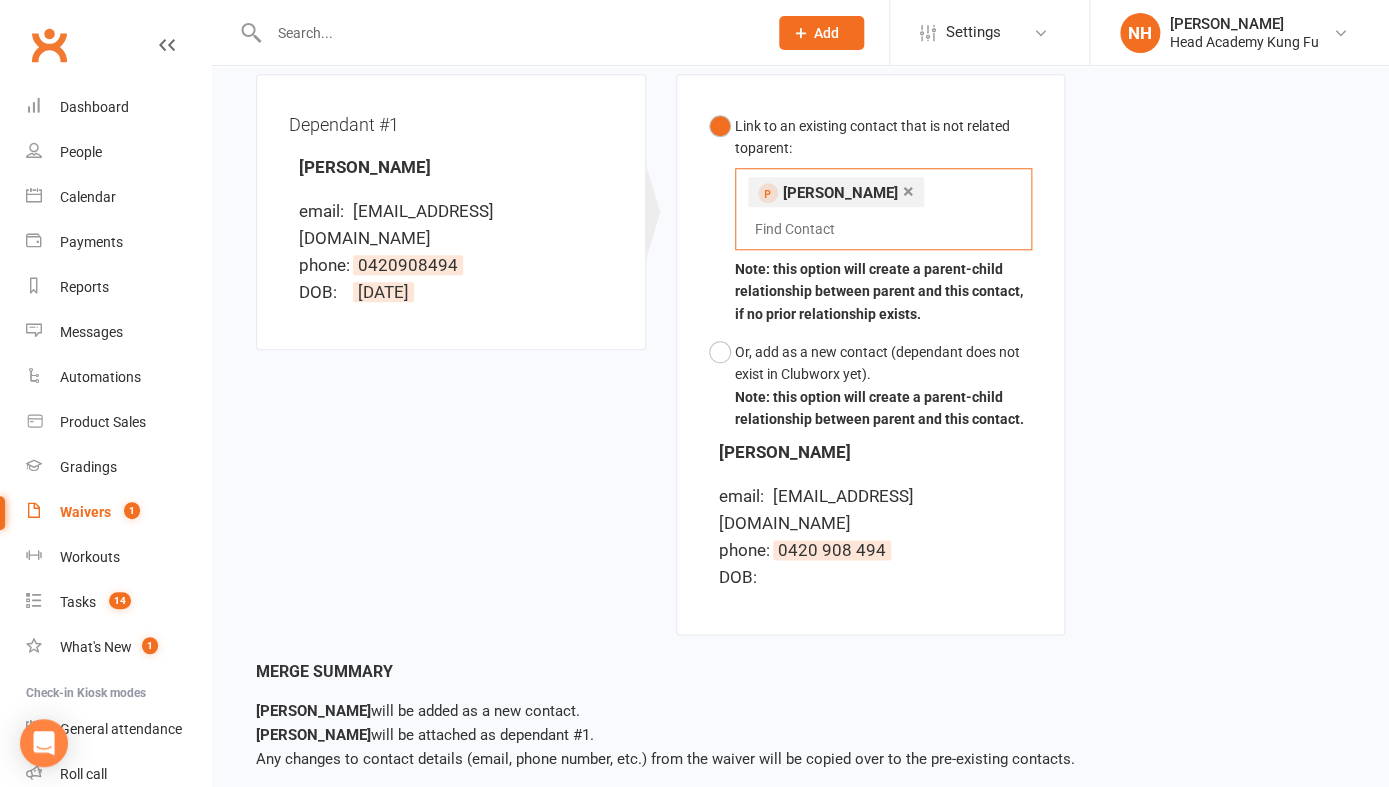 scroll, scrollTop: 553, scrollLeft: 0, axis: vertical 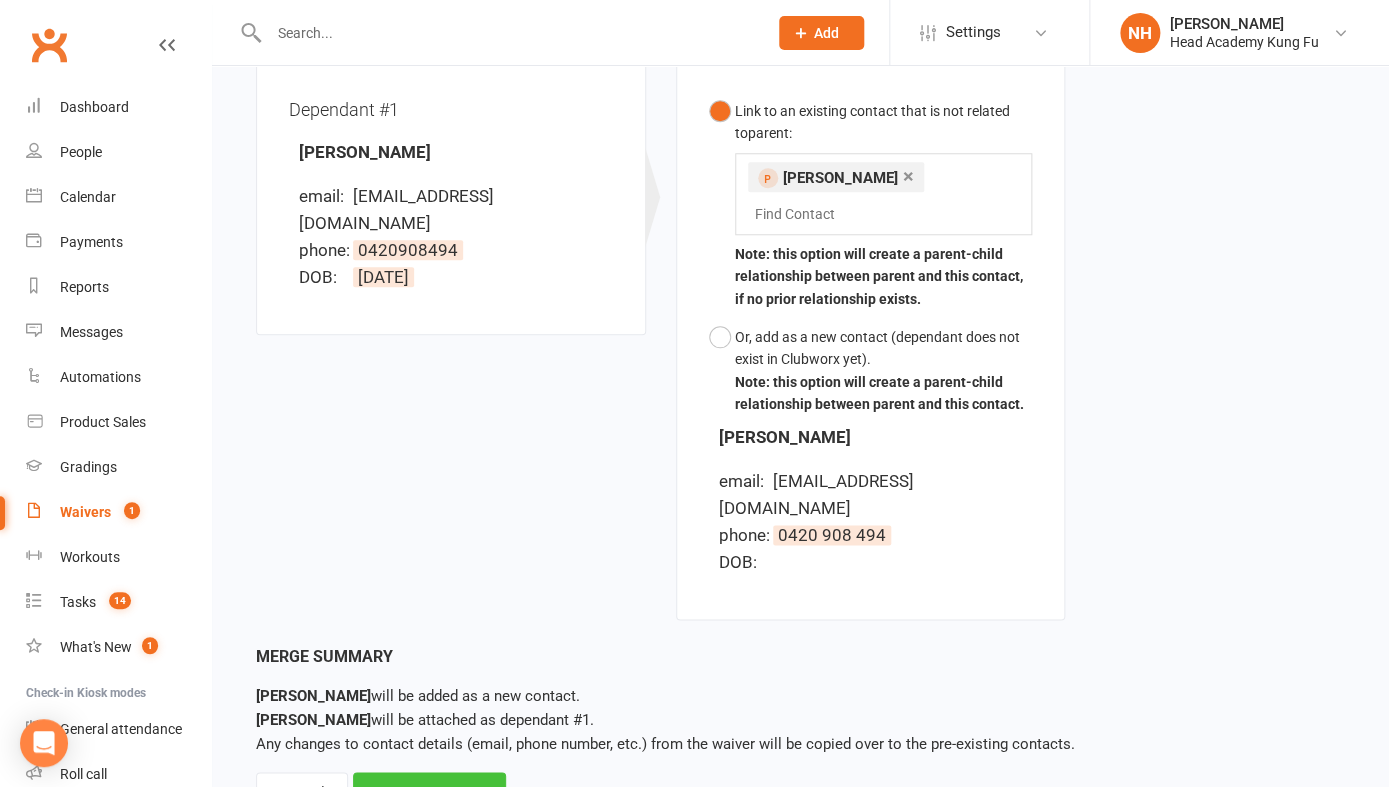 click on "Merge Waiver" at bounding box center (429, 793) 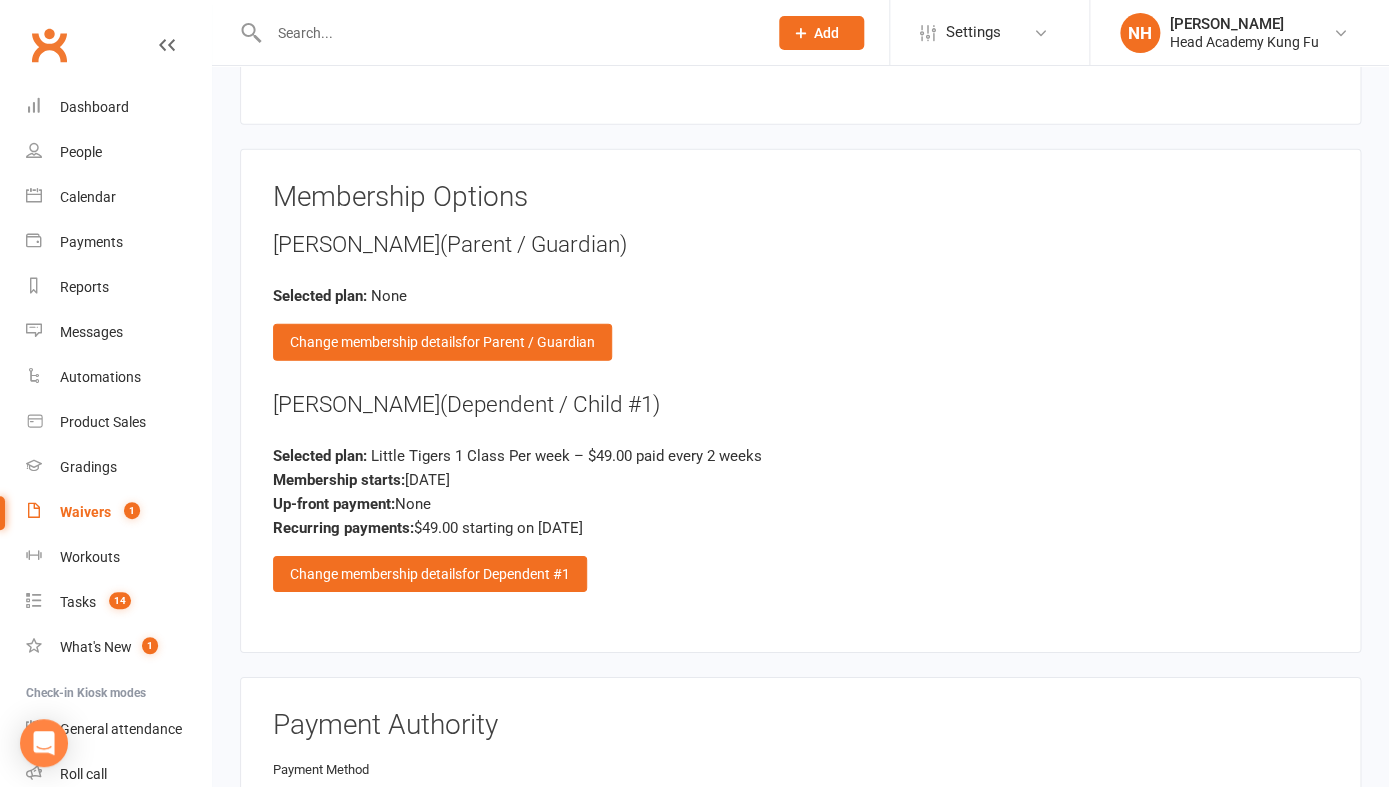 scroll, scrollTop: 2053, scrollLeft: 0, axis: vertical 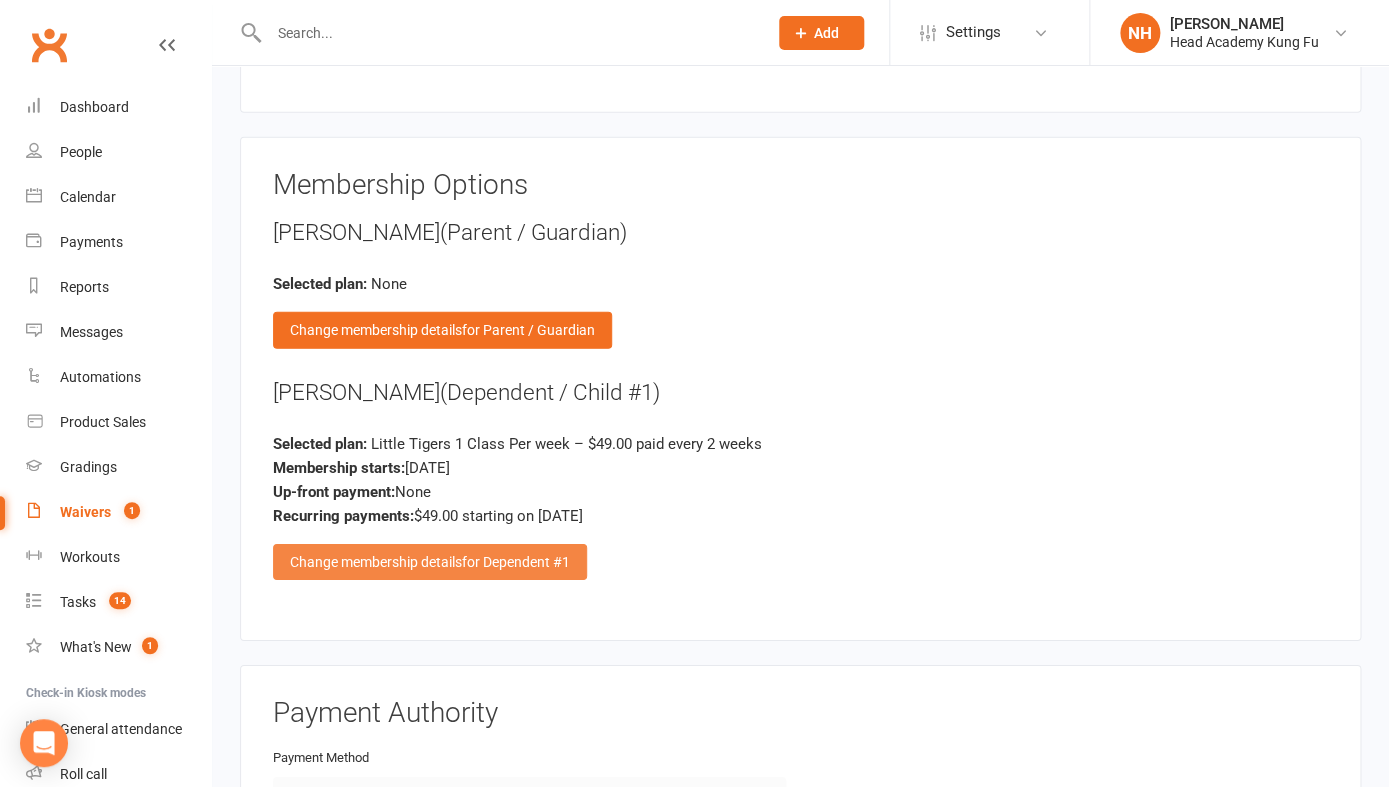 click on "Change membership details  for Dependent #1" at bounding box center (430, 562) 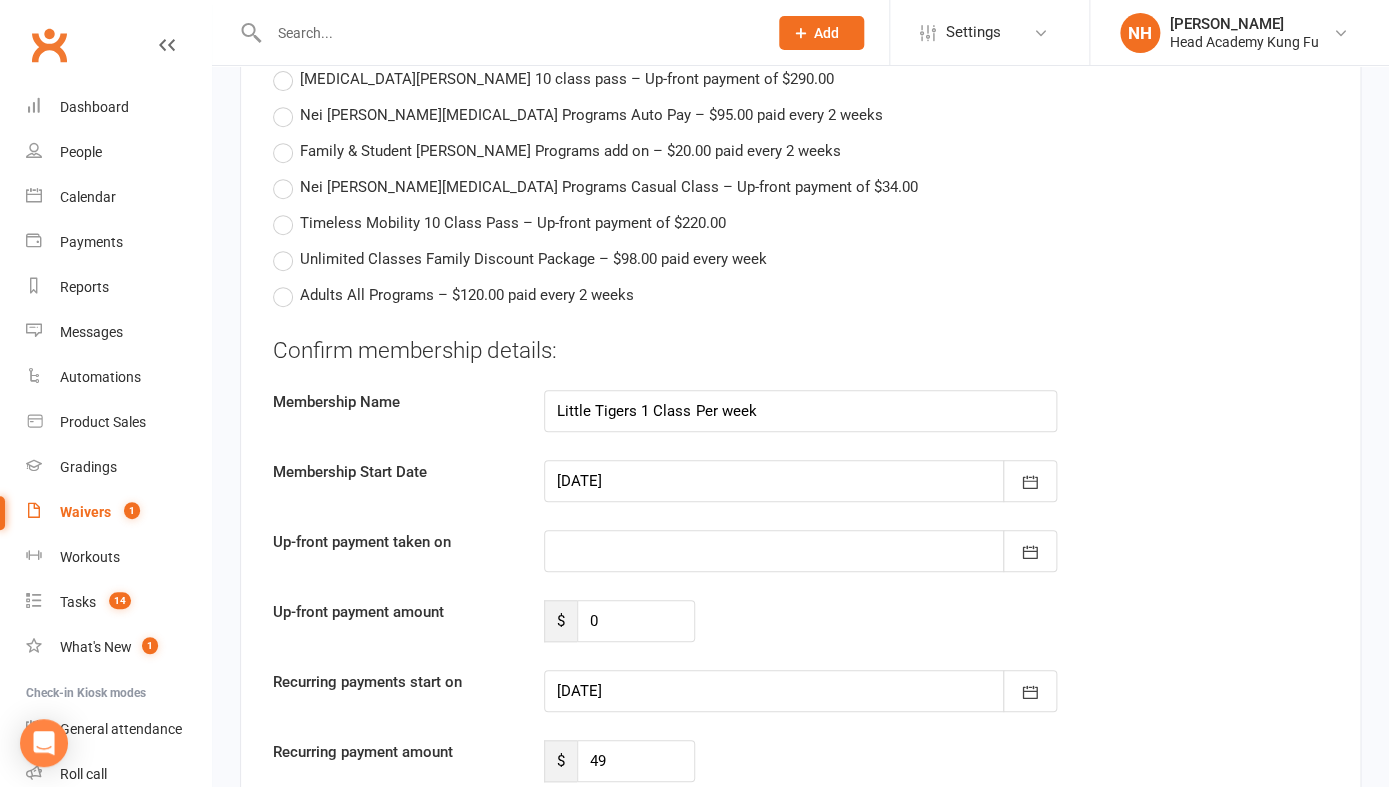 scroll, scrollTop: 3026, scrollLeft: 0, axis: vertical 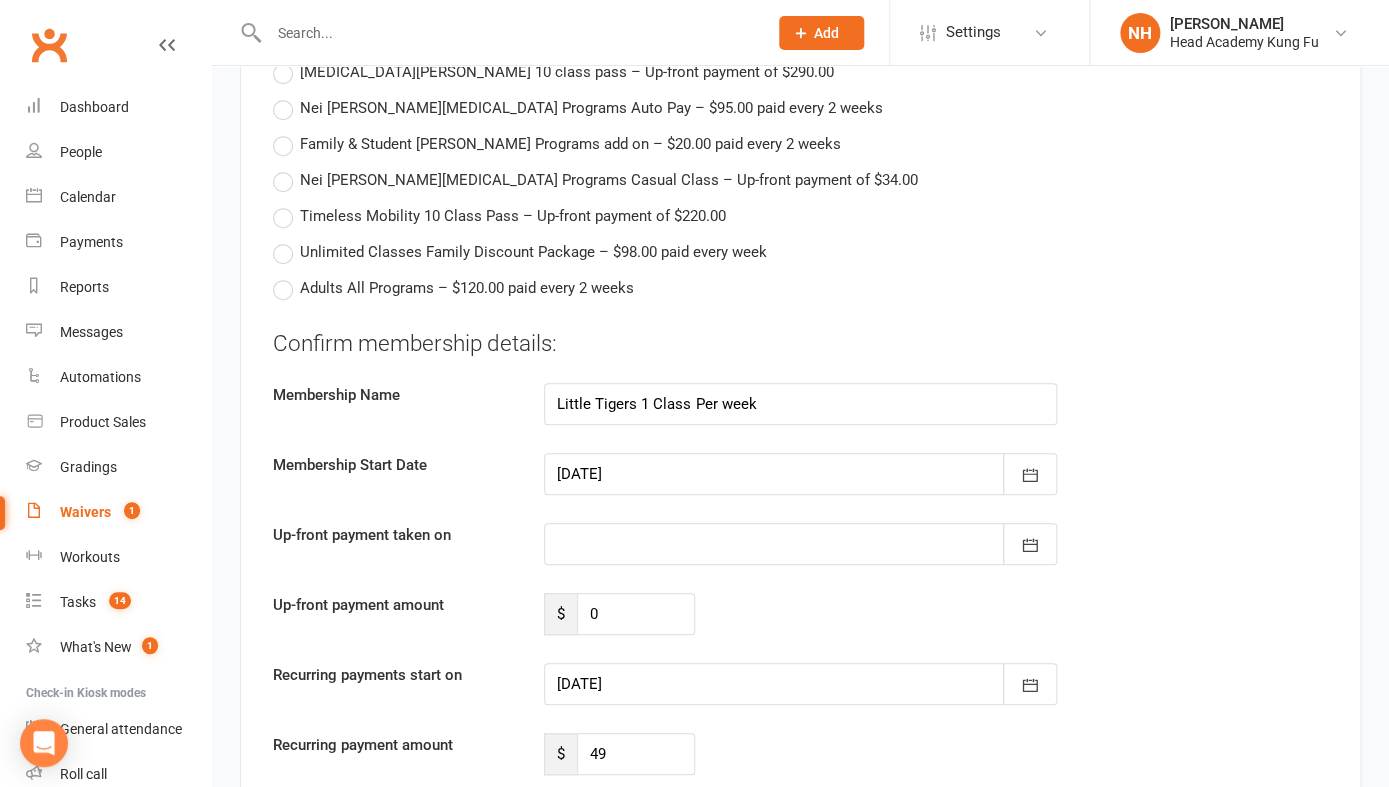 click at bounding box center [800, 474] 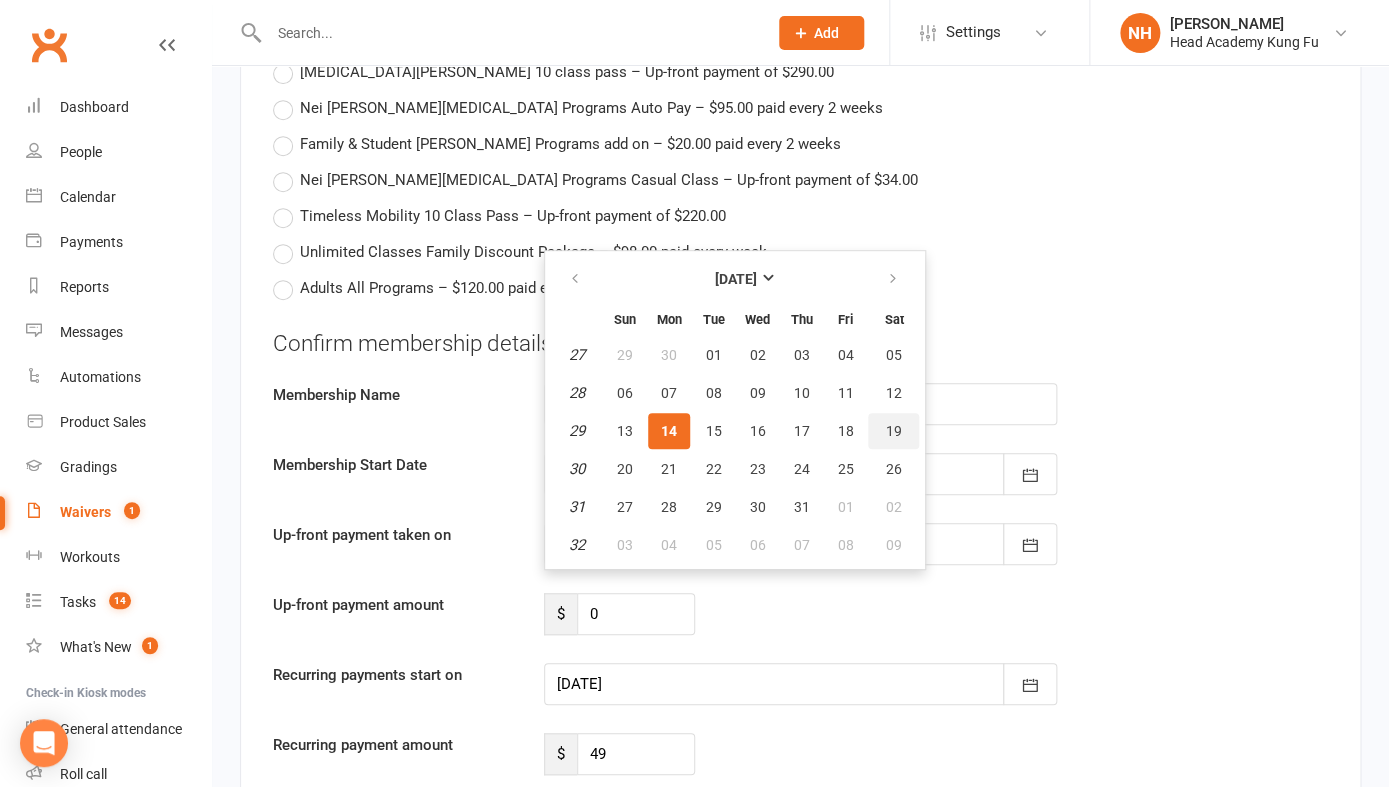 click on "19" at bounding box center [894, 431] 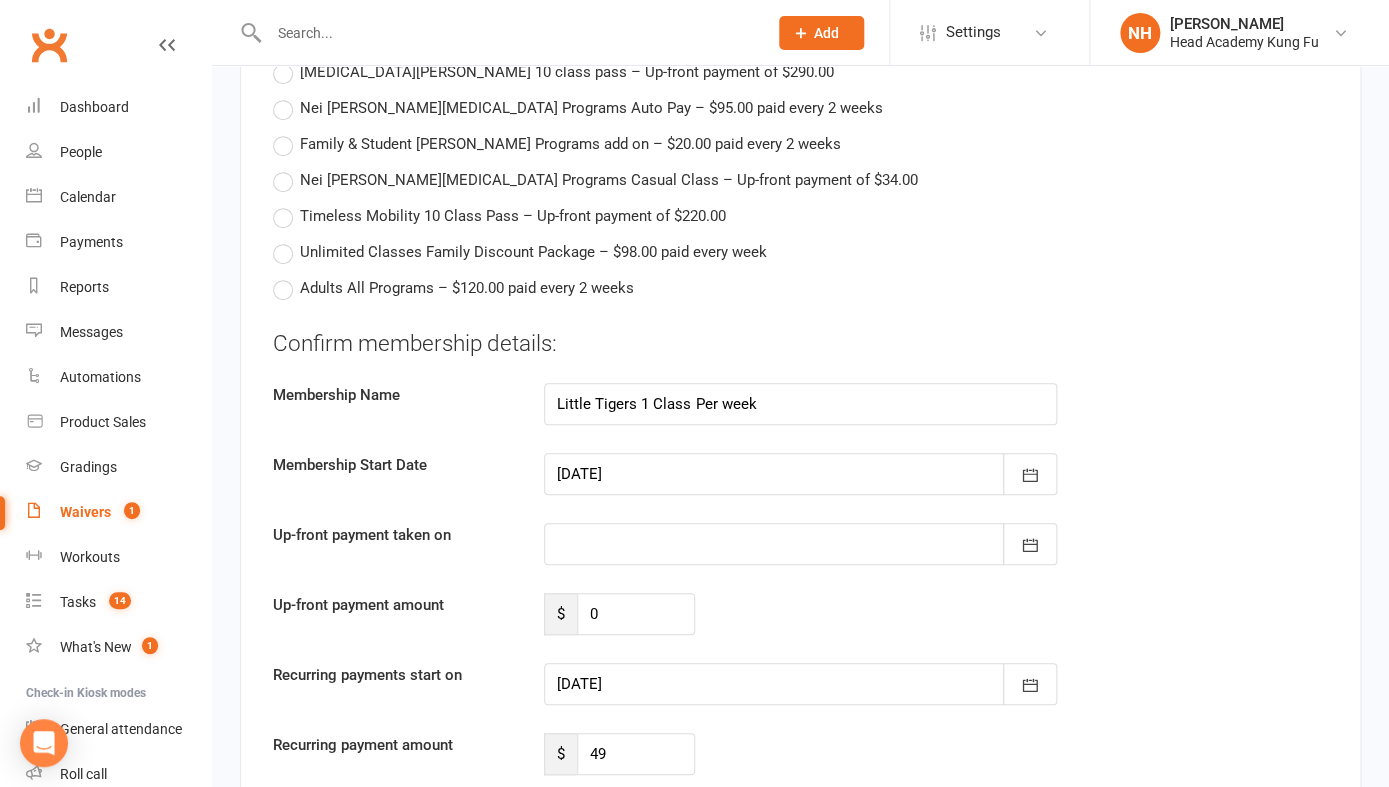 type on "19 Jul 2025" 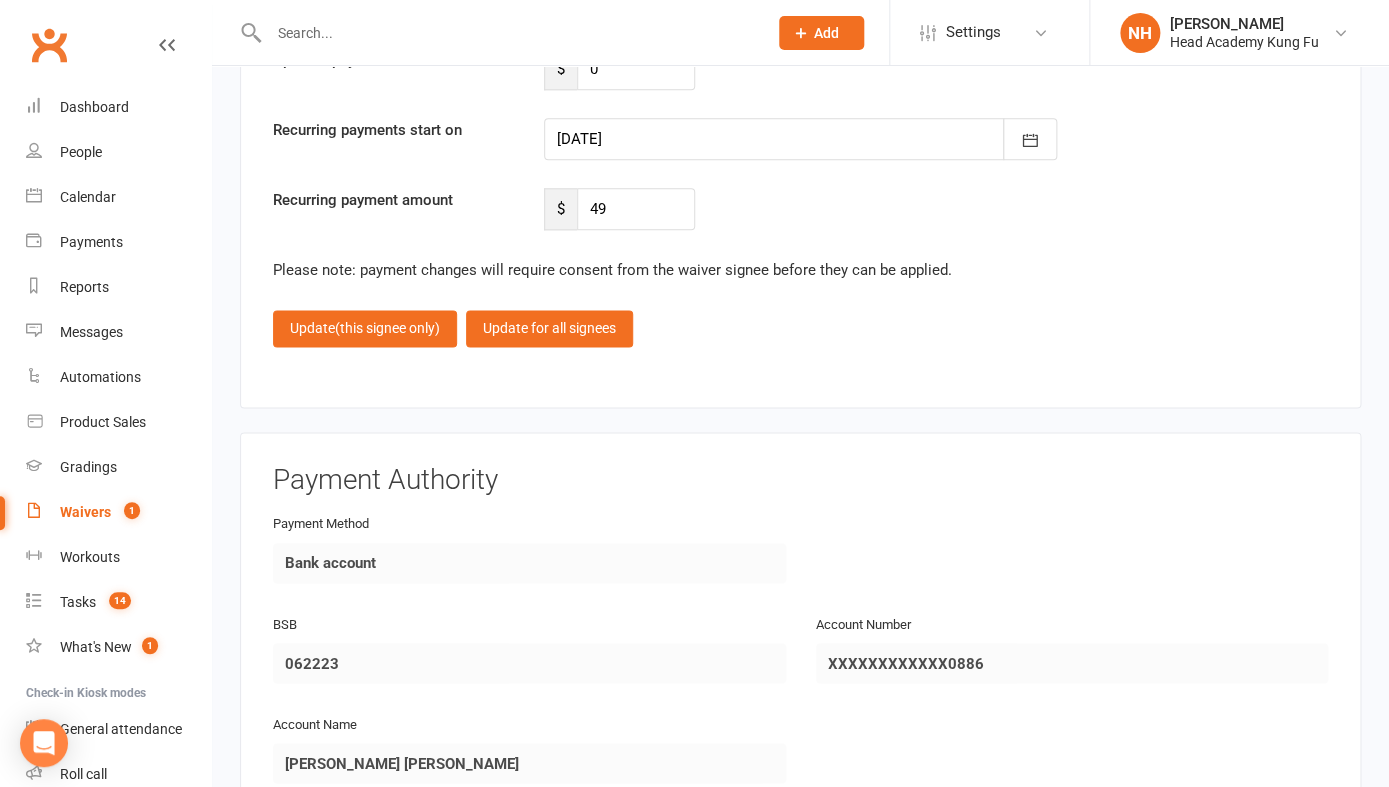 scroll, scrollTop: 3564, scrollLeft: 0, axis: vertical 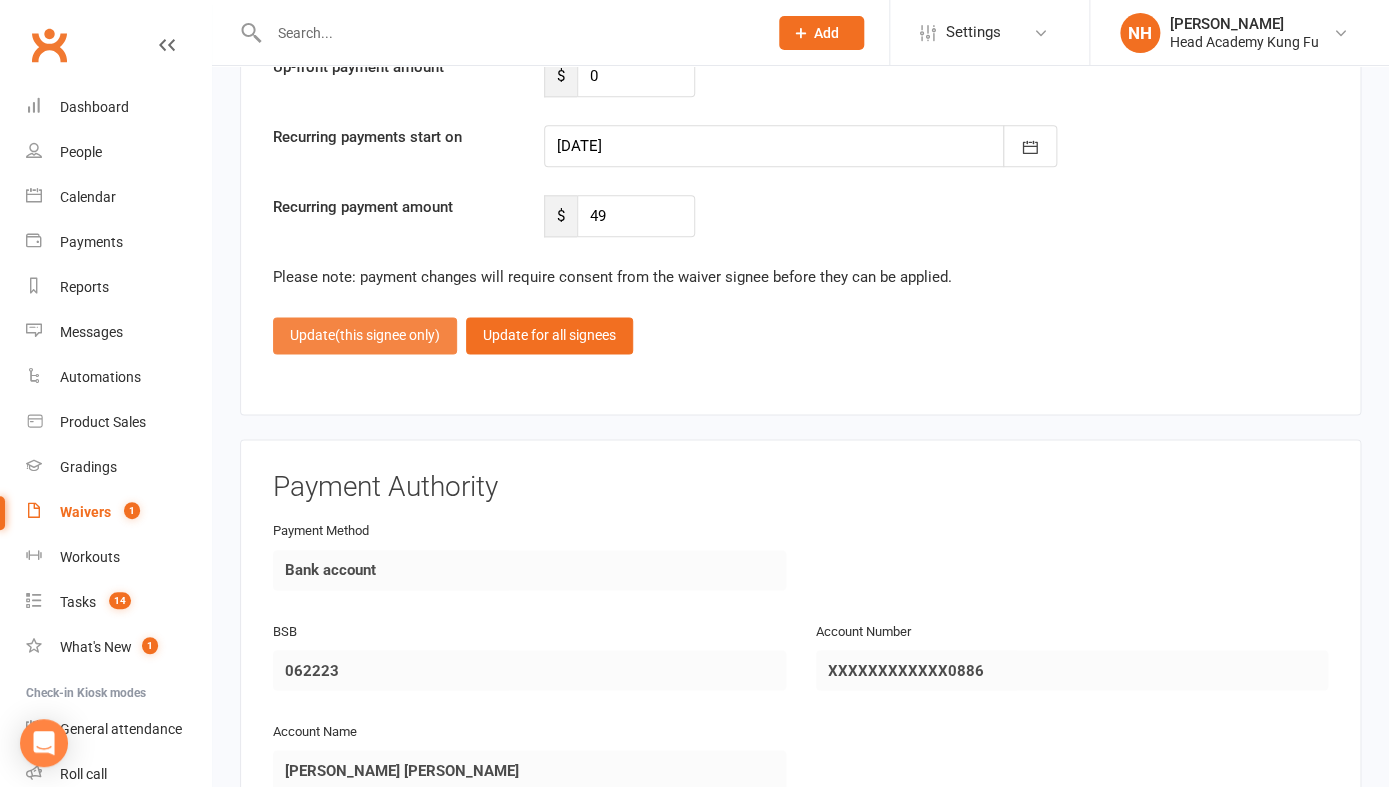 click on "(this signee only)" at bounding box center [387, 335] 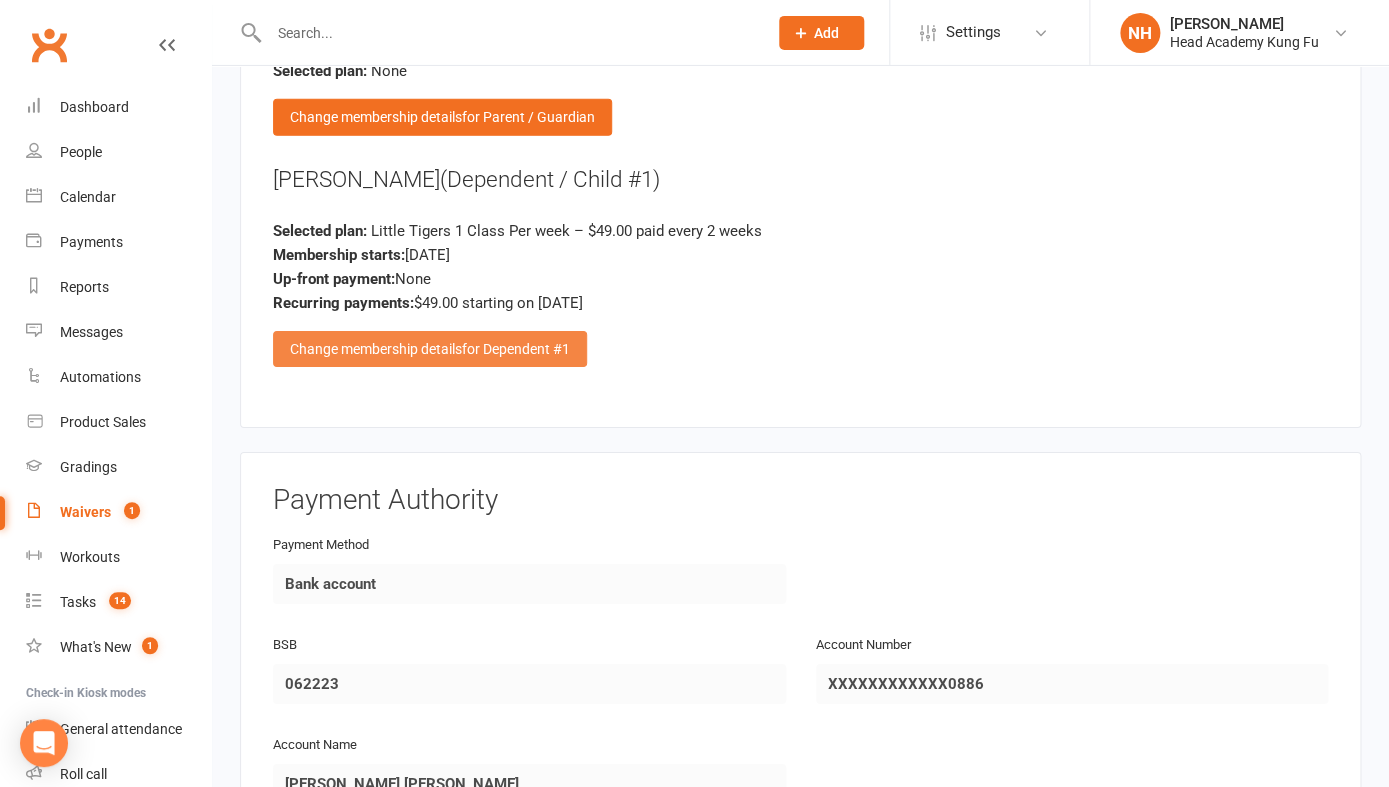 scroll, scrollTop: 2729, scrollLeft: 0, axis: vertical 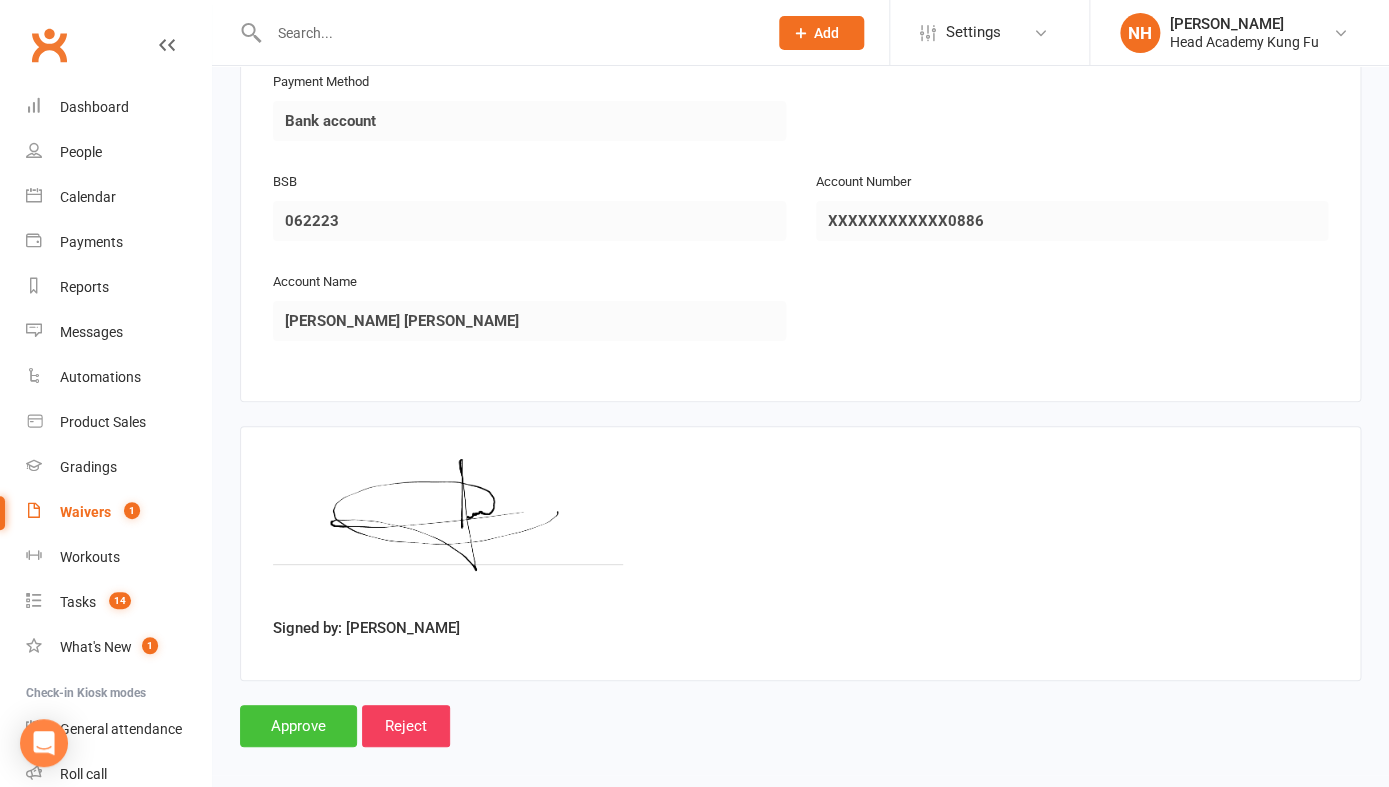 click on "Approve" at bounding box center (298, 726) 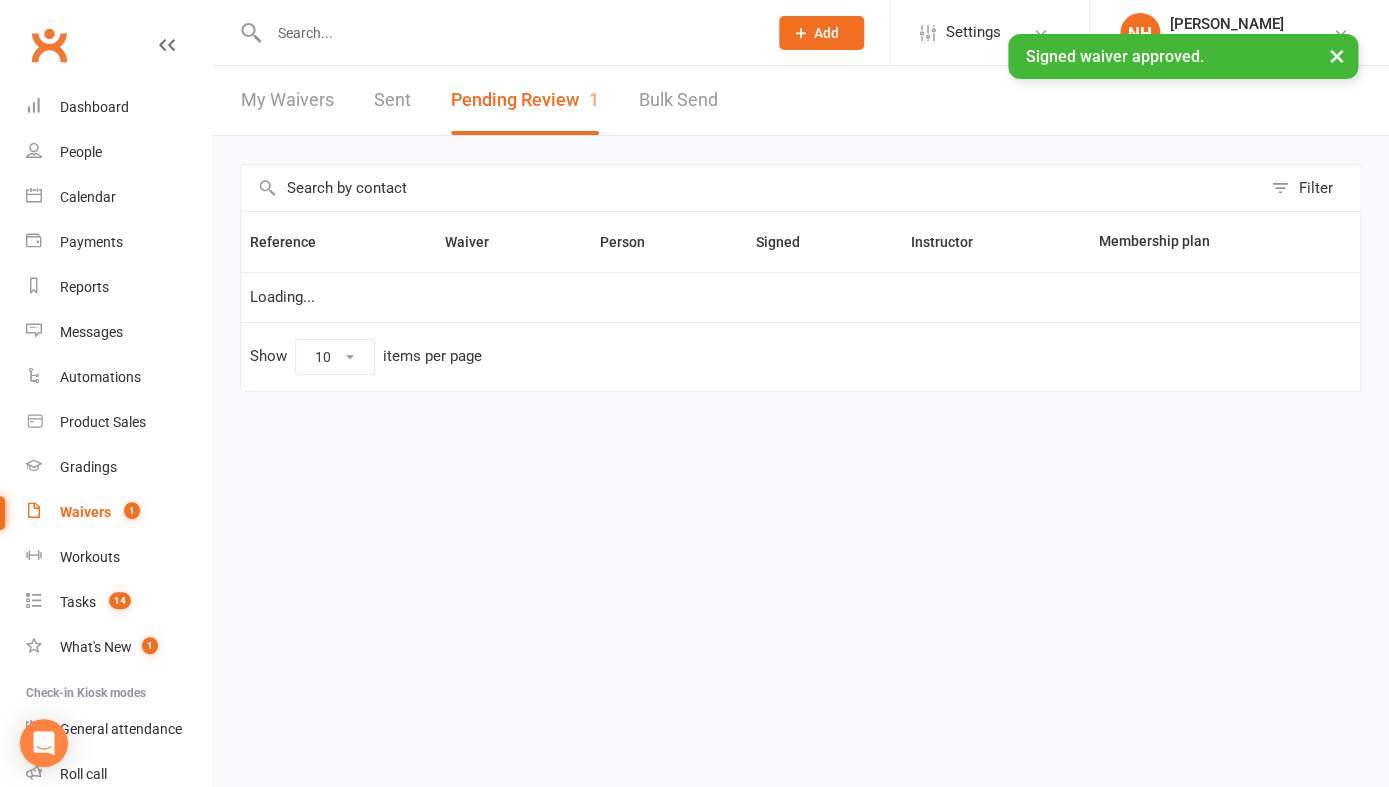scroll, scrollTop: 0, scrollLeft: 0, axis: both 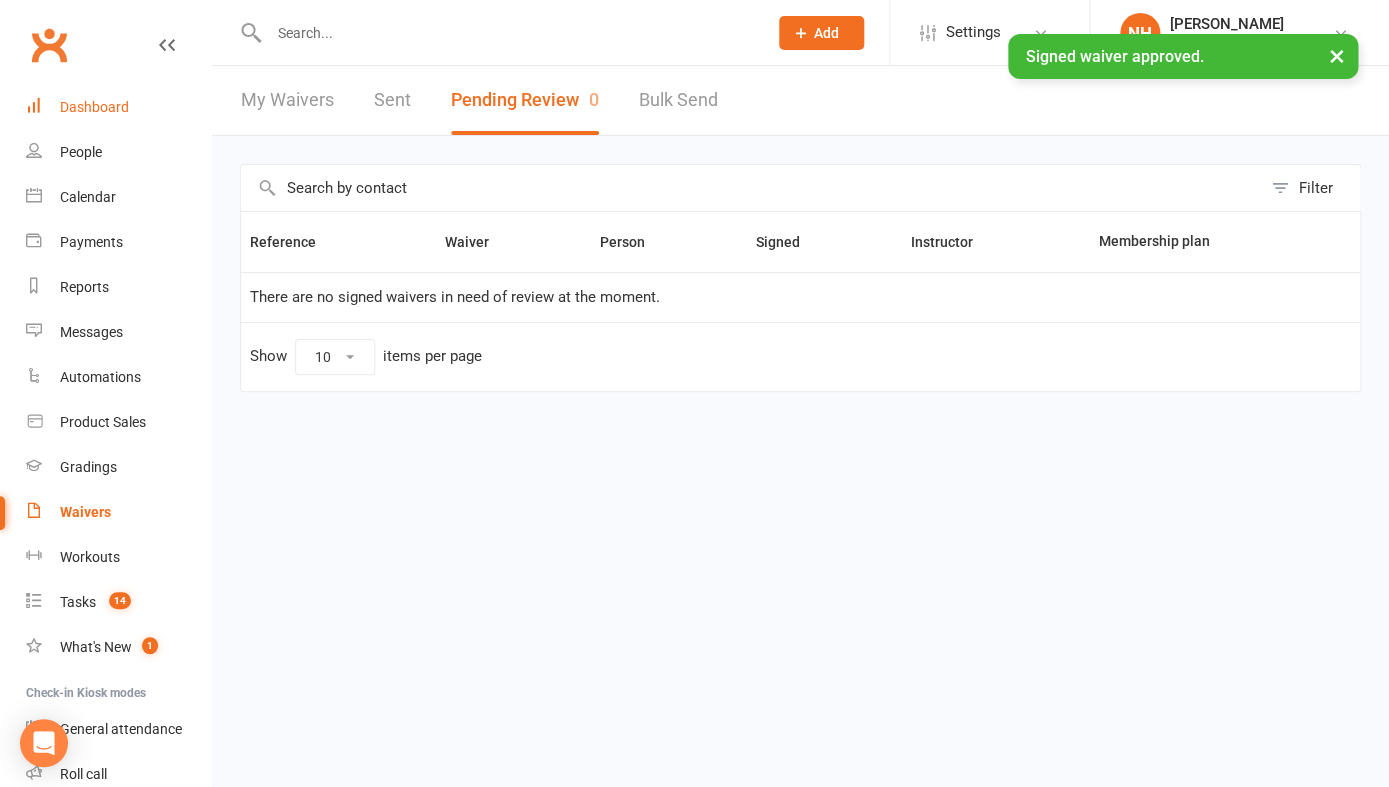 click on "Dashboard" at bounding box center [118, 107] 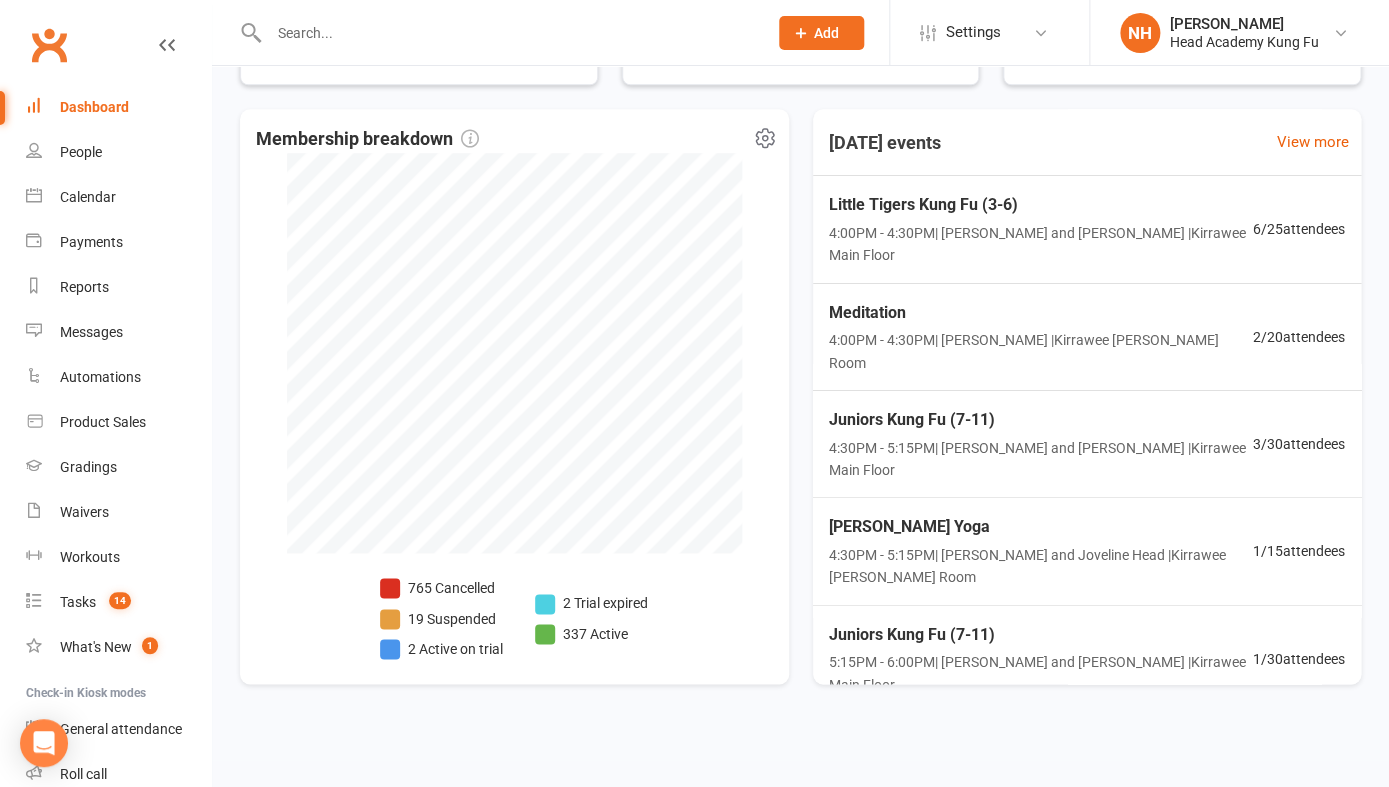 scroll, scrollTop: 0, scrollLeft: 0, axis: both 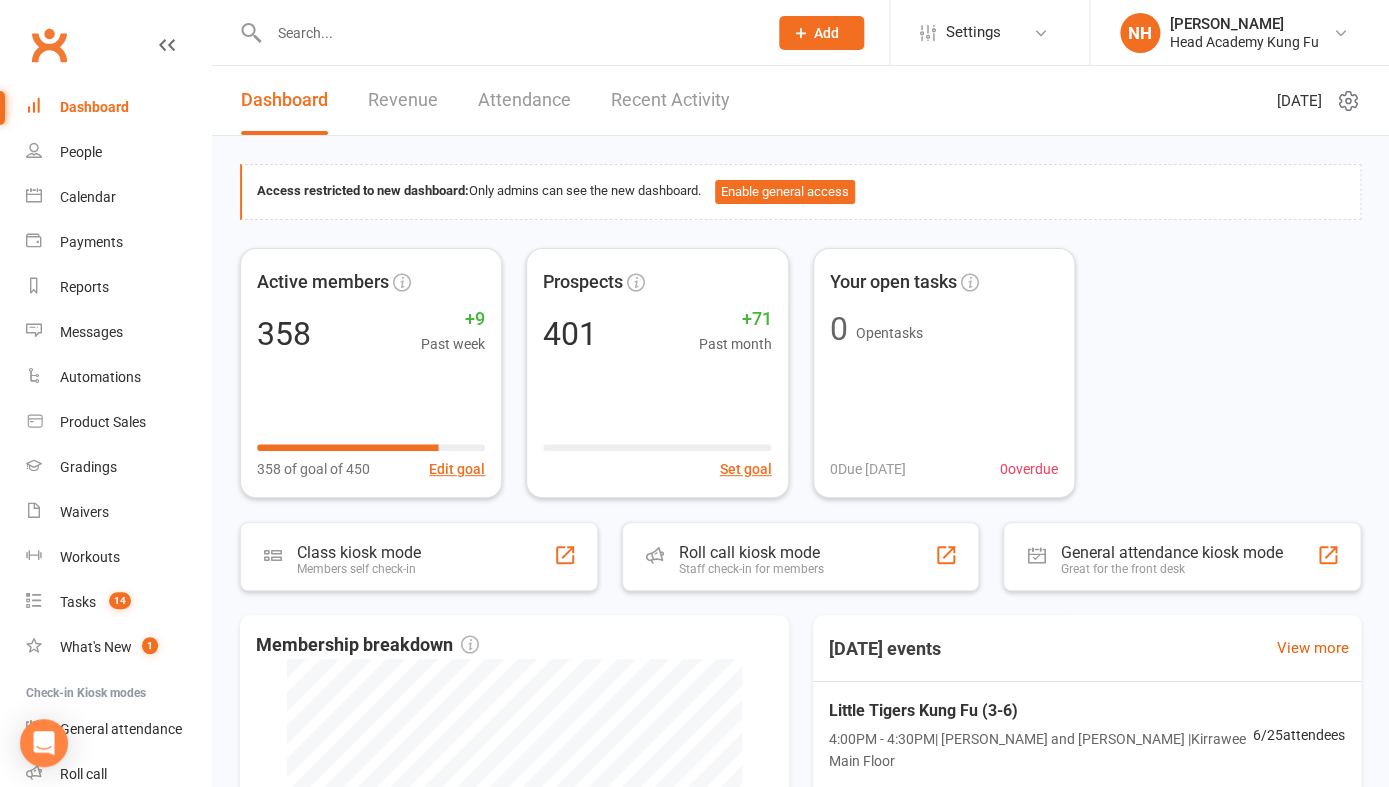 click on "Dashboard" at bounding box center [94, 107] 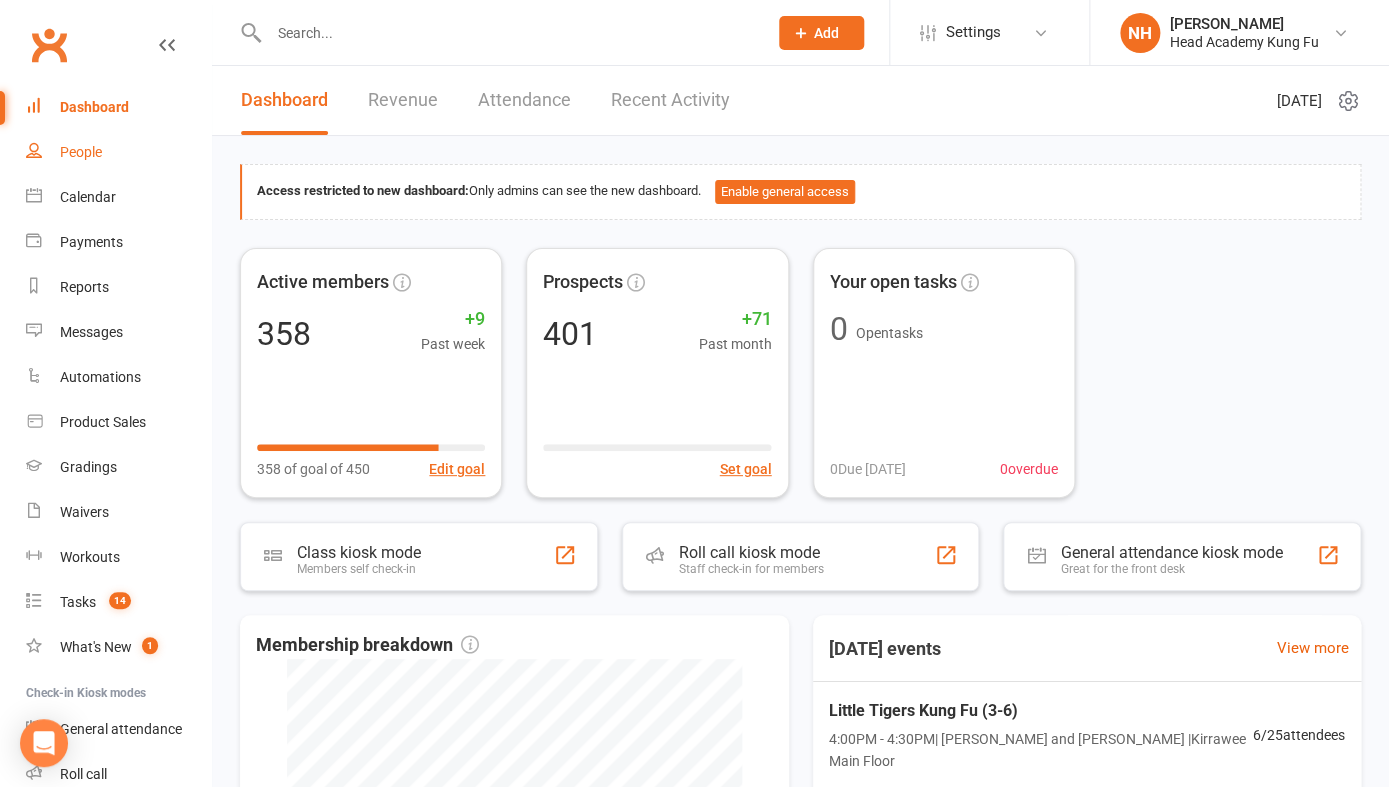 click on "People" at bounding box center [81, 152] 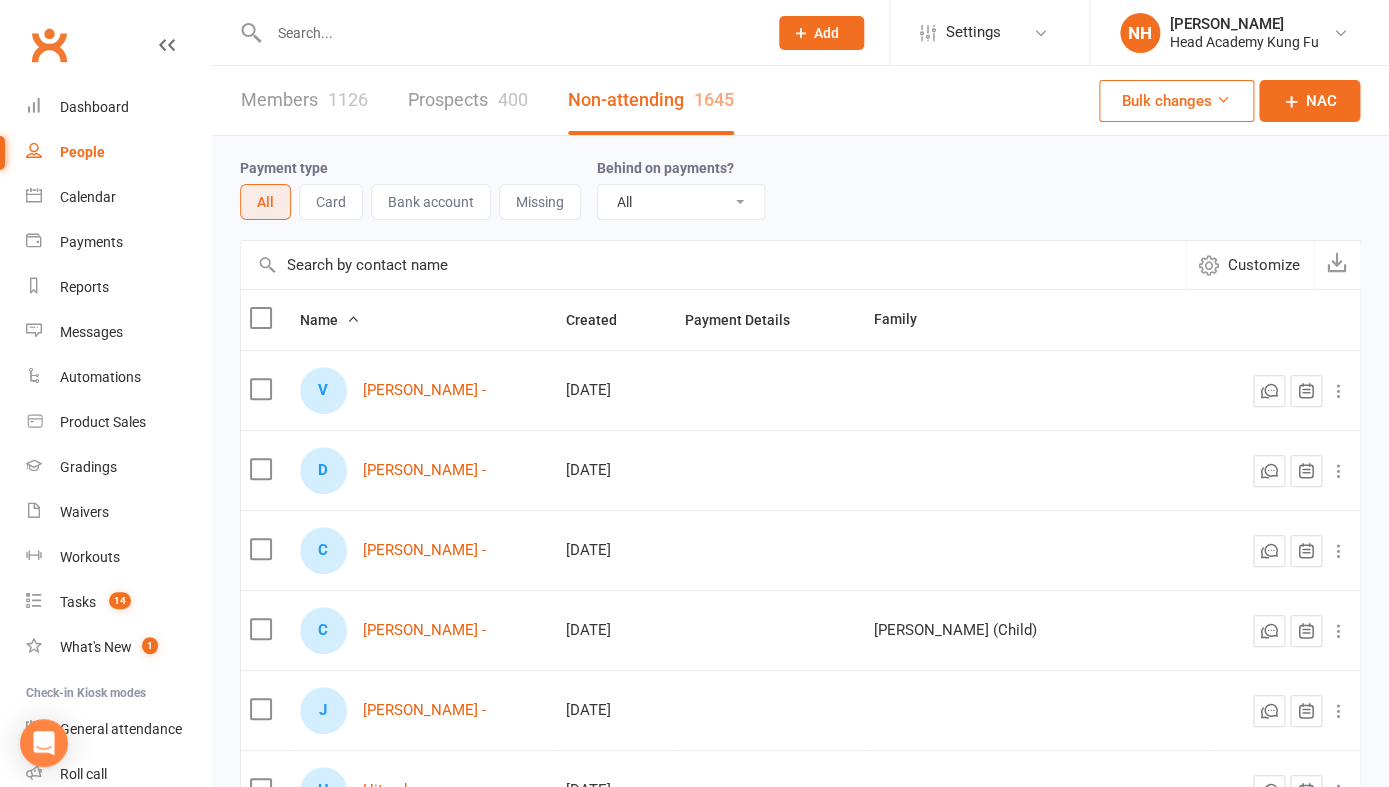 click on "People" at bounding box center [82, 152] 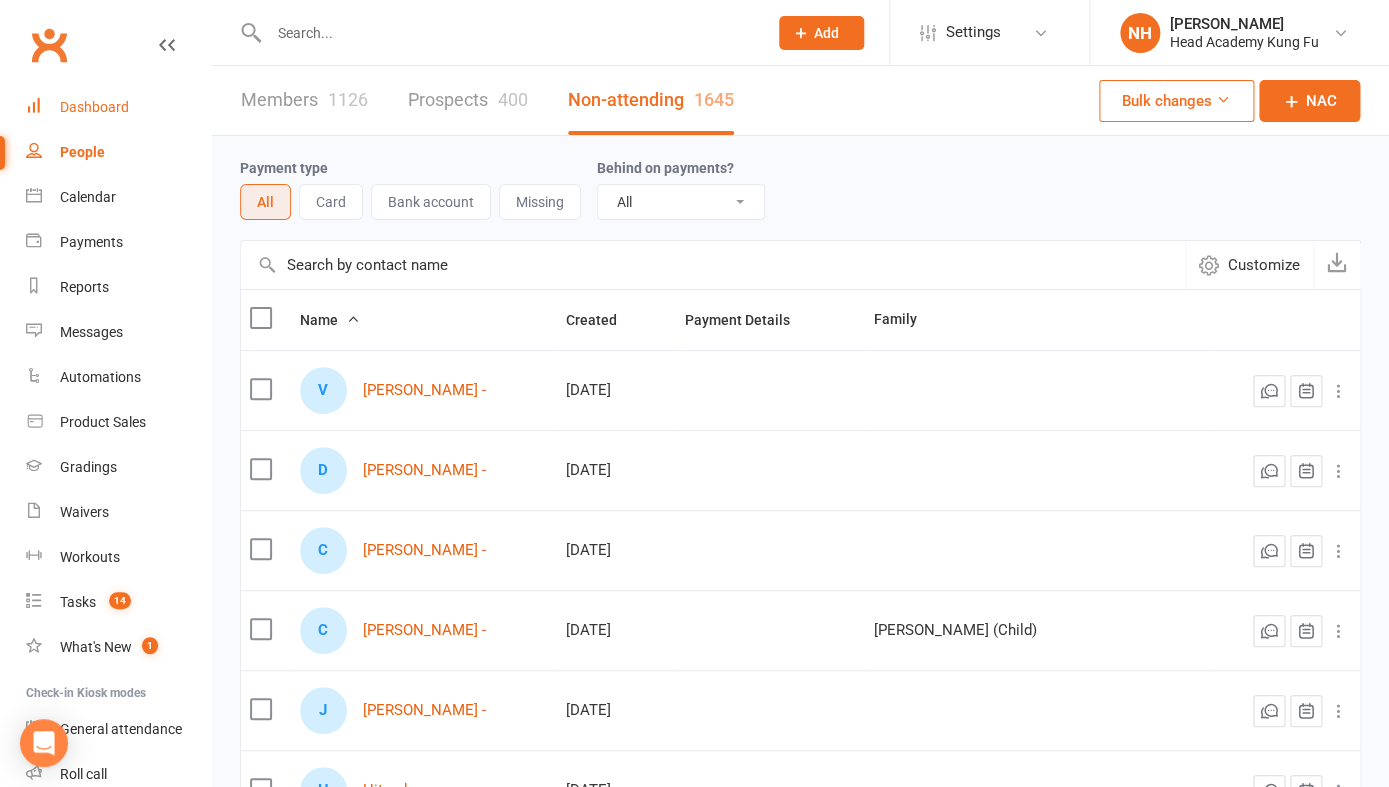 click on "Dashboard" at bounding box center [94, 107] 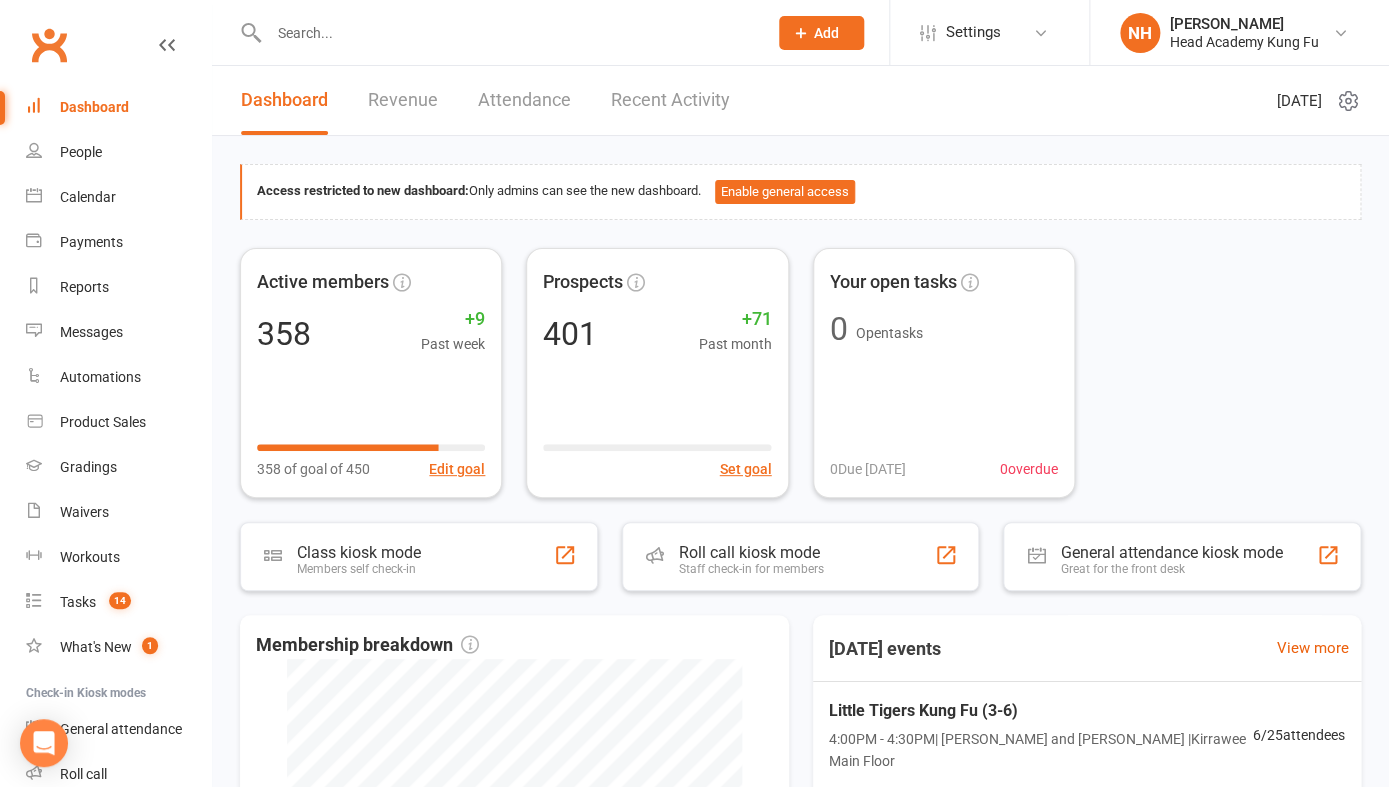 click on "Dashboard" at bounding box center [94, 107] 